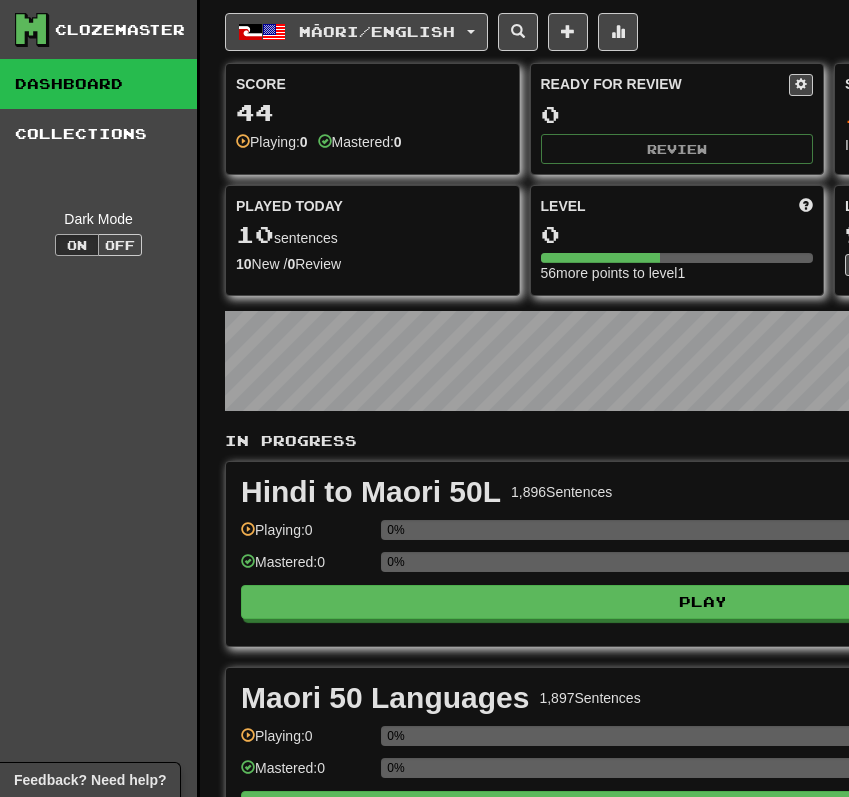 scroll, scrollTop: 0, scrollLeft: 0, axis: both 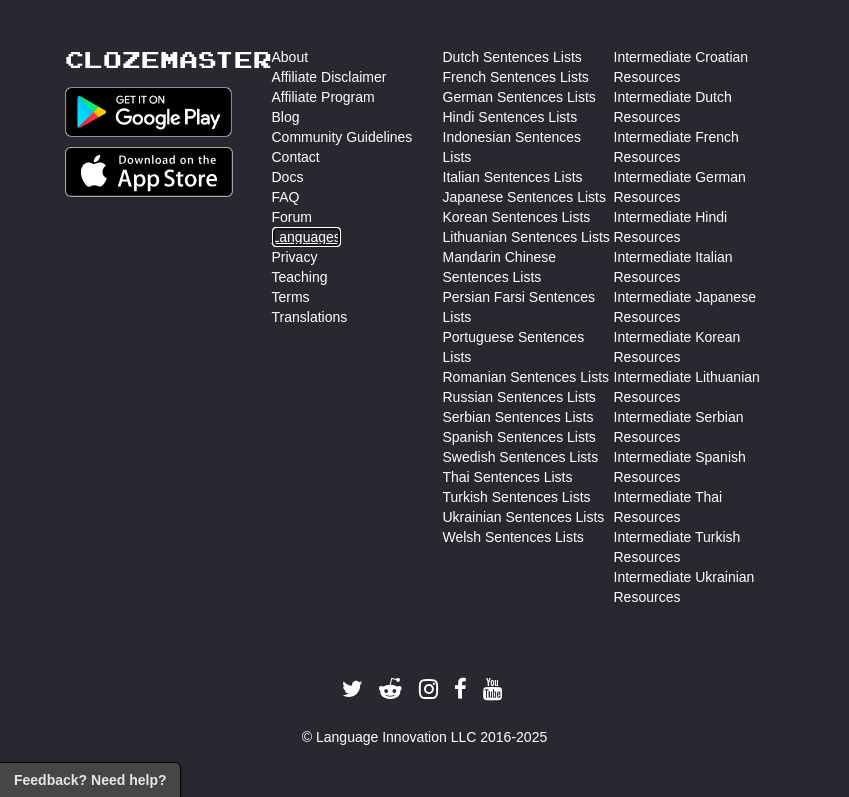 click on "Languages" at bounding box center [306, 237] 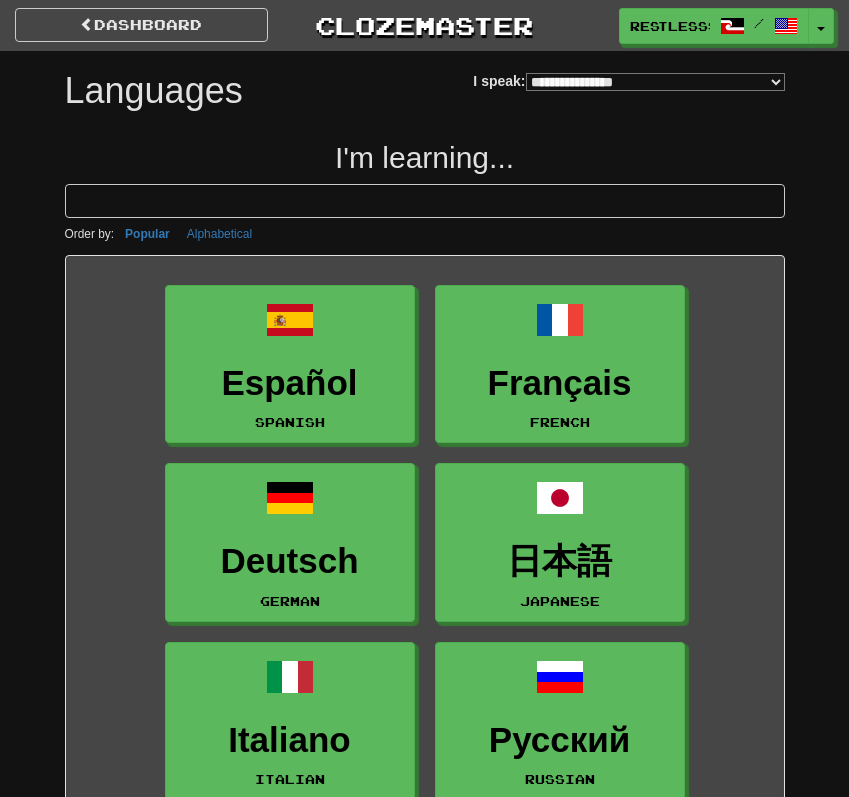 select on "*******" 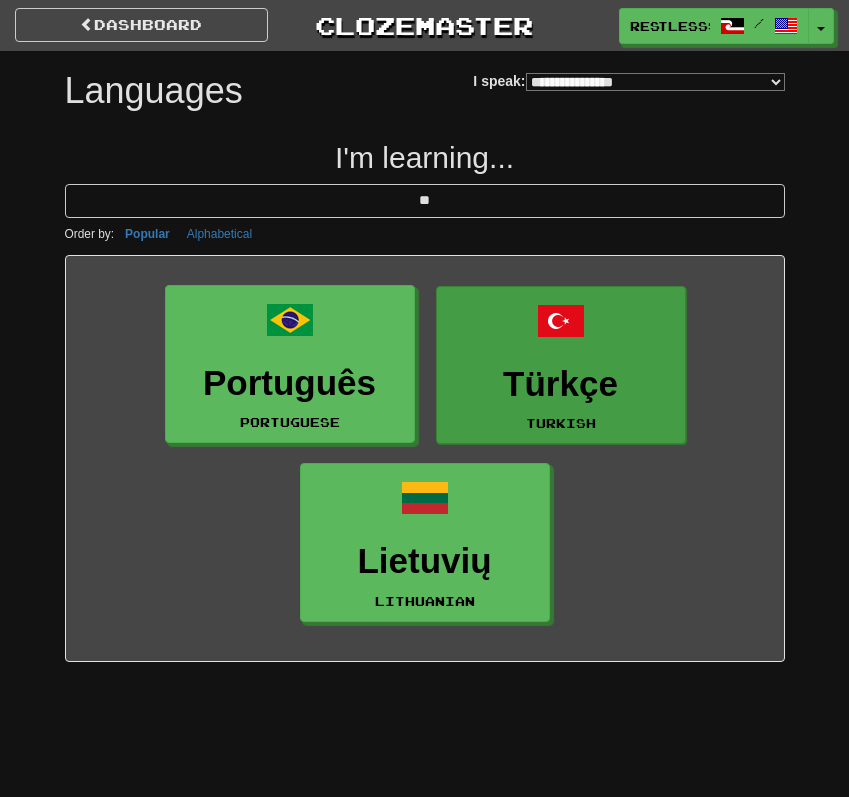 type on "**" 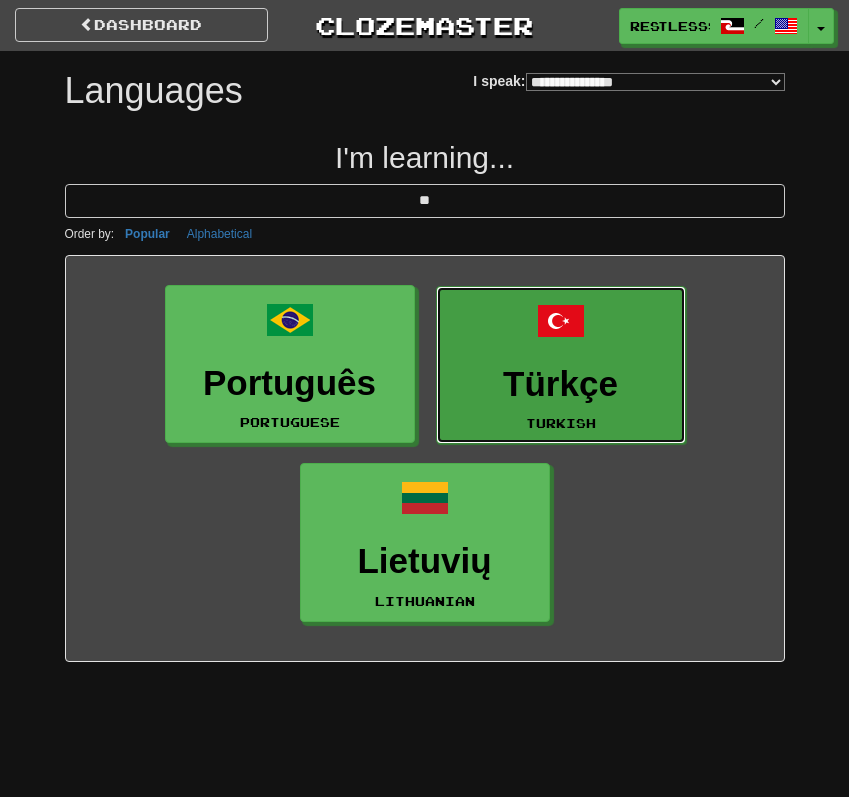 click on "Türkçe Turkish" at bounding box center (561, 365) 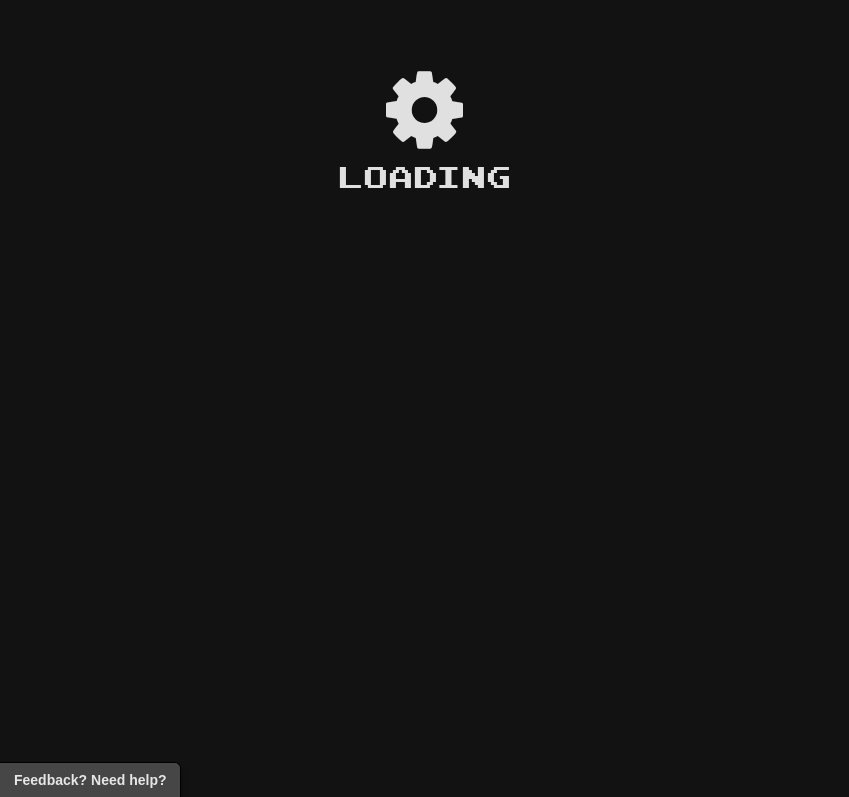 scroll, scrollTop: 0, scrollLeft: 0, axis: both 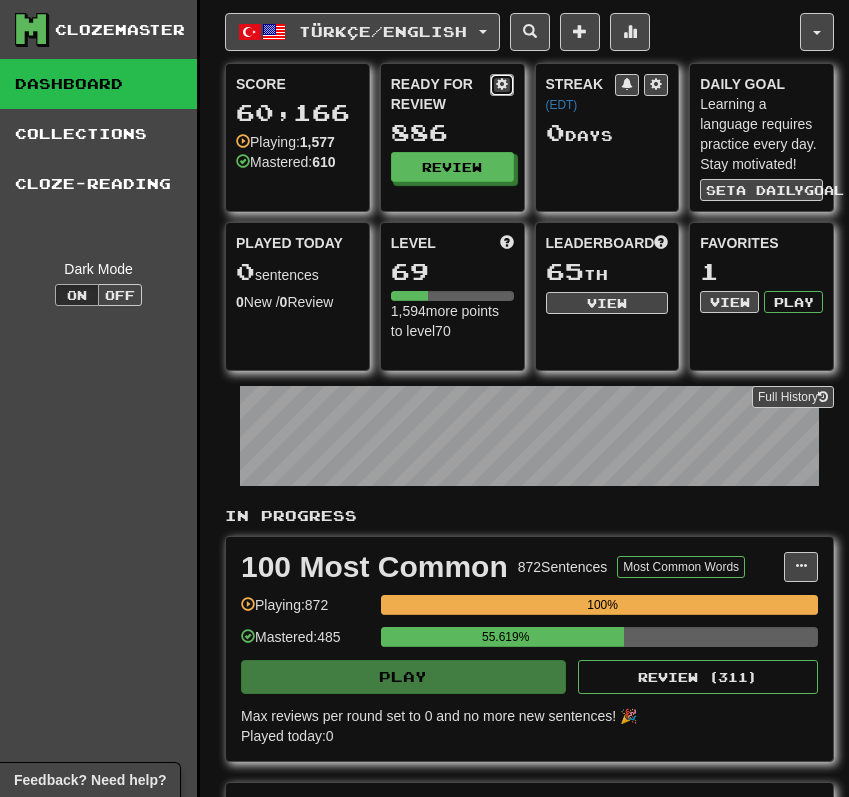 click at bounding box center [502, 85] 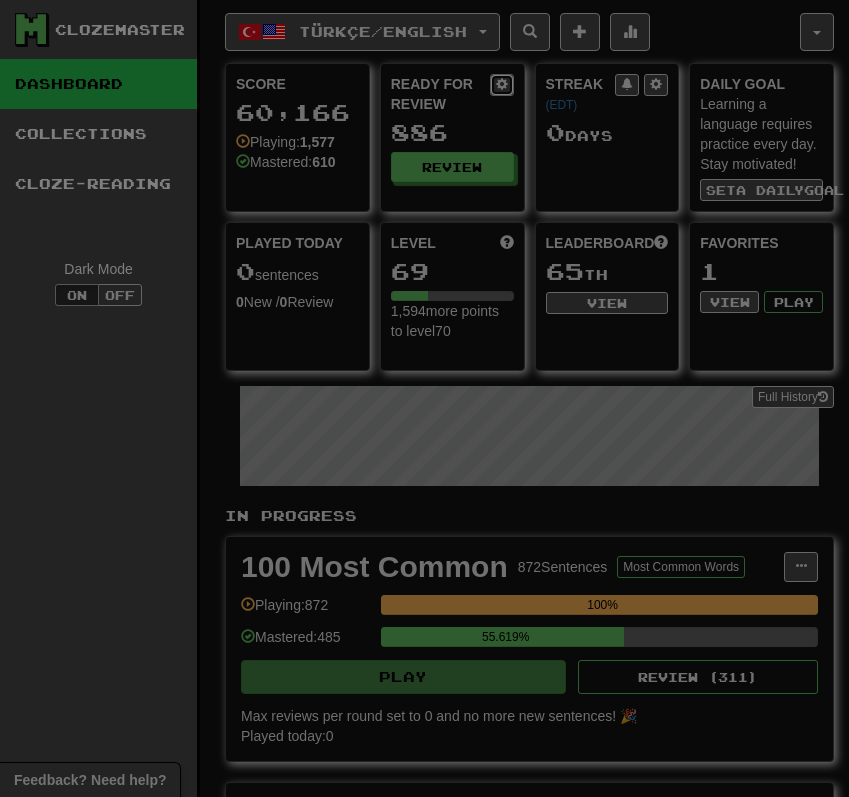 select on "*" 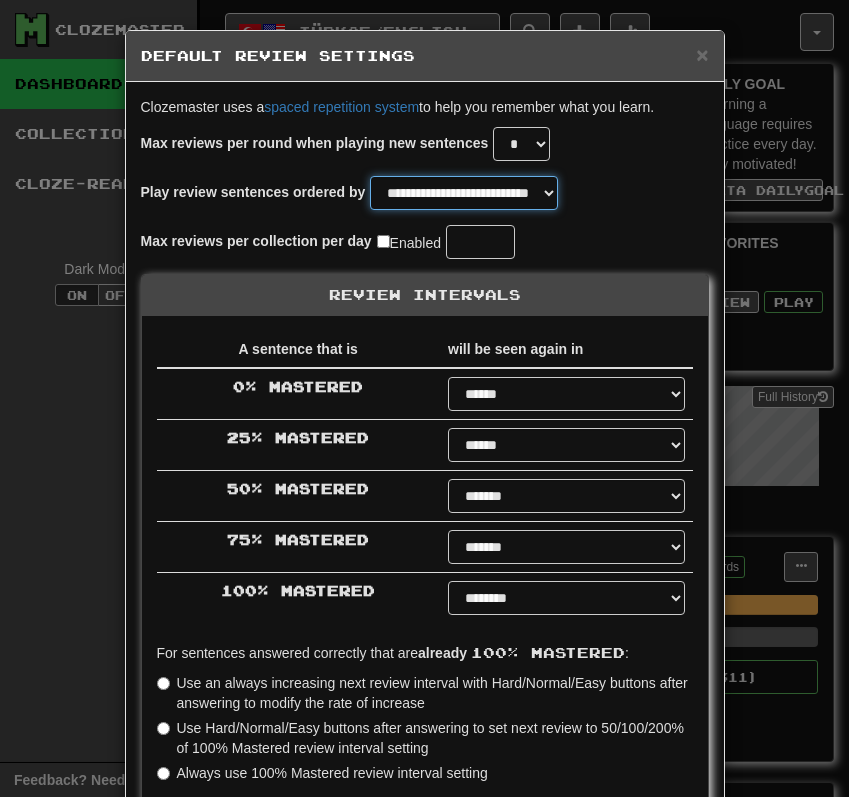 click on "**********" at bounding box center (464, 193) 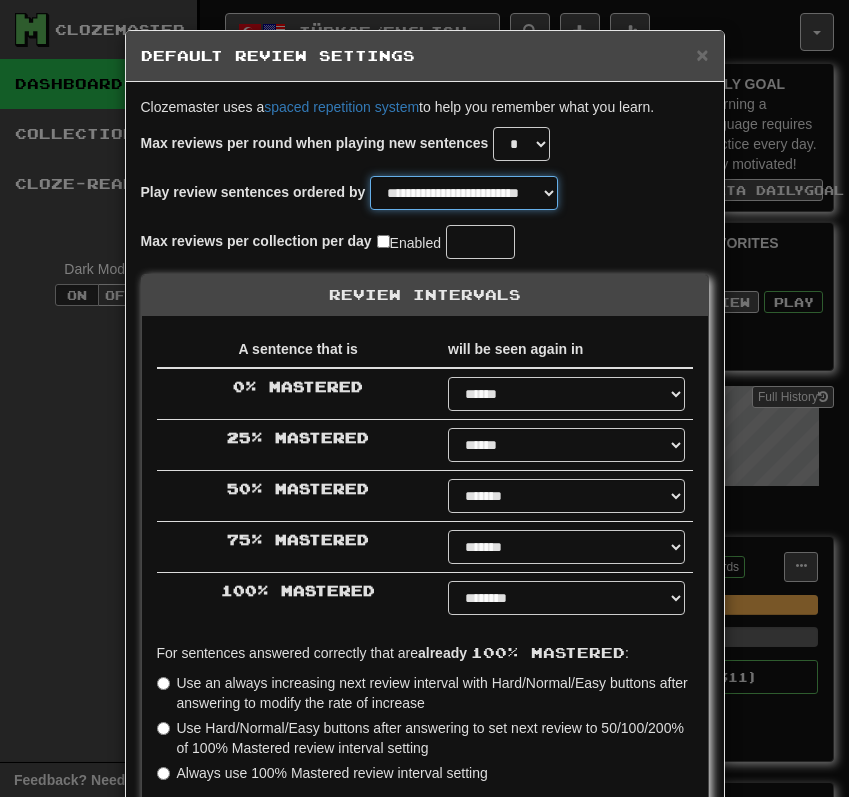 scroll, scrollTop: 308, scrollLeft: 0, axis: vertical 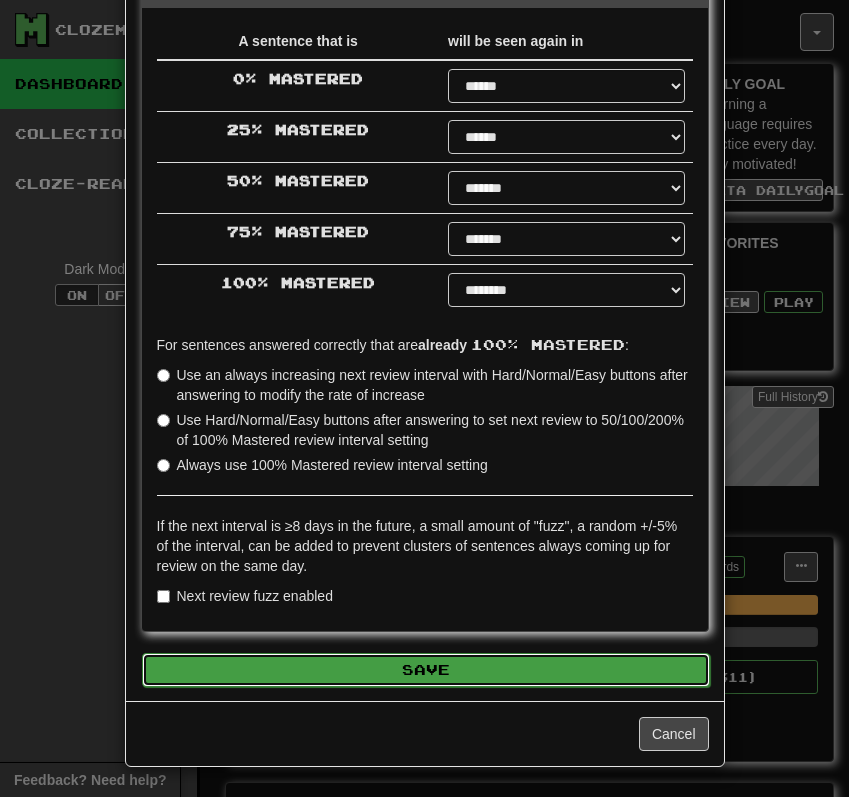 click on "Save" at bounding box center (426, 670) 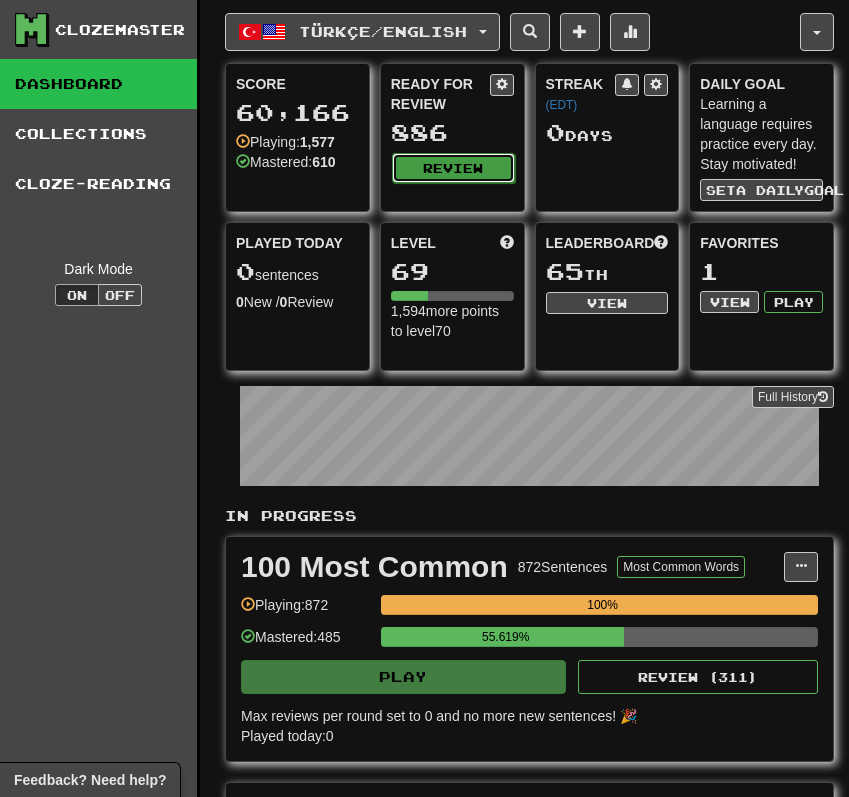 click on "Review" at bounding box center [453, 168] 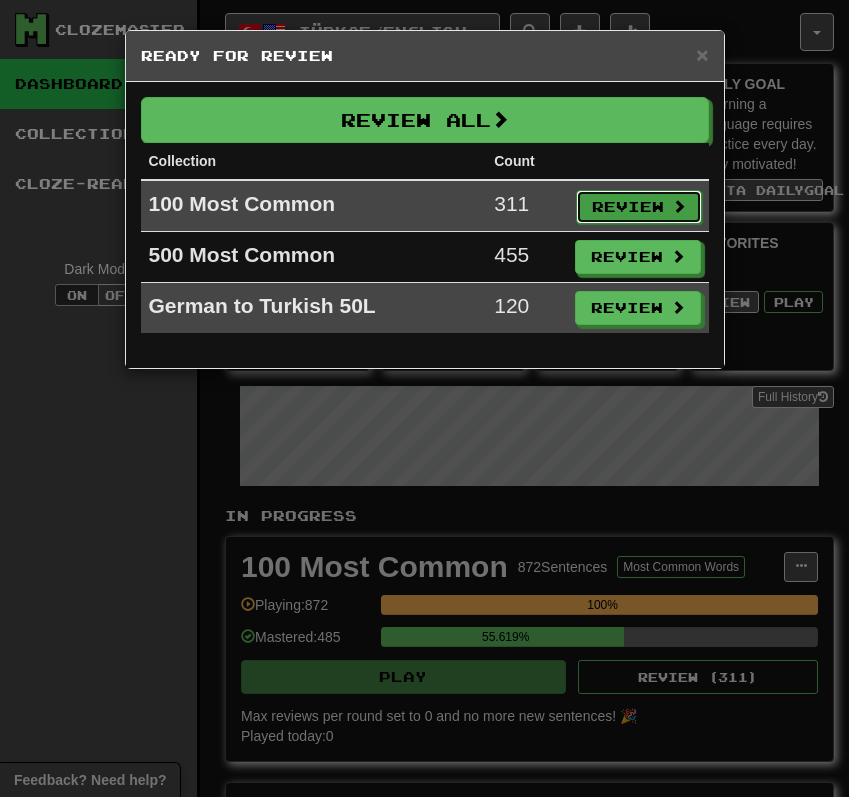 click on "Review" at bounding box center (639, 207) 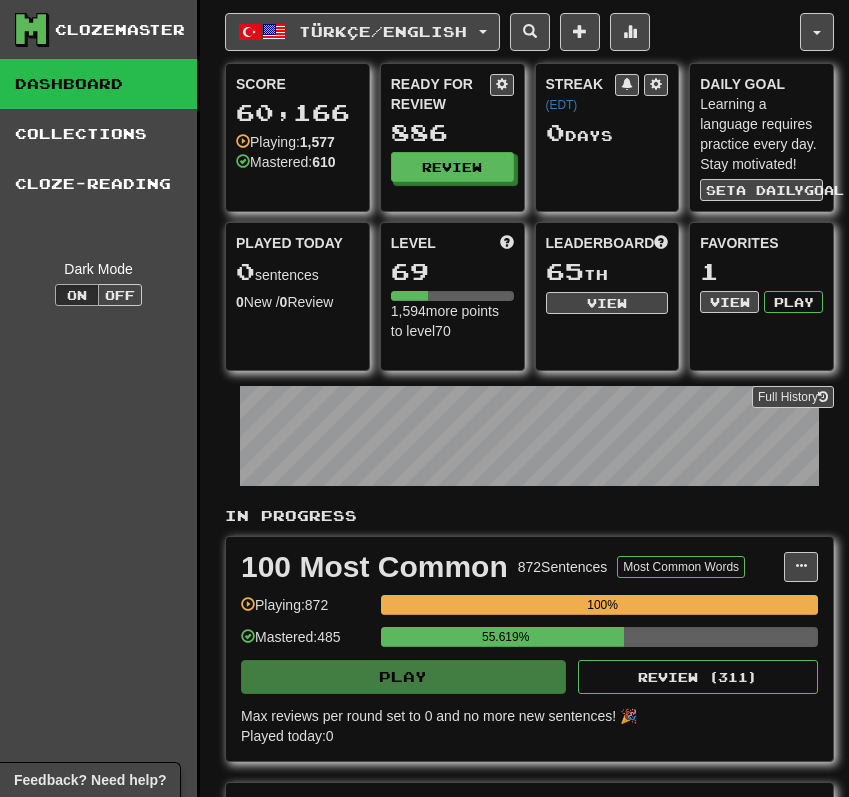 select on "**" 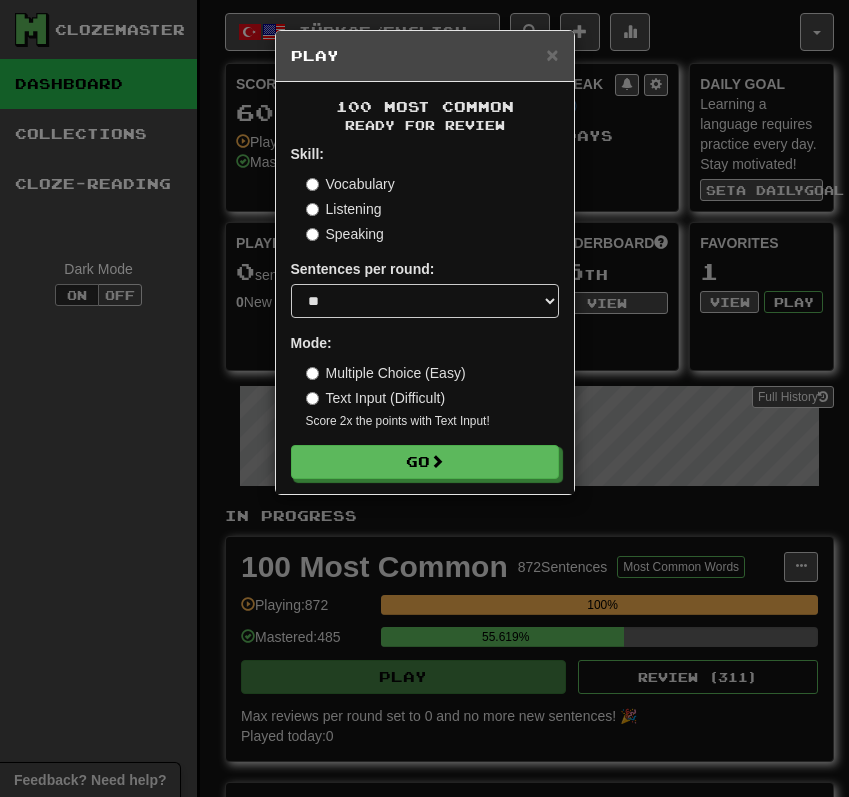 click on "Listening" at bounding box center [344, 209] 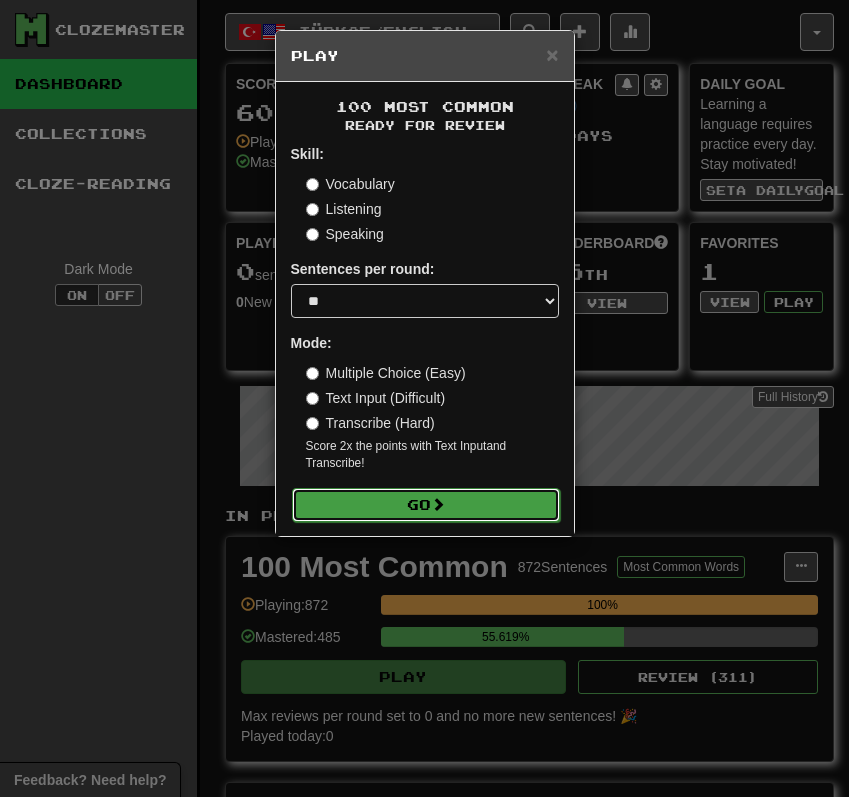 click on "Go" at bounding box center (426, 505) 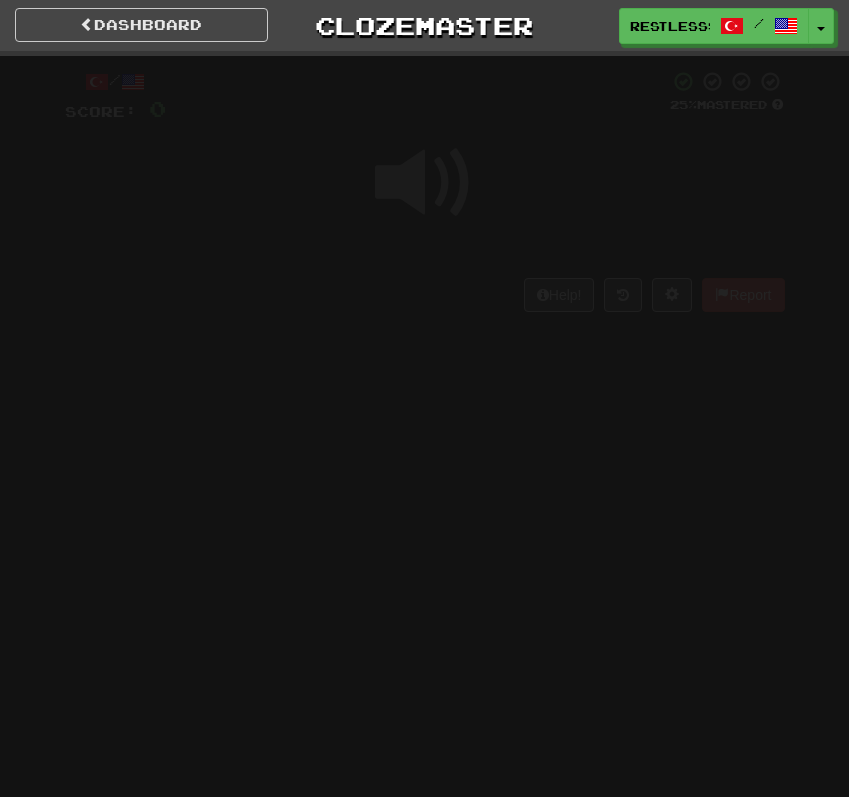 scroll, scrollTop: 0, scrollLeft: 0, axis: both 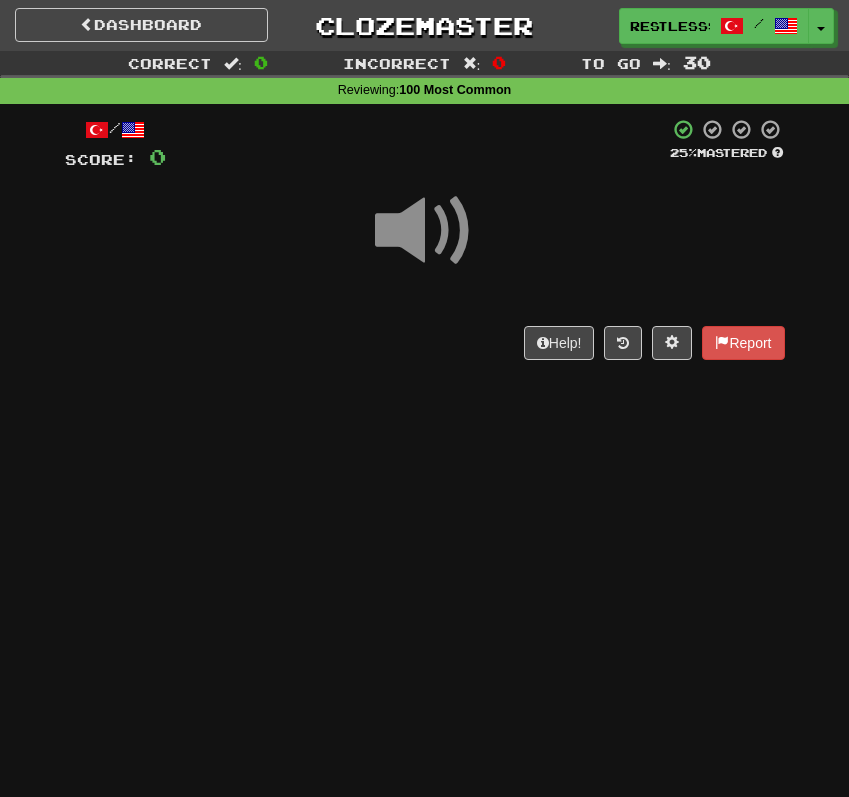 click on "/  Score:   0 25 %  Mastered  Help!  Report" at bounding box center [425, 239] 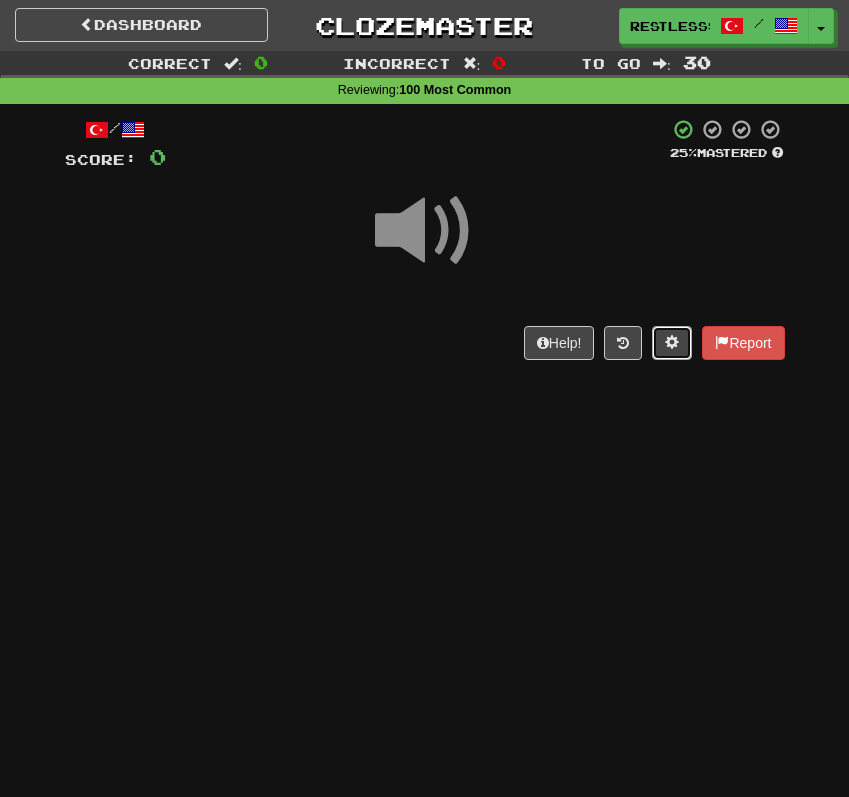 click at bounding box center (672, 343) 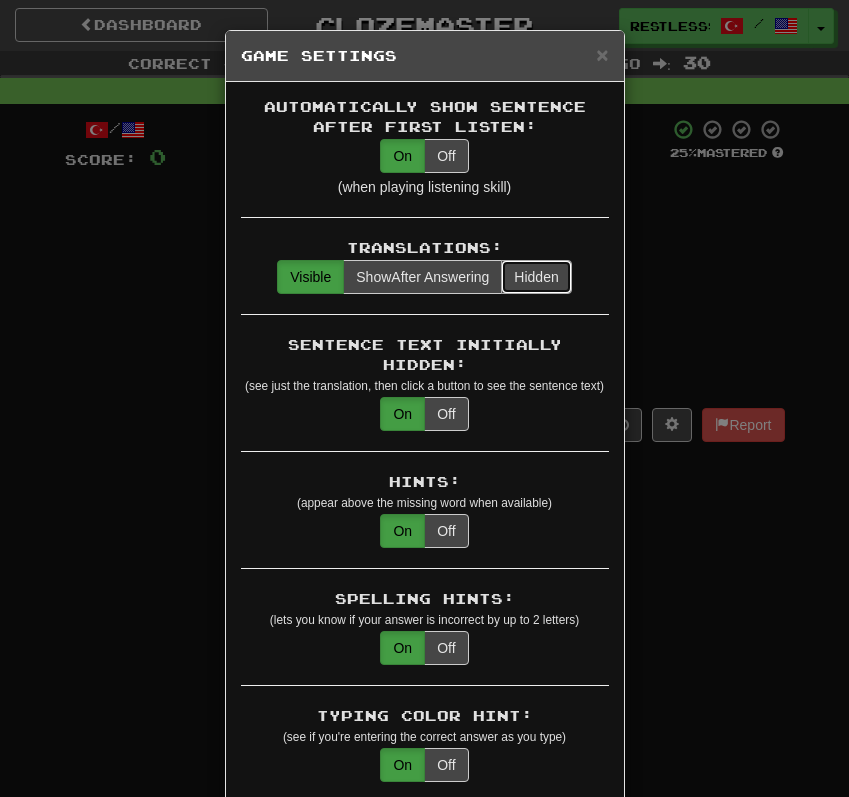 click on "Hidden" at bounding box center [536, 277] 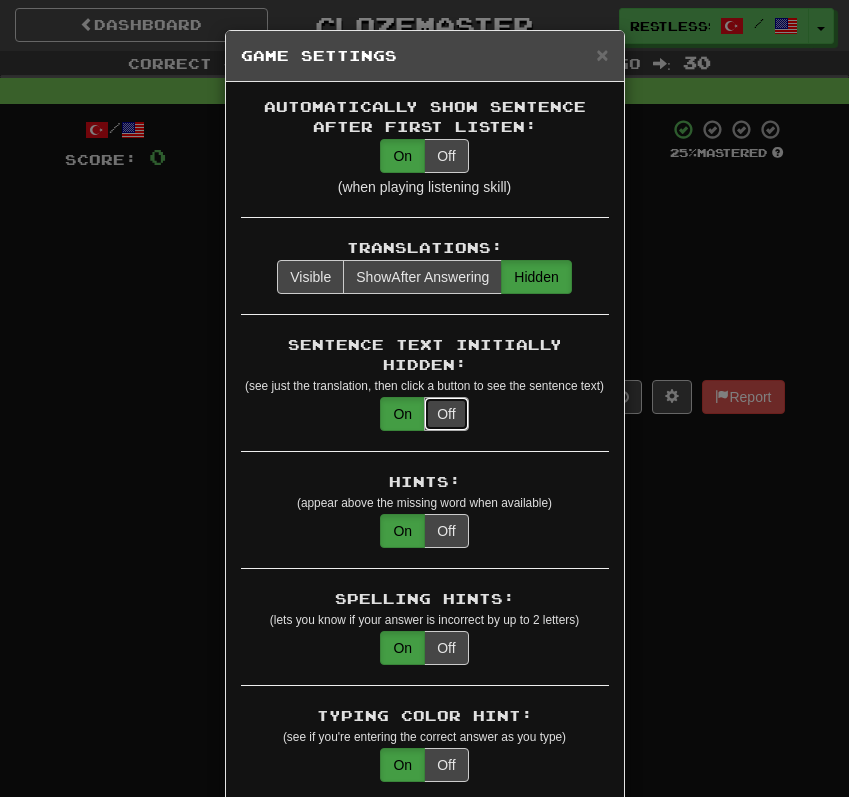 click on "Off" at bounding box center (446, 414) 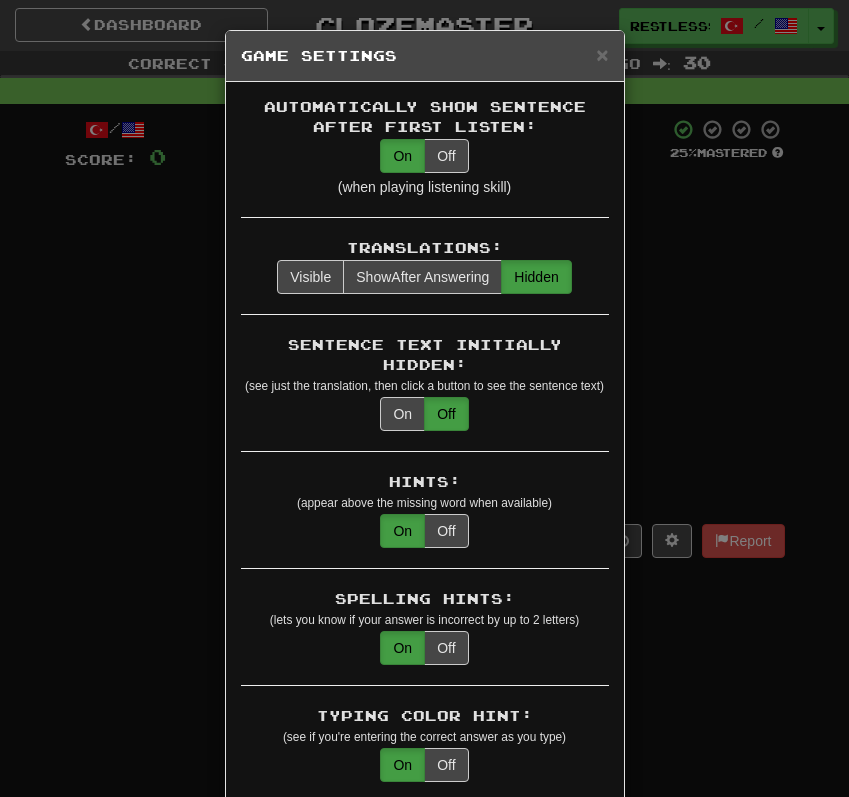click on "× Game Settings Automatically Show Sentence After First Listen: On Off (when playing listening skill) Translations: Visible Show  After Answering Hidden Sentence Text Initially Hidden: (see just the translation, then click a button to see the sentence text) On Off Hints: (appear above the missing word when available) On Off Spelling Hints: (lets you know if your answer is incorrect by up to 2 letters) On Off Typing Color Hint: (see if you're entering the correct answer as you type) On Off Text Box Size: (text box size can change to match the missing word) Changes Always the Same Enter Submits Empty: (pressing Enter when the input is empty will submit a blank answer) On Off Clear After Answering: (keypress clears the text input after answering so you can practice re-typing the answer) On Off Image Toggle: (toggle button, if sentence image available) After Answering Before and After Off Image Background: (use sentence image as background, if available) On Off Pronunciation: On Off Sound Effects: On Off On Off" at bounding box center [424, 398] 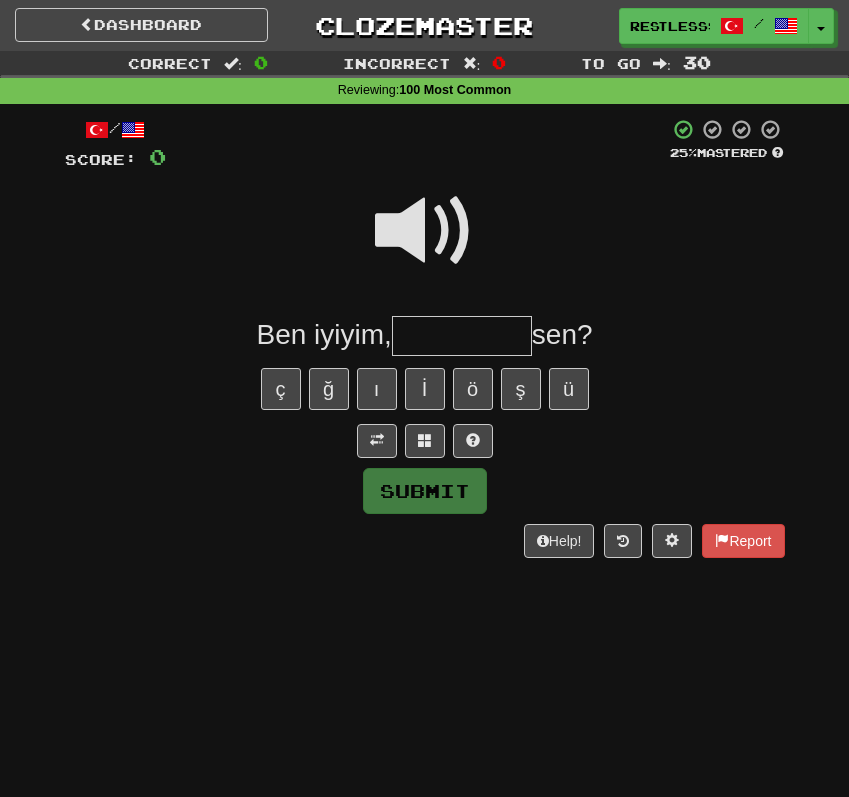 click at bounding box center (425, 231) 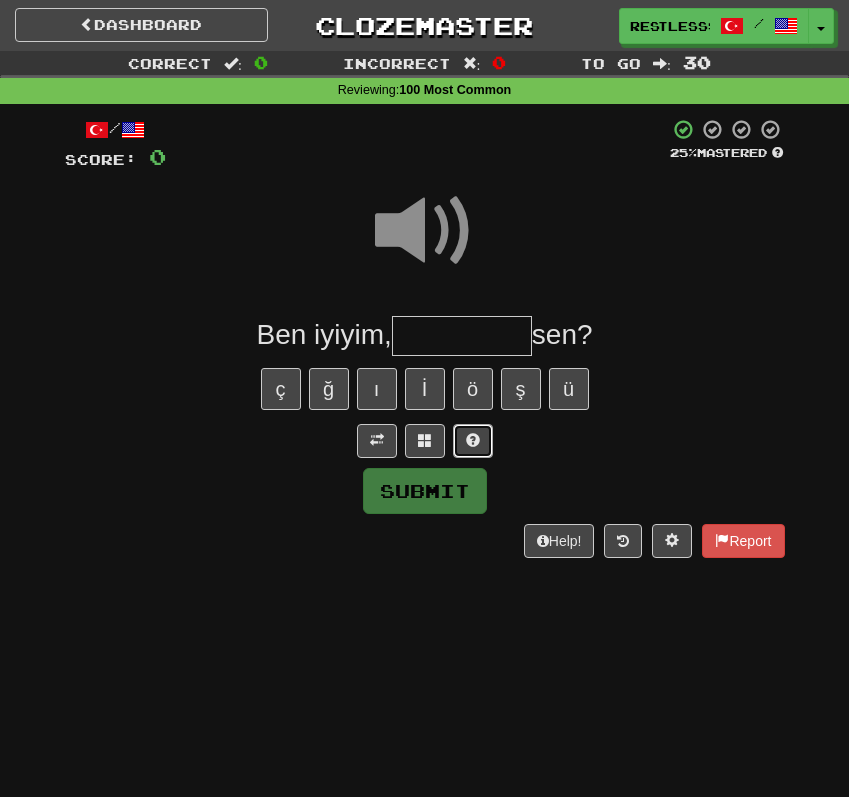 click at bounding box center [473, 441] 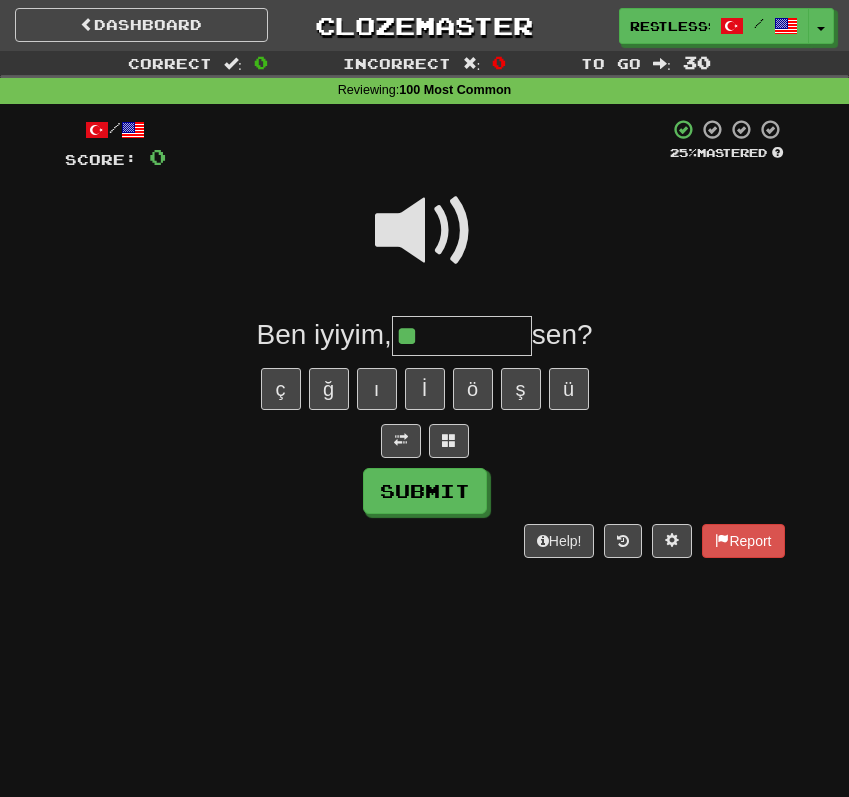type on "**" 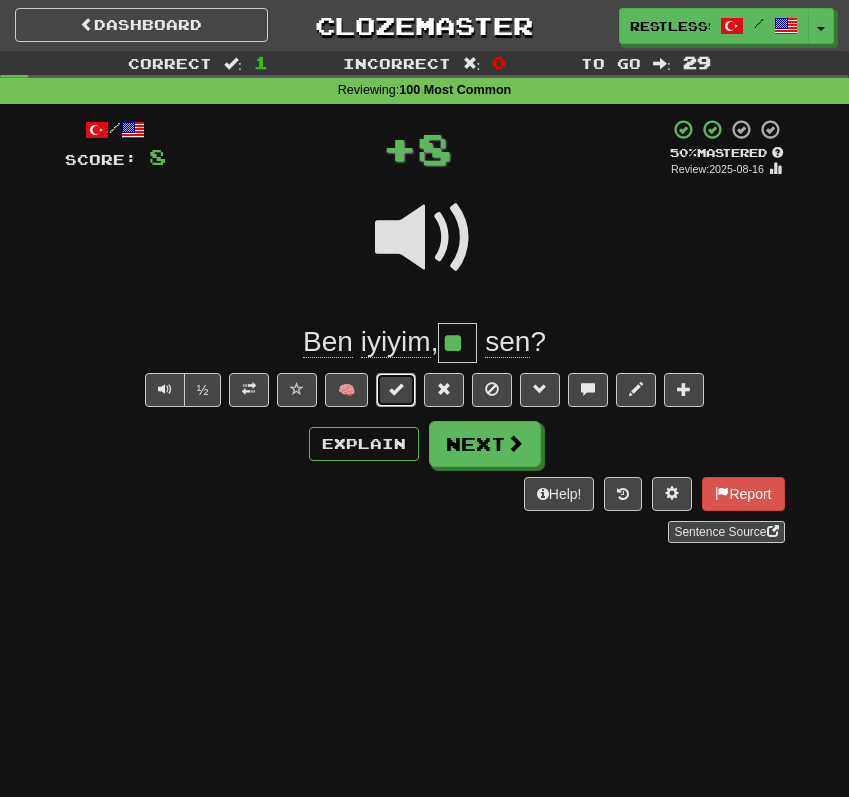 click at bounding box center [396, 390] 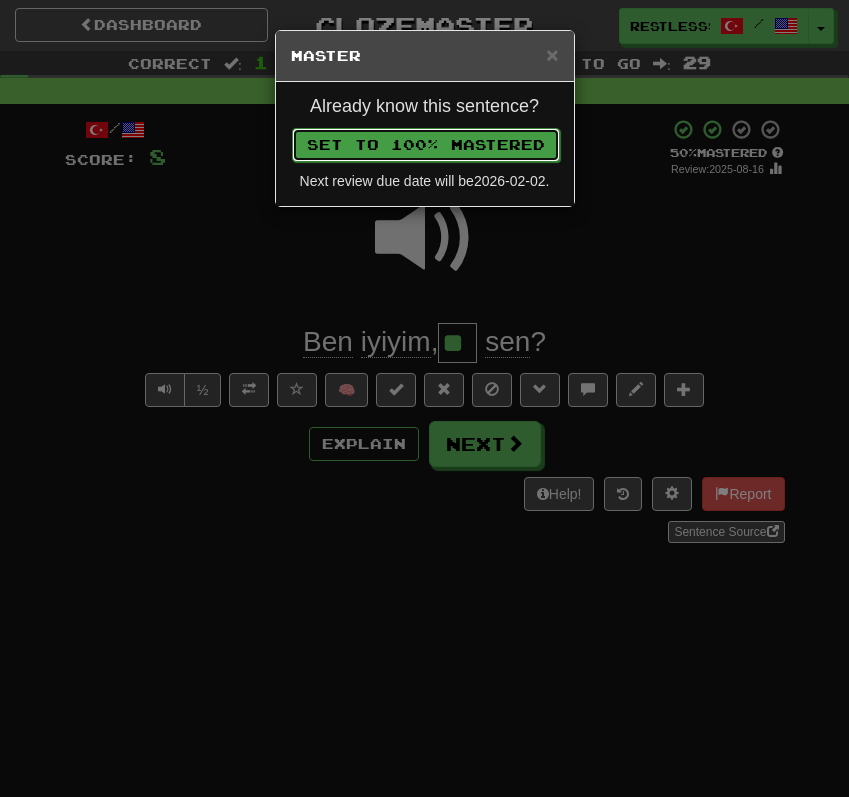 click on "Set to 100% Mastered" at bounding box center [426, 145] 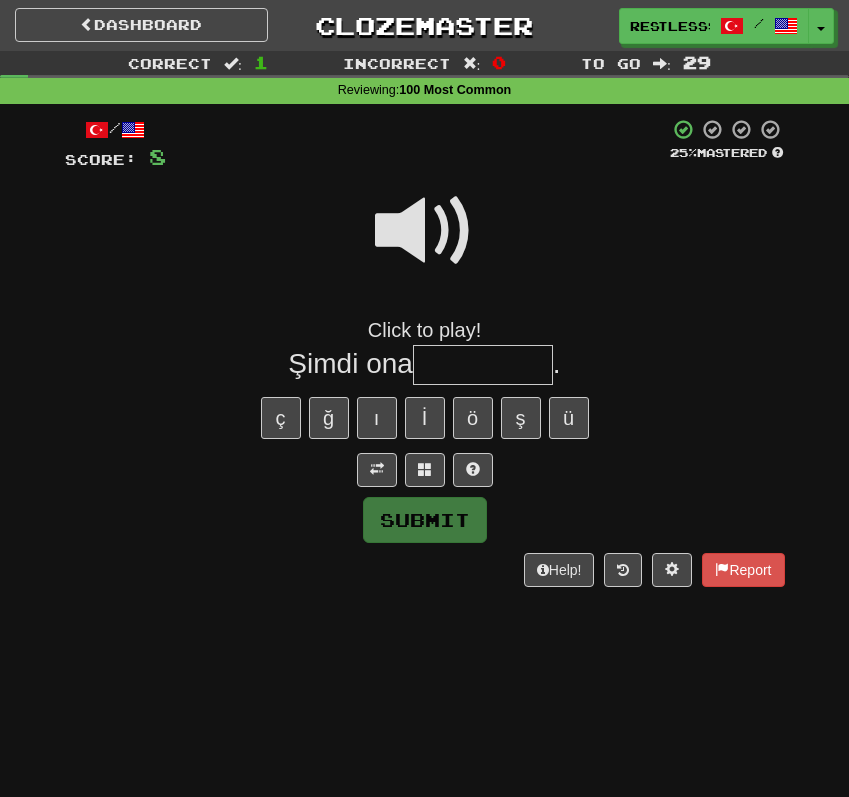 click at bounding box center (425, 231) 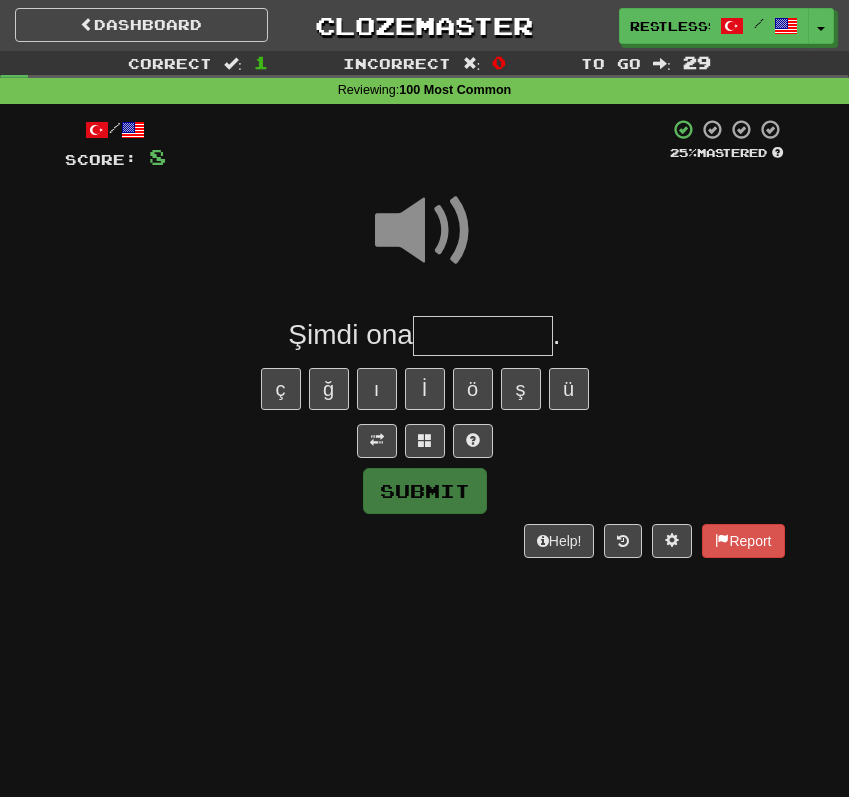 click at bounding box center (483, 336) 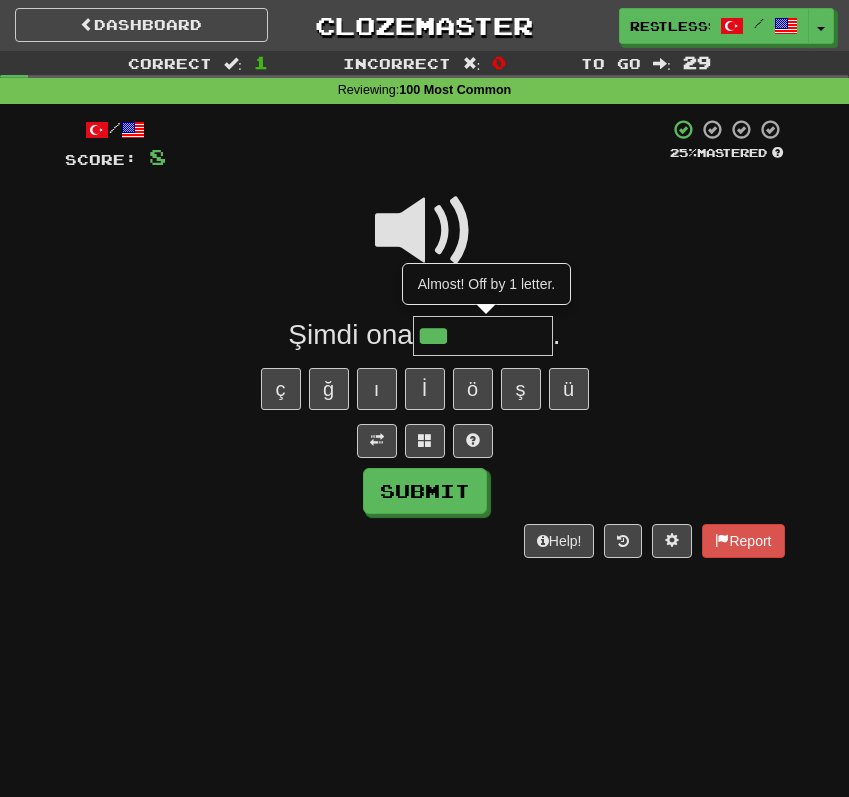 type on "***" 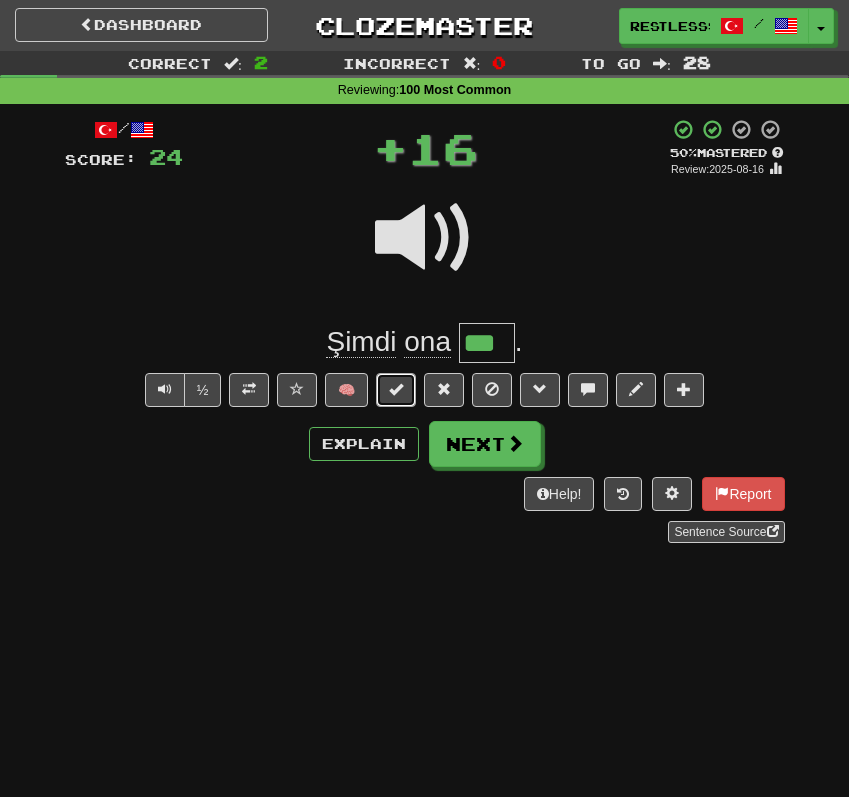 click at bounding box center (396, 390) 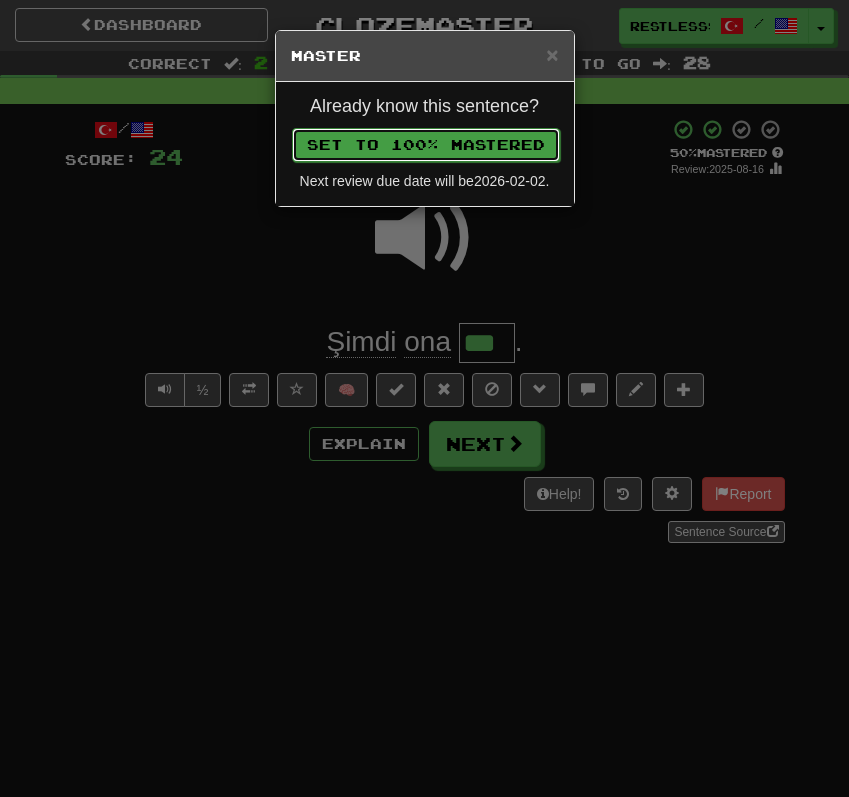 click on "Set to 100% Mastered" at bounding box center [426, 145] 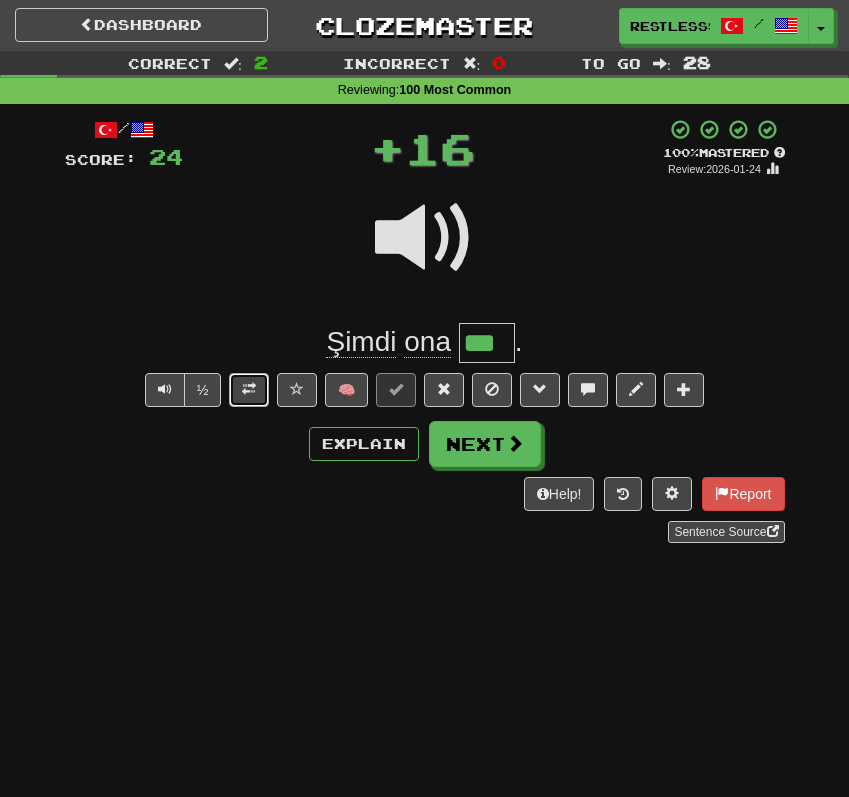click at bounding box center (249, 389) 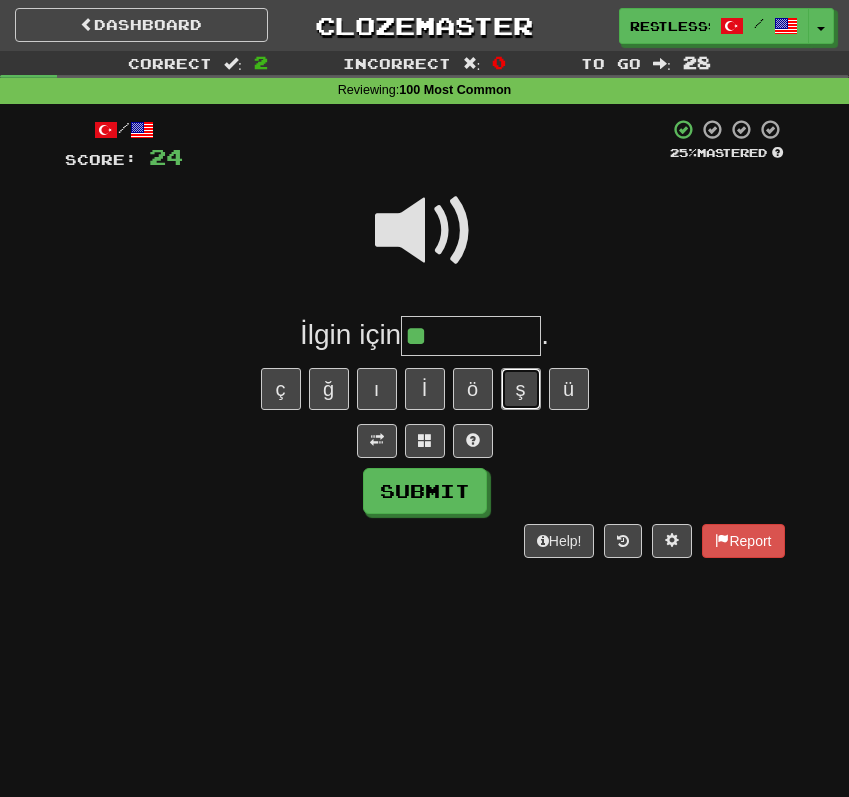 click on "ş" at bounding box center (521, 389) 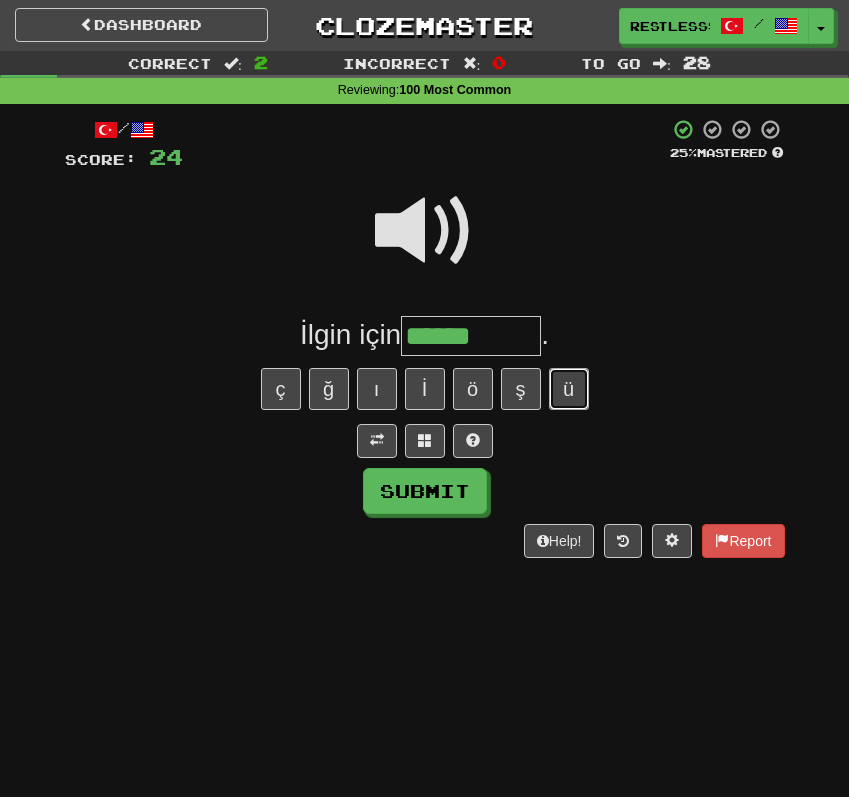 click on "ü" at bounding box center [569, 389] 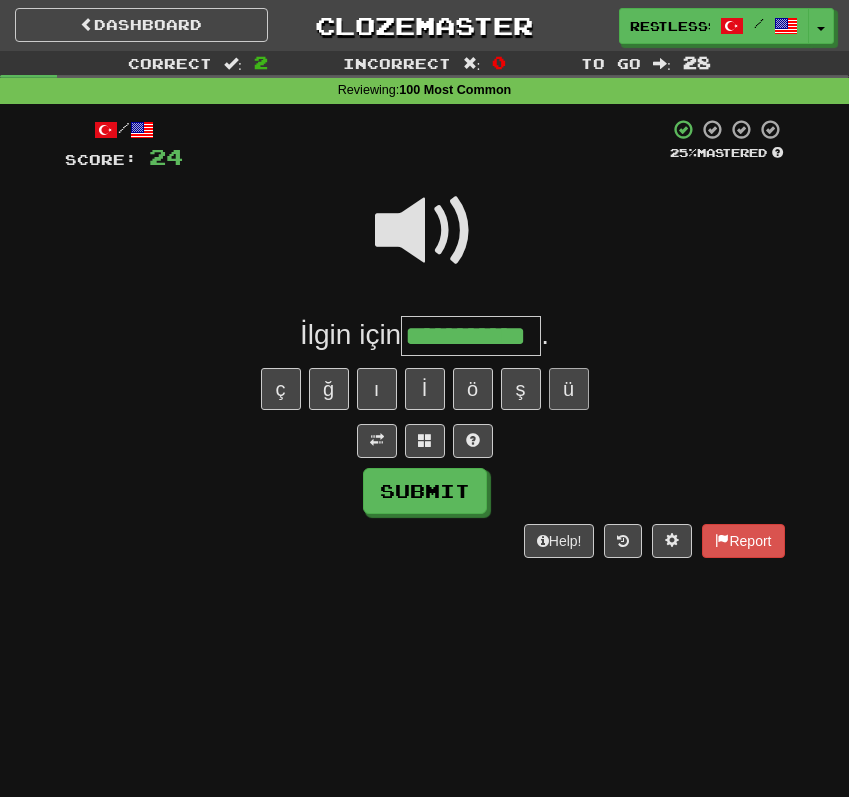 scroll, scrollTop: 0, scrollLeft: 5, axis: horizontal 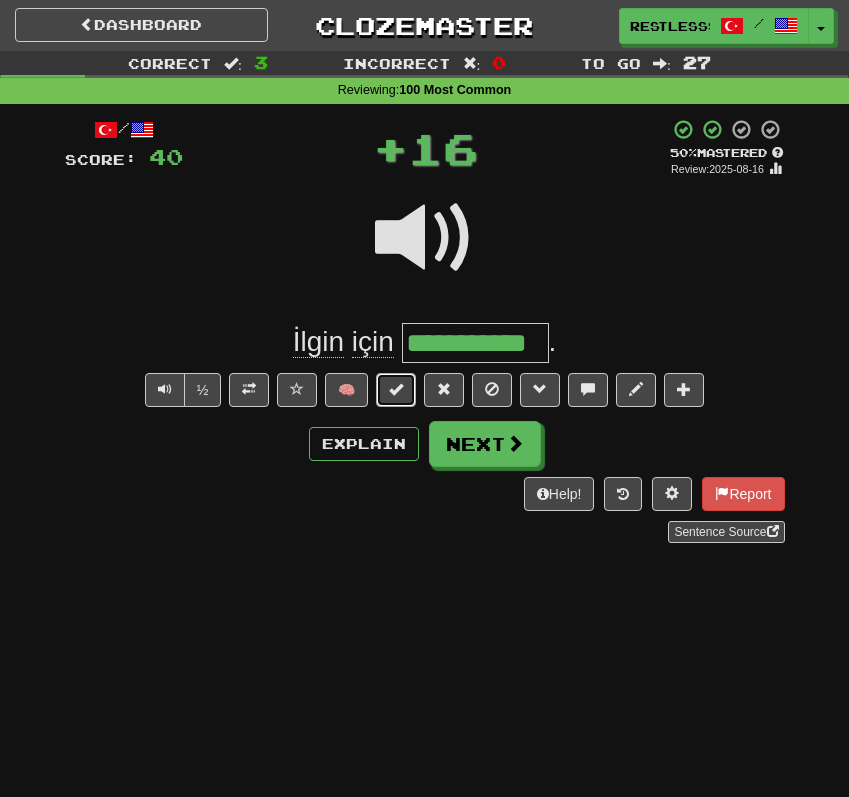 click at bounding box center (396, 390) 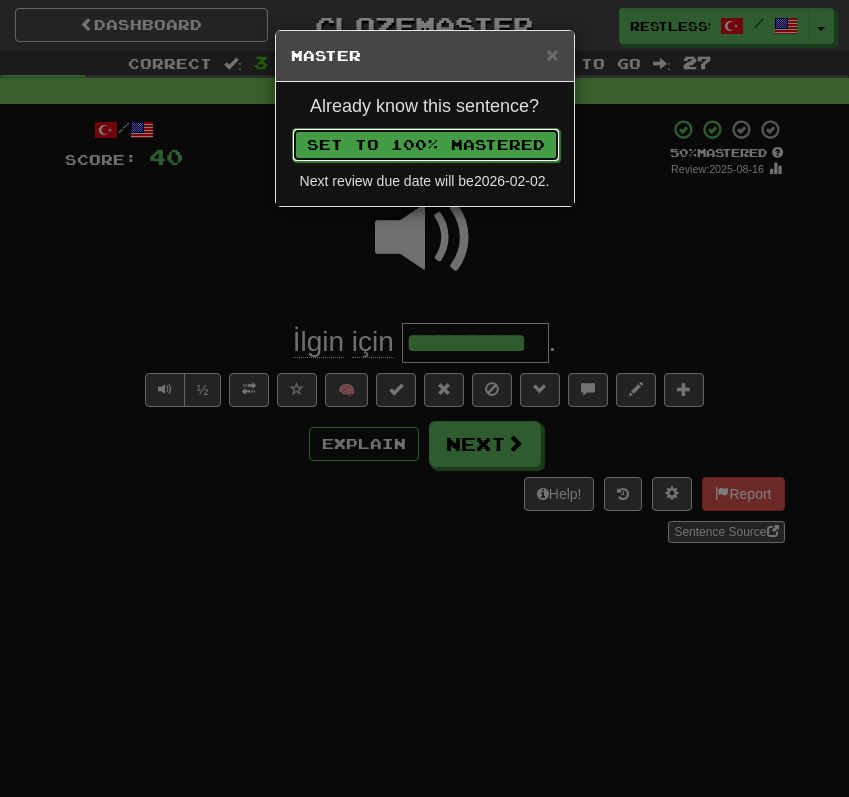 click on "Set to 100% Mastered" at bounding box center [426, 145] 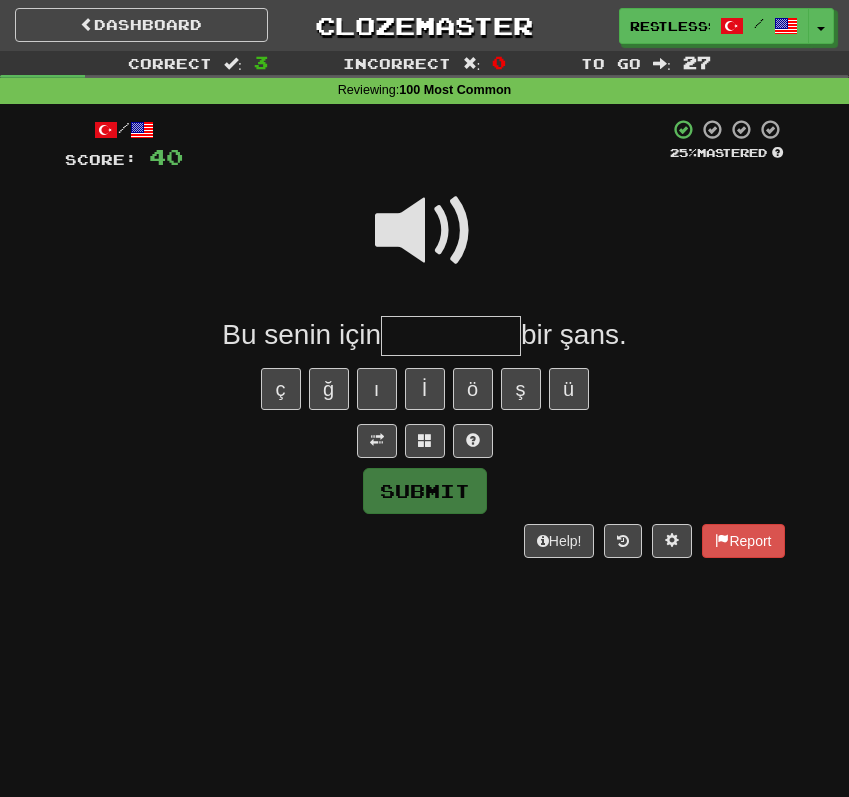 click at bounding box center (425, 231) 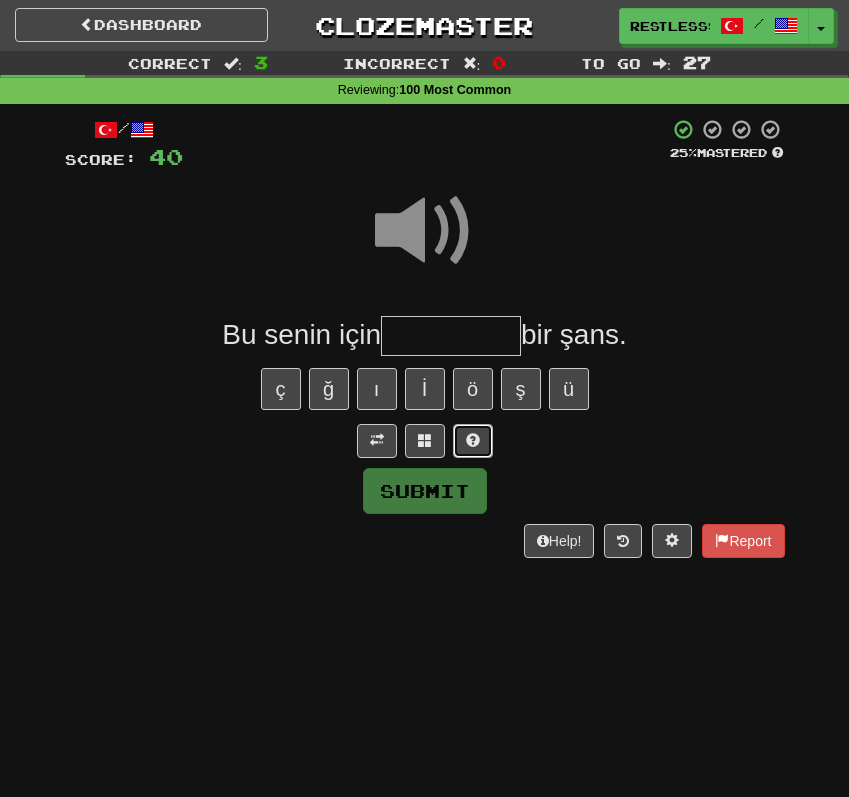 click at bounding box center (473, 440) 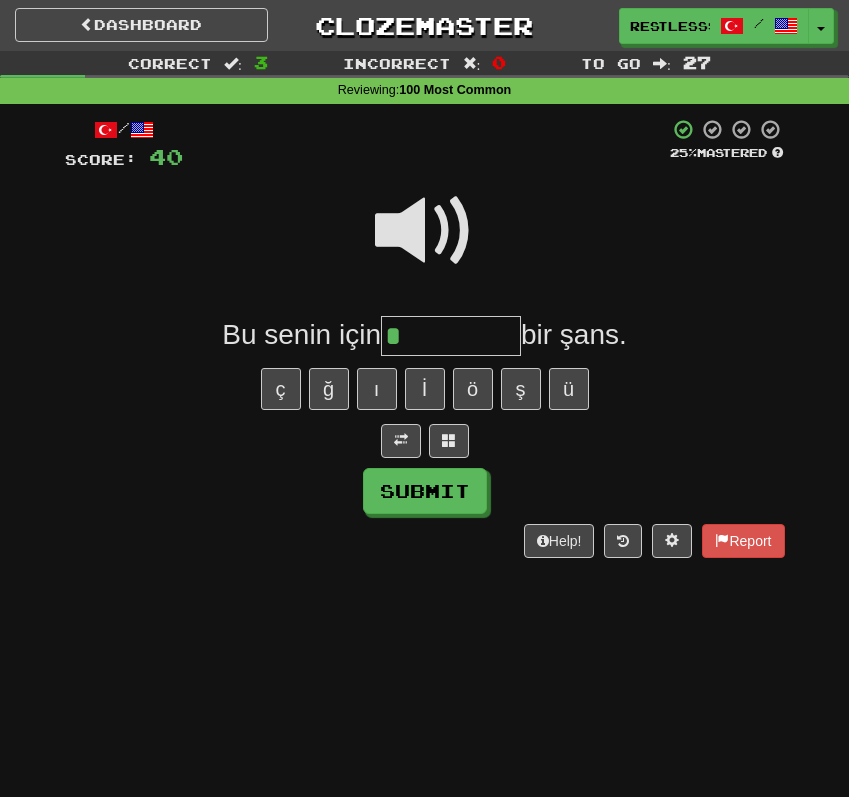 click at bounding box center (425, 231) 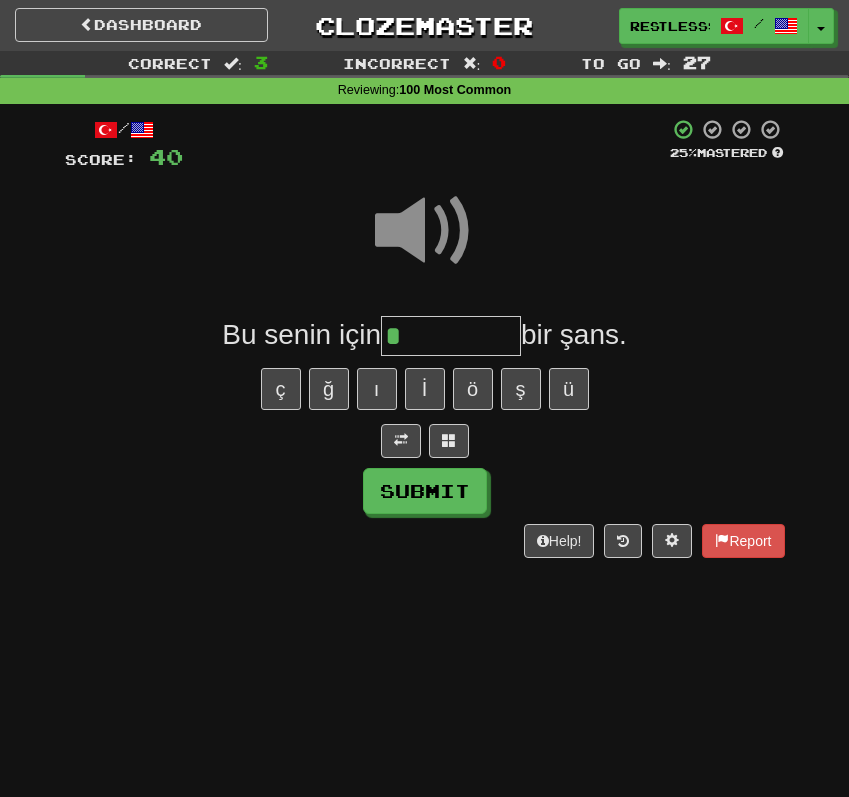 click on "*" at bounding box center [451, 336] 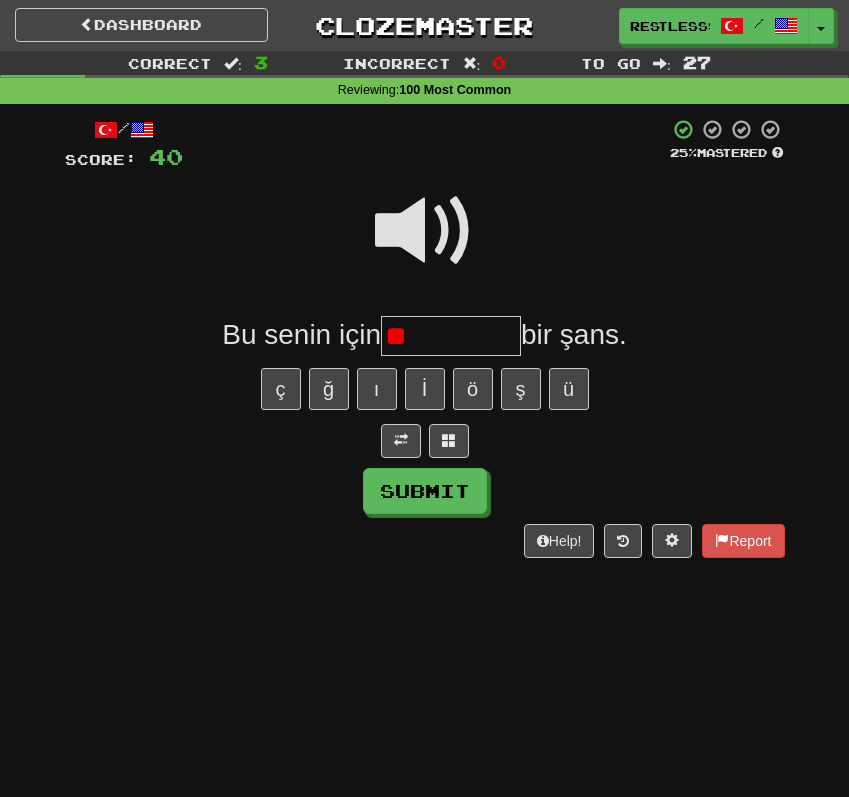type on "*****" 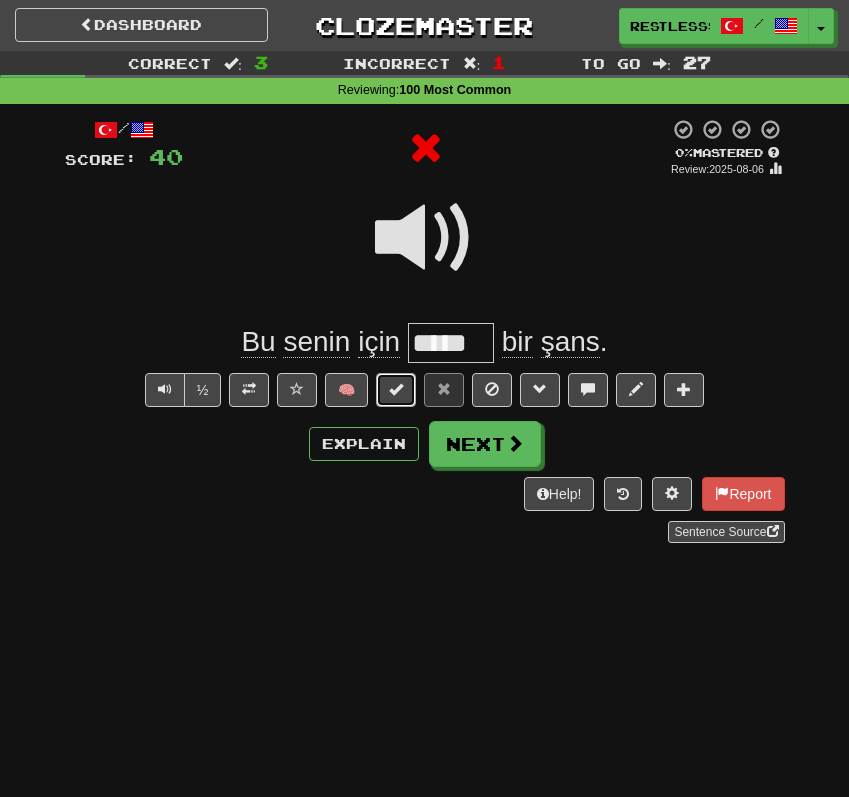 click at bounding box center [396, 389] 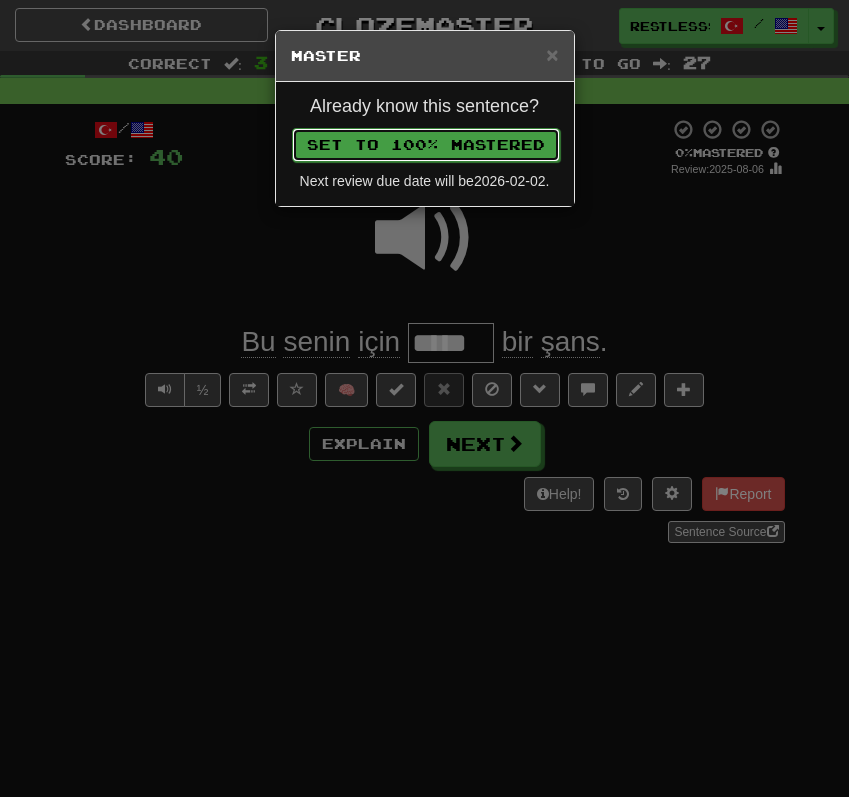 click on "Set to 100% Mastered" at bounding box center [426, 145] 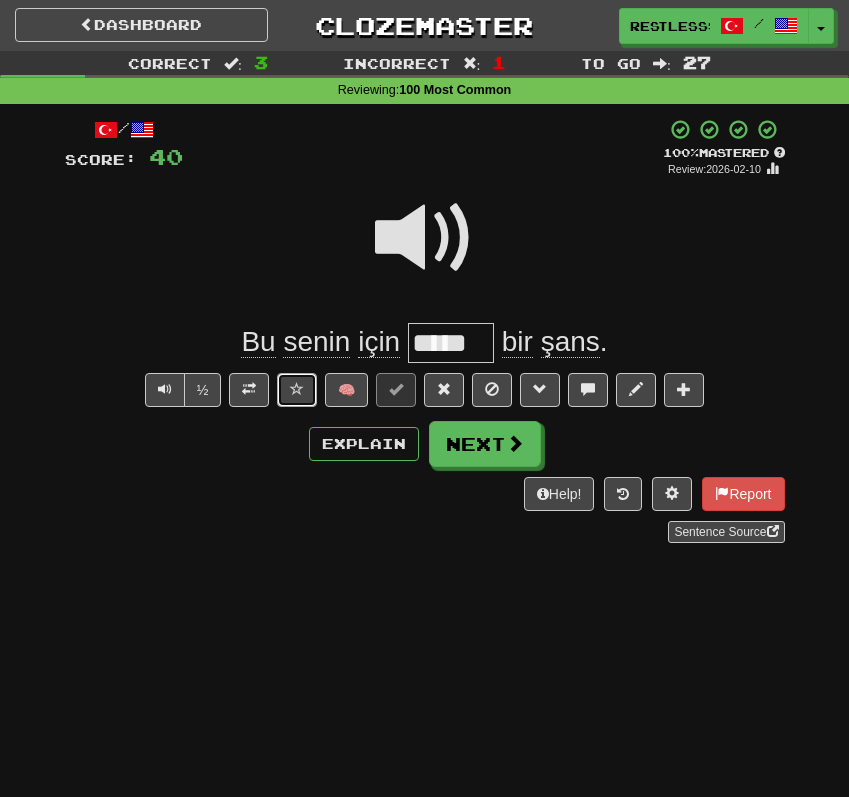 click at bounding box center [297, 390] 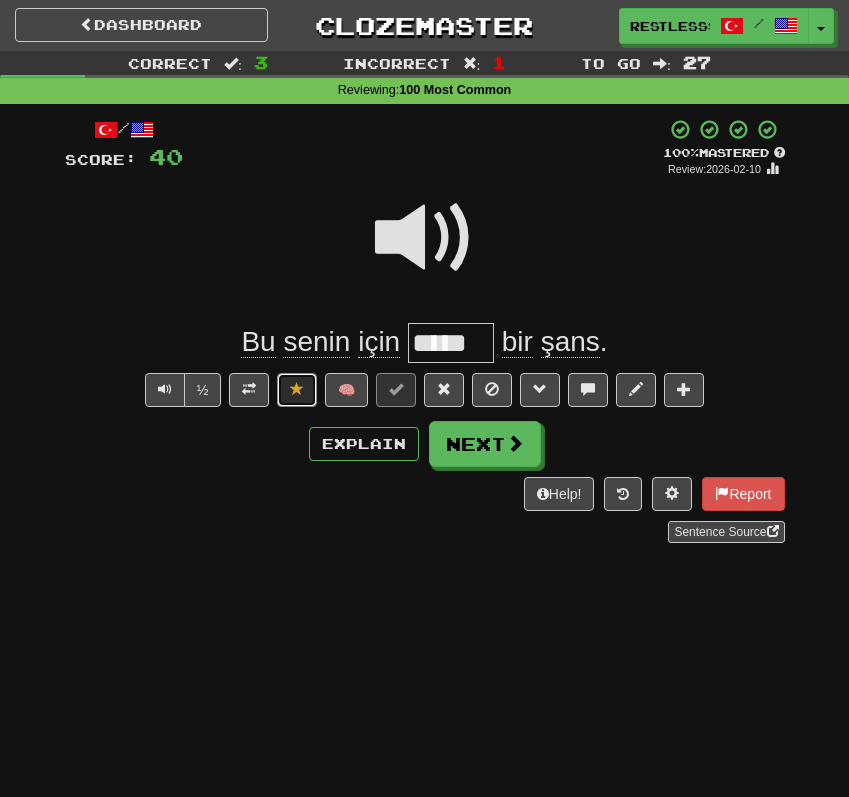 click at bounding box center [297, 390] 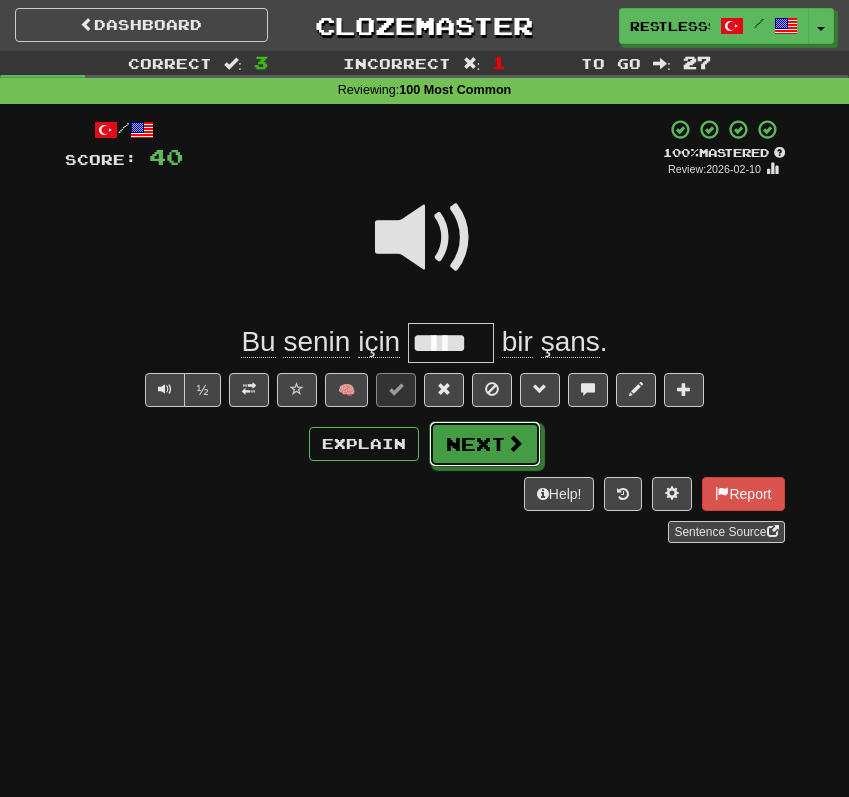 click on "Next" at bounding box center (485, 444) 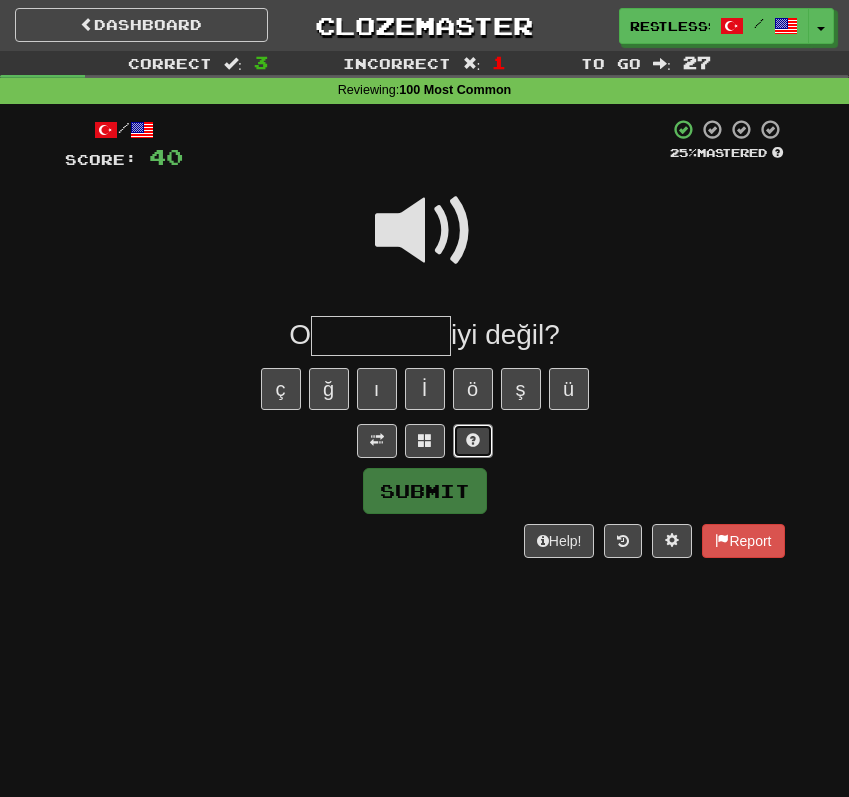 click at bounding box center (473, 440) 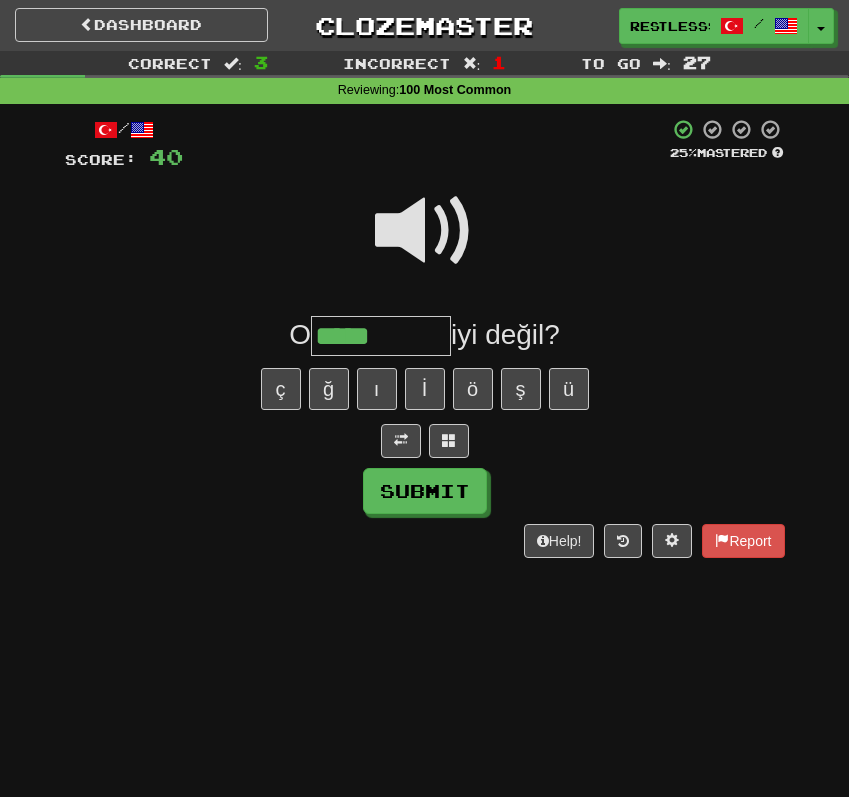 type on "*****" 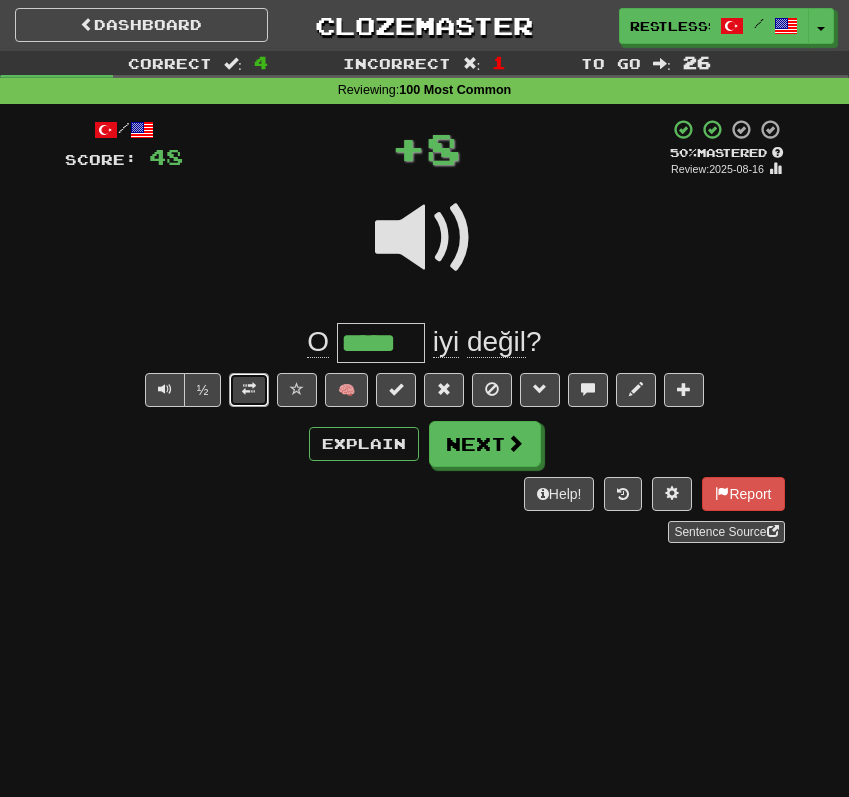 click at bounding box center [249, 390] 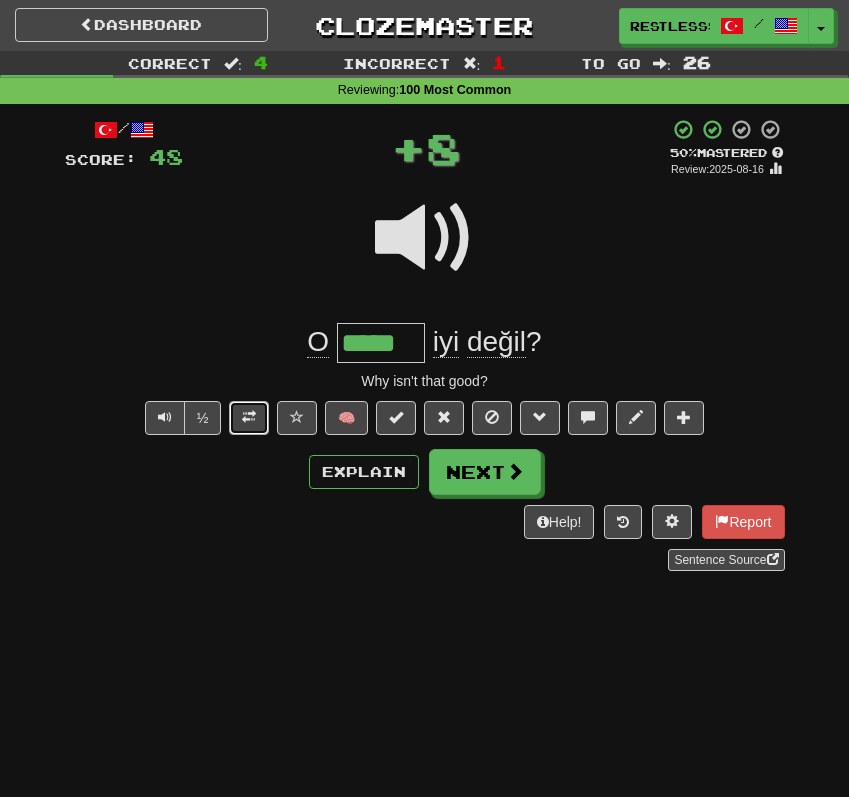 click at bounding box center (249, 418) 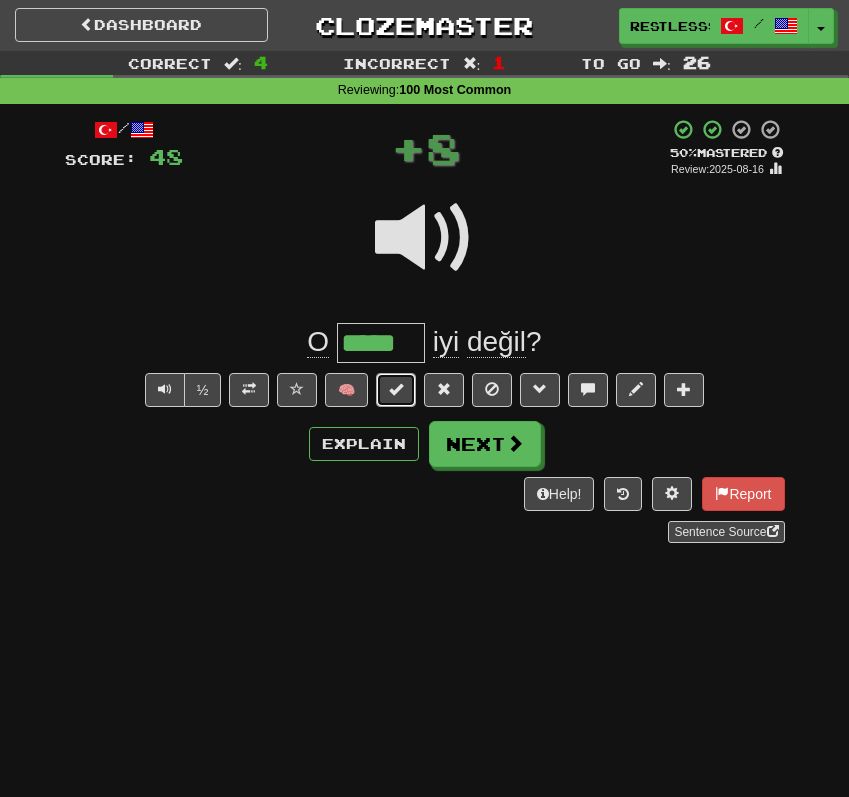 click at bounding box center [396, 389] 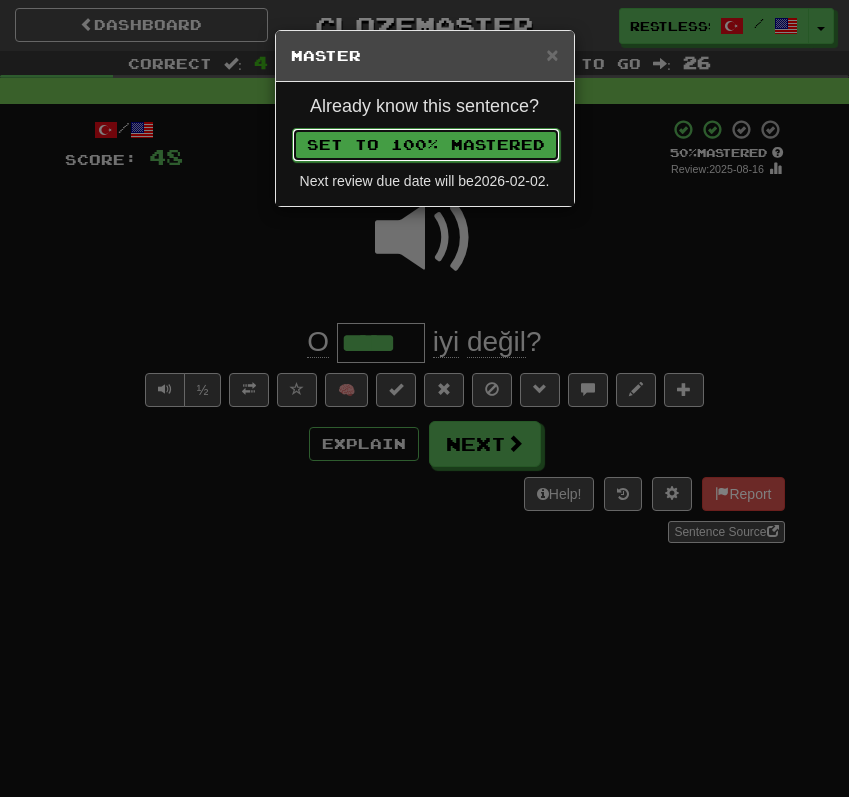 click on "Set to 100% Mastered" at bounding box center [426, 145] 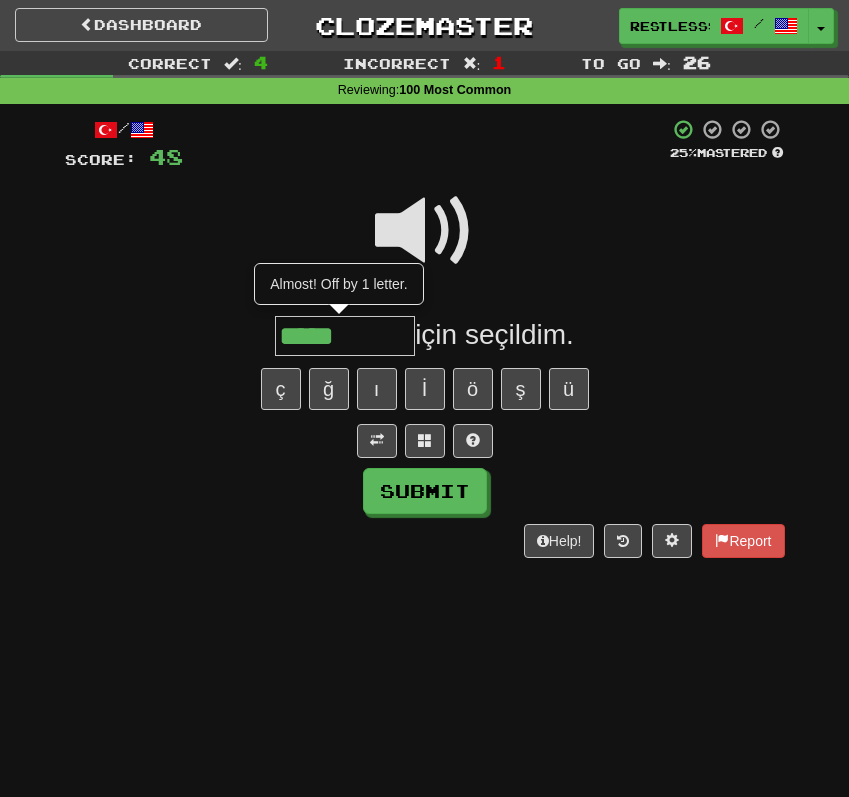 type on "*****" 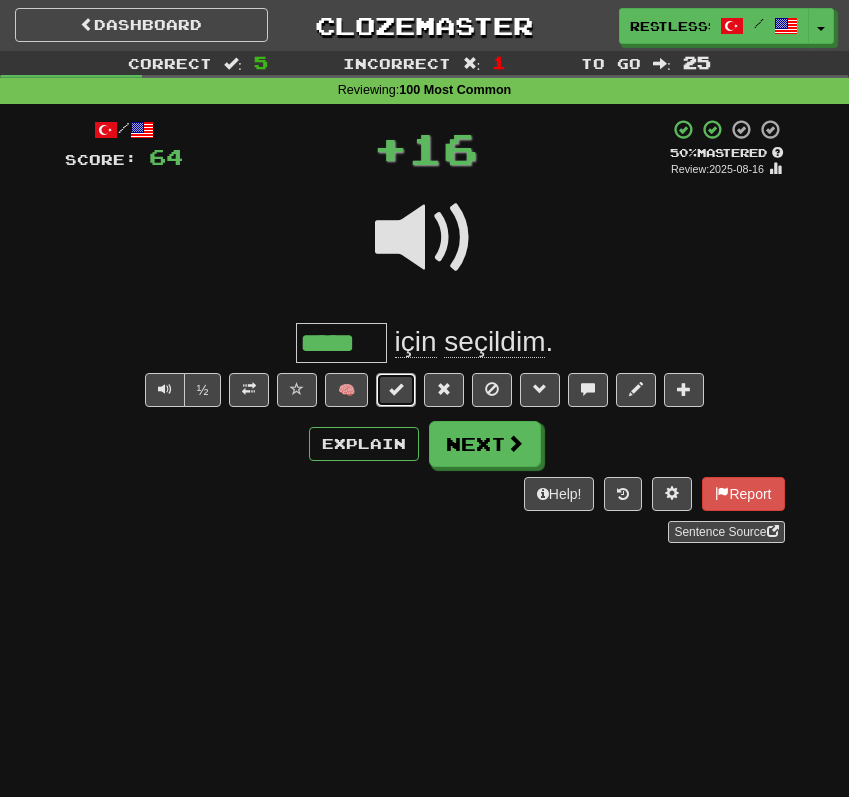 click at bounding box center [396, 389] 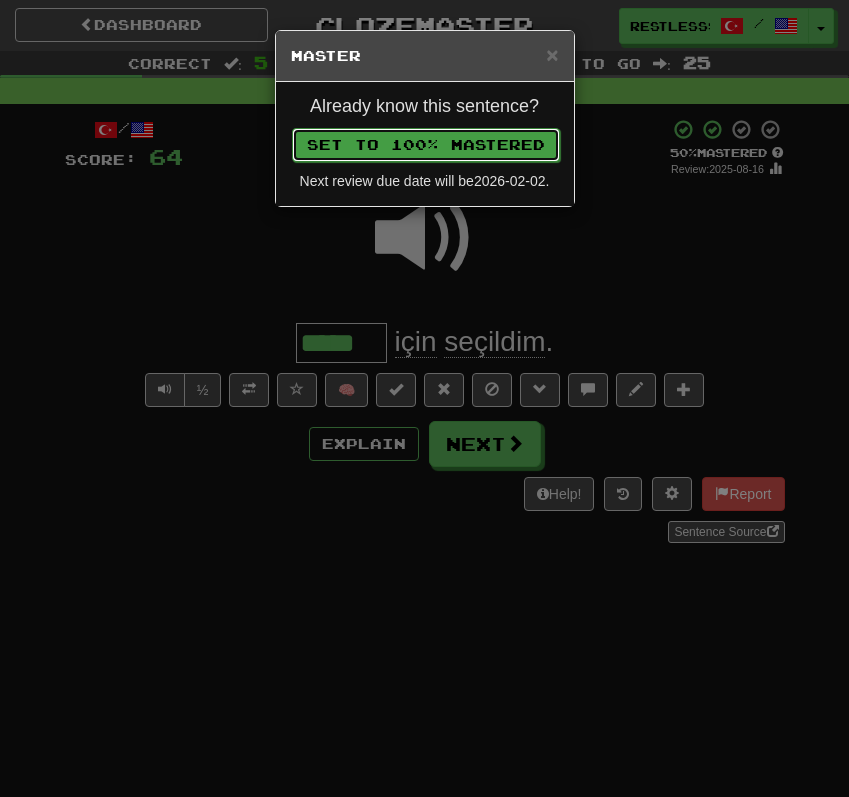 click on "Set to 100% Mastered" at bounding box center (426, 145) 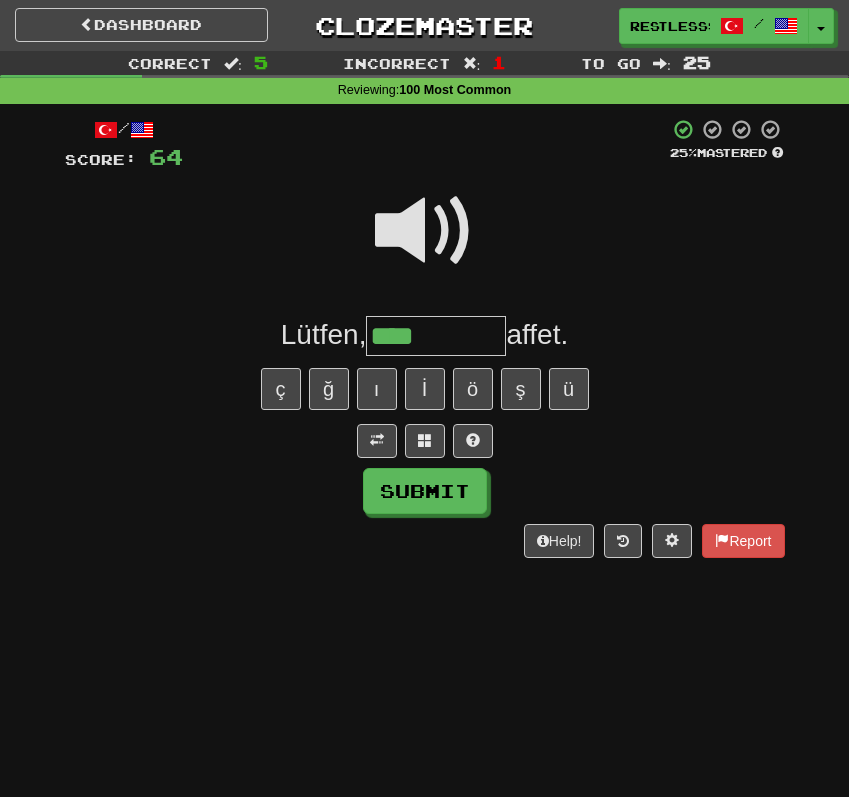 type on "****" 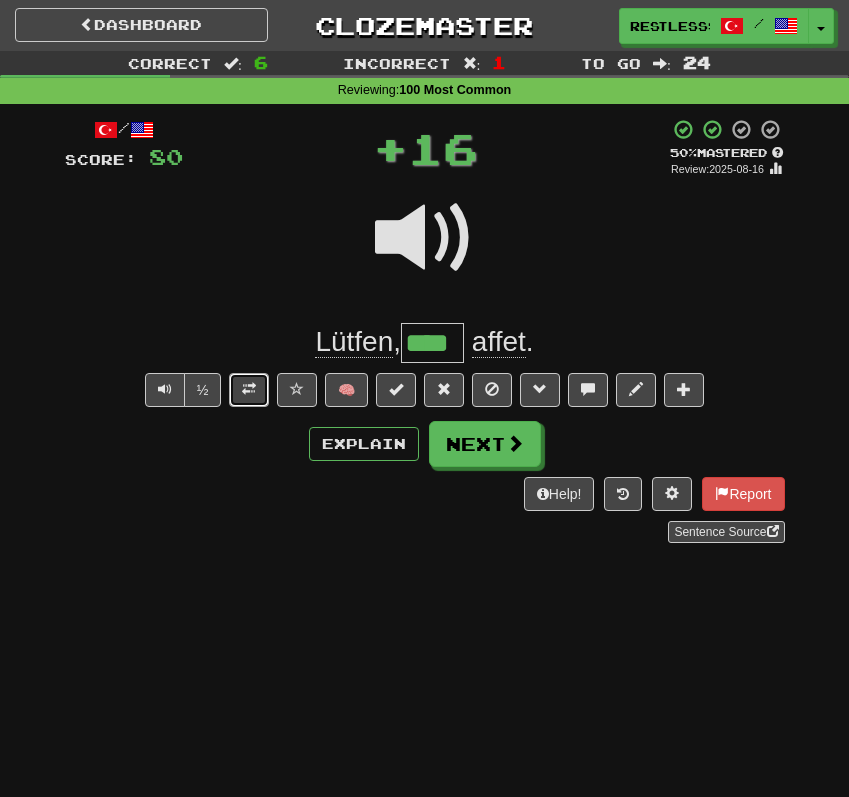 click at bounding box center [249, 390] 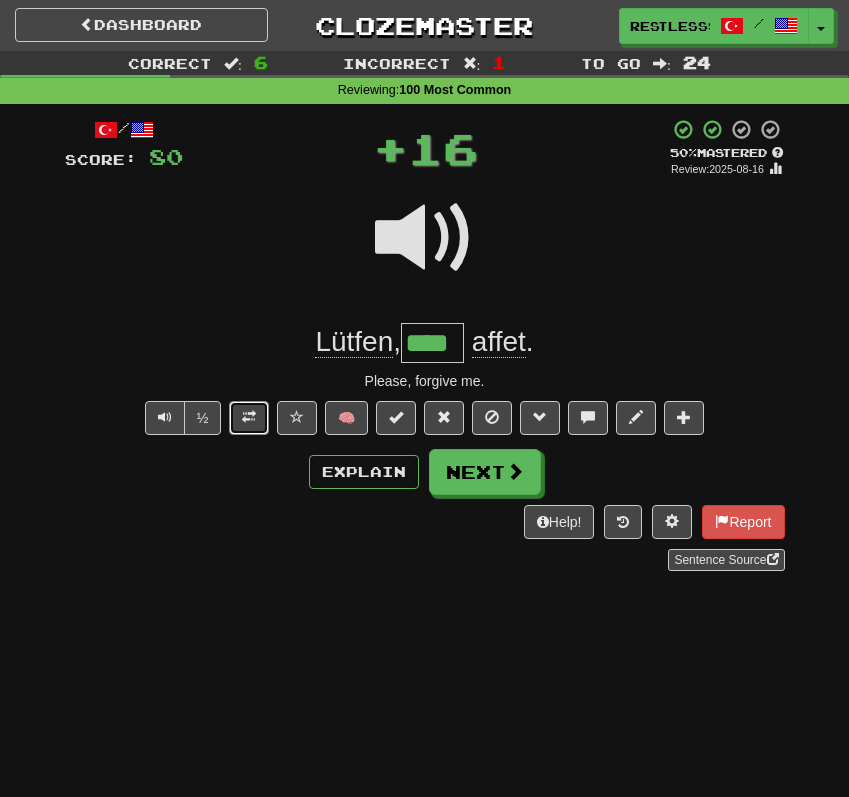 click at bounding box center [249, 418] 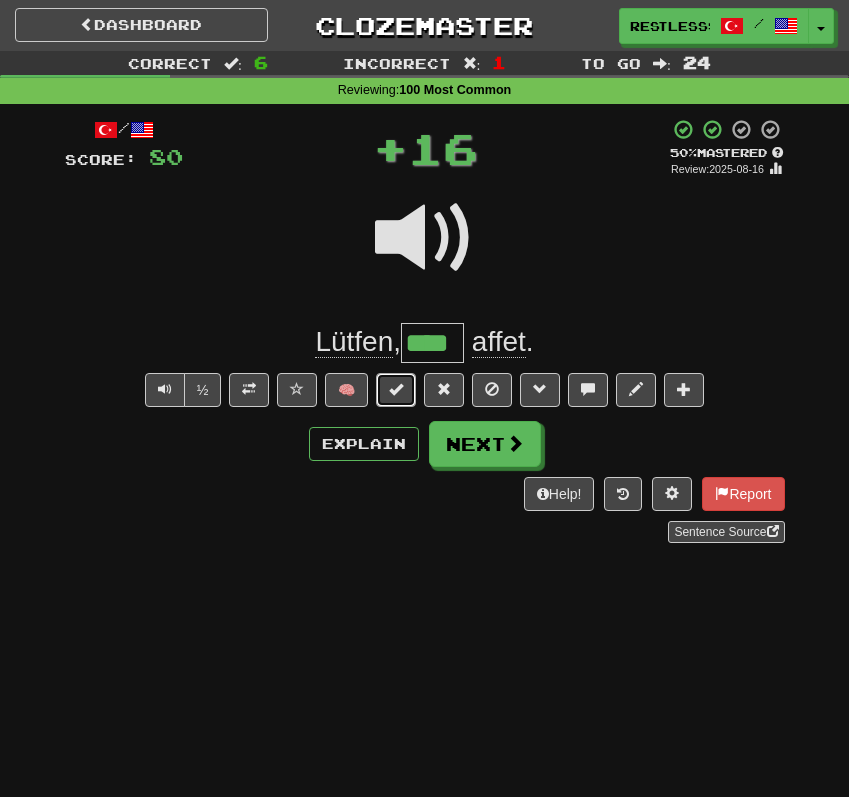 click at bounding box center [396, 389] 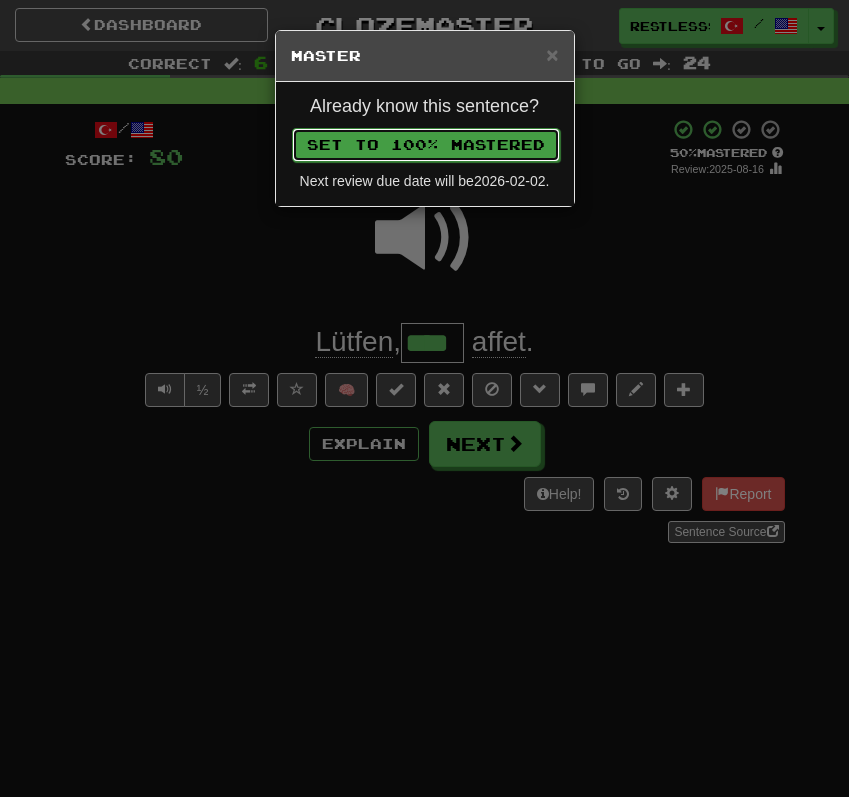 click on "Set to 100% Mastered" at bounding box center (426, 145) 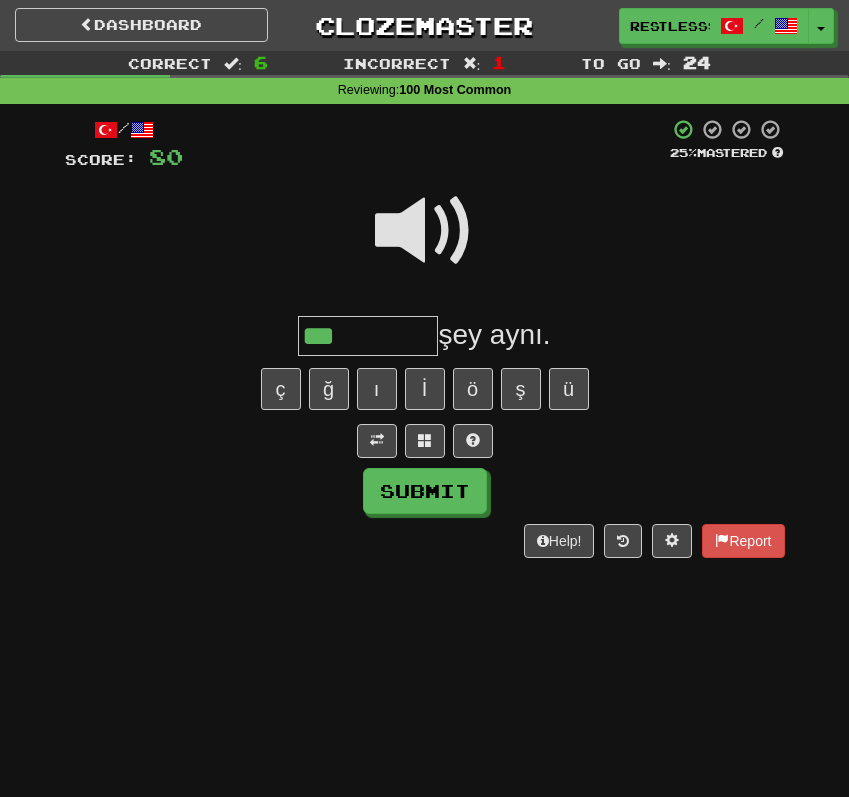 type on "***" 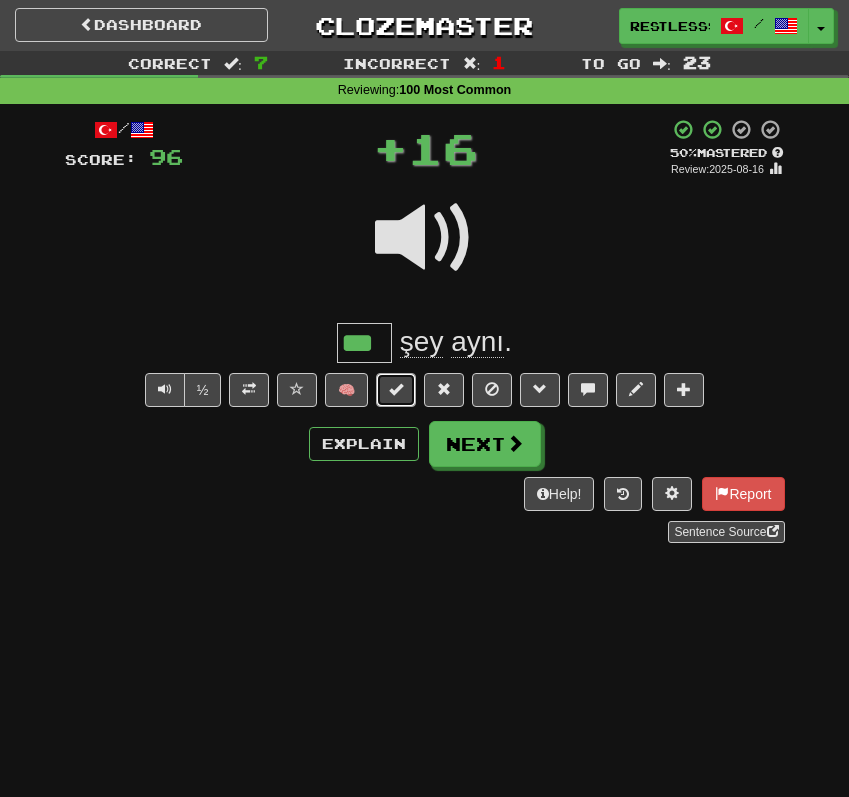 click at bounding box center [396, 390] 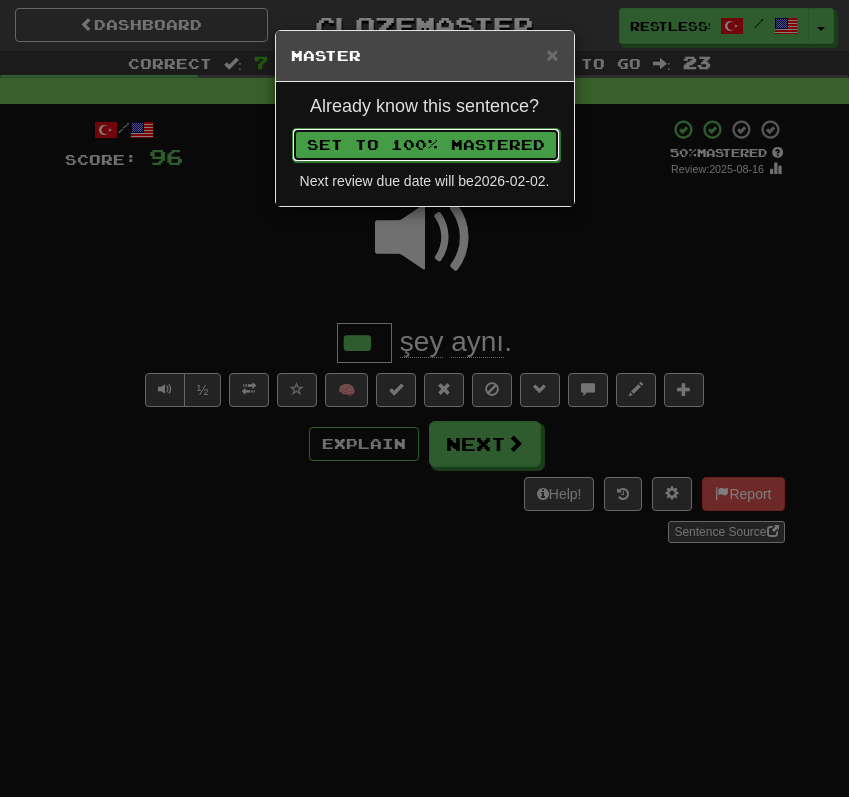 click on "Set to 100% Mastered" at bounding box center [426, 145] 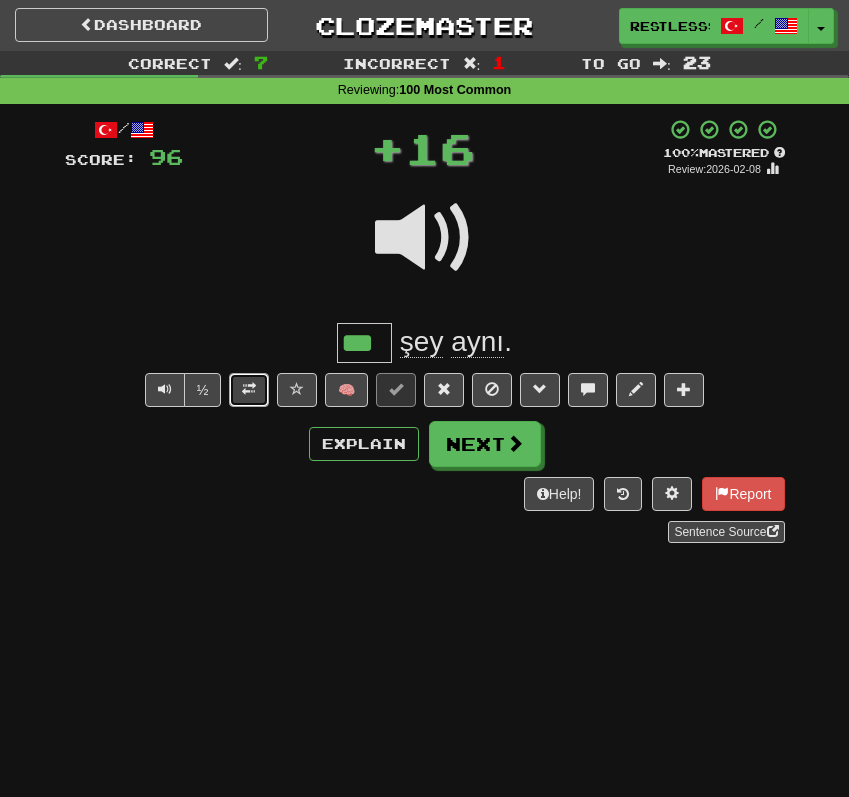 click at bounding box center [249, 389] 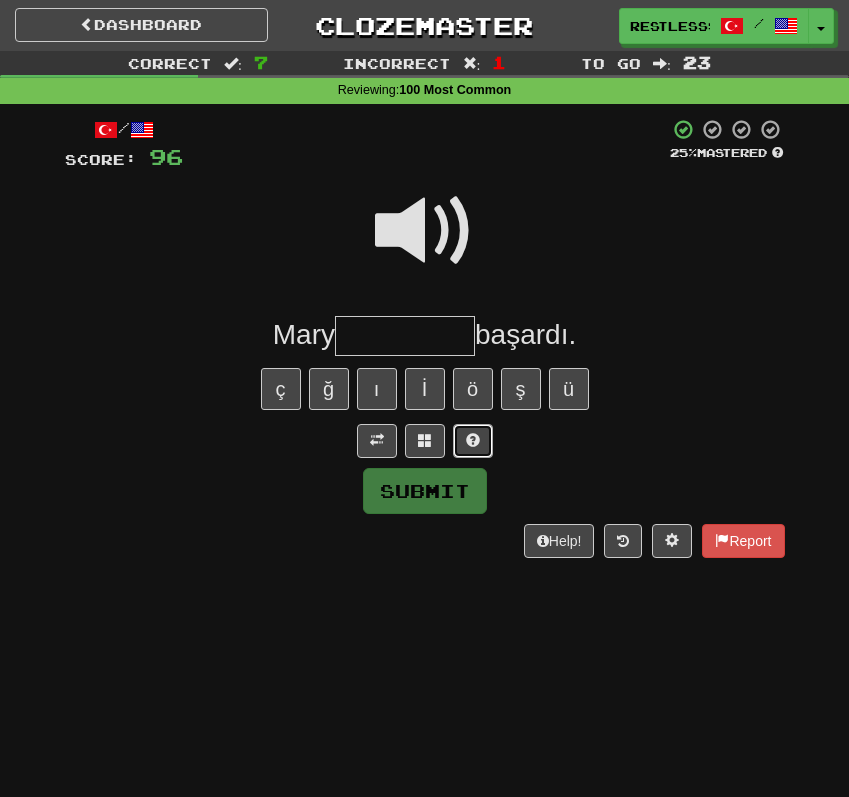 click at bounding box center (473, 441) 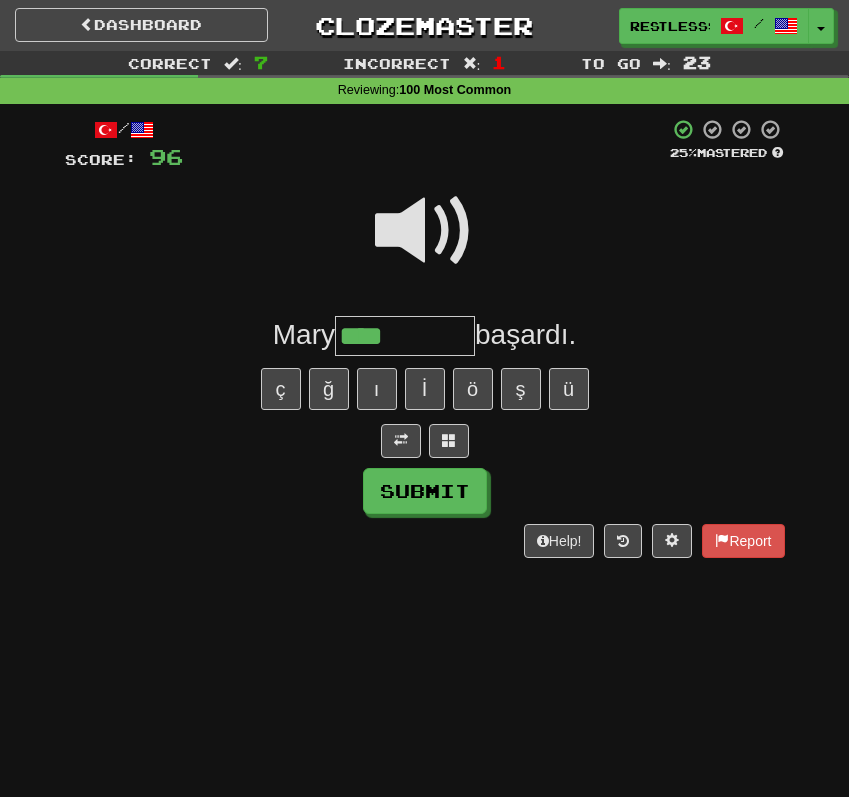 type on "****" 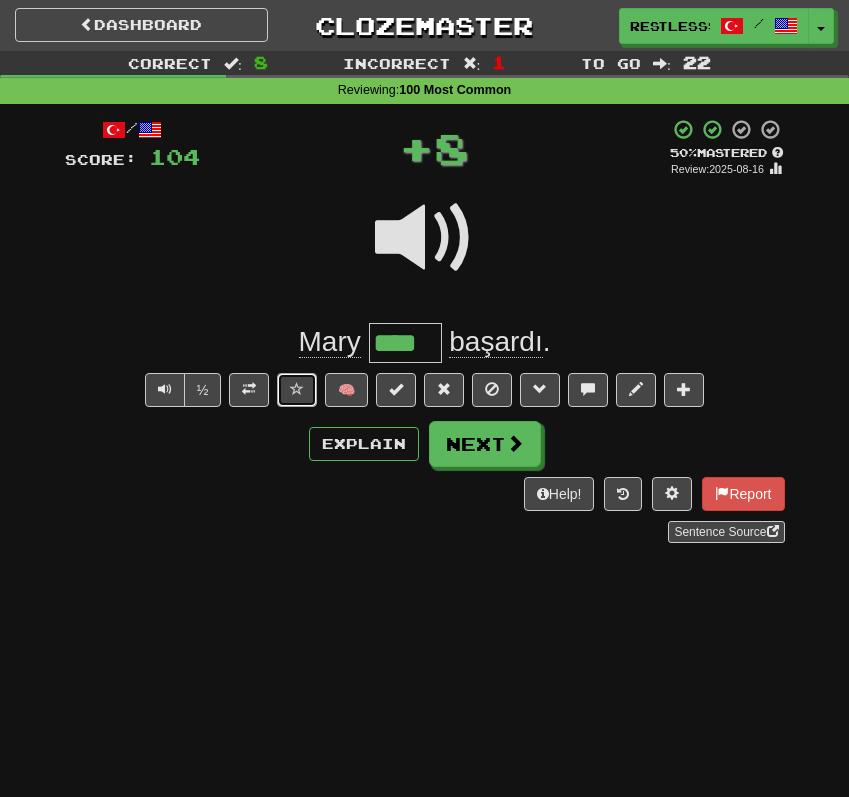 click at bounding box center [297, 390] 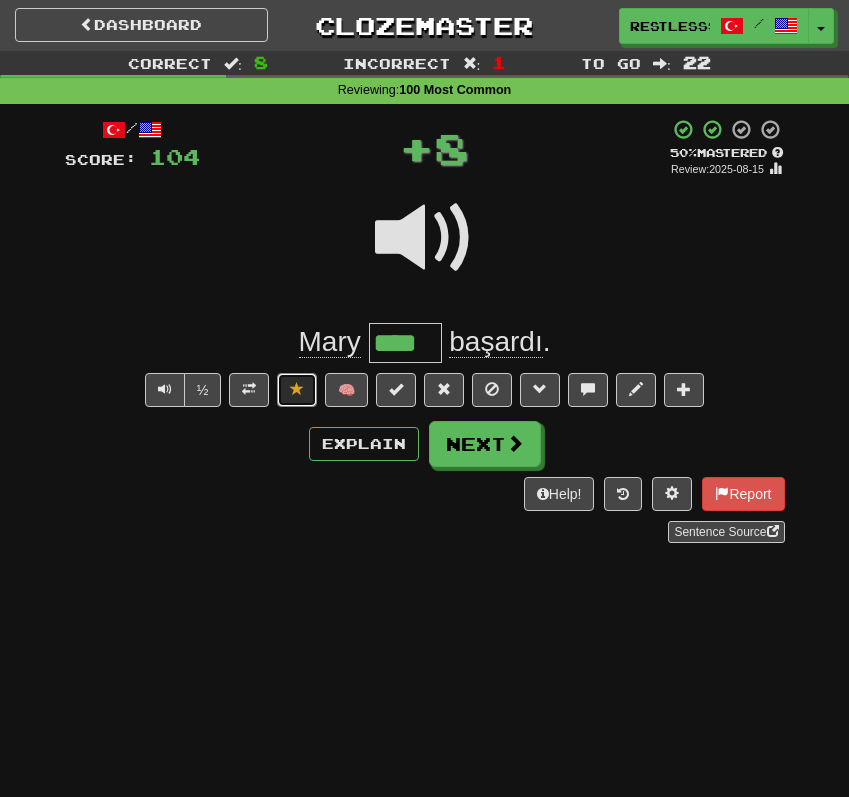 click at bounding box center (297, 390) 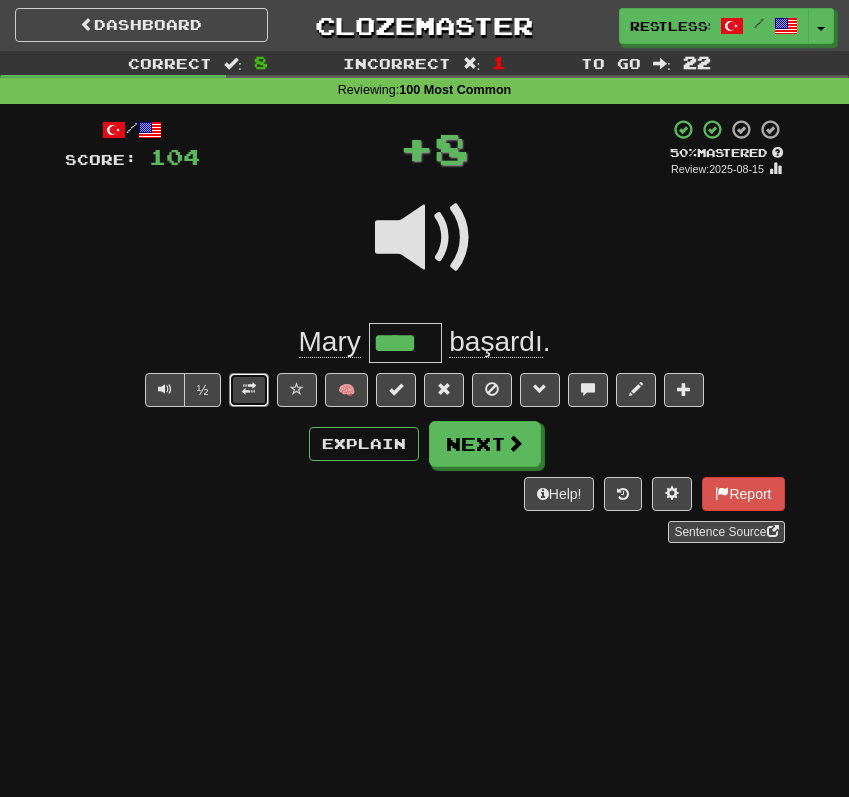 click at bounding box center (249, 390) 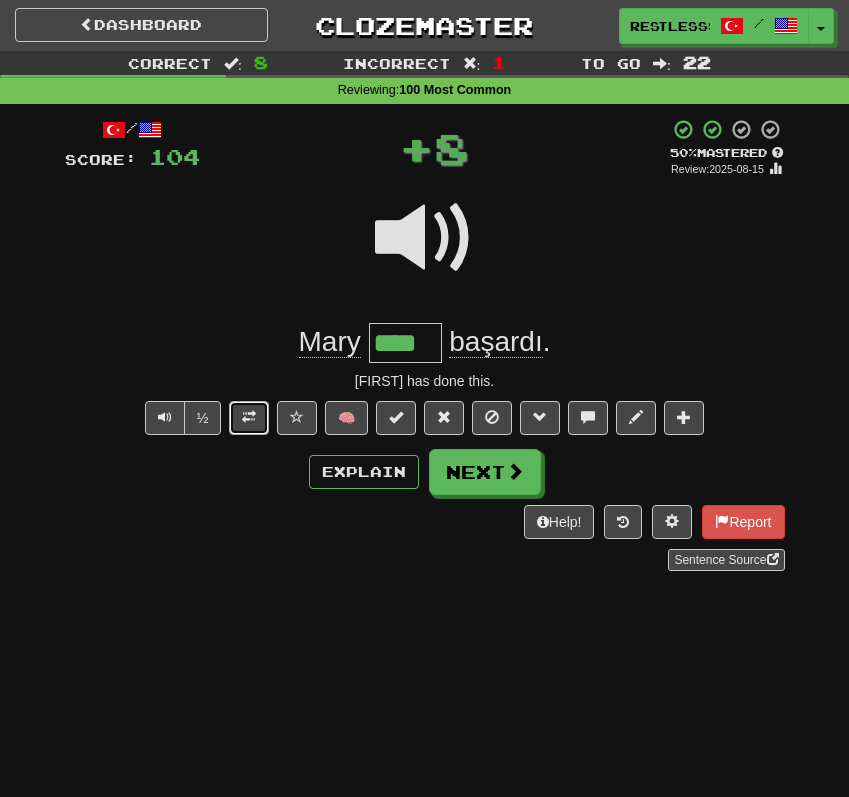 click at bounding box center [249, 417] 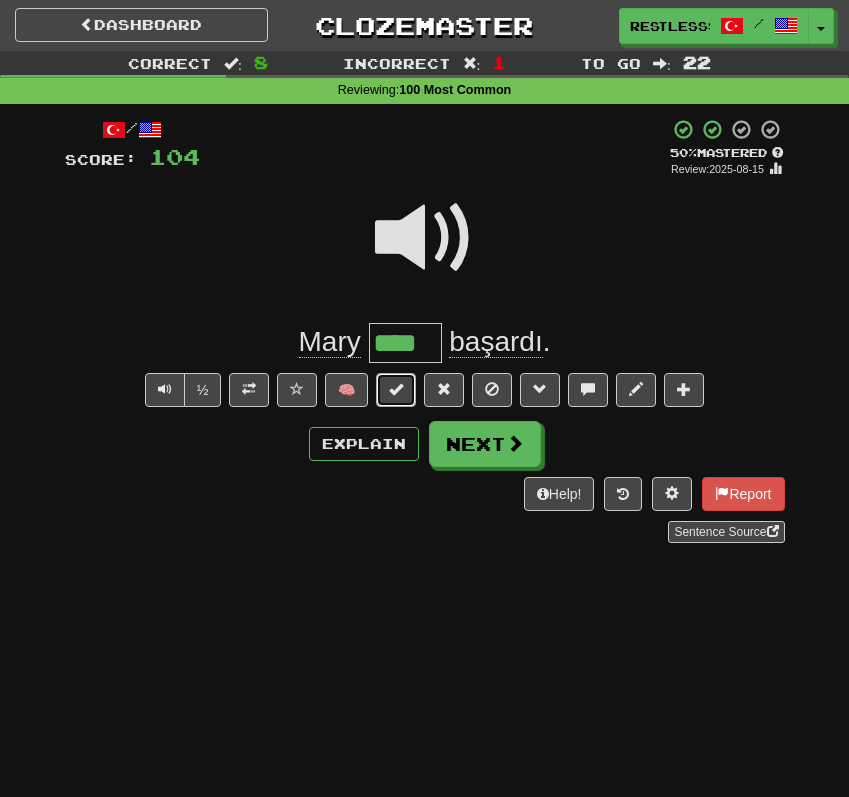click at bounding box center (396, 390) 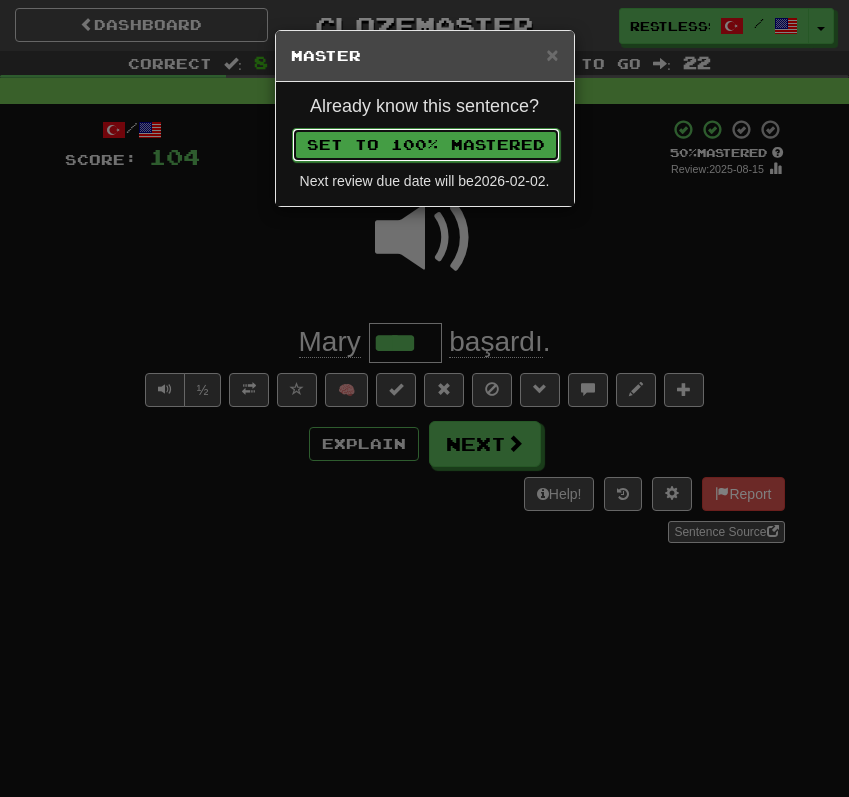 click on "Set to 100% Mastered" at bounding box center (426, 145) 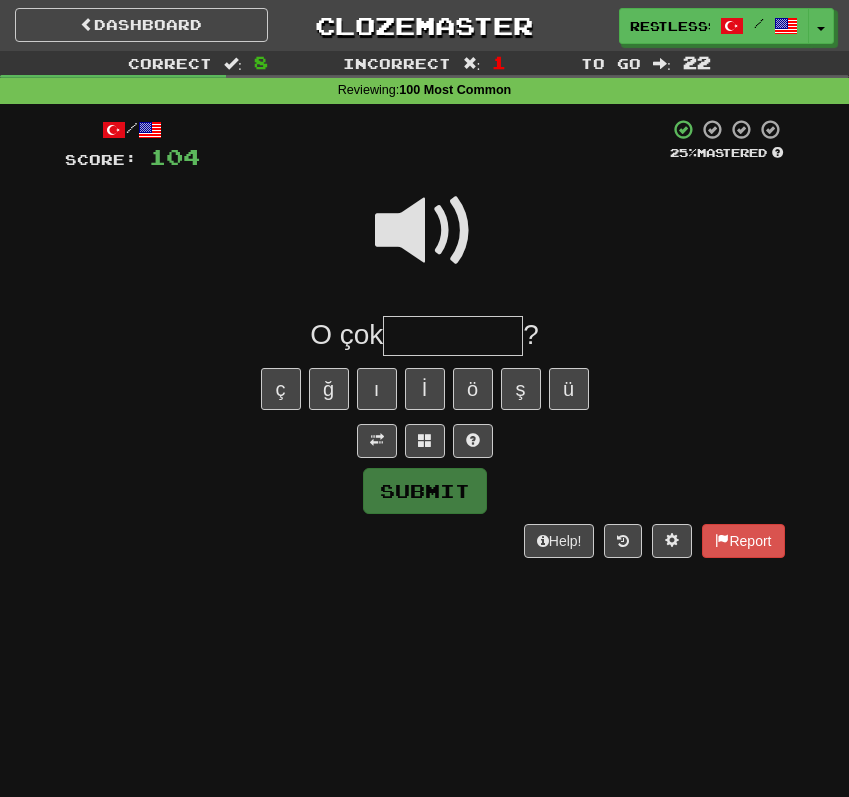 click at bounding box center [425, 231] 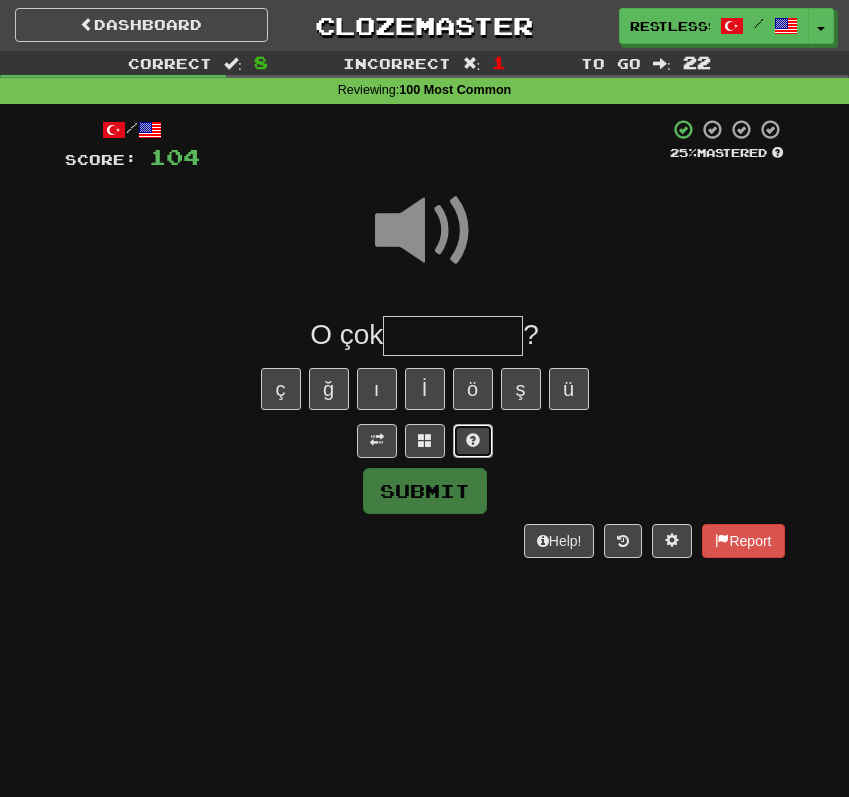 click at bounding box center (473, 440) 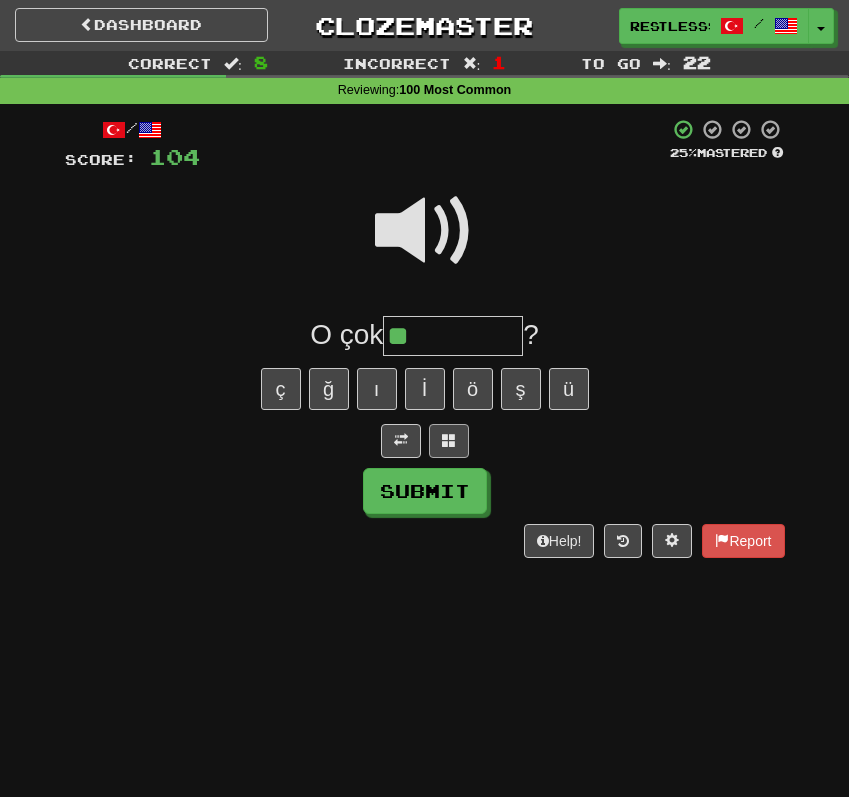 type on "**" 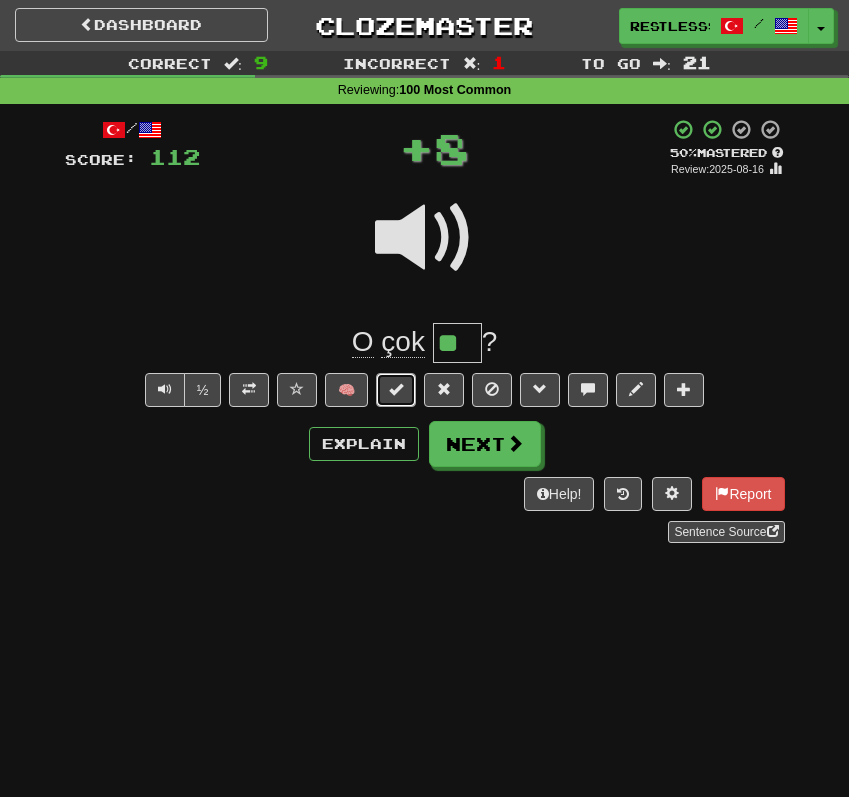 click at bounding box center (396, 390) 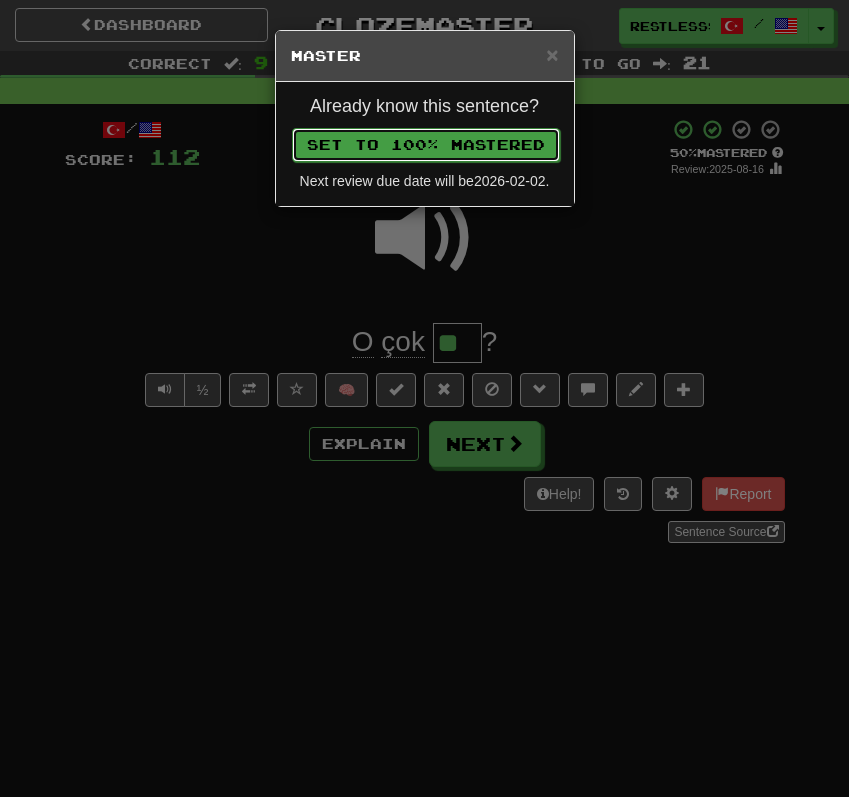 click on "Set to 100% Mastered" at bounding box center [426, 145] 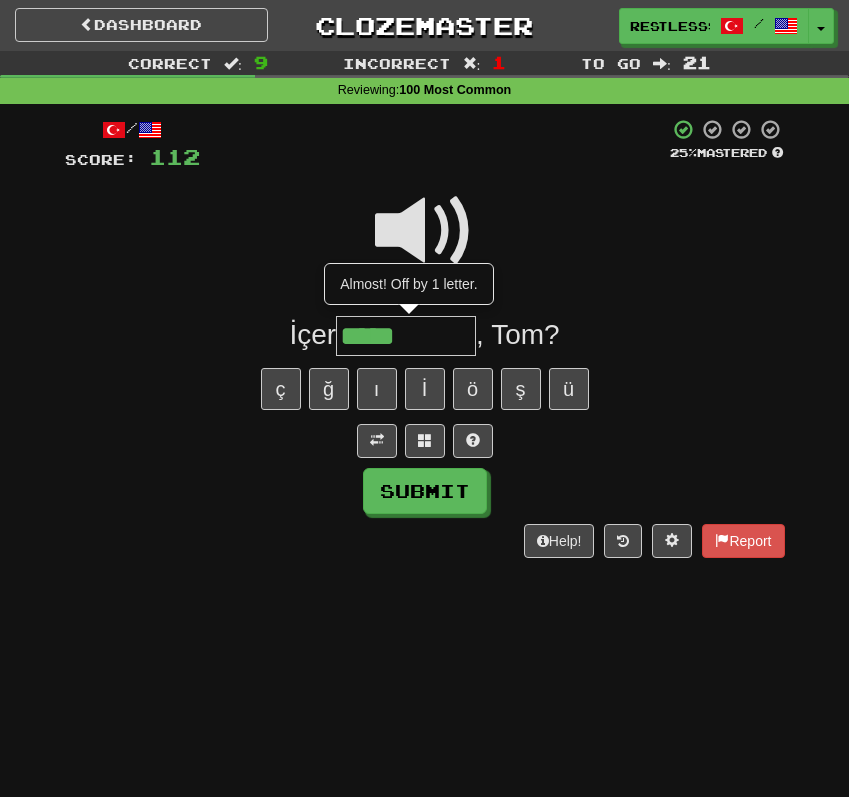 type on "*****" 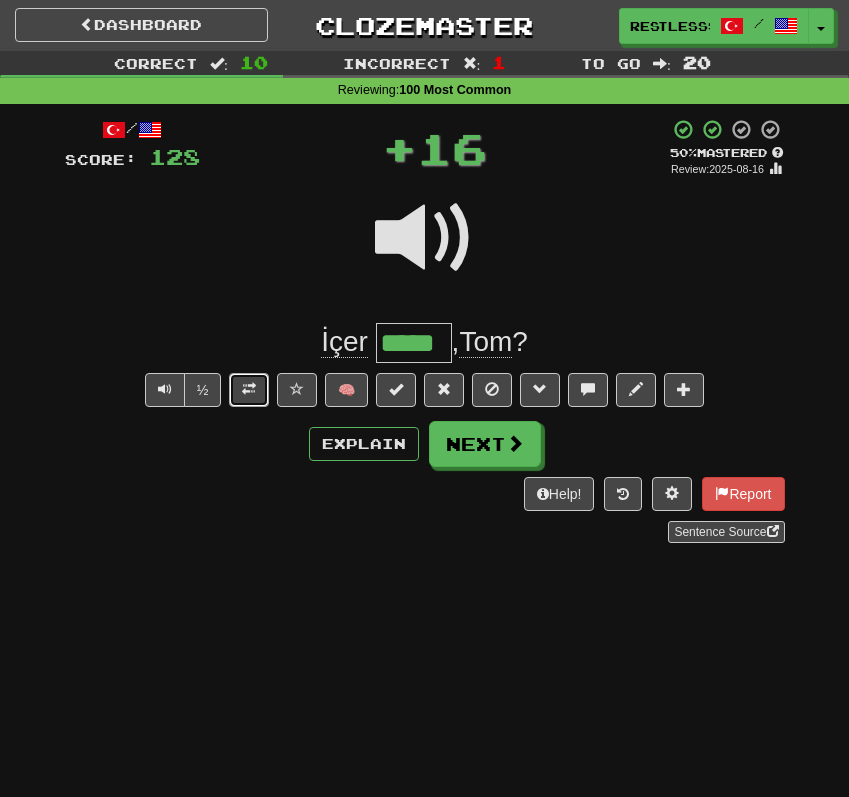 click at bounding box center [249, 389] 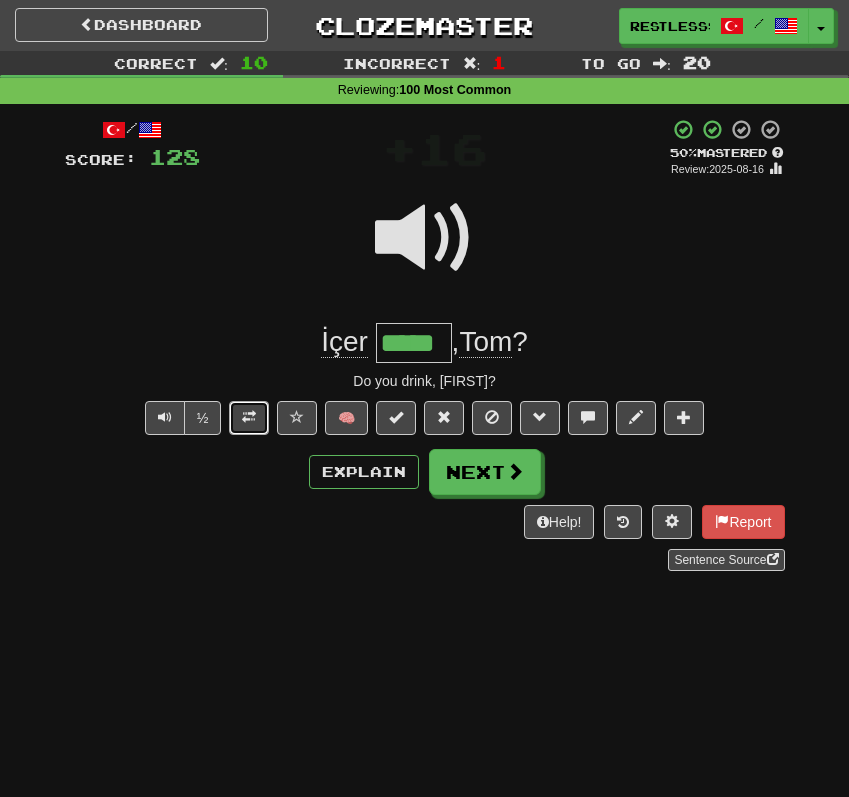 click at bounding box center (249, 417) 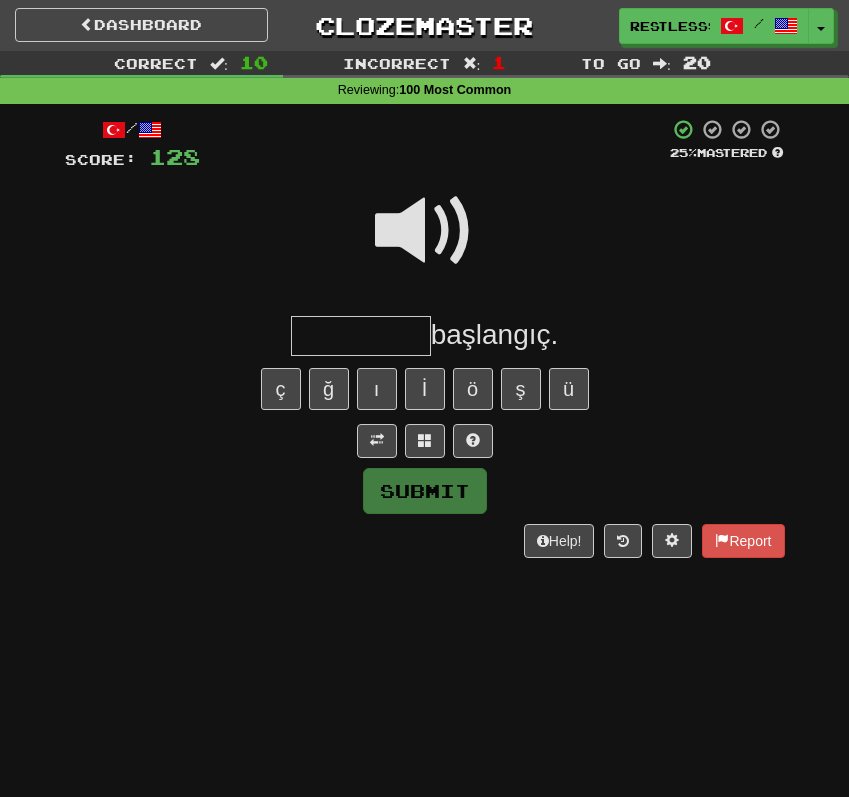 click at bounding box center (425, 231) 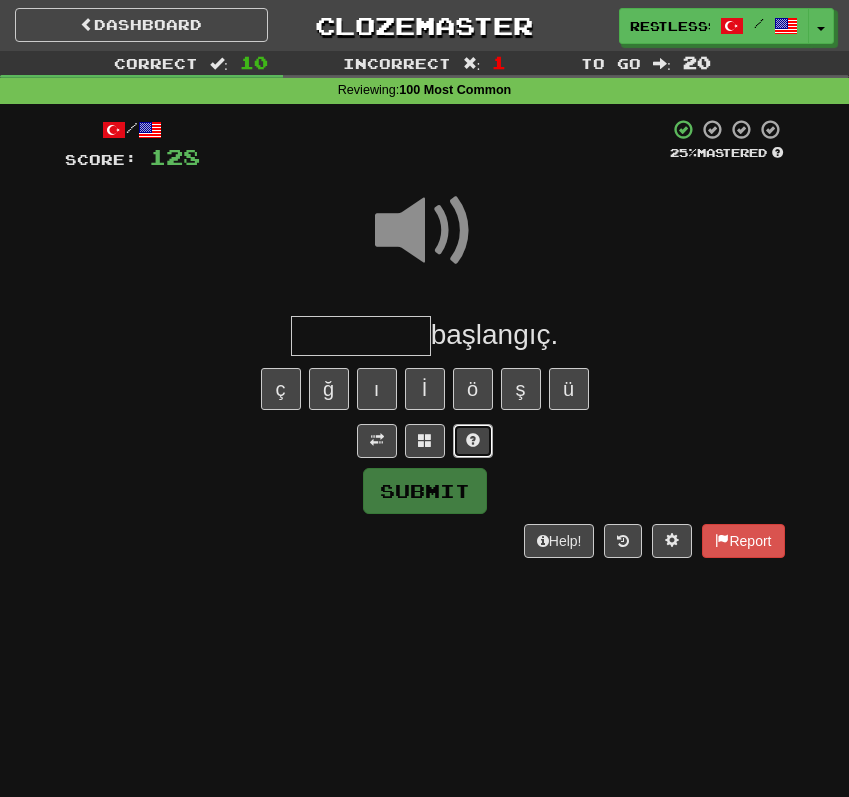 click at bounding box center [473, 441] 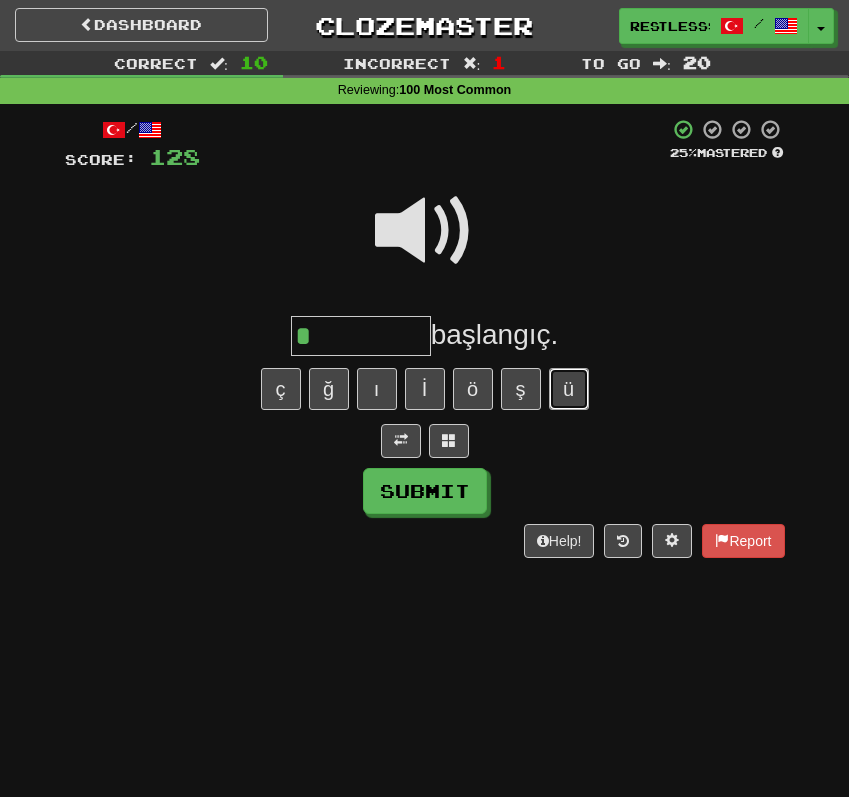 click on "ü" at bounding box center (569, 389) 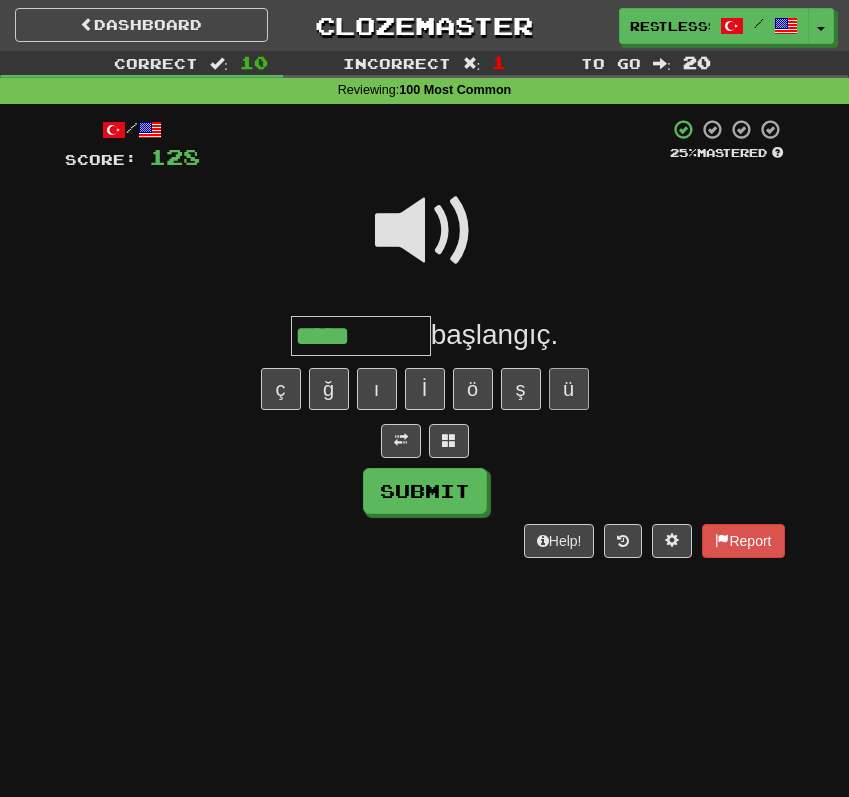 type on "*****" 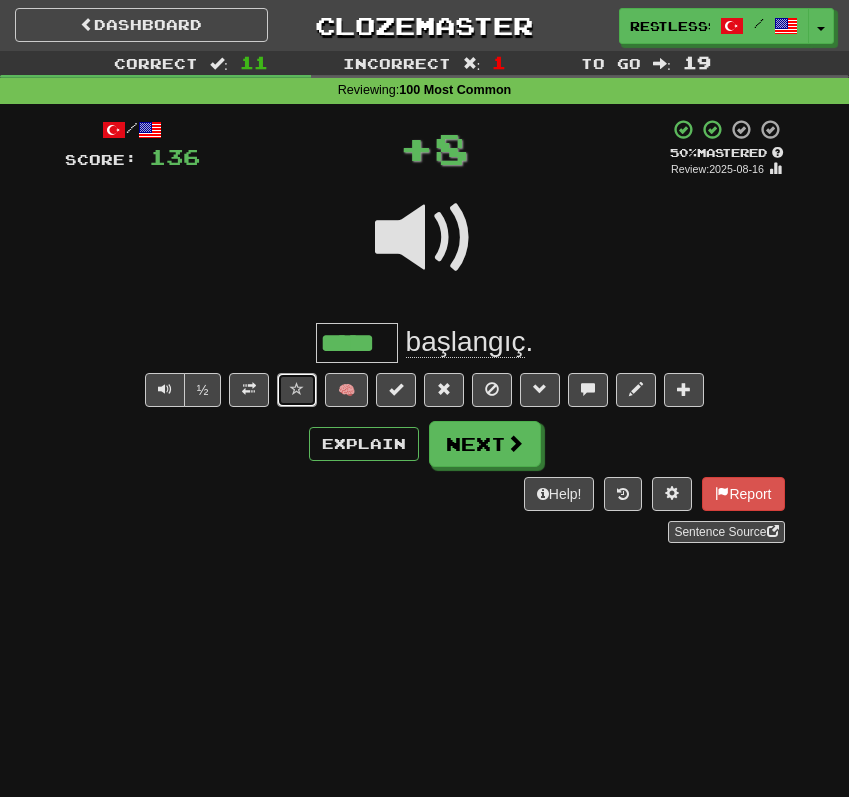 click at bounding box center [297, 389] 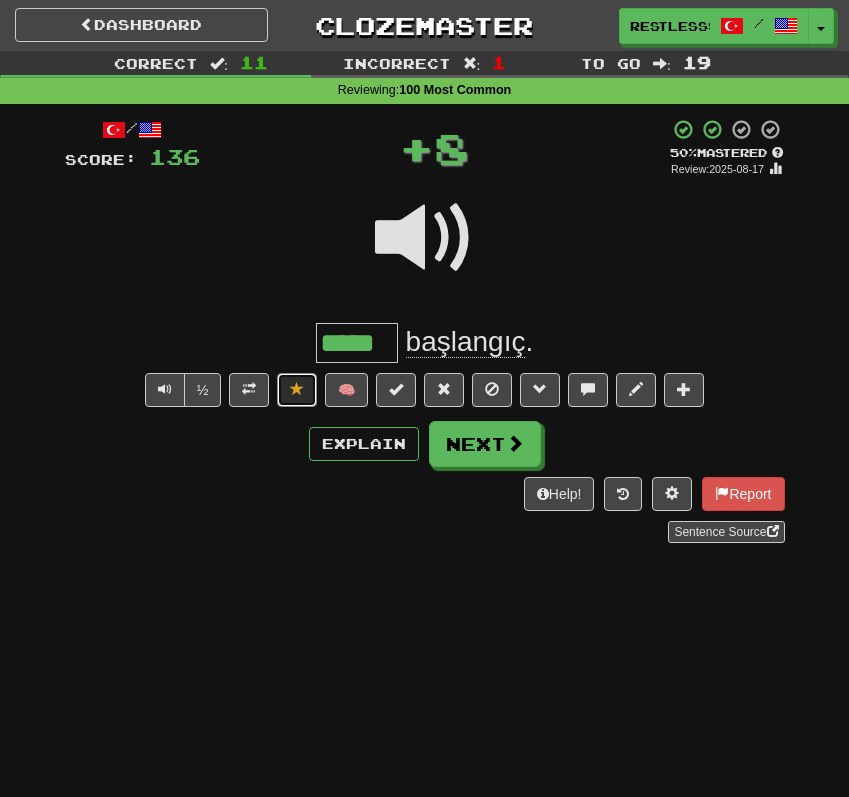 click at bounding box center [297, 390] 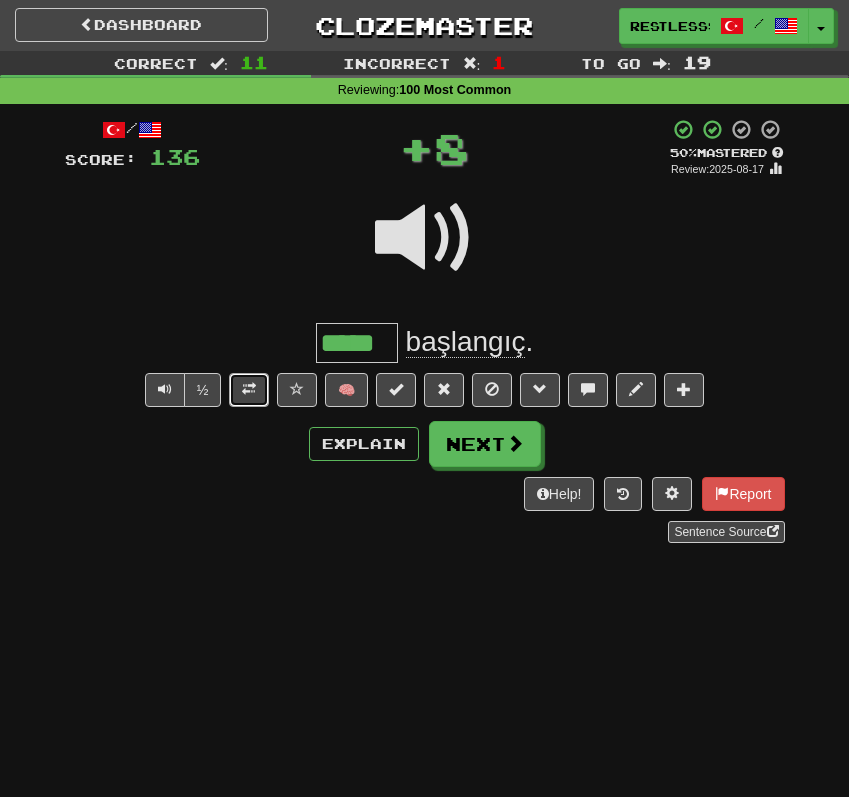 click at bounding box center (249, 389) 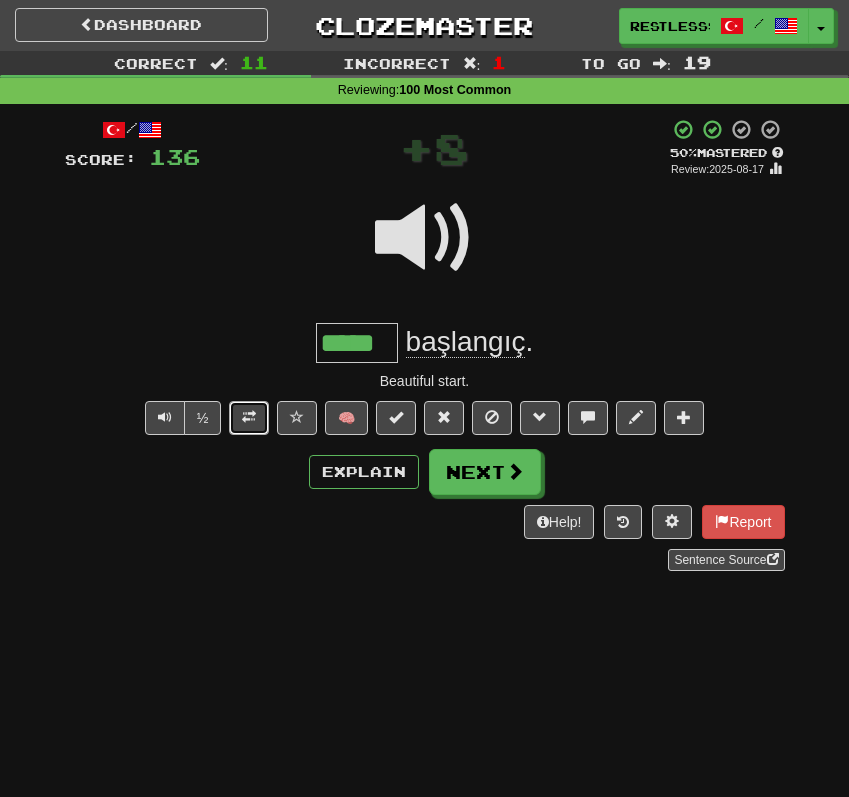 click at bounding box center (249, 417) 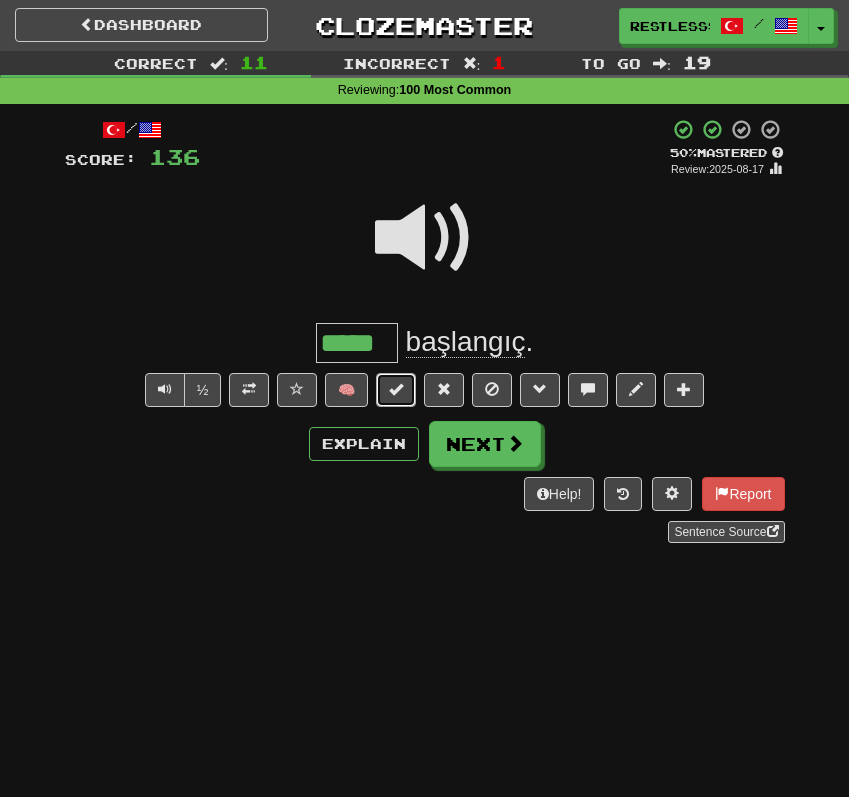 click at bounding box center (396, 390) 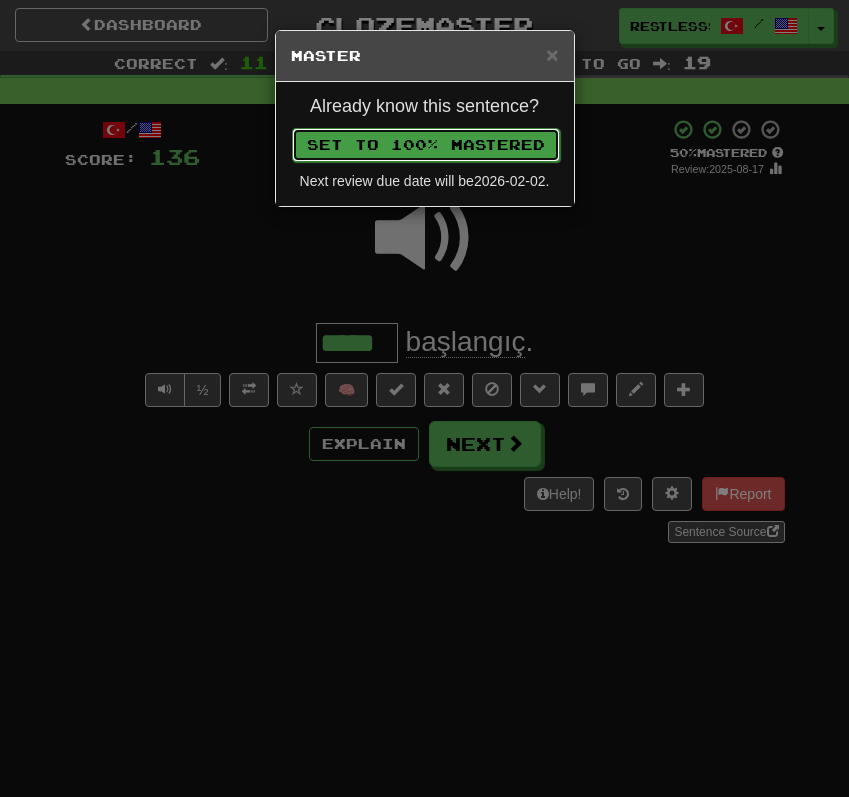 click on "Set to 100% Mastered" at bounding box center (426, 145) 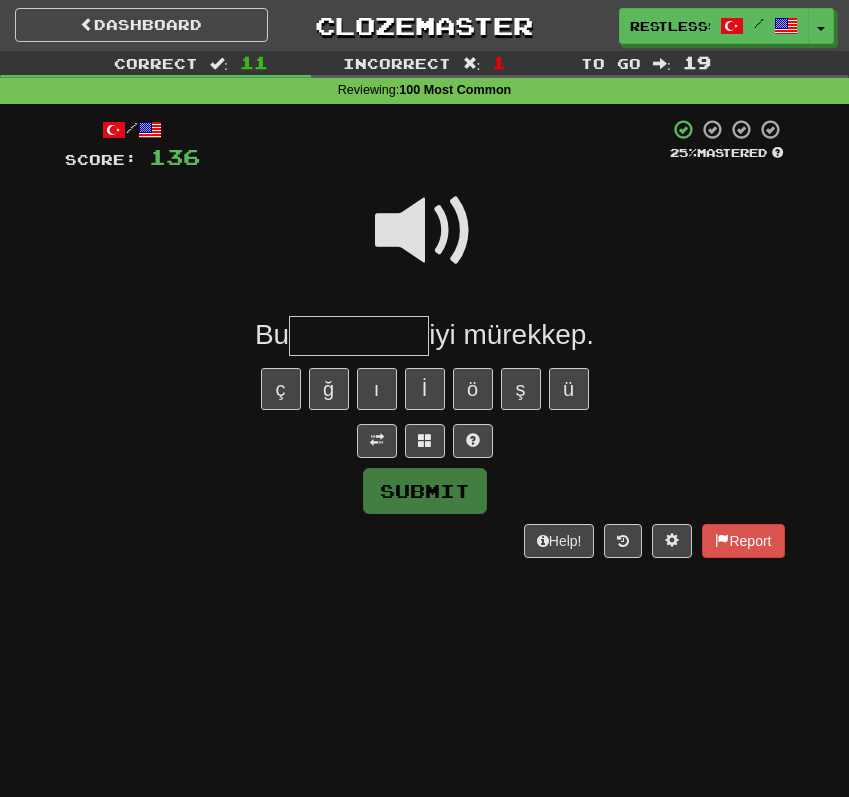 click at bounding box center (425, 231) 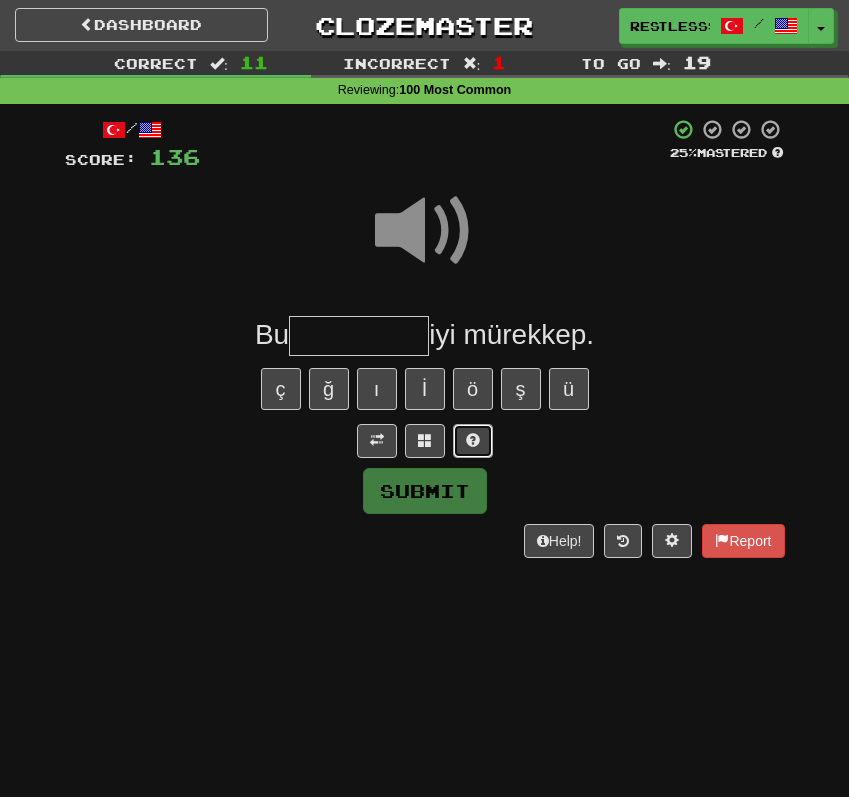 click at bounding box center [473, 441] 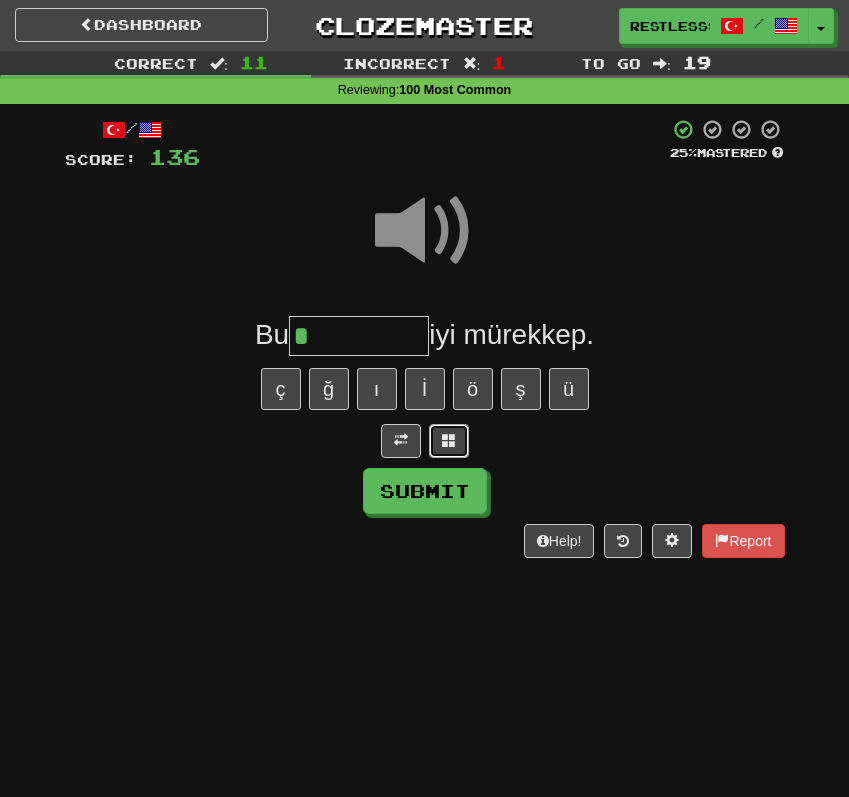 click at bounding box center [449, 441] 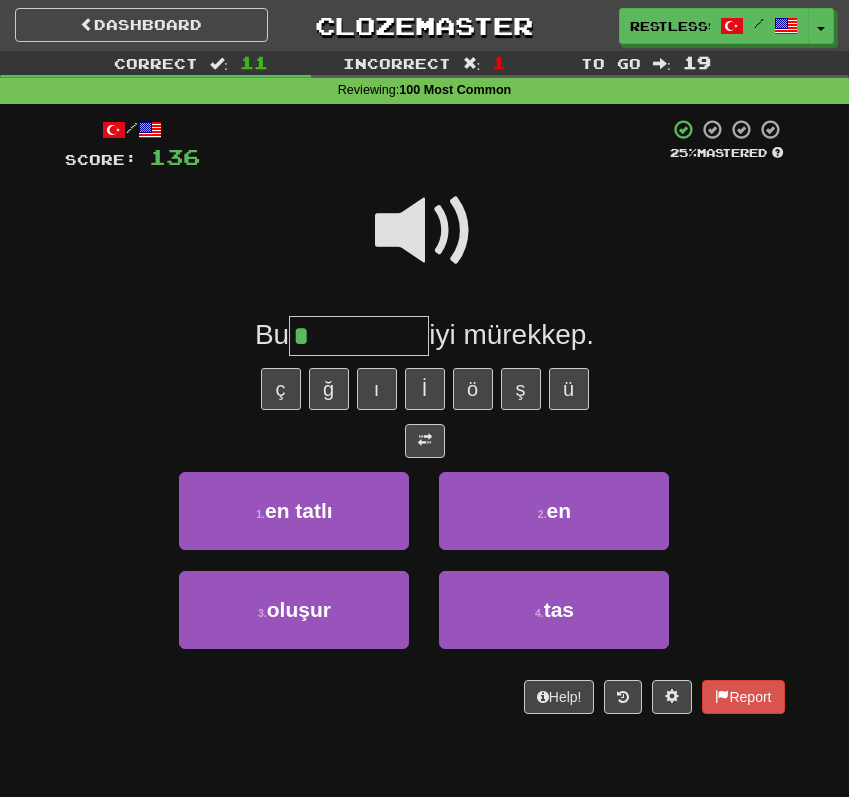 type on "**" 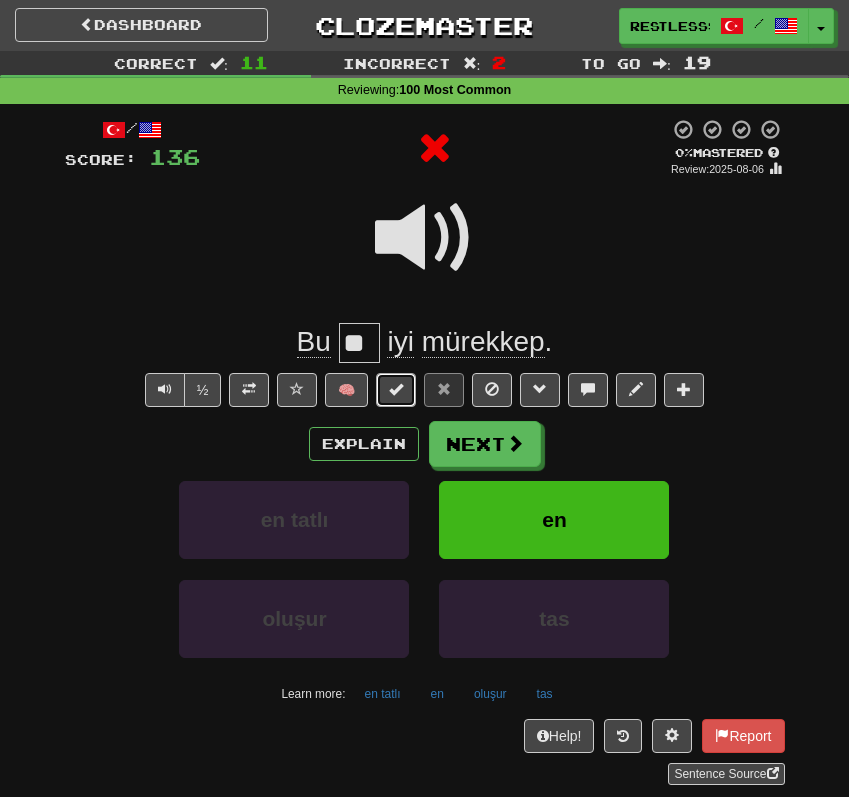 click at bounding box center [396, 389] 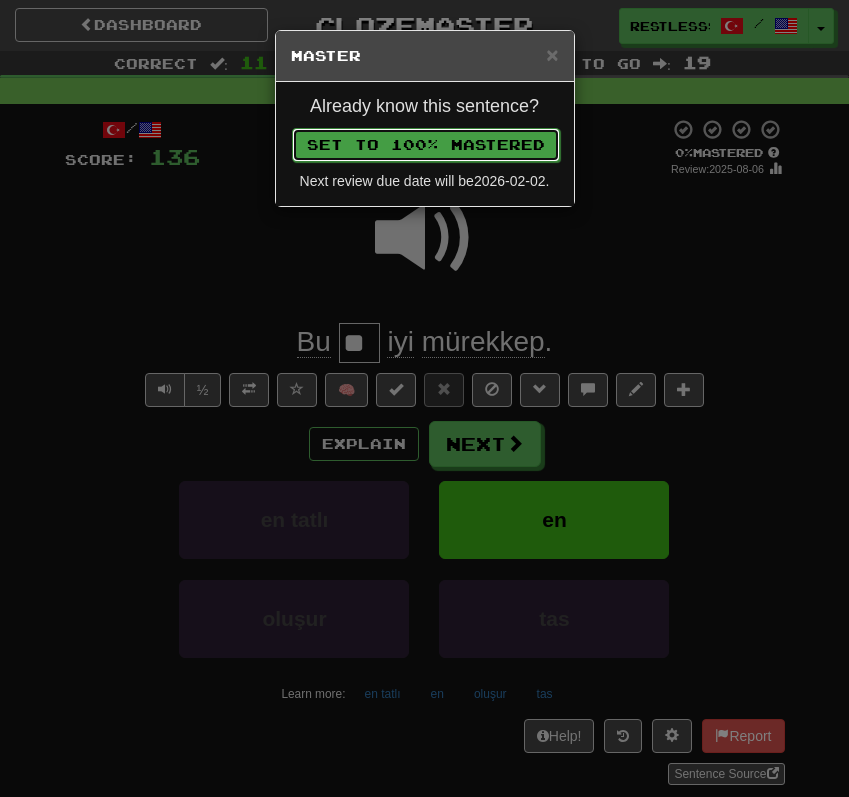 click on "Set to 100% Mastered" at bounding box center (426, 145) 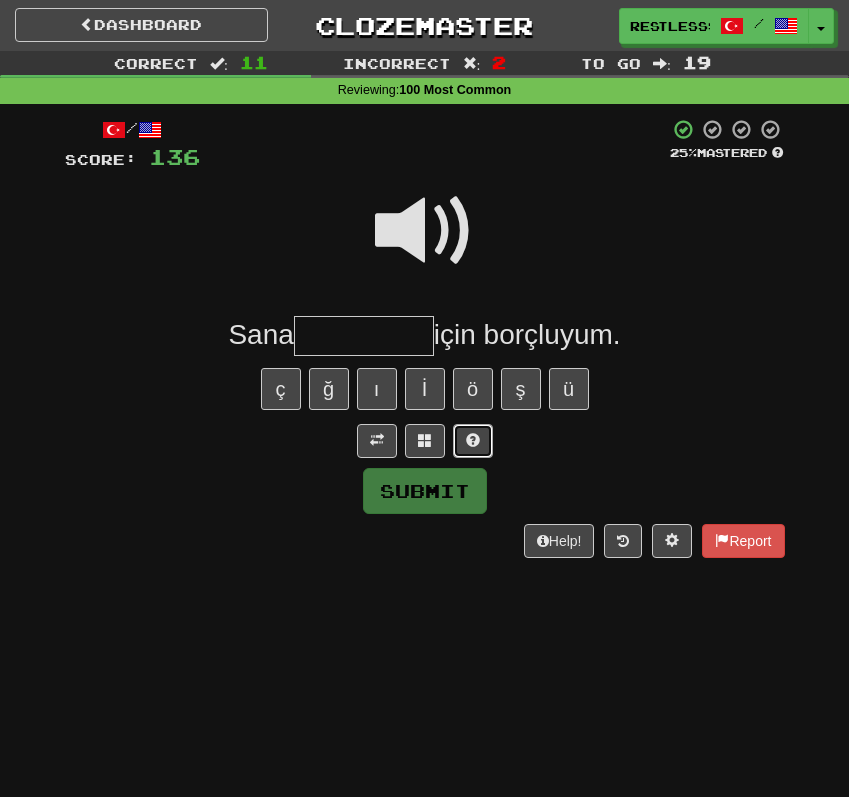 click at bounding box center (473, 441) 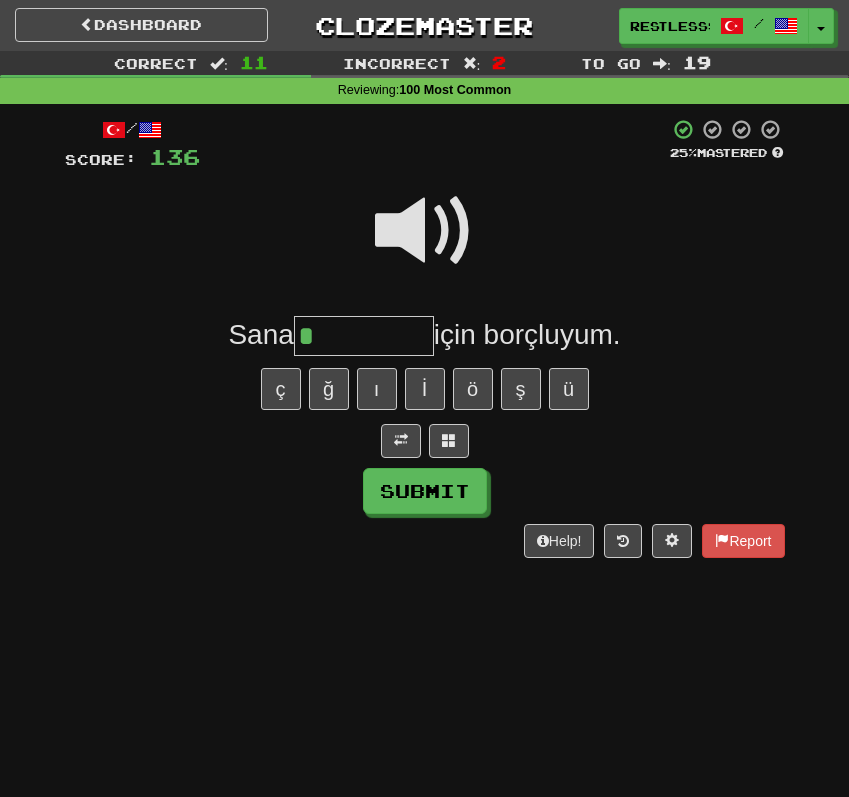 click at bounding box center [425, 231] 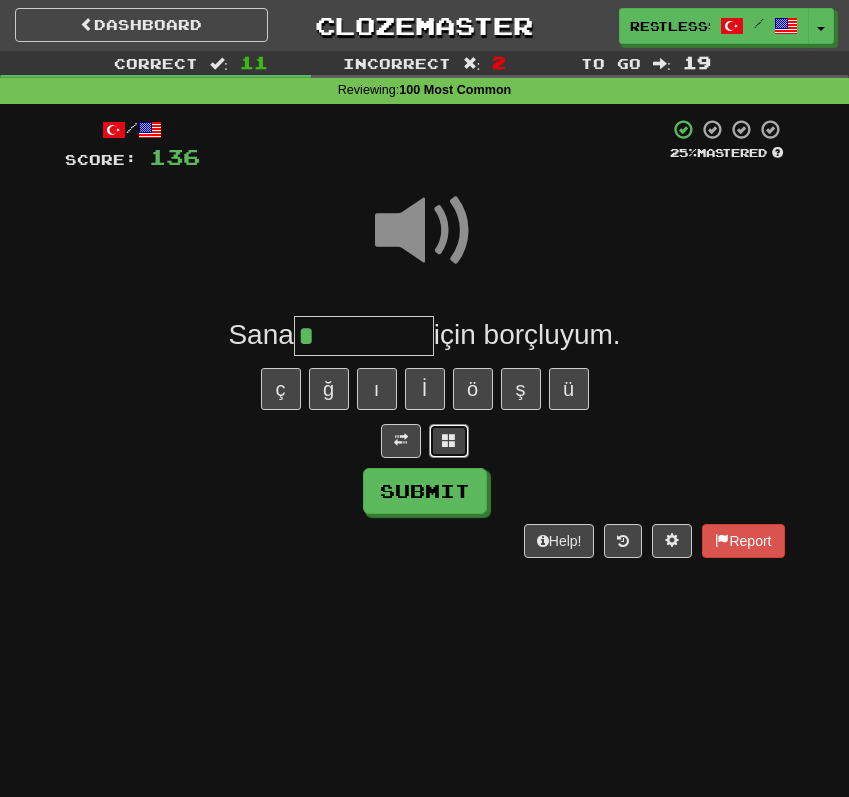 click at bounding box center (449, 441) 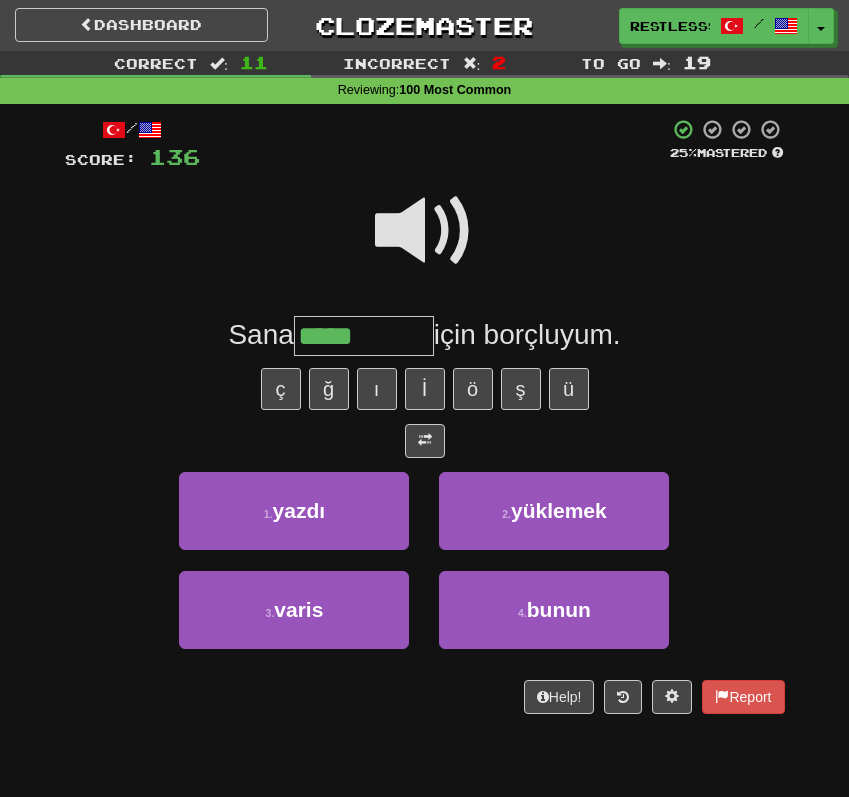 type on "*****" 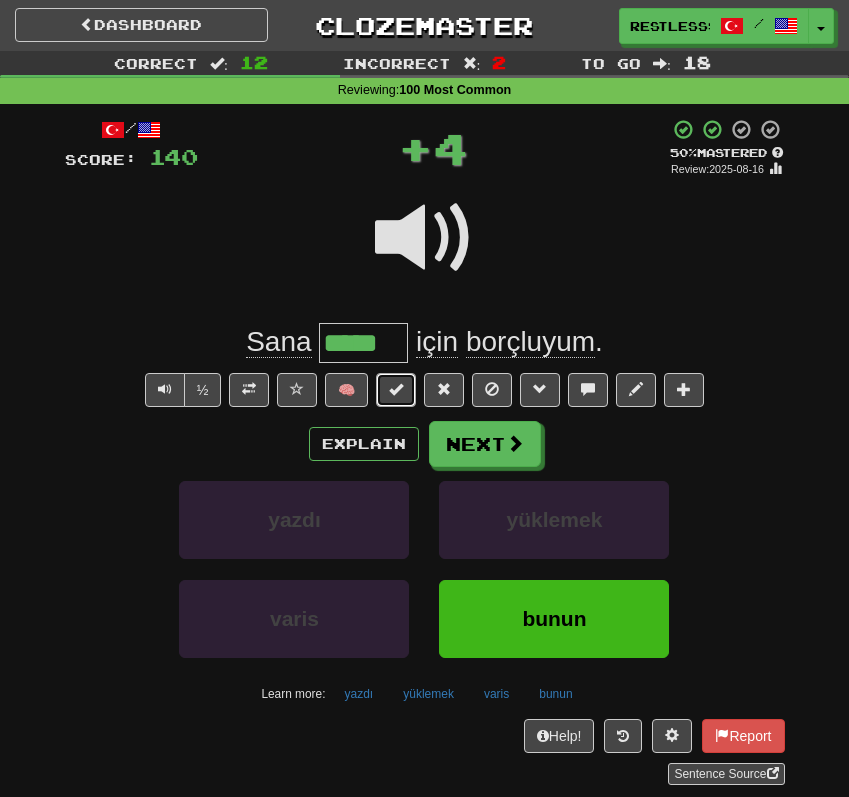 click at bounding box center [396, 389] 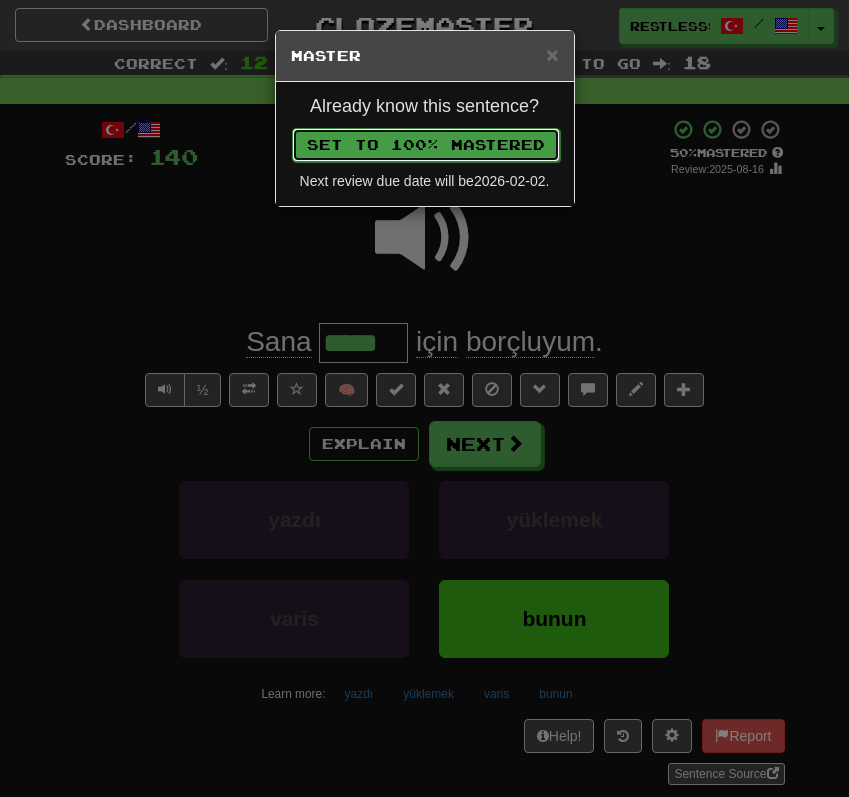 click on "Set to 100% Mastered" at bounding box center [426, 145] 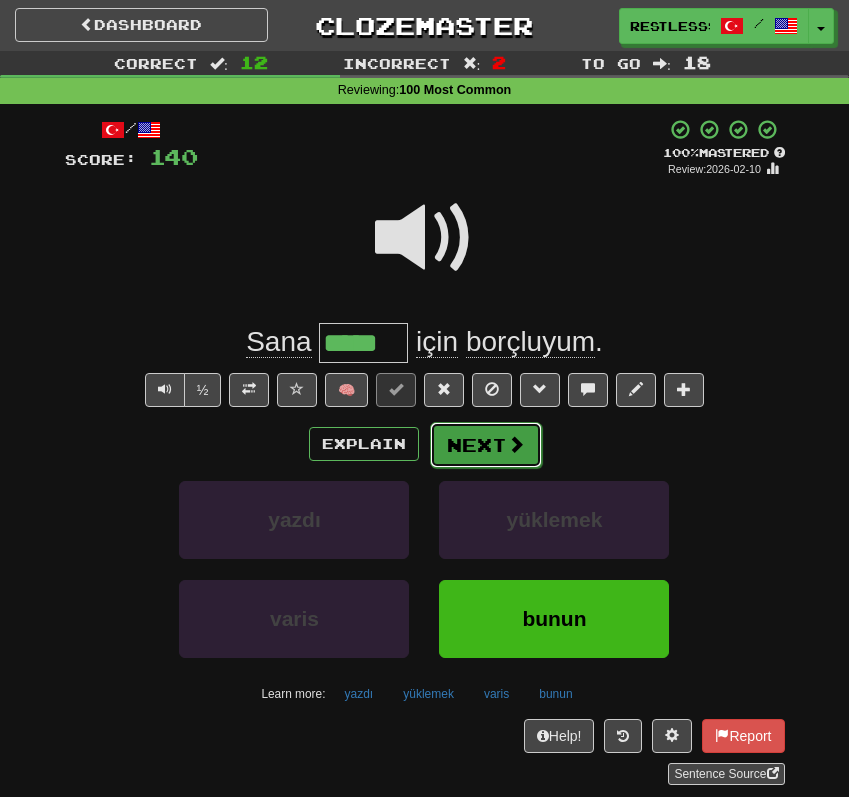 click on "Next" at bounding box center [486, 445] 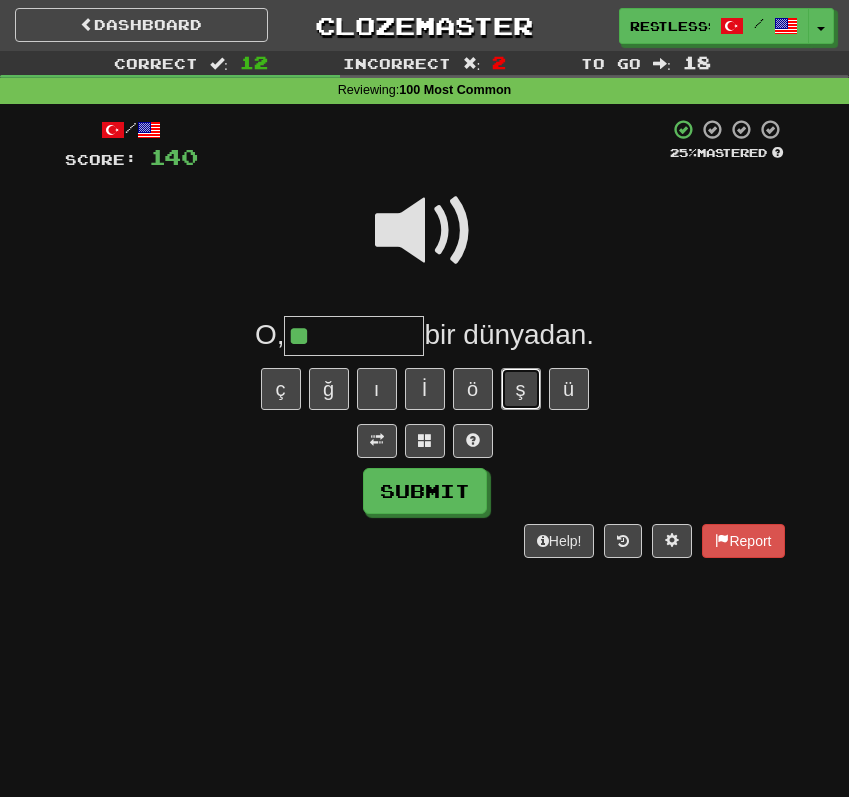 click on "ş" at bounding box center [521, 389] 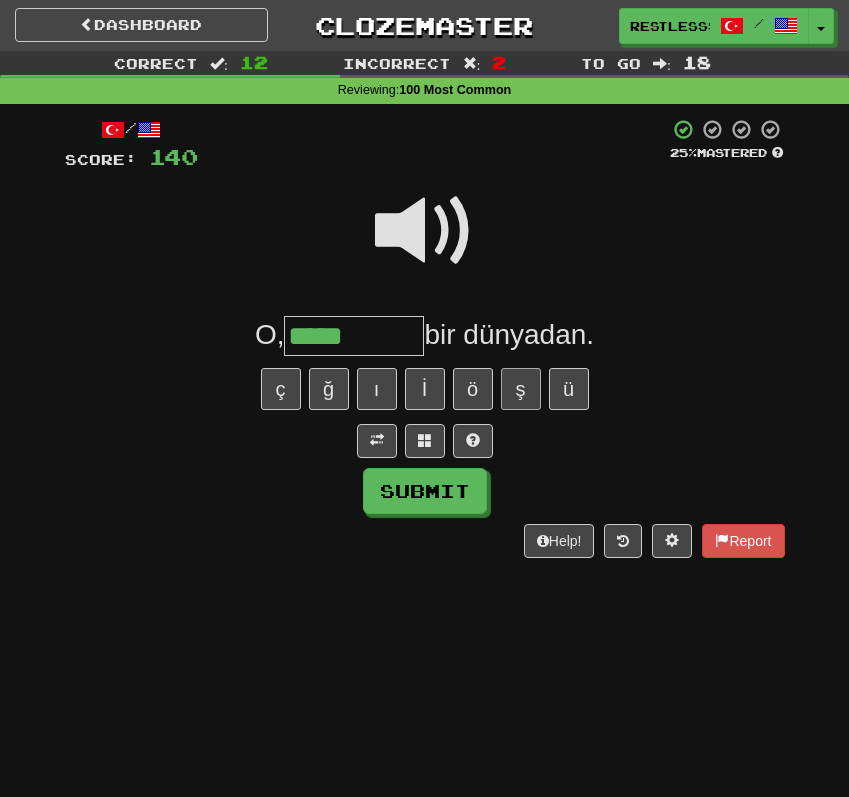 type on "*****" 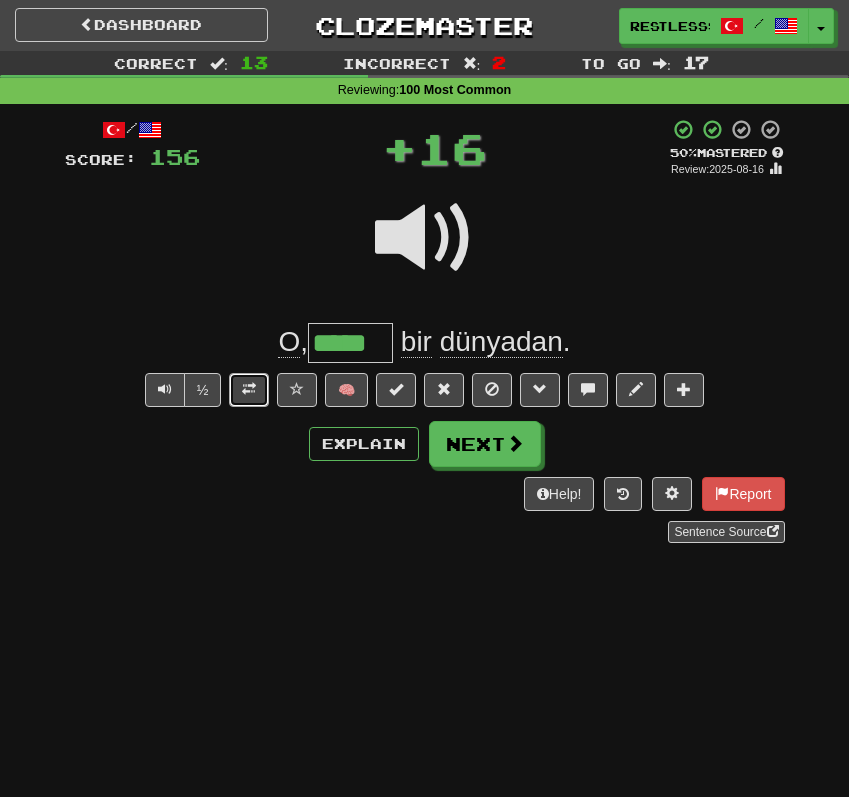 click at bounding box center (249, 390) 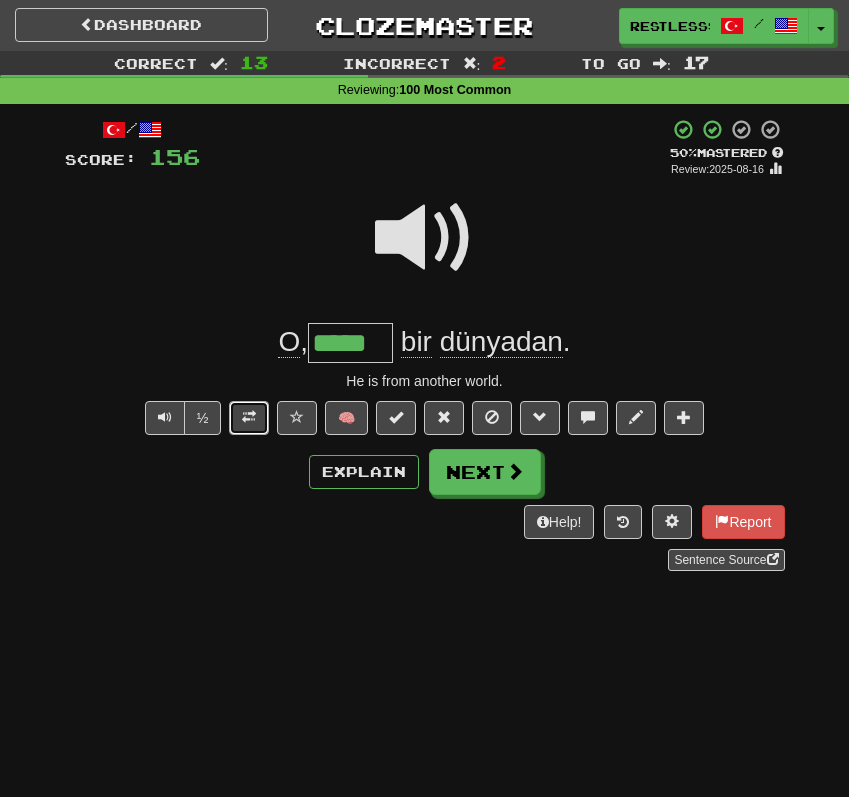 click at bounding box center [249, 418] 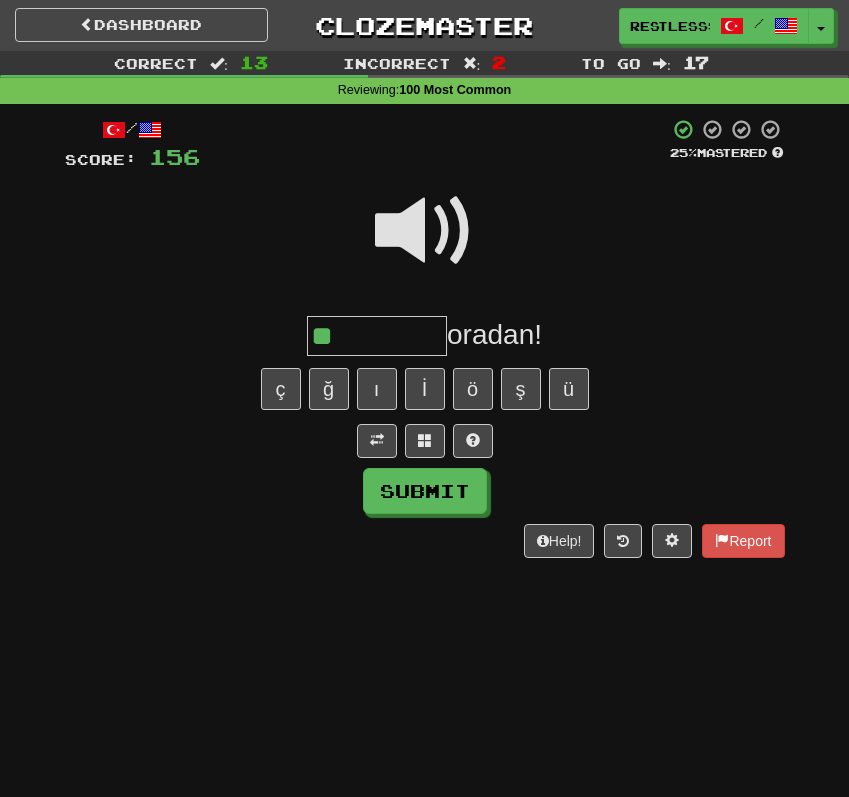 click on "/  Score:   156 25 %  Mastered **  oradan! ç ğ ı İ ö ş ü Submit  Help!  Report" at bounding box center (425, 338) 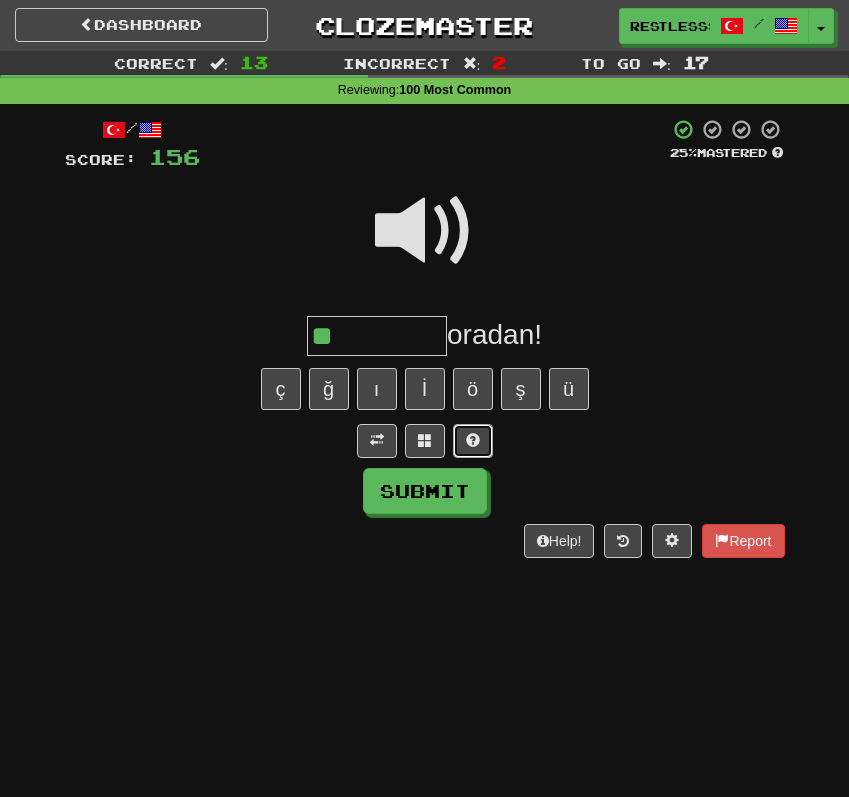 click at bounding box center (473, 440) 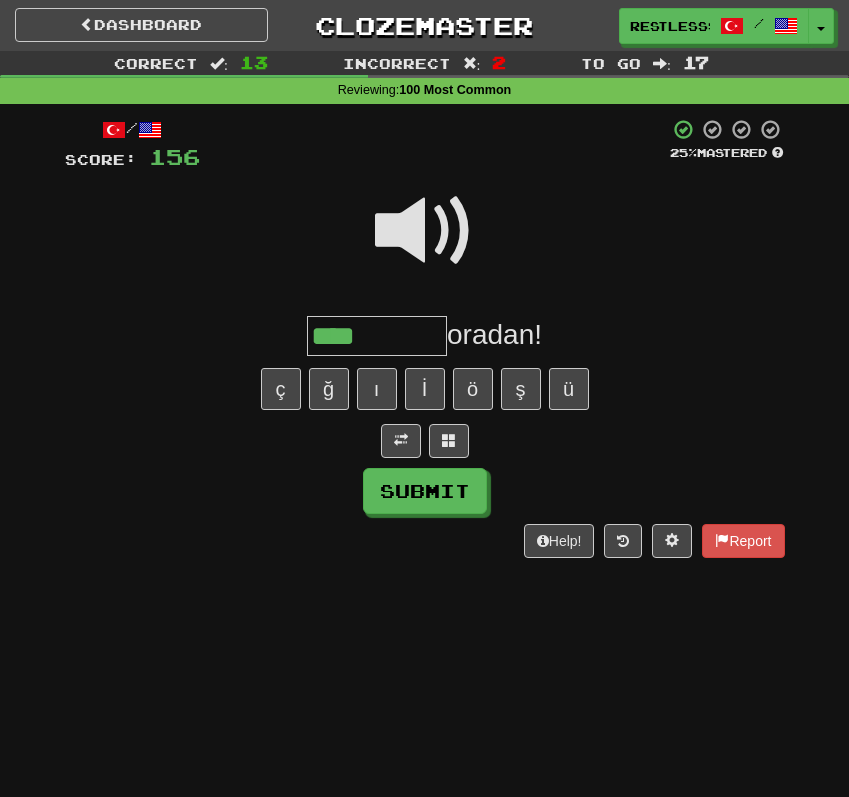 type on "****" 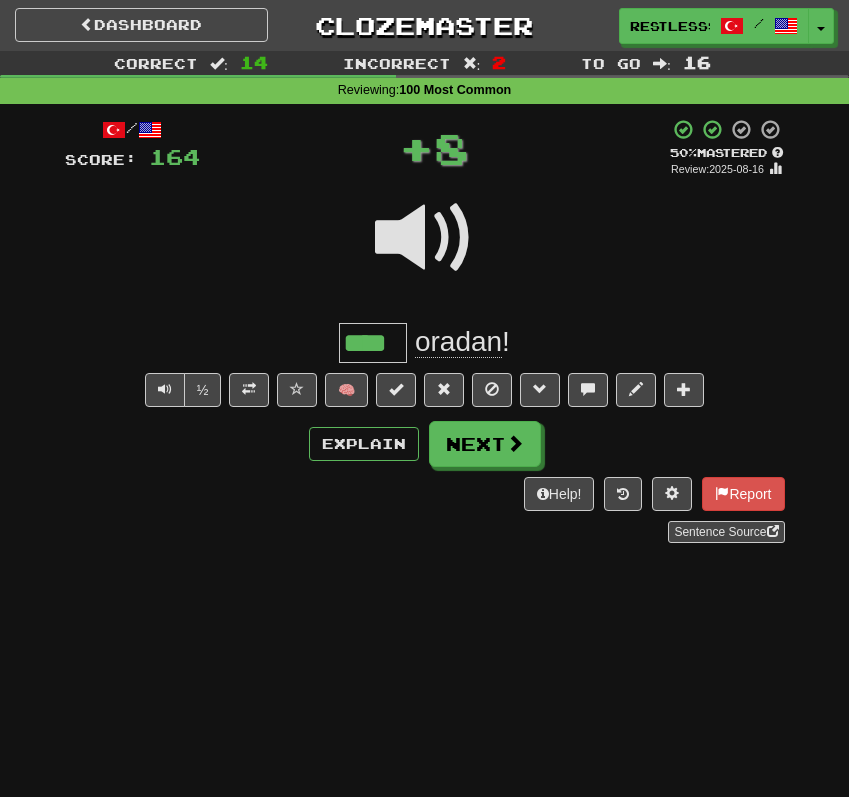 click on "/  Score:   164 + 8 50 %  Mastered Review:  2025-08-16 ****   oradan ! ½ 🧠 Explain Next  Help!  Report Sentence Source" at bounding box center (425, 331) 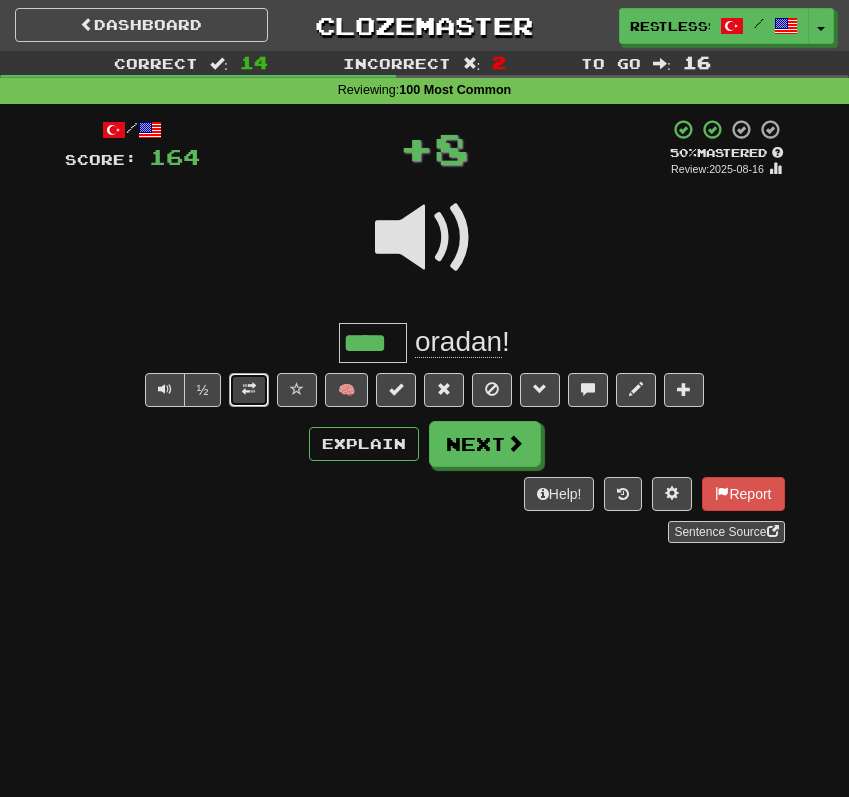 click at bounding box center [249, 390] 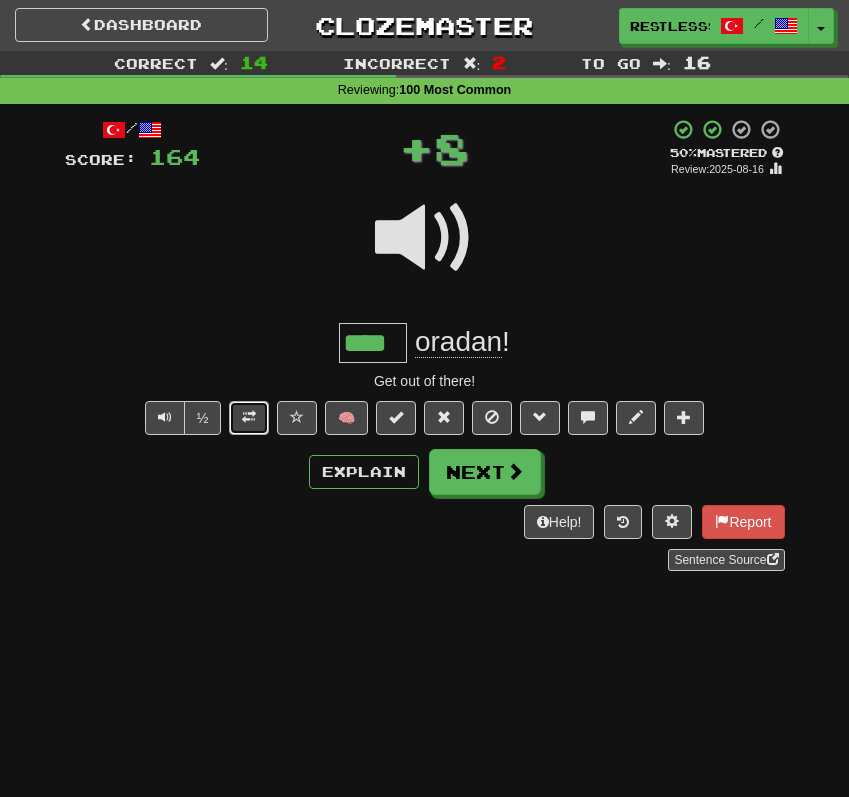 click at bounding box center (249, 418) 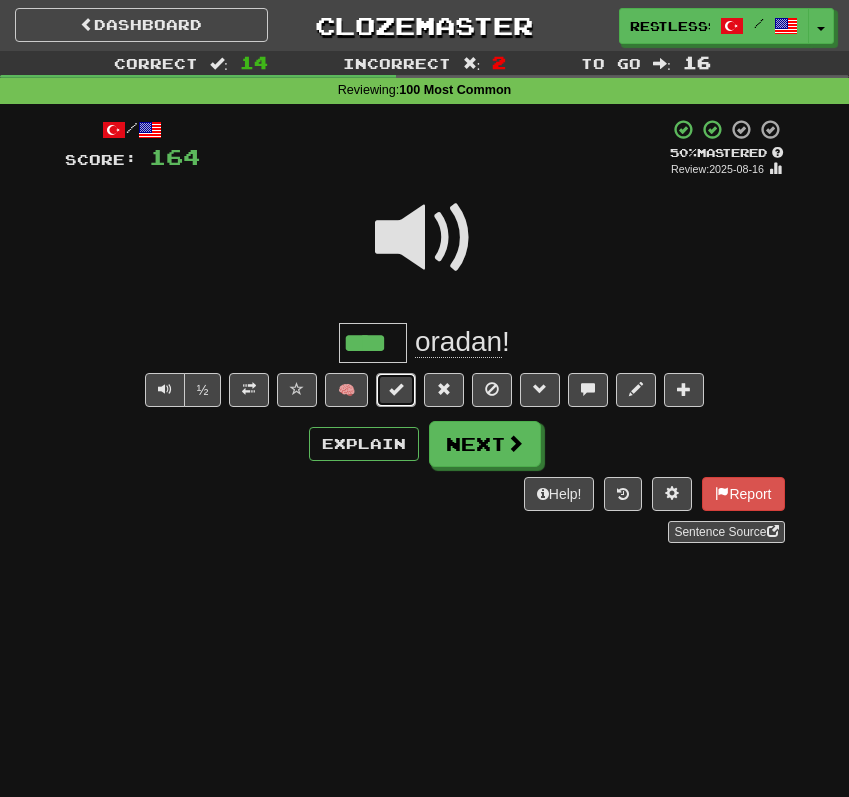 click at bounding box center [396, 390] 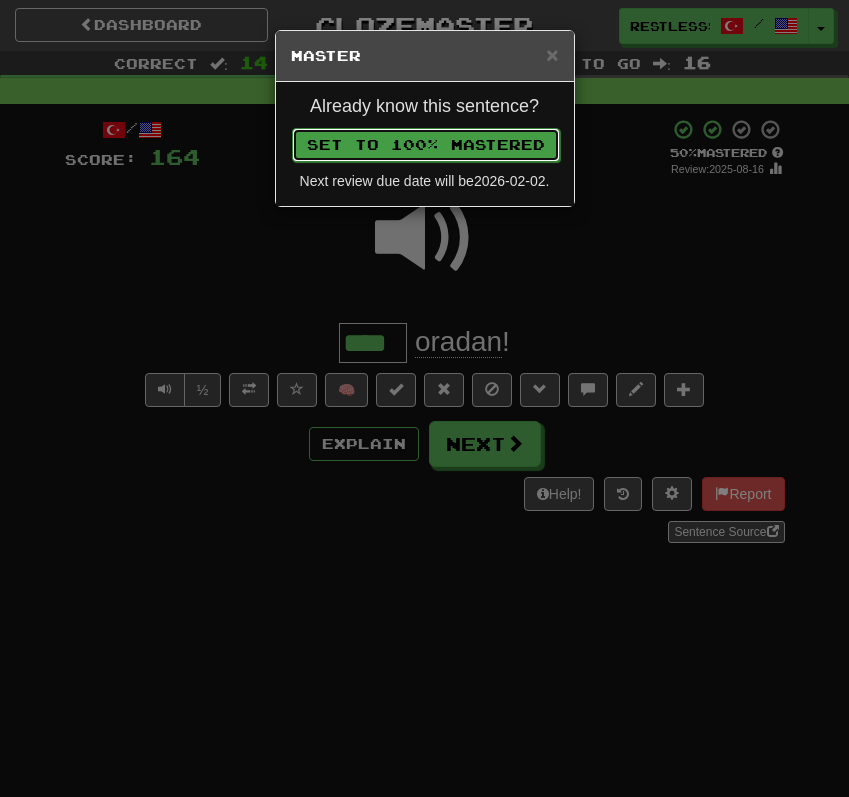 click on "Set to 100% Mastered" at bounding box center (426, 145) 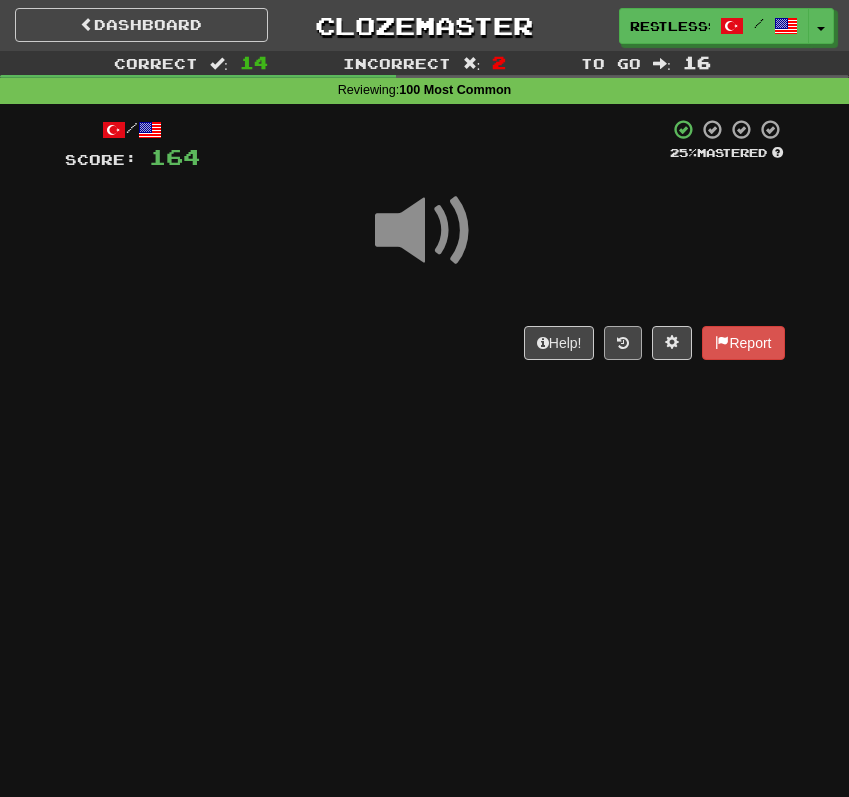 click on "/  Score:   164 25 %  Mastered  Help!  Report" at bounding box center (425, 239) 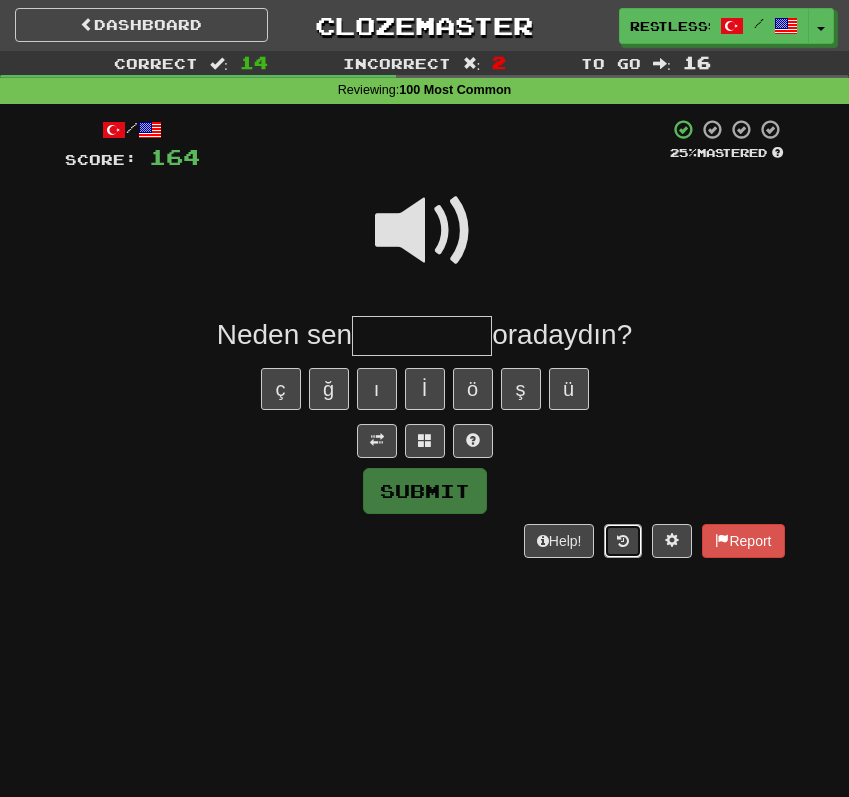 click at bounding box center [623, 541] 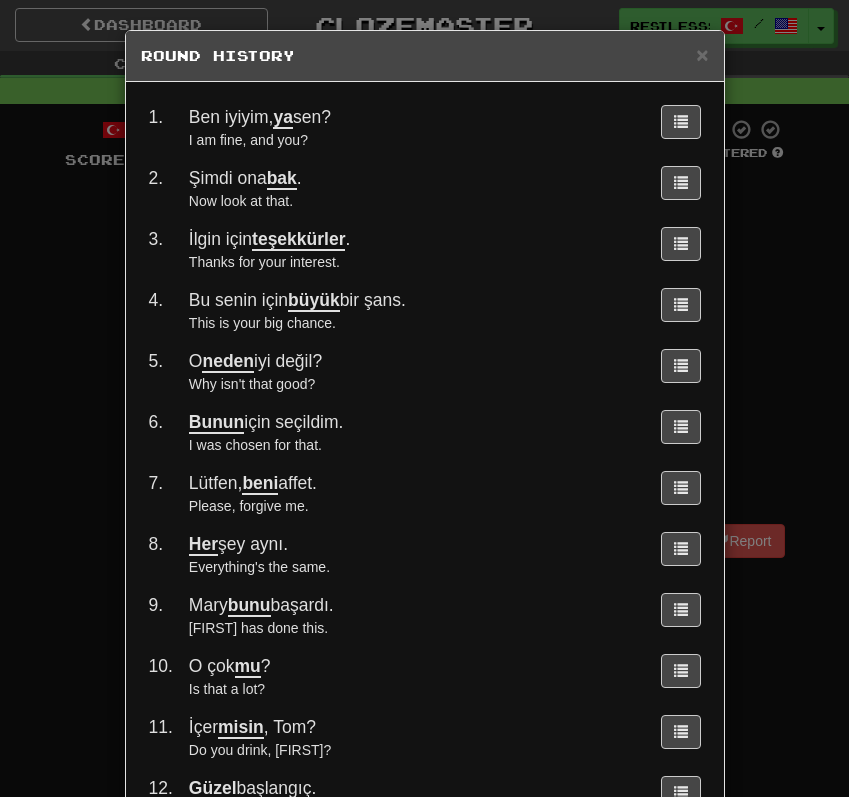 scroll, scrollTop: 407, scrollLeft: 0, axis: vertical 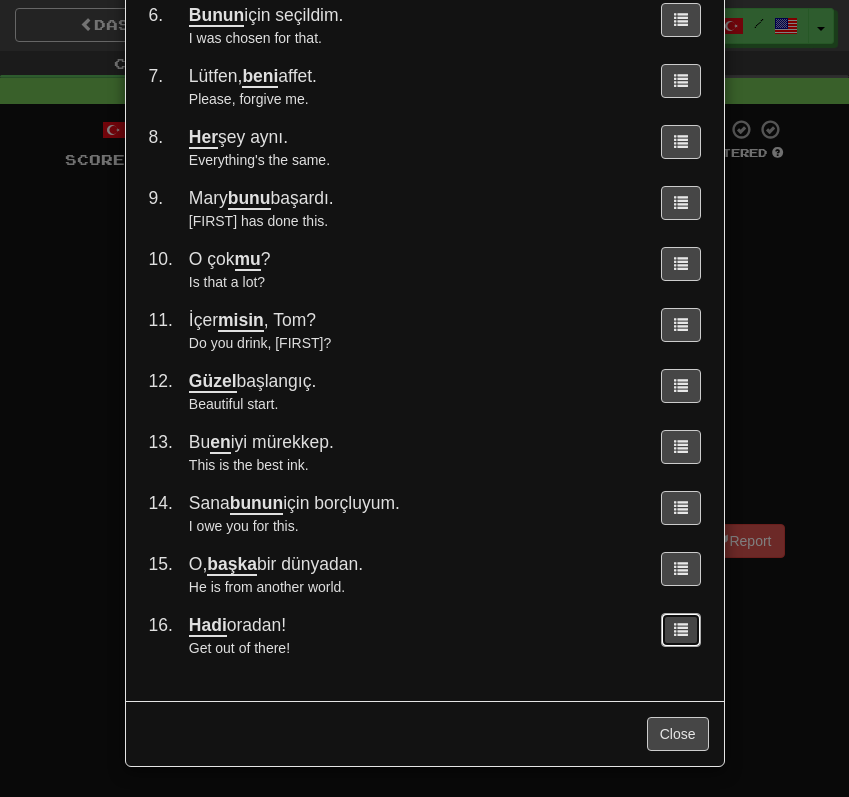 click at bounding box center [681, 629] 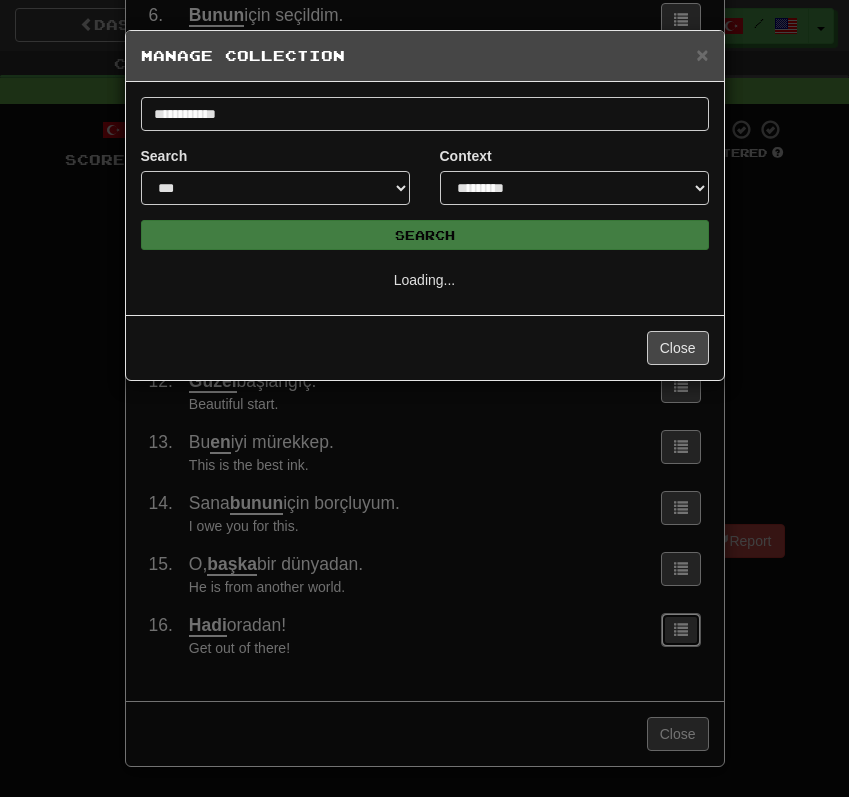 scroll, scrollTop: 0, scrollLeft: 0, axis: both 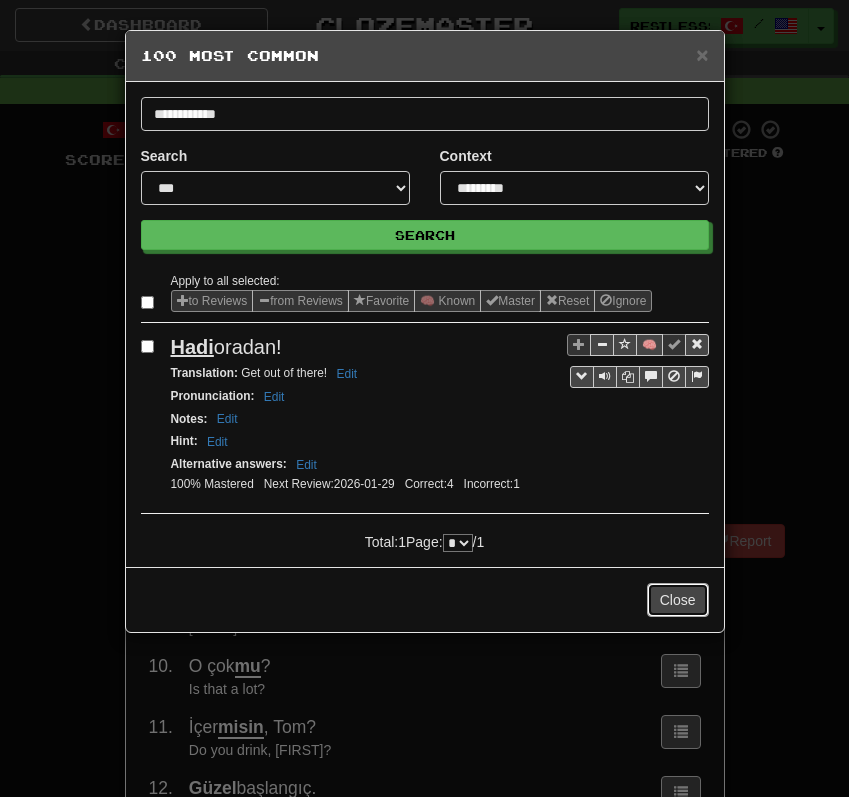 click on "Close" at bounding box center (678, 600) 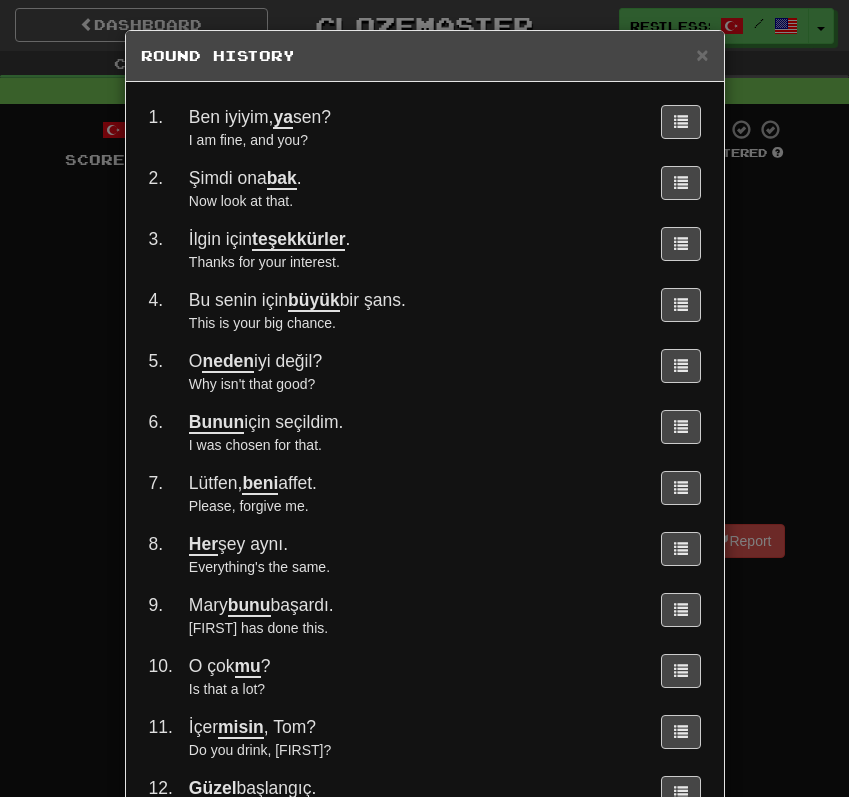 scroll, scrollTop: 407, scrollLeft: 0, axis: vertical 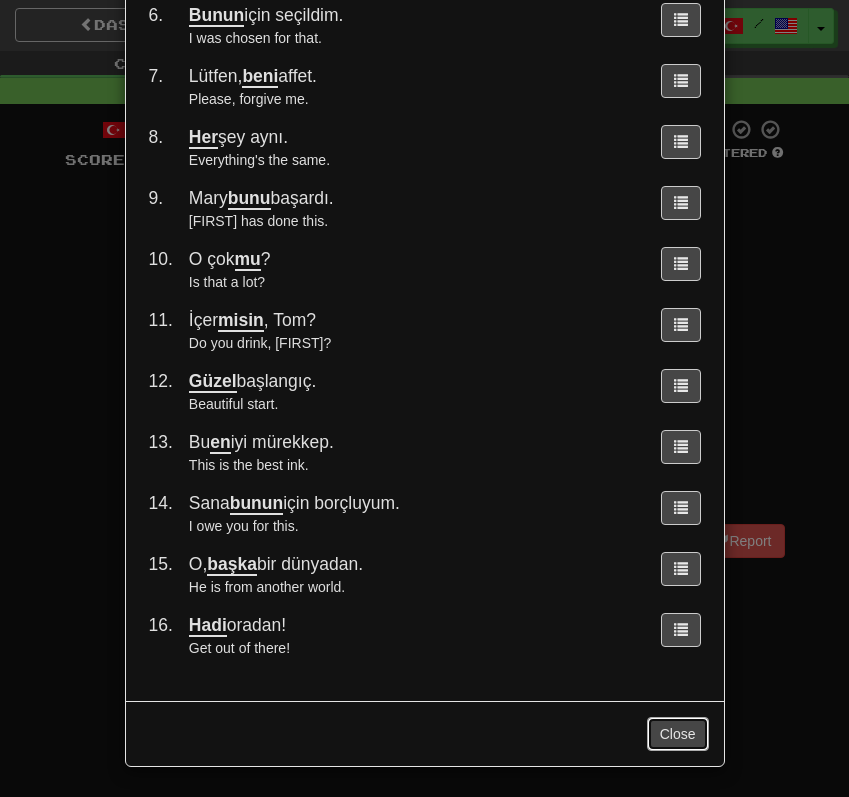 click on "Close" at bounding box center [678, 734] 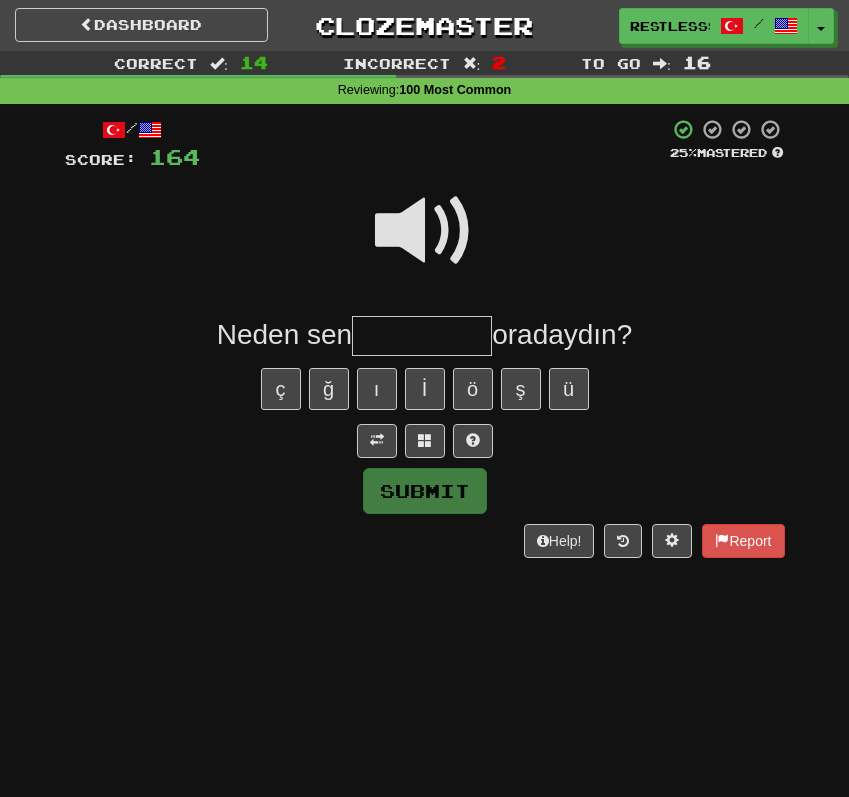 click at bounding box center (425, 231) 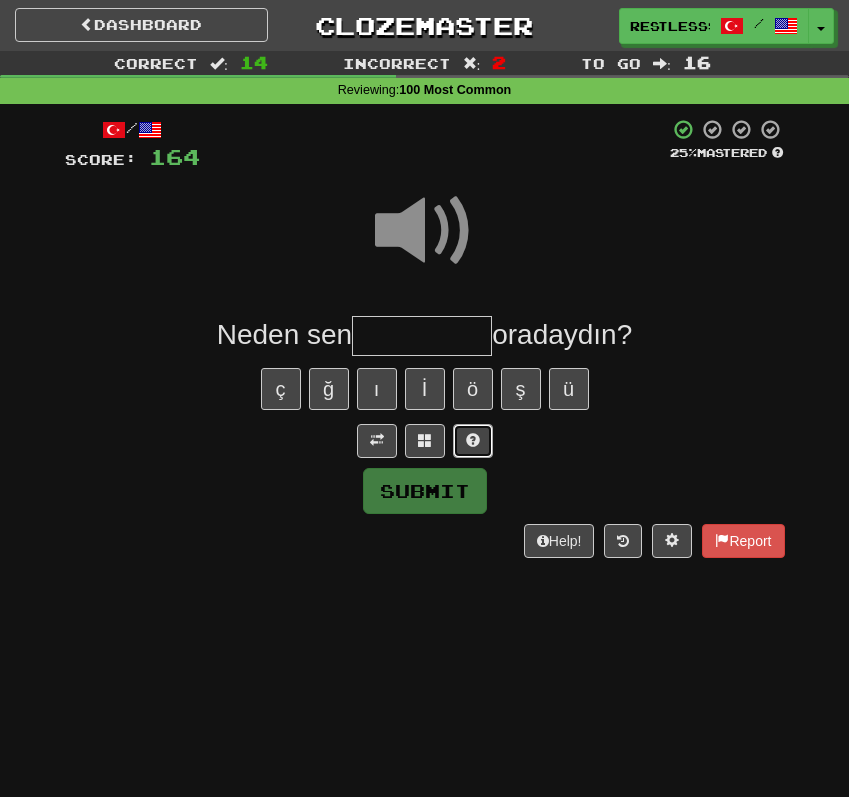 click at bounding box center [473, 440] 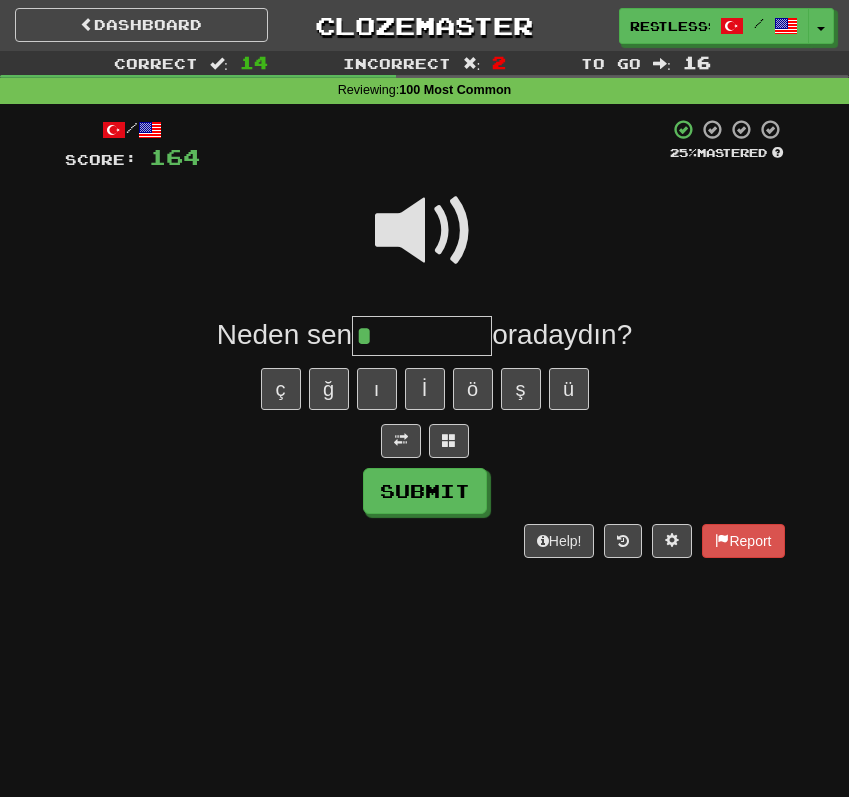 click at bounding box center [425, 231] 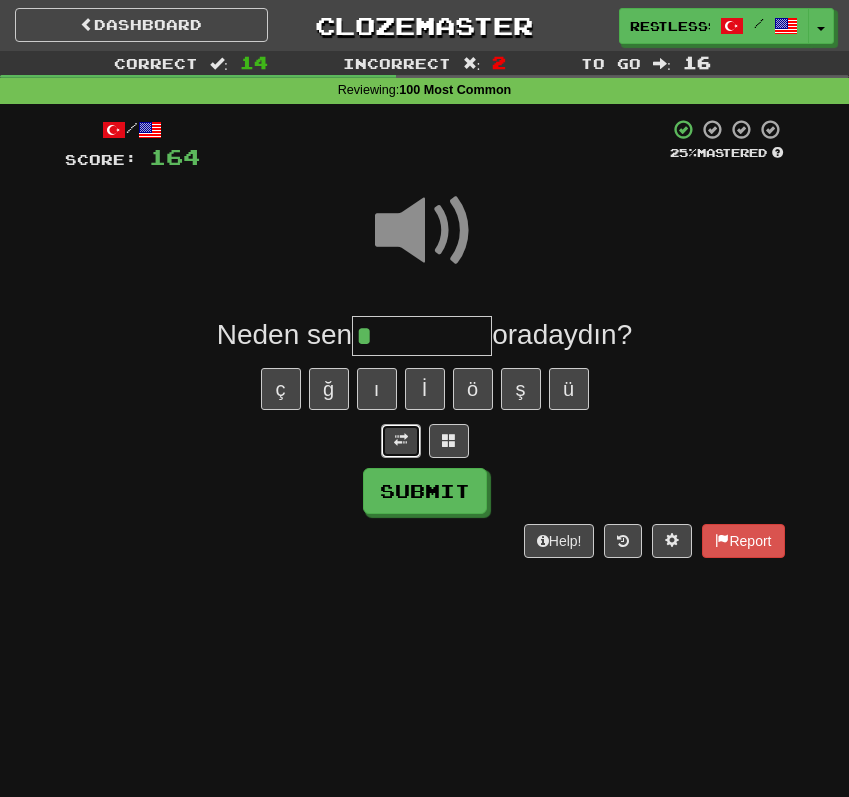 click at bounding box center (401, 441) 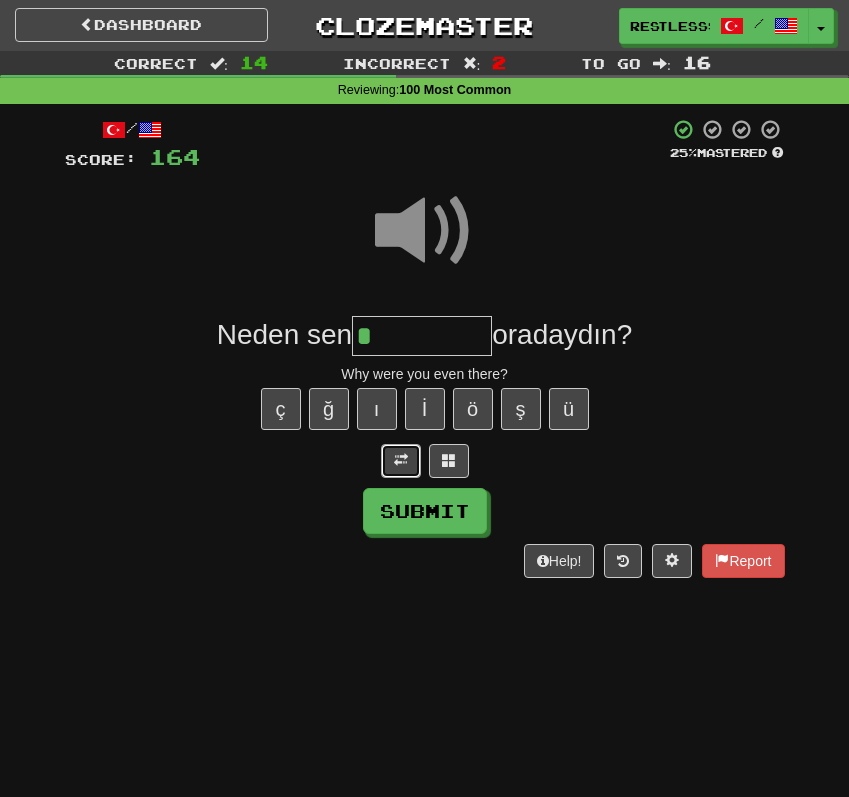click at bounding box center [401, 461] 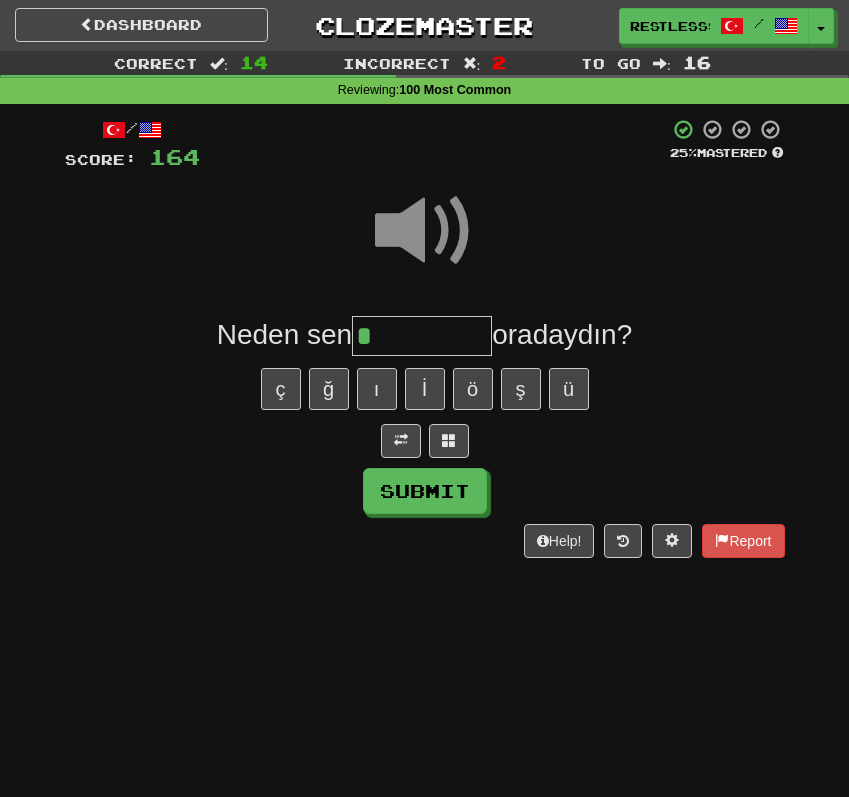 click on "*" at bounding box center [422, 336] 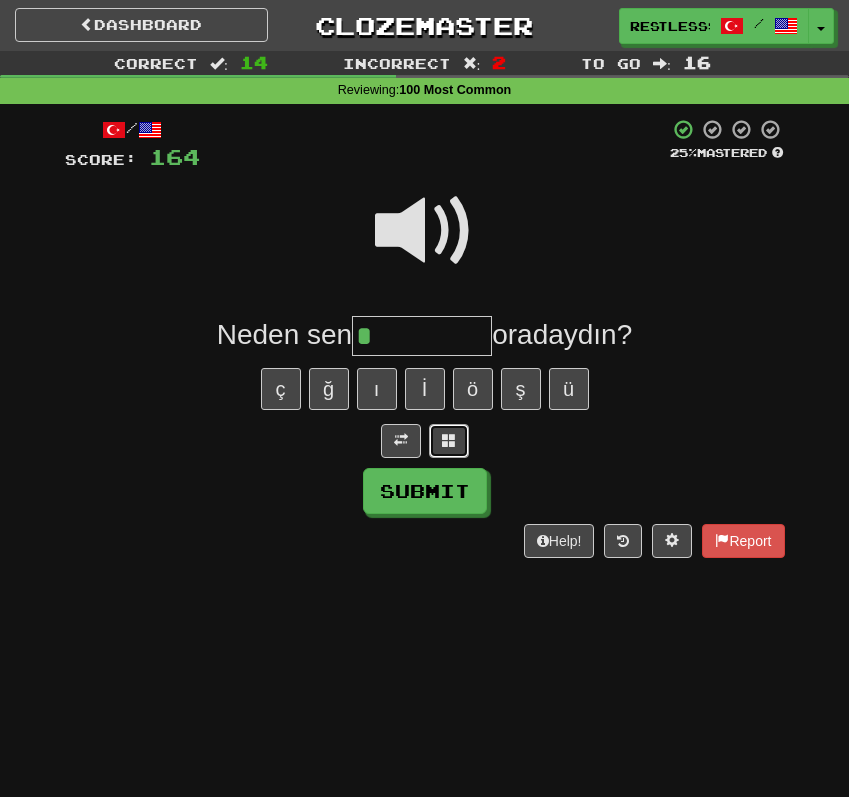 click at bounding box center [449, 440] 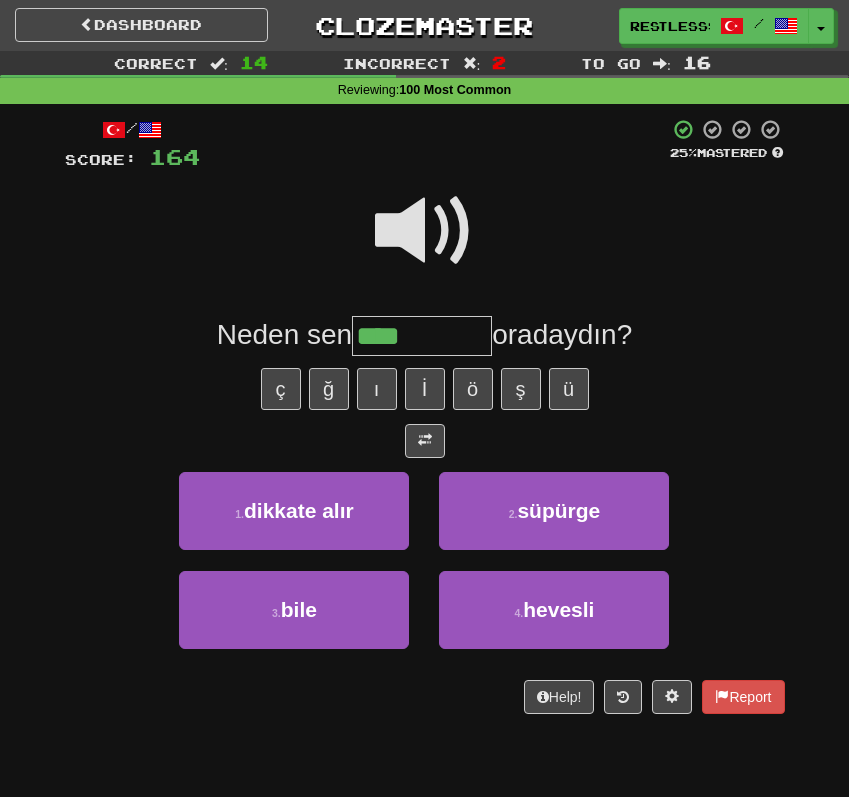 type on "****" 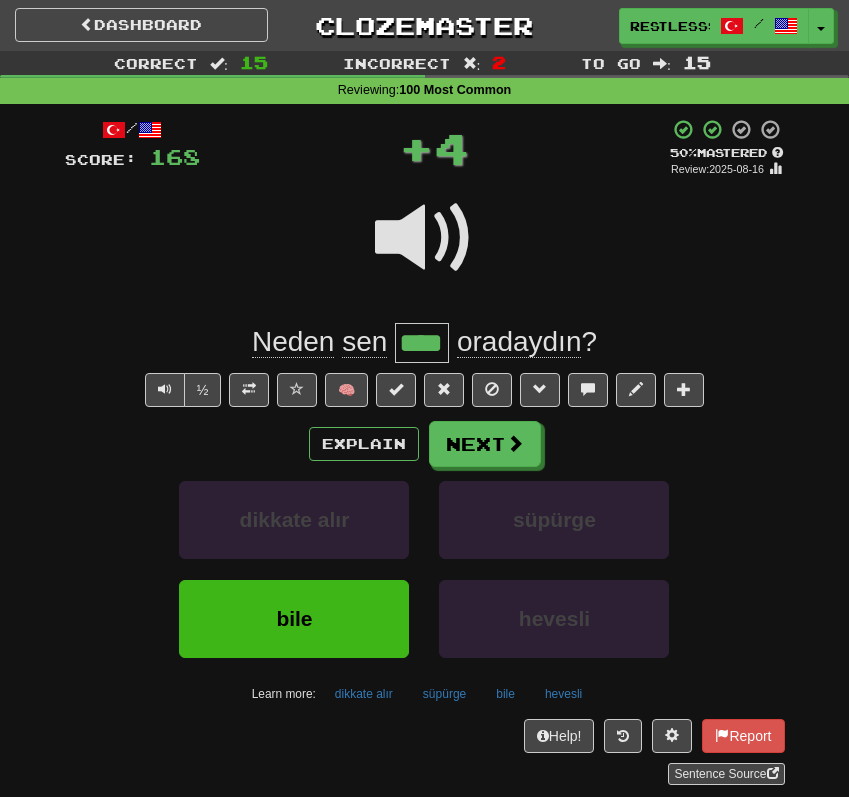 click on "½ 🧠" at bounding box center [425, 390] 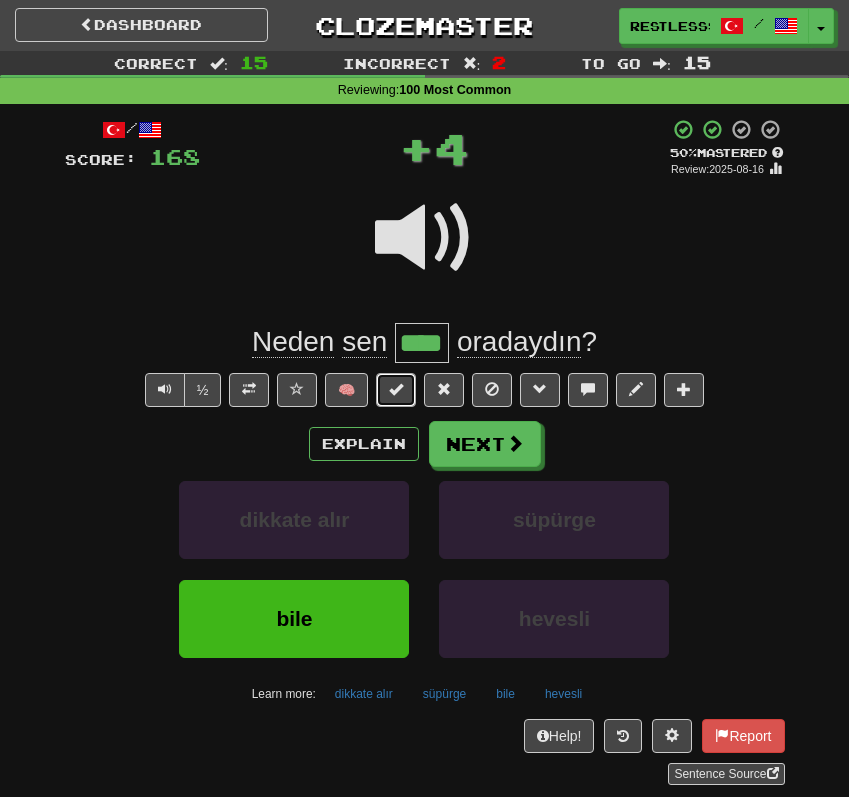 click at bounding box center (396, 389) 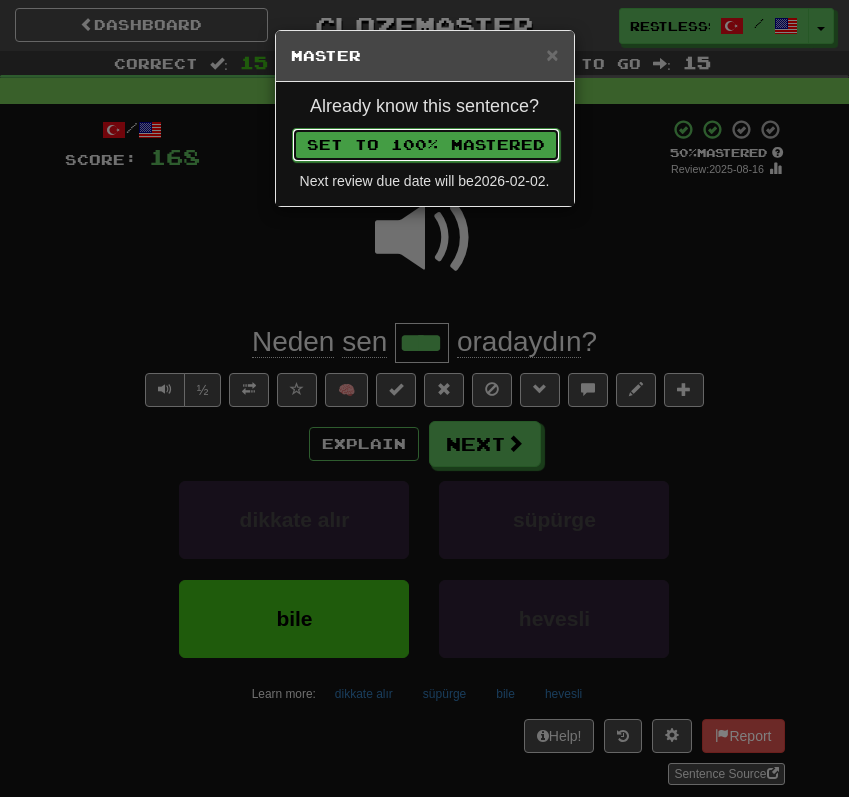 click on "Set to 100% Mastered" at bounding box center [426, 145] 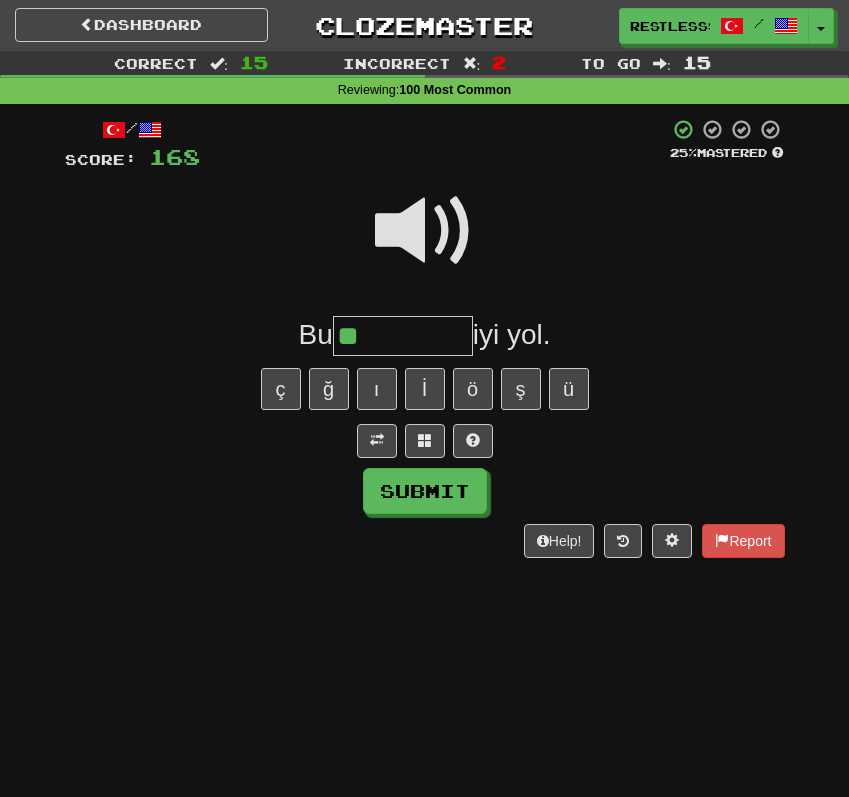 type on "**" 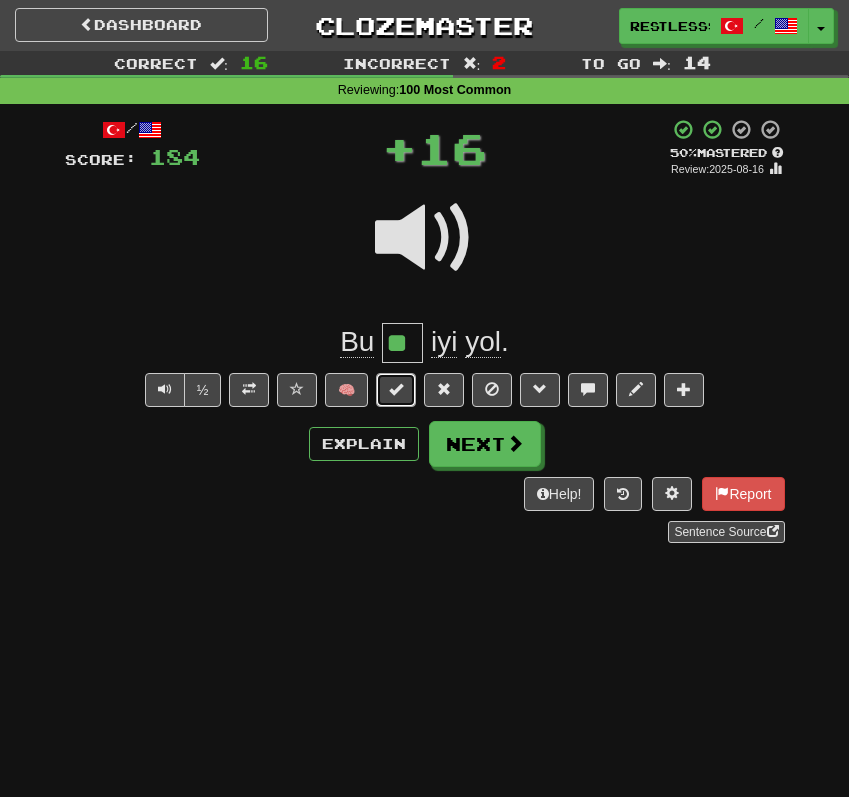 click at bounding box center (396, 390) 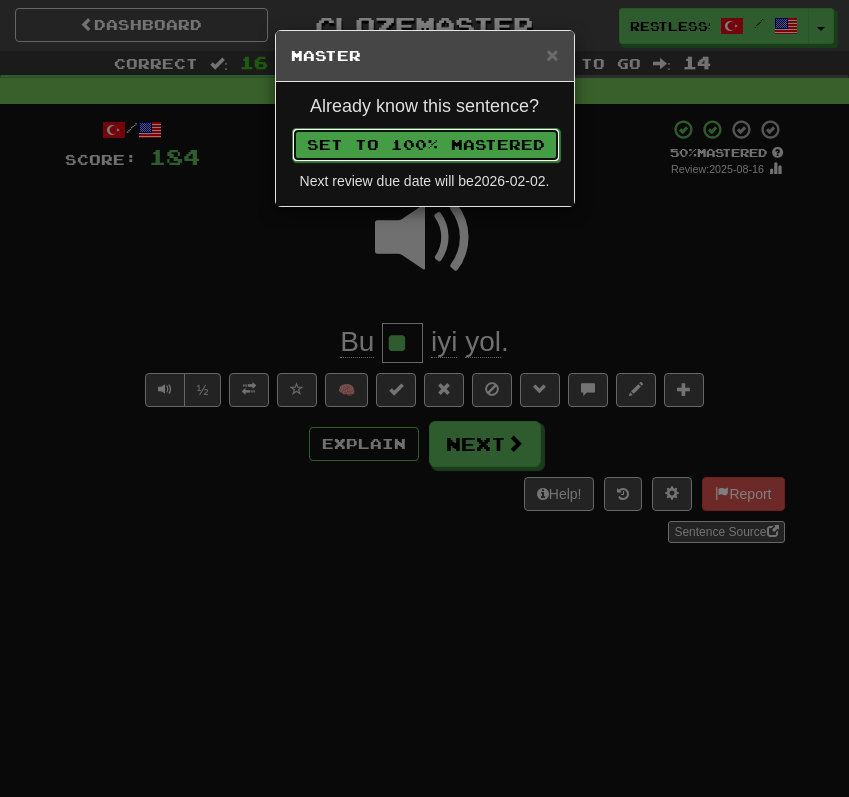 click on "Set to 100% Mastered" at bounding box center (426, 145) 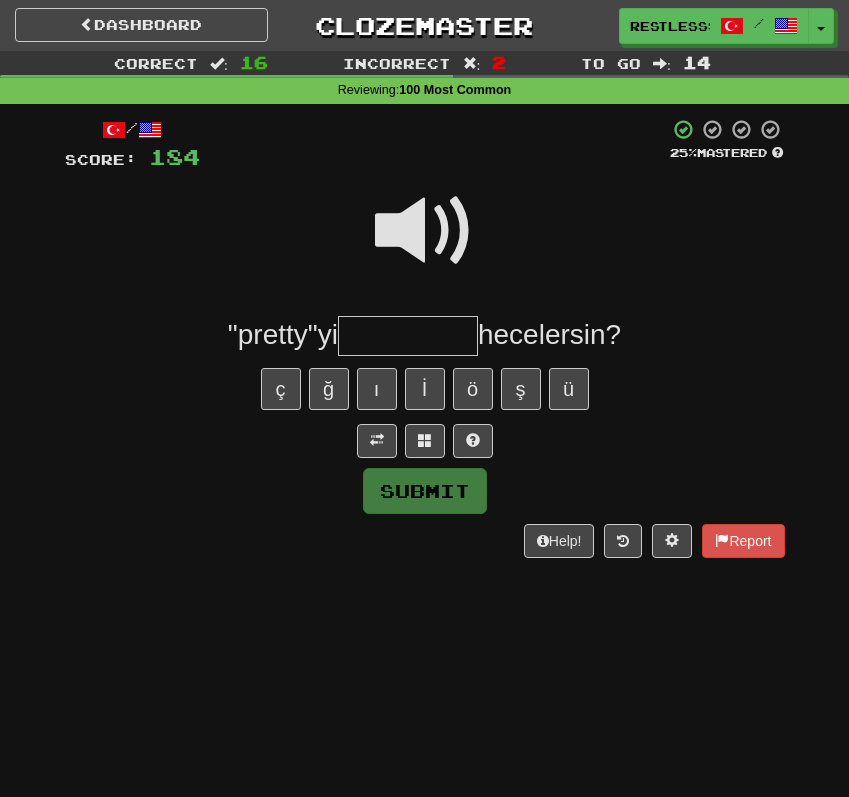 click at bounding box center (425, 231) 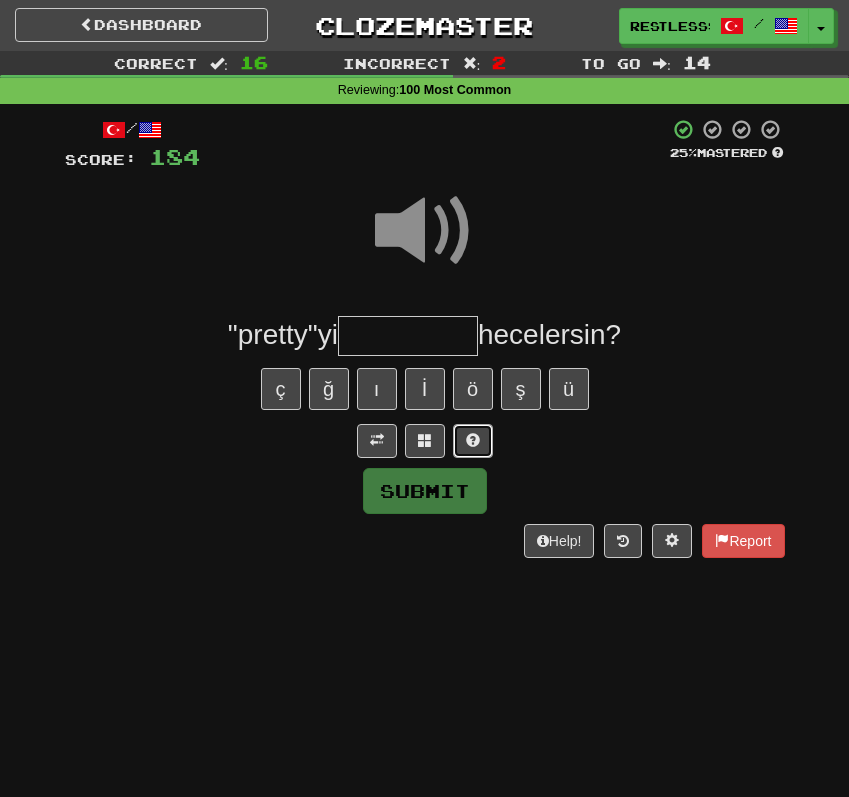 click at bounding box center [473, 441] 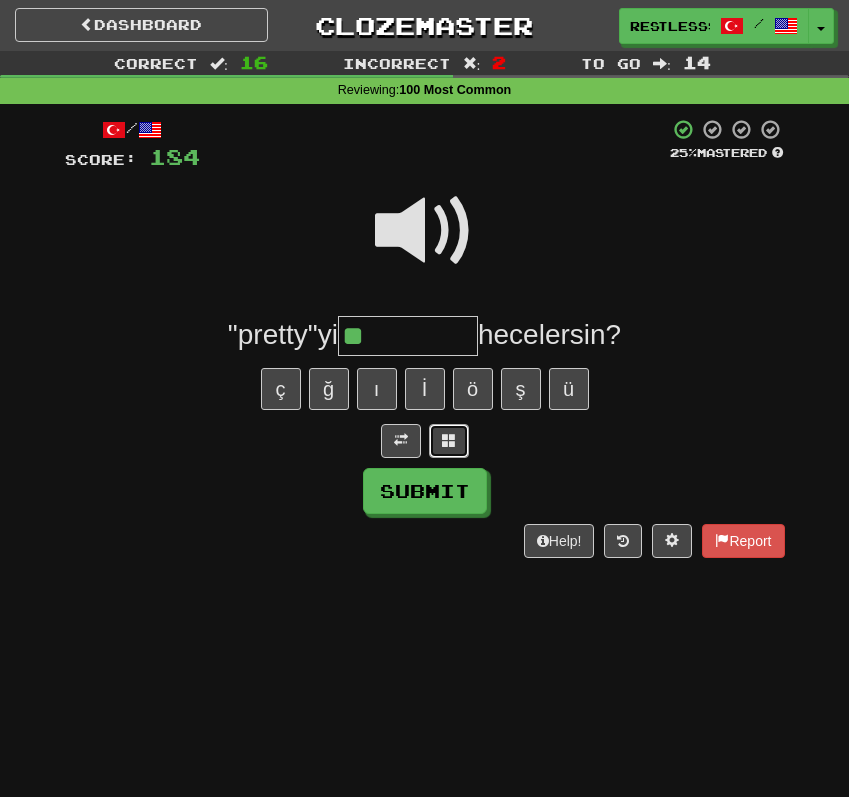 click at bounding box center [449, 441] 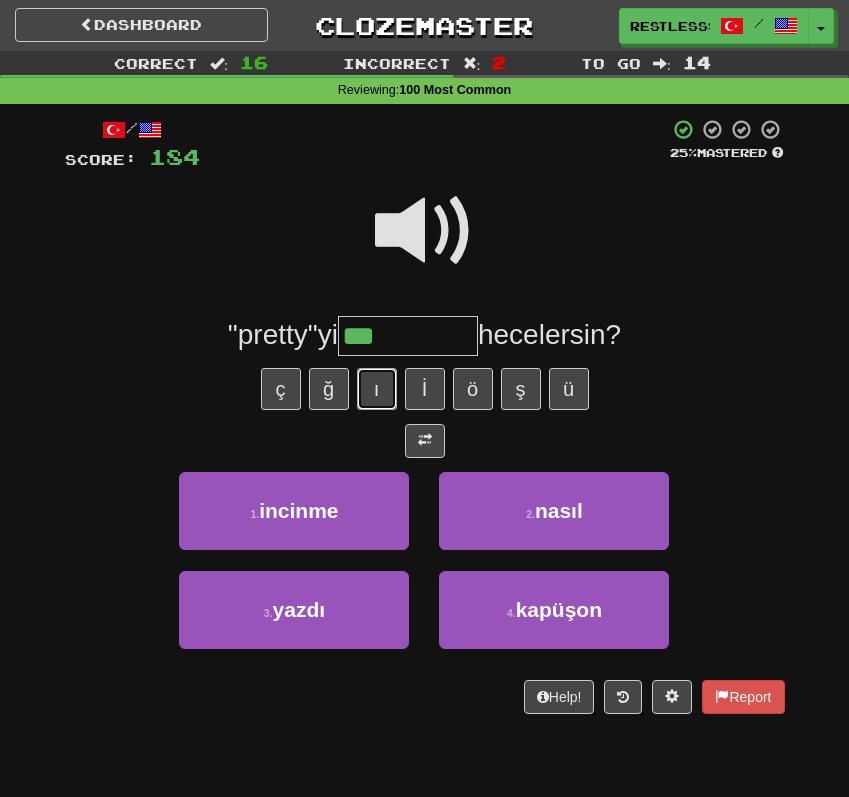 click on "ı" at bounding box center [377, 389] 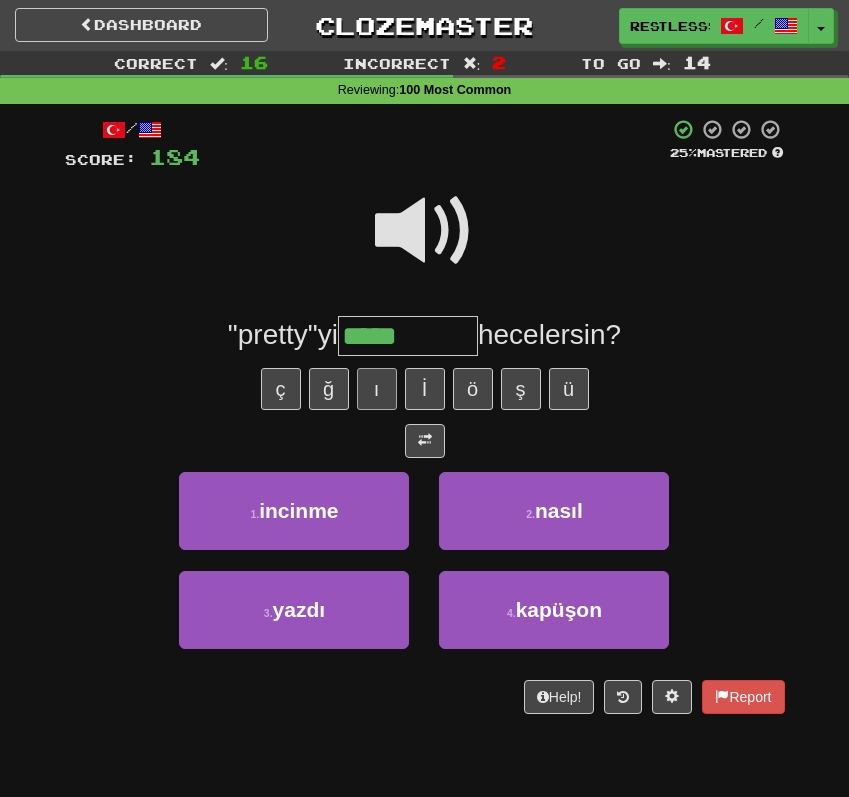 type on "*****" 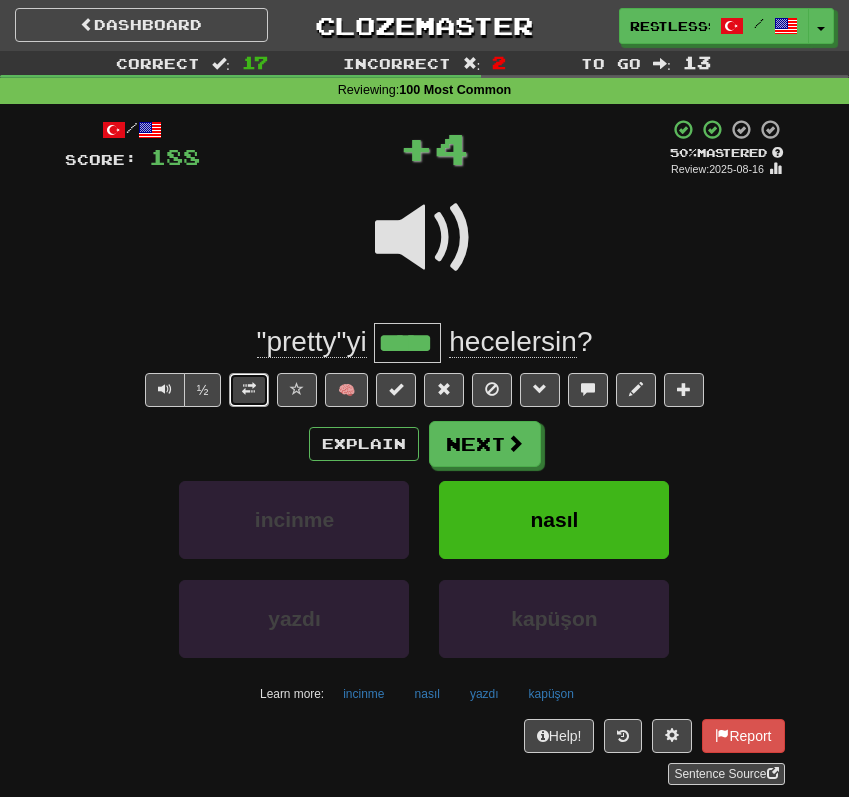 click at bounding box center [249, 390] 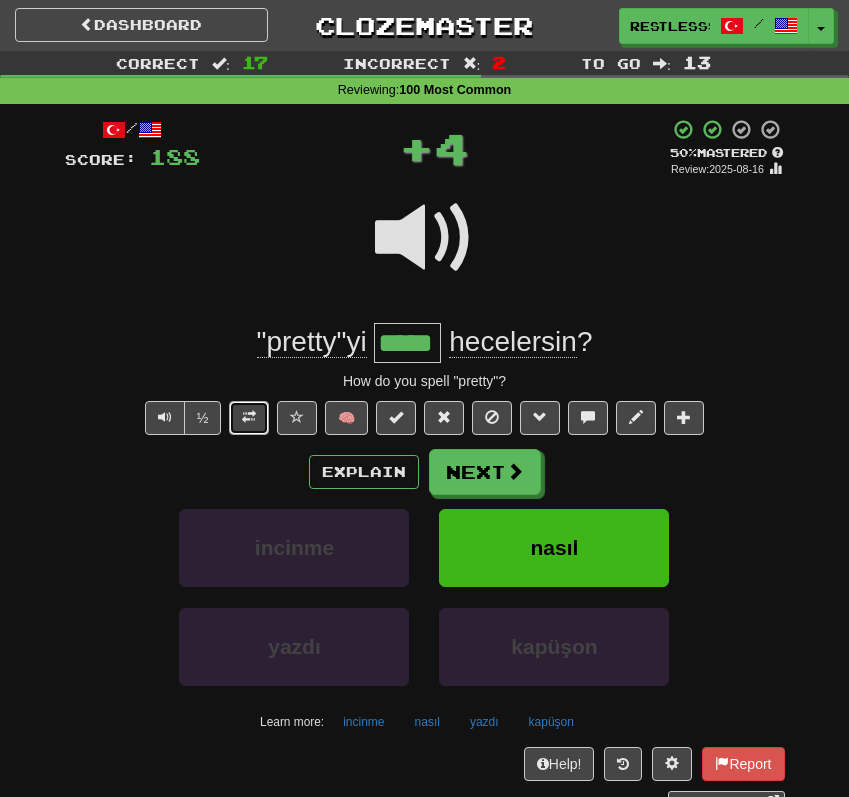 click at bounding box center [249, 417] 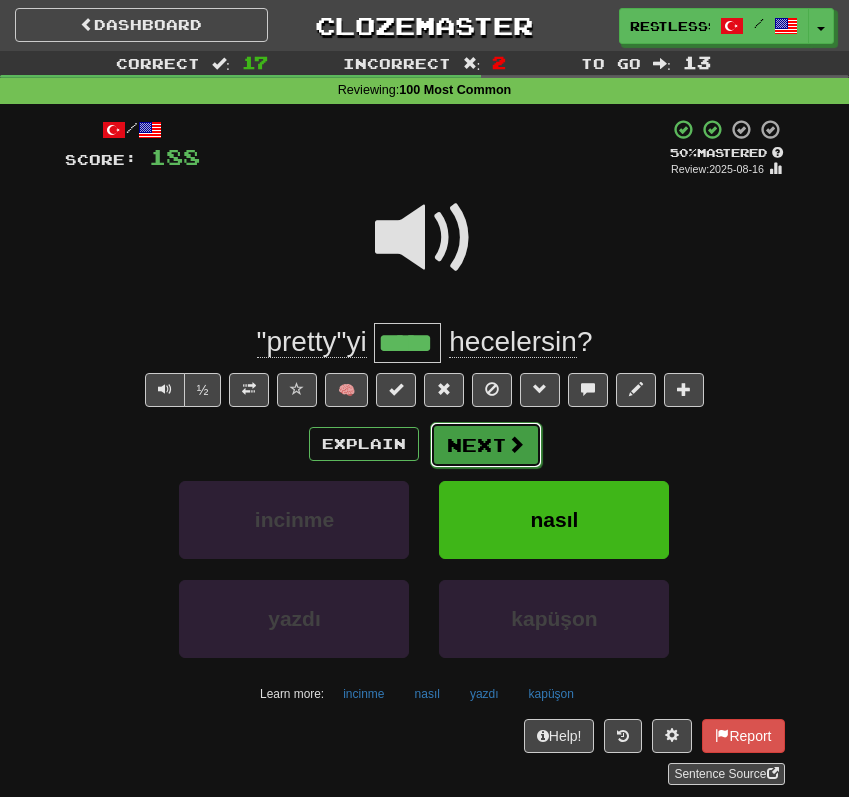 click on "Next" at bounding box center [486, 445] 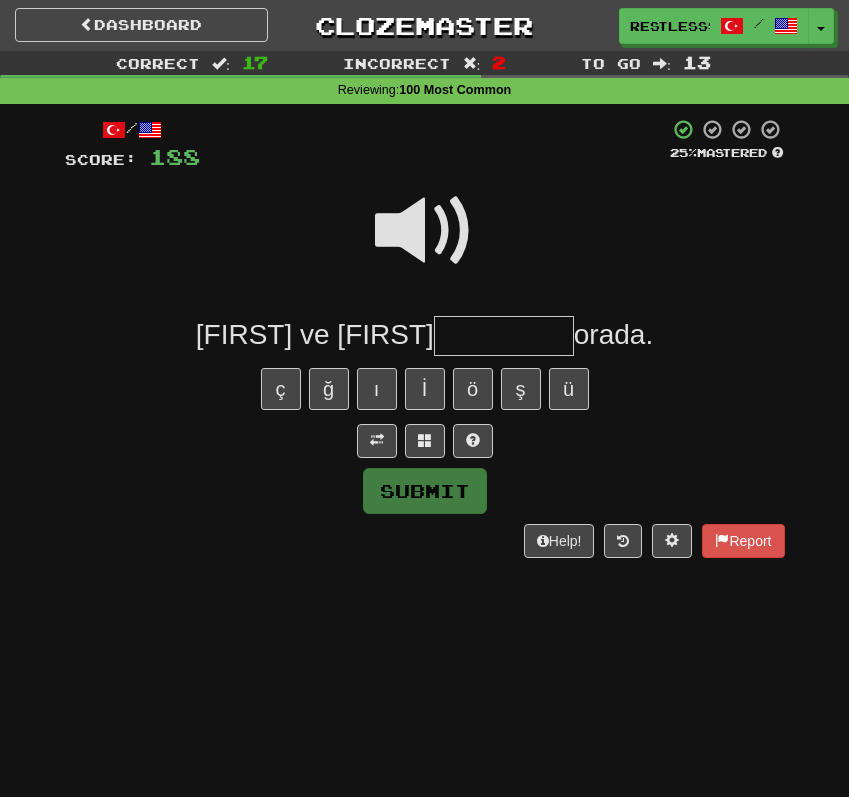 click at bounding box center (425, 231) 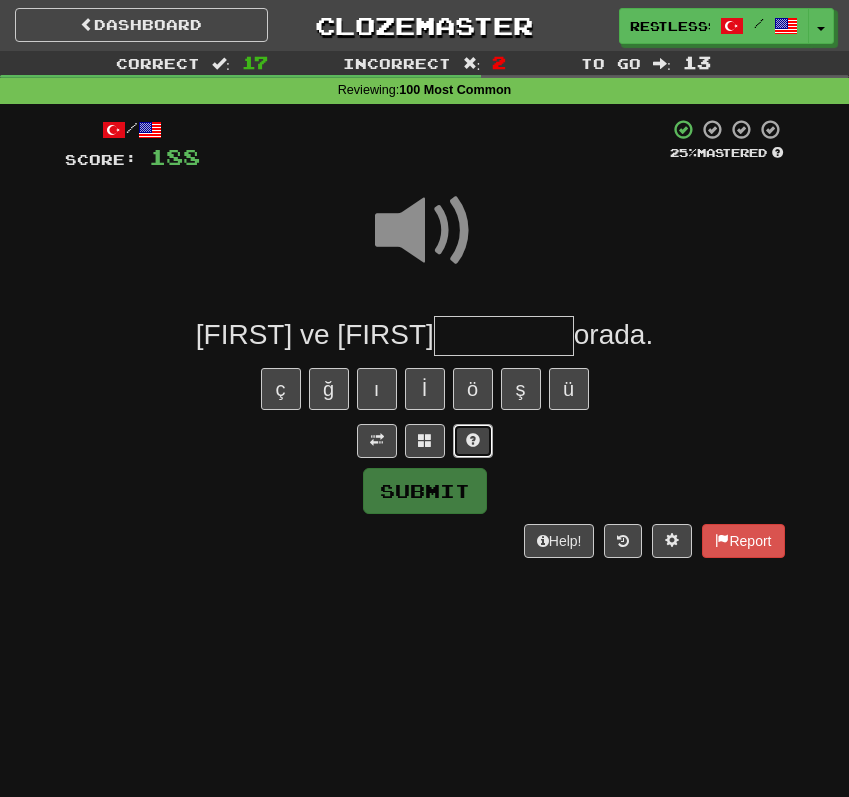 click at bounding box center (473, 440) 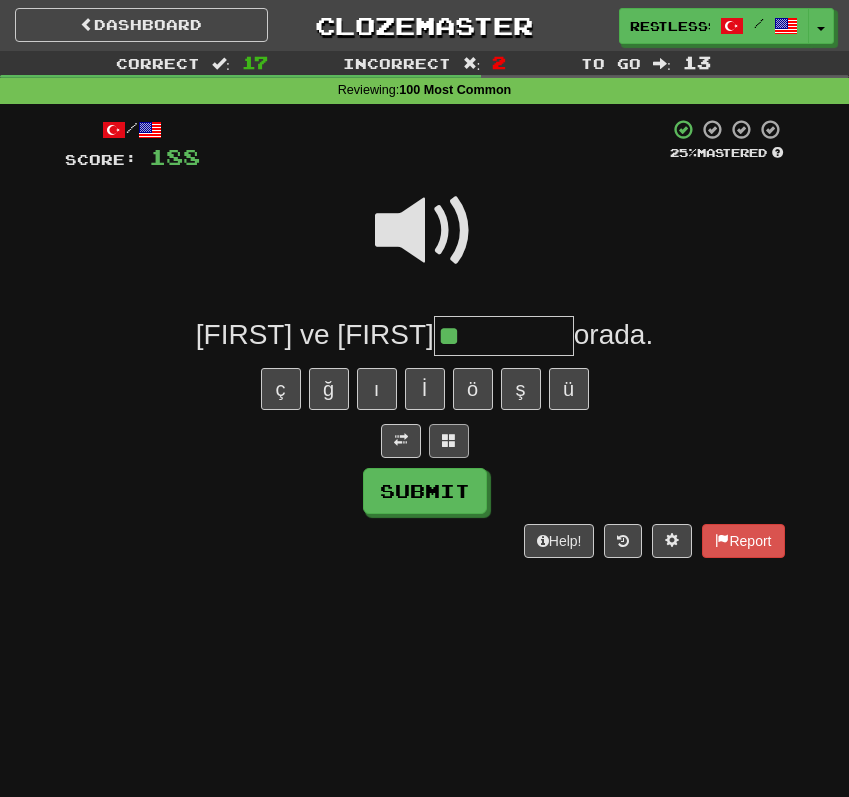 type on "**" 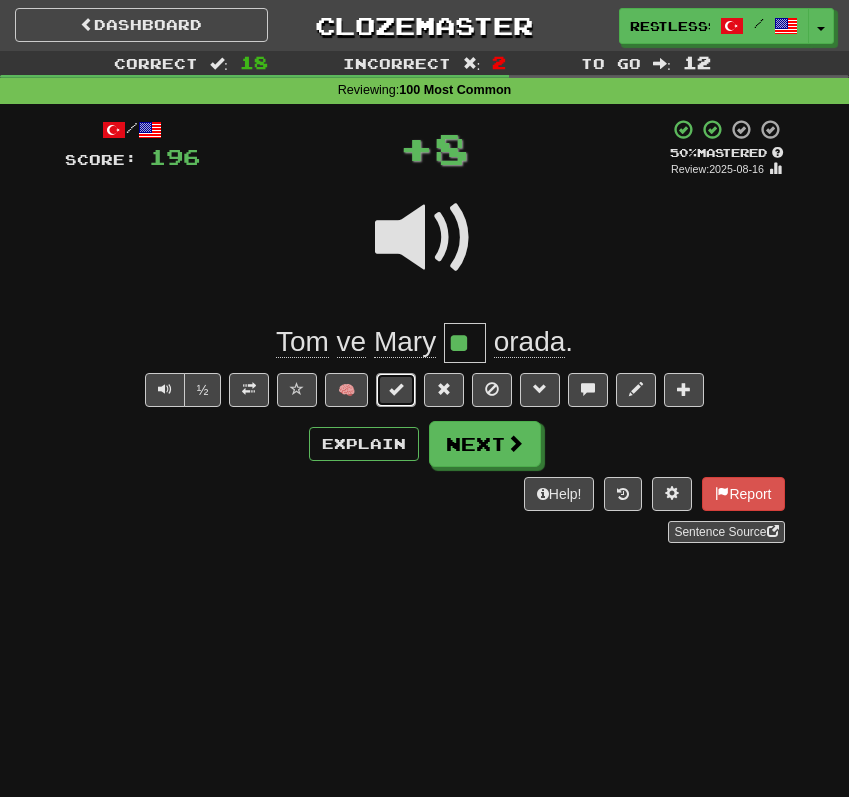 click at bounding box center [396, 389] 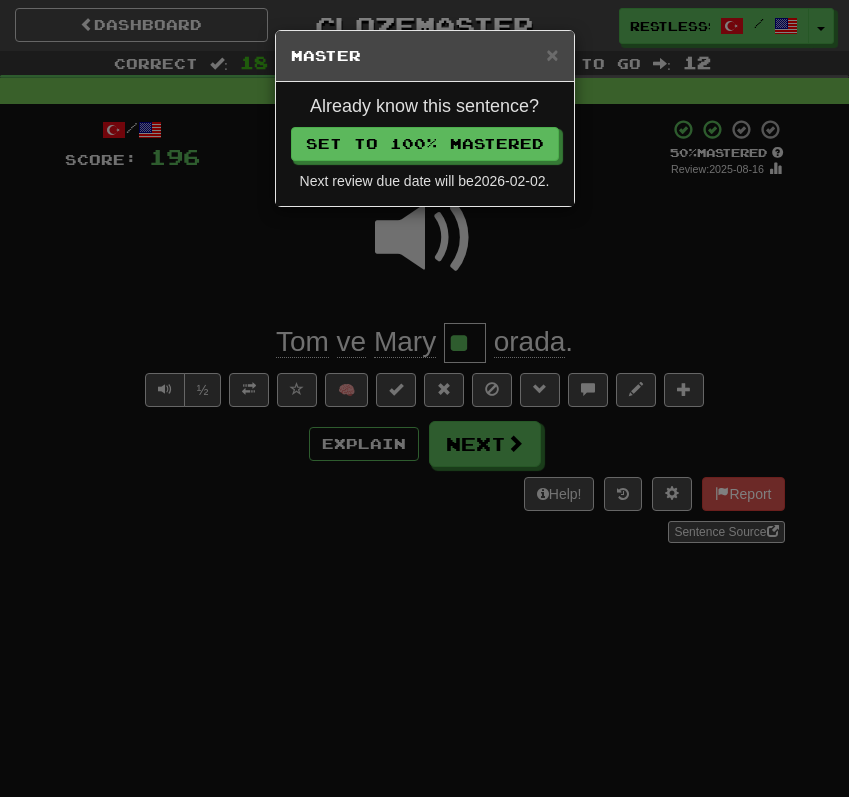 click on "Already know this sentence? Set to 100% Mastered Next review due date will be  2026-02-02 ." at bounding box center [425, 144] 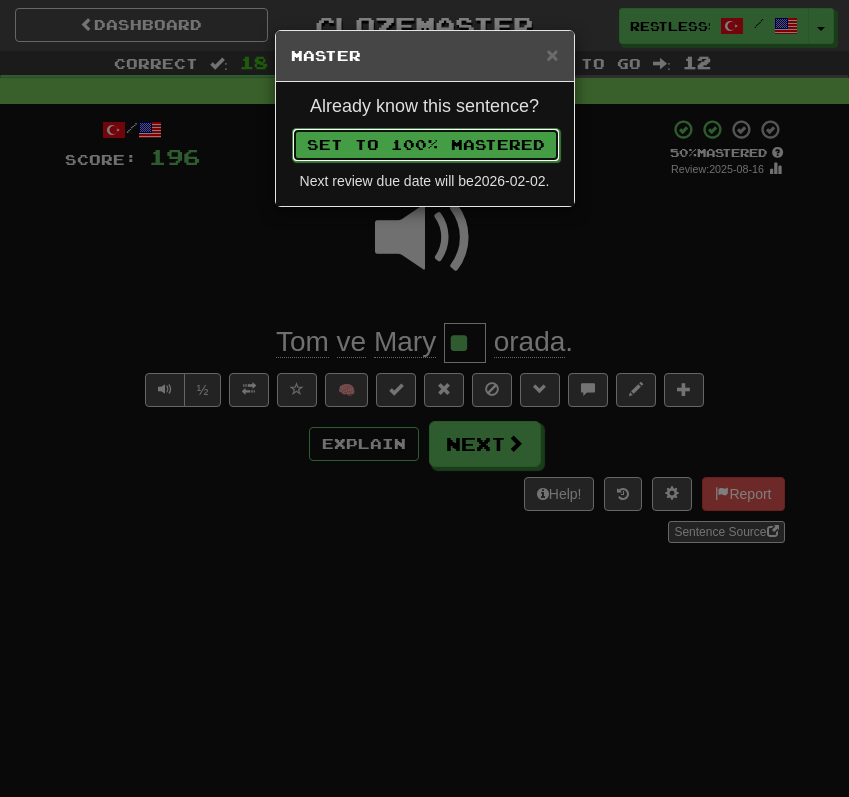 click on "Set to 100% Mastered" at bounding box center (426, 145) 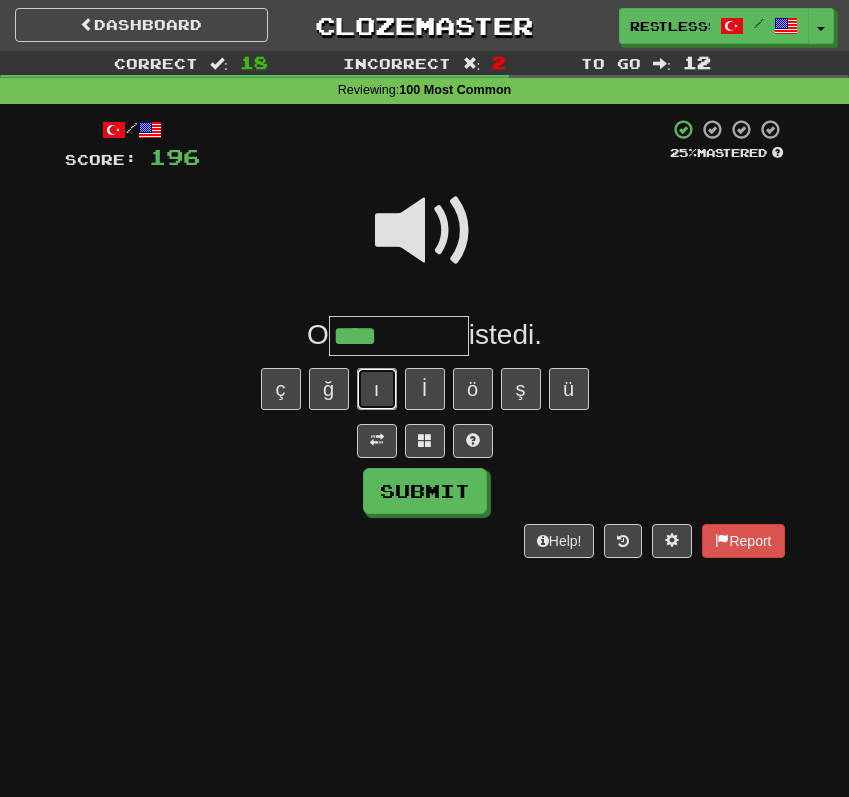 click on "ı" at bounding box center [377, 389] 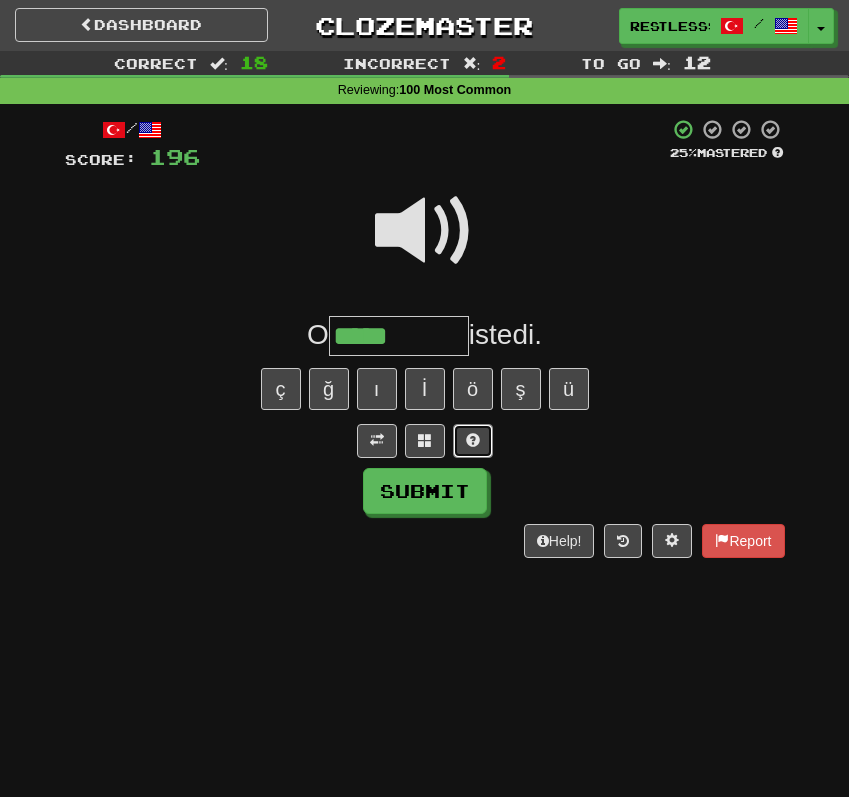 click at bounding box center (473, 441) 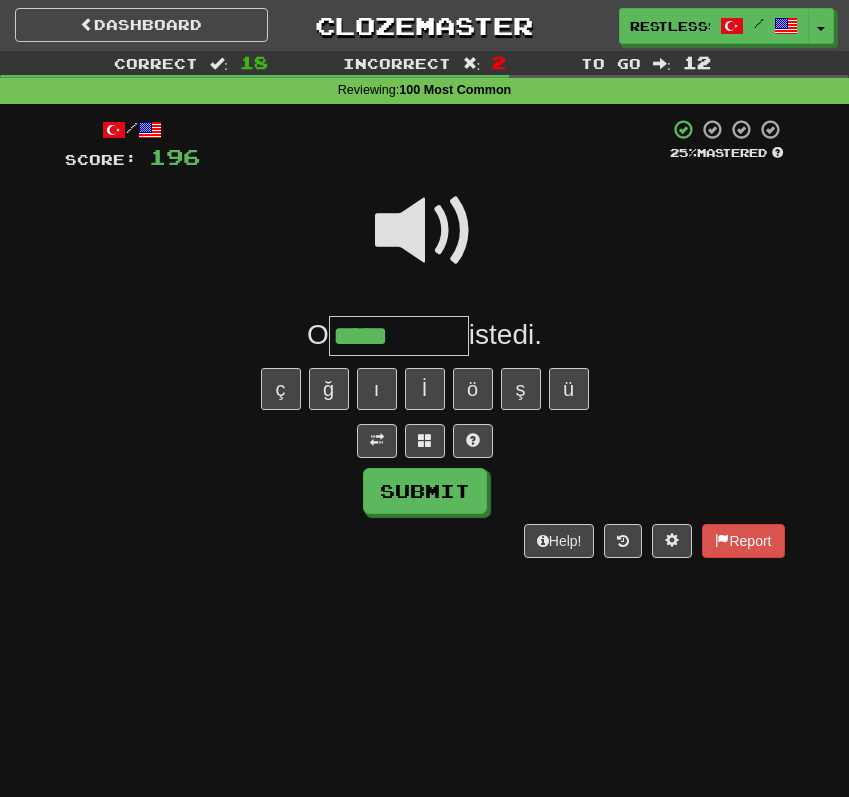 type on "******" 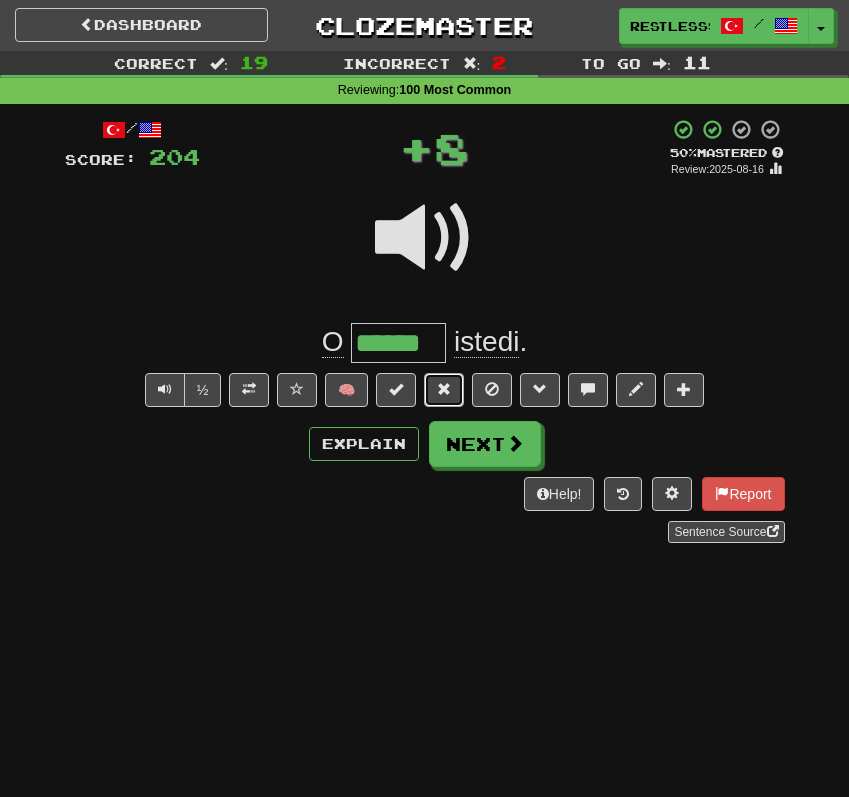 click at bounding box center [444, 390] 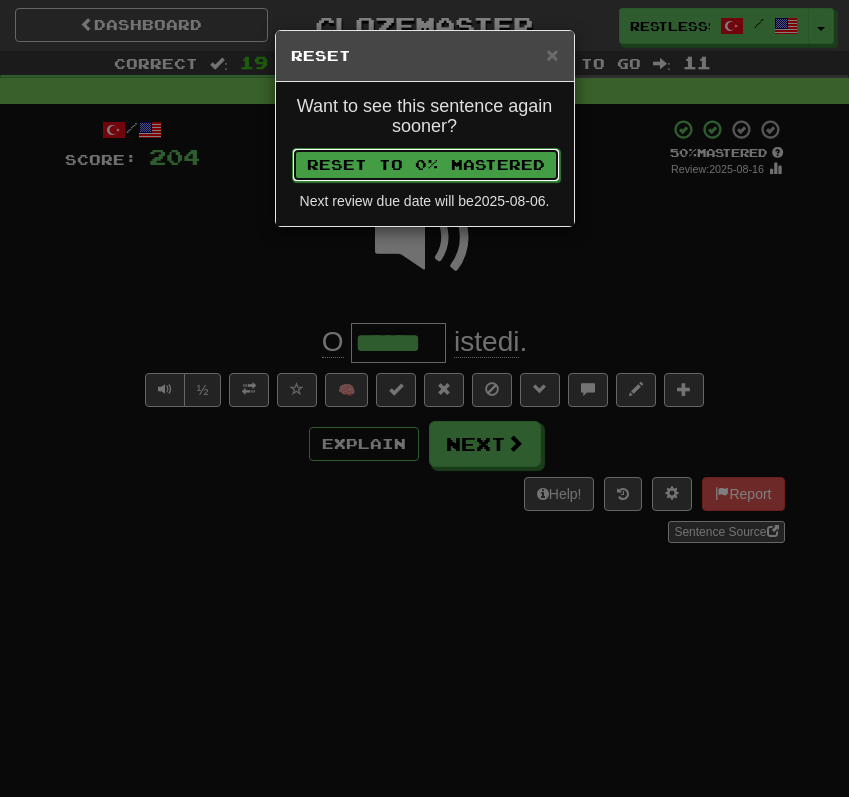 click on "Reset to 0% Mastered" at bounding box center [426, 165] 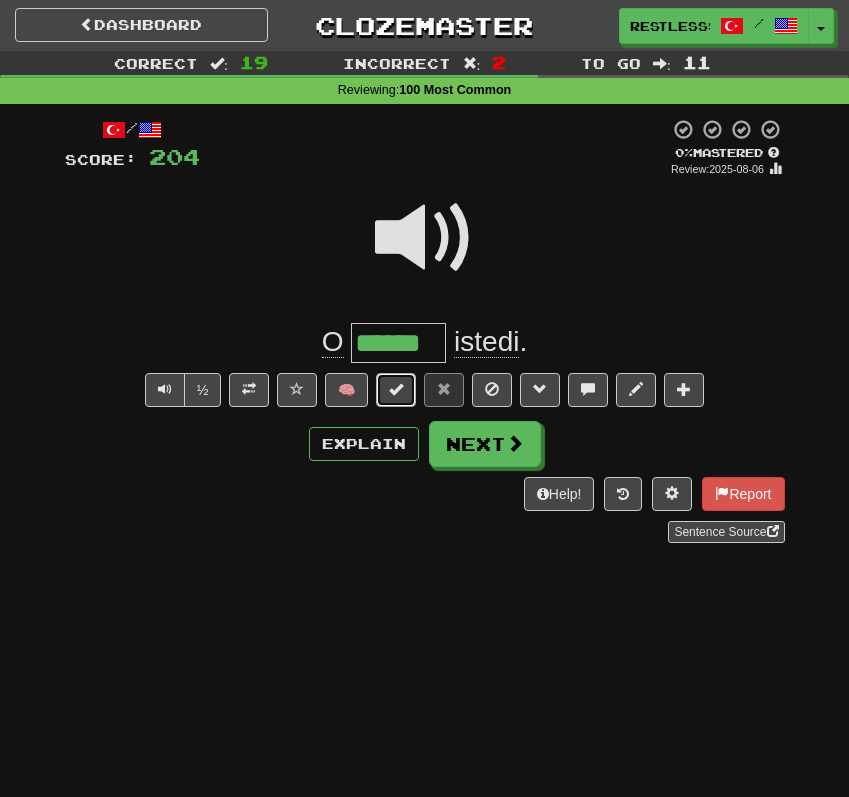 click at bounding box center [396, 390] 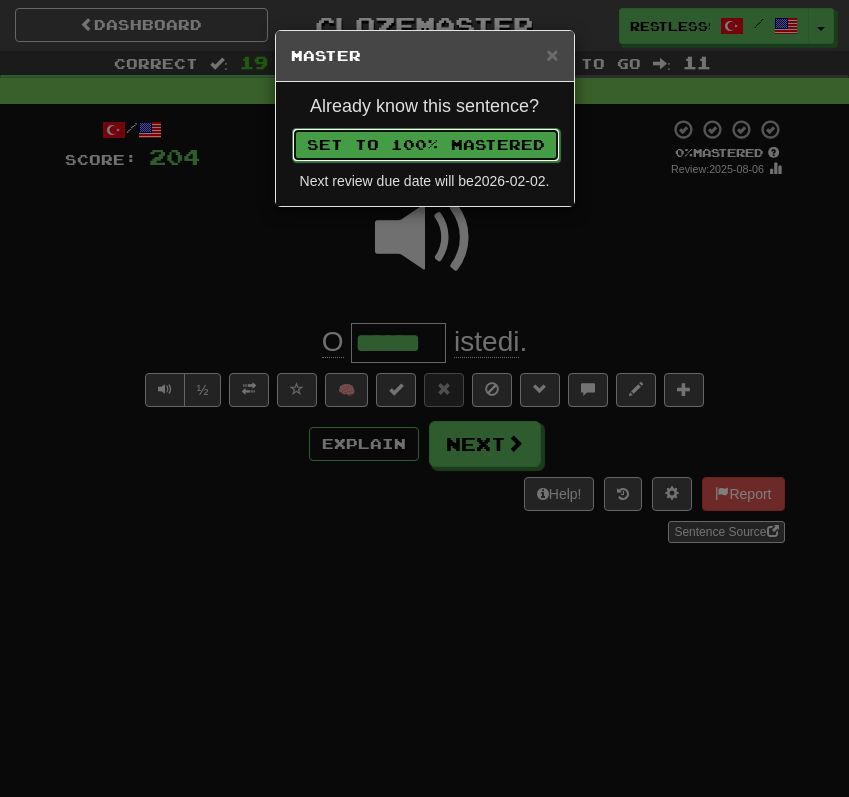 click on "Set to 100% Mastered" at bounding box center [426, 145] 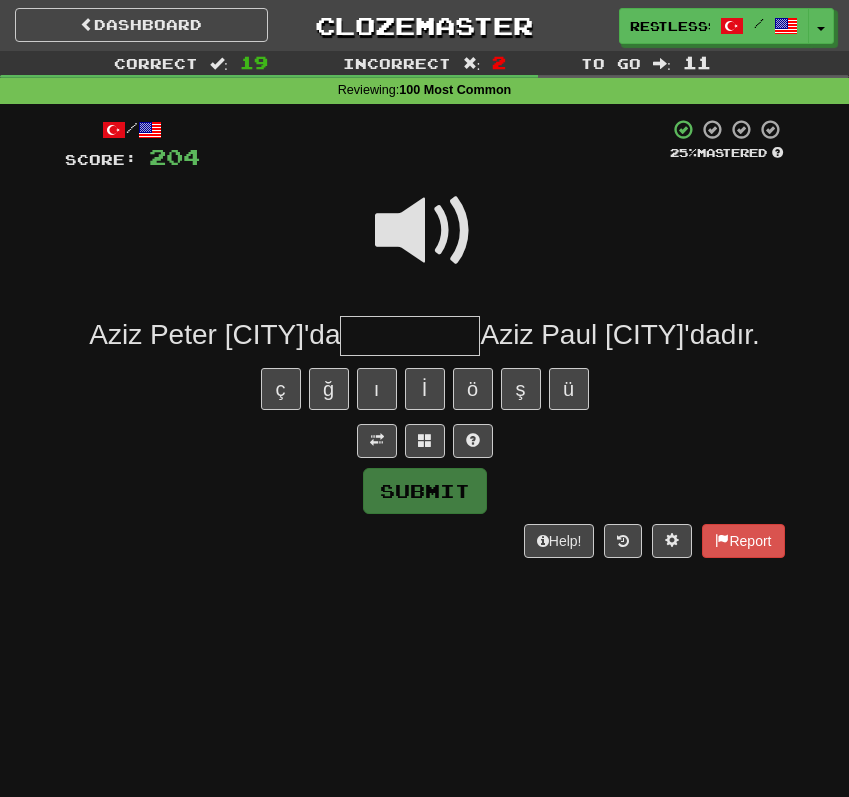 click at bounding box center (425, 231) 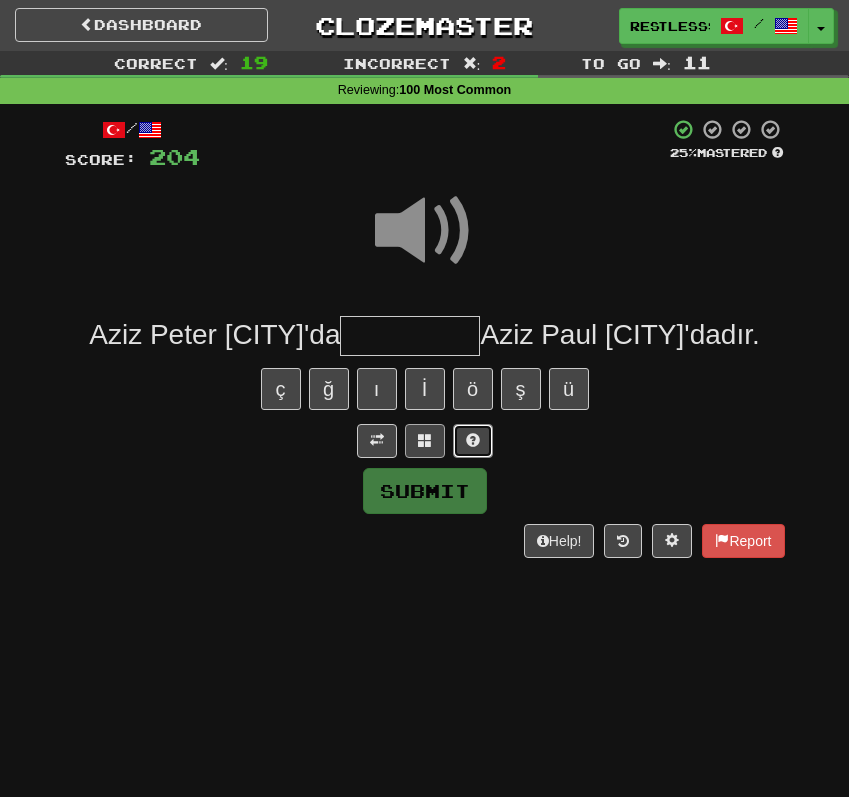 click at bounding box center [473, 441] 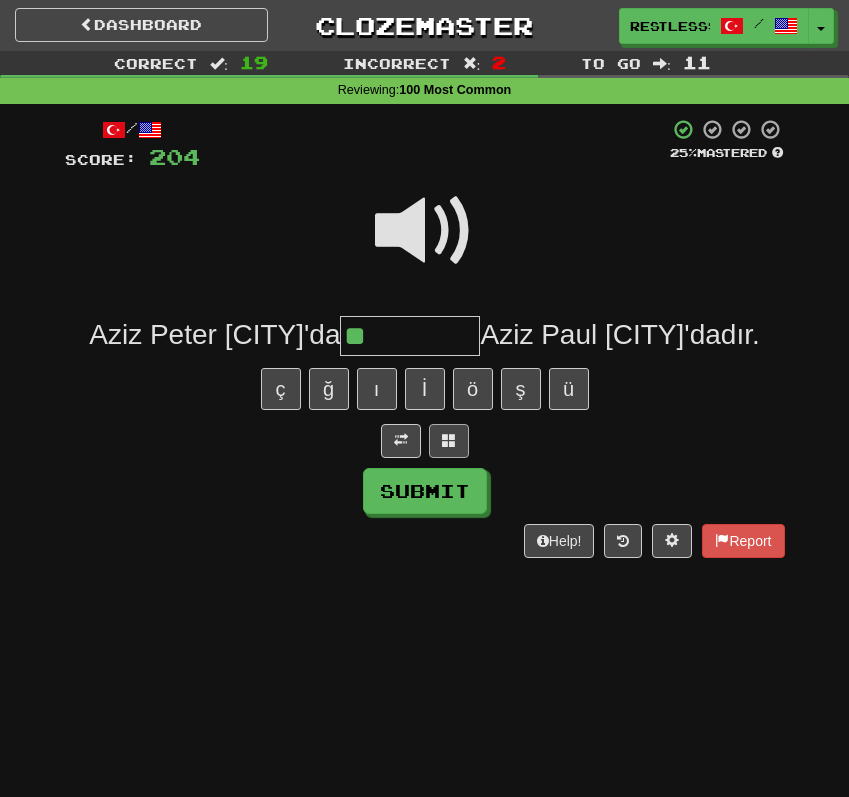 type on "**" 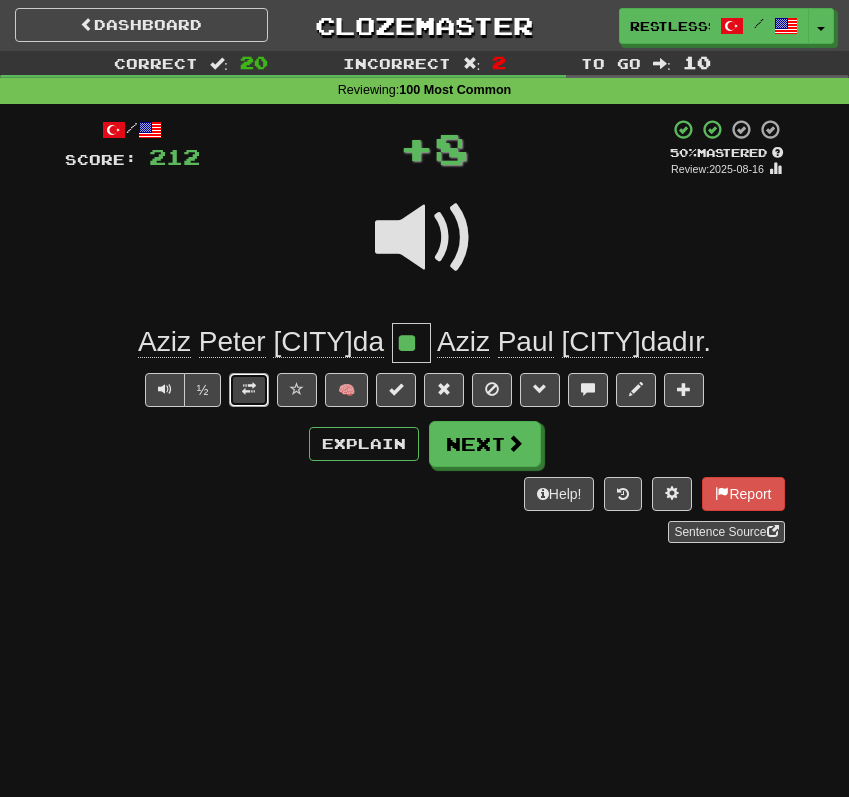 click at bounding box center [249, 389] 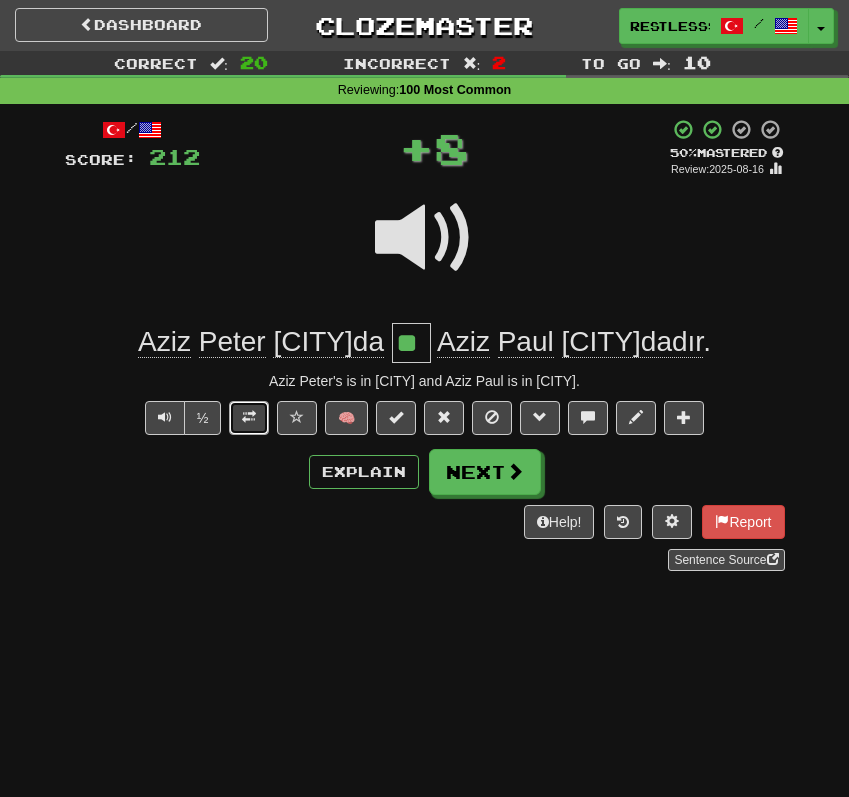 click at bounding box center (249, 417) 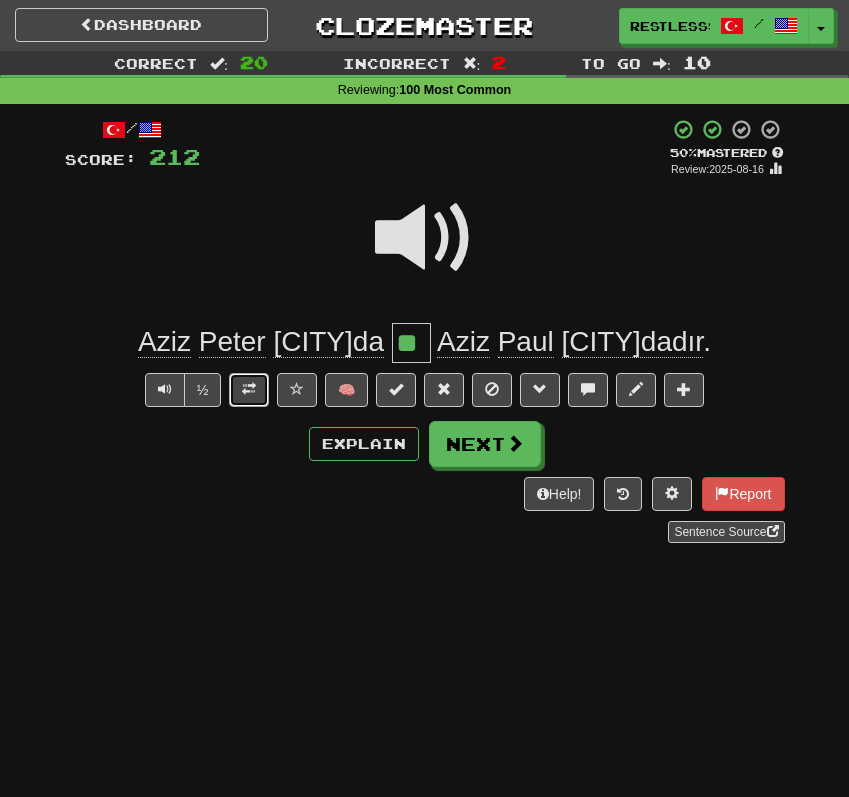 click at bounding box center [249, 390] 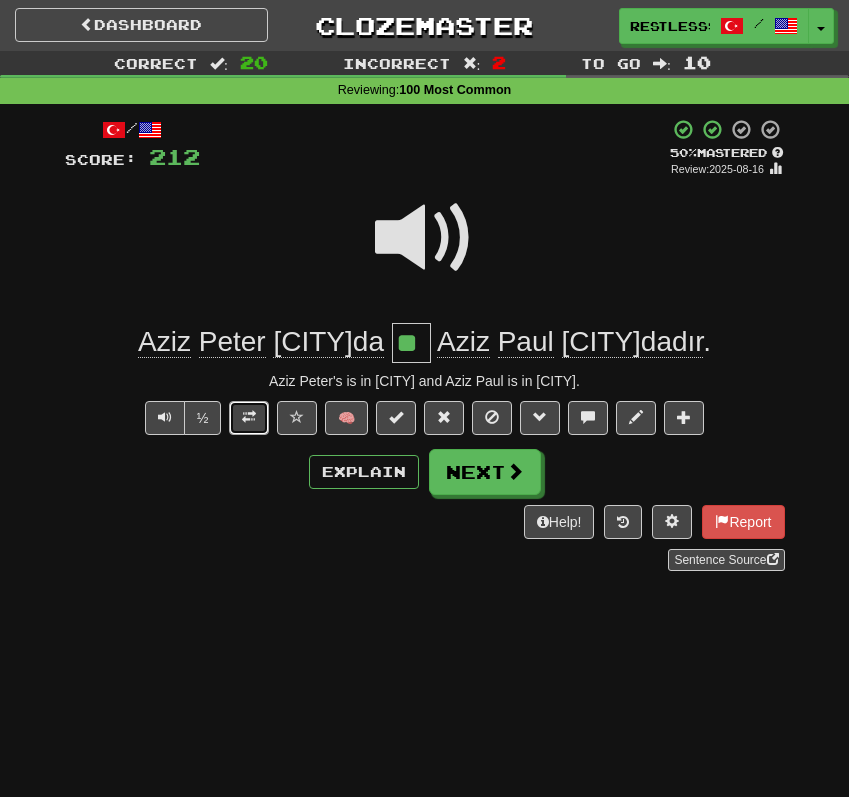 click at bounding box center [249, 418] 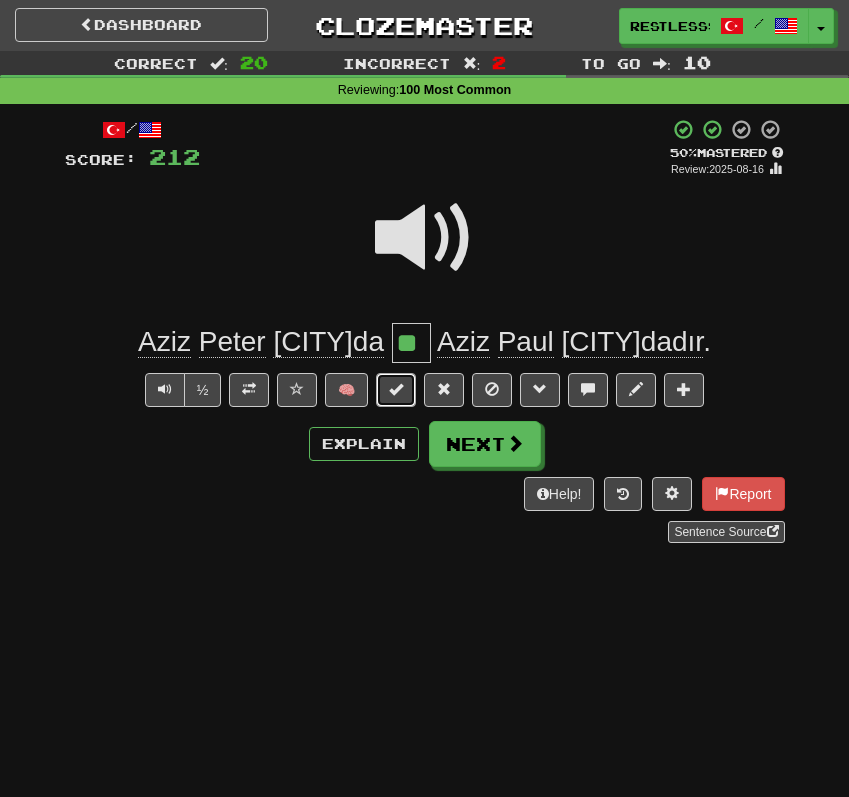 click at bounding box center [396, 390] 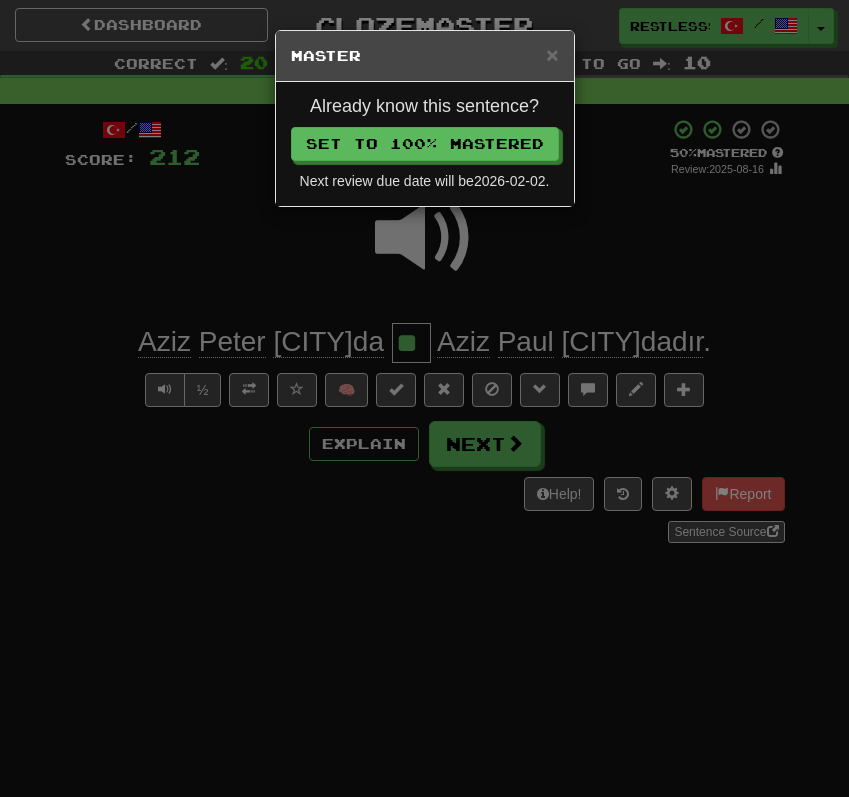 click on "Already know this sentence? Set to 100% Mastered Next review due date will be  2026-02-02 ." at bounding box center [425, 144] 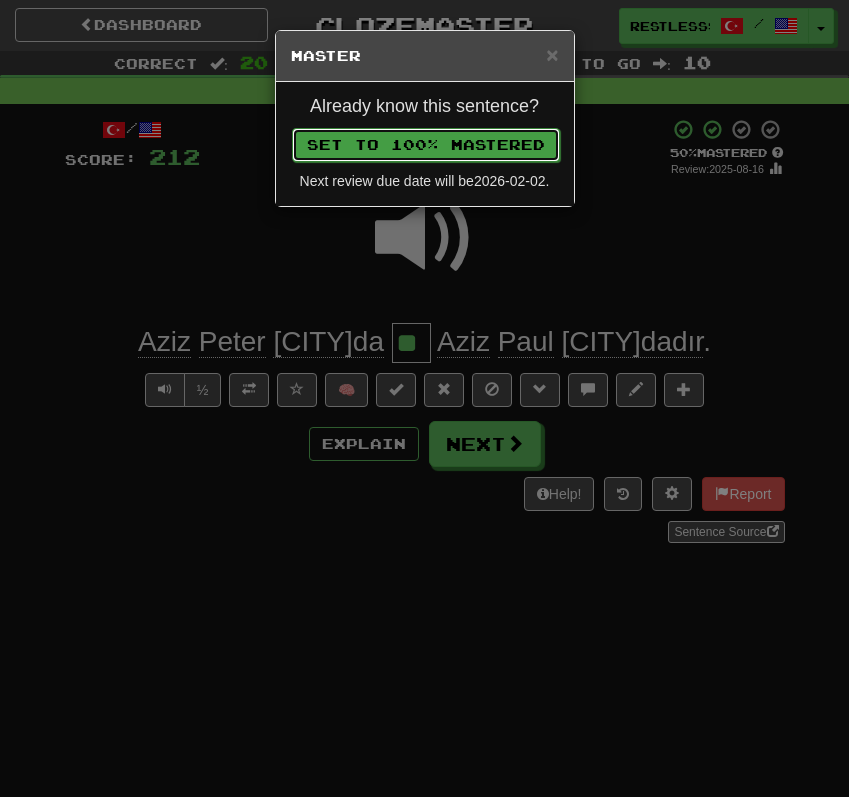 click on "Set to 100% Mastered" at bounding box center (426, 145) 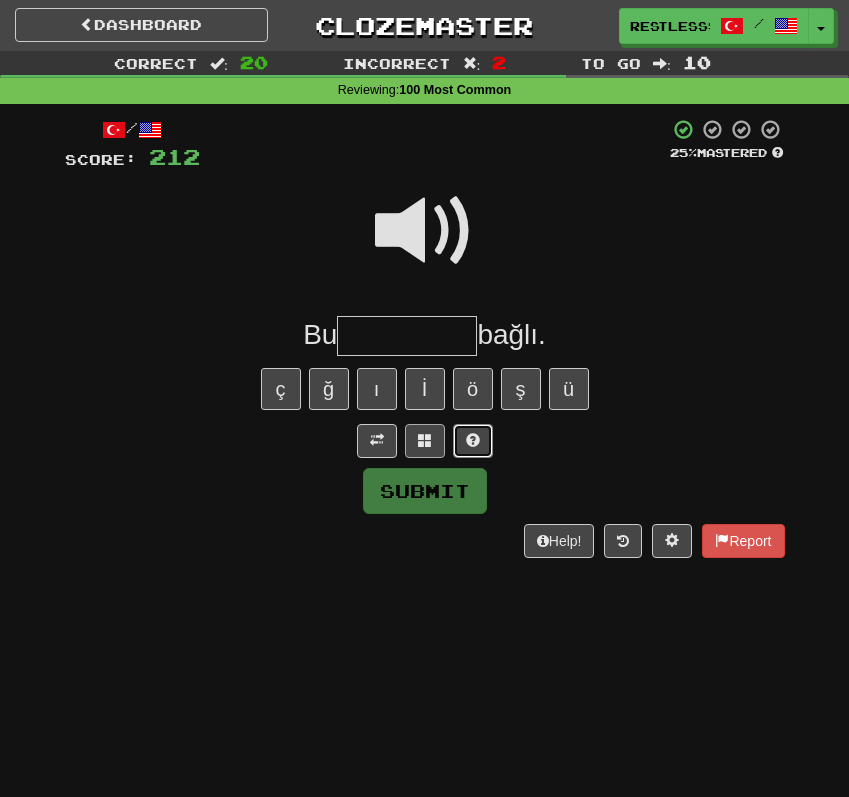 drag, startPoint x: 459, startPoint y: 440, endPoint x: 461, endPoint y: 423, distance: 17.117243 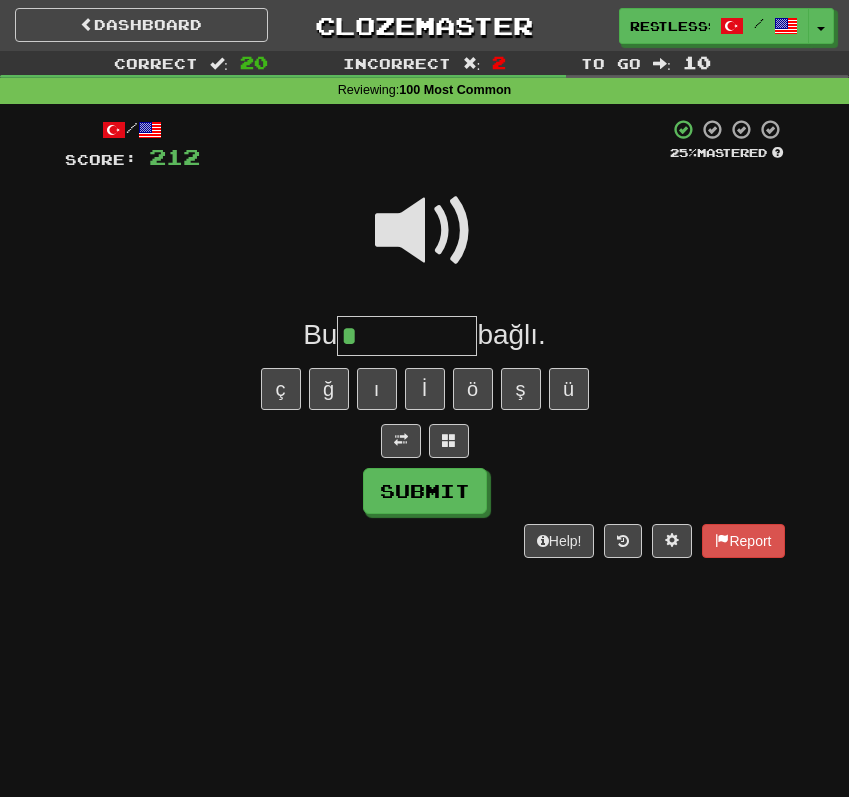 click at bounding box center (425, 231) 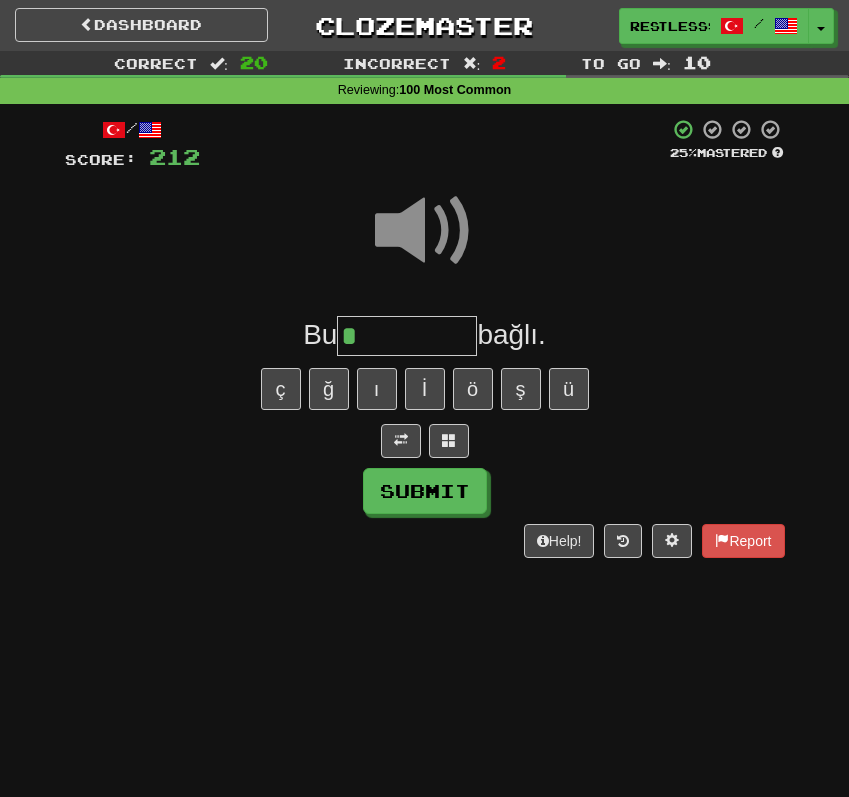 click on "*" at bounding box center (407, 336) 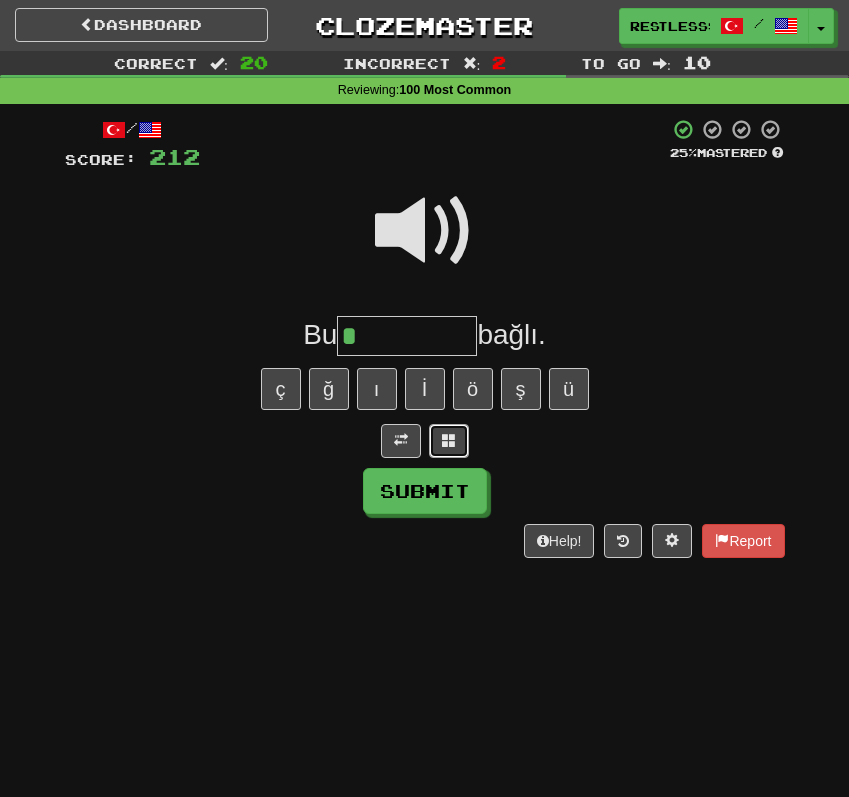 click at bounding box center (449, 441) 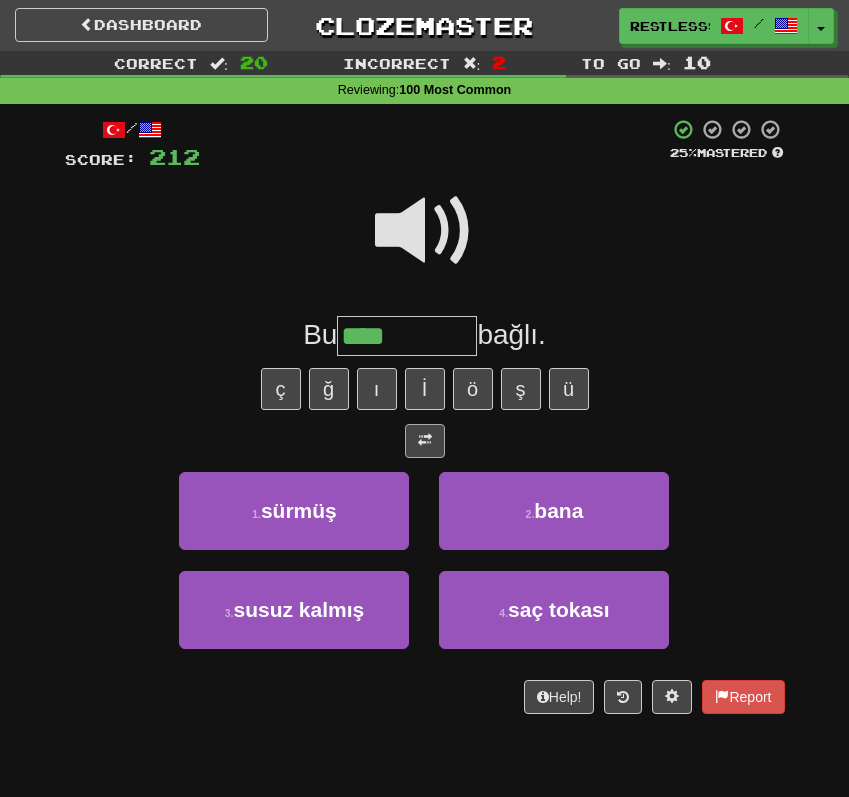 type on "****" 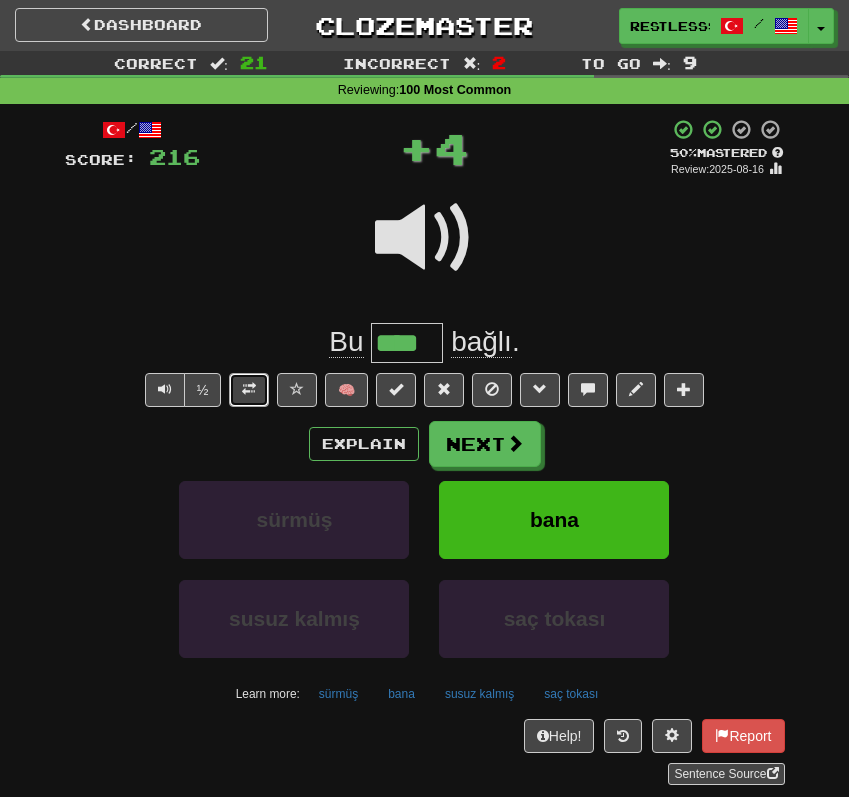 click at bounding box center (249, 389) 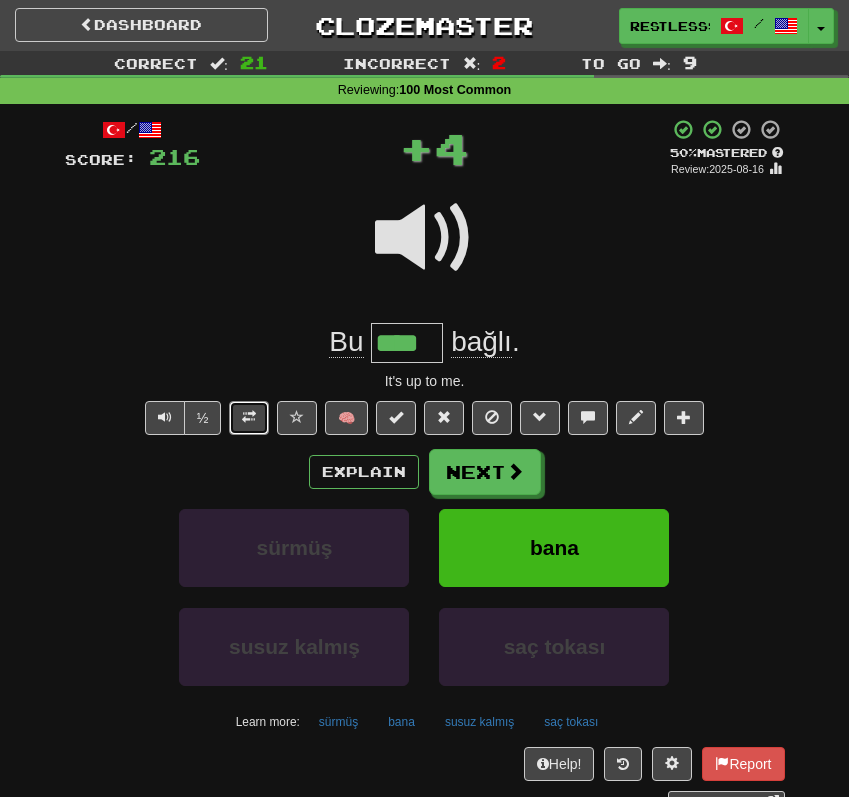 click at bounding box center (249, 417) 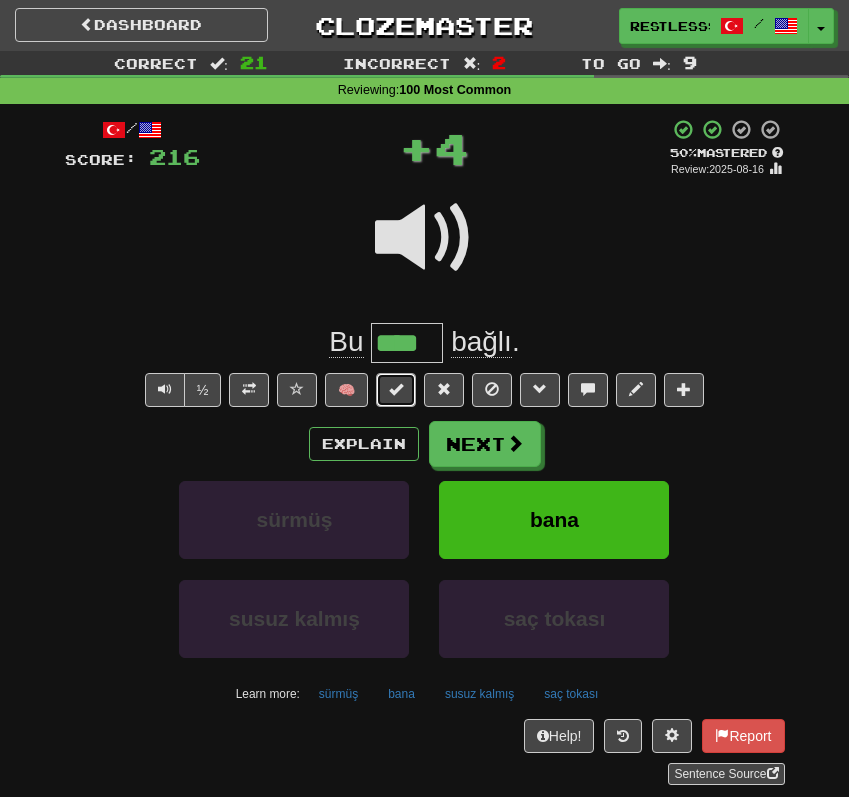 click at bounding box center (396, 390) 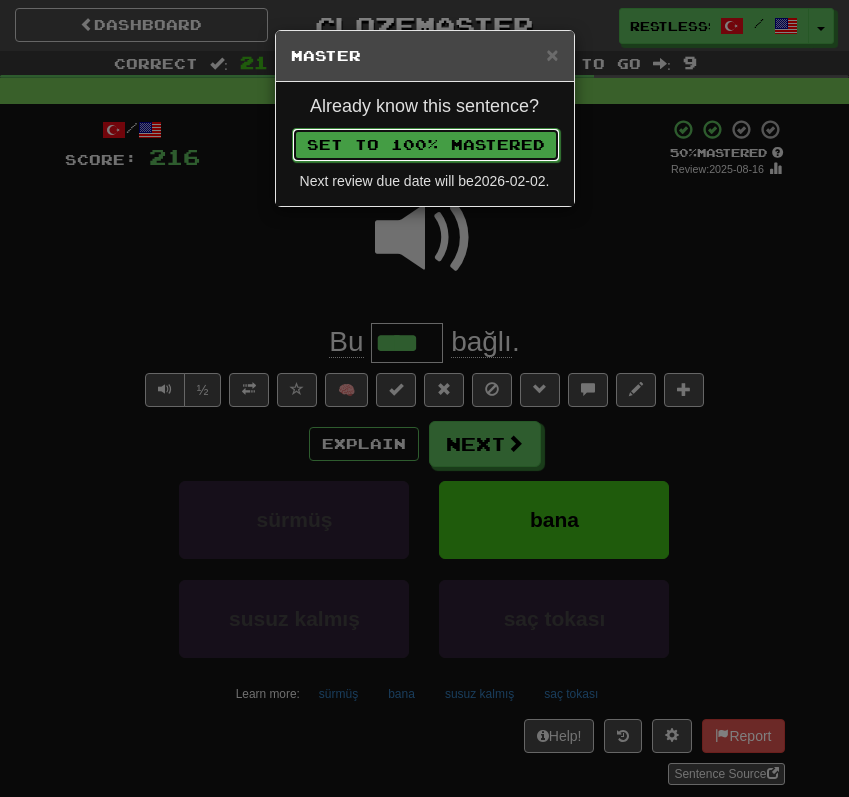 click on "Set to 100% Mastered" at bounding box center (426, 145) 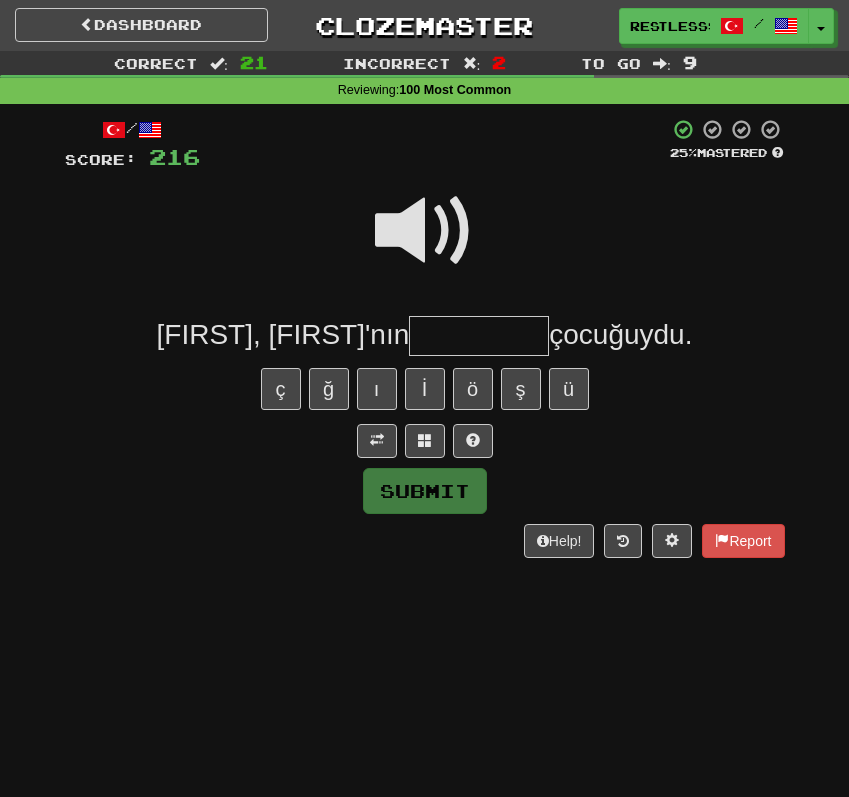 click at bounding box center [425, 231] 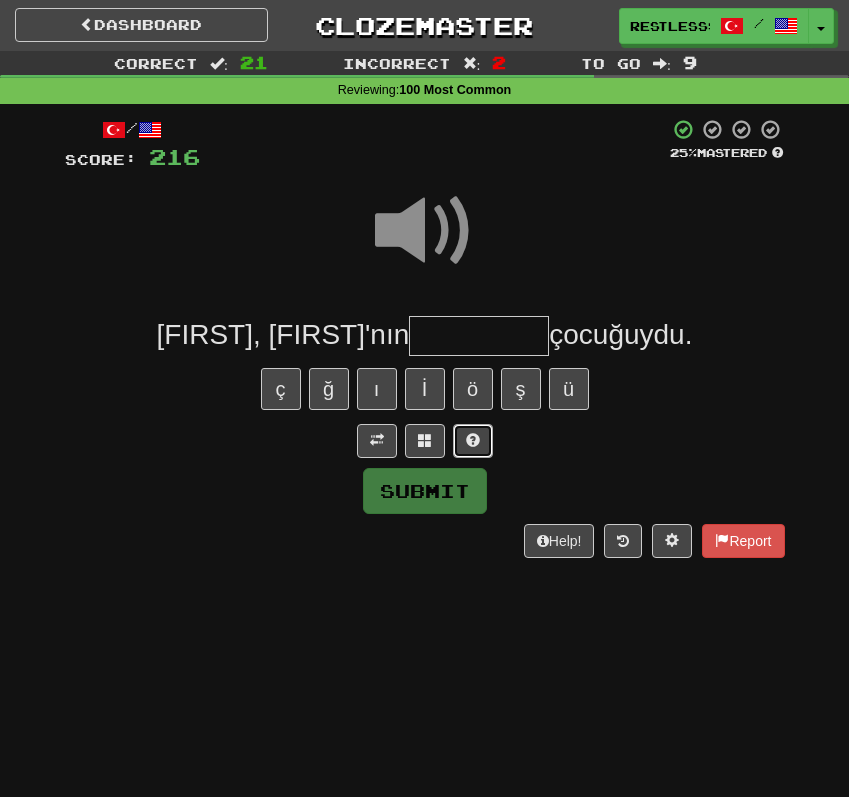click at bounding box center [473, 440] 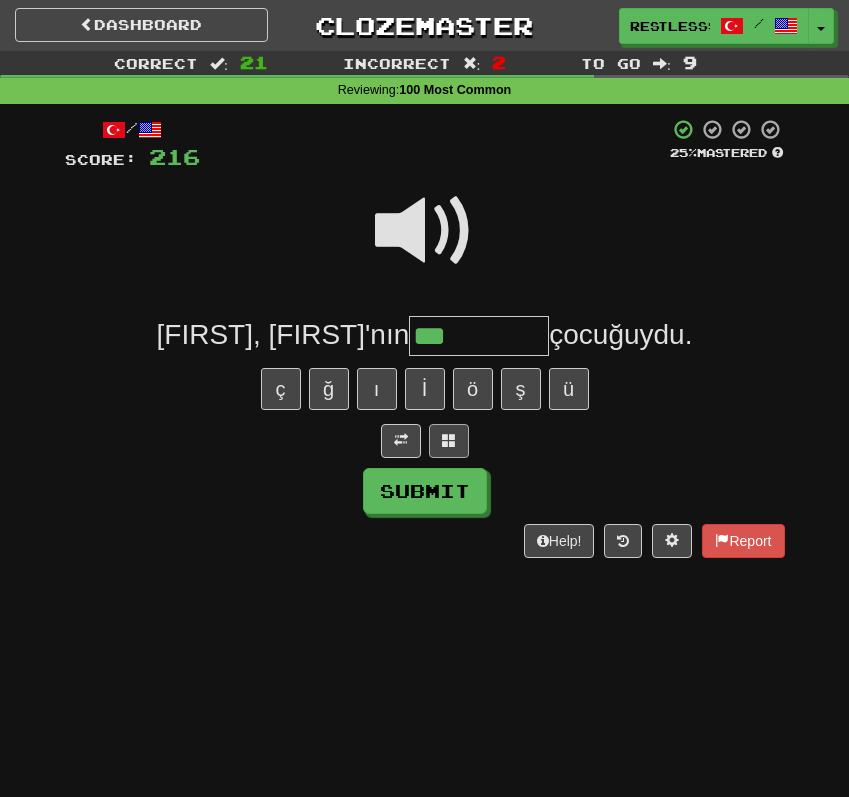 type on "***" 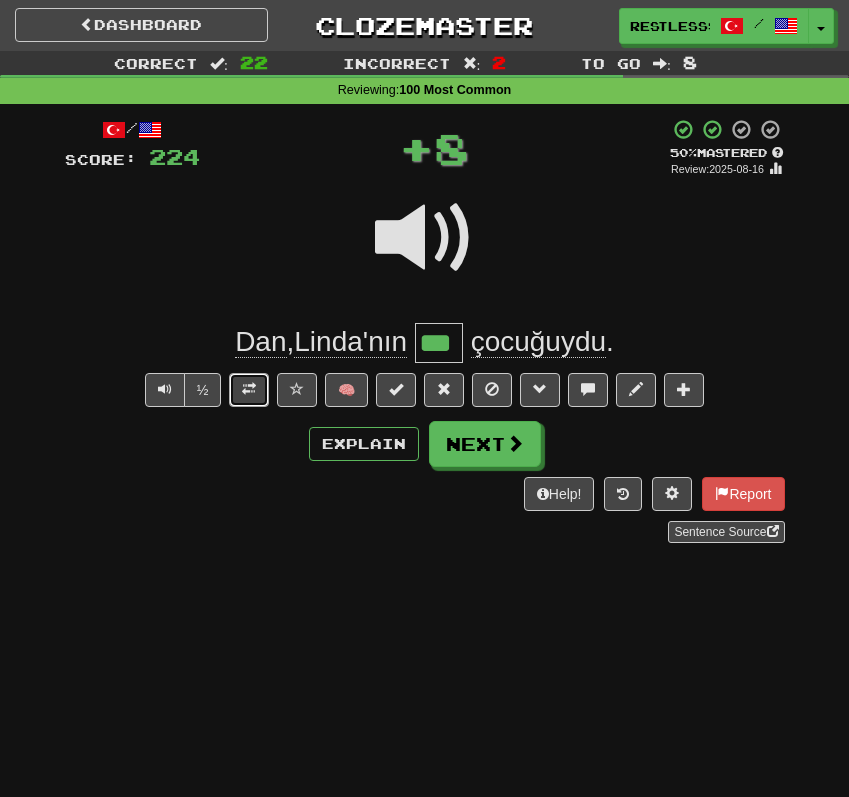 click at bounding box center [249, 389] 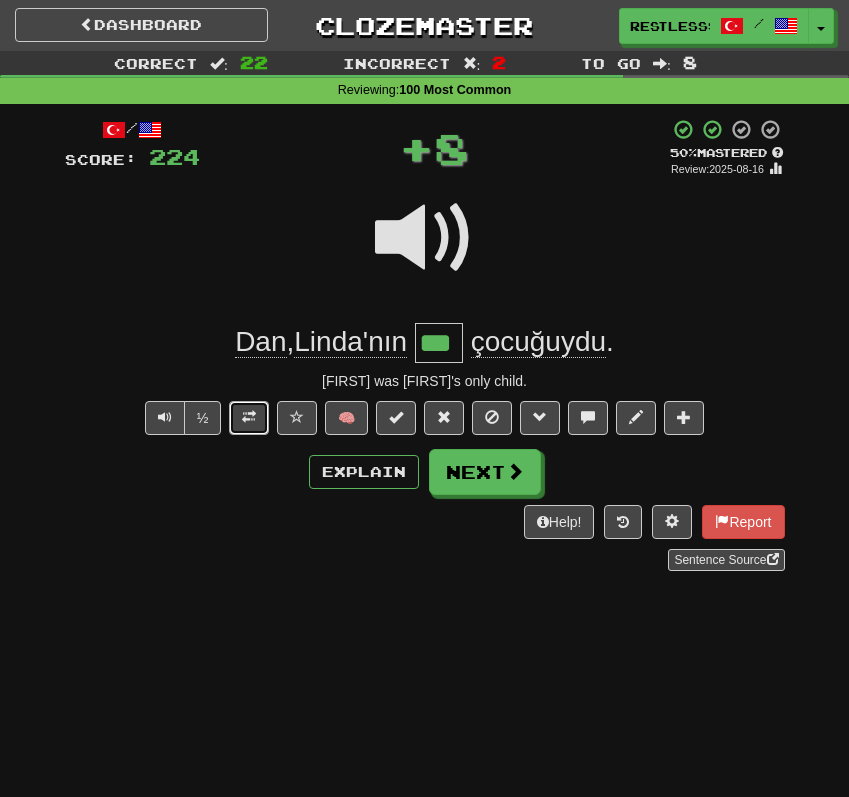 click at bounding box center [249, 417] 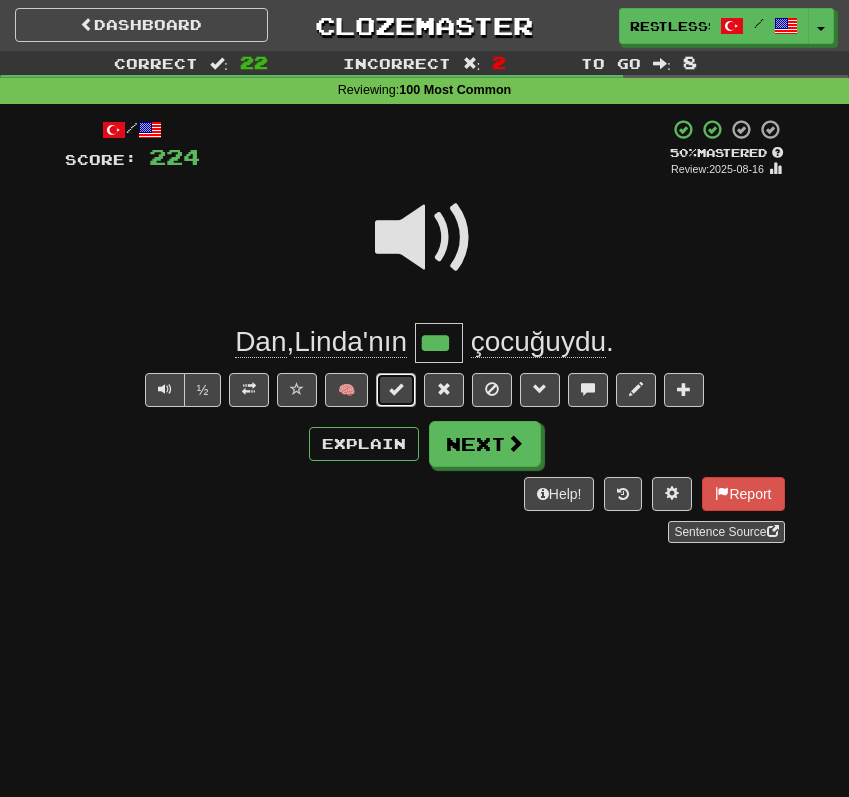 click at bounding box center (396, 390) 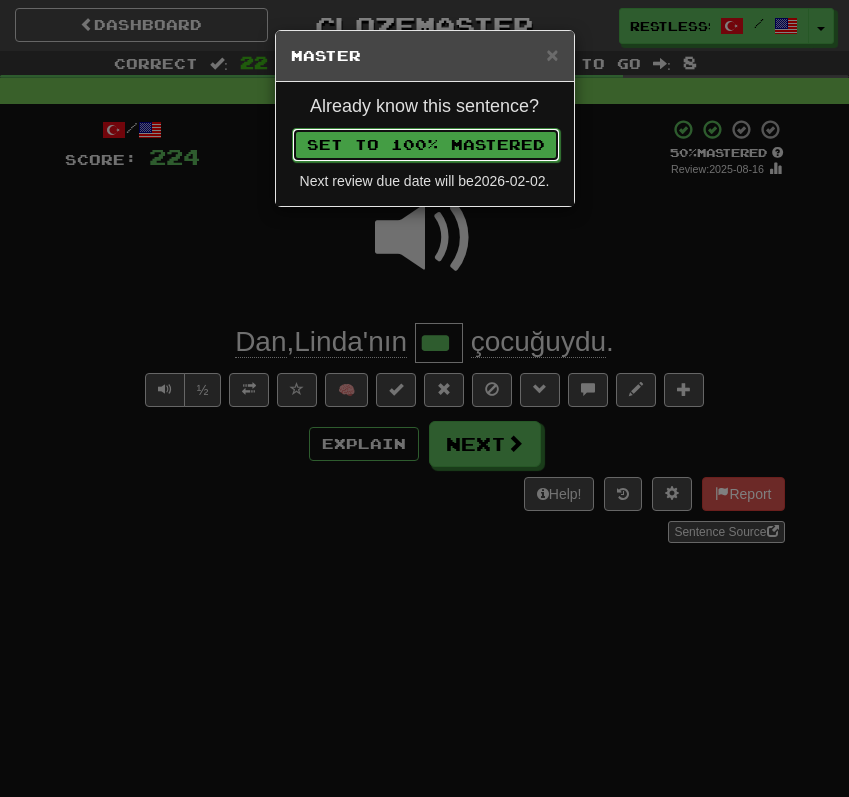 click on "Set to 100% Mastered" at bounding box center [426, 145] 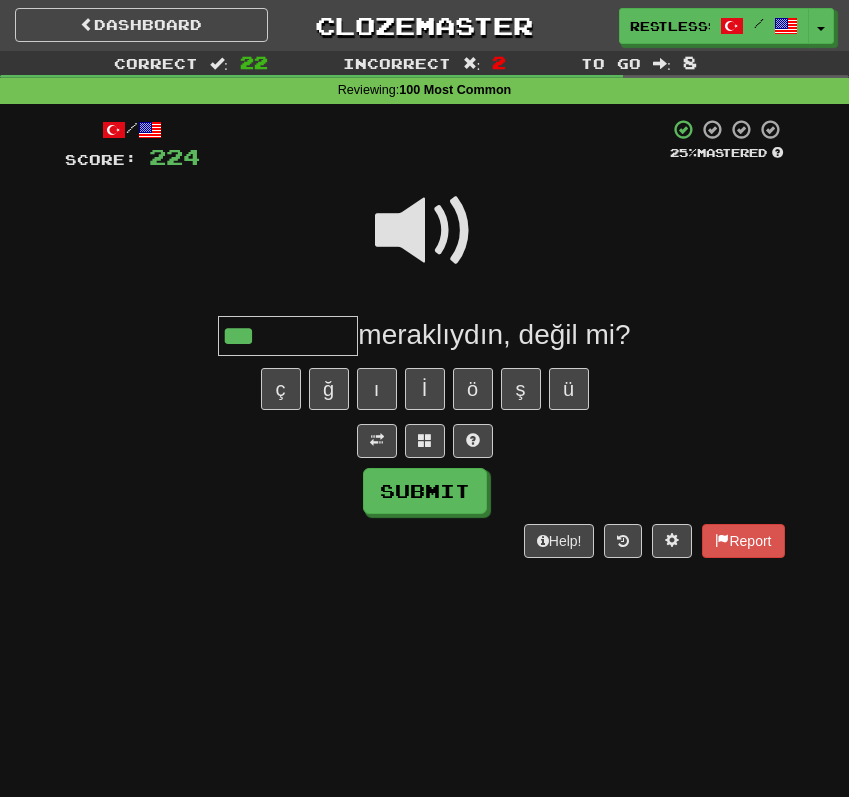 type on "***" 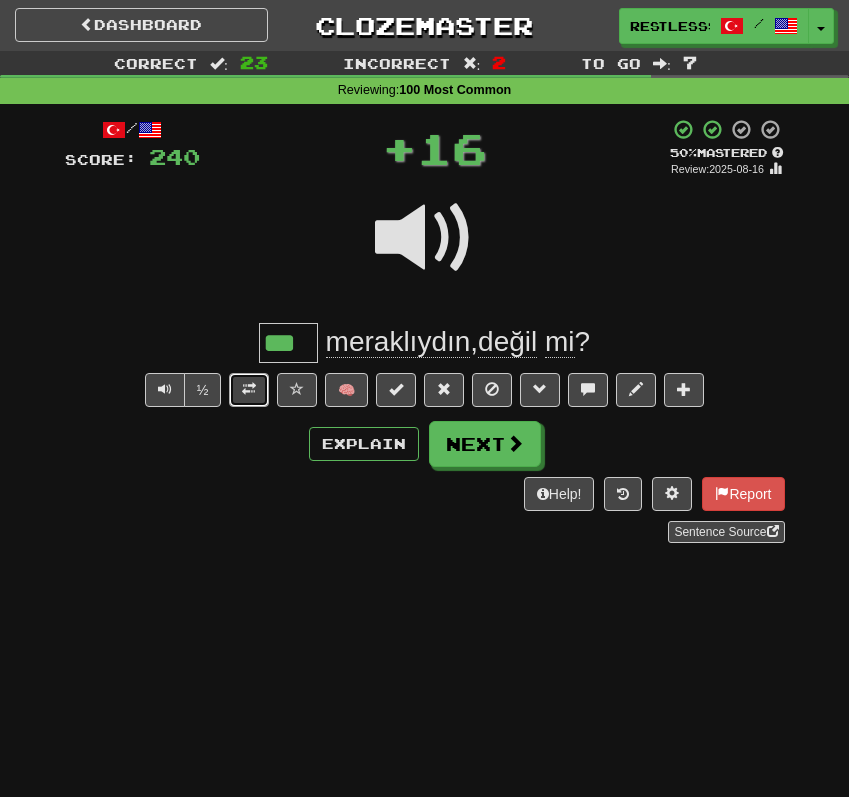 click at bounding box center [249, 389] 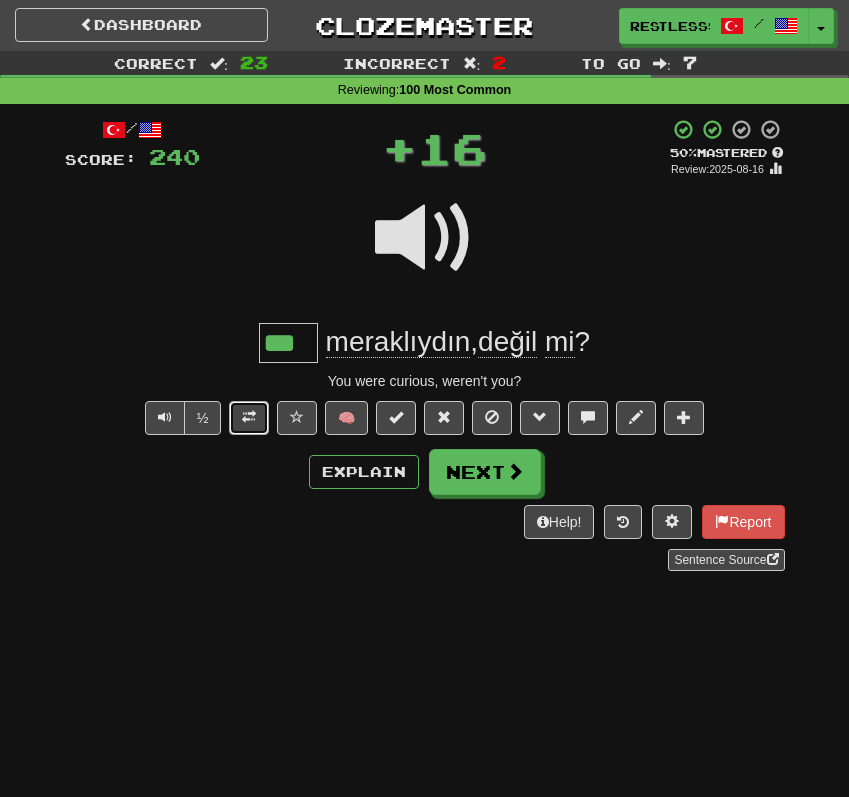 click at bounding box center (249, 417) 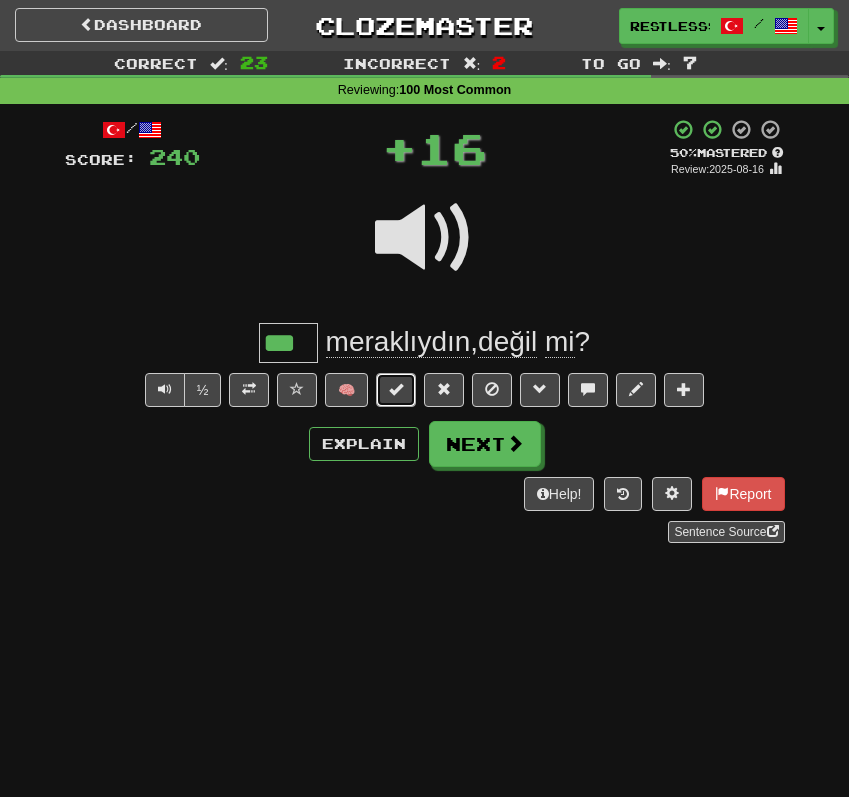 click at bounding box center [396, 390] 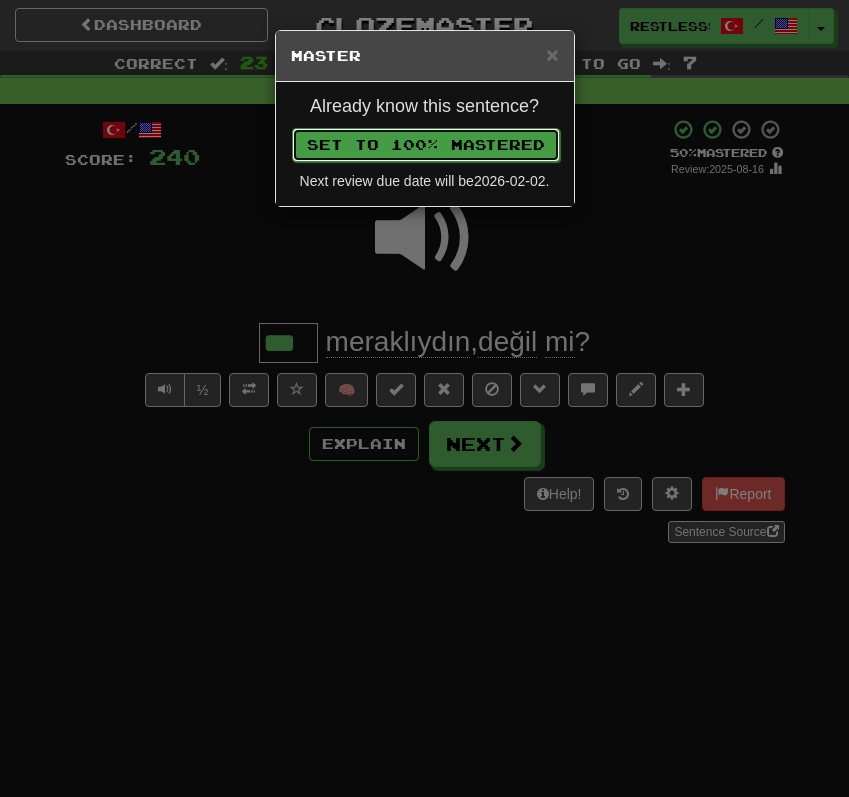 click on "Set to 100% Mastered" at bounding box center [426, 145] 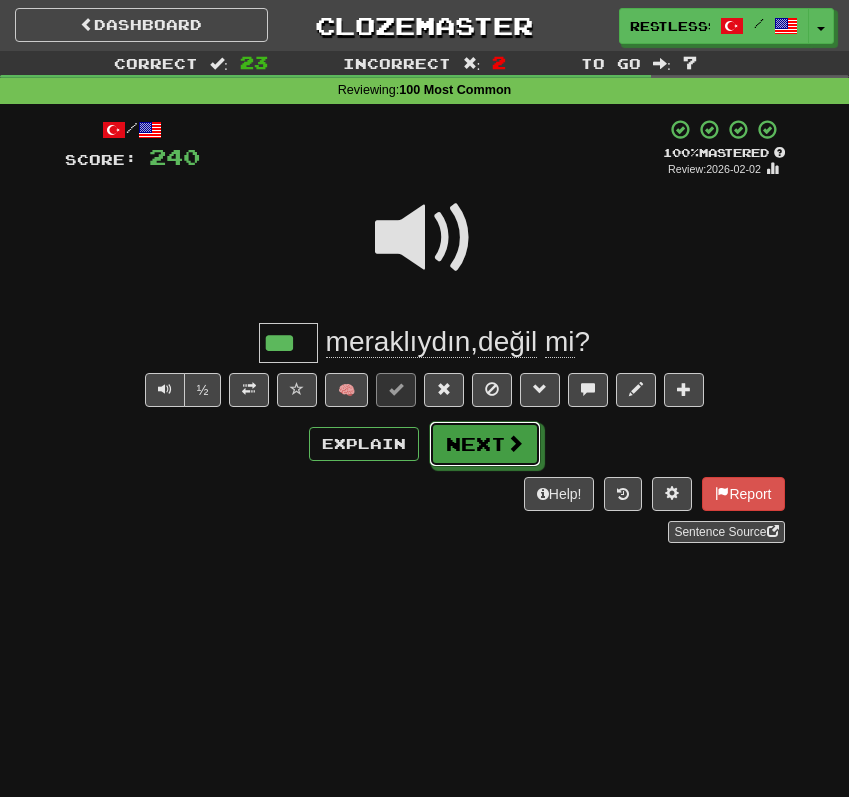 click on "Next" at bounding box center (485, 444) 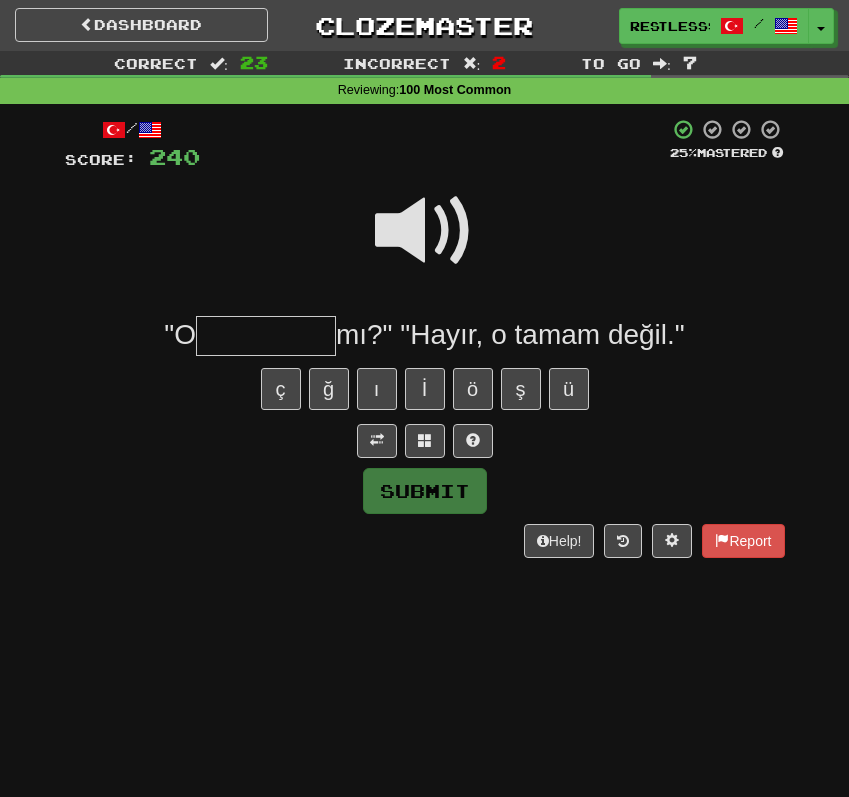 click at bounding box center [425, 231] 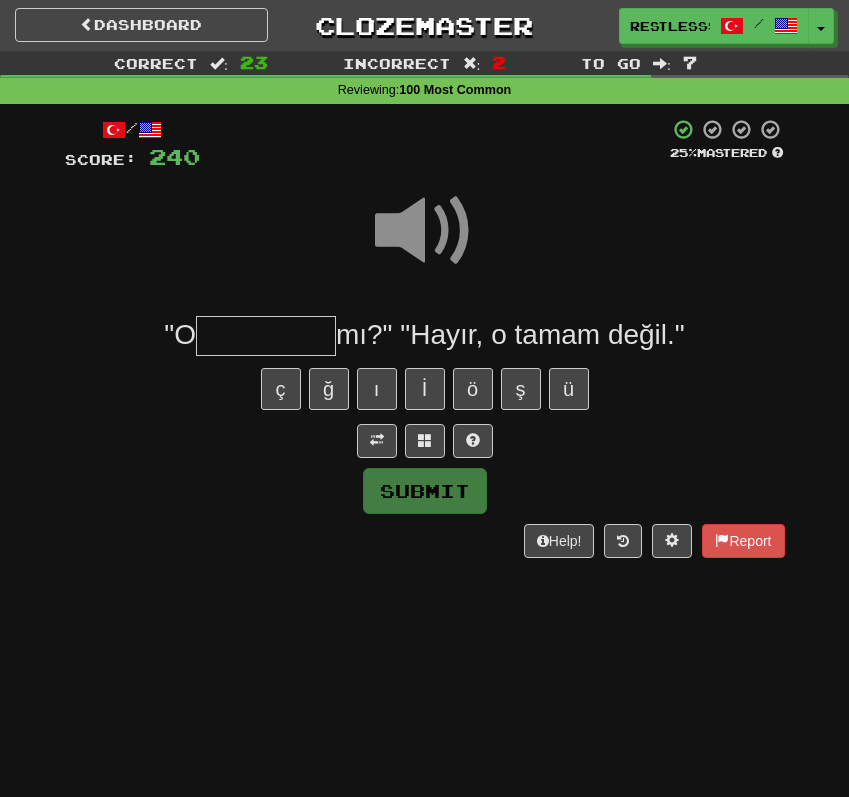 click at bounding box center [266, 336] 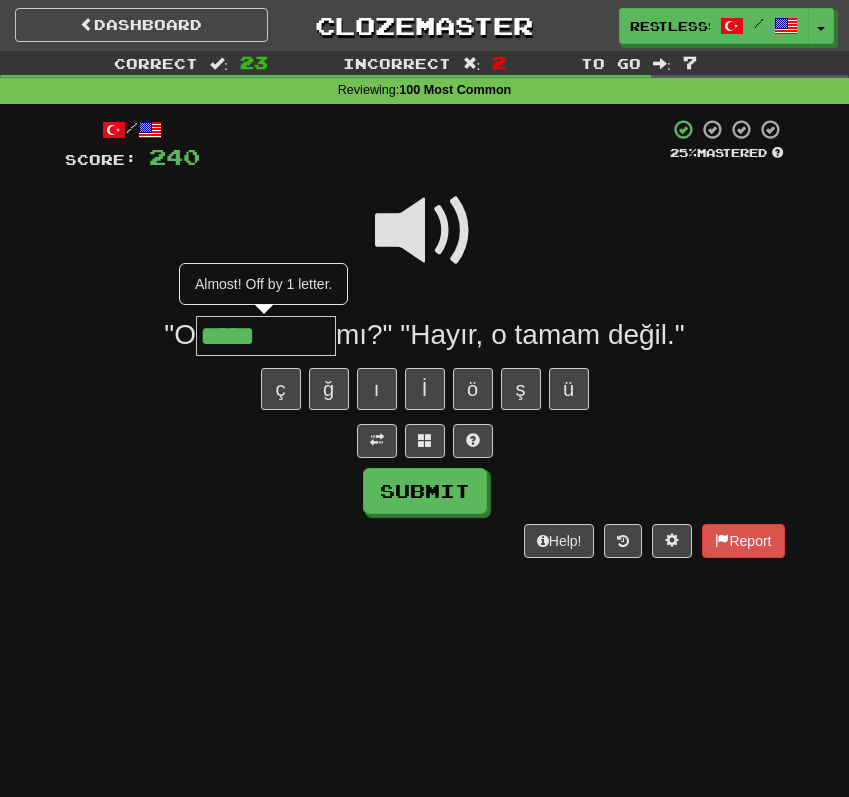 type on "*****" 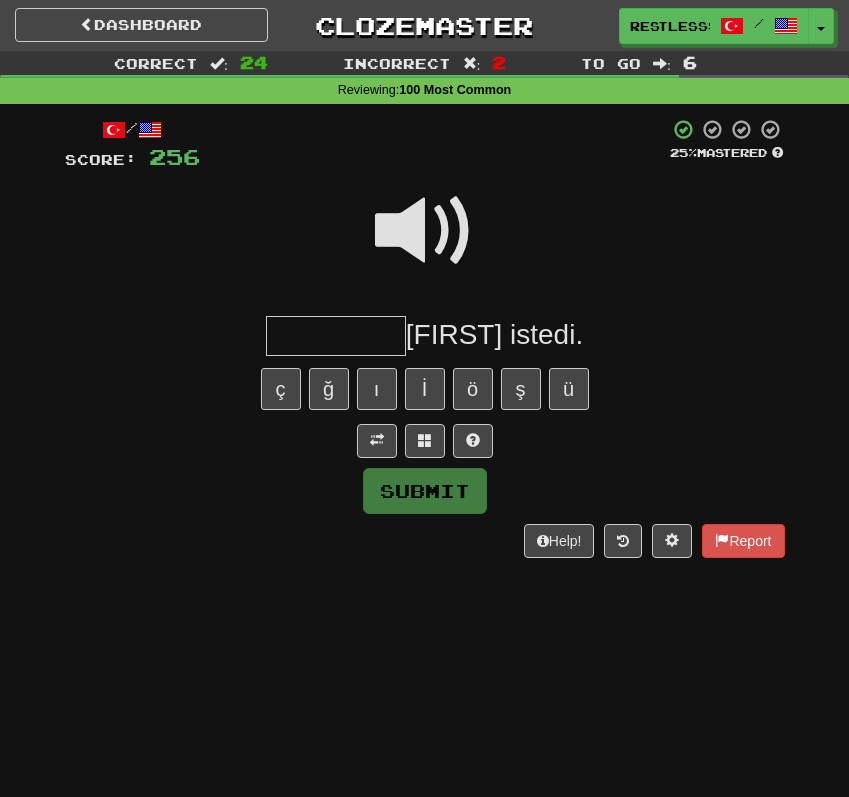 click at bounding box center (425, 231) 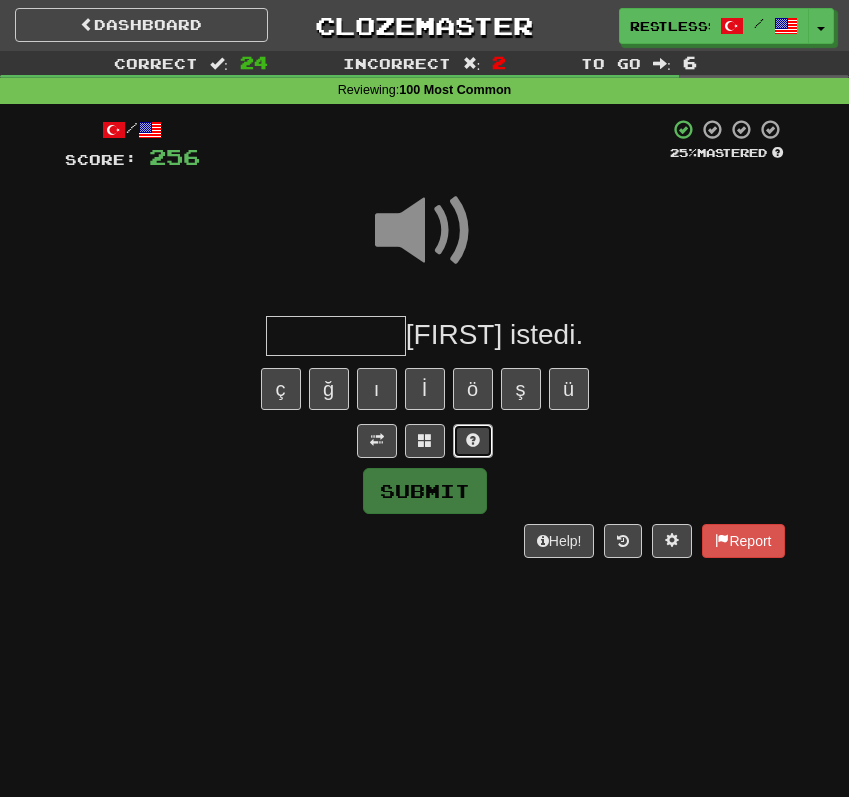 click at bounding box center [473, 440] 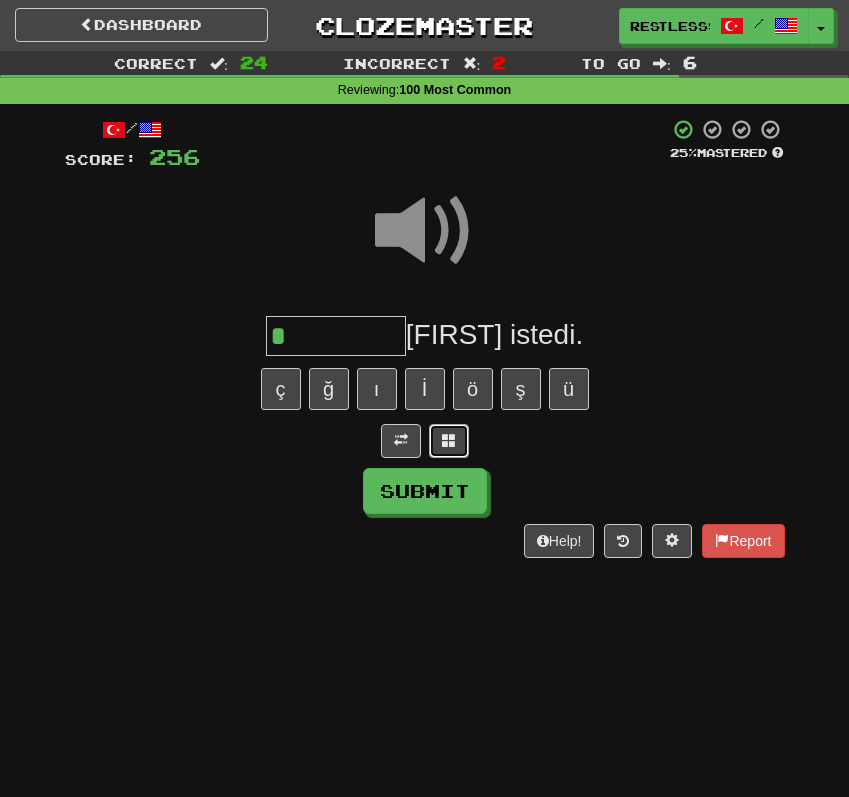 click at bounding box center [449, 441] 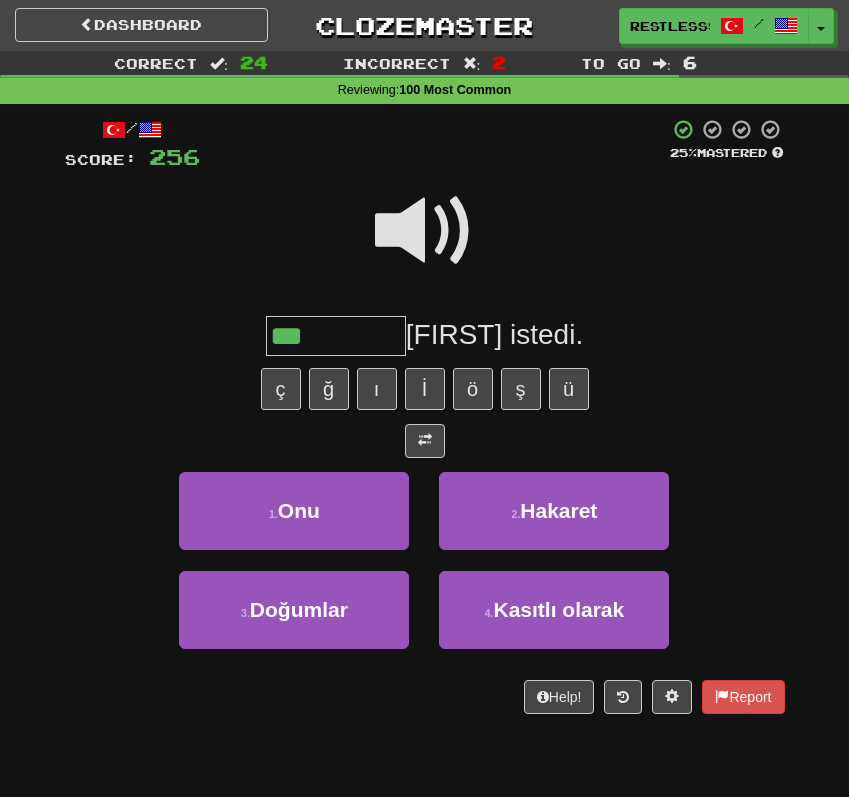 type on "***" 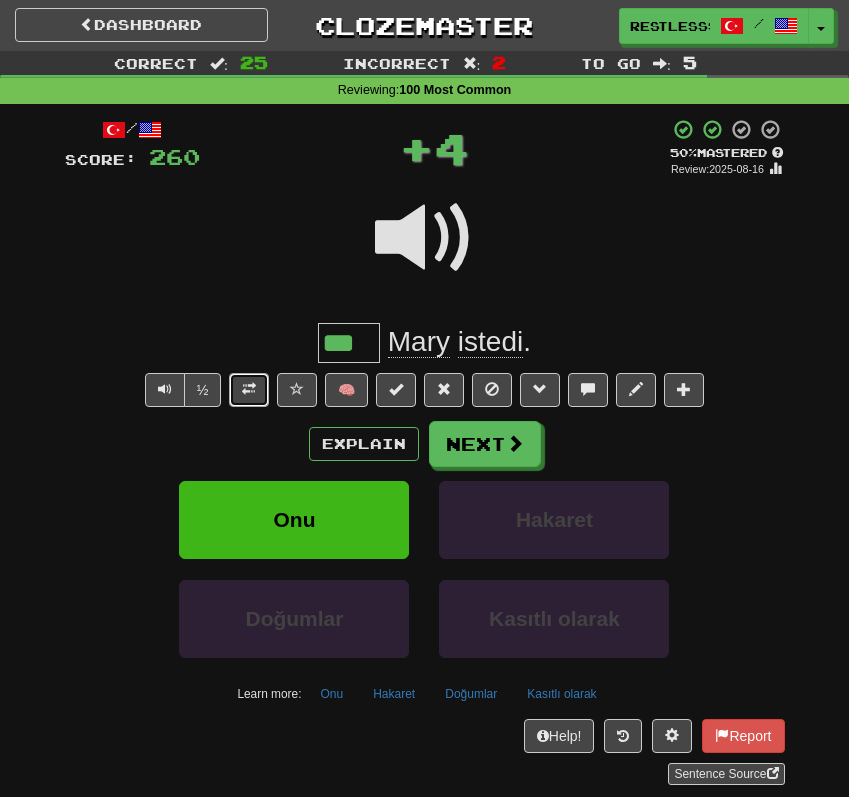 click at bounding box center (249, 390) 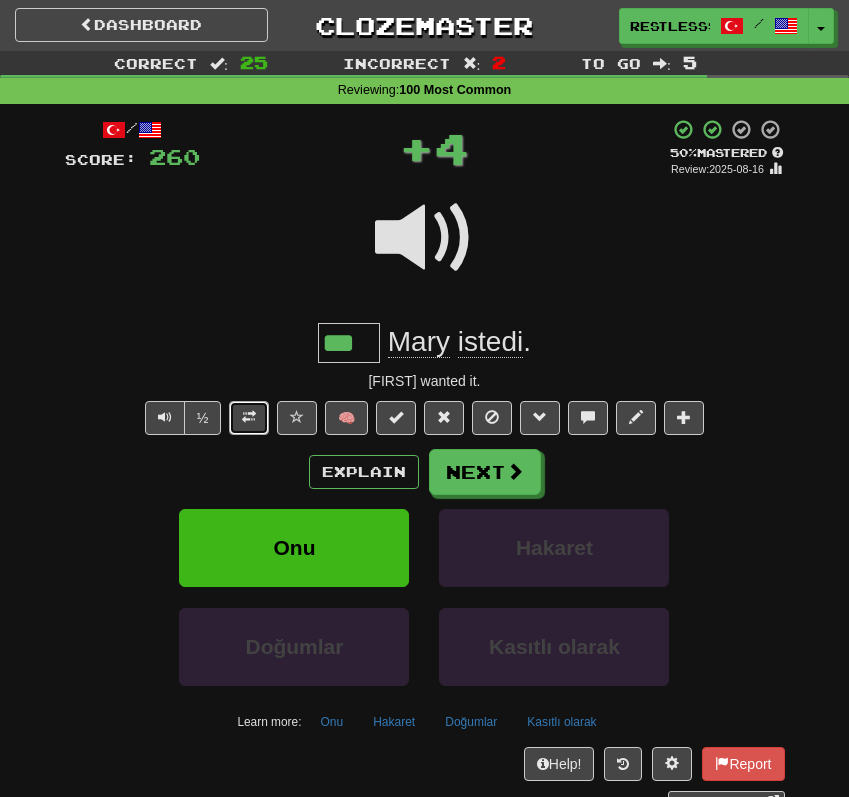 click at bounding box center [249, 418] 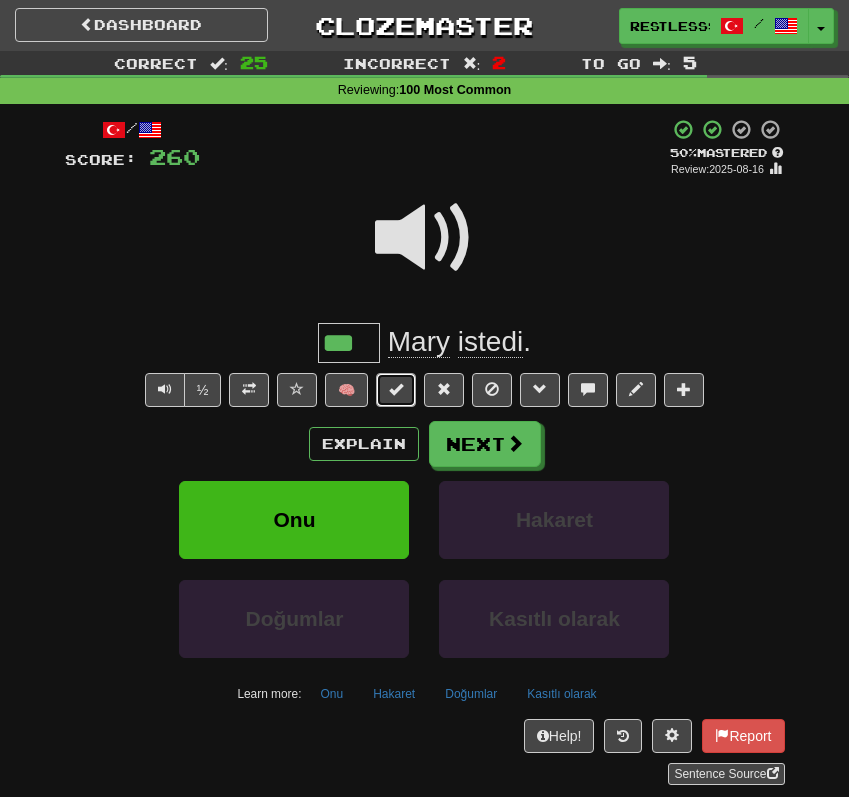 click at bounding box center (396, 390) 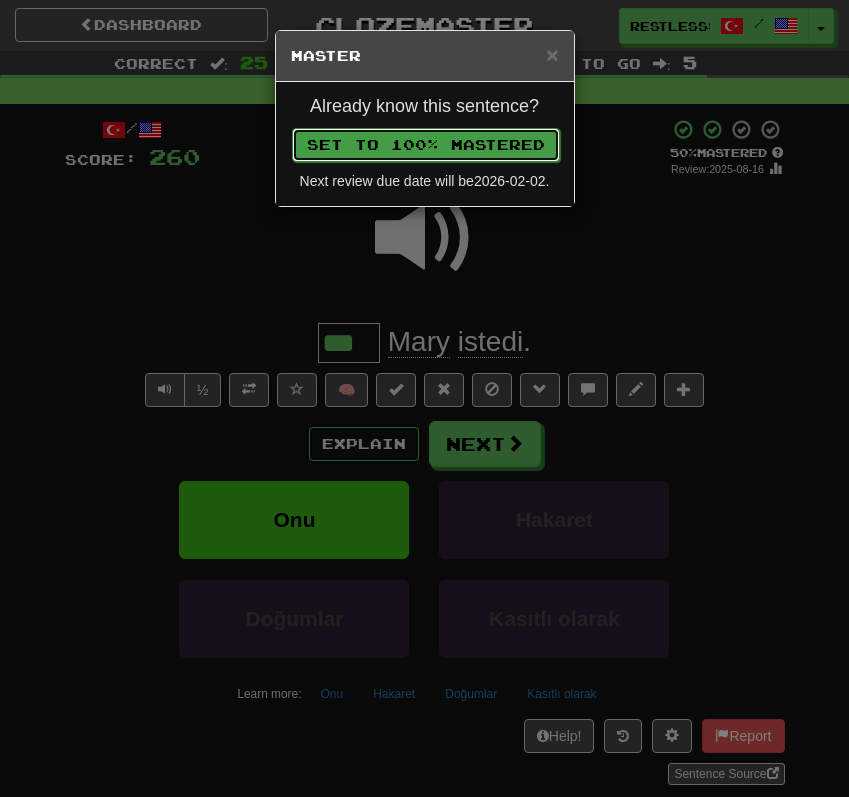 click on "Set to 100% Mastered" at bounding box center [426, 145] 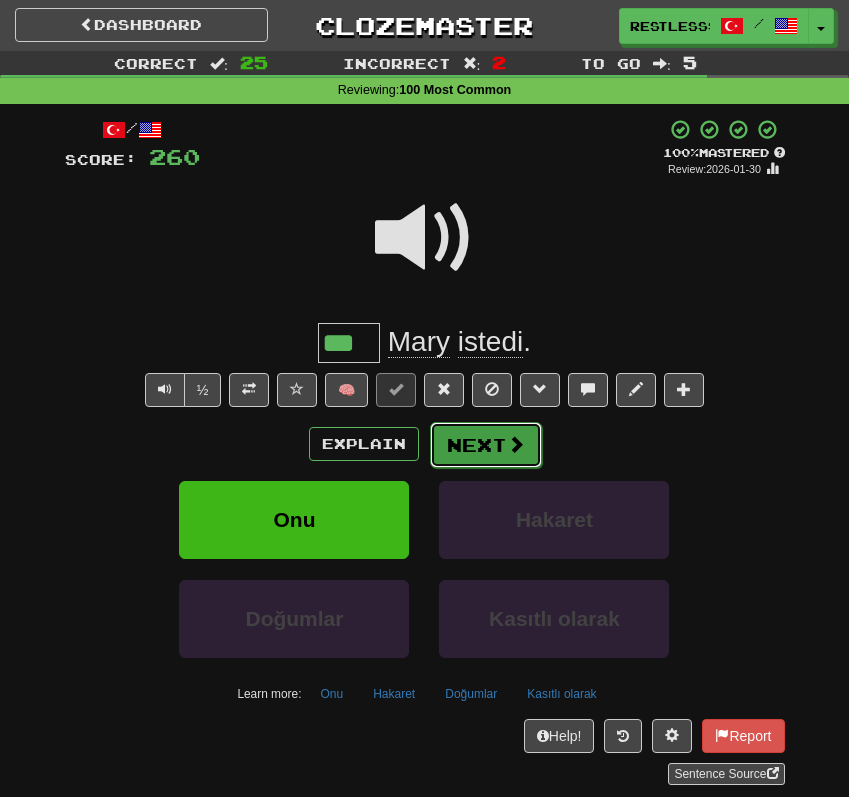 click on "Next" at bounding box center (486, 445) 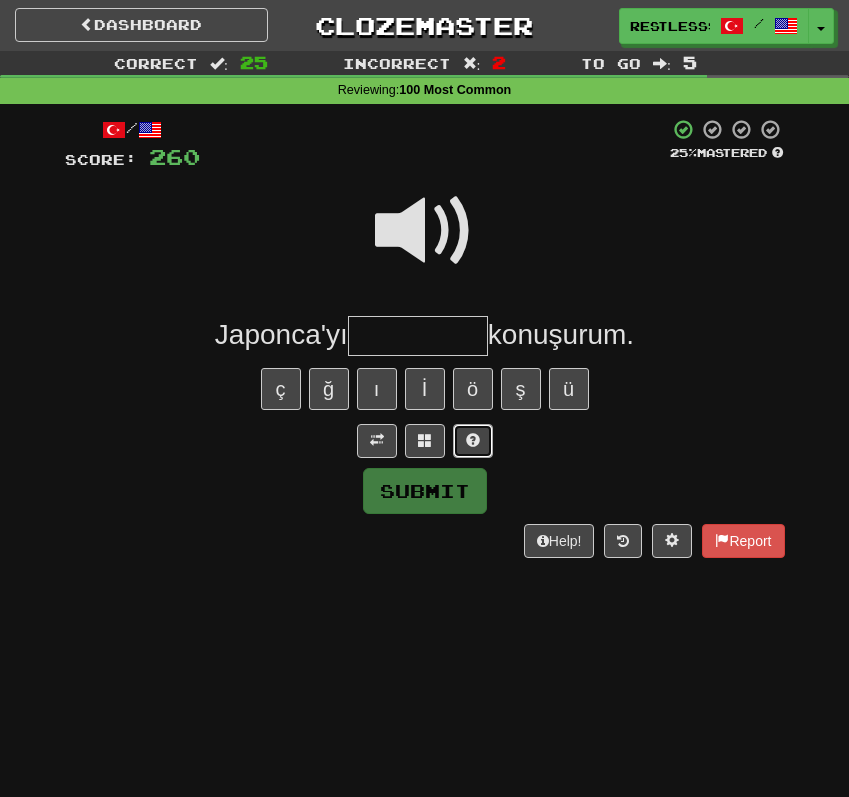 click at bounding box center (473, 440) 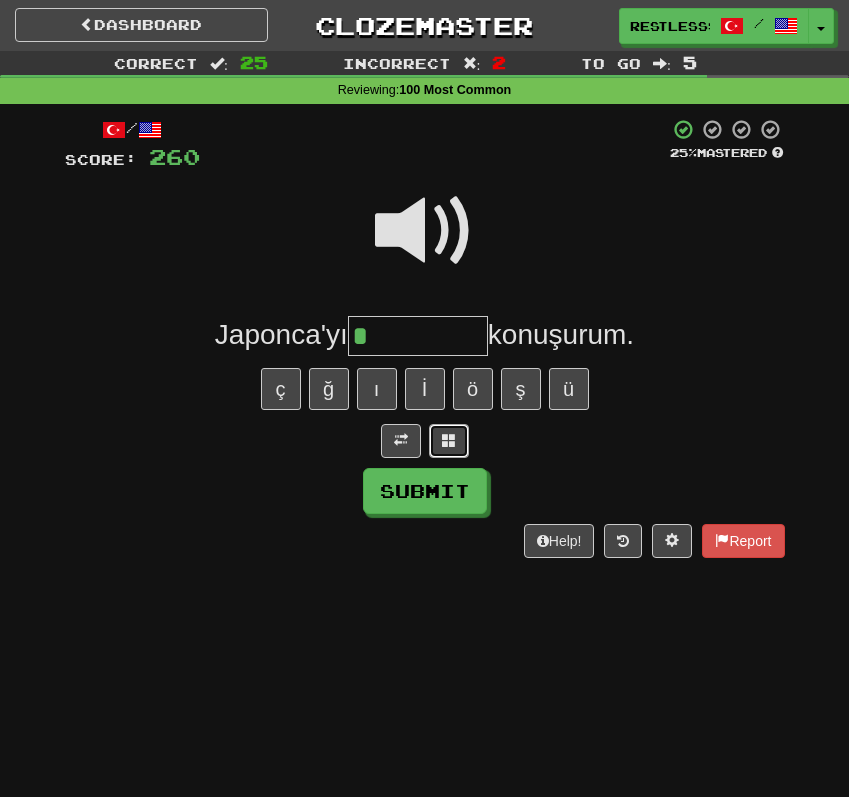 click at bounding box center (449, 440) 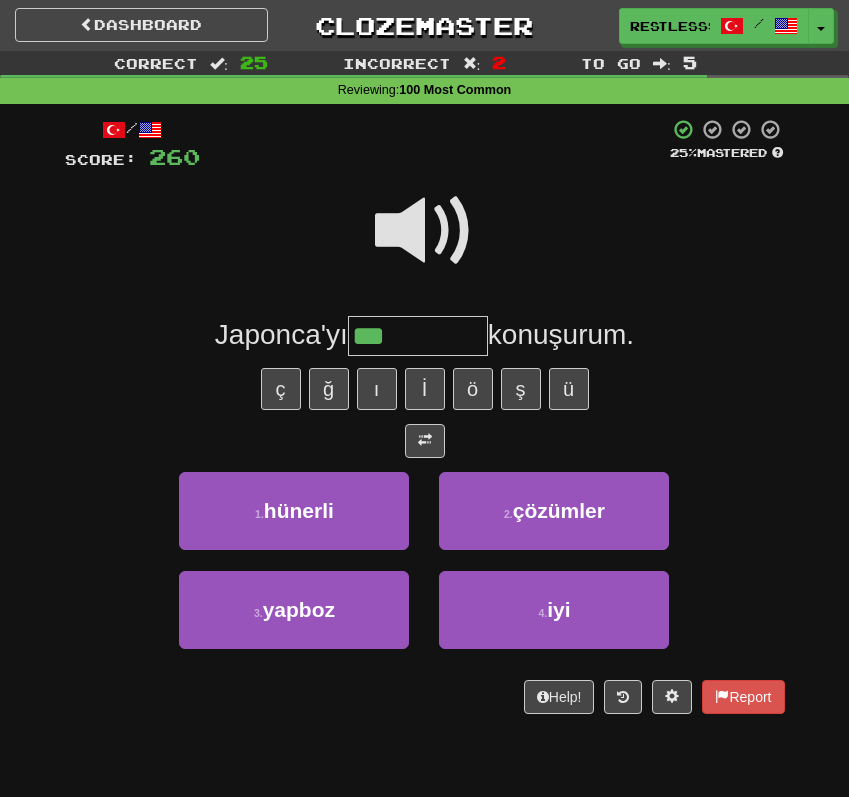 type on "***" 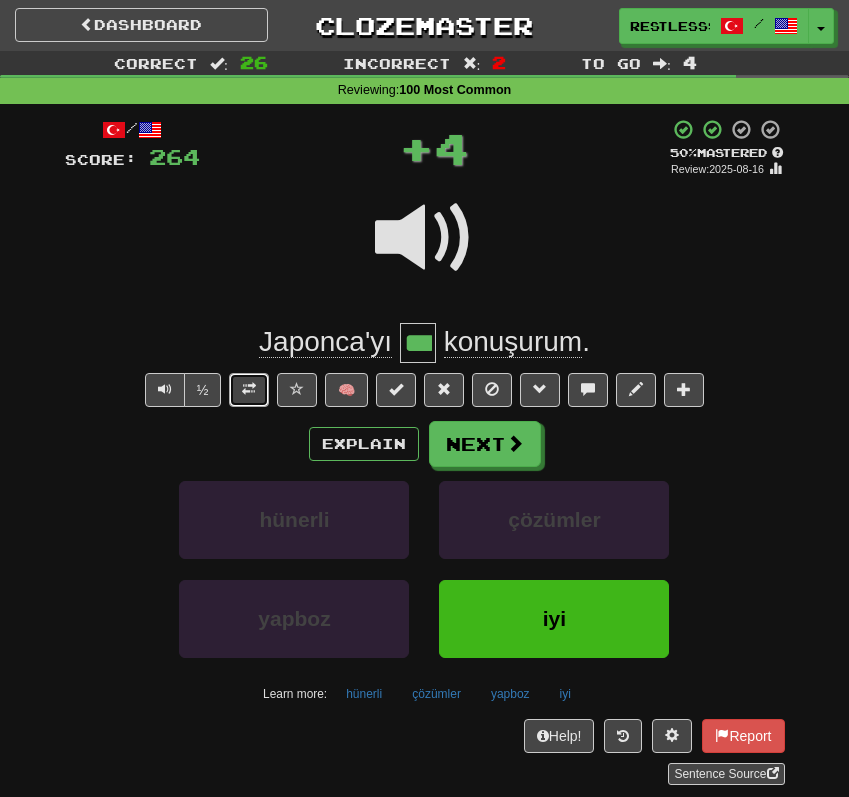 click at bounding box center [249, 390] 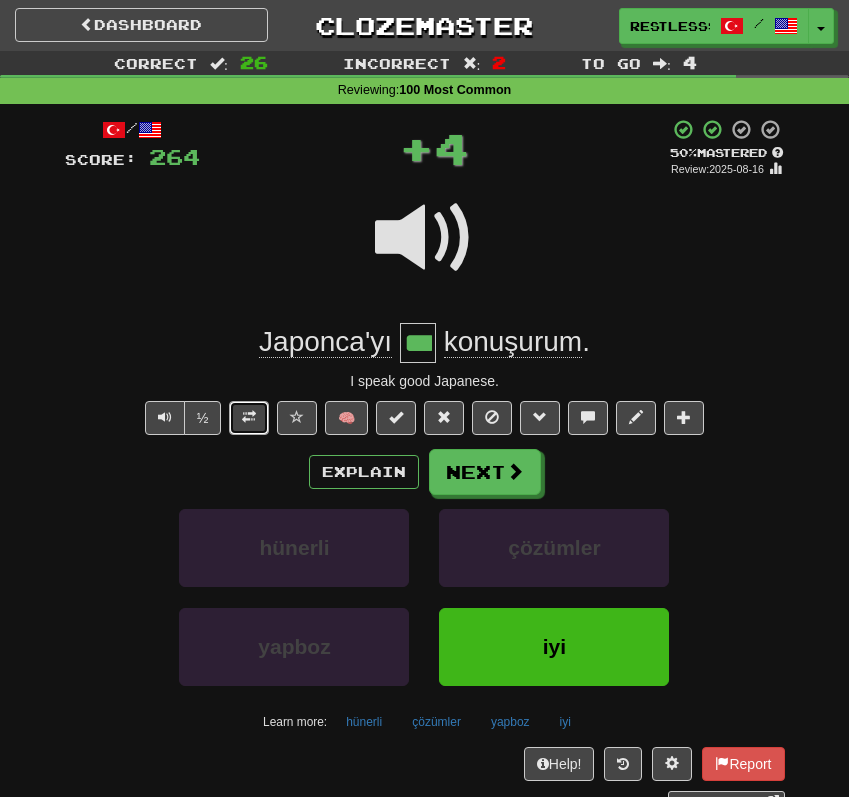 click at bounding box center [249, 417] 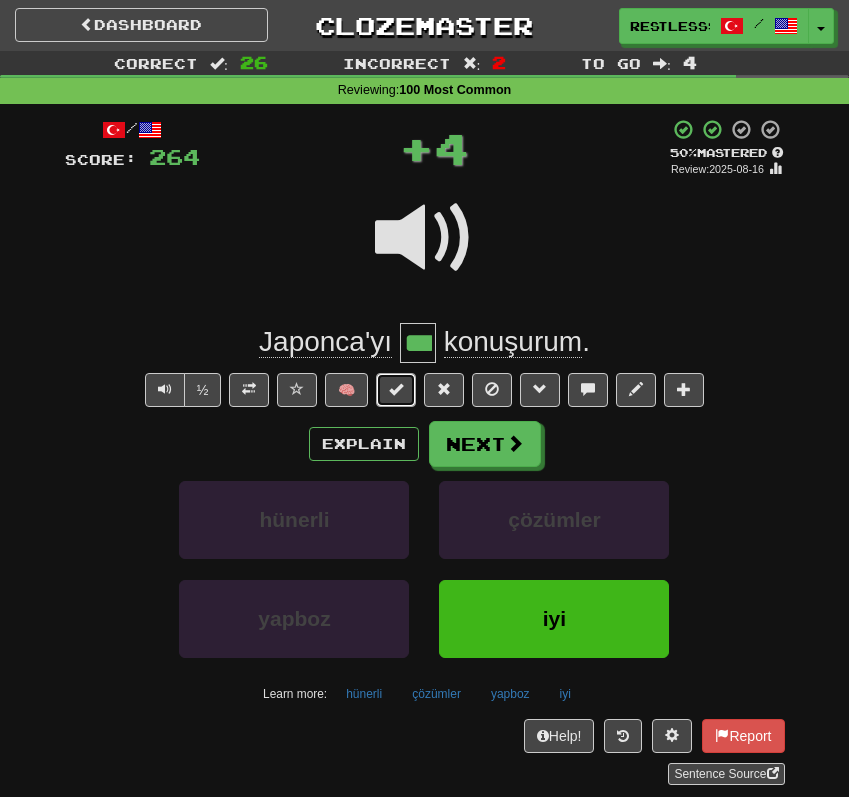 click at bounding box center (396, 390) 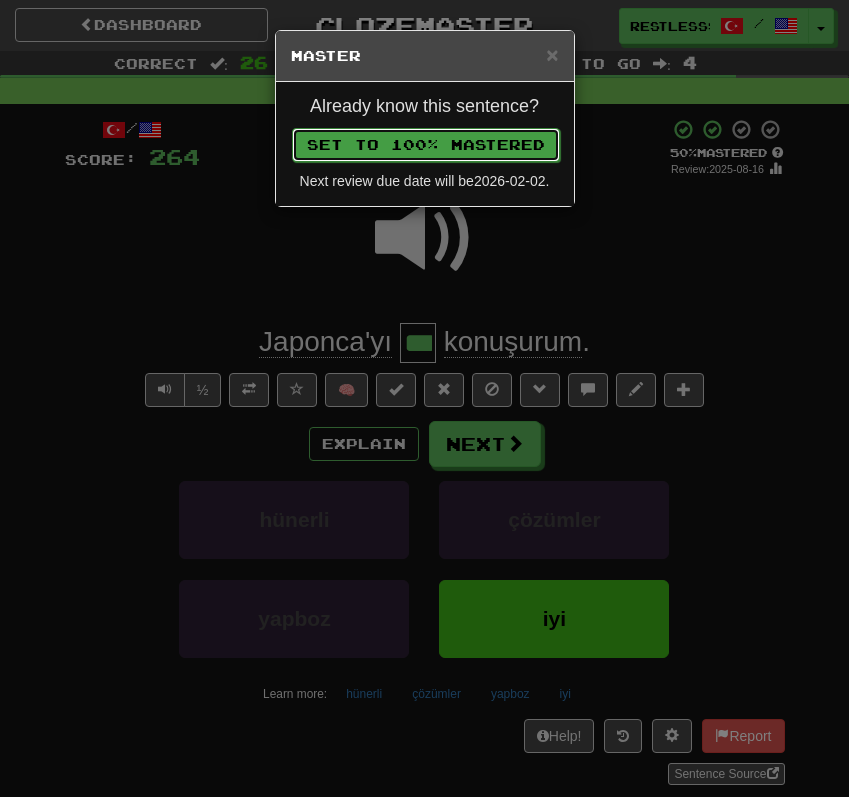 click on "Set to 100% Mastered" at bounding box center (426, 145) 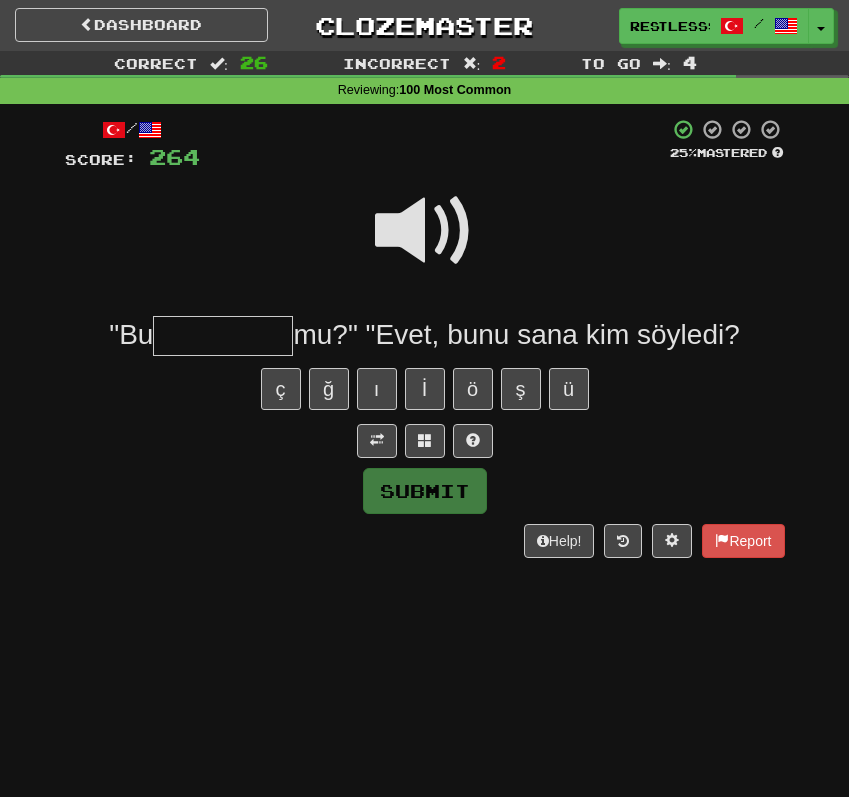 click at bounding box center (425, 231) 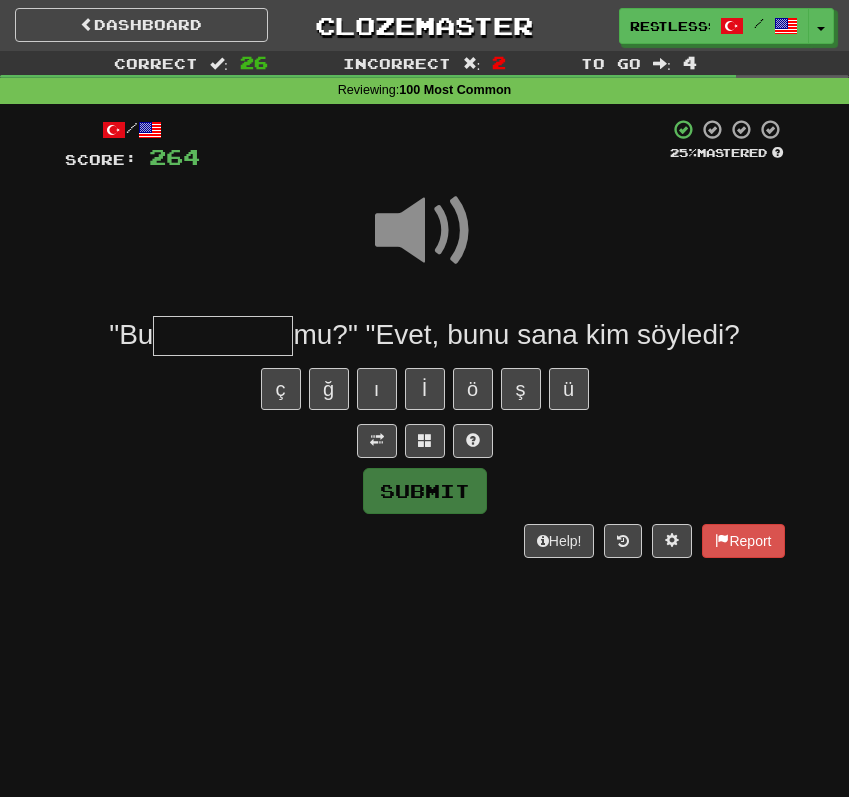 click at bounding box center [223, 336] 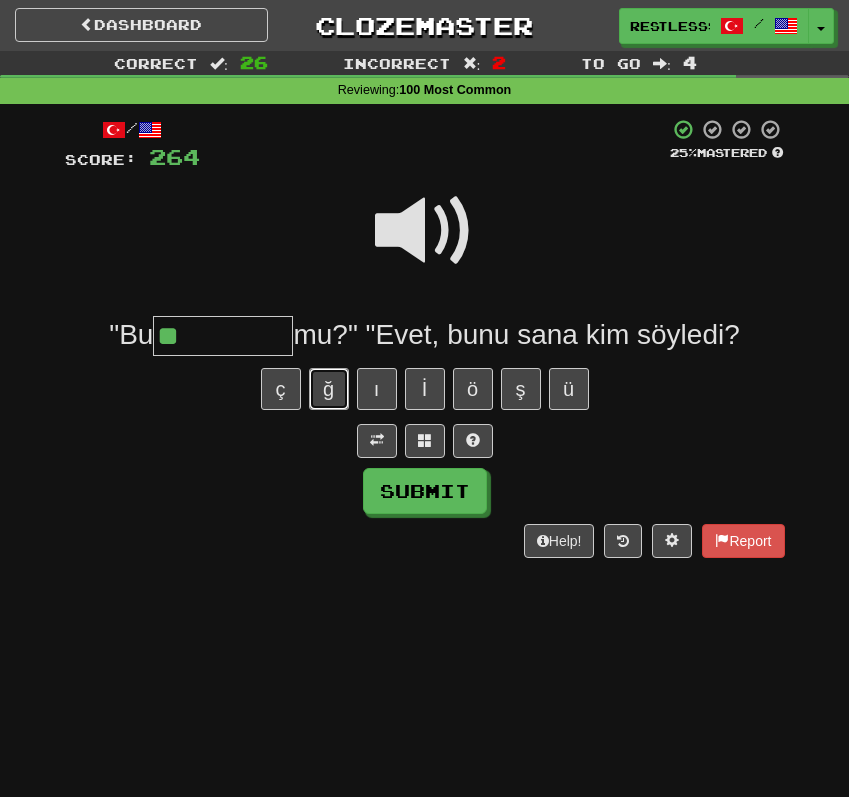 click on "ğ" at bounding box center [329, 389] 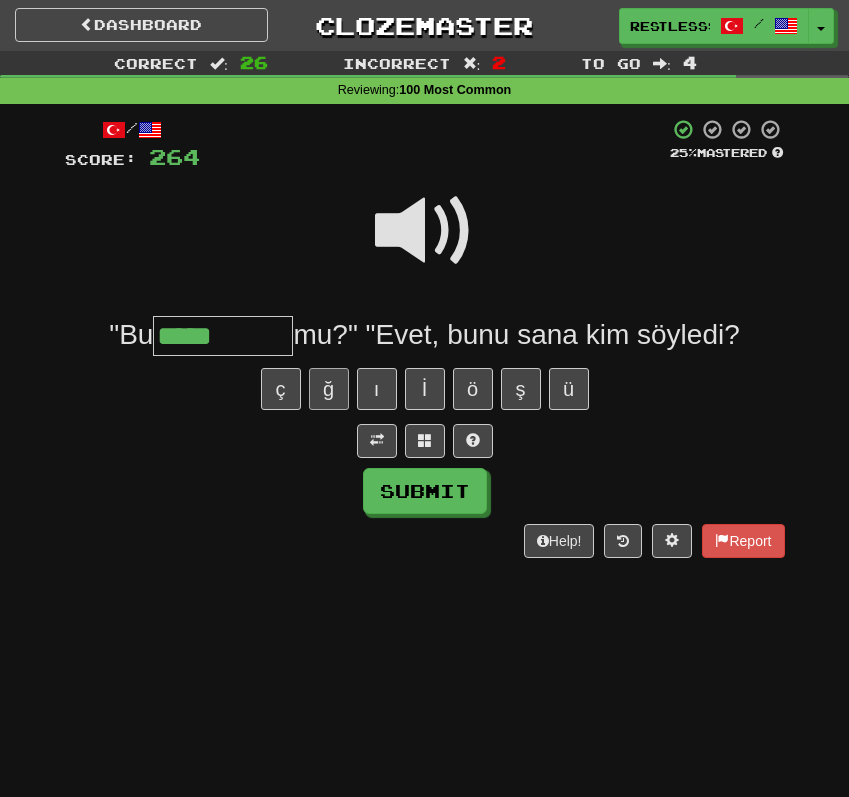 type on "*****" 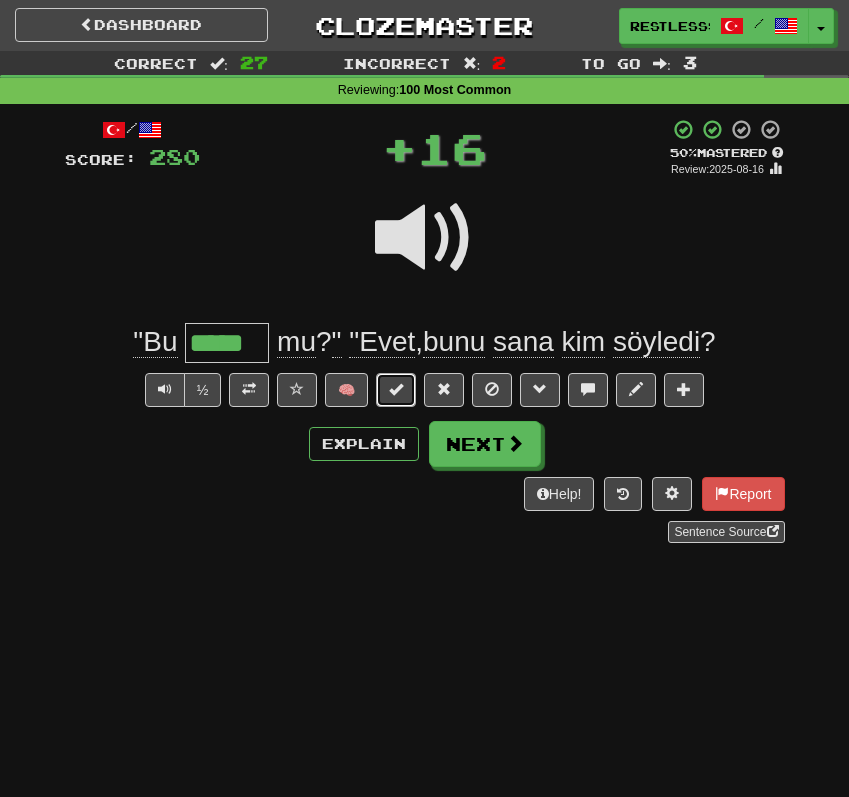 click at bounding box center (396, 389) 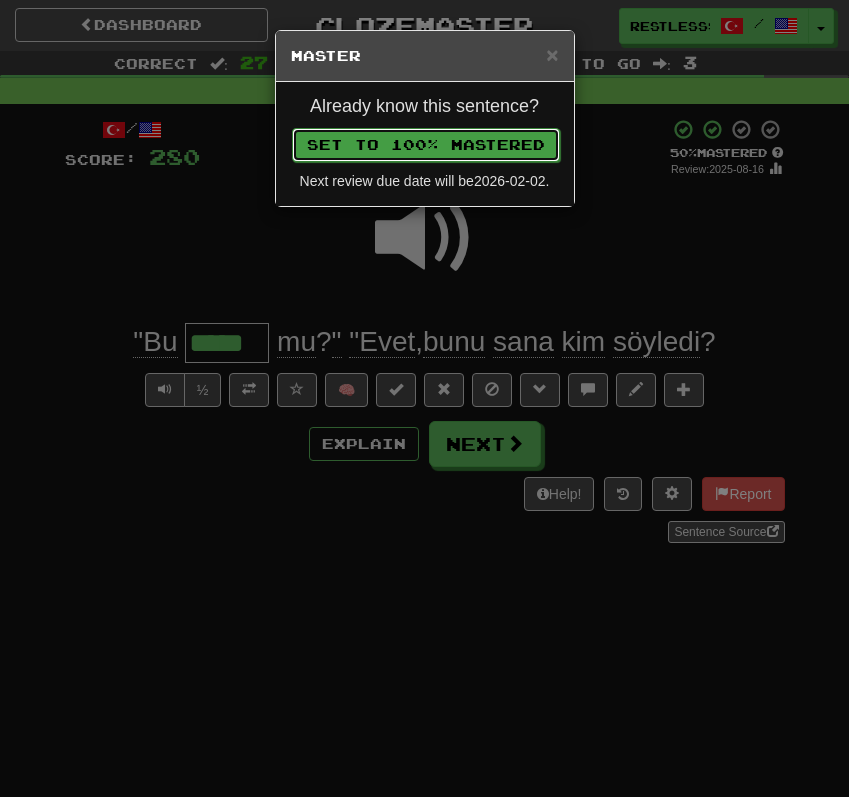 click on "Set to 100% Mastered" at bounding box center [426, 145] 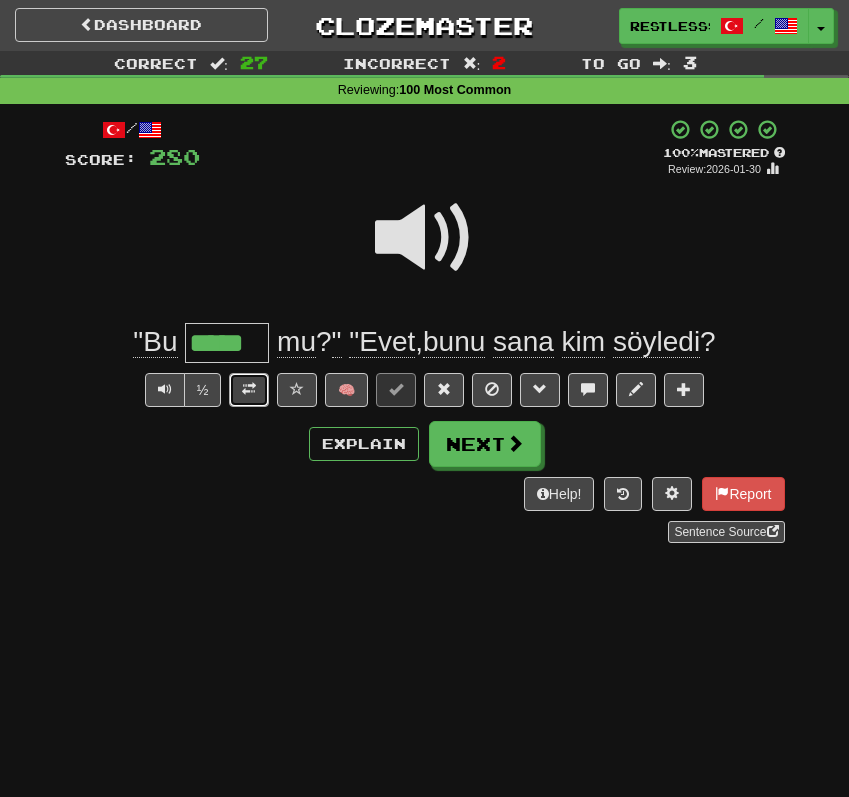 click at bounding box center [249, 390] 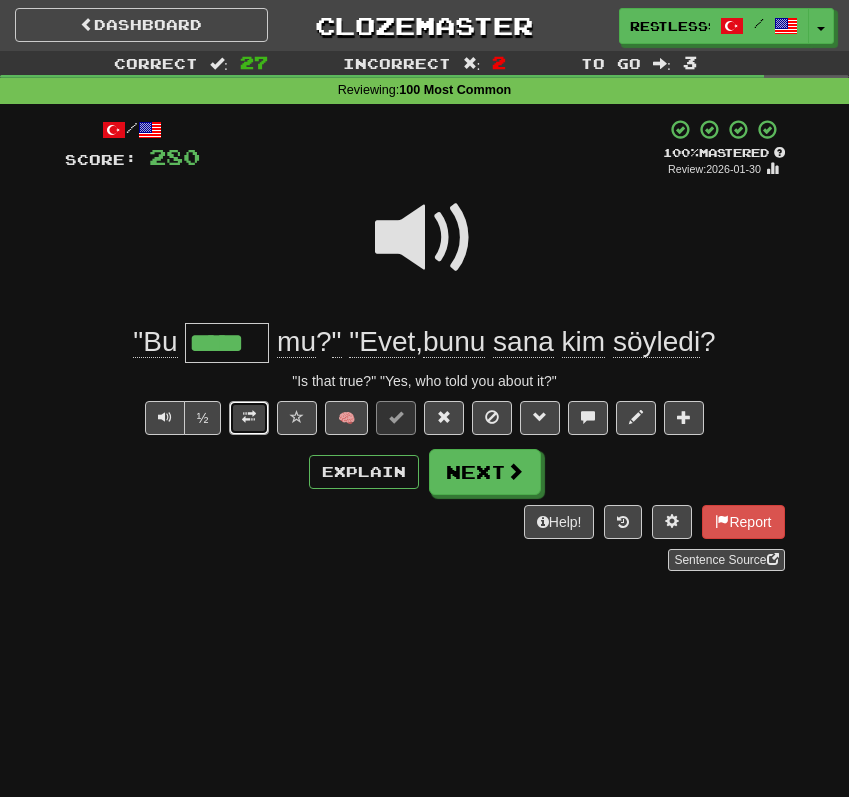 click at bounding box center [249, 417] 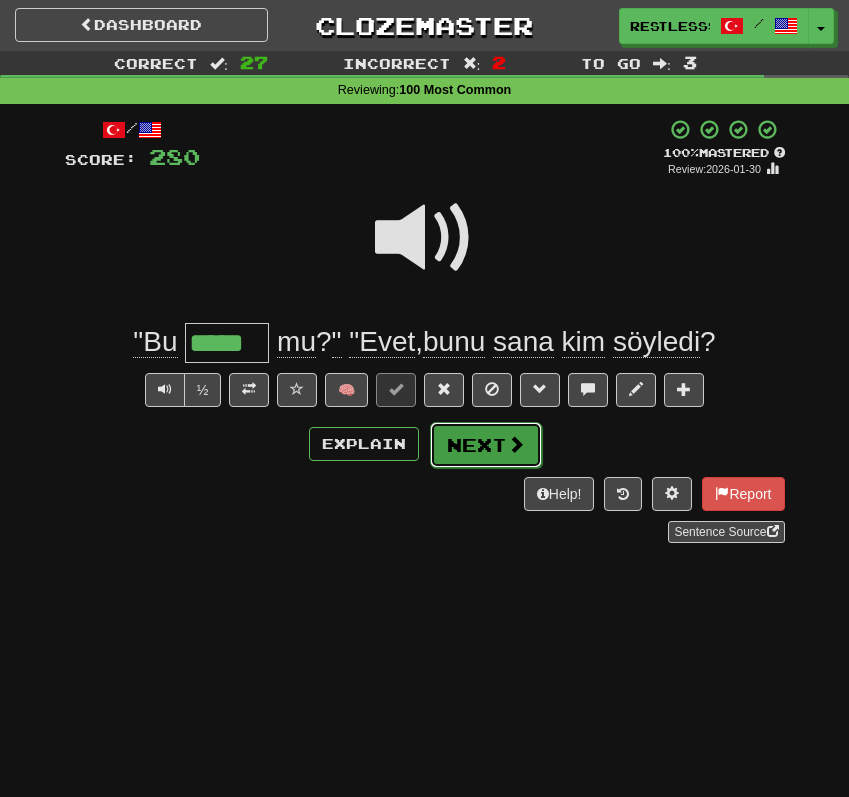 click on "Next" at bounding box center (486, 445) 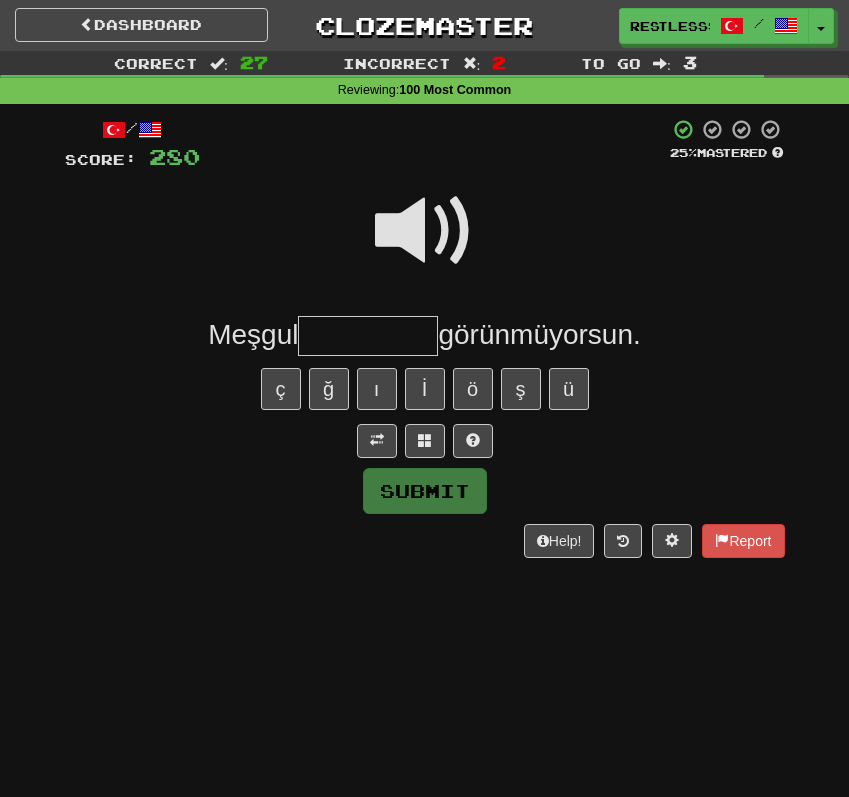 click at bounding box center (425, 231) 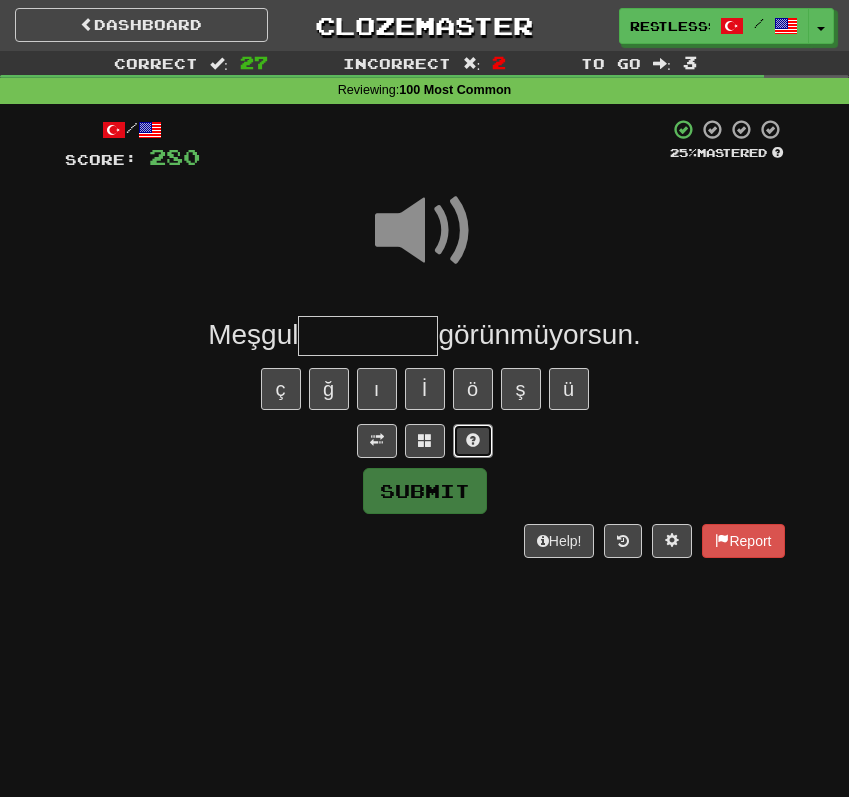 click at bounding box center (473, 440) 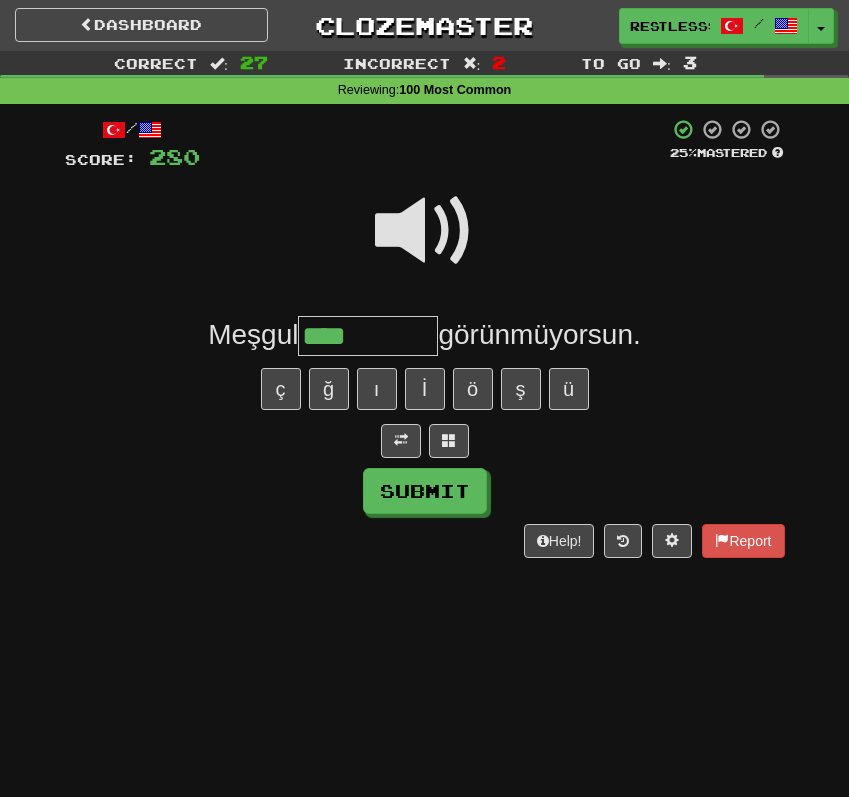 type on "****" 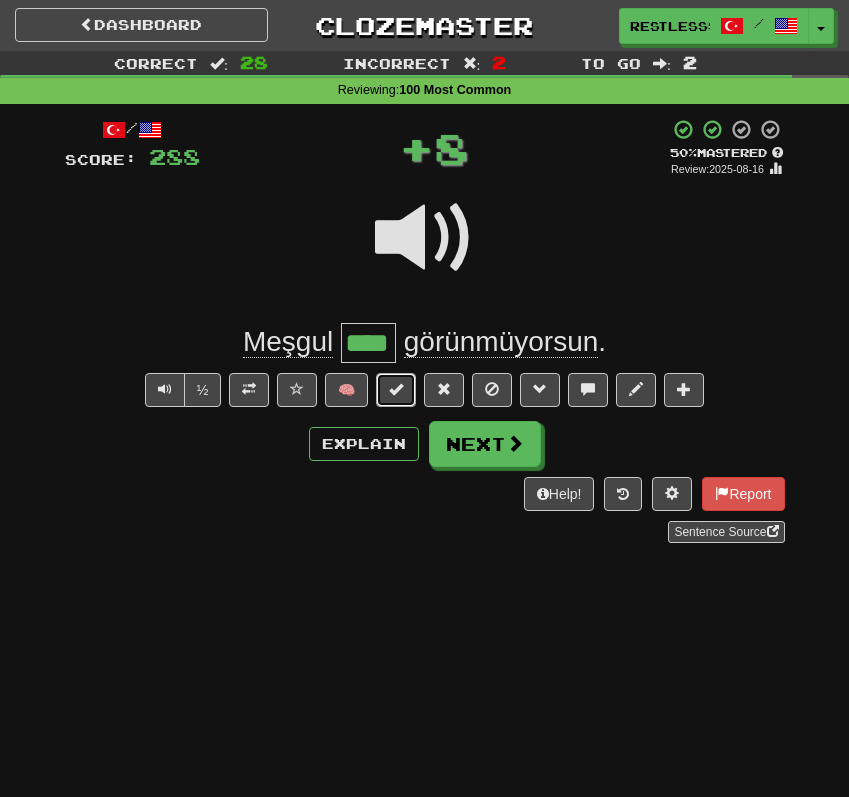 click at bounding box center [396, 389] 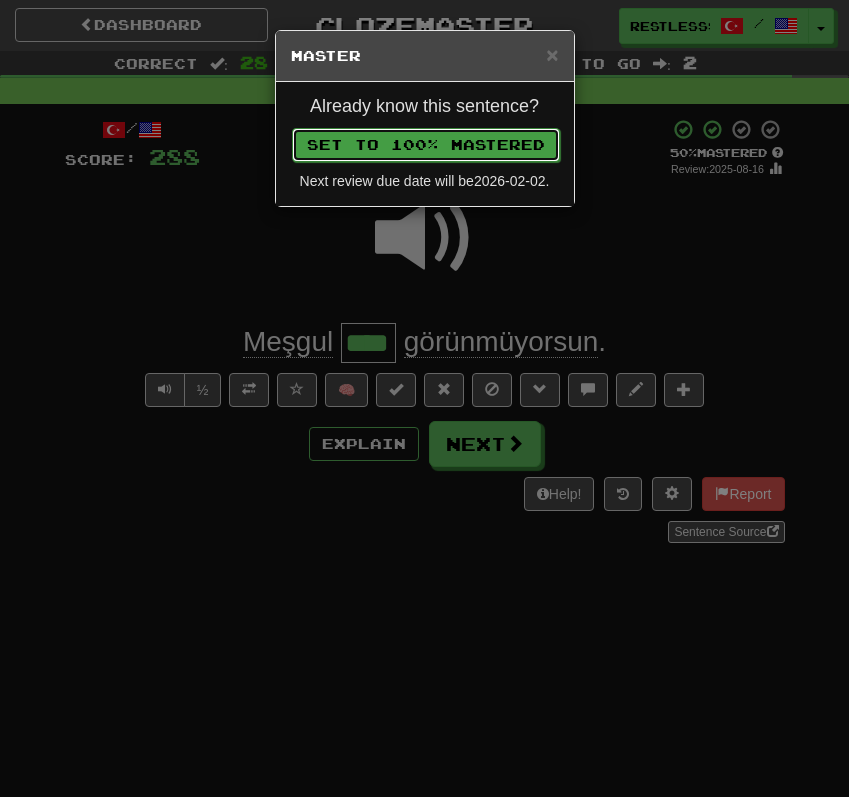 click on "Set to 100% Mastered" at bounding box center [426, 145] 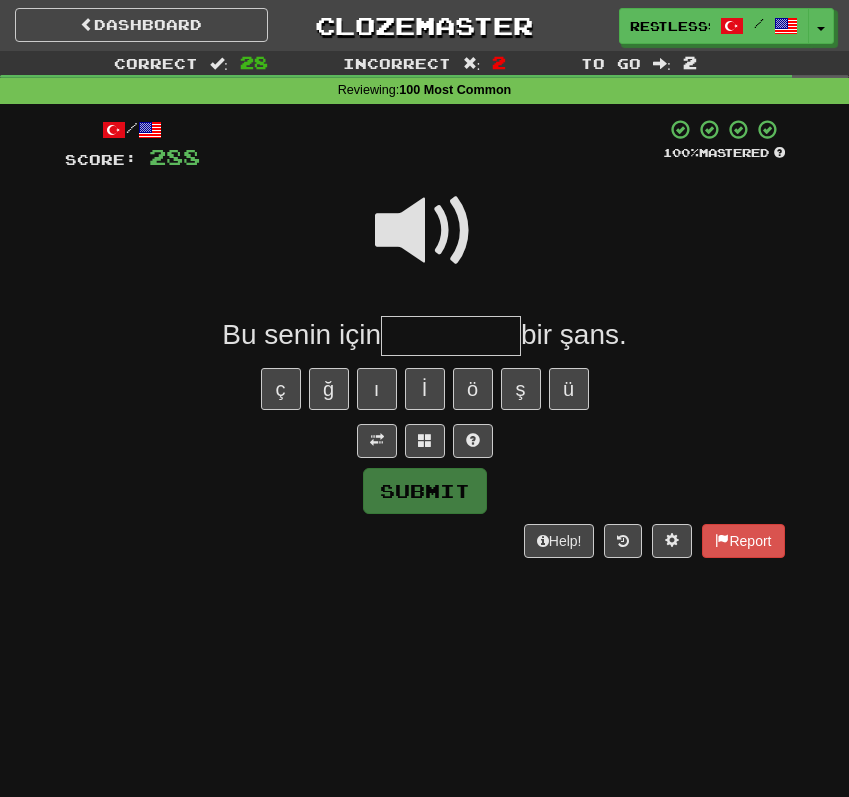 click at bounding box center (431, 145) 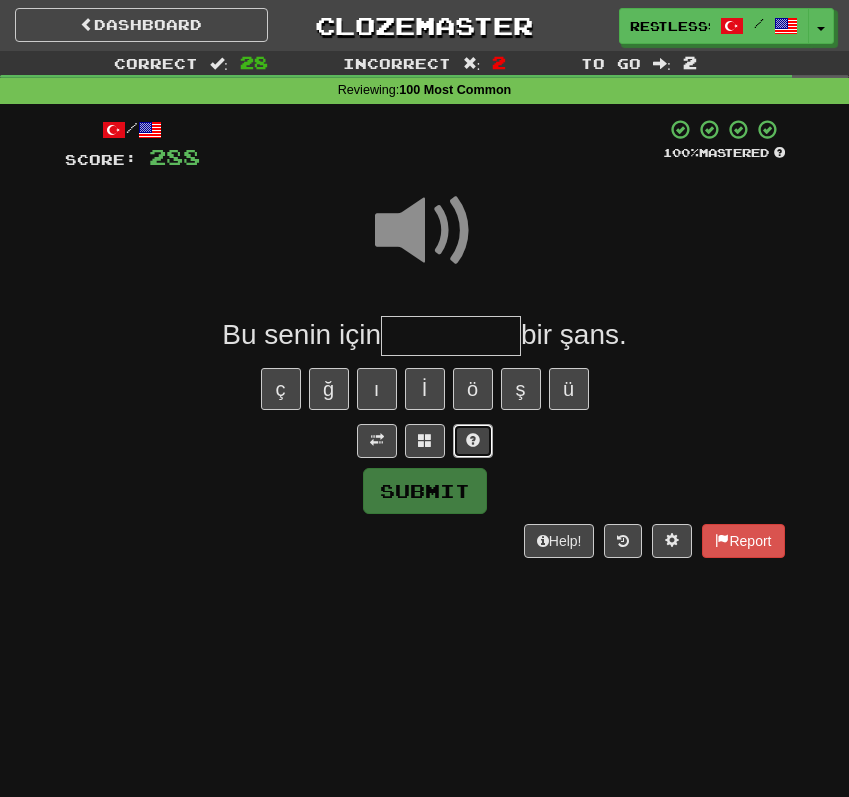 click at bounding box center (473, 440) 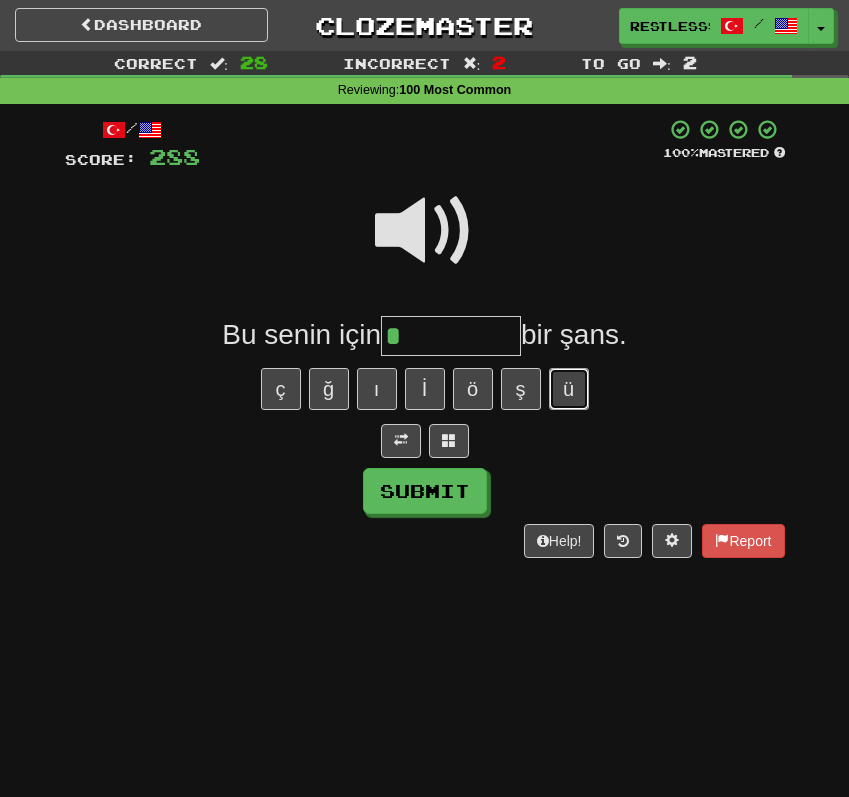 click on "ü" at bounding box center (569, 389) 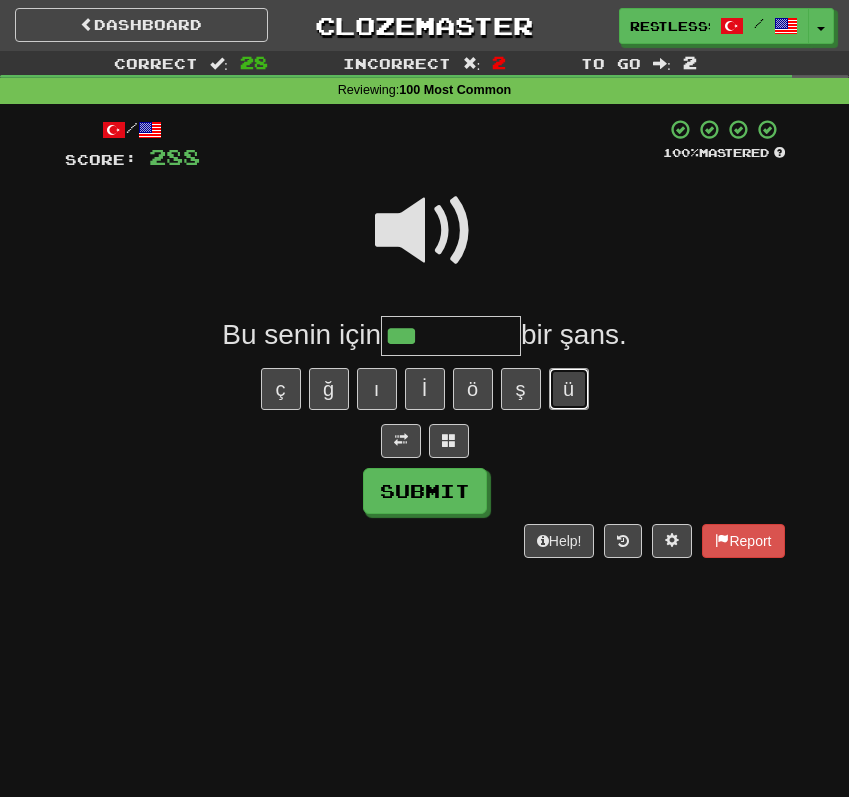 click on "ü" at bounding box center (569, 389) 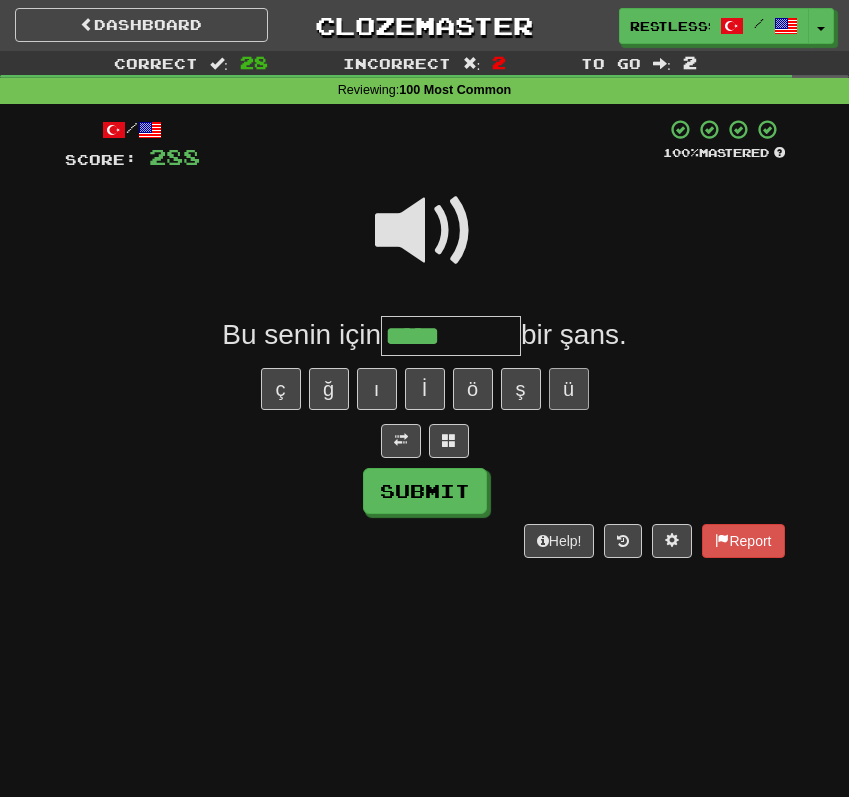 type on "*****" 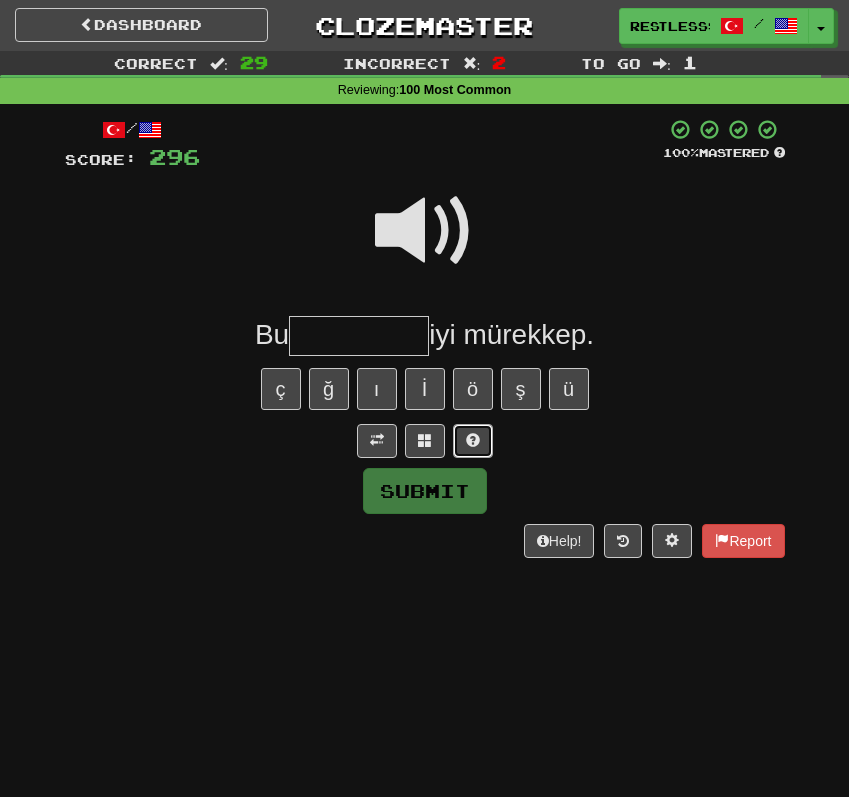 click at bounding box center [473, 441] 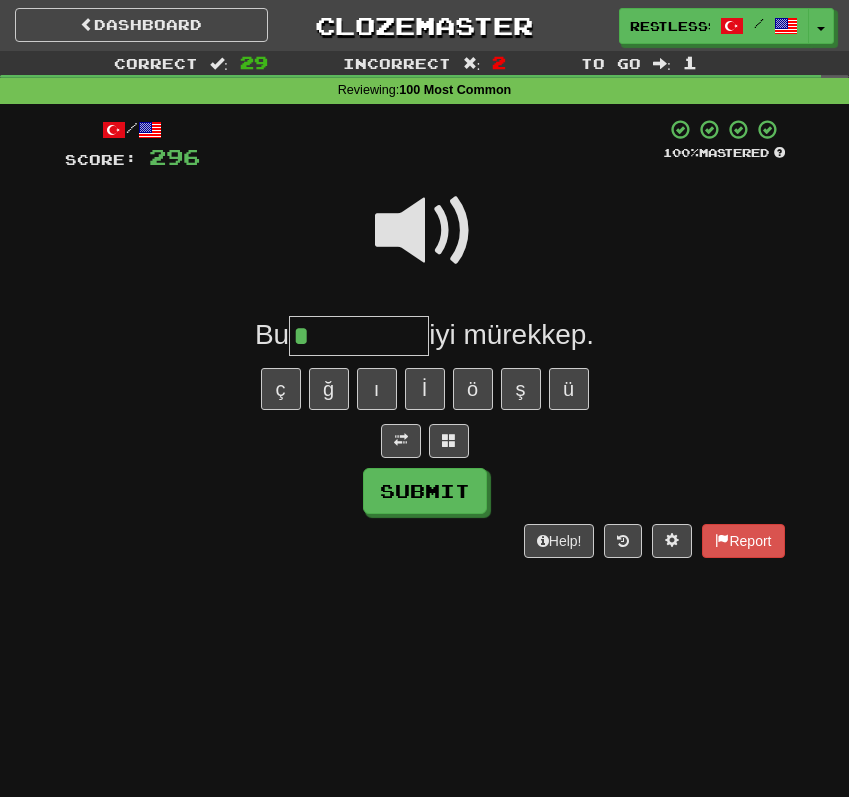 click at bounding box center [425, 231] 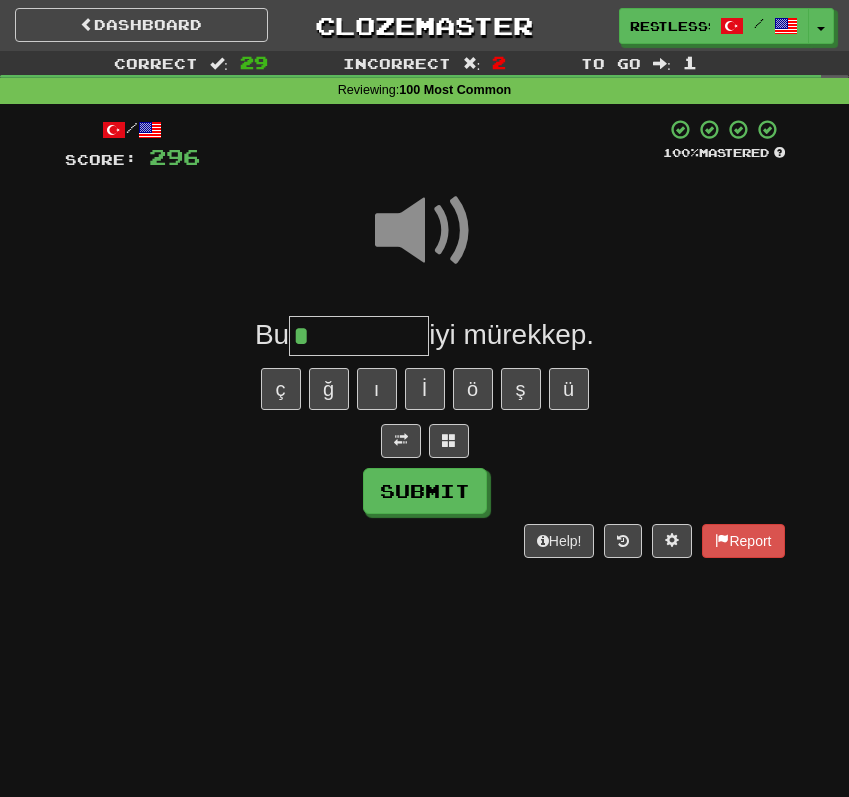 click on "*" at bounding box center (359, 336) 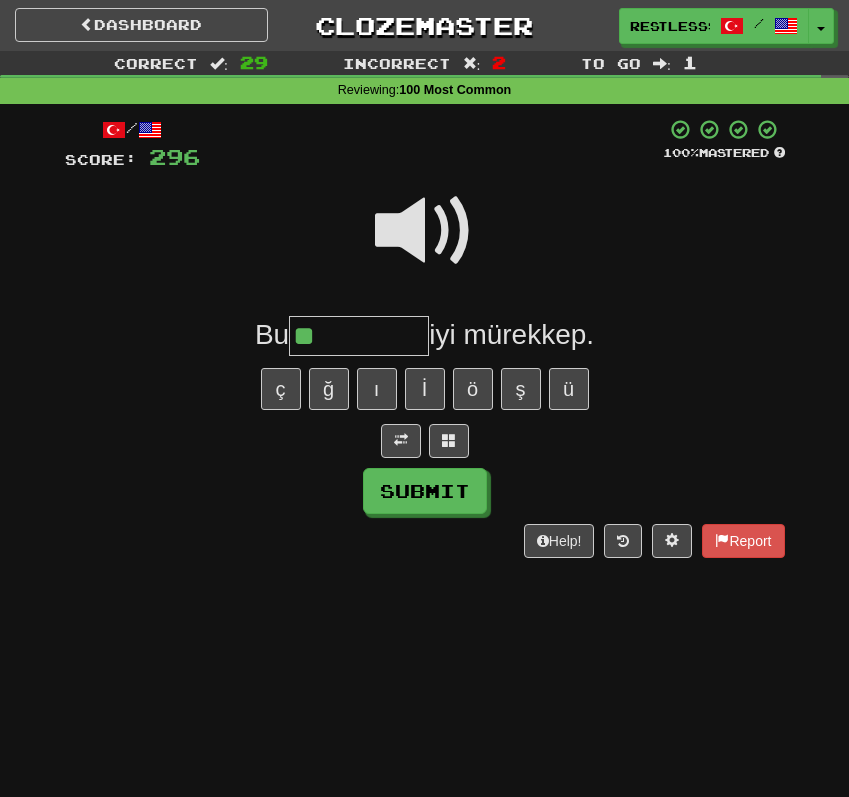 type on "**" 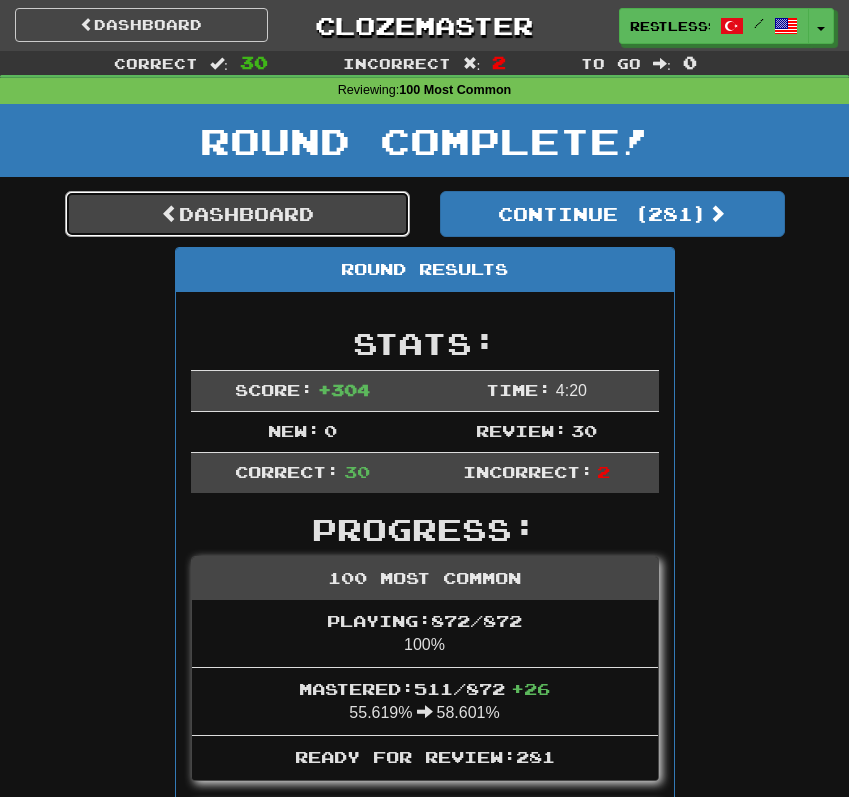 click on "Dashboard" at bounding box center (237, 214) 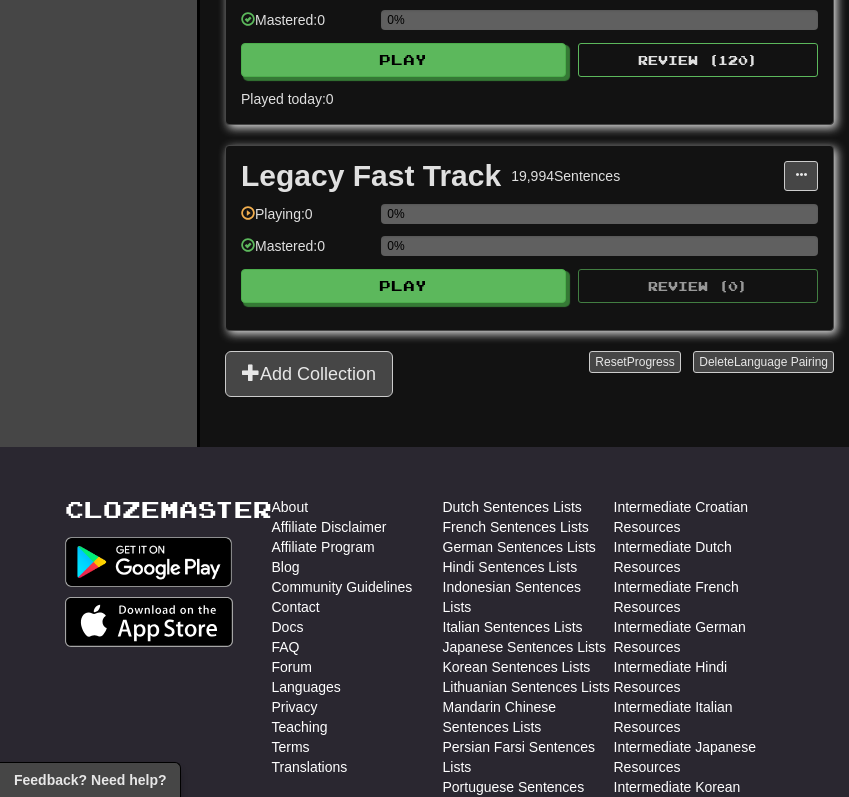 scroll, scrollTop: 1797, scrollLeft: 0, axis: vertical 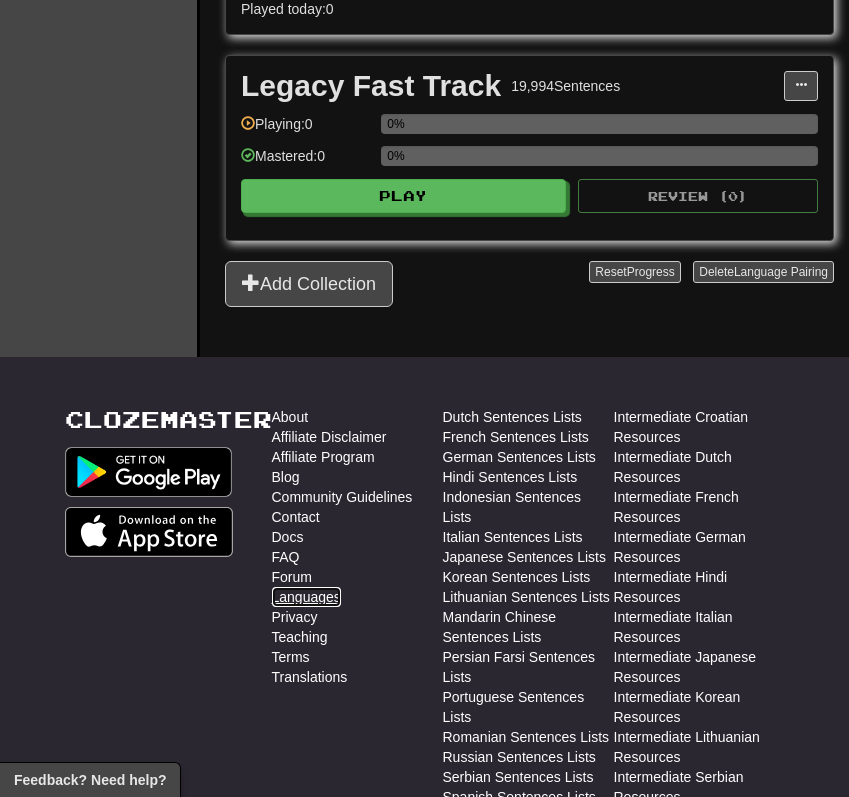 click on "Languages" at bounding box center [306, 597] 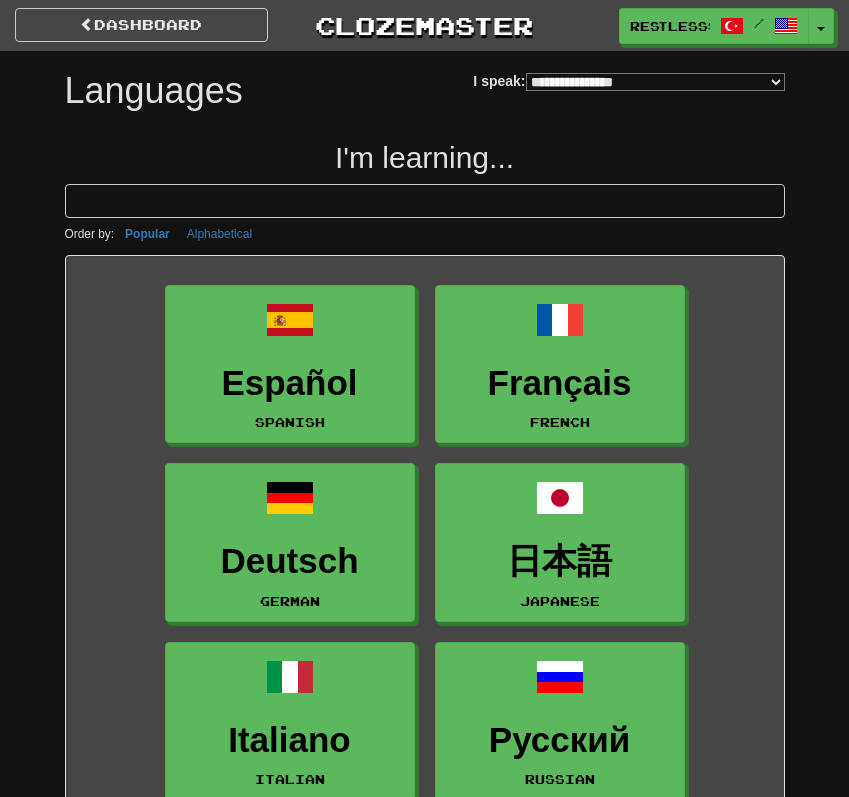 select on "*******" 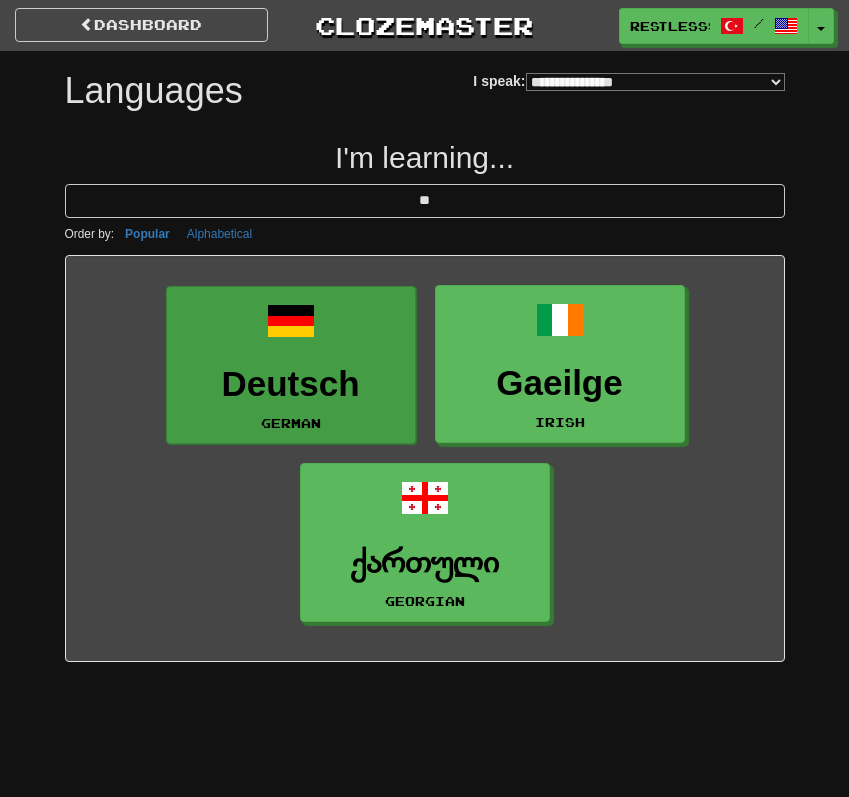 type on "**" 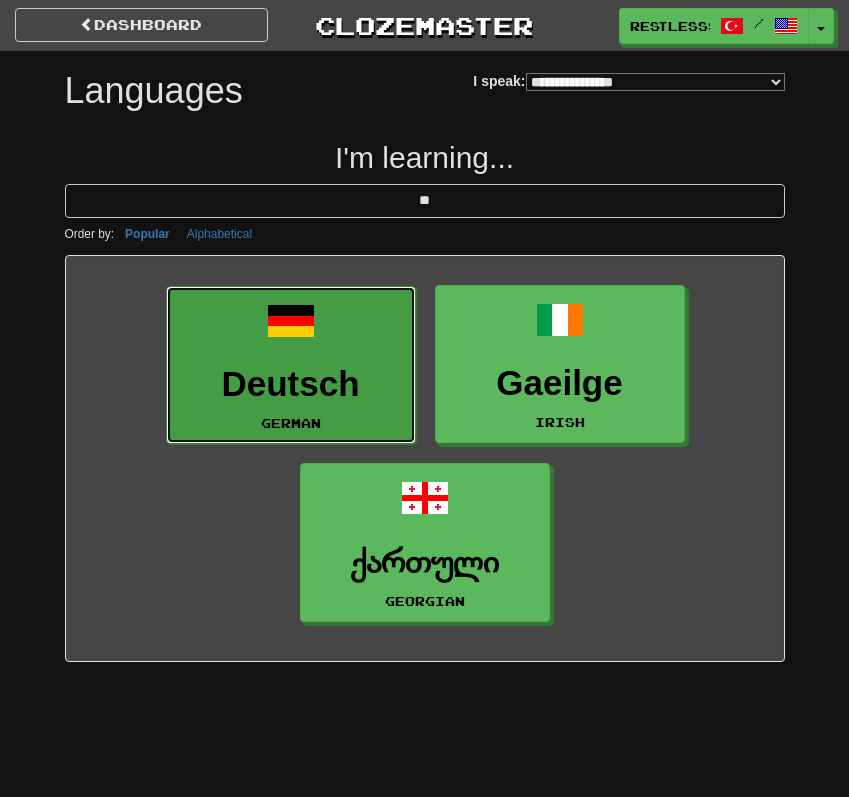 click on "Deutsch German" at bounding box center [291, 365] 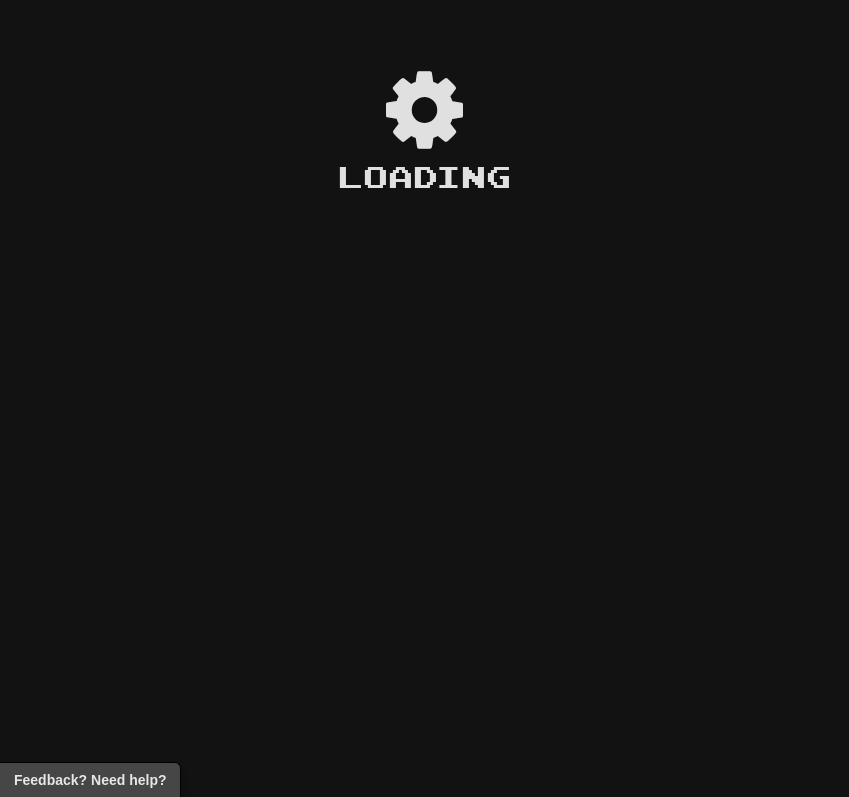 scroll, scrollTop: 0, scrollLeft: 0, axis: both 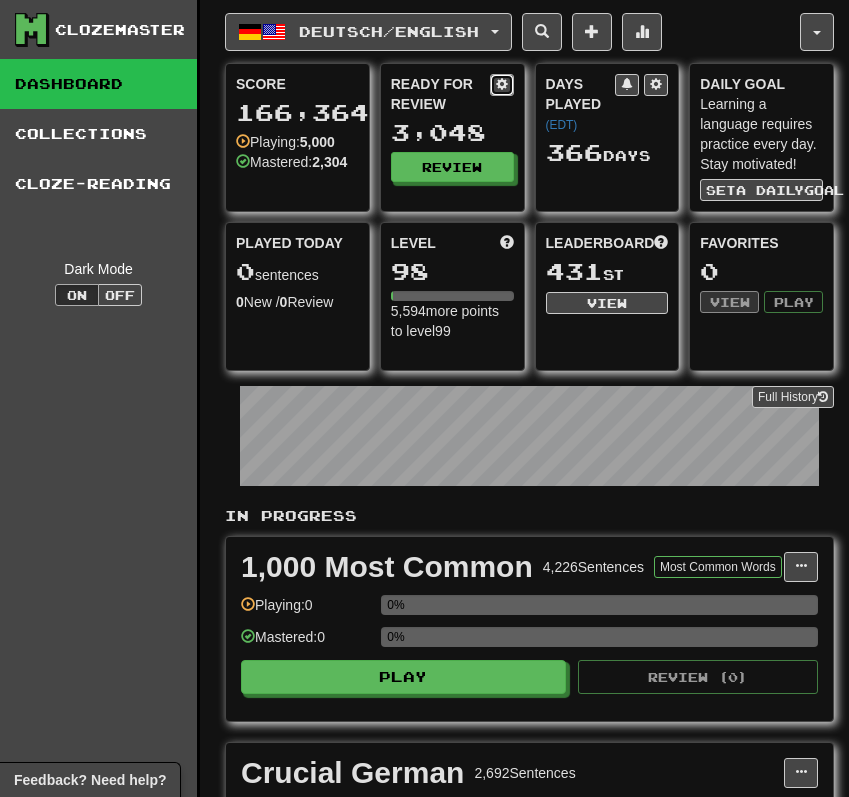 click at bounding box center (502, 85) 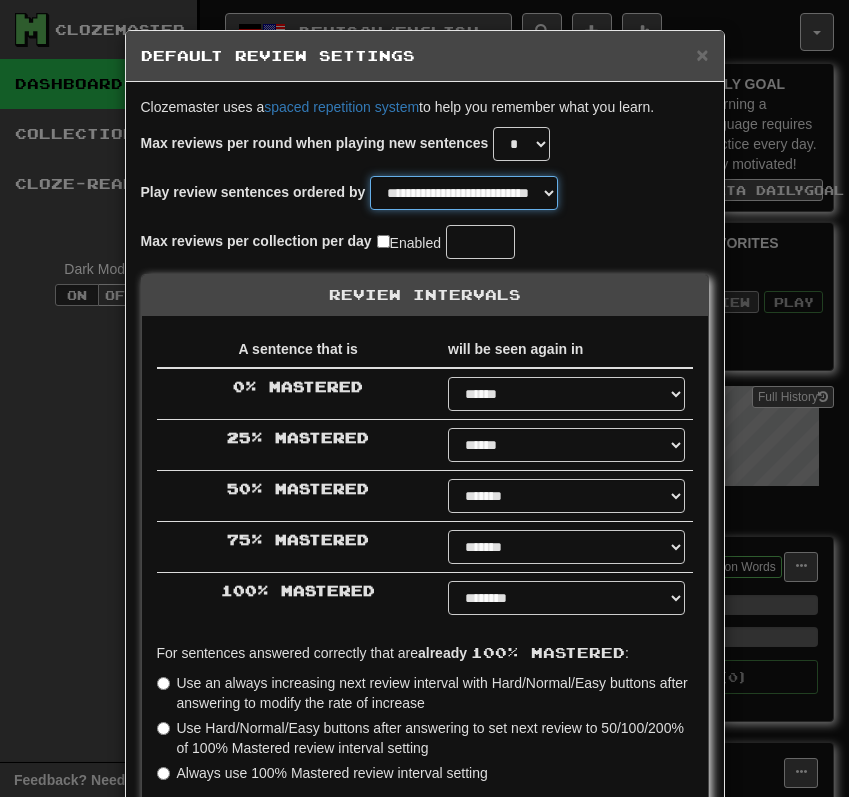 click on "**********" at bounding box center [464, 193] 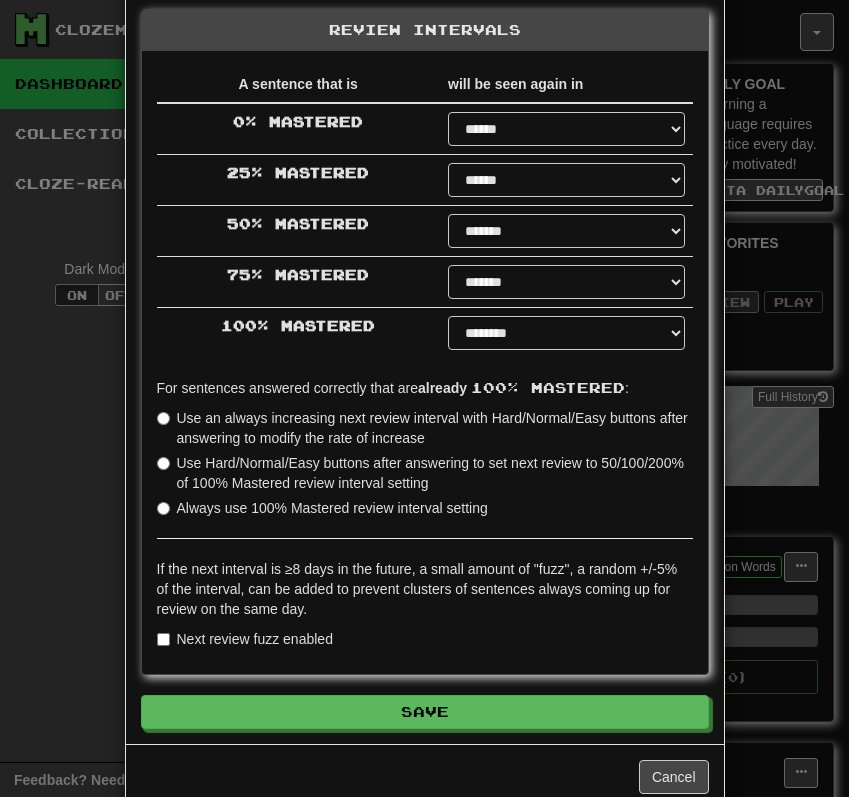 scroll, scrollTop: 308, scrollLeft: 0, axis: vertical 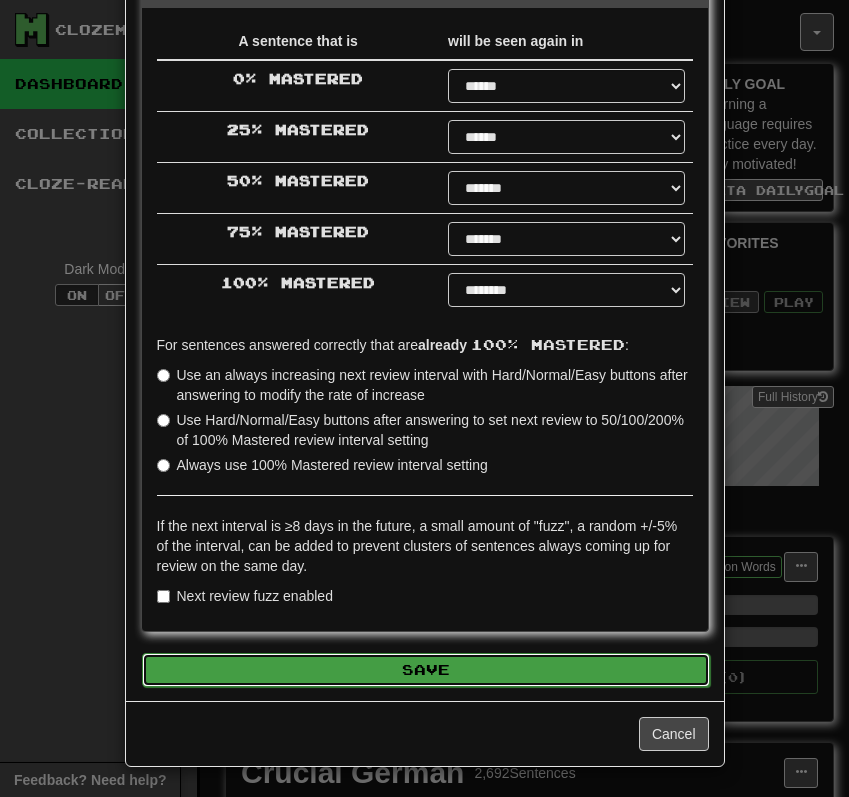 click on "Save" at bounding box center (426, 670) 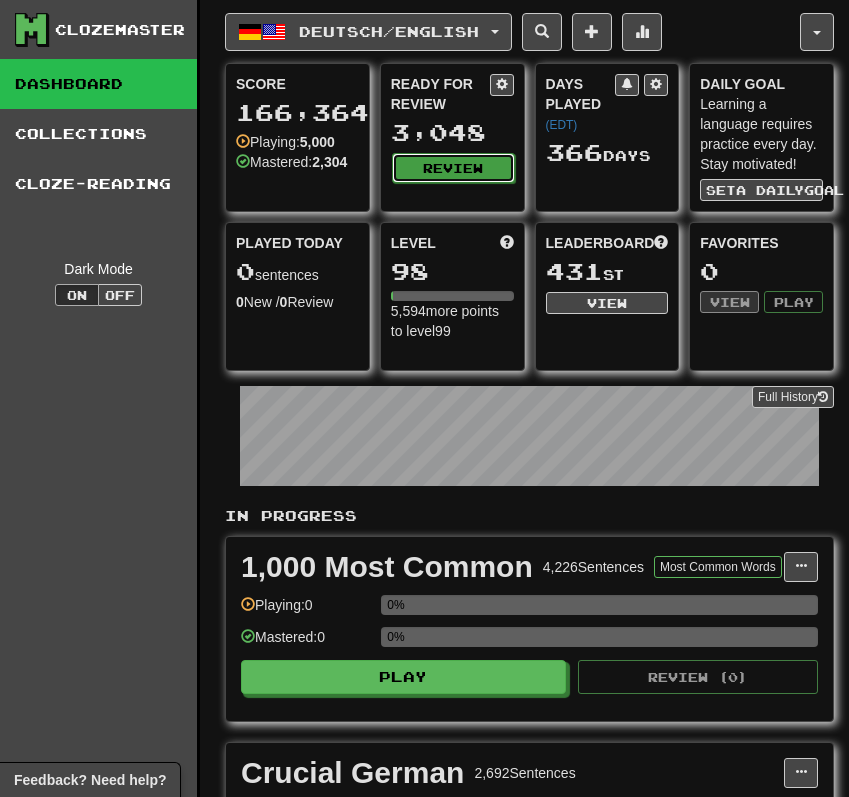 click on "Review" at bounding box center [453, 168] 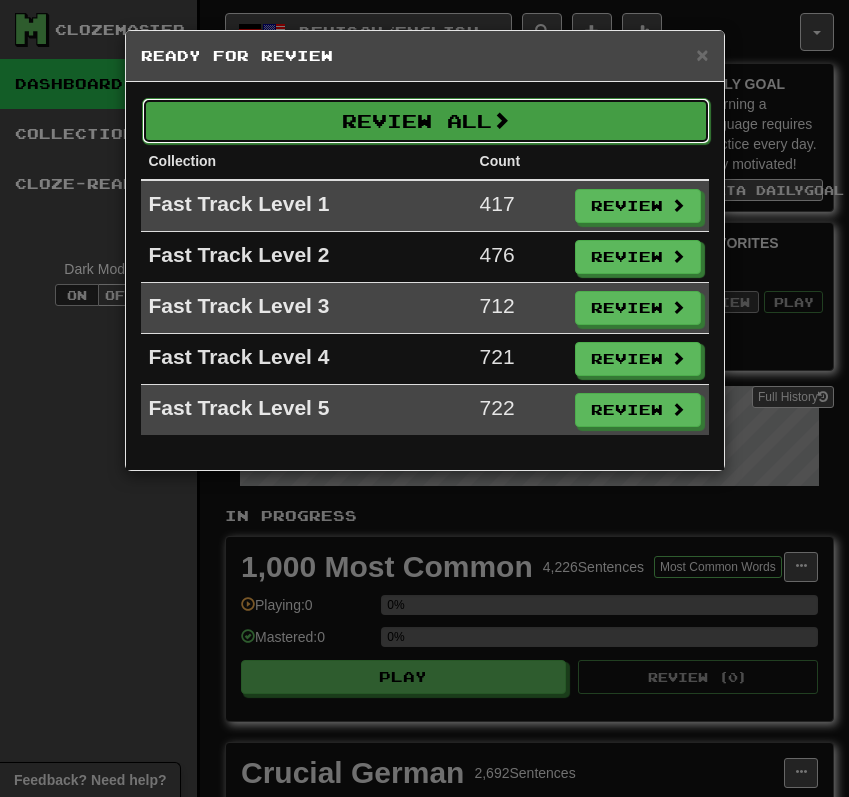 click on "Review All" at bounding box center [426, 121] 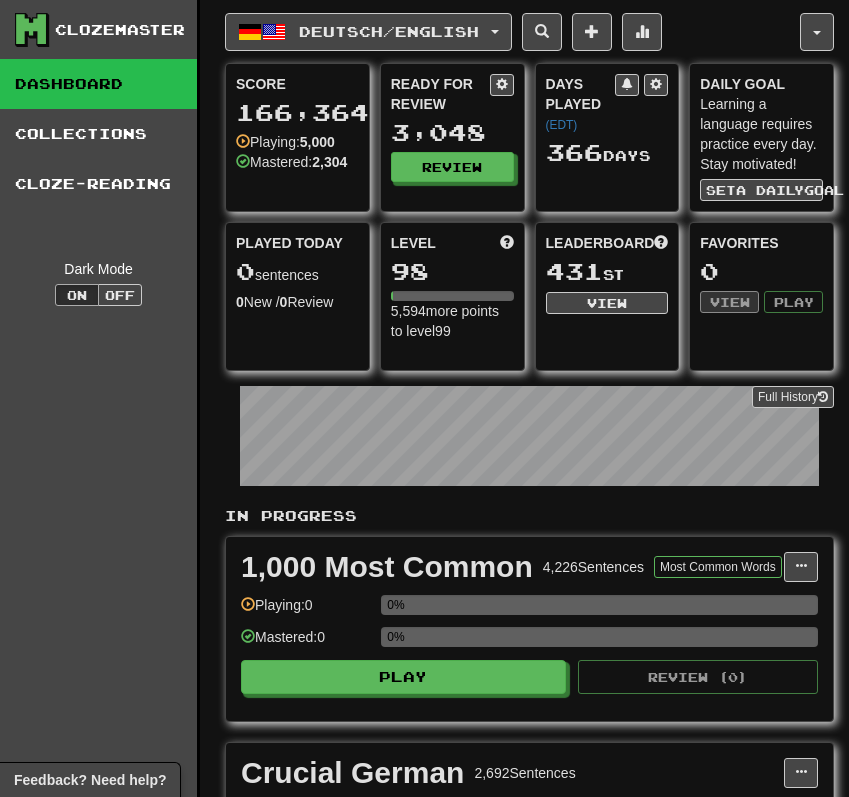 select on "**" 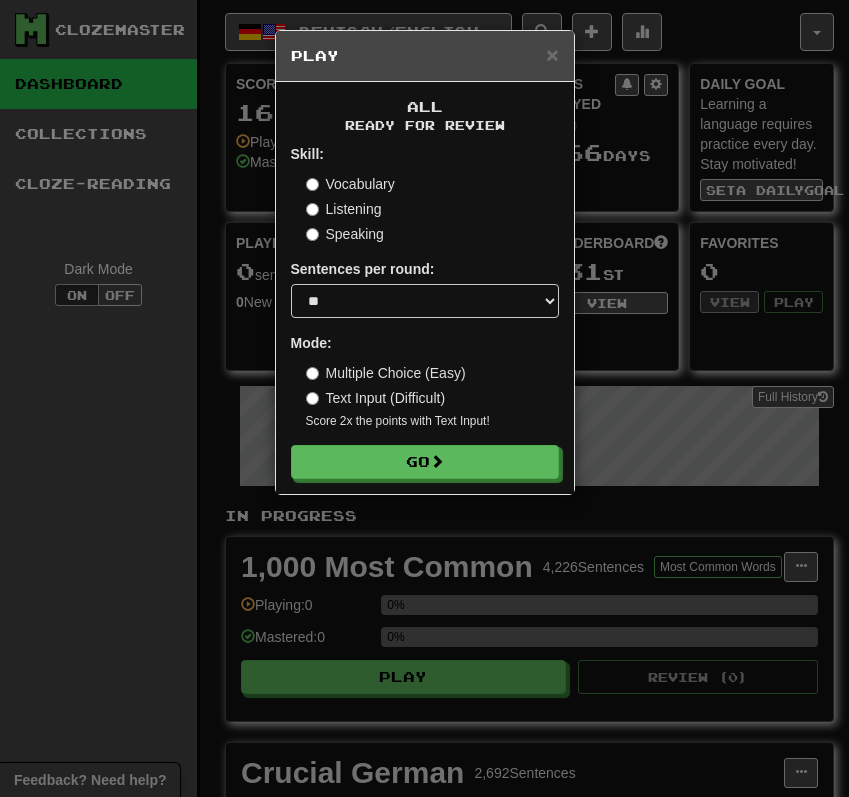 click on "Listening" at bounding box center [344, 209] 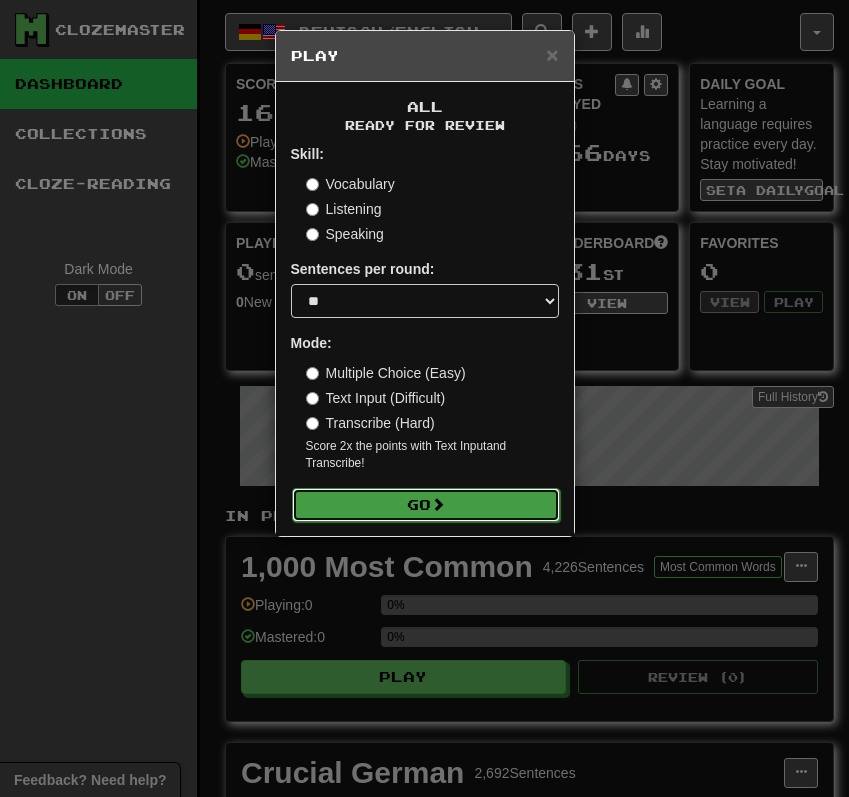 click on "Go" at bounding box center [426, 505] 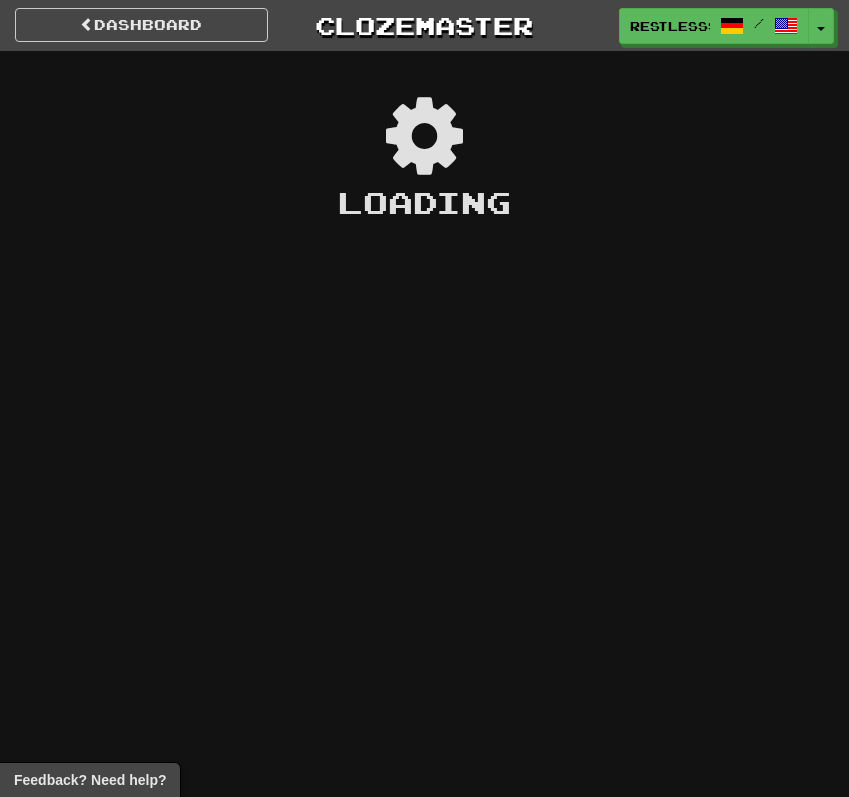 scroll, scrollTop: 0, scrollLeft: 0, axis: both 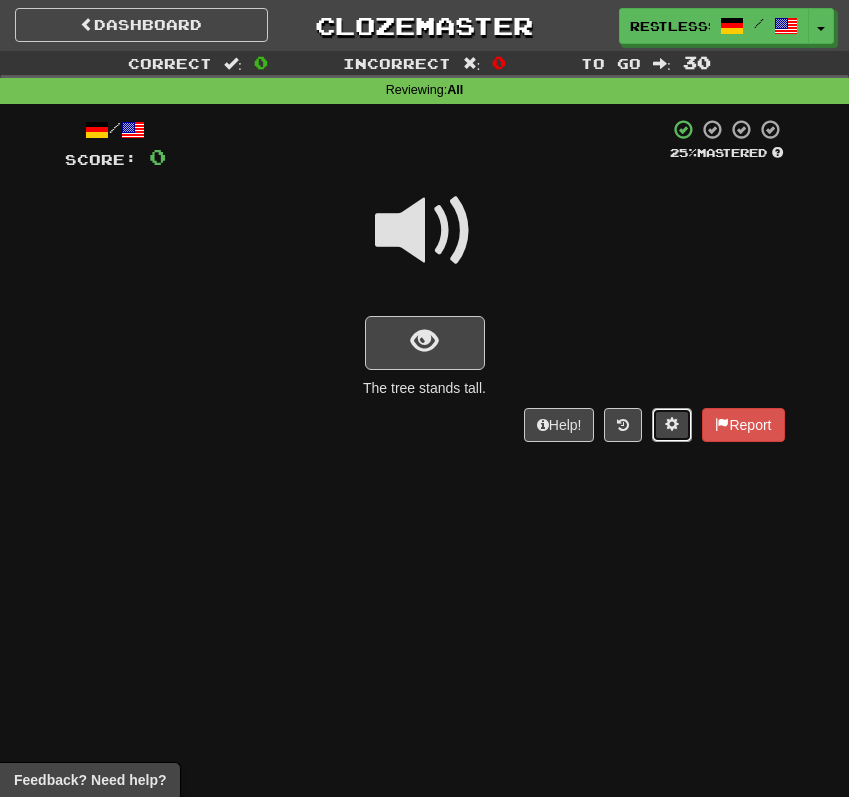 click at bounding box center (672, 424) 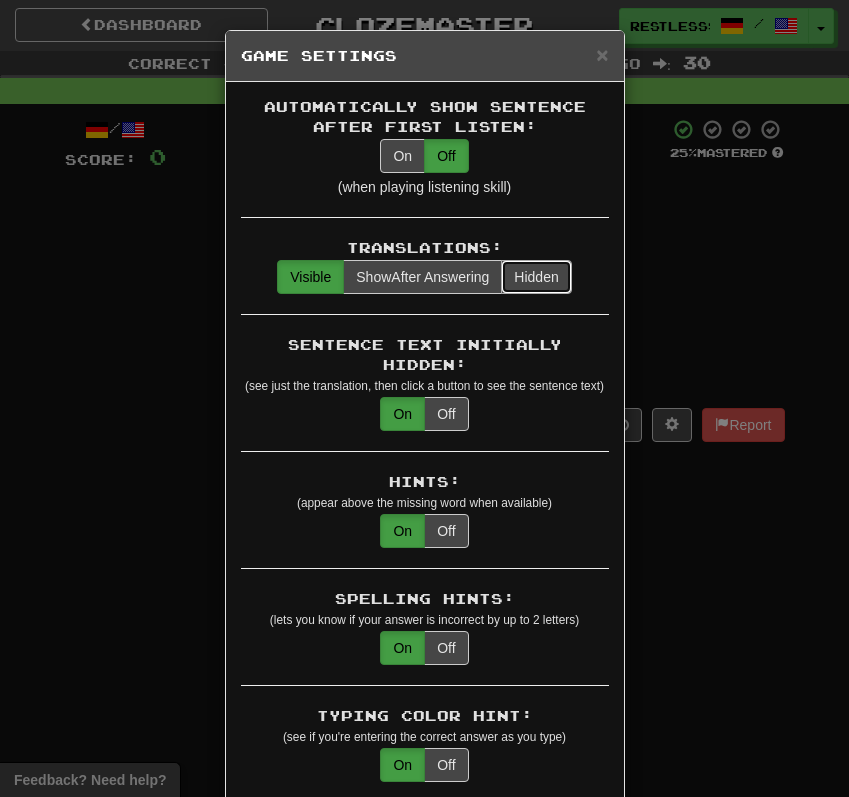 click on "Hidden" at bounding box center (536, 277) 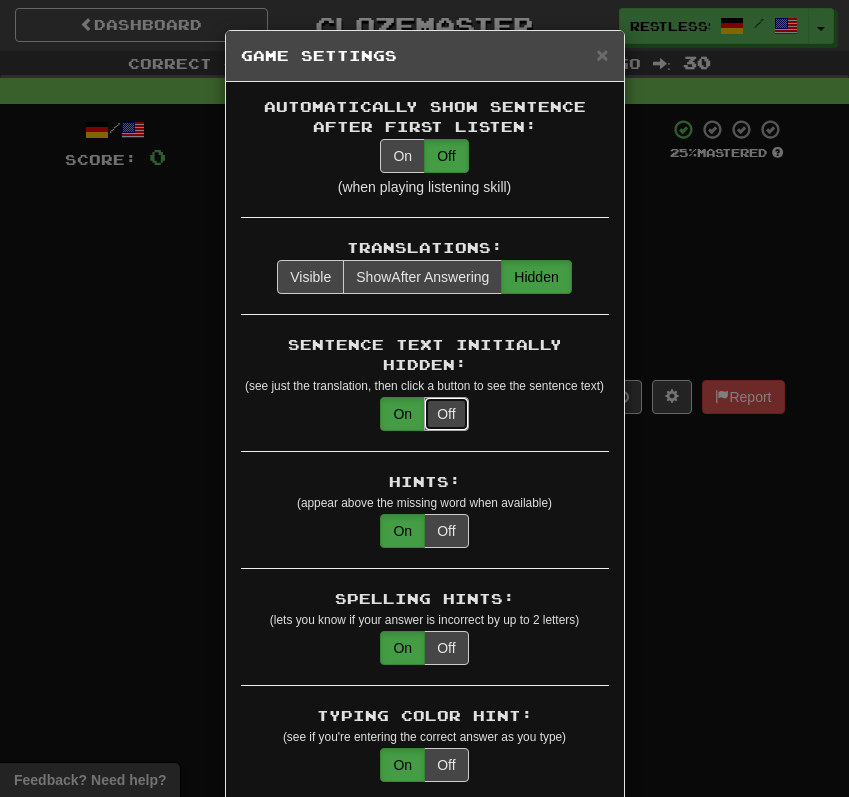 click on "Off" at bounding box center (446, 414) 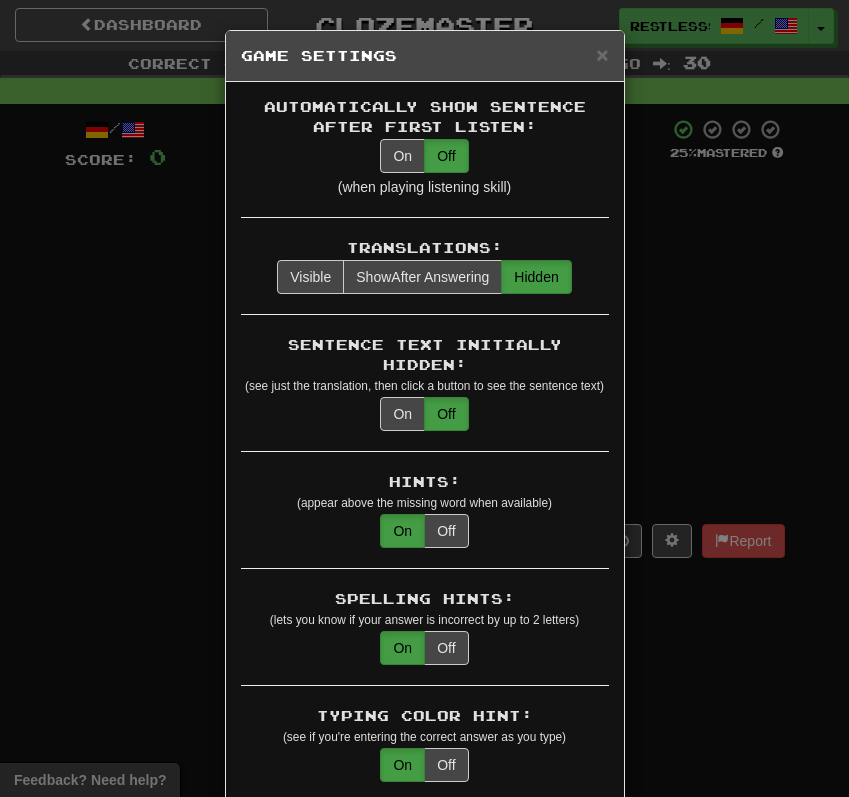 click on "× Game Settings Automatically Show Sentence After First Listen: On Off (when playing listening skill) Translations: Visible Show  After Answering Hidden Sentence Text Initially Hidden: (see just the translation, then click a button to see the sentence text) On Off Hints: (appear above the missing word when available) On Off Spelling Hints: (lets you know if your answer is incorrect by up to 2 letters) On Off Typing Color Hint: (see if you're entering the correct answer as you type) On Off Text Box Size: (text box size can change to match the missing word) Changes Always the Same Enter Submits Empty: (pressing Enter when the input is empty will submit a blank answer) On Off Clear After Answering: (keypress clears the text input after answering so you can practice re-typing the answer) On Off Image Toggle: (toggle button, if sentence image available) After Answering Before and After Off Image Background: (use sentence image as background, if available) On Off Pronunciation: On Off Sound Effects: On Off On Off" at bounding box center (424, 398) 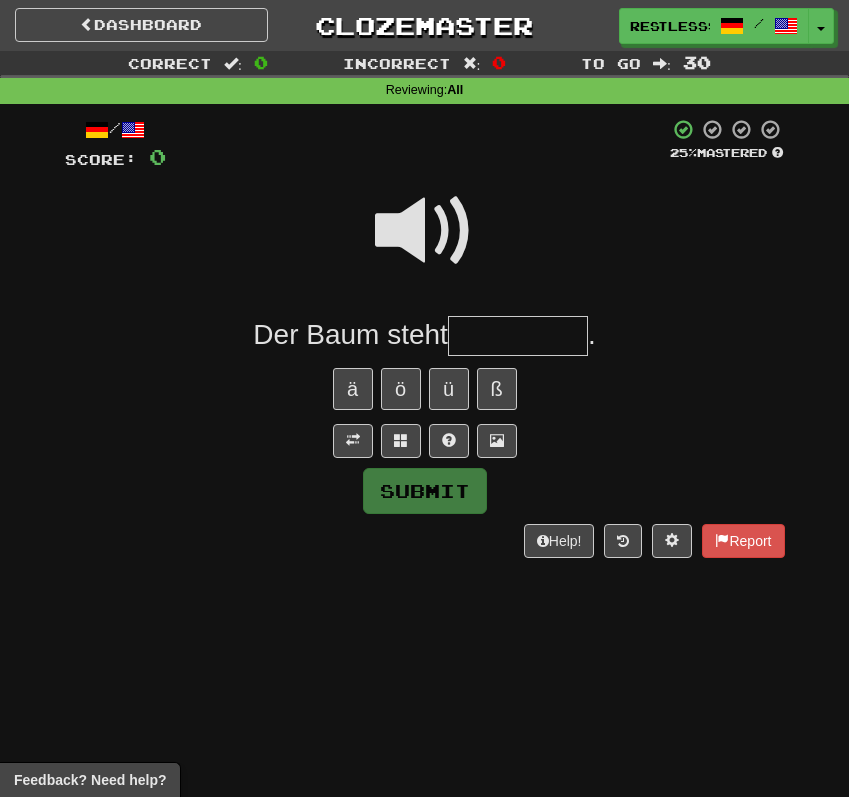 click at bounding box center (518, 336) 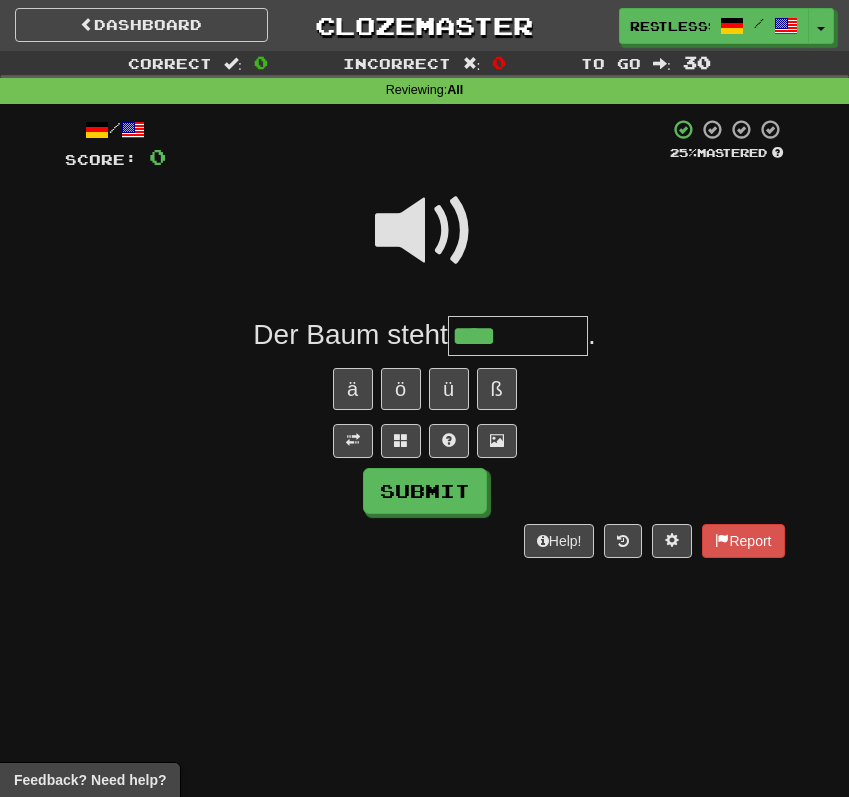 type on "****" 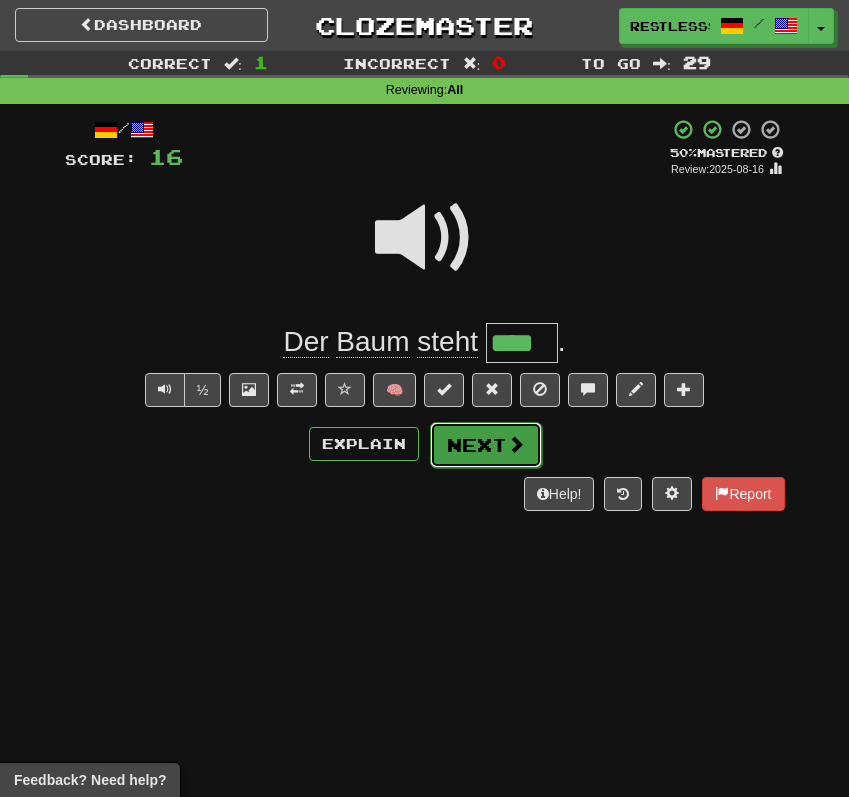 click on "Next" at bounding box center (486, 445) 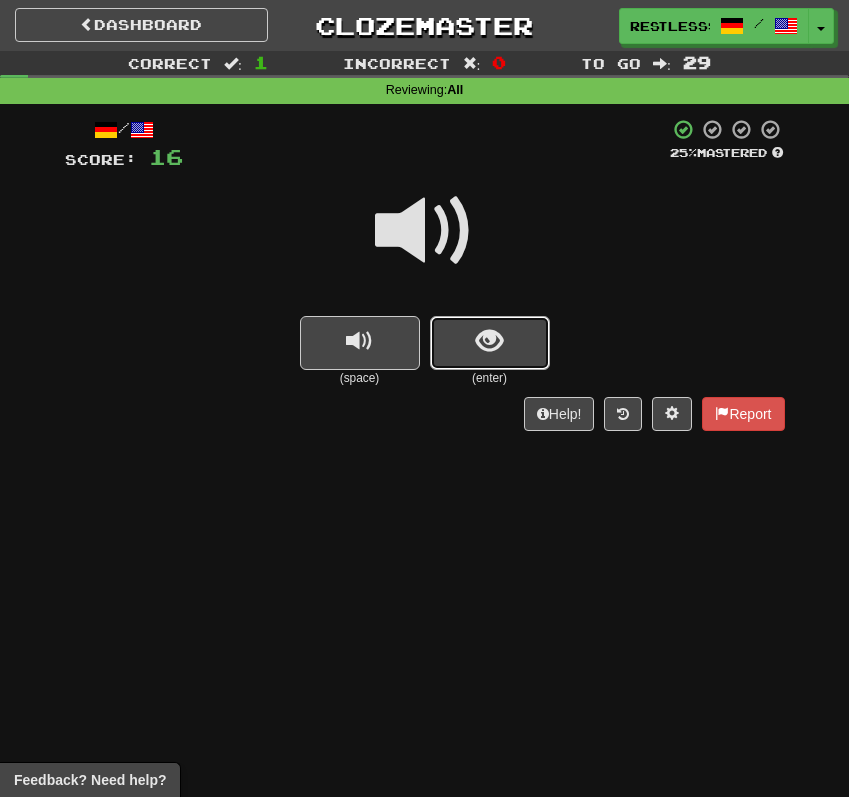 click at bounding box center (490, 343) 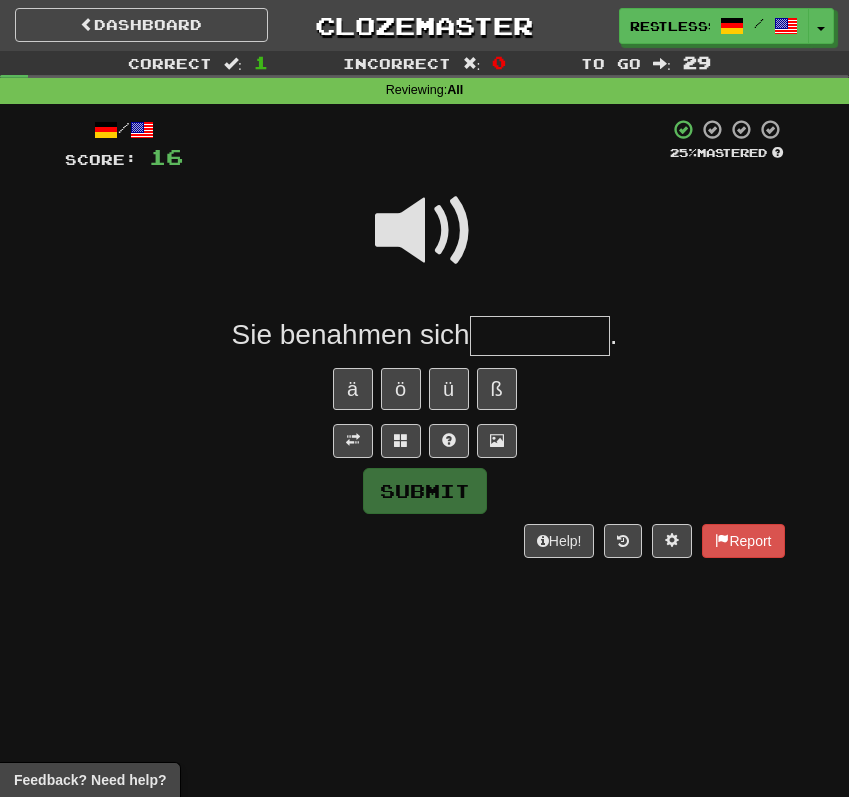 click at bounding box center (425, 231) 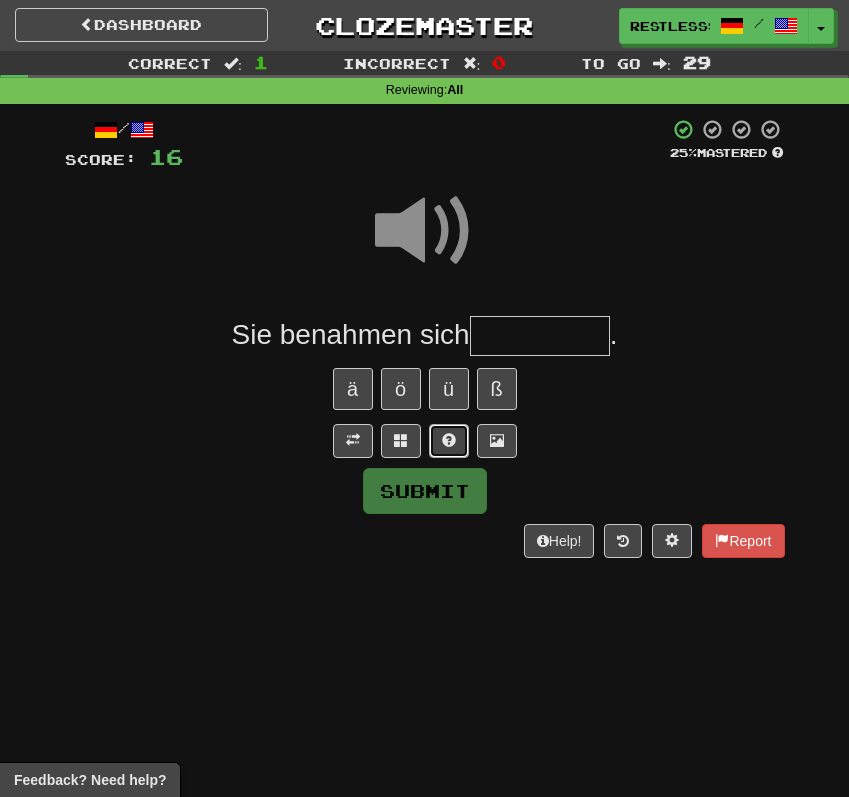 click at bounding box center [449, 441] 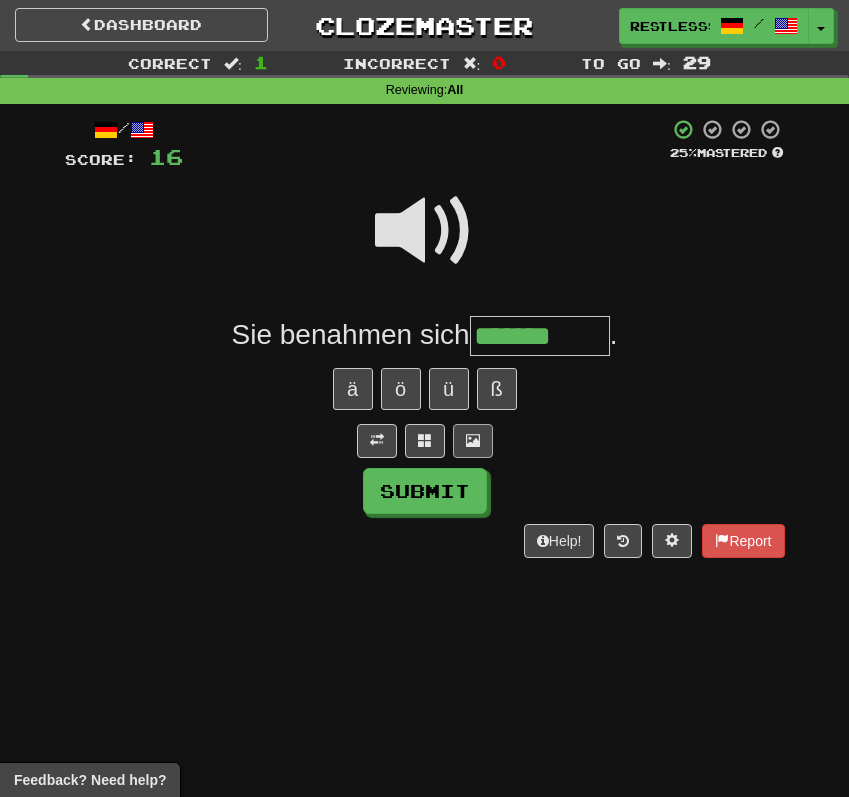 type on "*******" 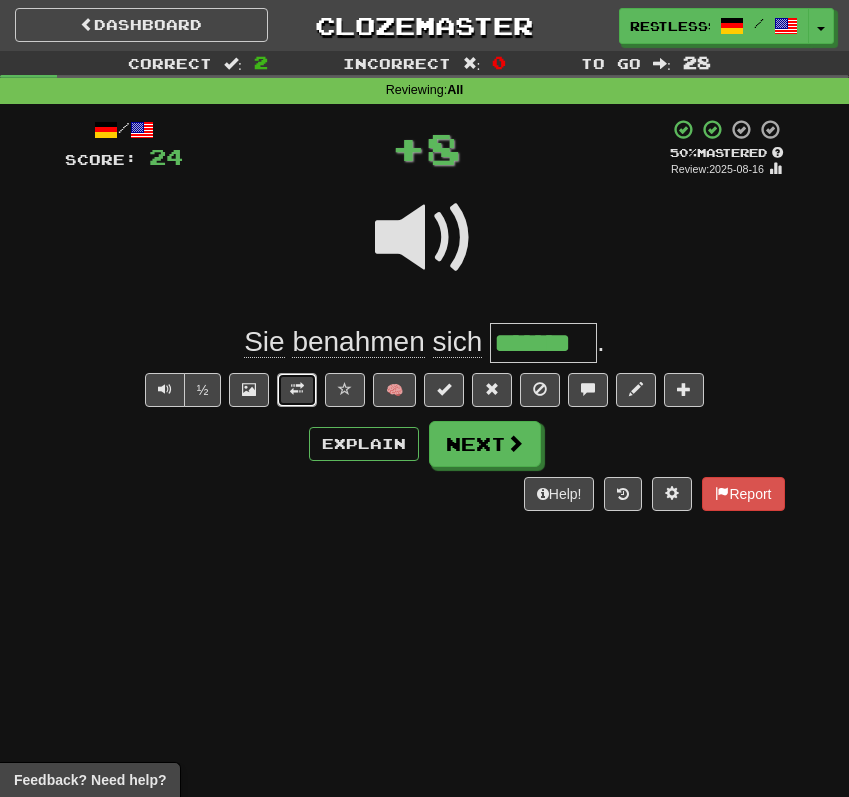 click at bounding box center (297, 390) 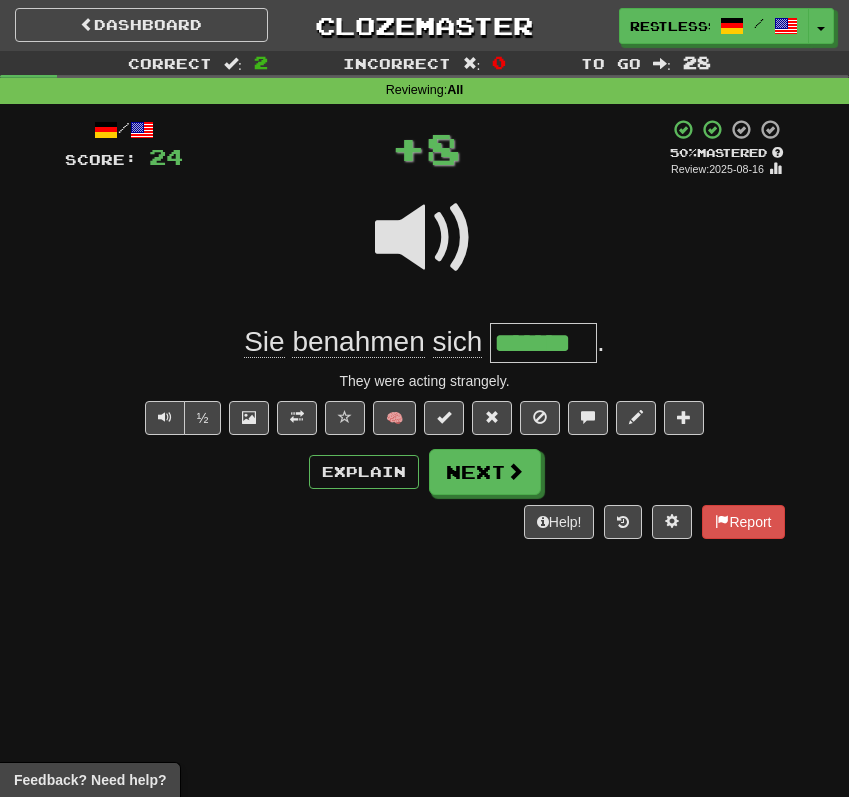 click on "/  Score:   24 + 8 50 %  Mastered Review:  2025-08-16 Sie   benahmen   sich   ******* . They were acting strangely. ½ 🧠 Explain Next  Help!  Report" at bounding box center (425, 328) 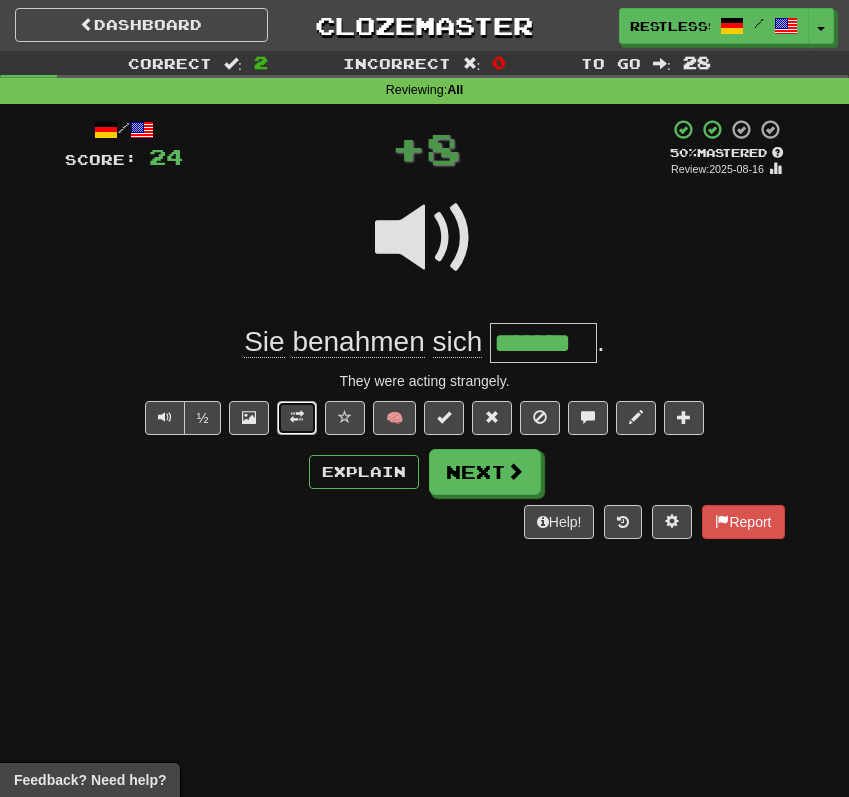 click at bounding box center [297, 417] 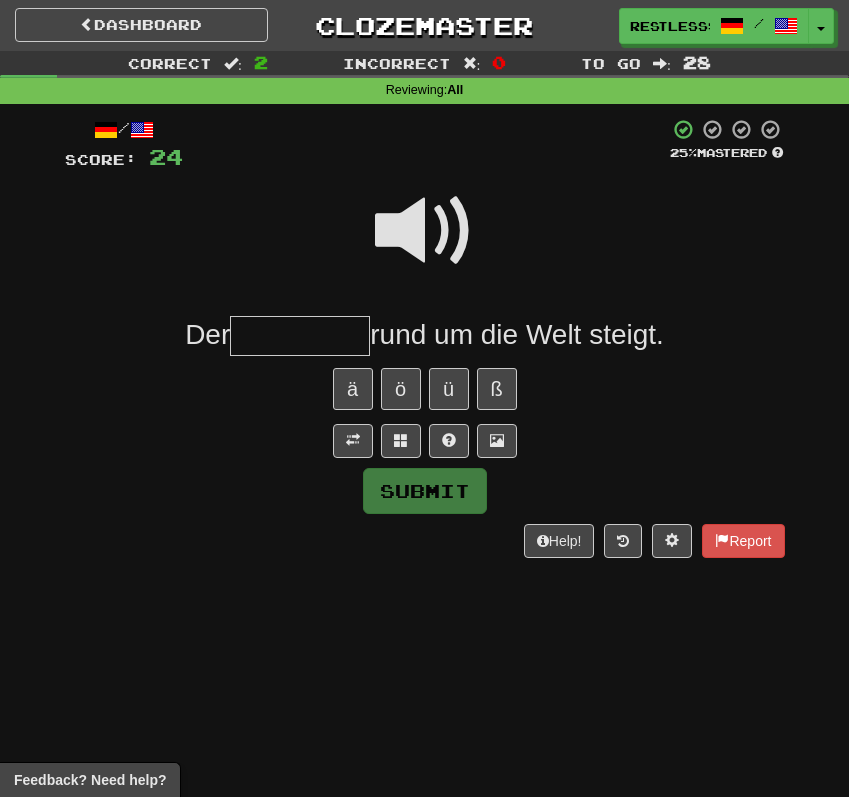 click at bounding box center [425, 231] 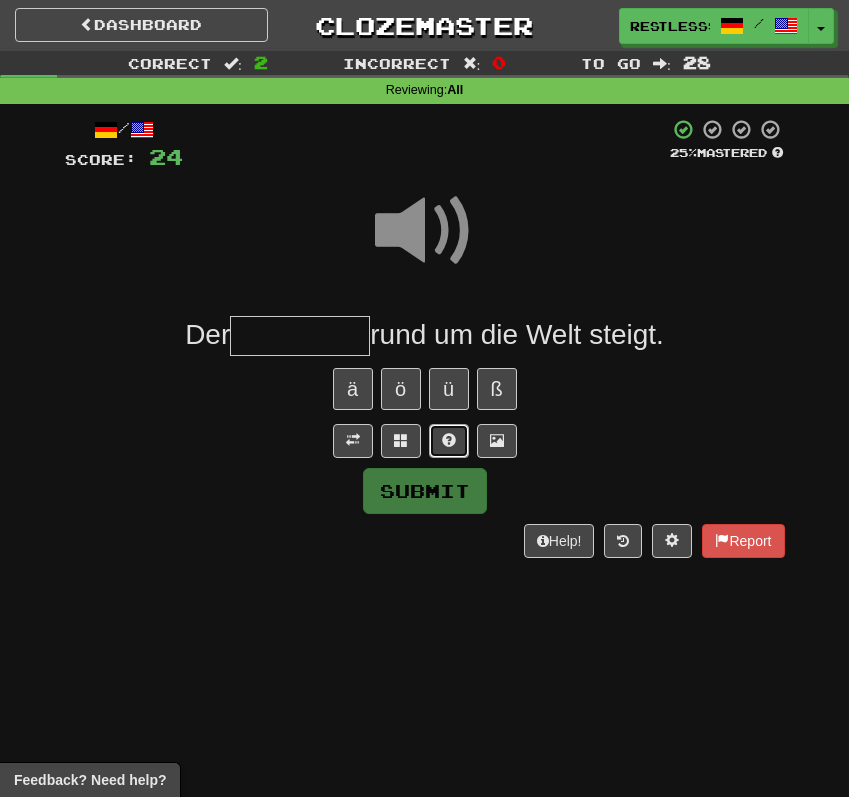 click at bounding box center [449, 441] 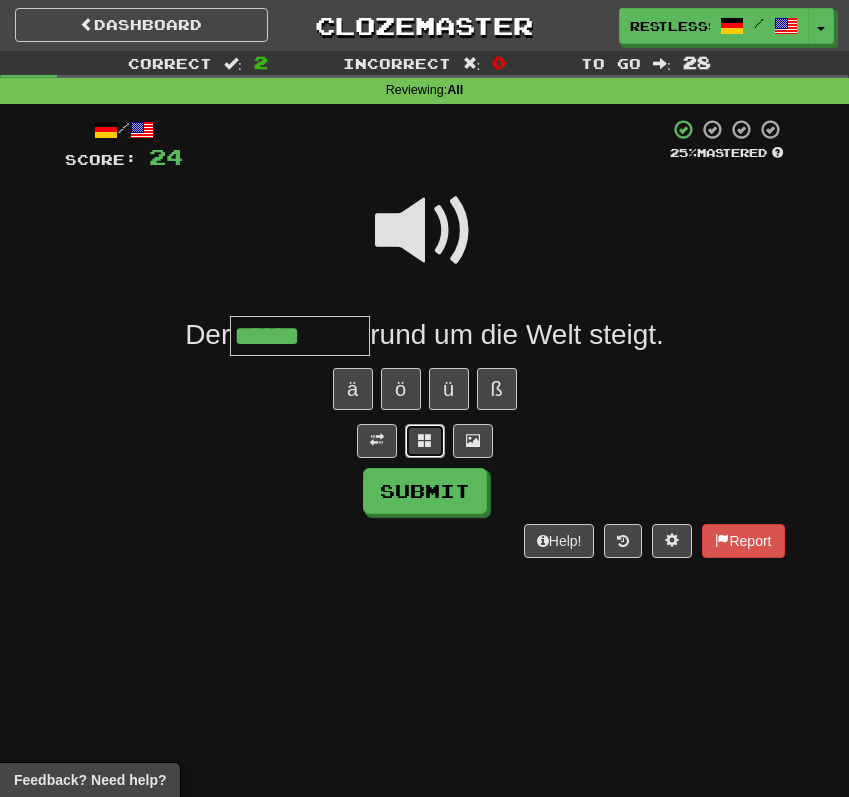 click at bounding box center [425, 441] 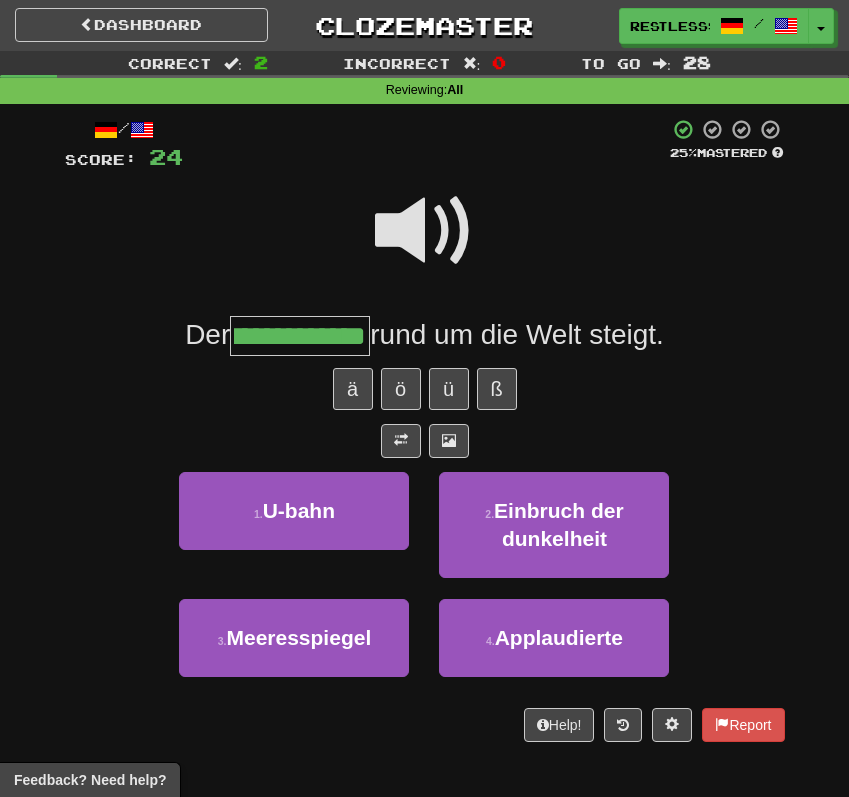 scroll, scrollTop: 0, scrollLeft: 49, axis: horizontal 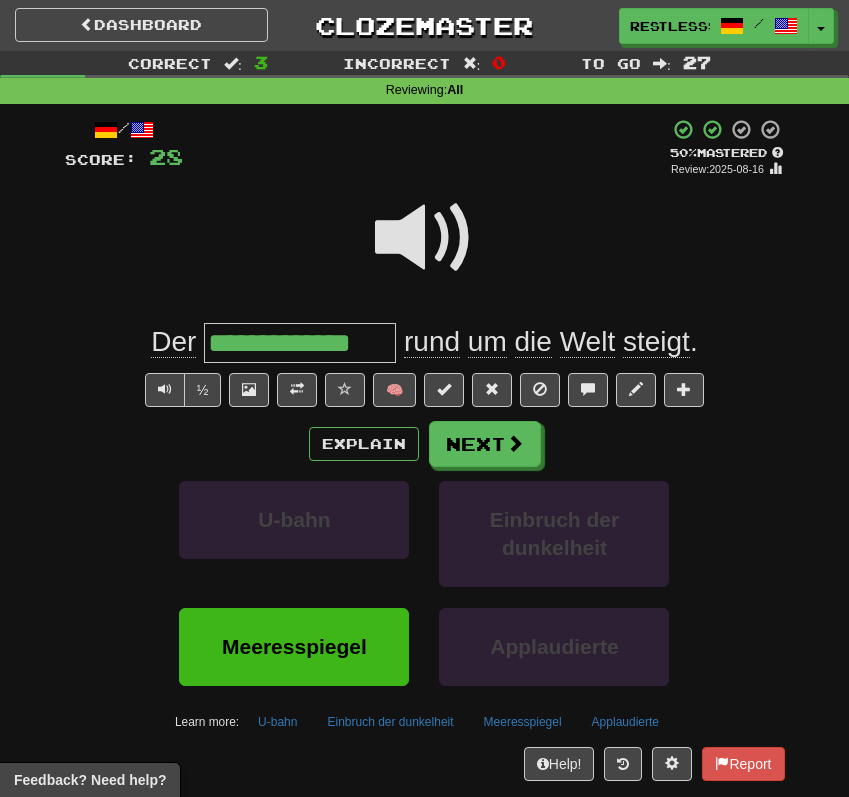 click on "steigt" at bounding box center [656, 342] 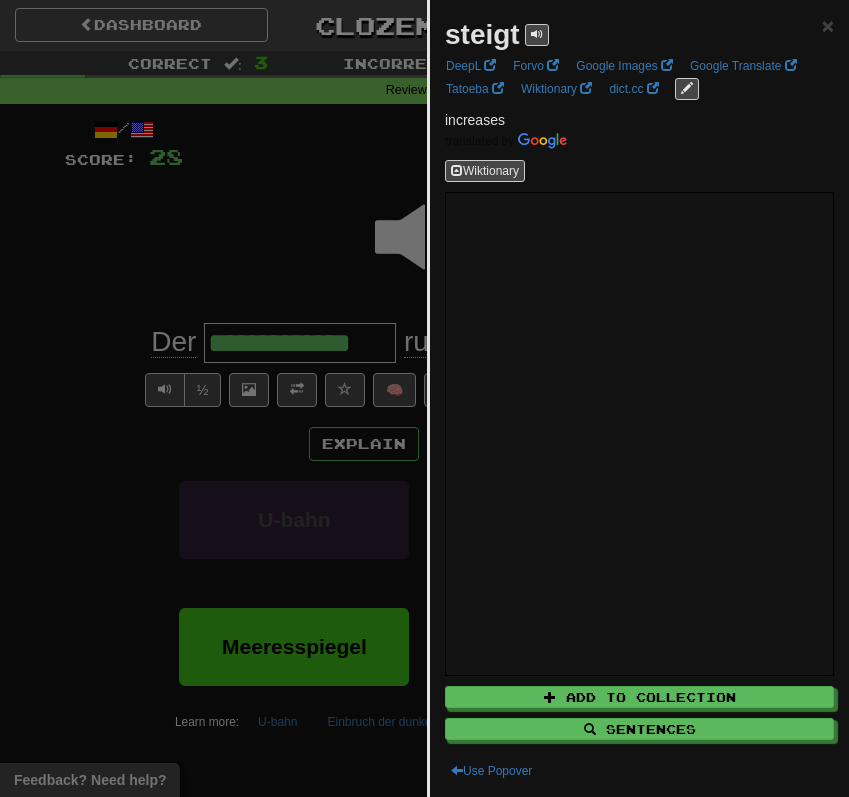 click at bounding box center (424, 398) 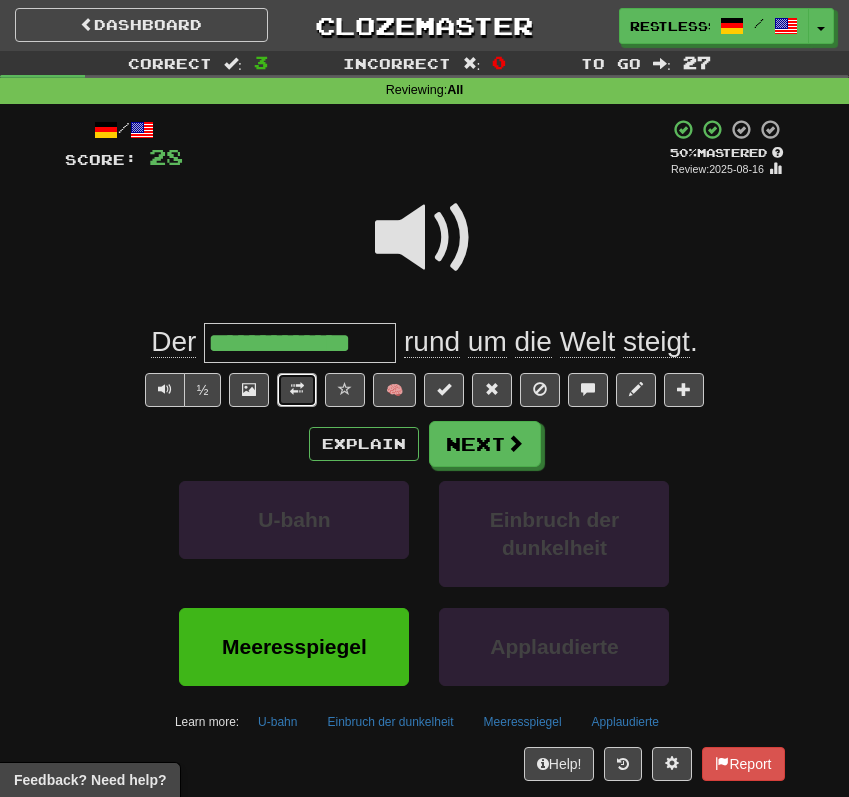 click at bounding box center (297, 390) 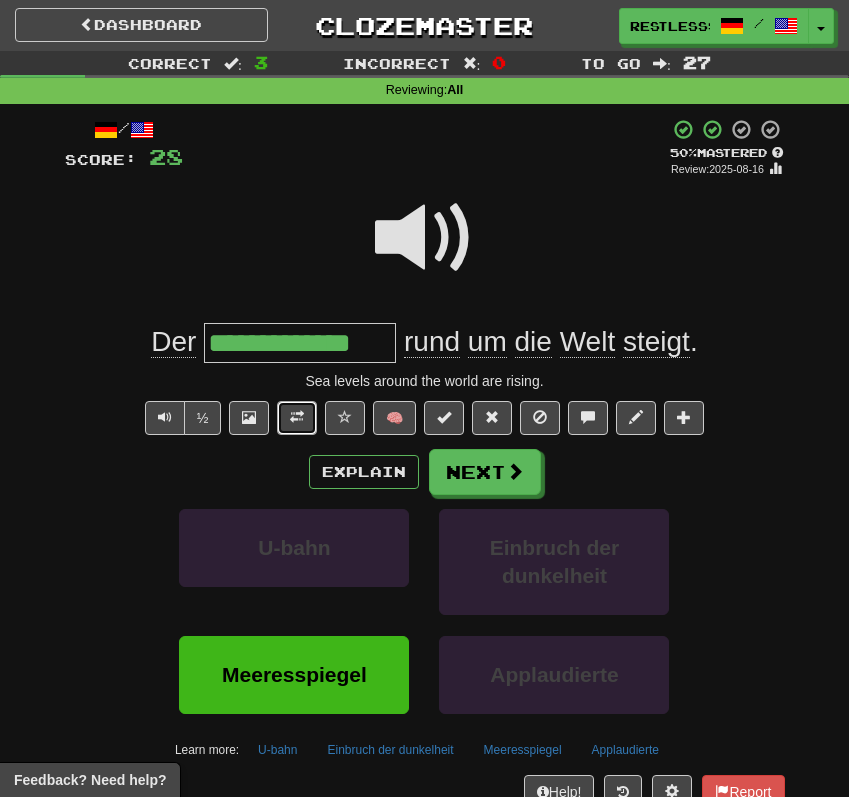 click at bounding box center (297, 418) 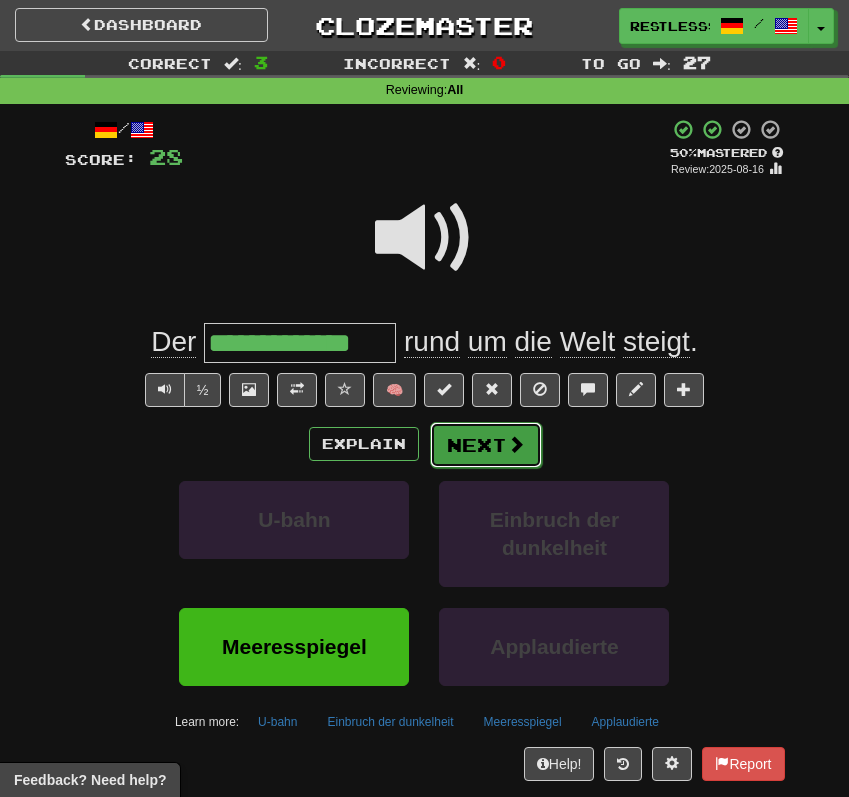 click on "Next" at bounding box center (486, 445) 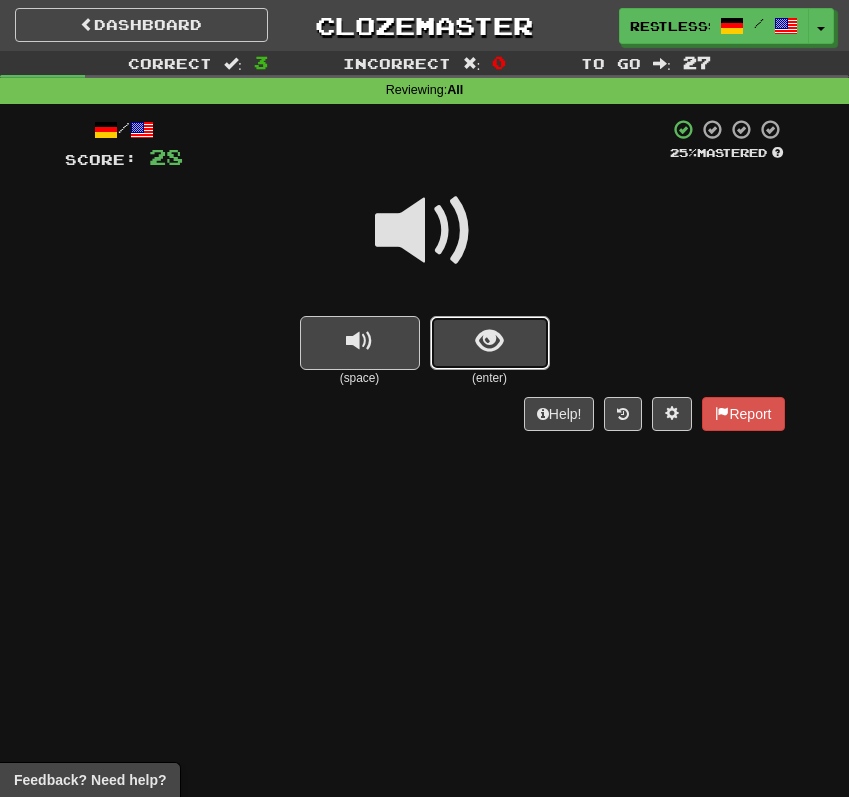 click at bounding box center (490, 343) 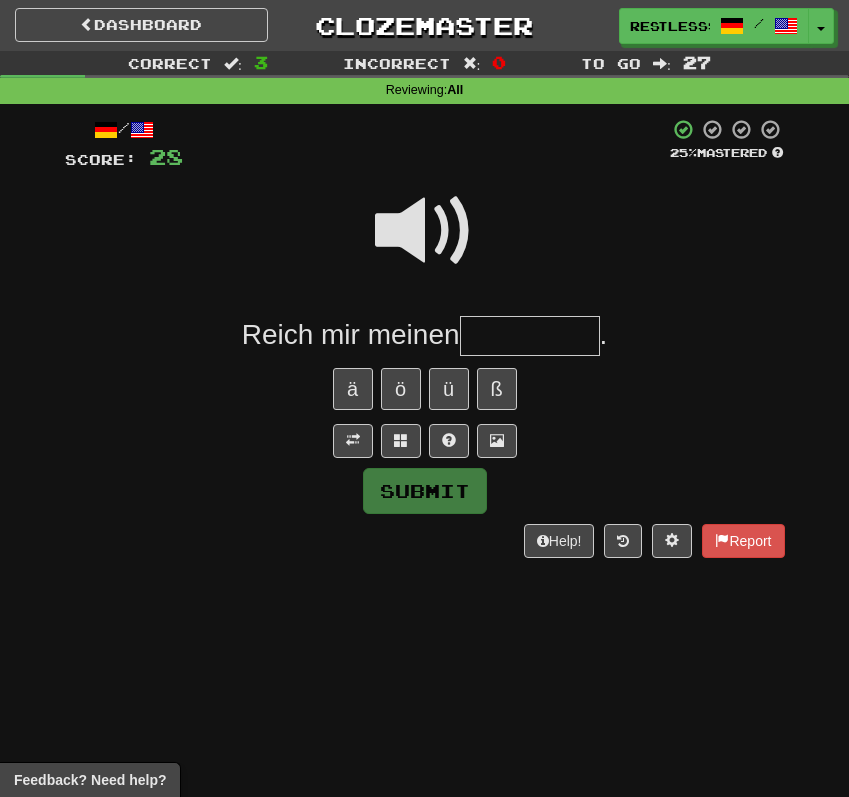 click at bounding box center [425, 231] 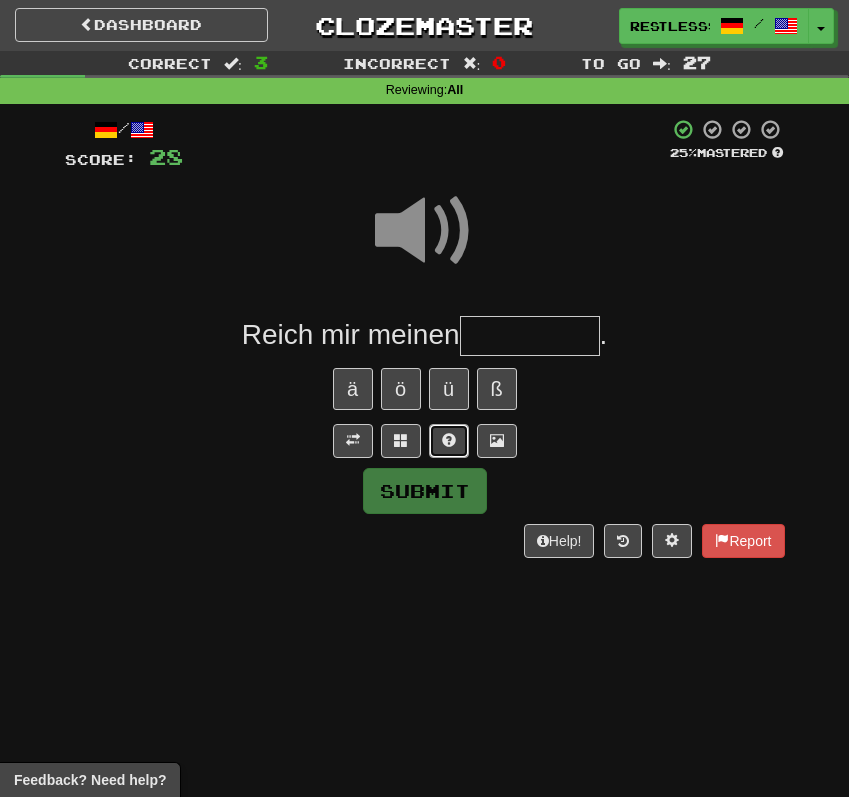 click at bounding box center [449, 441] 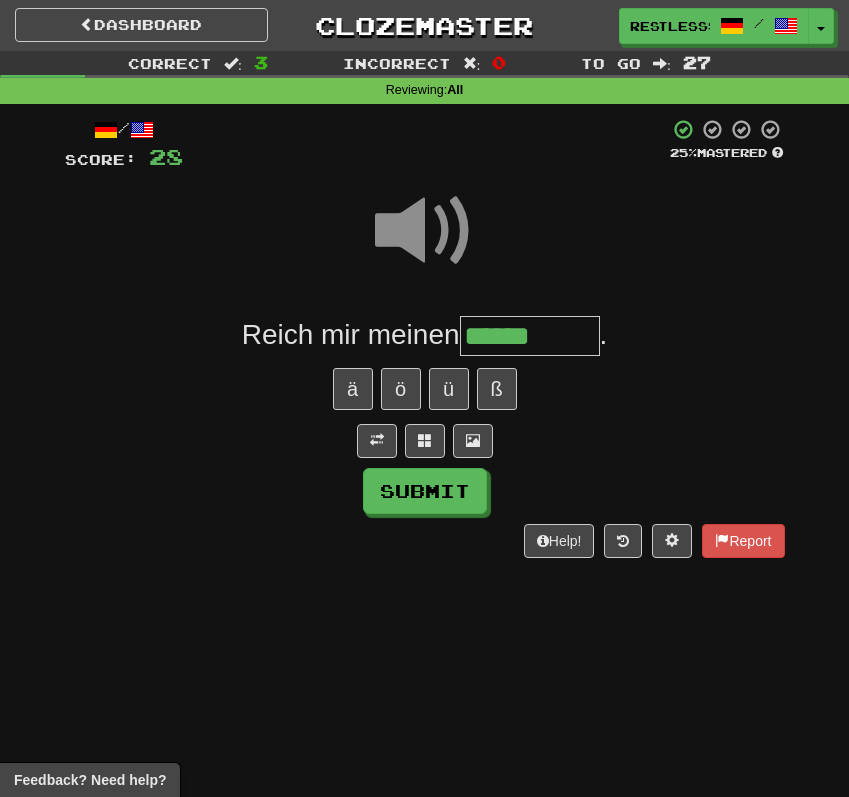 type on "******" 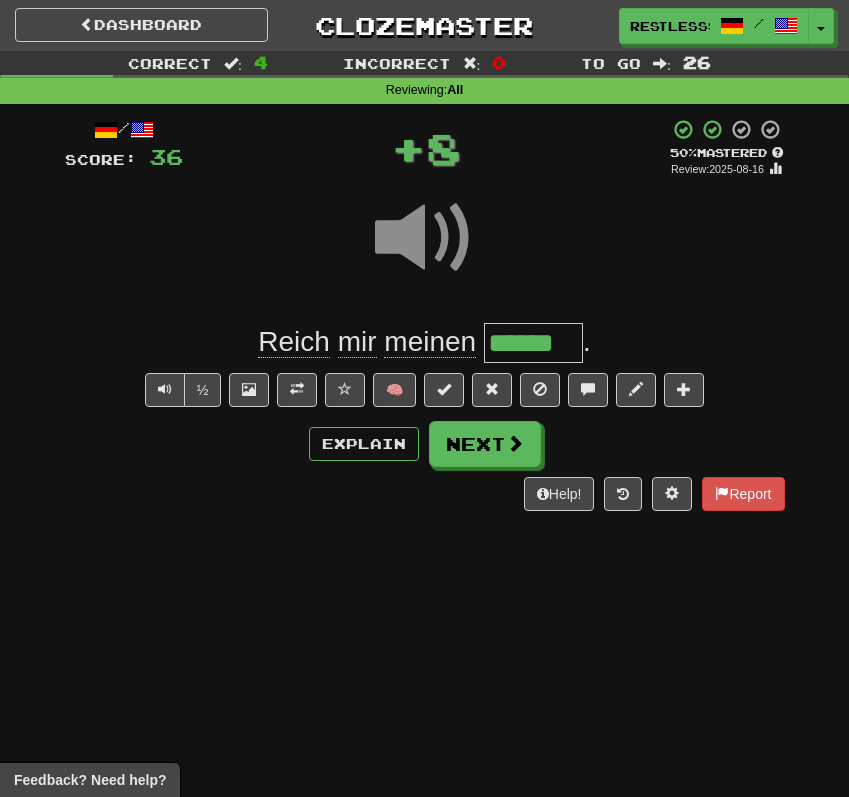 click on "******" at bounding box center [533, 343] 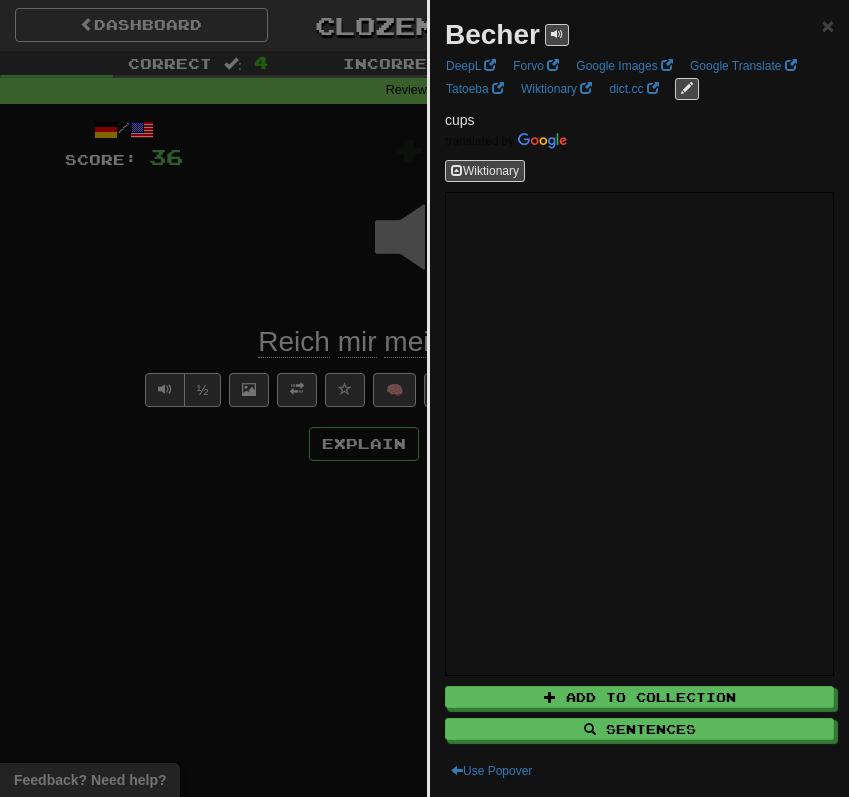 click at bounding box center [424, 398] 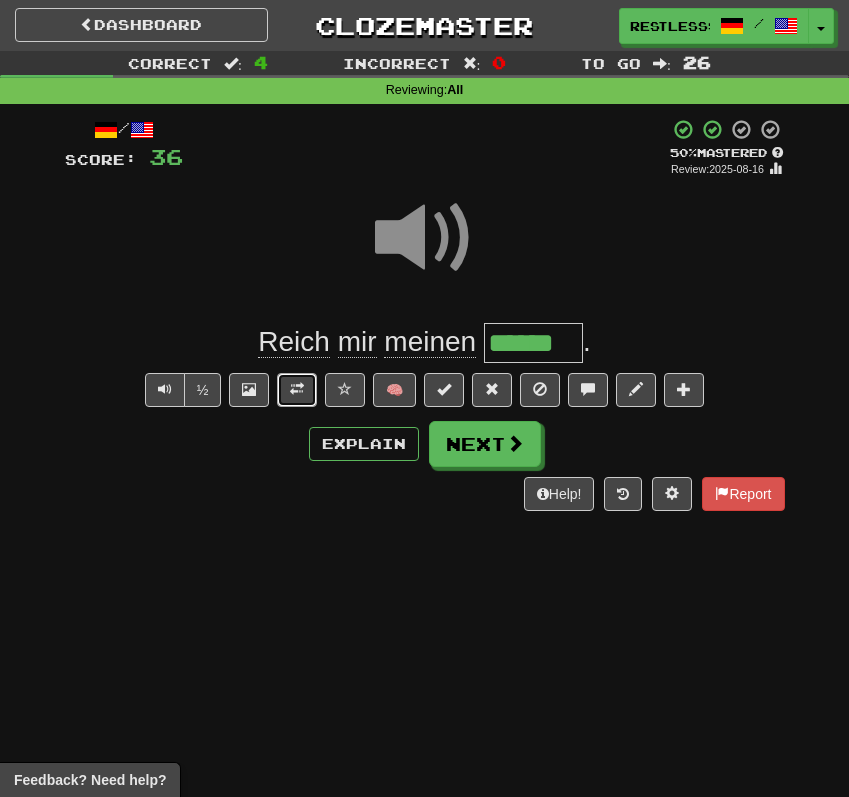 click at bounding box center [297, 389] 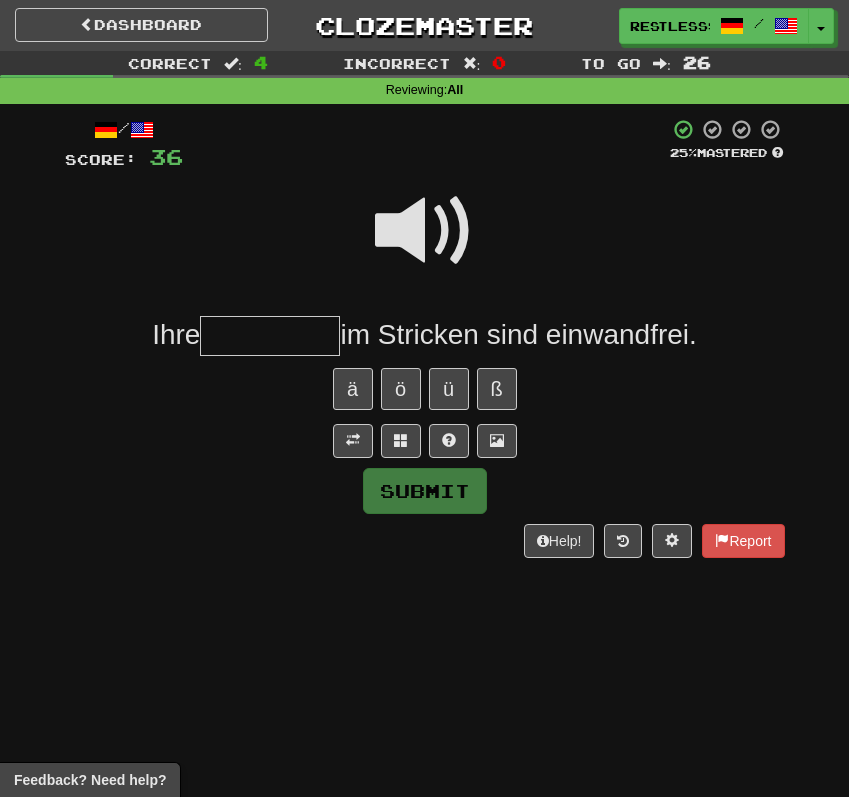 click at bounding box center (425, 231) 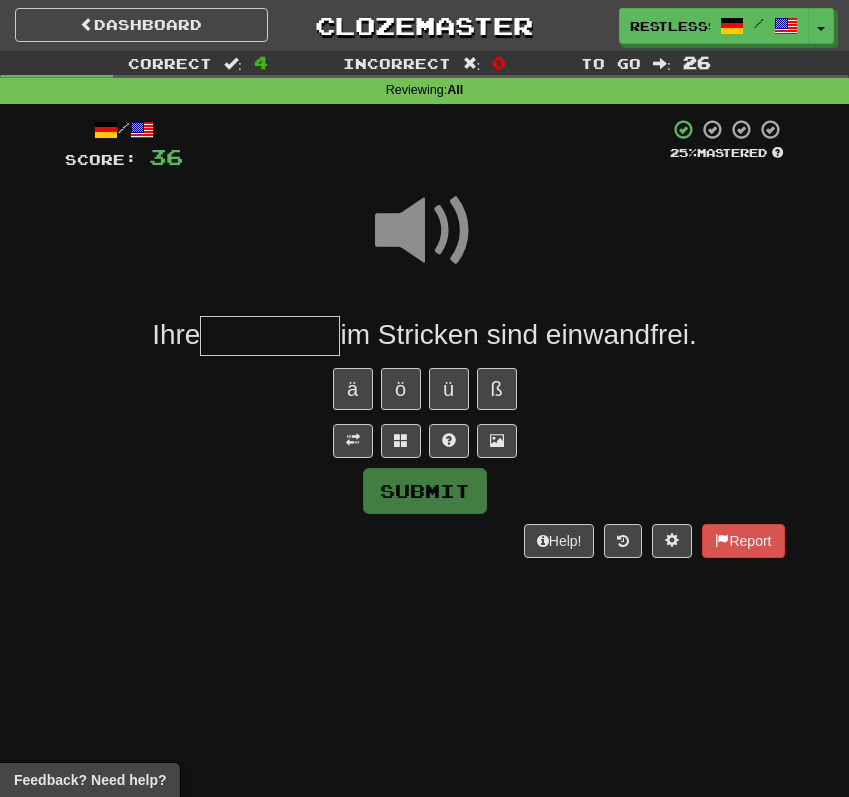 click at bounding box center [270, 336] 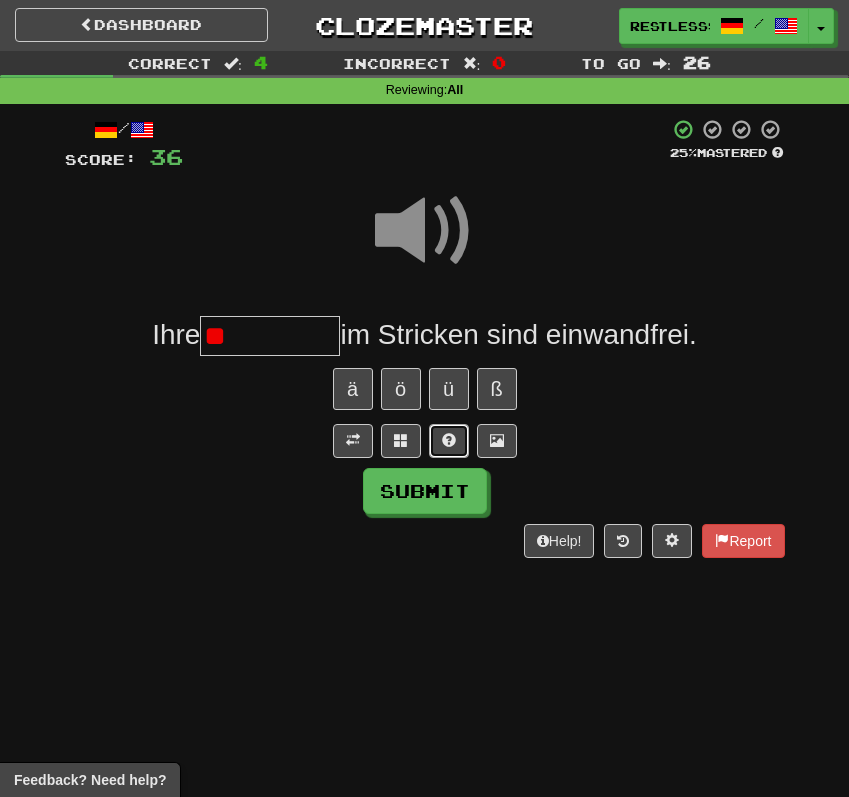 click at bounding box center (449, 440) 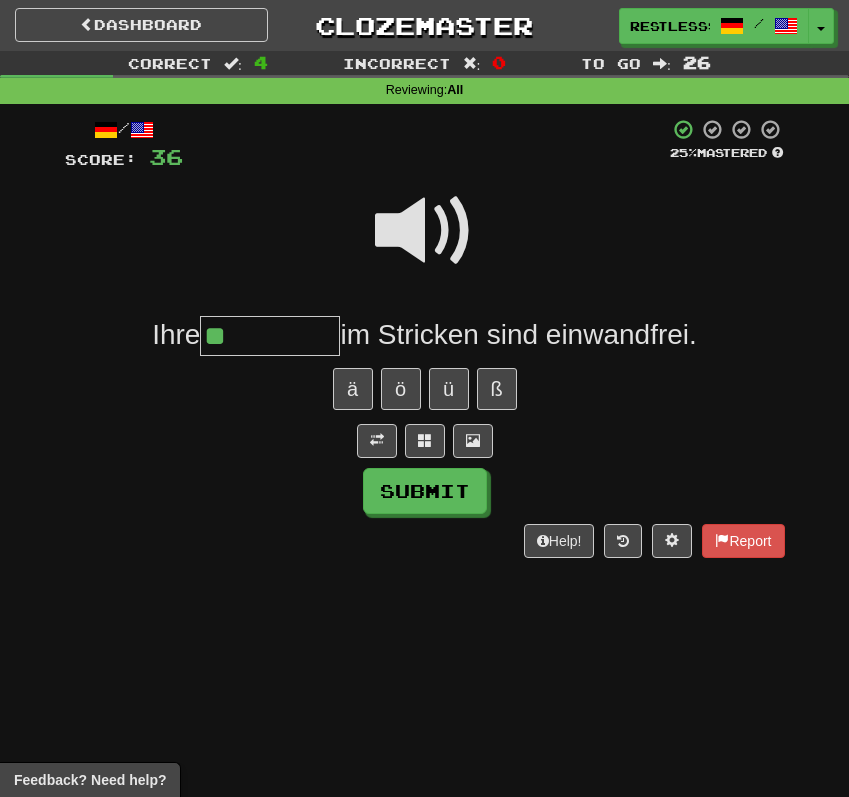 click at bounding box center (425, 231) 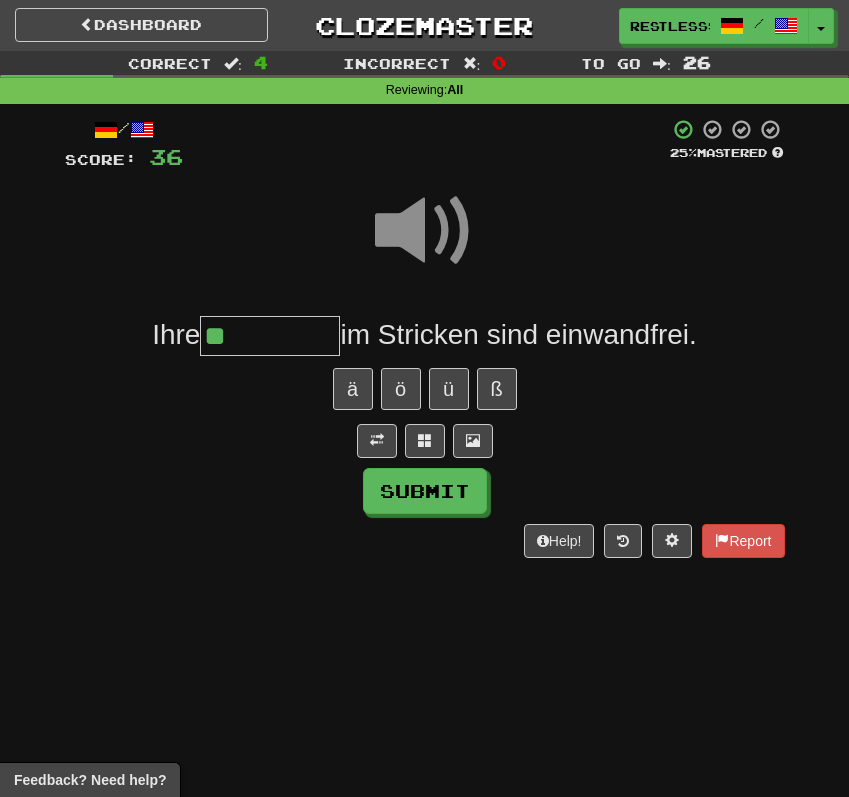 click on "**" at bounding box center [270, 336] 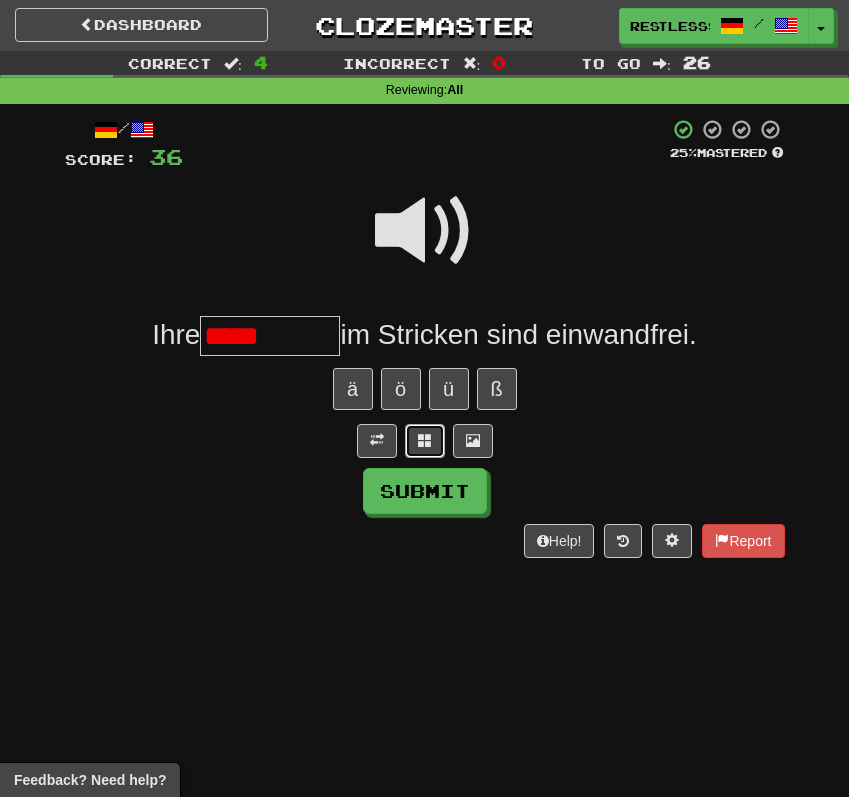 click at bounding box center [425, 440] 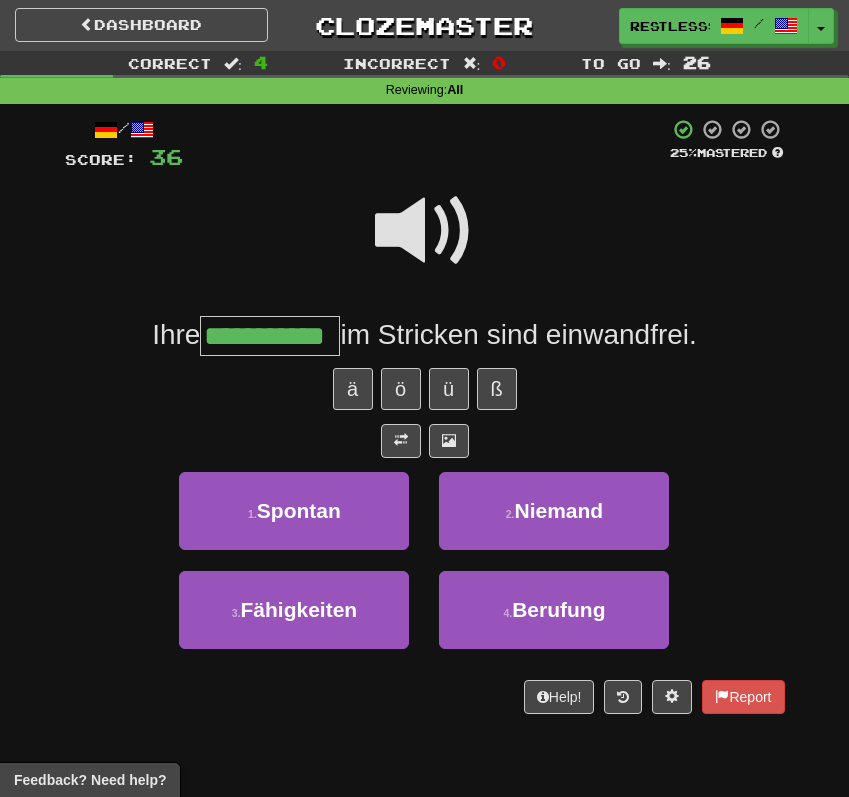 scroll, scrollTop: 0, scrollLeft: 12, axis: horizontal 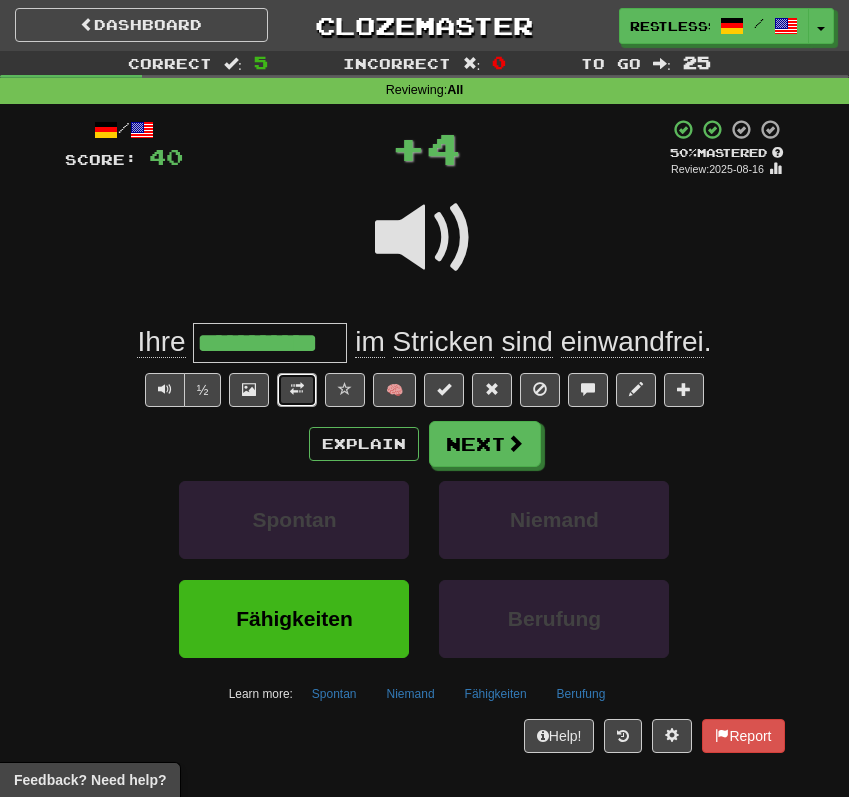 click at bounding box center [297, 390] 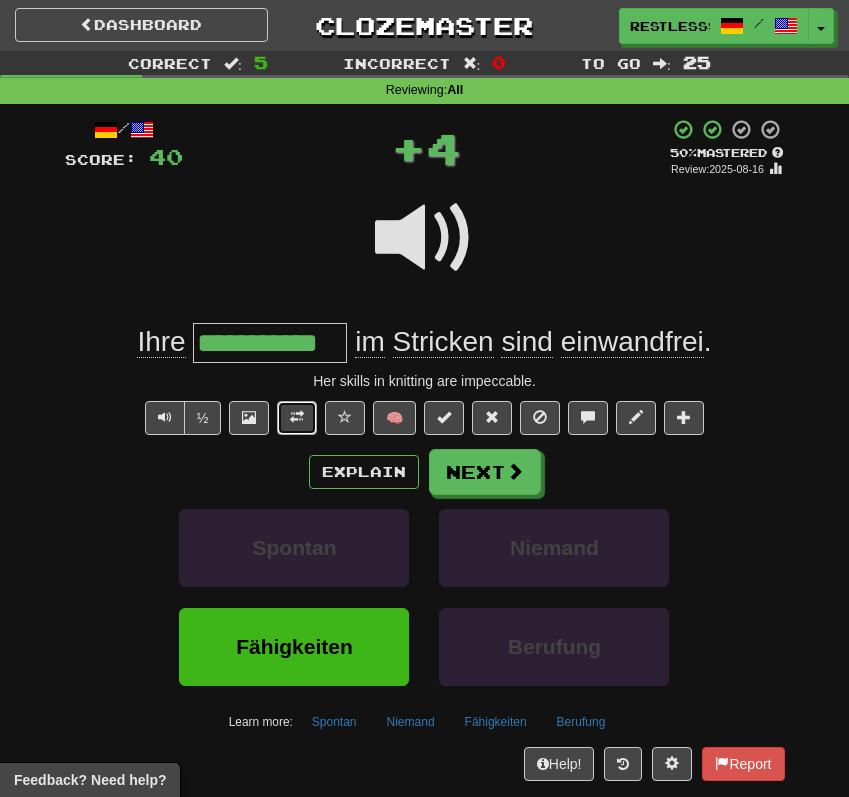 click at bounding box center (297, 418) 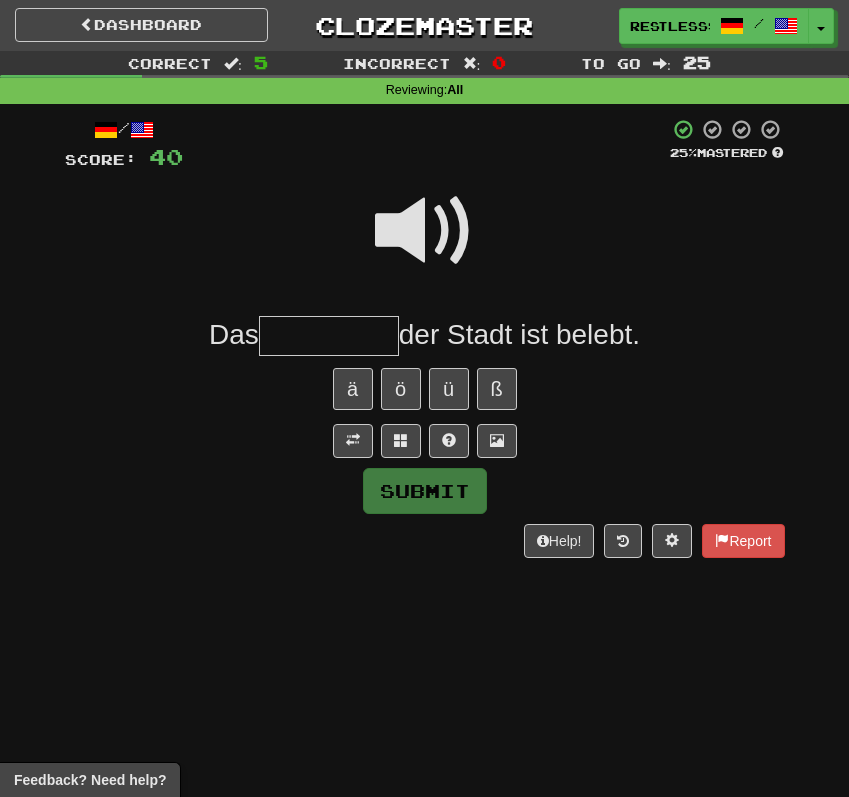 type on "*" 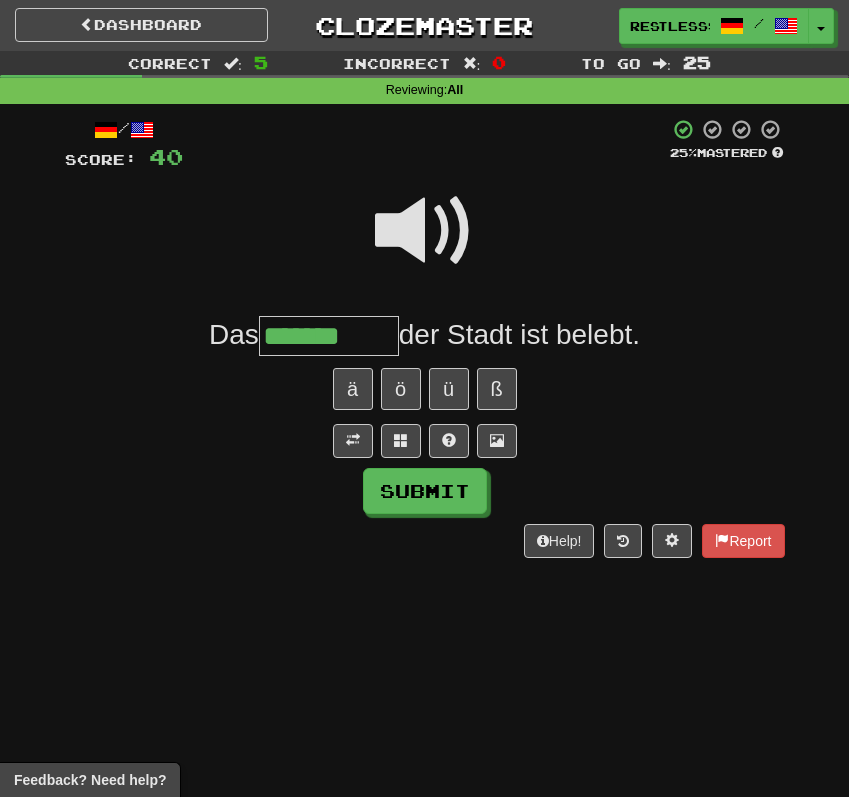 type on "*******" 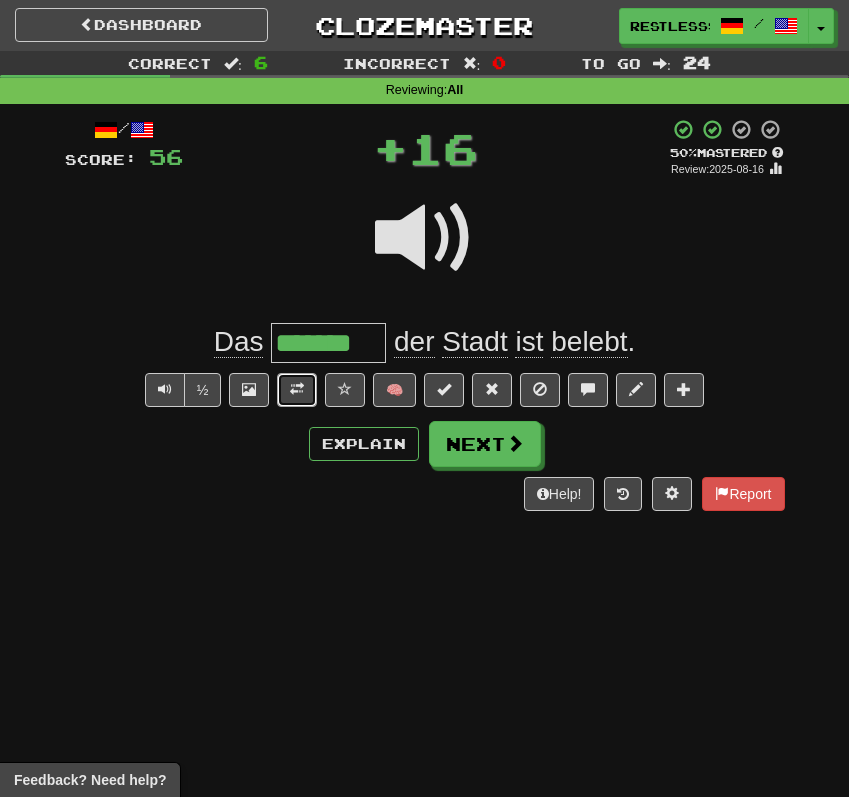 click at bounding box center [297, 390] 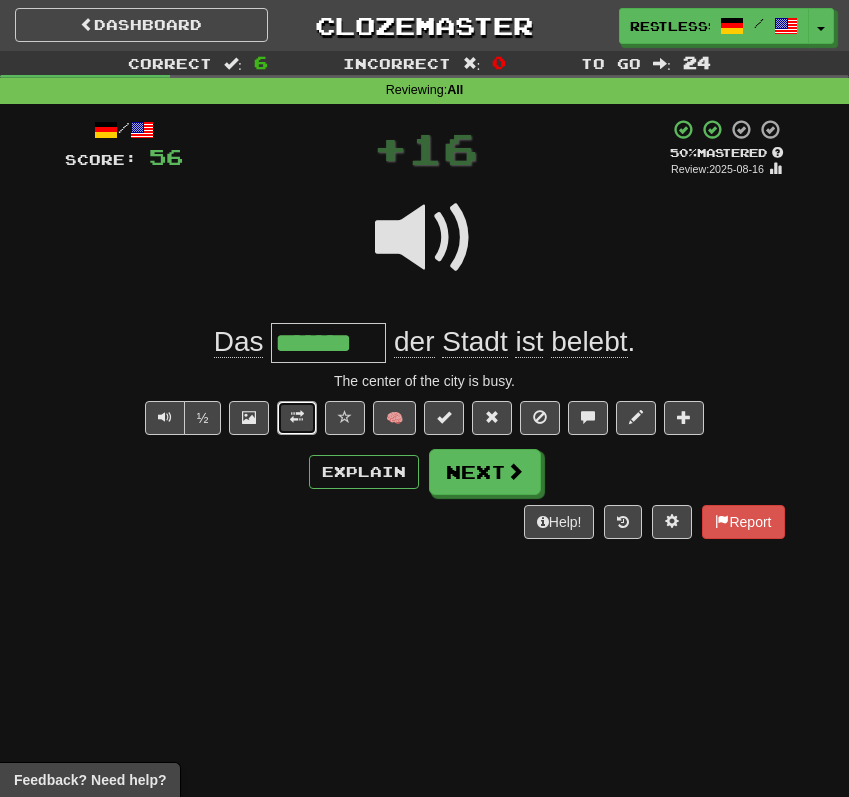 click at bounding box center [297, 418] 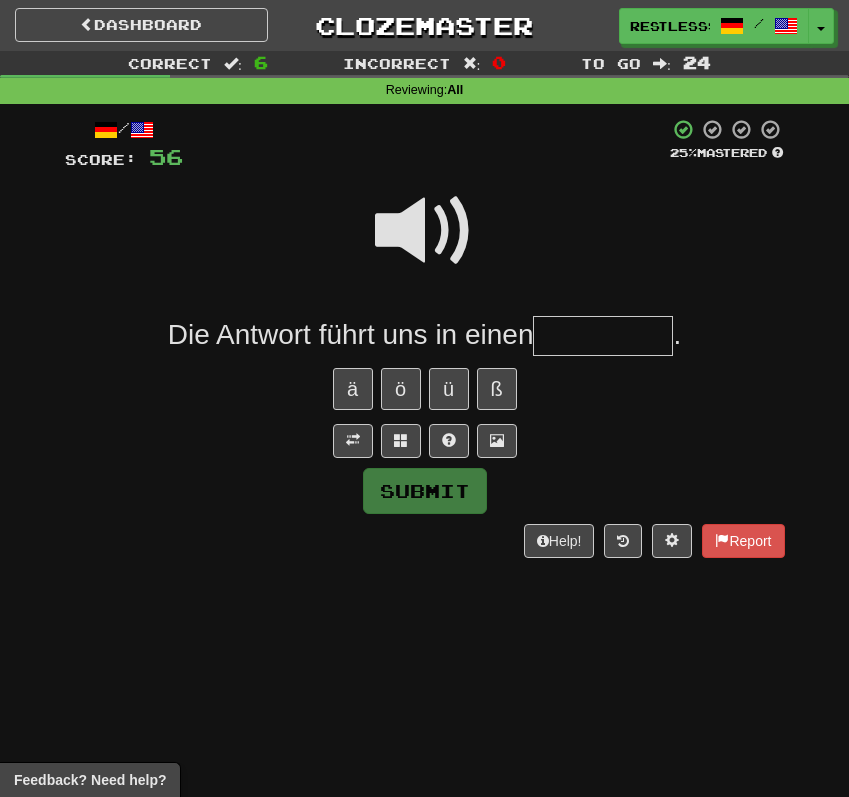 click at bounding box center (425, 231) 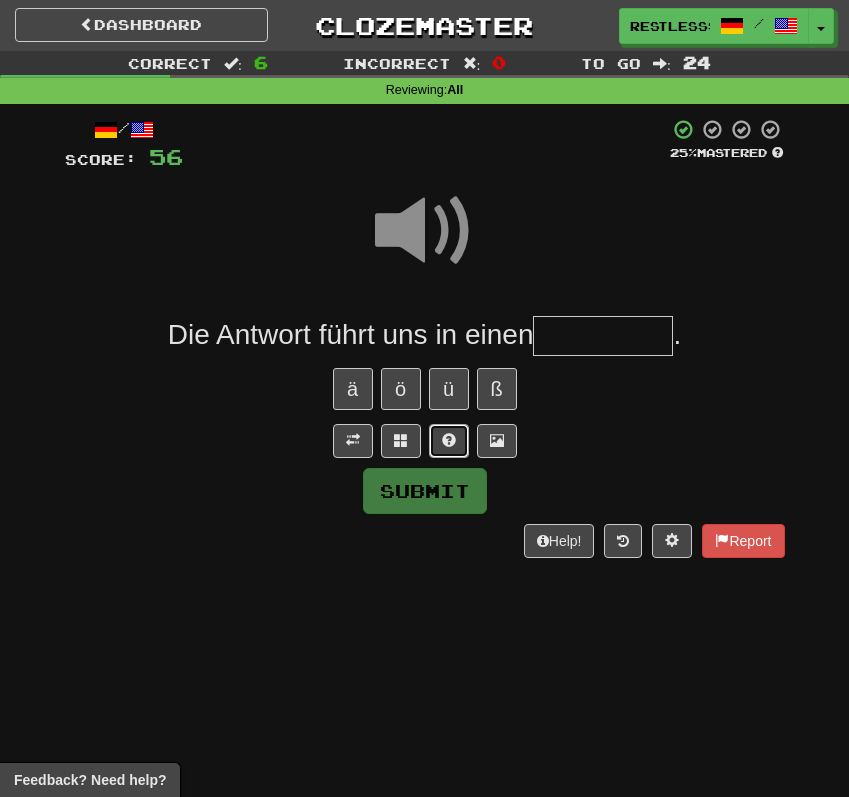 click at bounding box center (449, 441) 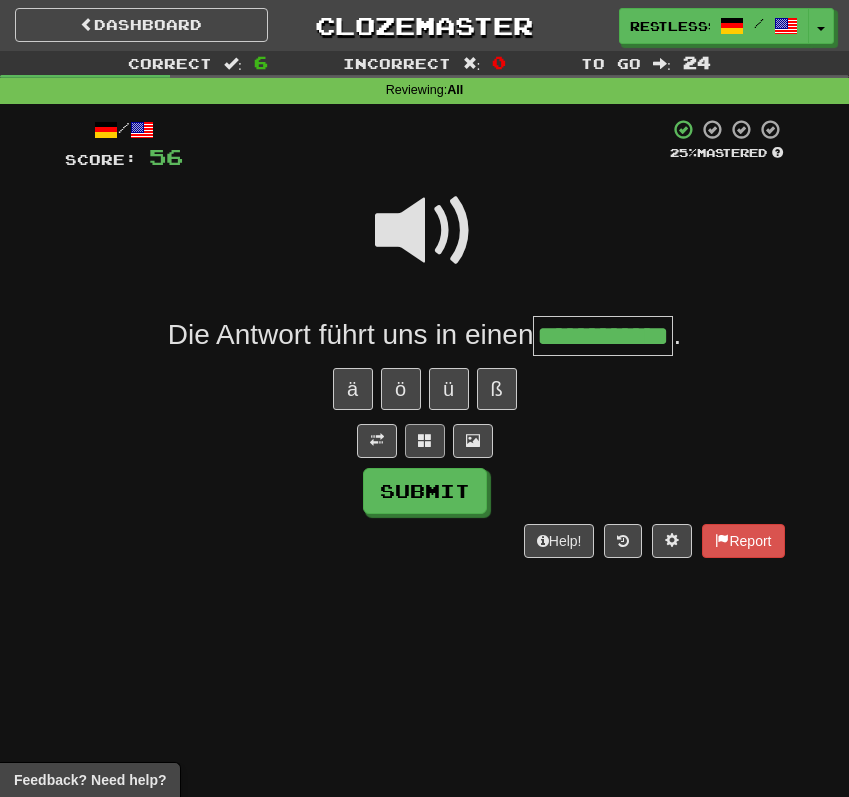 scroll, scrollTop: 0, scrollLeft: 13, axis: horizontal 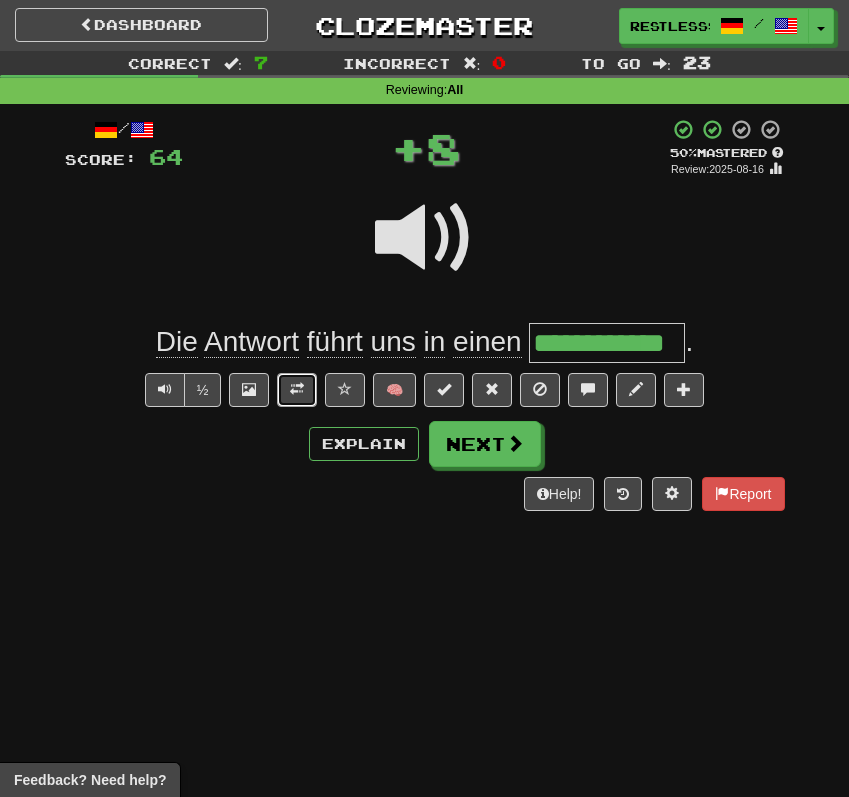 click at bounding box center (297, 390) 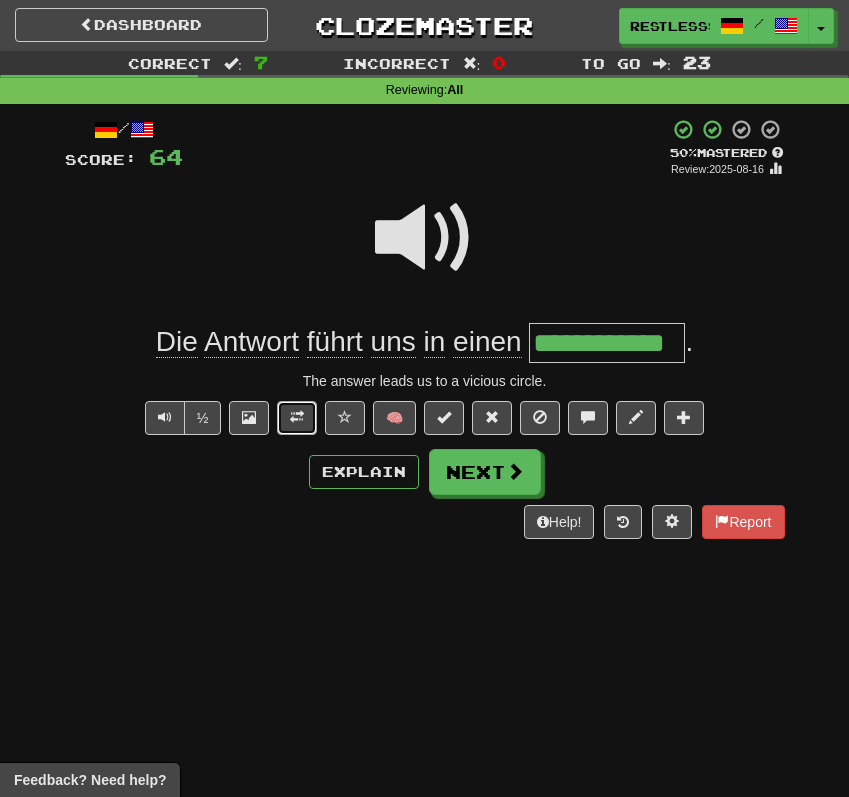click at bounding box center [297, 417] 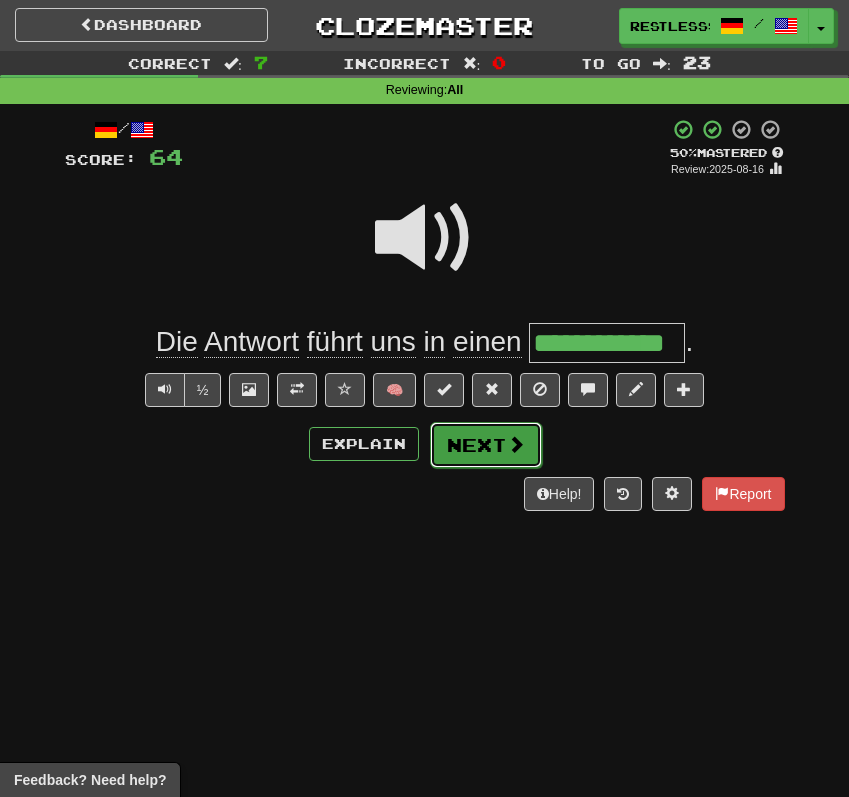 click on "Next" at bounding box center [486, 445] 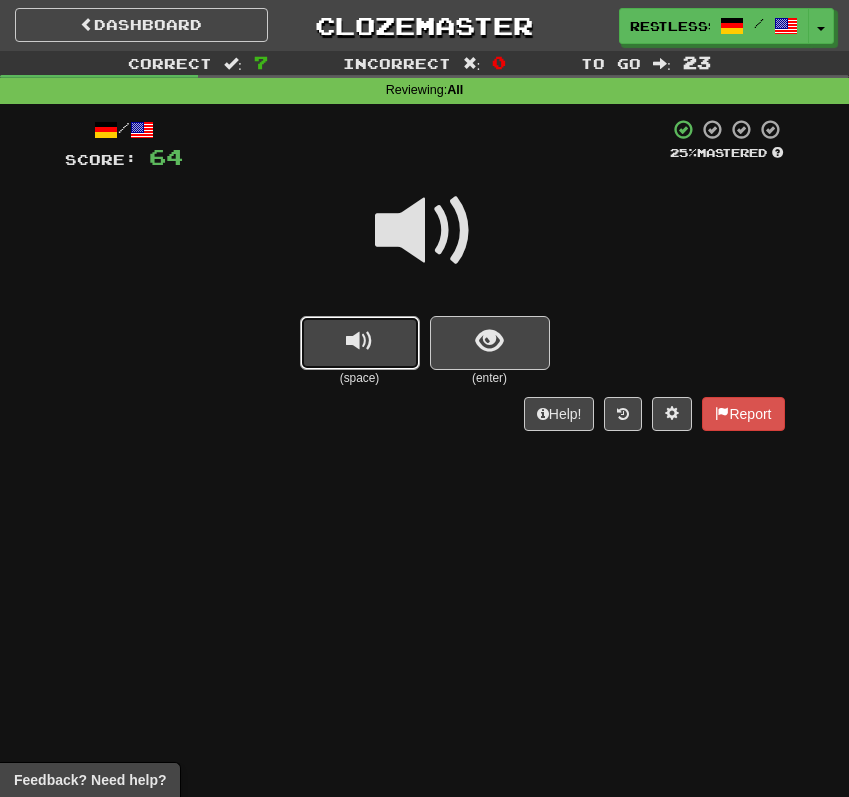 click at bounding box center (360, 343) 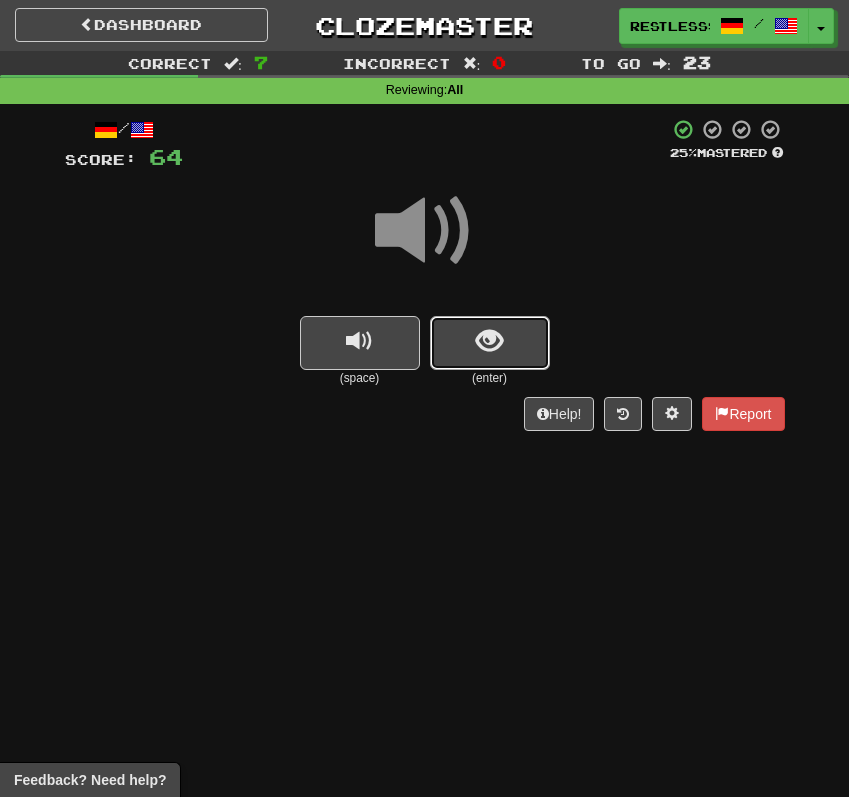 click at bounding box center (490, 343) 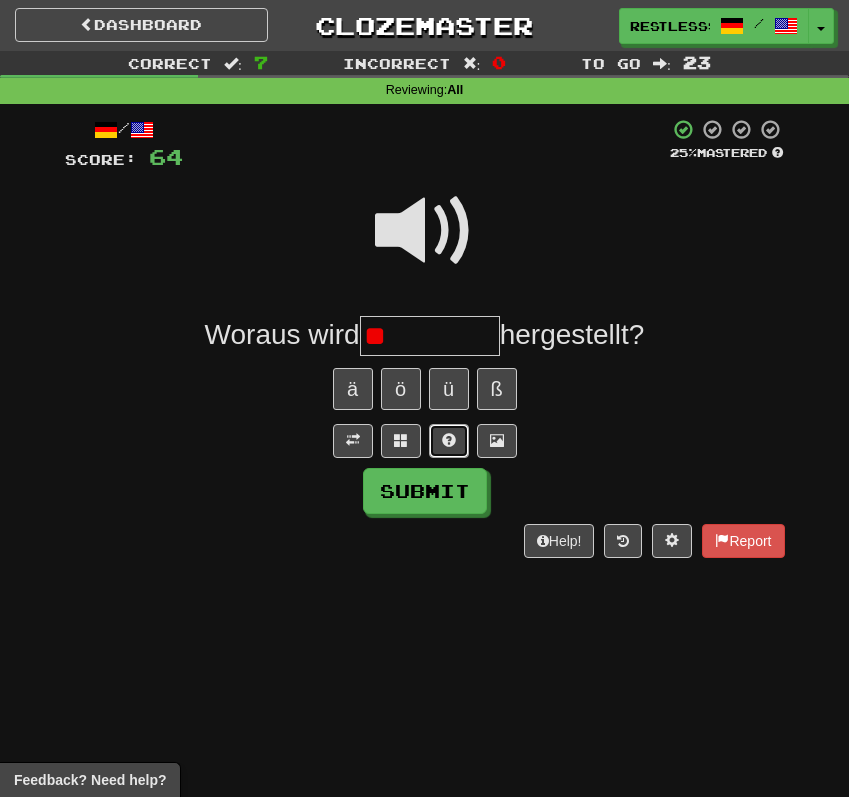 click at bounding box center (449, 440) 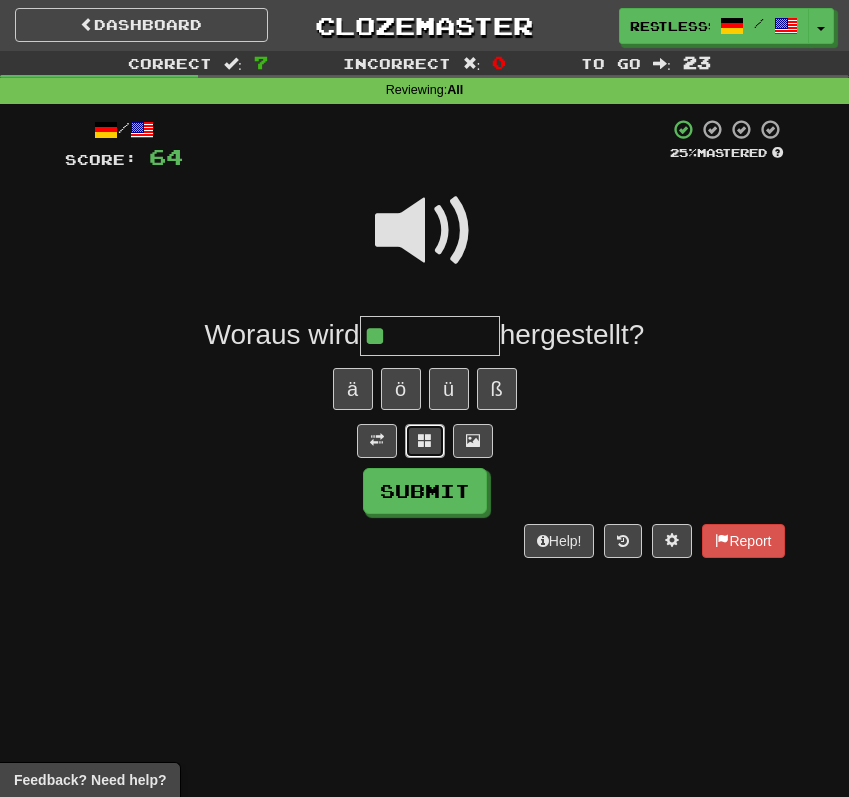 click at bounding box center (425, 441) 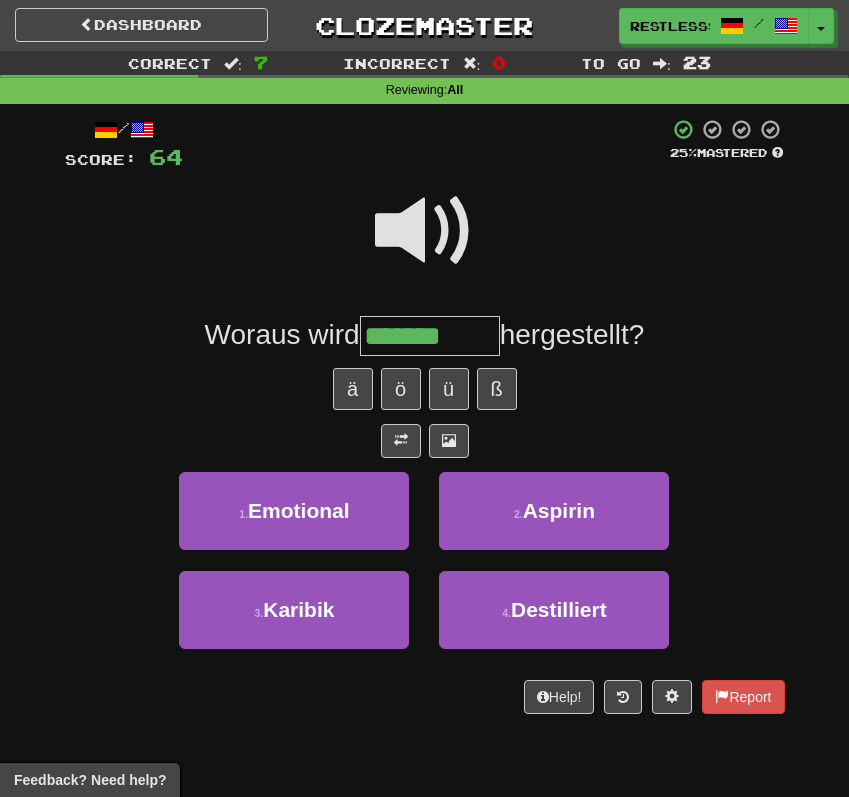 type on "*******" 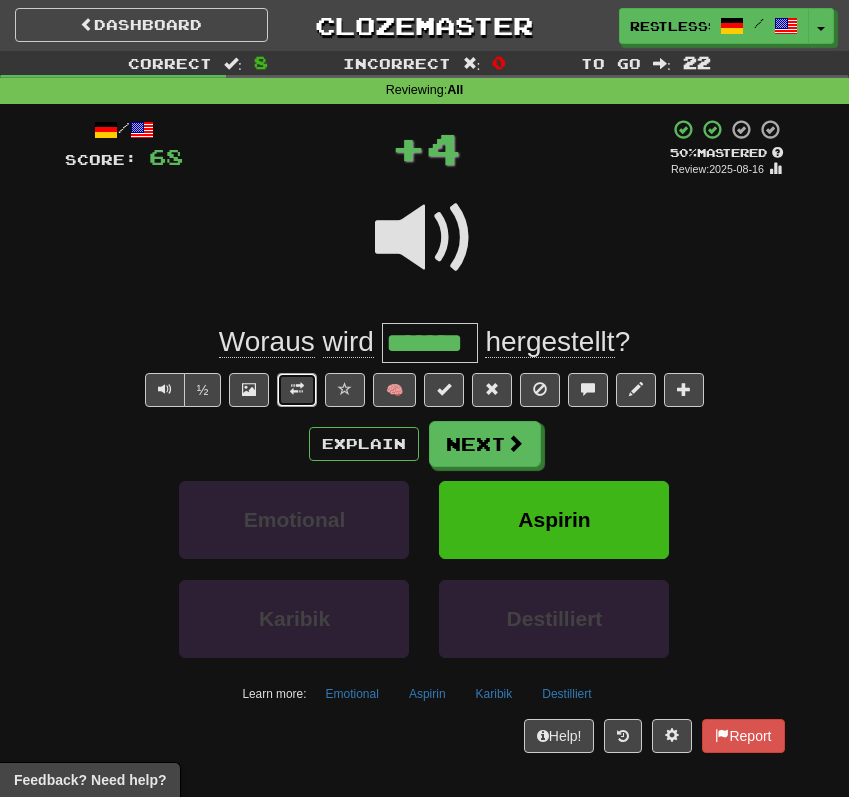 click at bounding box center (297, 390) 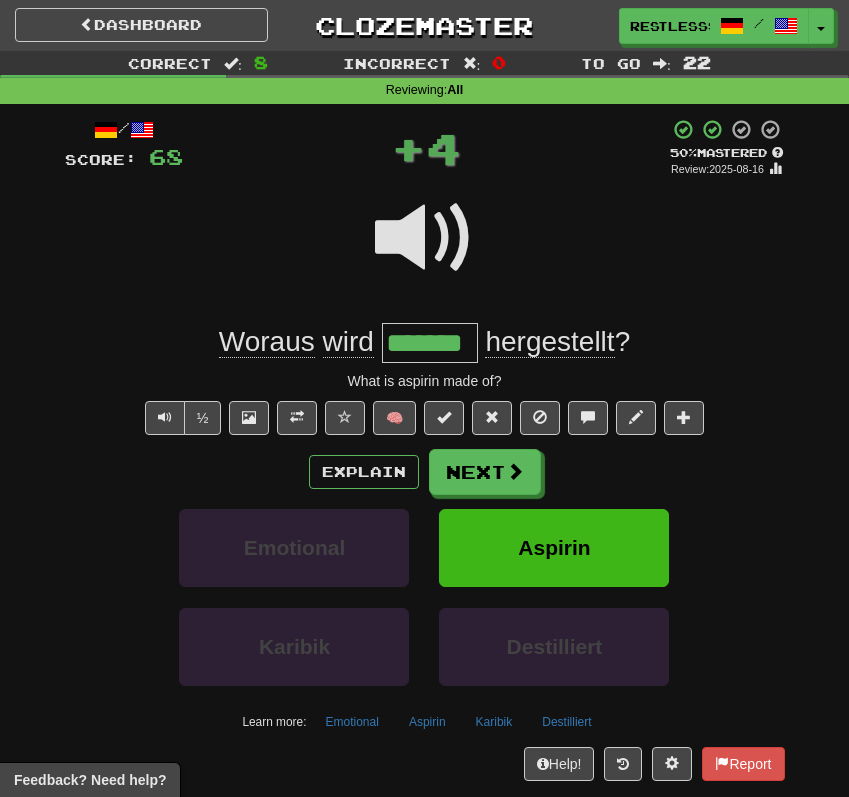 click on "/  Score:   68 + 4 50 %  Mastered Review:  2025-08-16 Woraus   wird   *******   hergestellt ? What is aspirin made of? ½ 🧠 Explain Next Emotional Aspirin Karibik Destilliert Learn more: Emotional Aspirin Karibik Destilliert  Help!  Report" at bounding box center (425, 449) 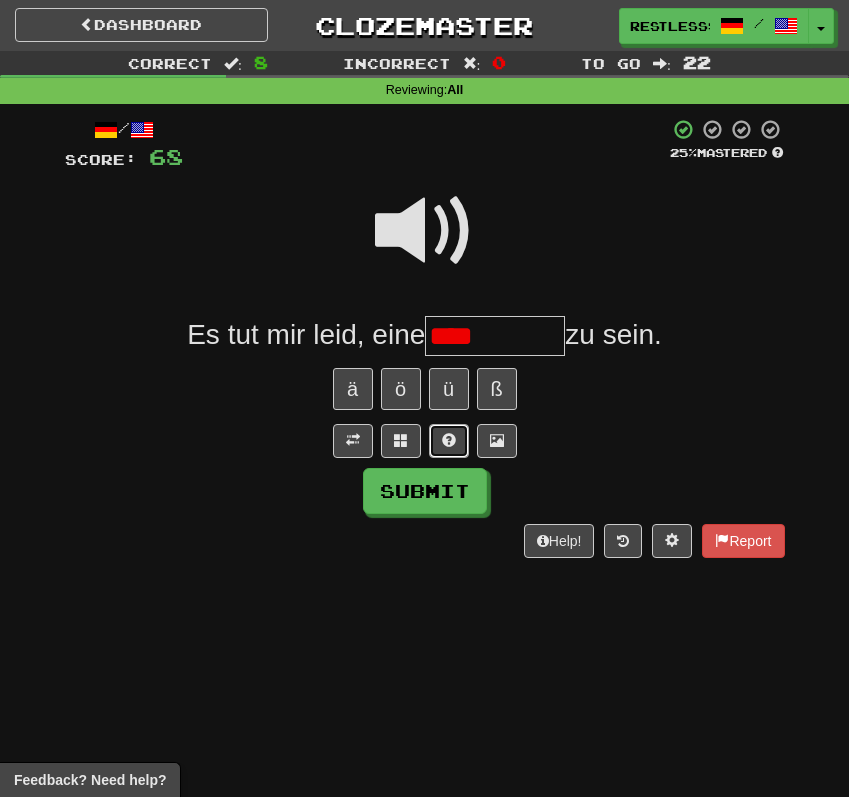 click at bounding box center [449, 441] 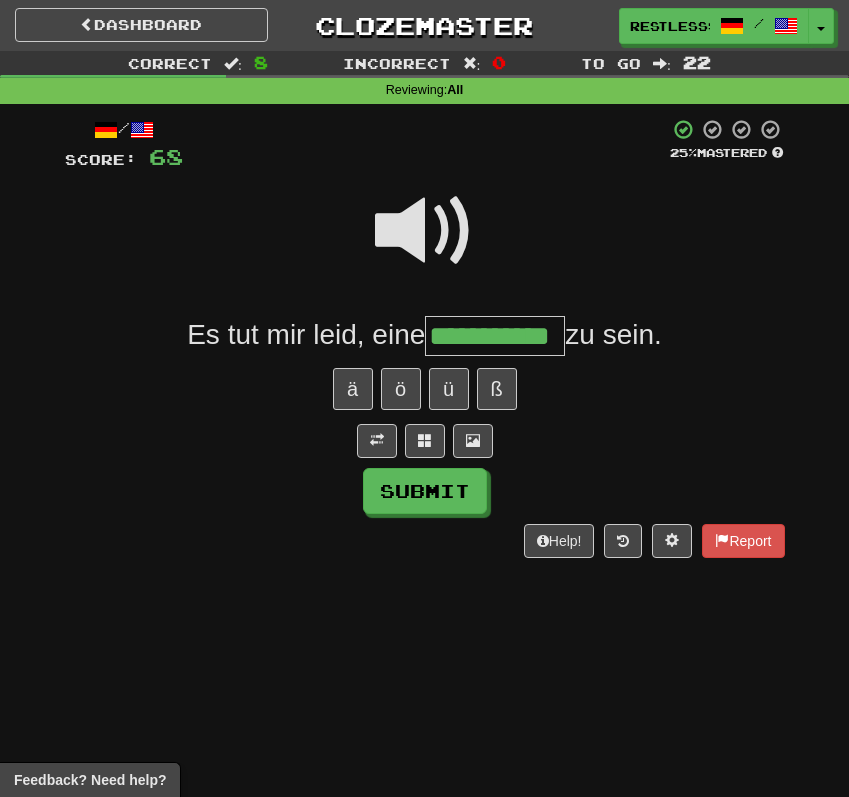 scroll, scrollTop: 0, scrollLeft: 16, axis: horizontal 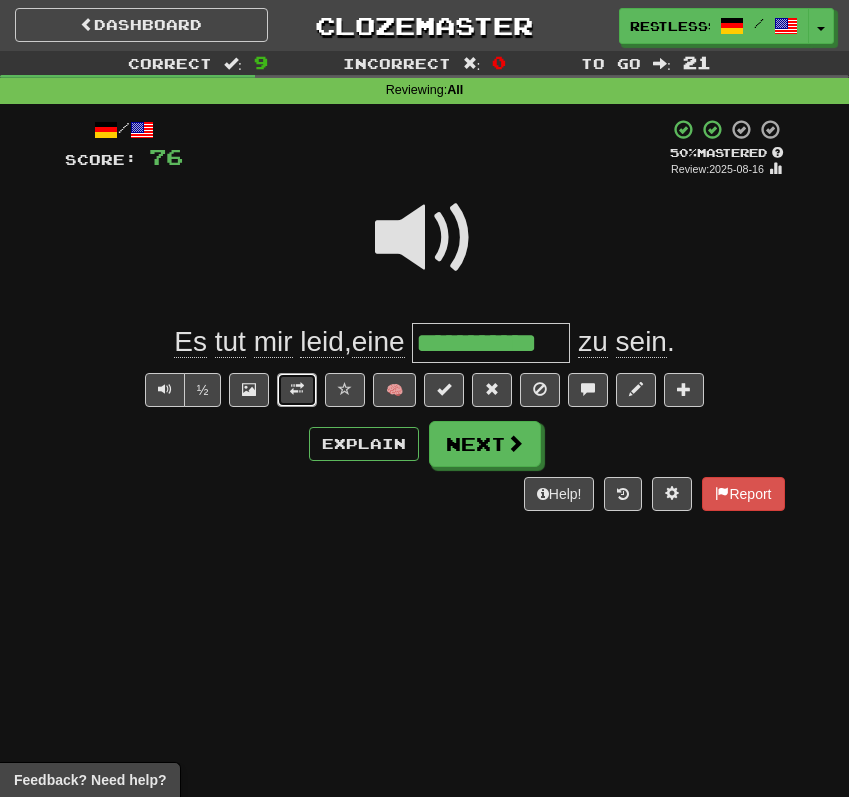 click at bounding box center (297, 389) 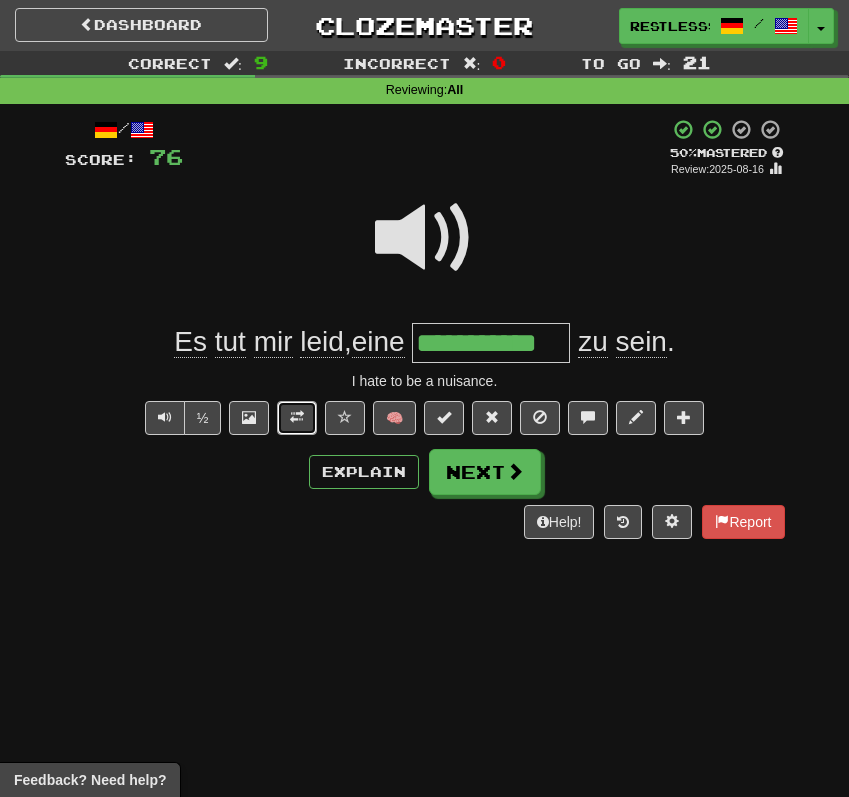 click at bounding box center [297, 418] 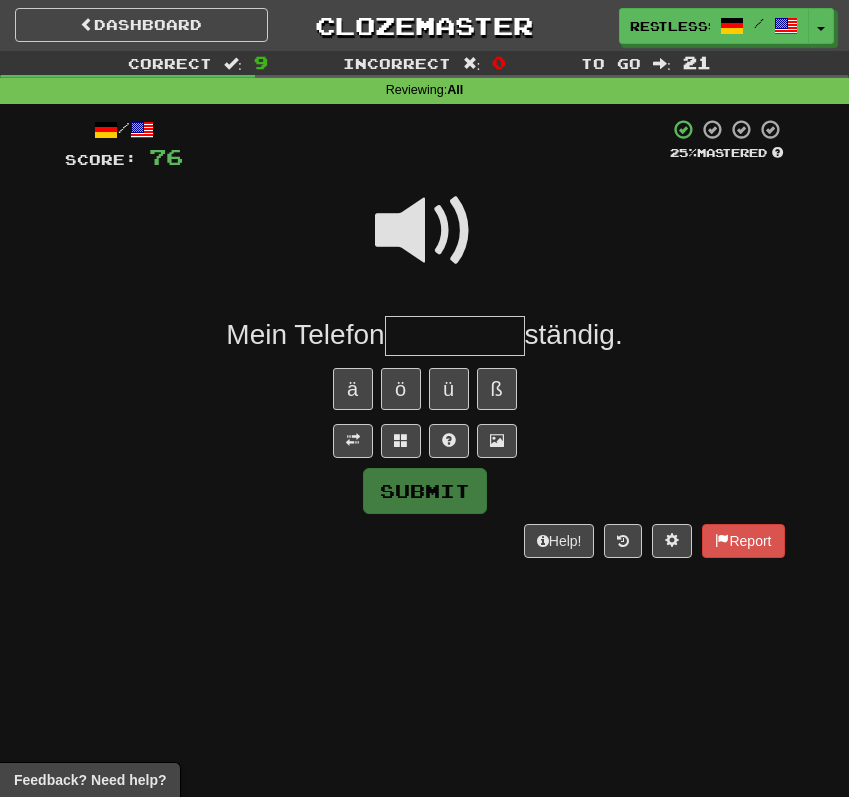 click at bounding box center (425, 231) 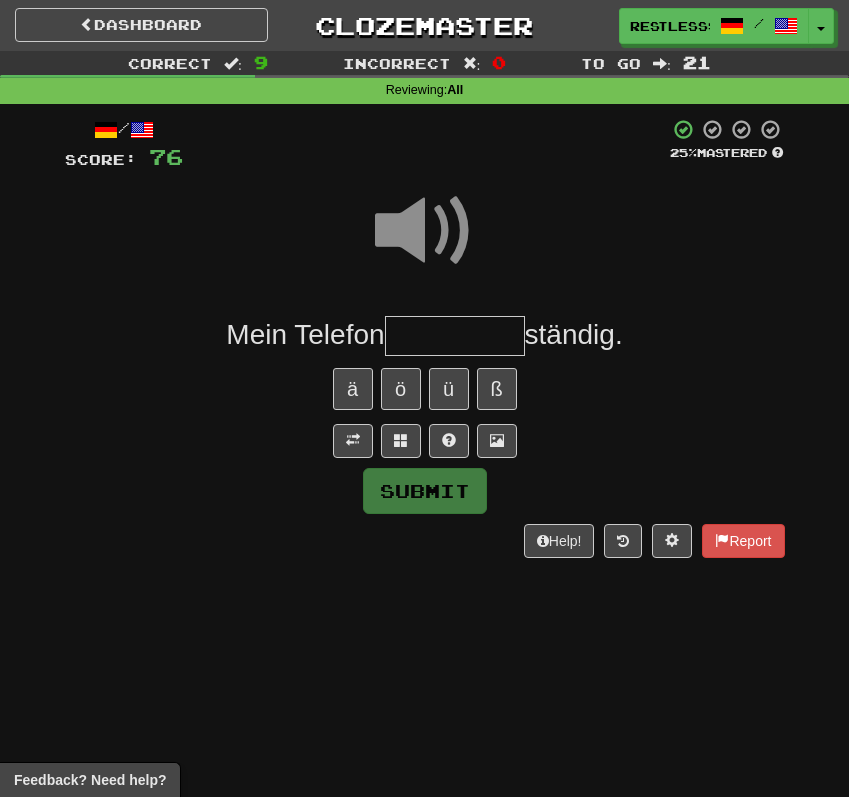 click at bounding box center [455, 336] 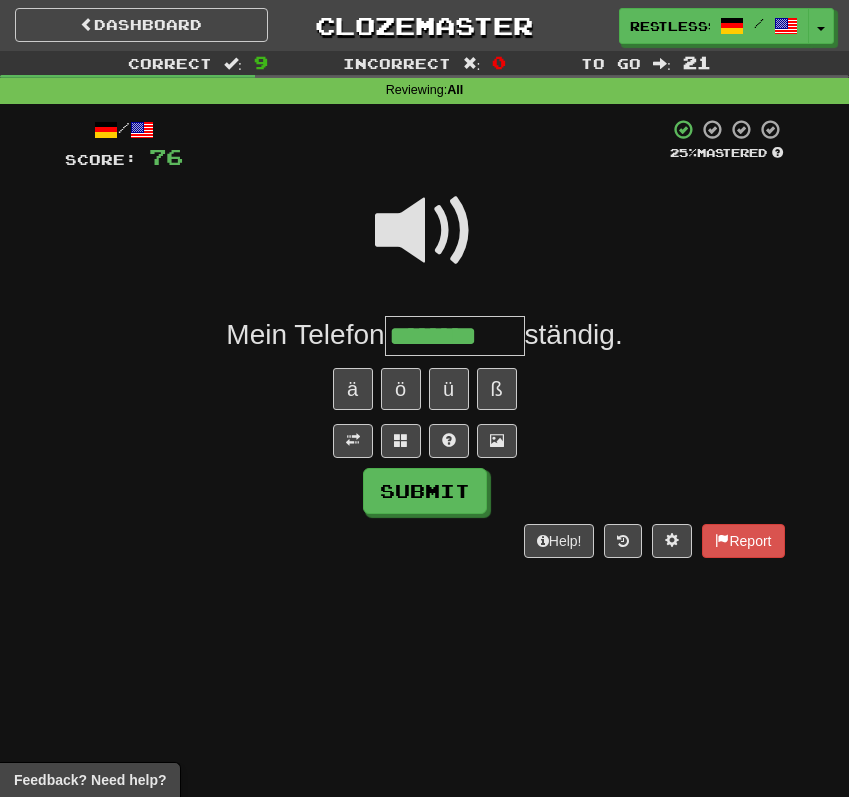 type on "********" 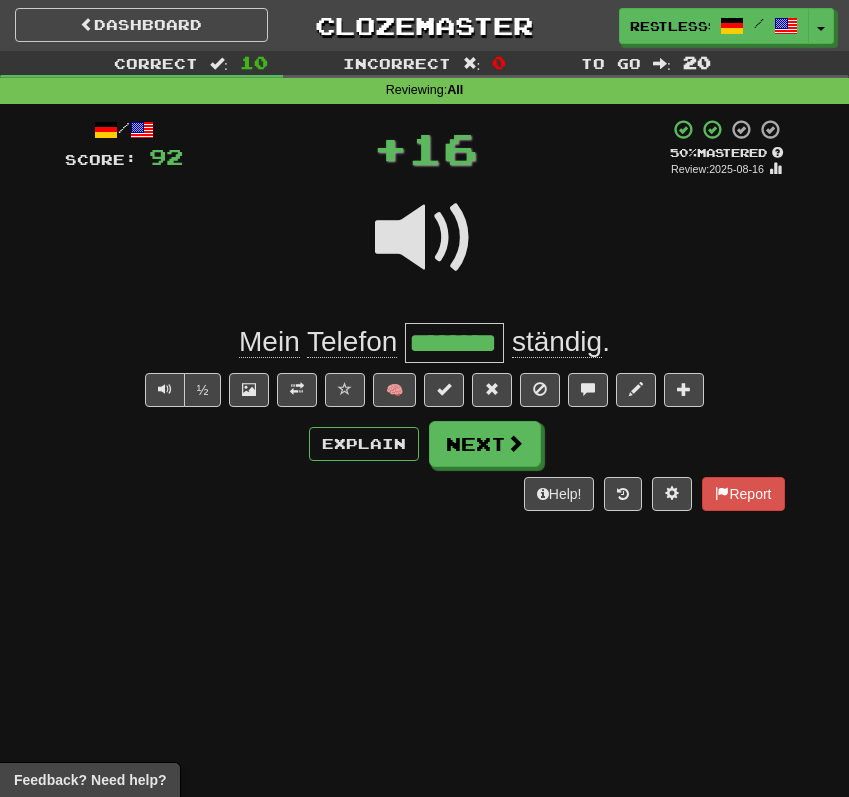 click on "ständig" at bounding box center (557, 342) 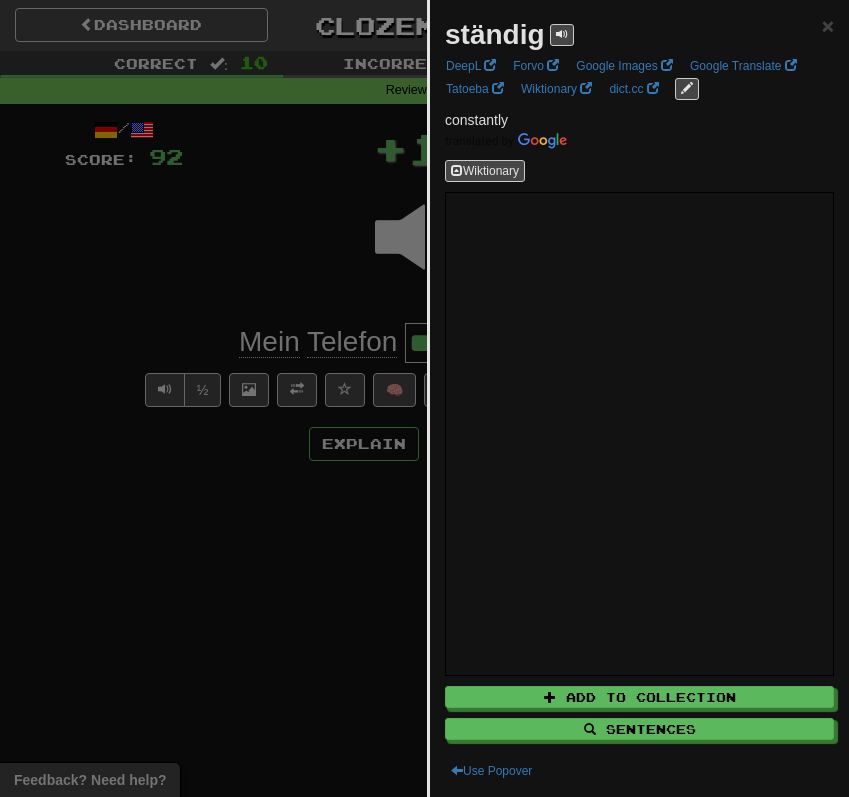 click at bounding box center (424, 398) 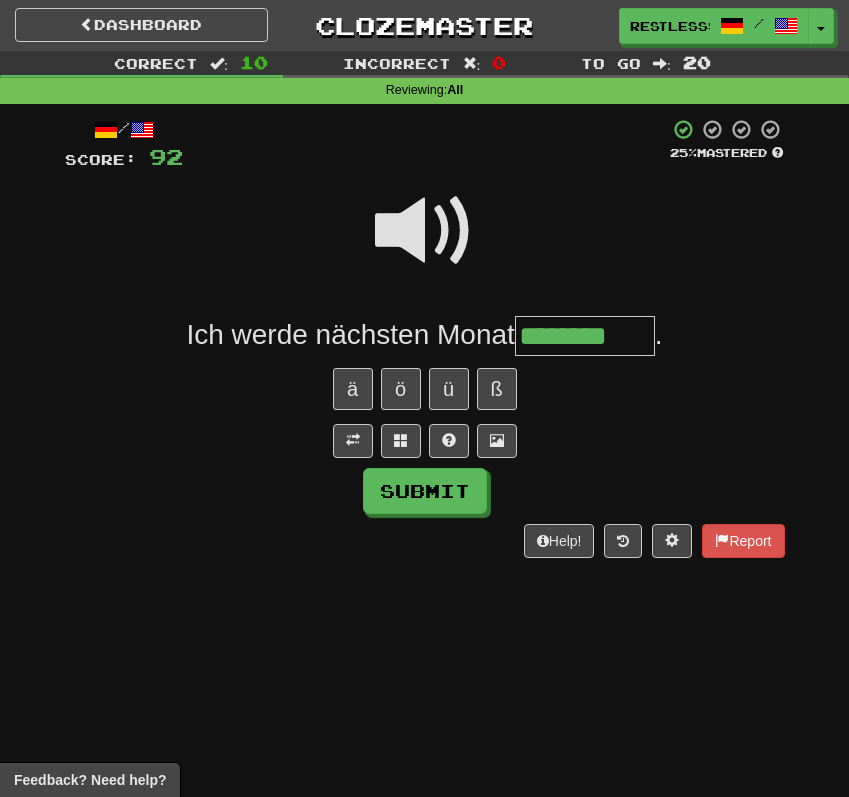 type on "********" 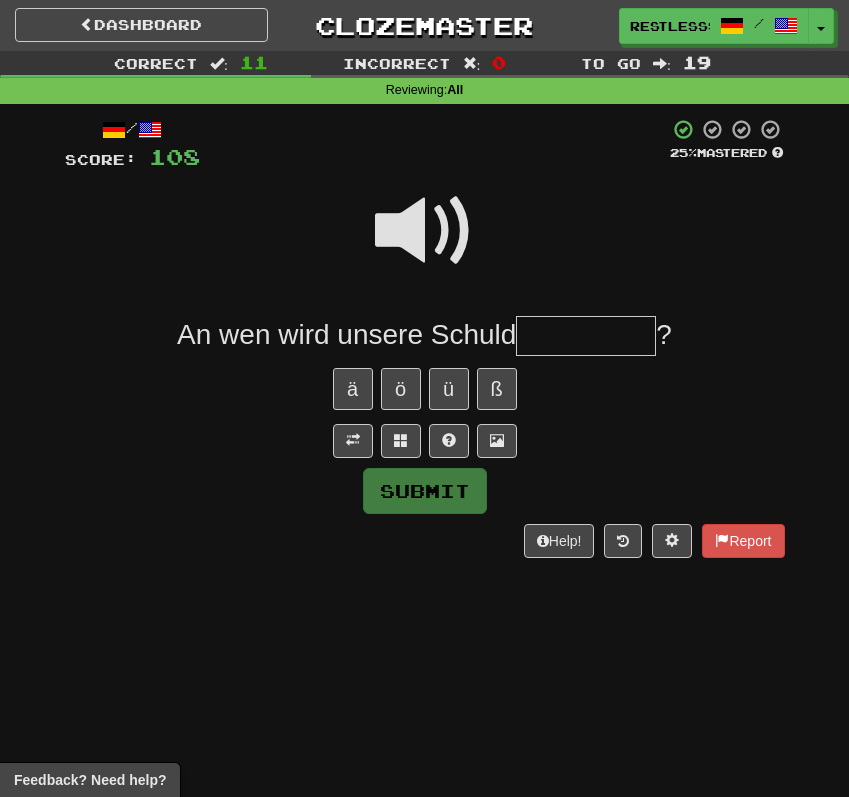 click at bounding box center [425, 244] 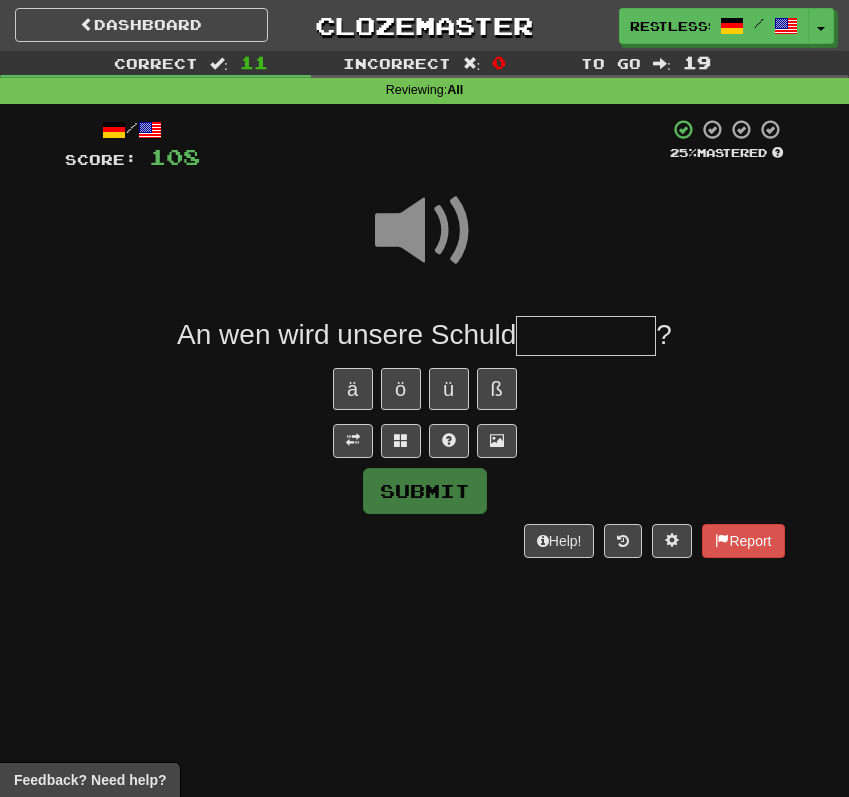 click at bounding box center (586, 336) 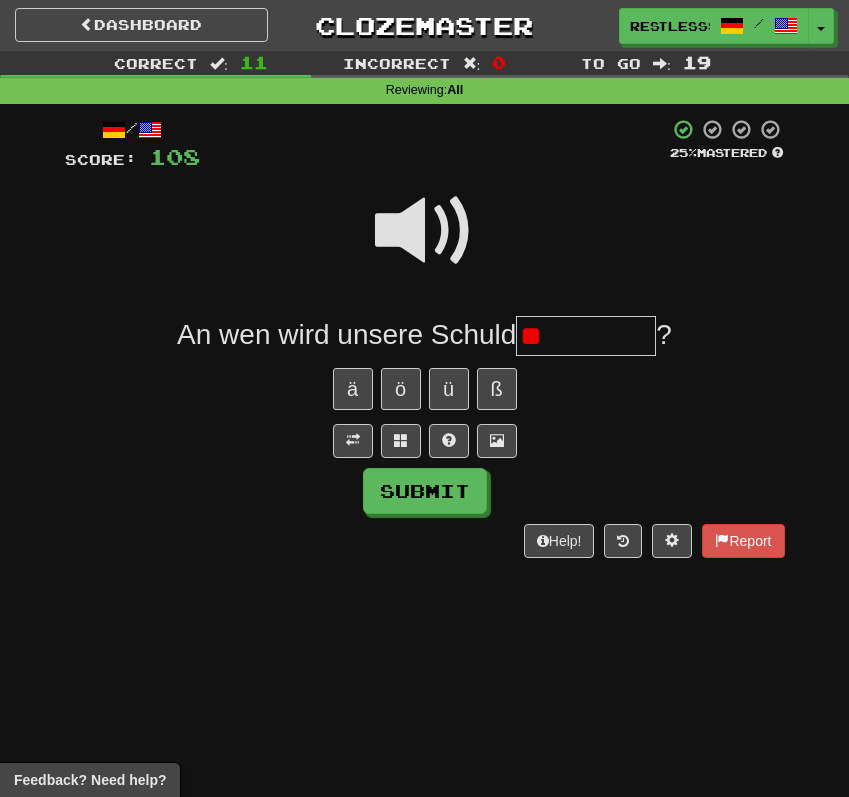 type on "*" 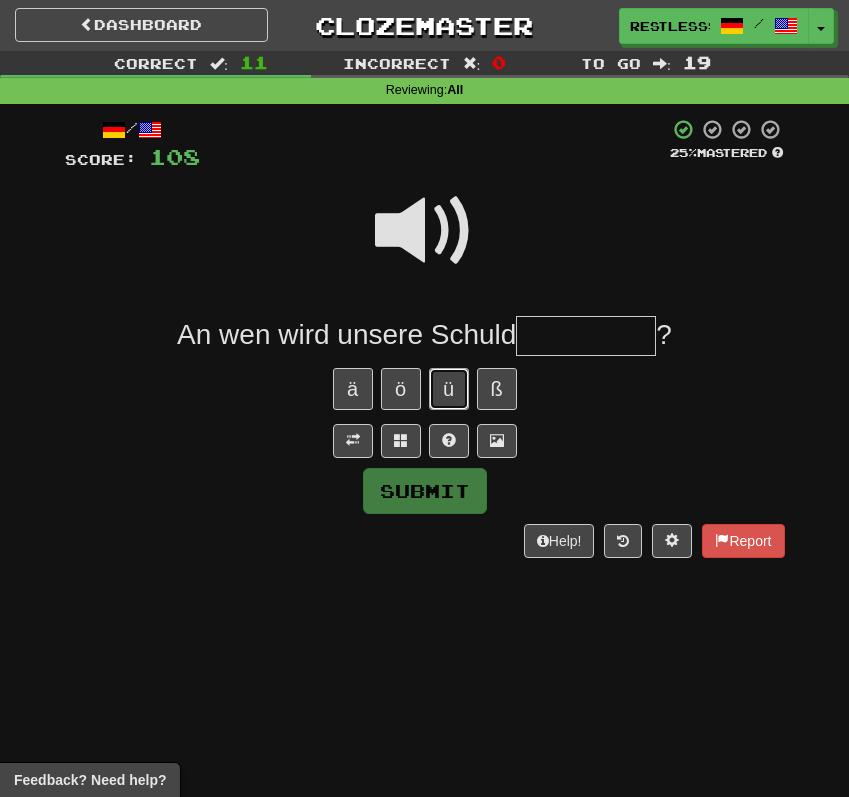 click on "ü" at bounding box center [449, 389] 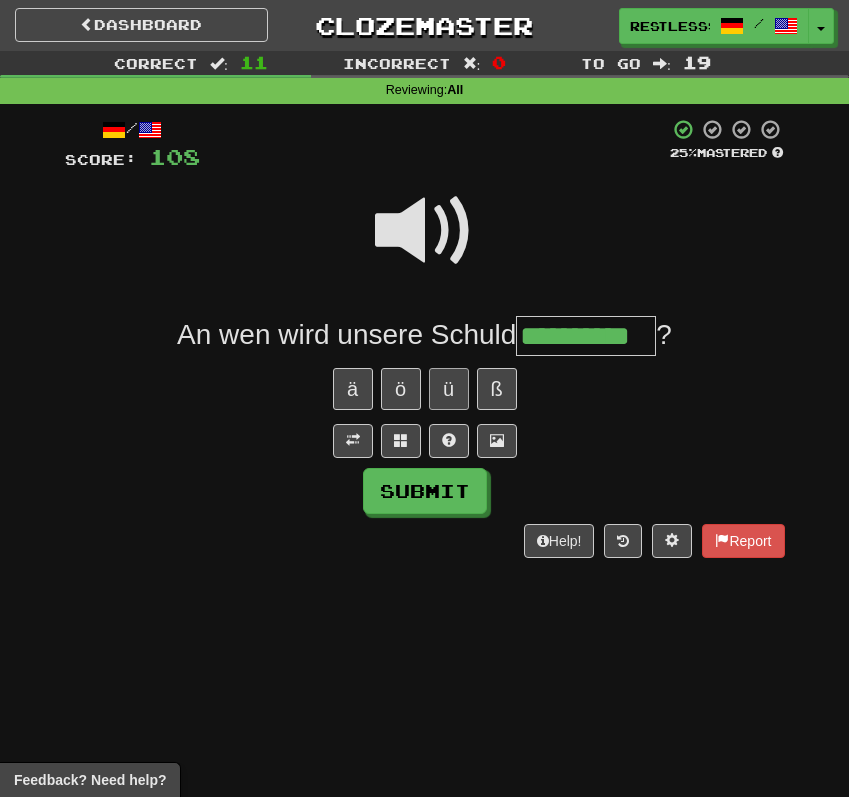 scroll, scrollTop: 0, scrollLeft: 4, axis: horizontal 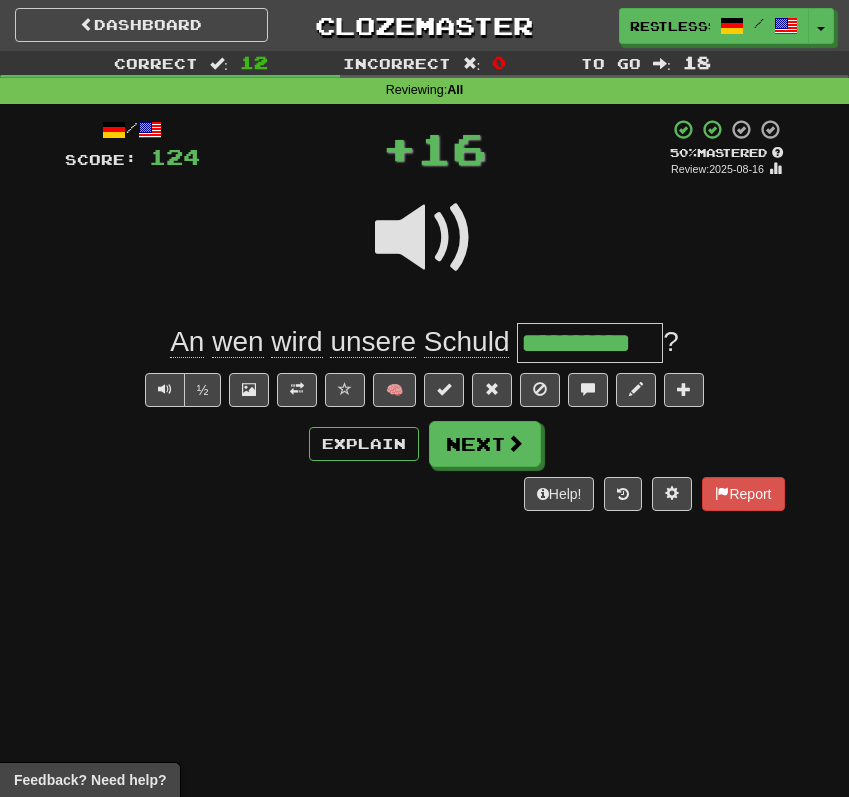 click on "**********" at bounding box center (425, 343) 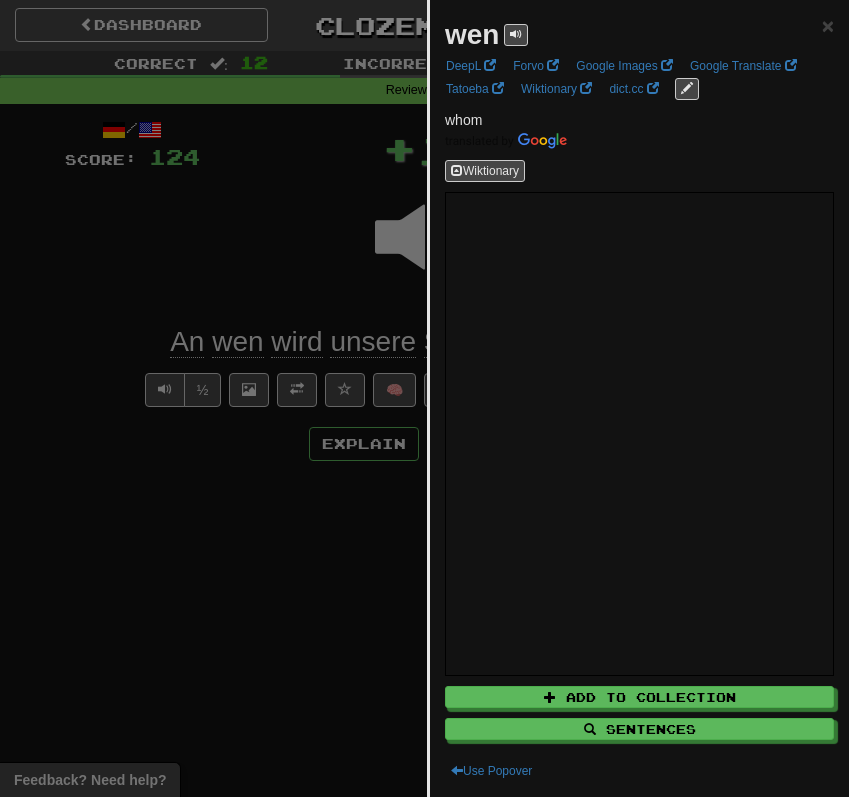 click at bounding box center (424, 398) 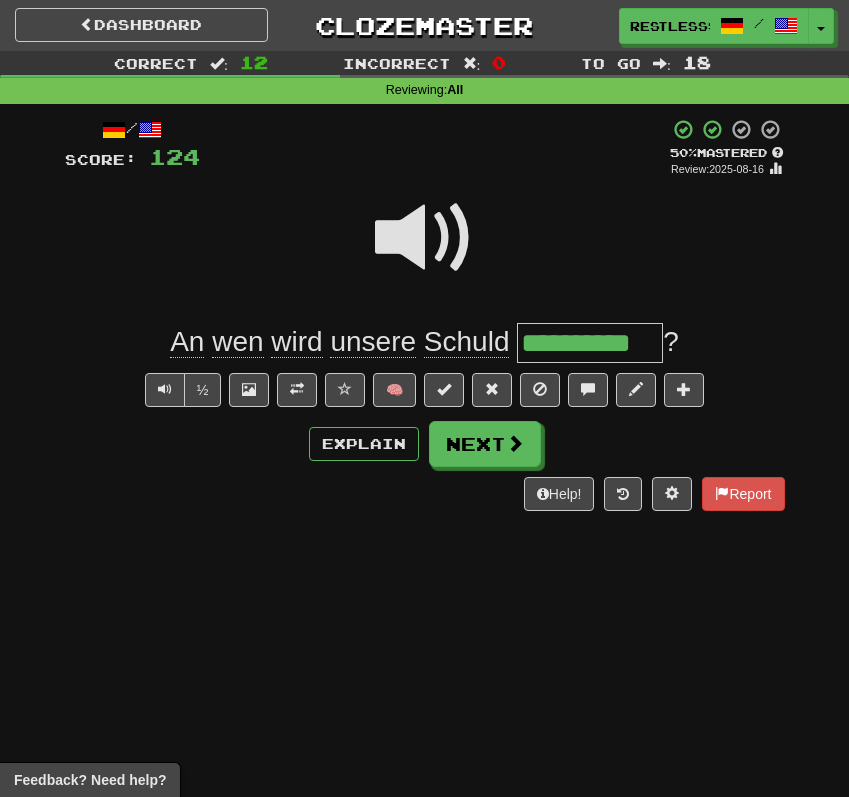 click on "Schuld" 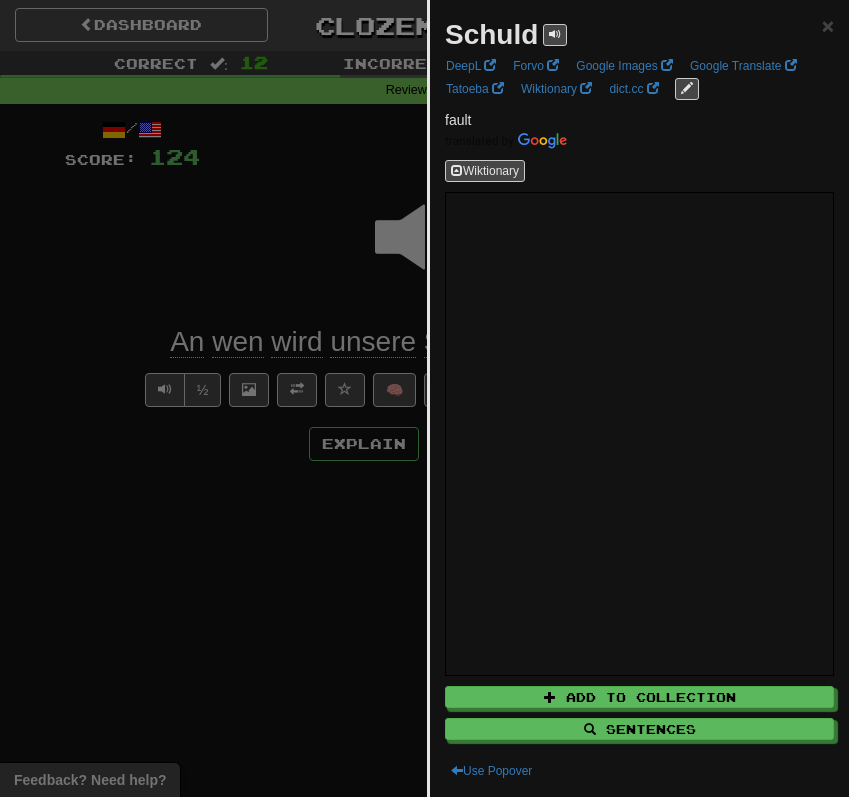 click at bounding box center [424, 398] 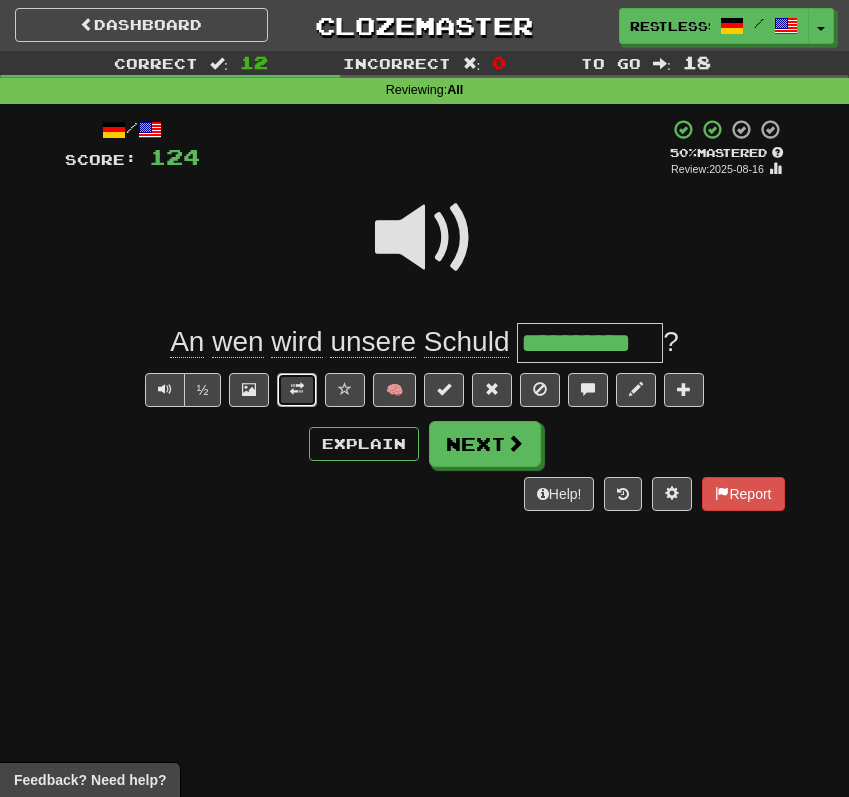 click at bounding box center [297, 390] 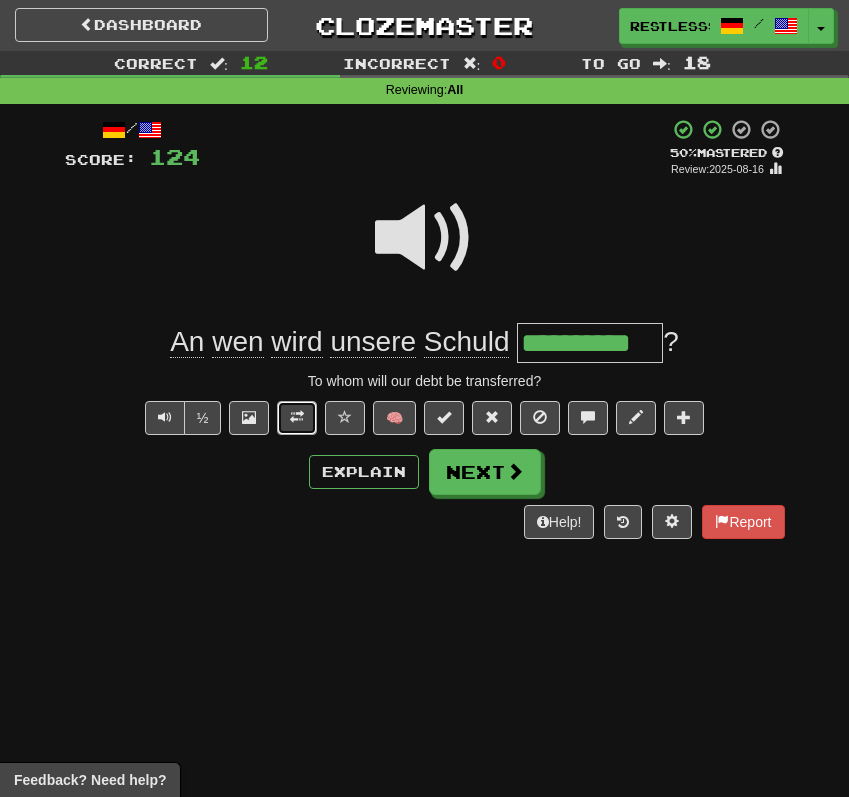 click at bounding box center (297, 418) 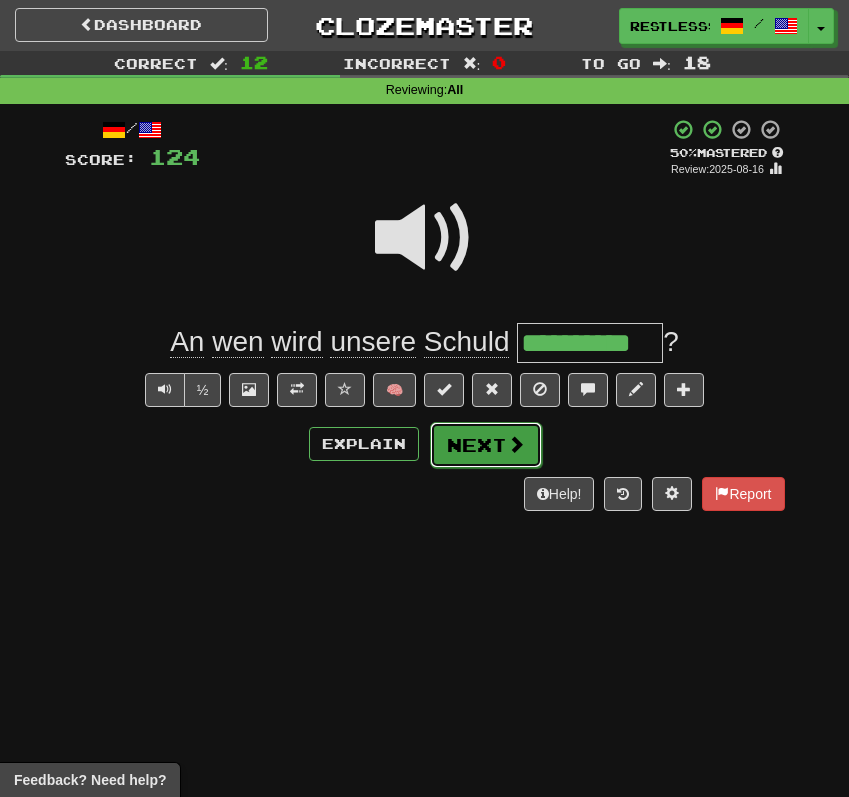 click at bounding box center (516, 444) 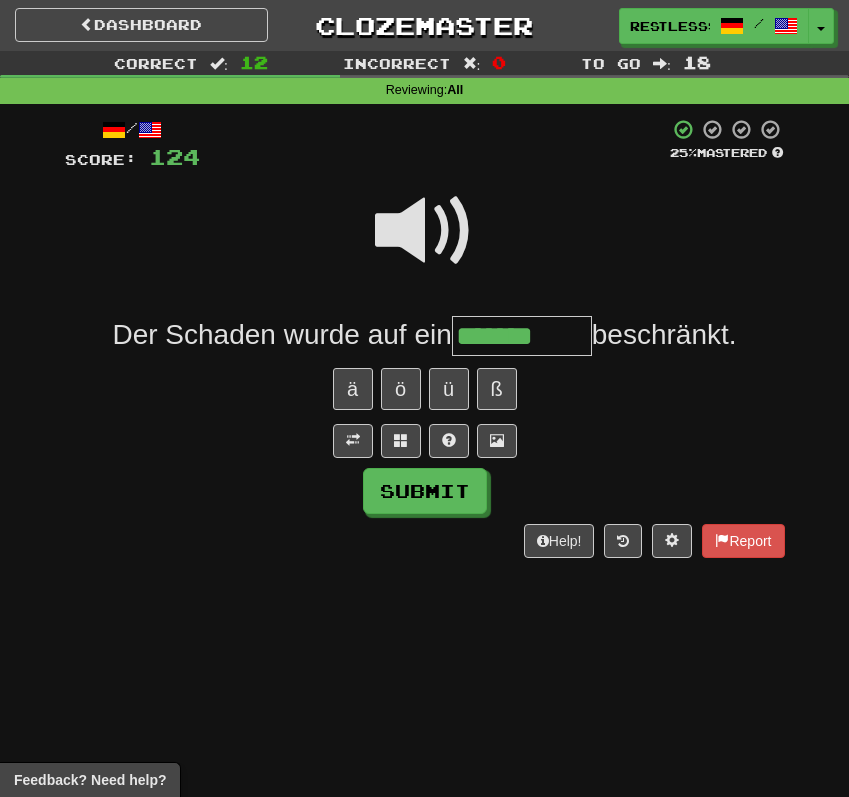 type on "*******" 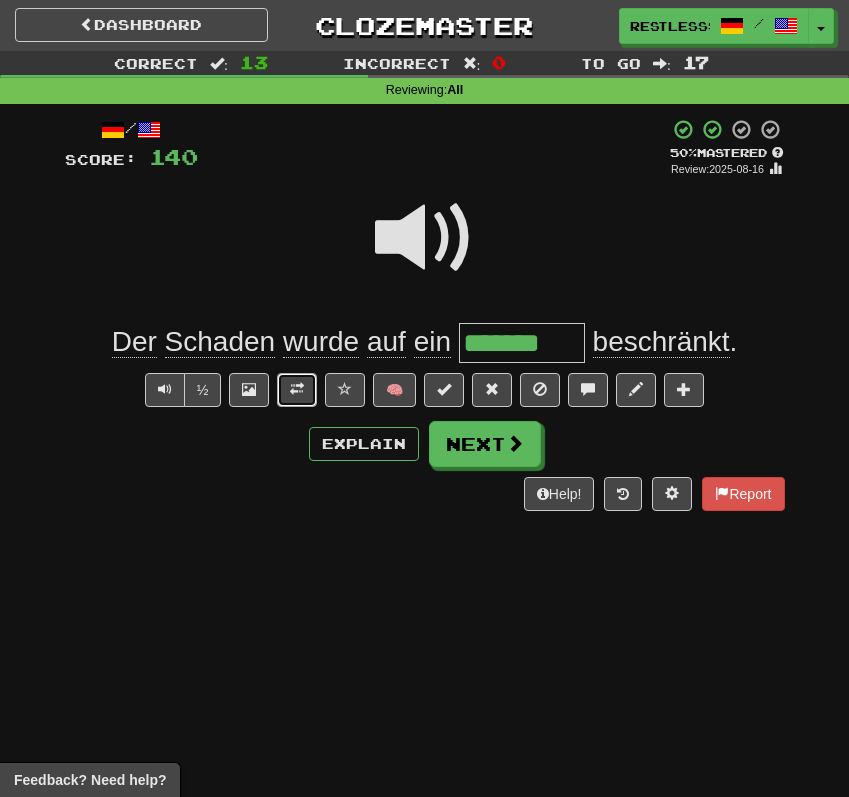 click at bounding box center (297, 390) 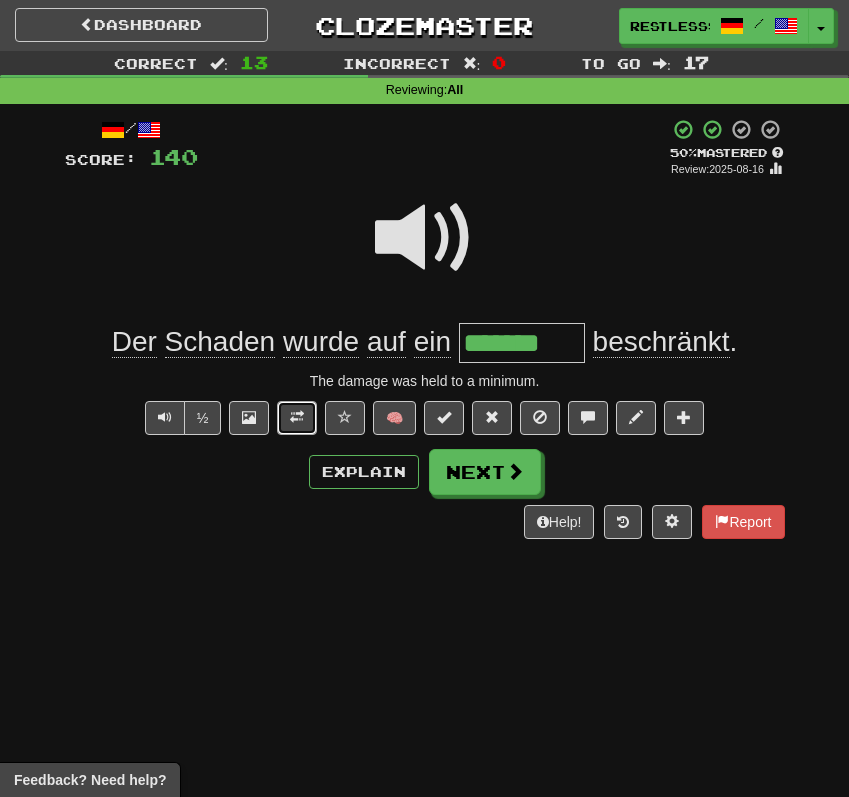 click at bounding box center (297, 417) 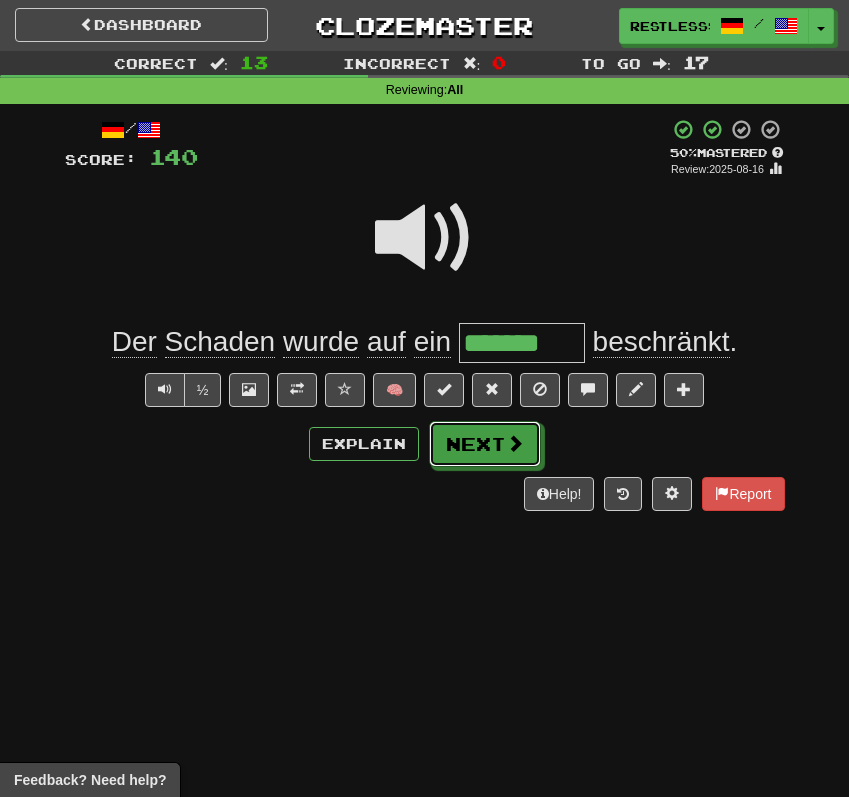 click on "Next" at bounding box center (485, 444) 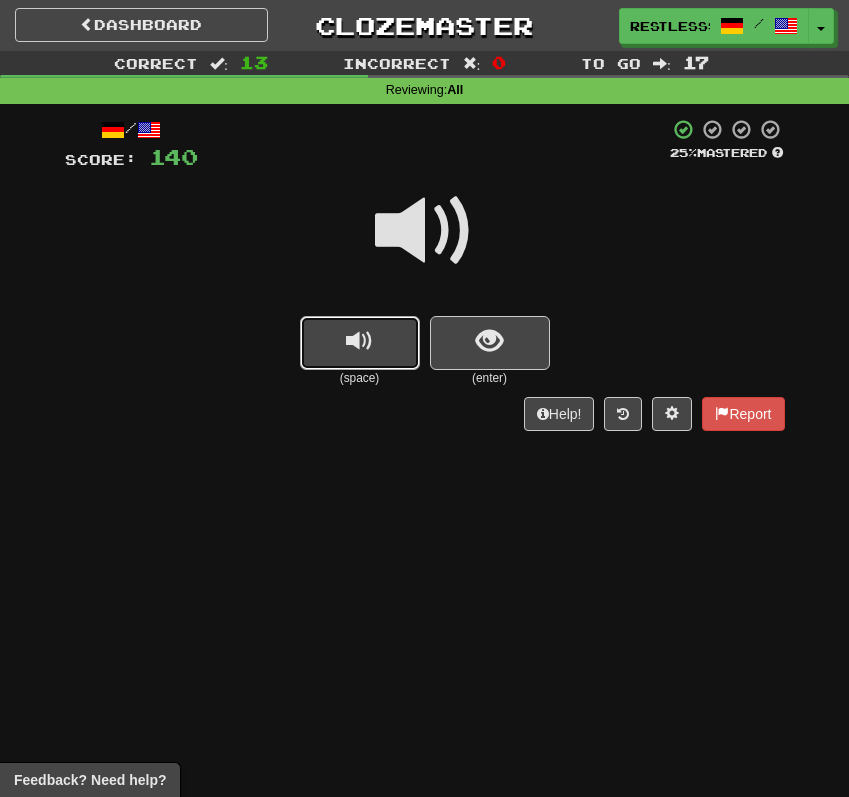 click at bounding box center (360, 343) 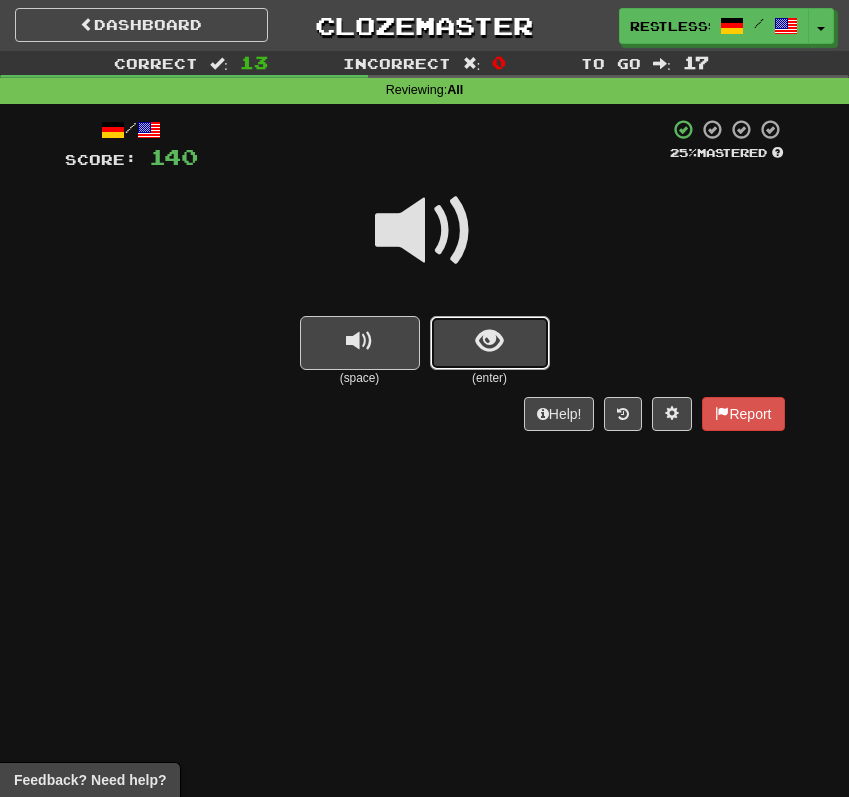click at bounding box center [490, 343] 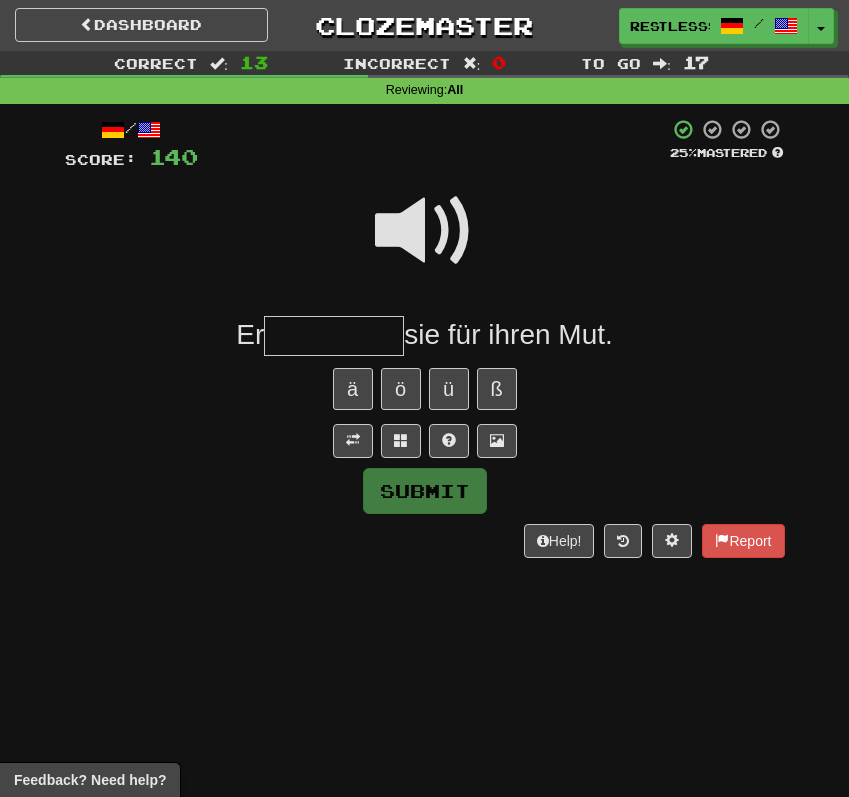 click at bounding box center [425, 231] 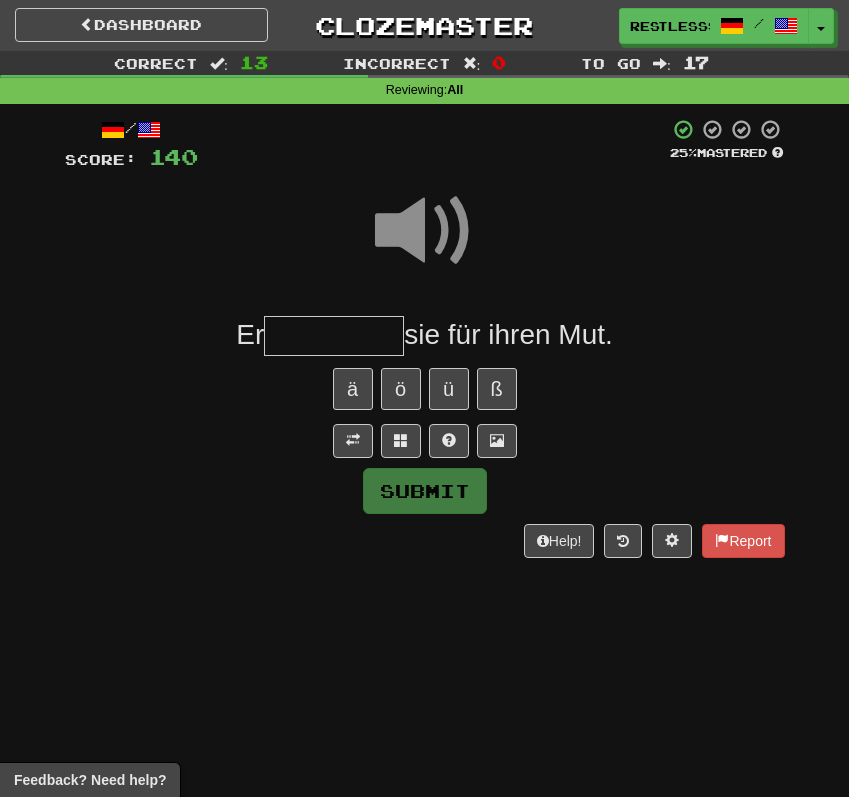 click at bounding box center (334, 336) 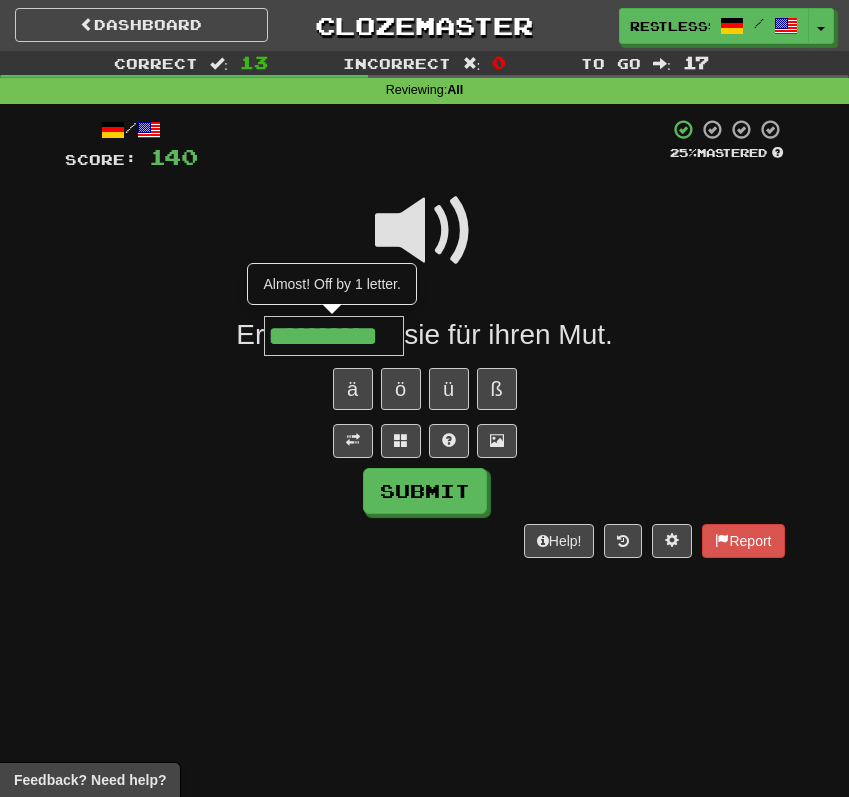 scroll, scrollTop: 0, scrollLeft: 16, axis: horizontal 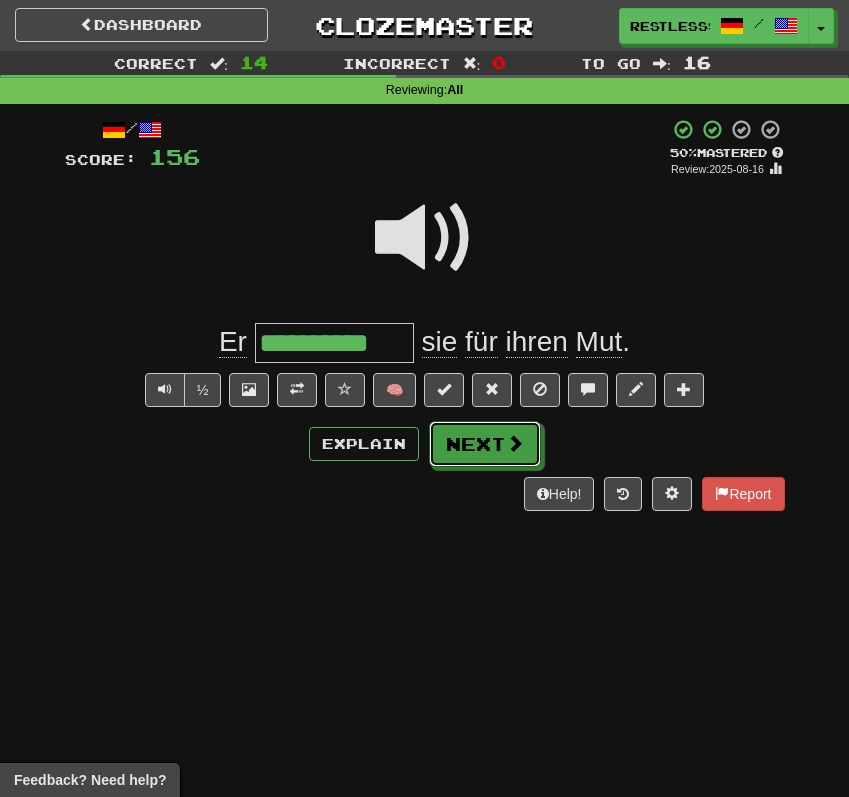 click on "Next" at bounding box center [485, 444] 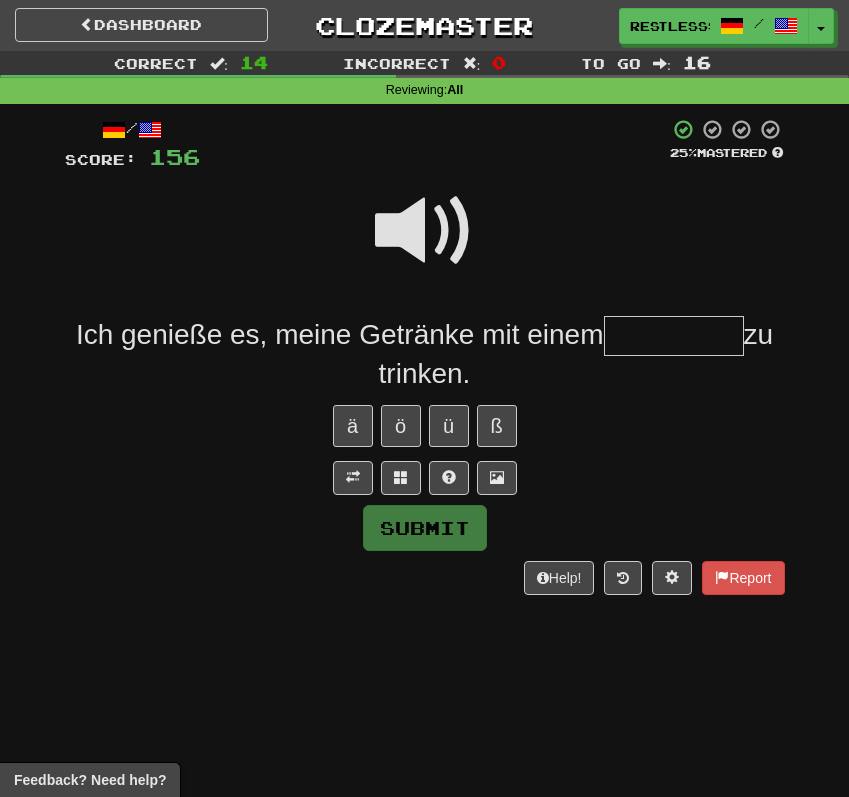 click at bounding box center (425, 231) 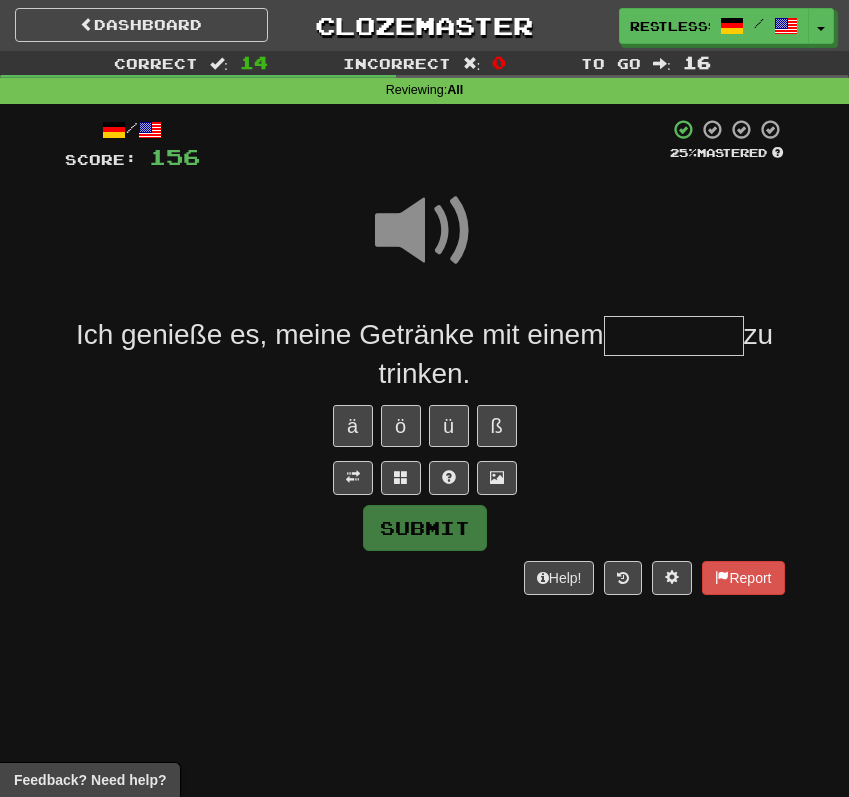 click at bounding box center (674, 336) 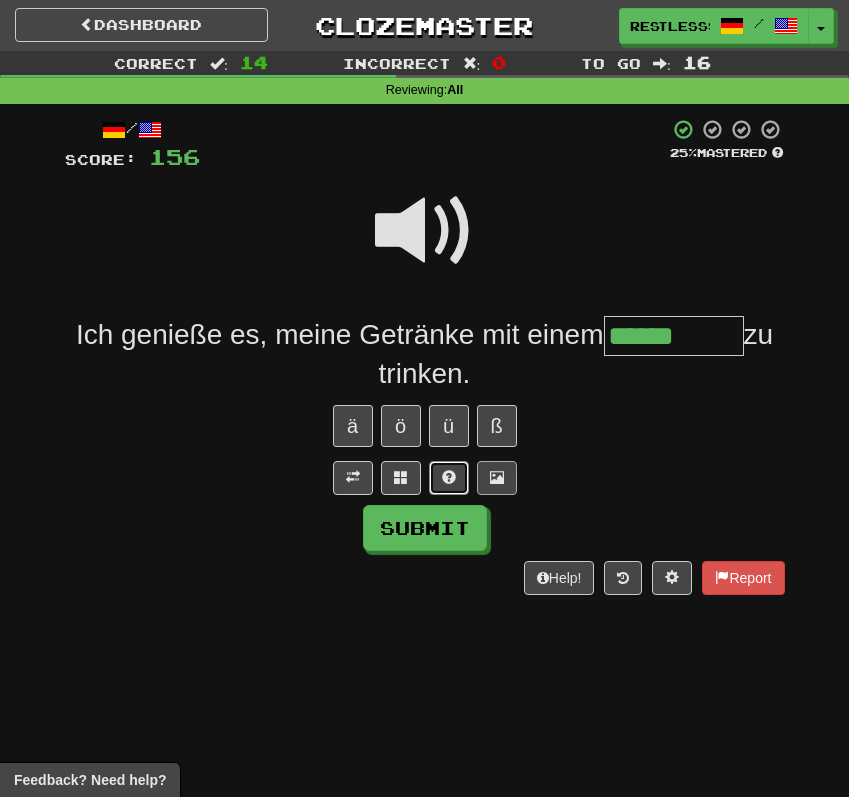click at bounding box center (449, 478) 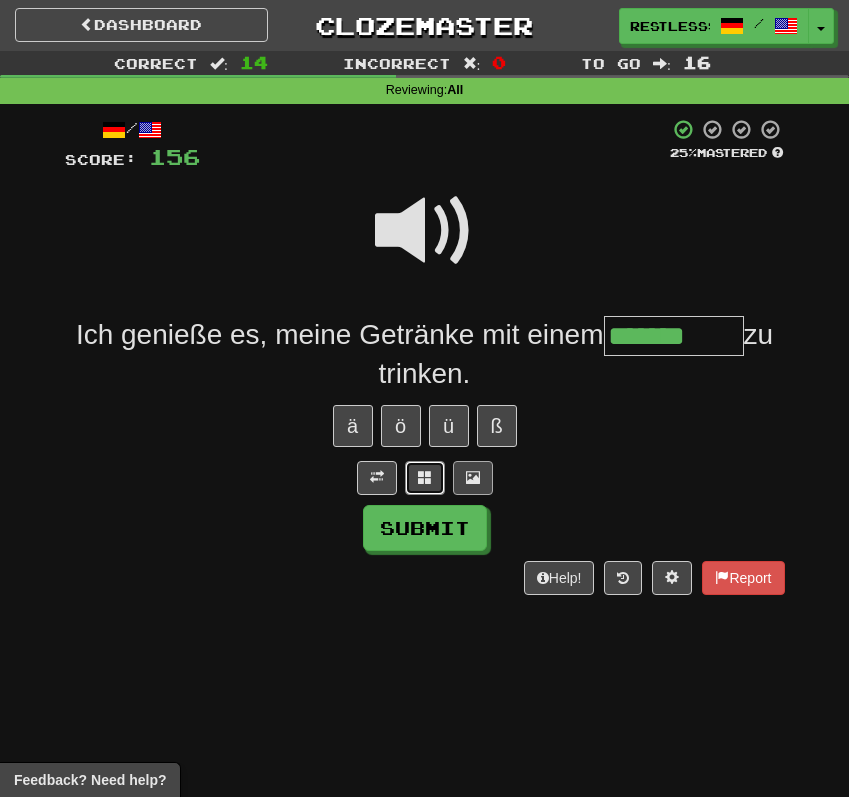 click at bounding box center (425, 478) 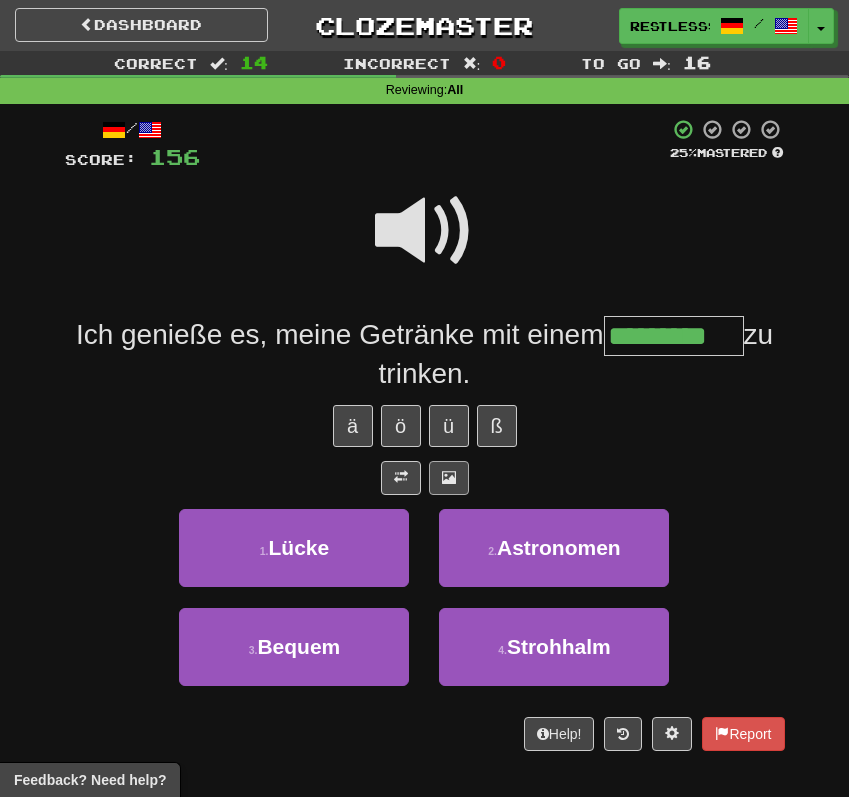 type on "*********" 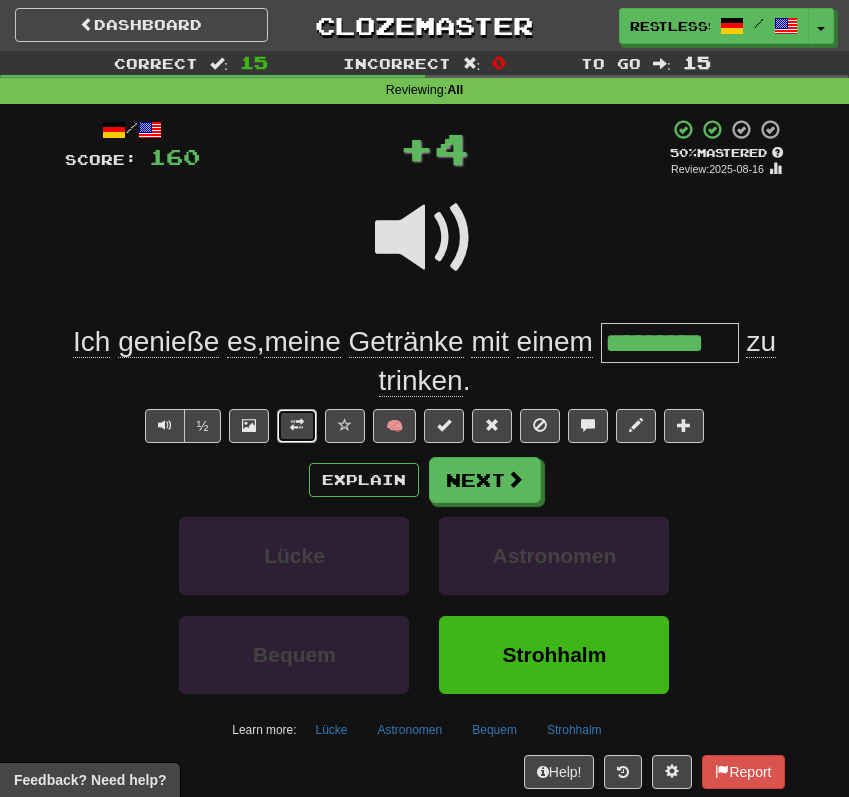 click at bounding box center [297, 425] 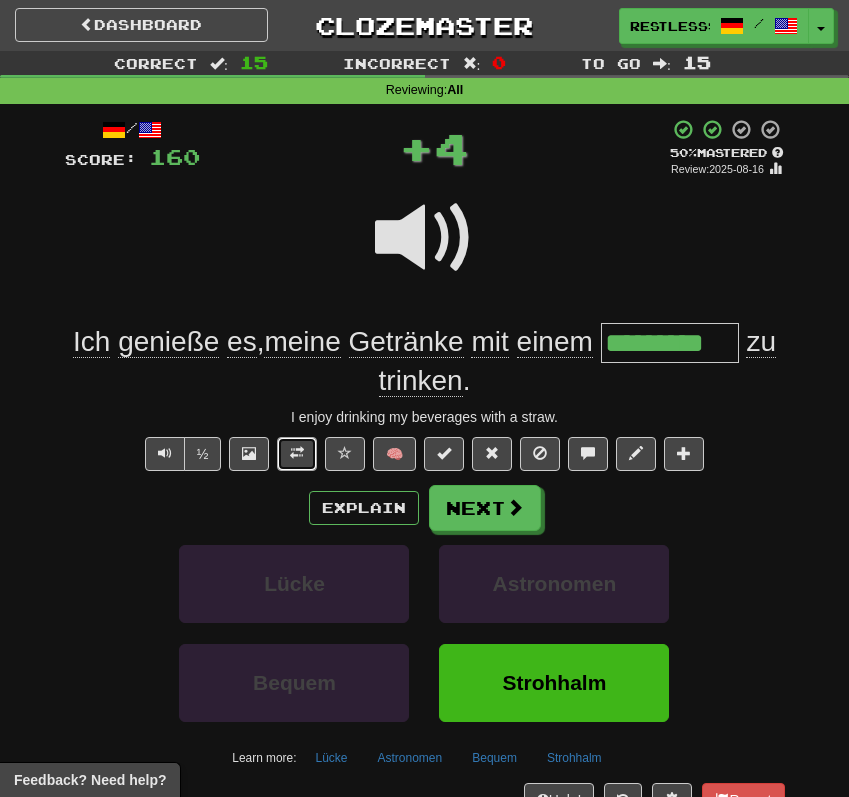 click at bounding box center (297, 454) 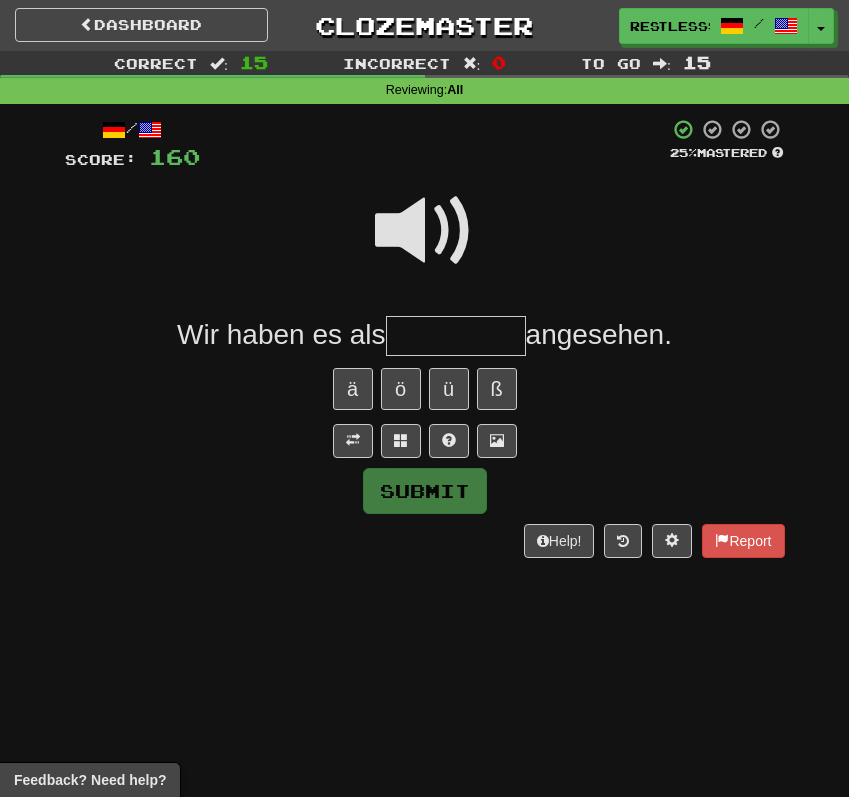 click at bounding box center [425, 231] 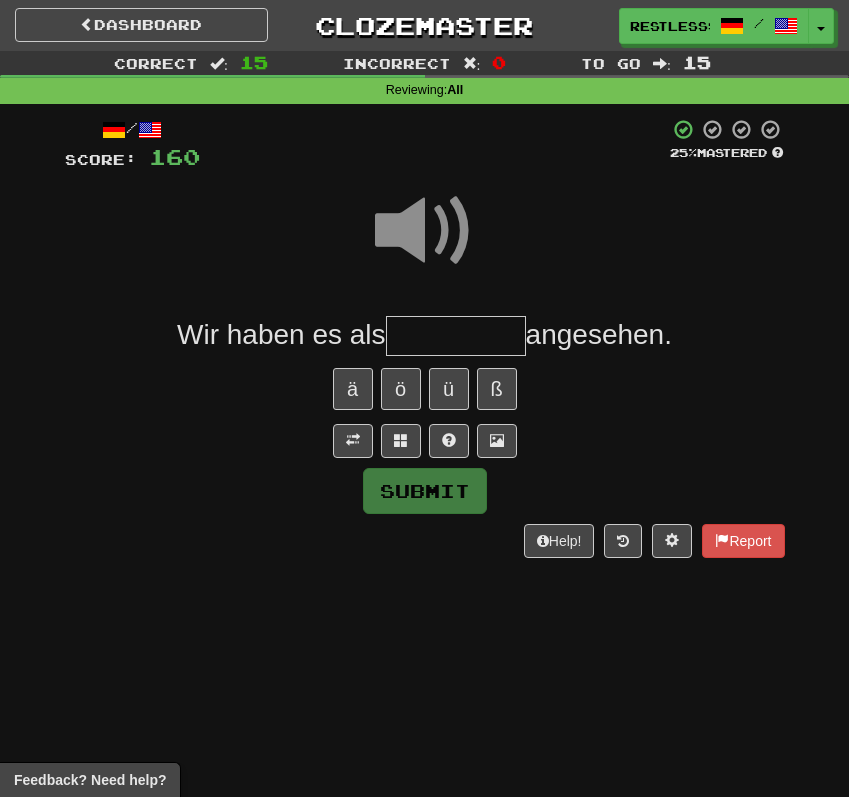 click at bounding box center [456, 336] 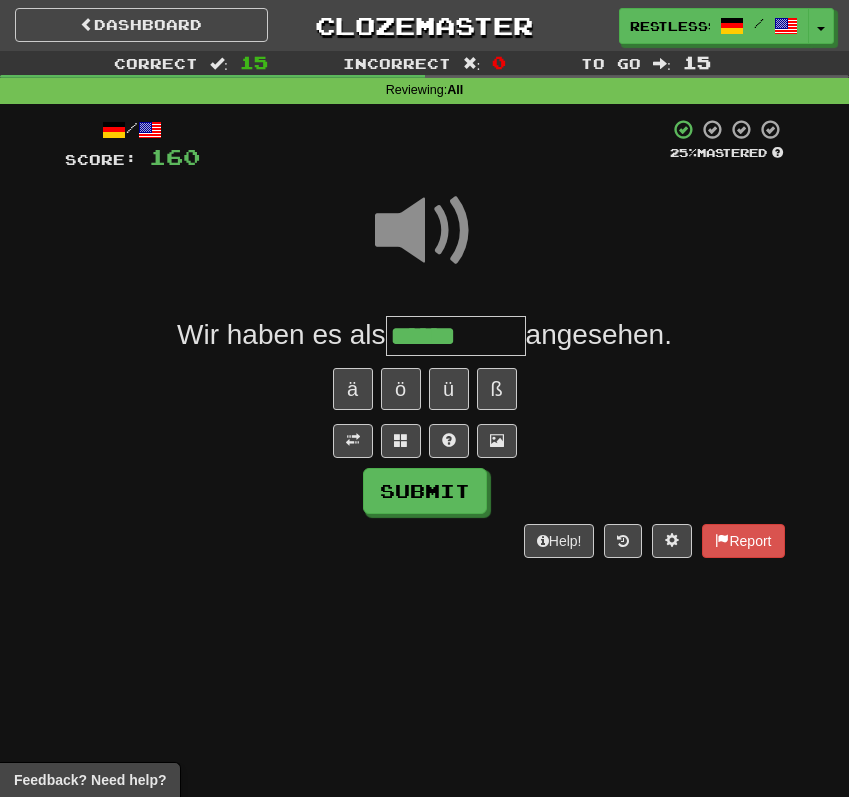 type on "**********" 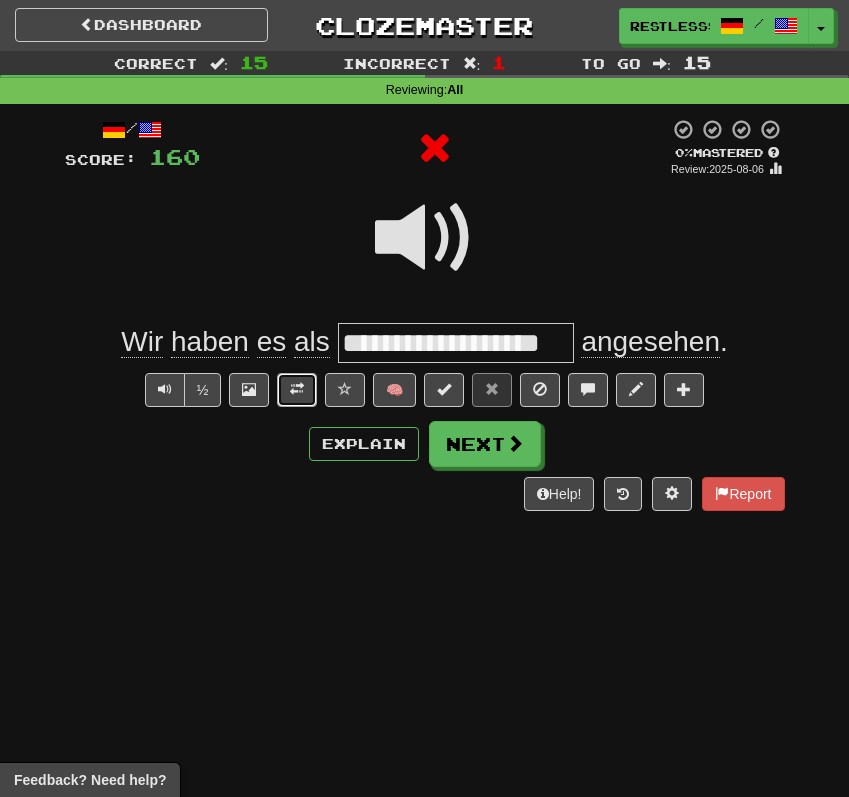 click at bounding box center (297, 389) 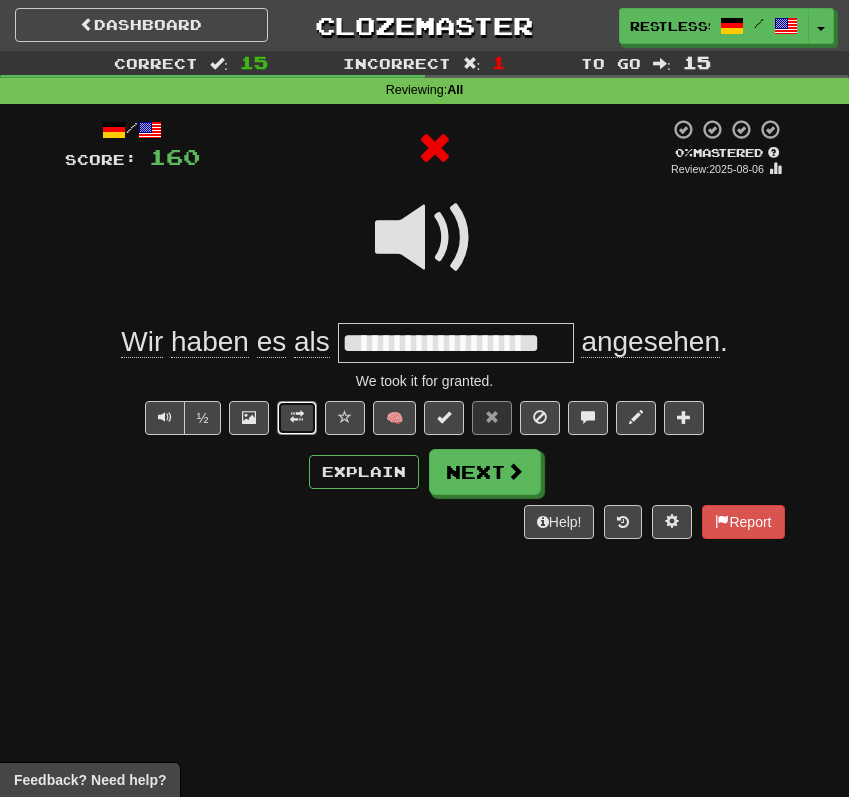 click at bounding box center (297, 417) 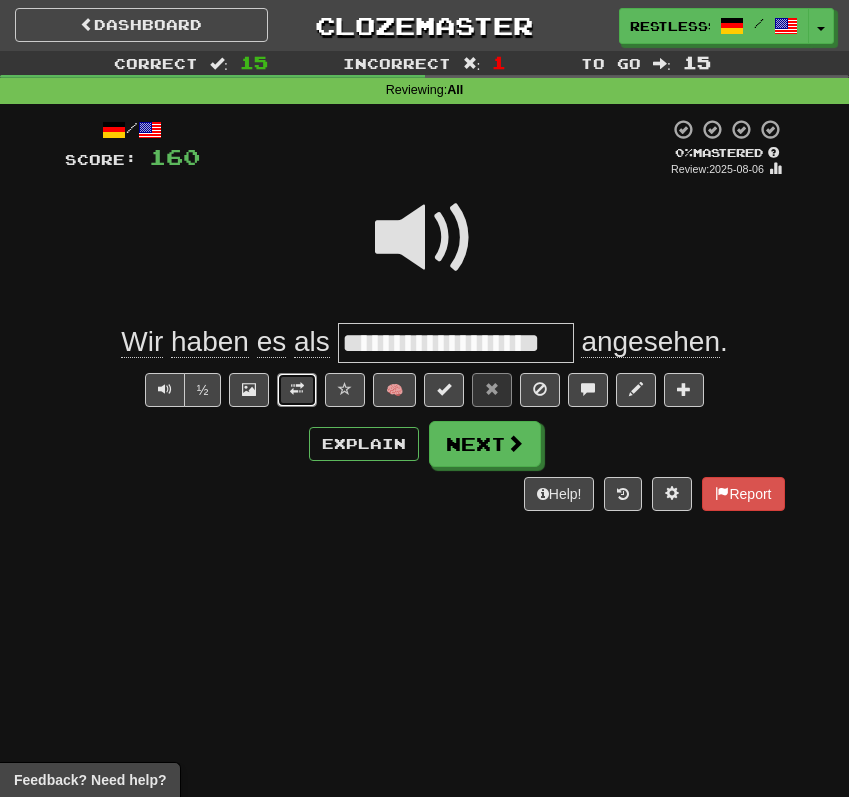 type 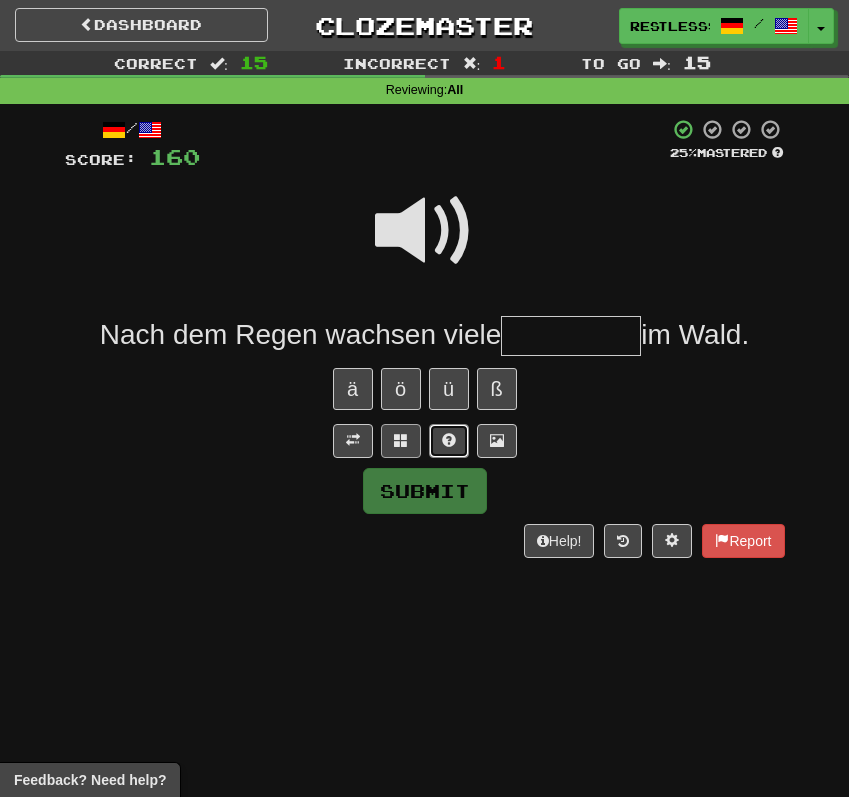 click at bounding box center [449, 440] 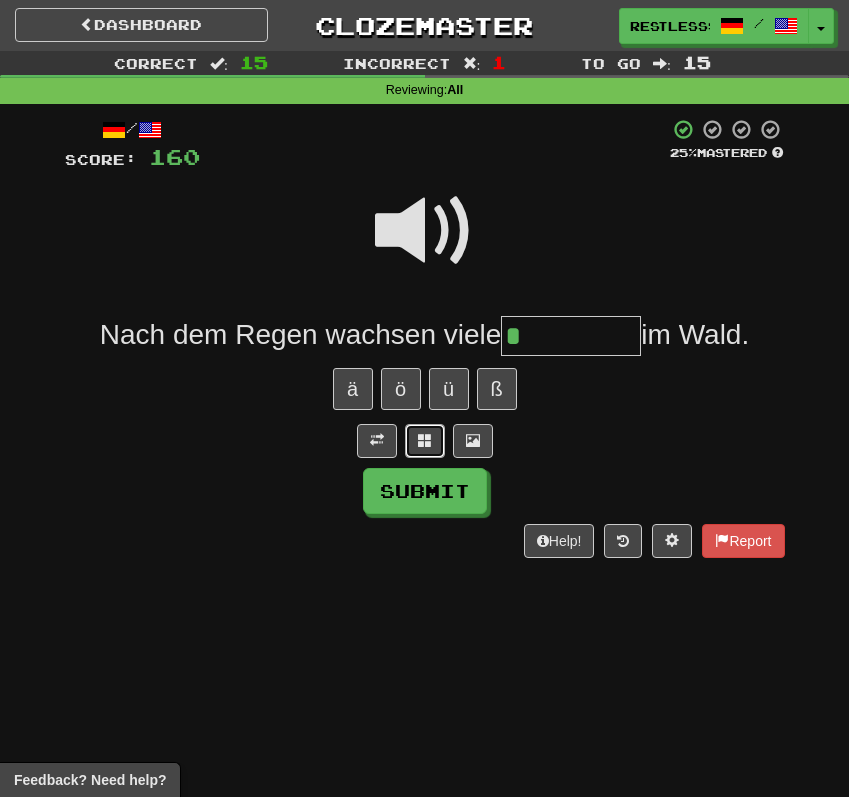 click at bounding box center (425, 440) 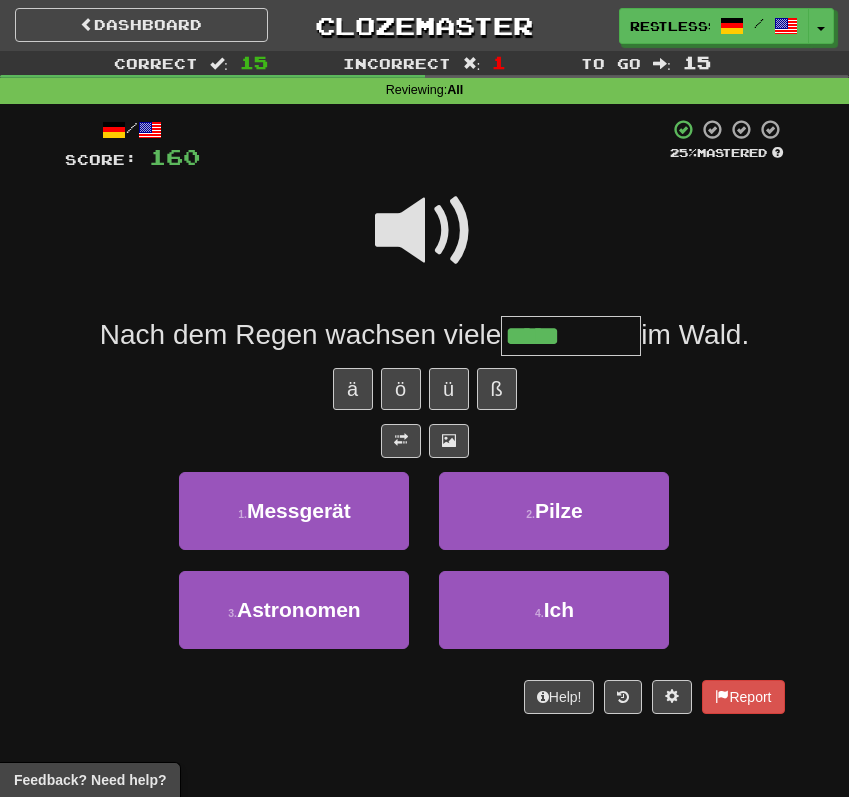 type on "*****" 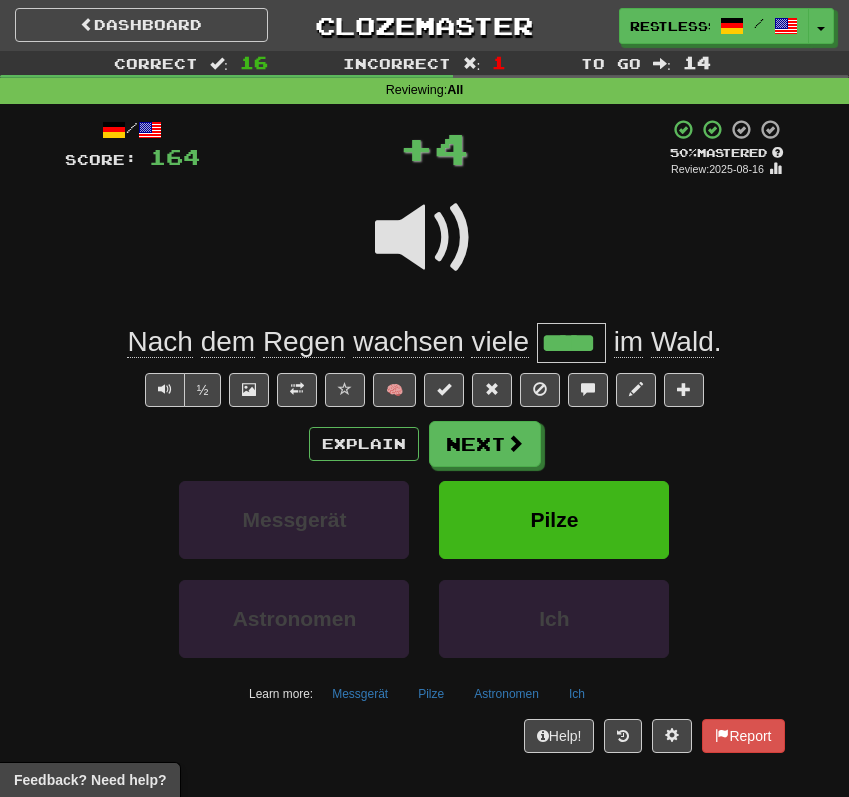 click on "*****" at bounding box center (571, 343) 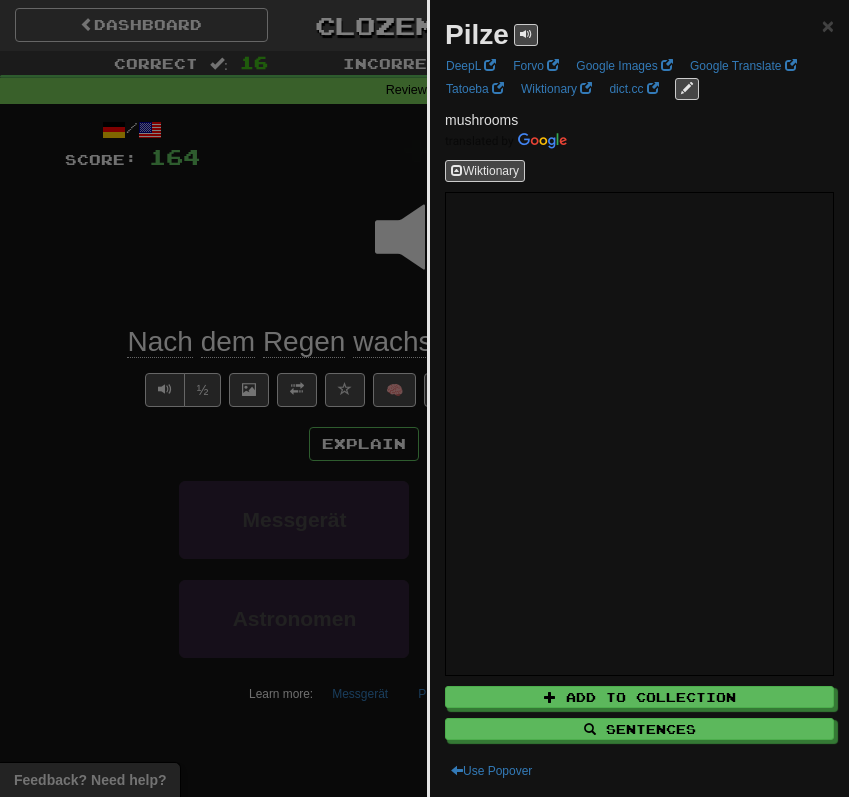 click at bounding box center (424, 398) 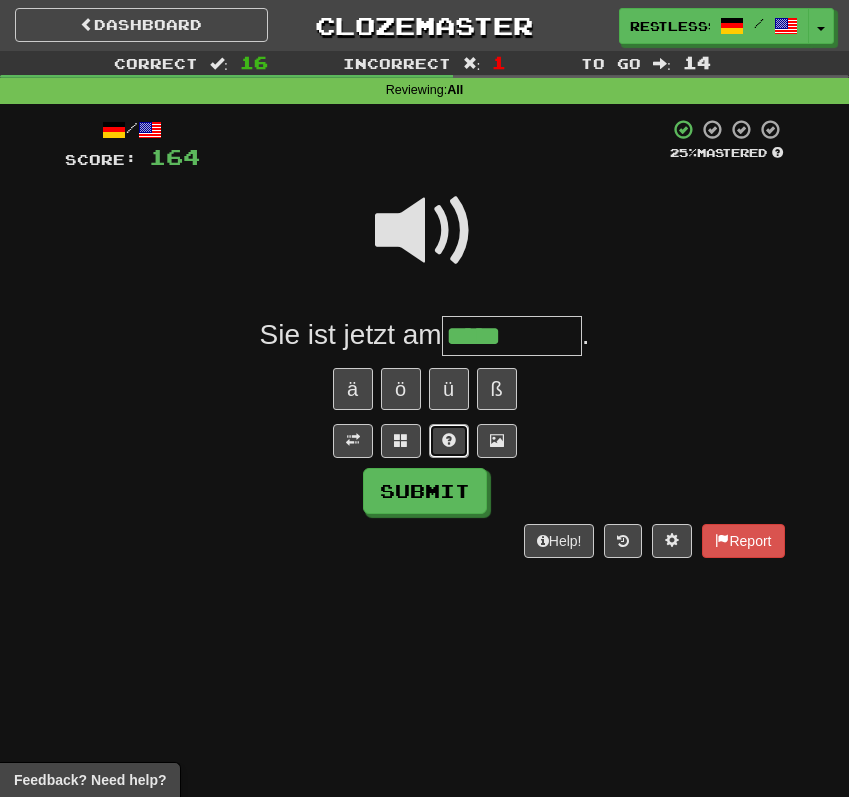 click at bounding box center [449, 441] 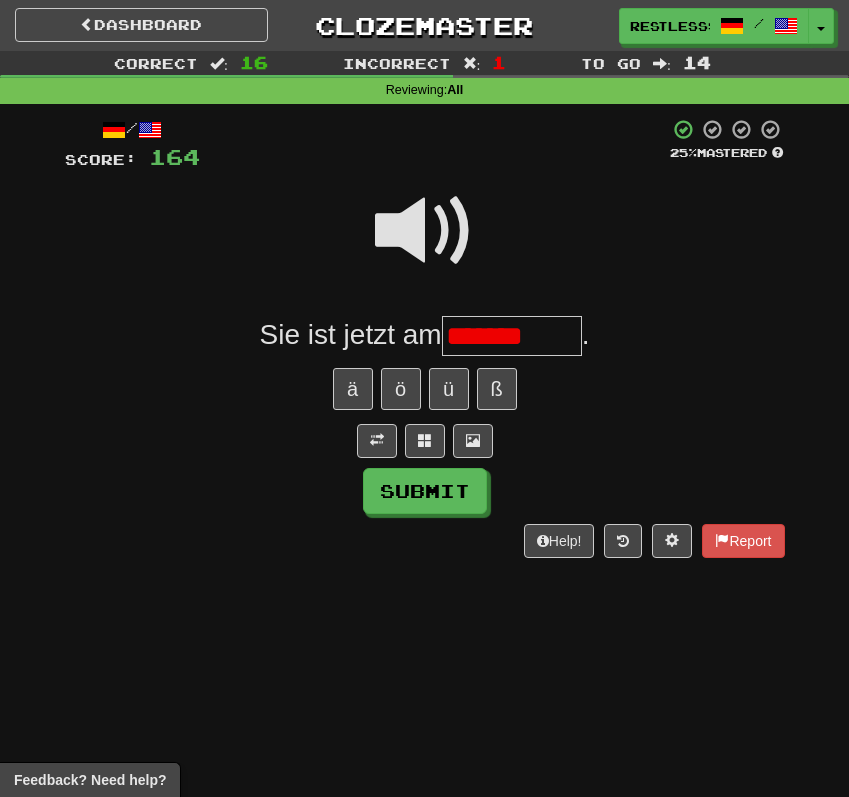 click at bounding box center [425, 231] 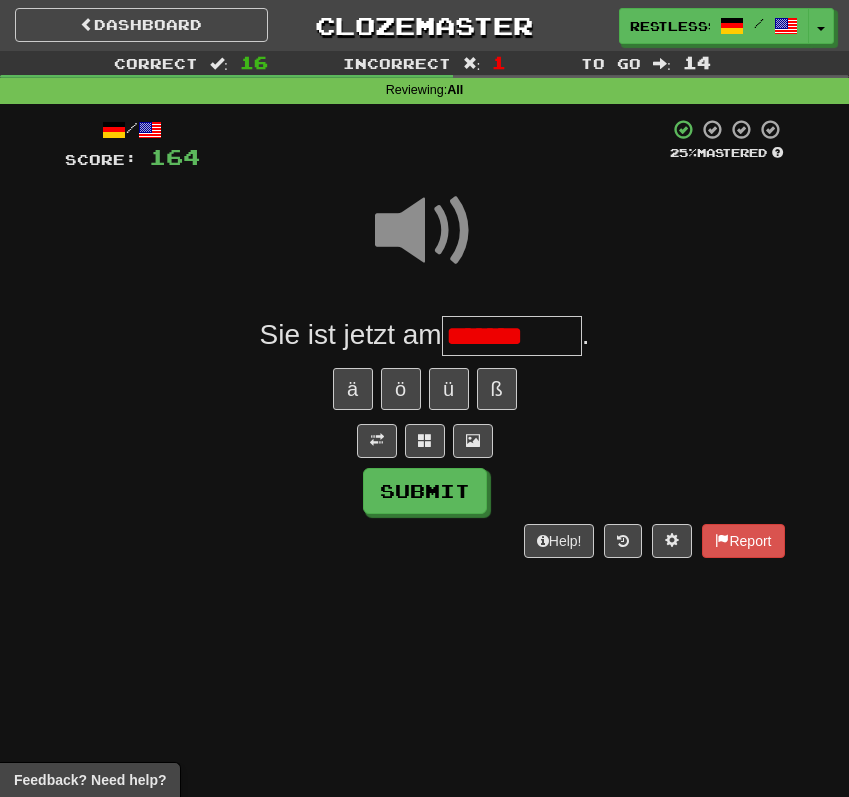 click on "*******" at bounding box center (512, 336) 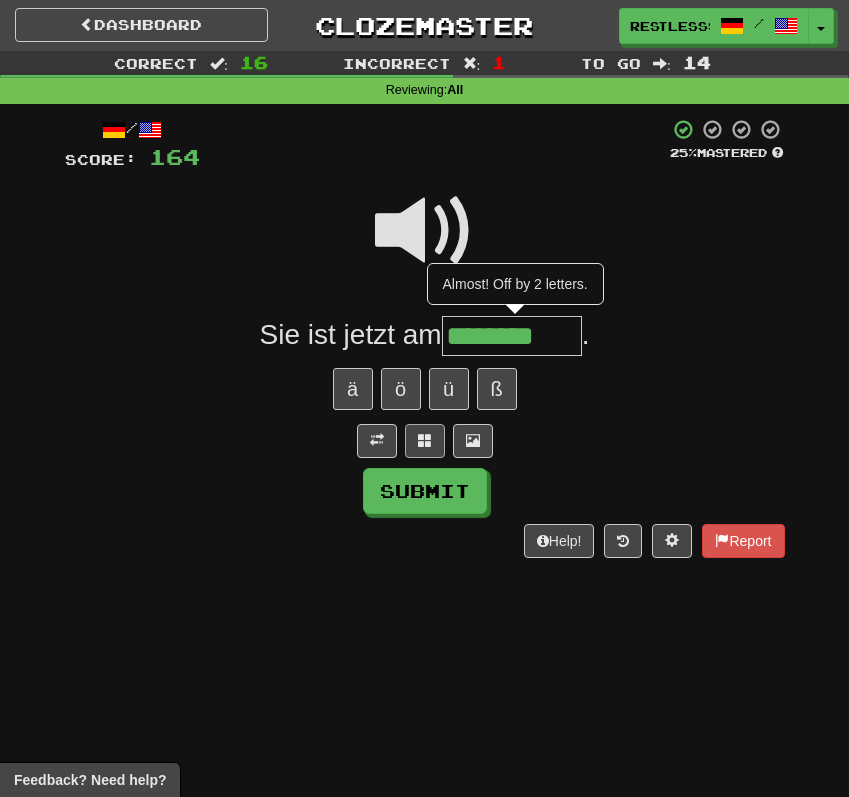 type on "********" 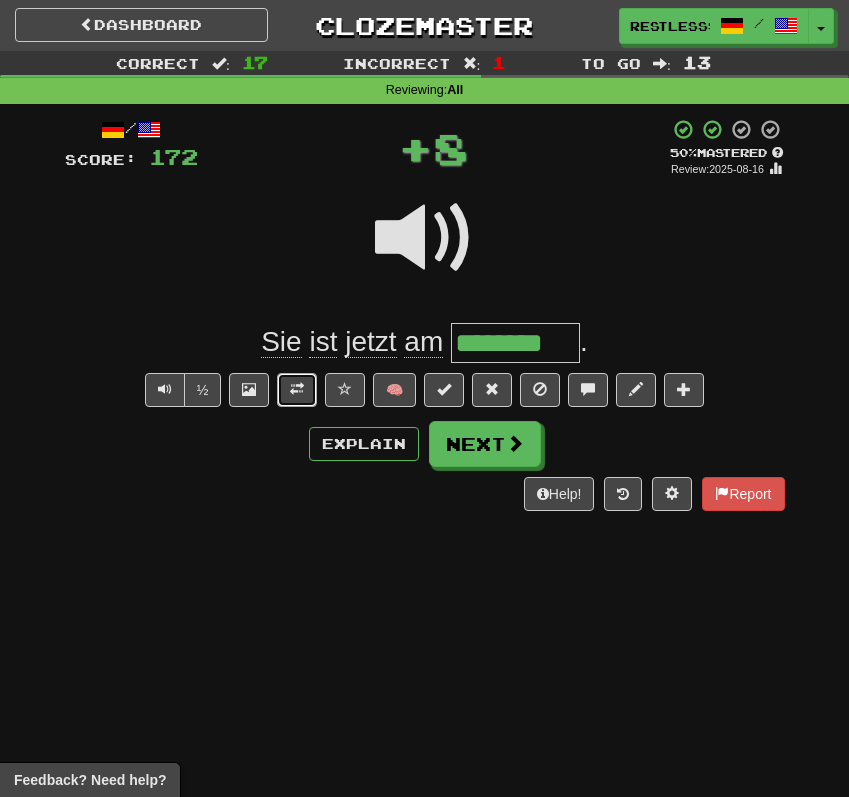 click at bounding box center [297, 389] 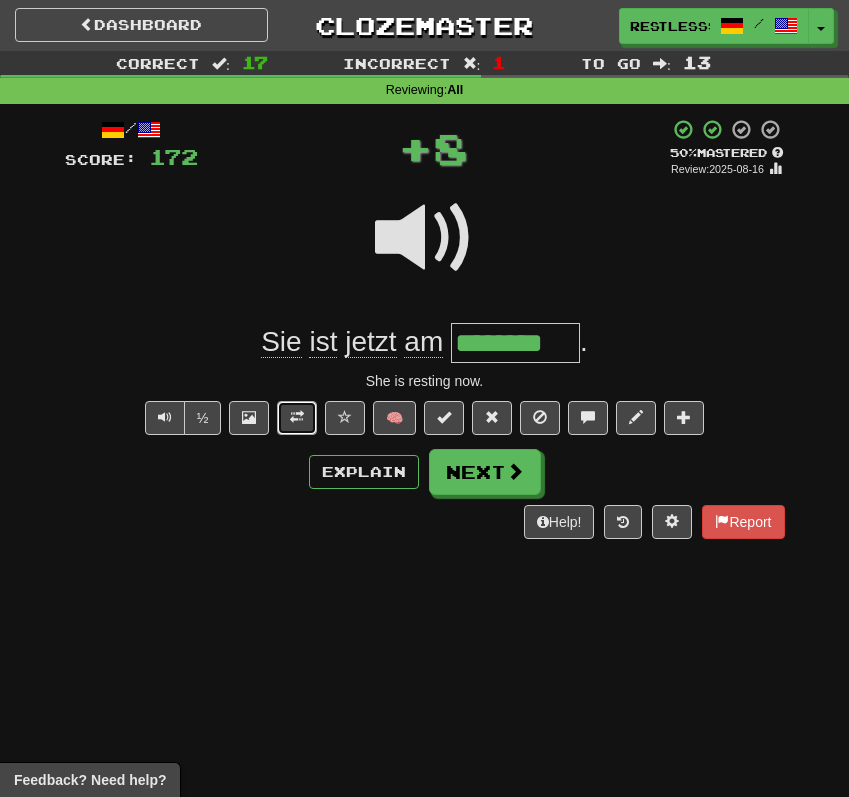 click at bounding box center [297, 417] 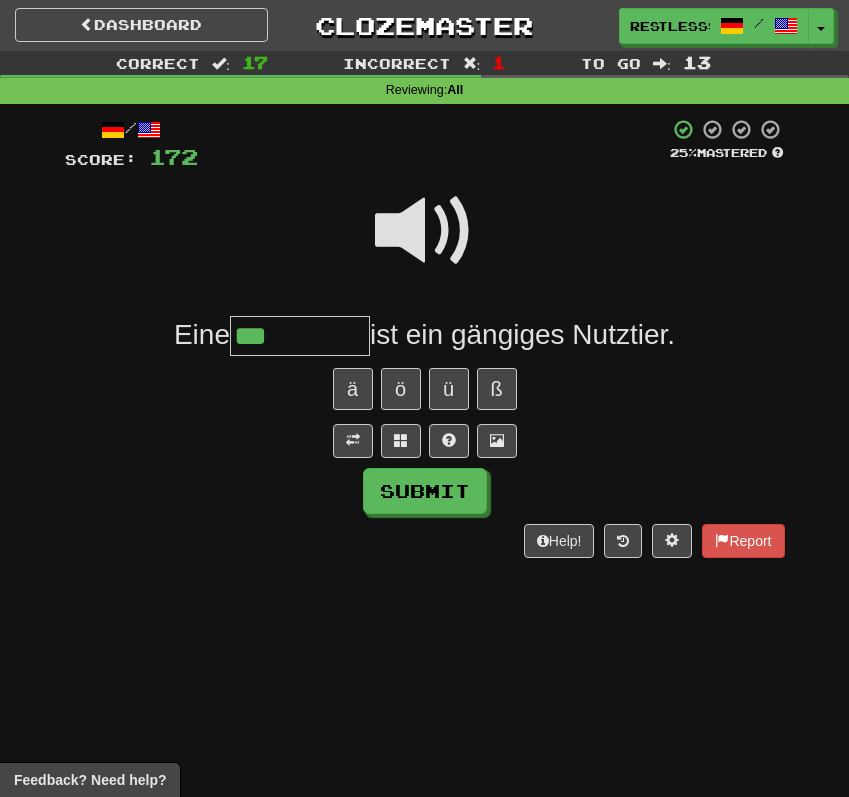 type on "***" 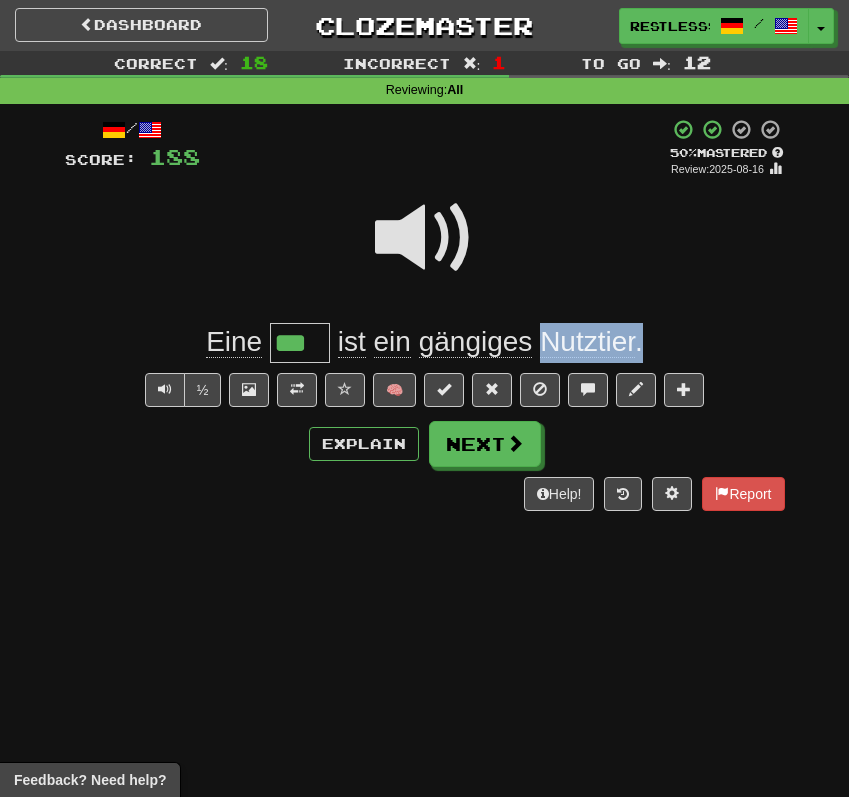 drag, startPoint x: 548, startPoint y: 345, endPoint x: 640, endPoint y: 343, distance: 92.021736 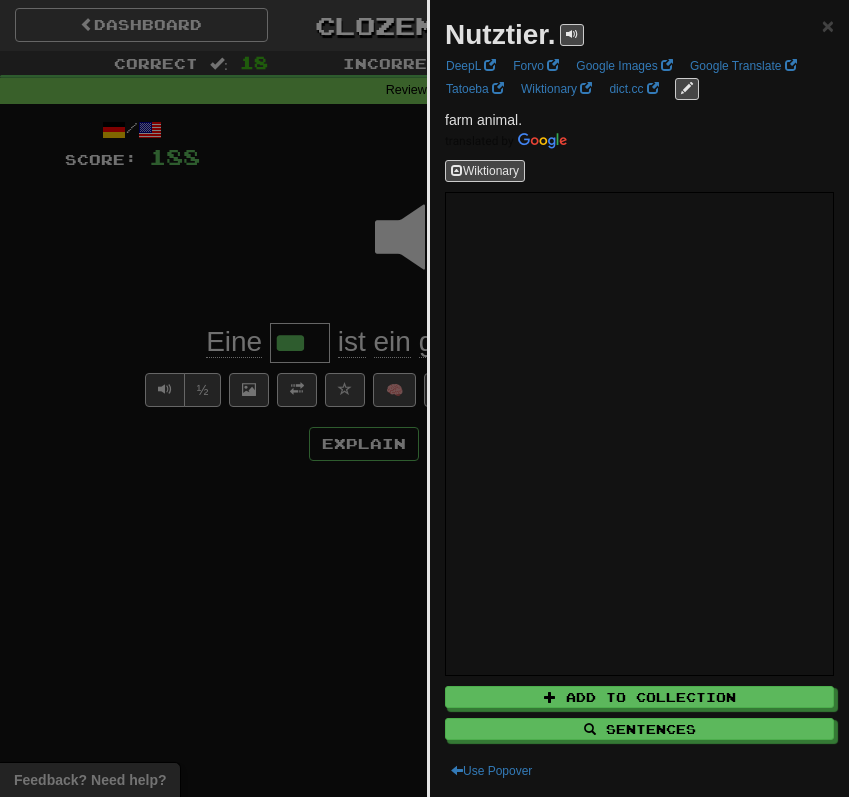 click at bounding box center (424, 398) 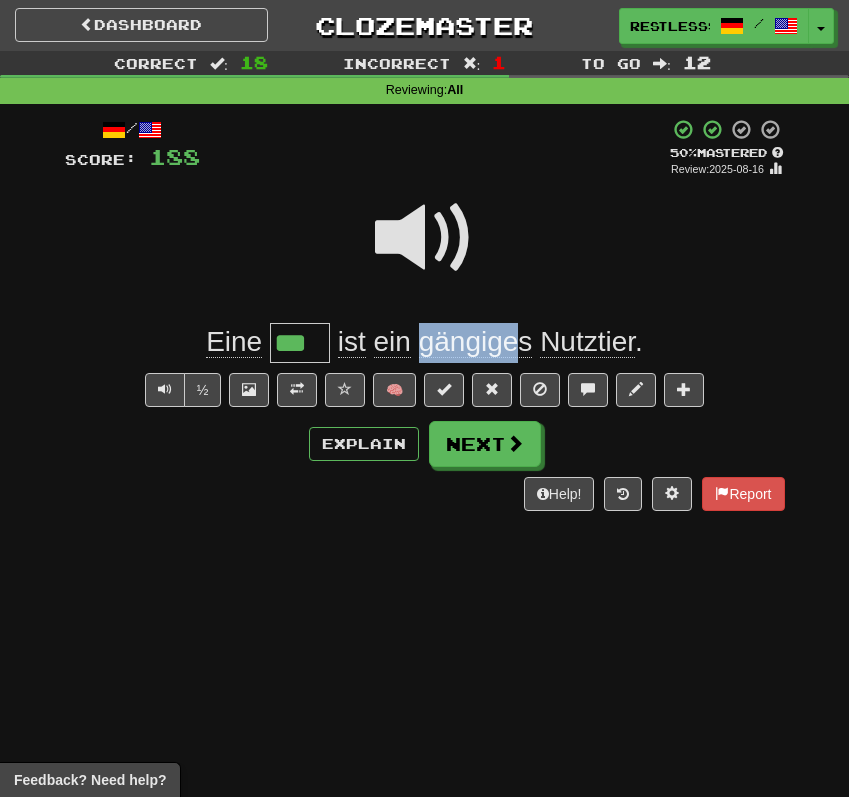 drag, startPoint x: 419, startPoint y: 355, endPoint x: 521, endPoint y: 355, distance: 102 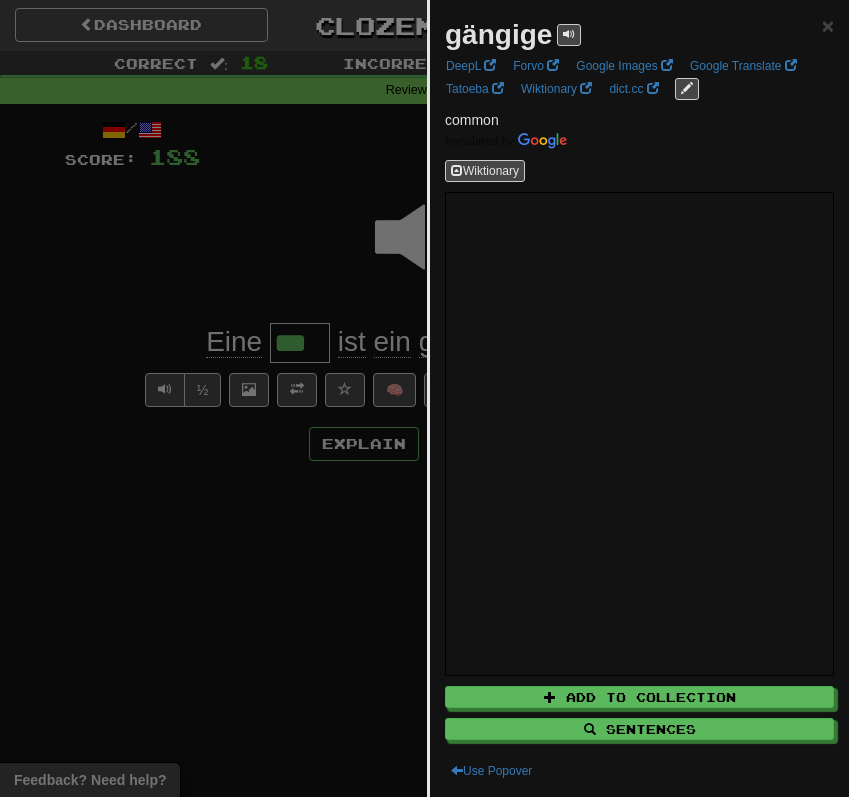 click at bounding box center [424, 398] 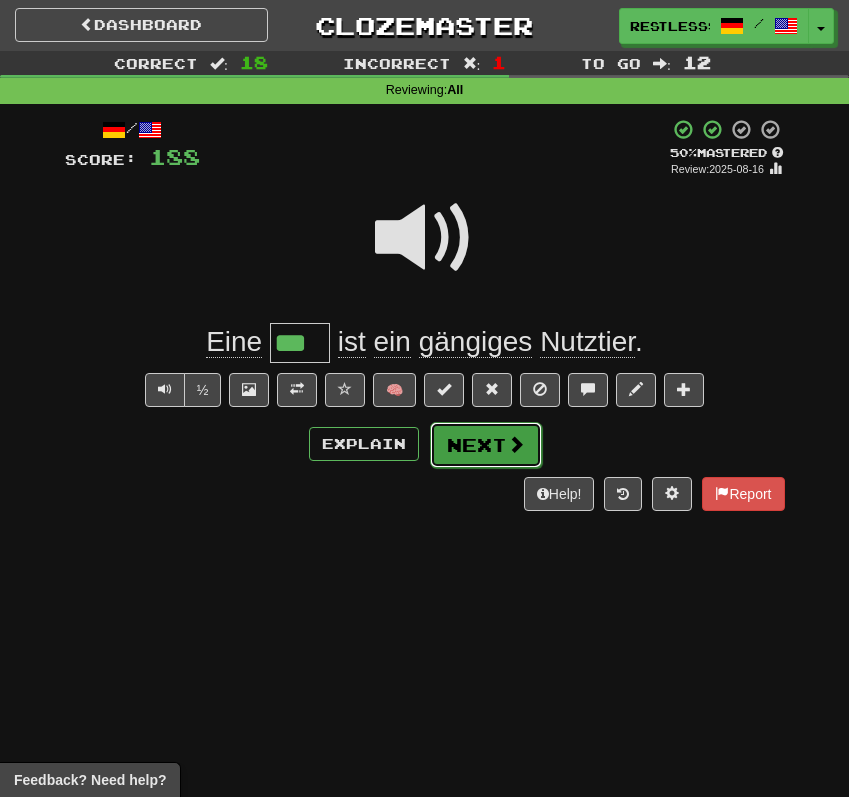 click on "Next" at bounding box center (486, 445) 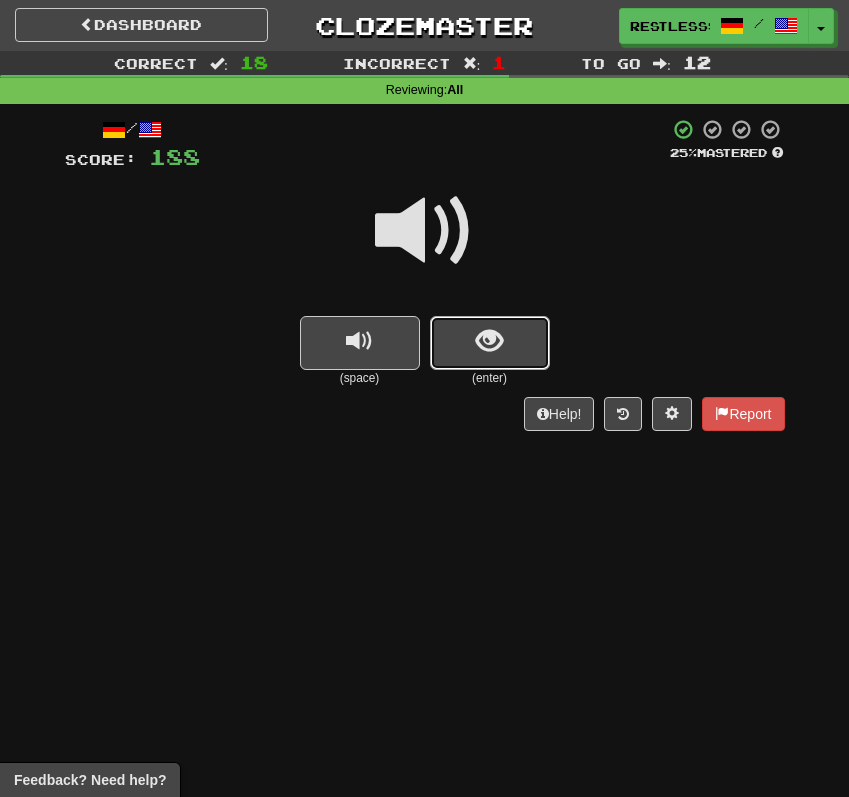 click at bounding box center (489, 341) 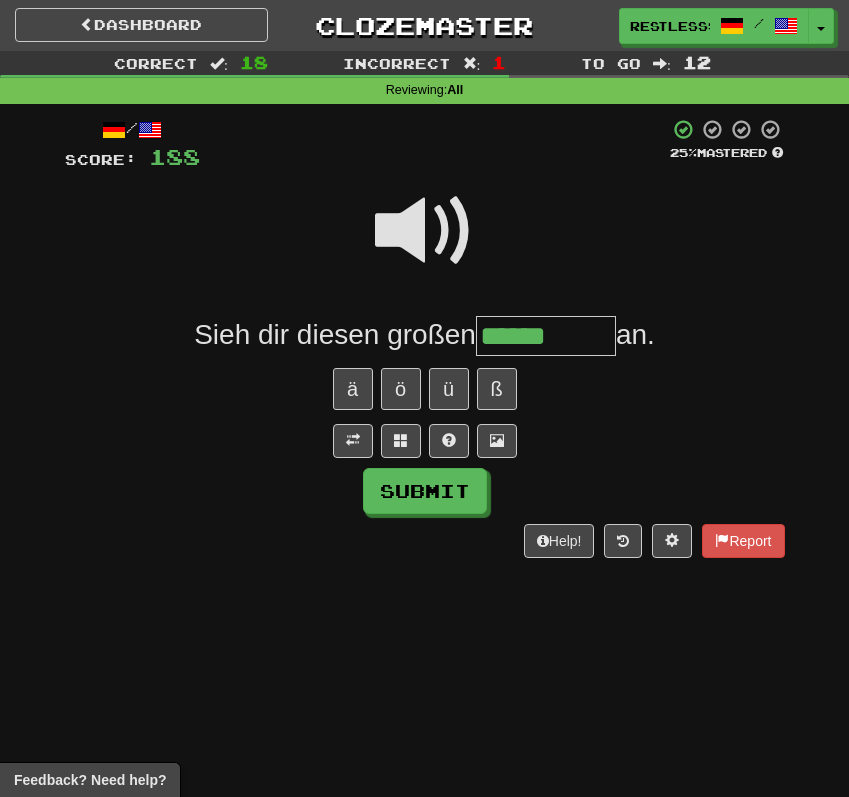 type on "******" 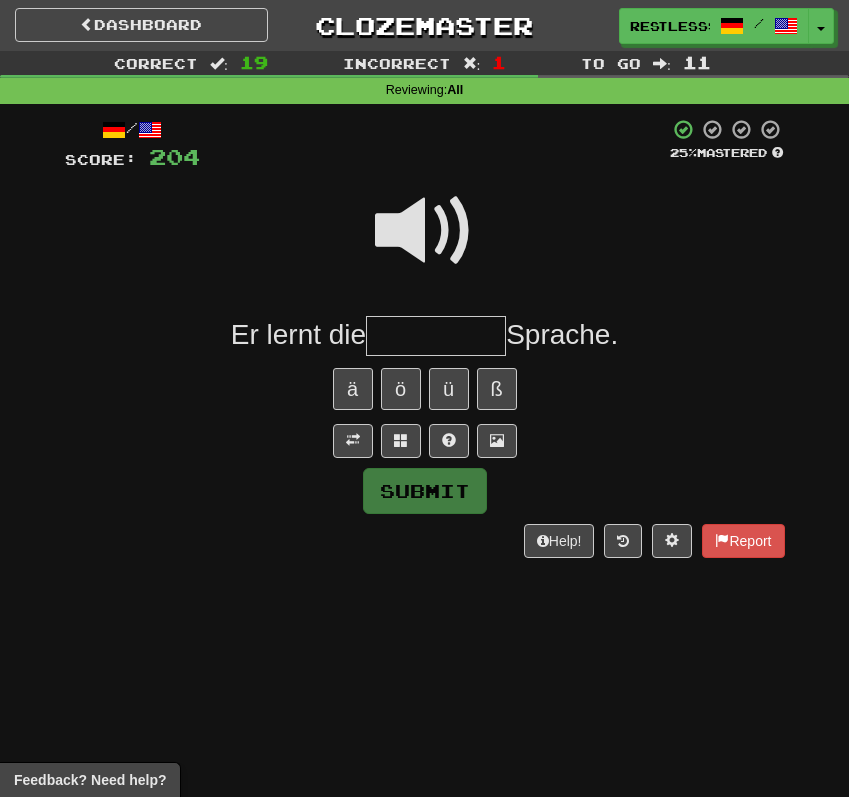click at bounding box center [425, 231] 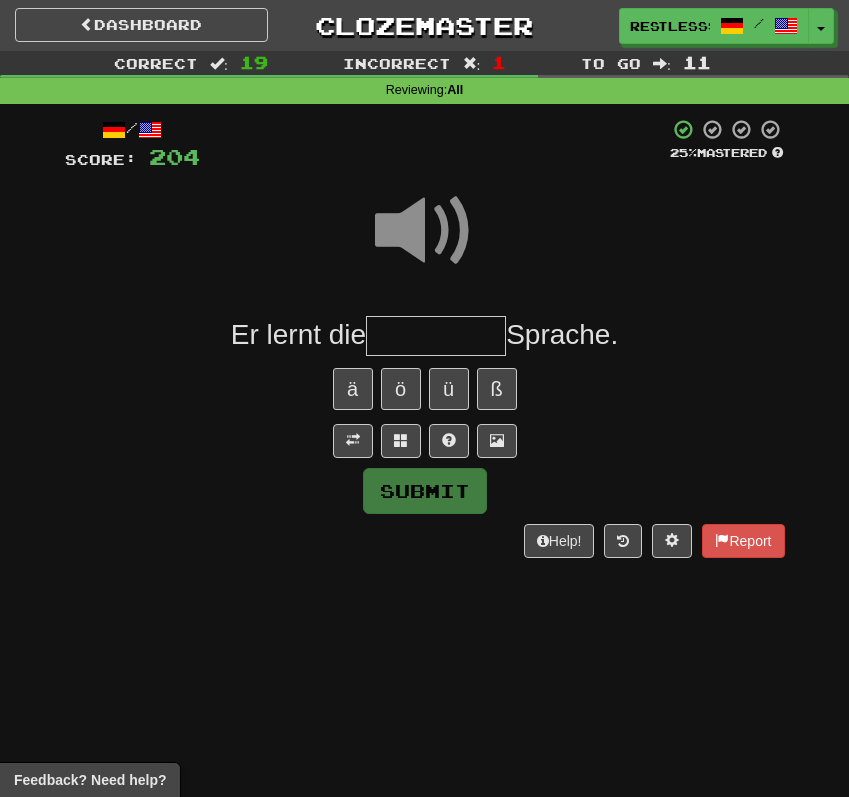 click at bounding box center [436, 336] 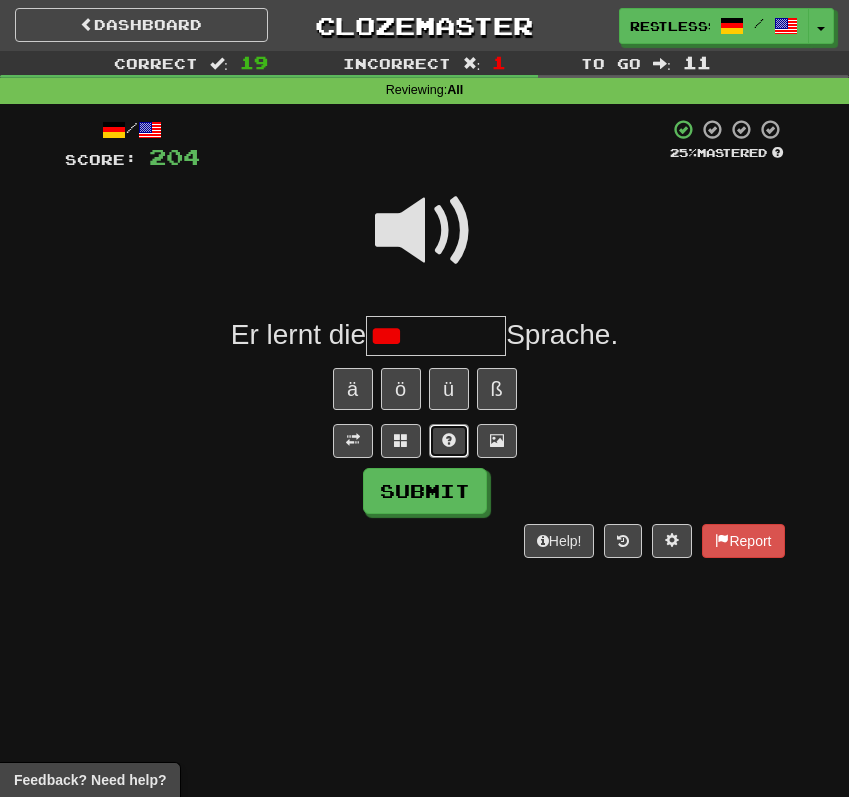 click at bounding box center (449, 441) 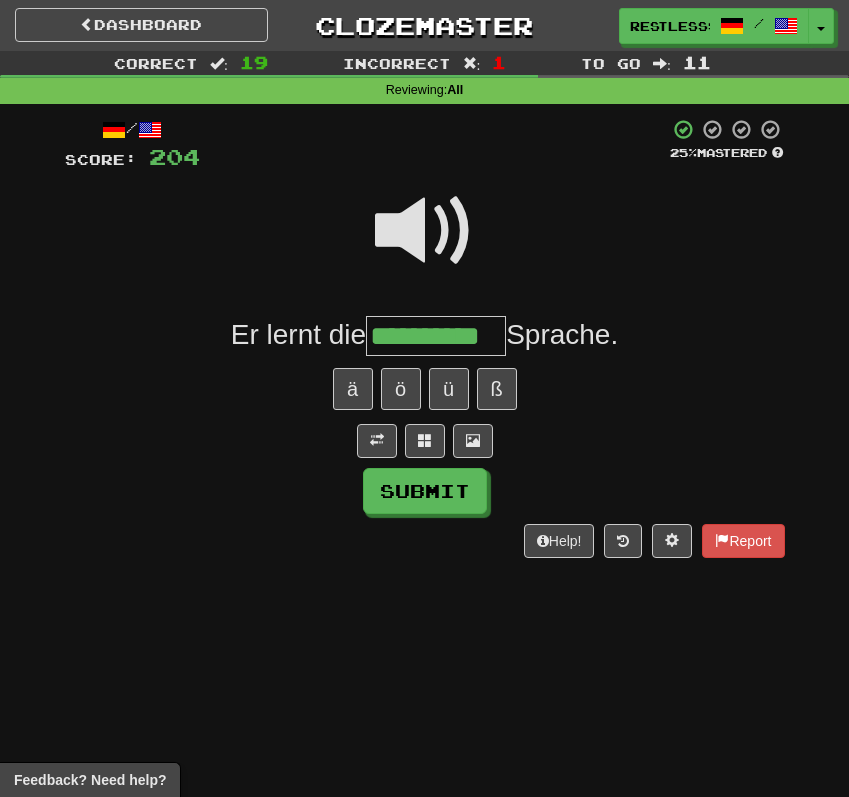 scroll, scrollTop: 0, scrollLeft: 5, axis: horizontal 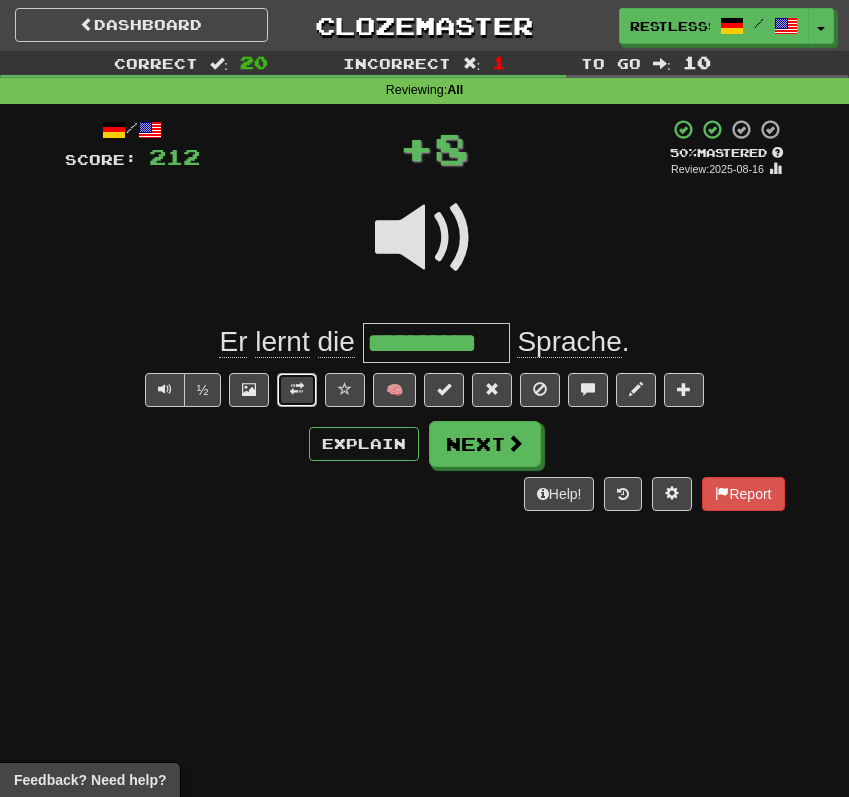 click at bounding box center (297, 390) 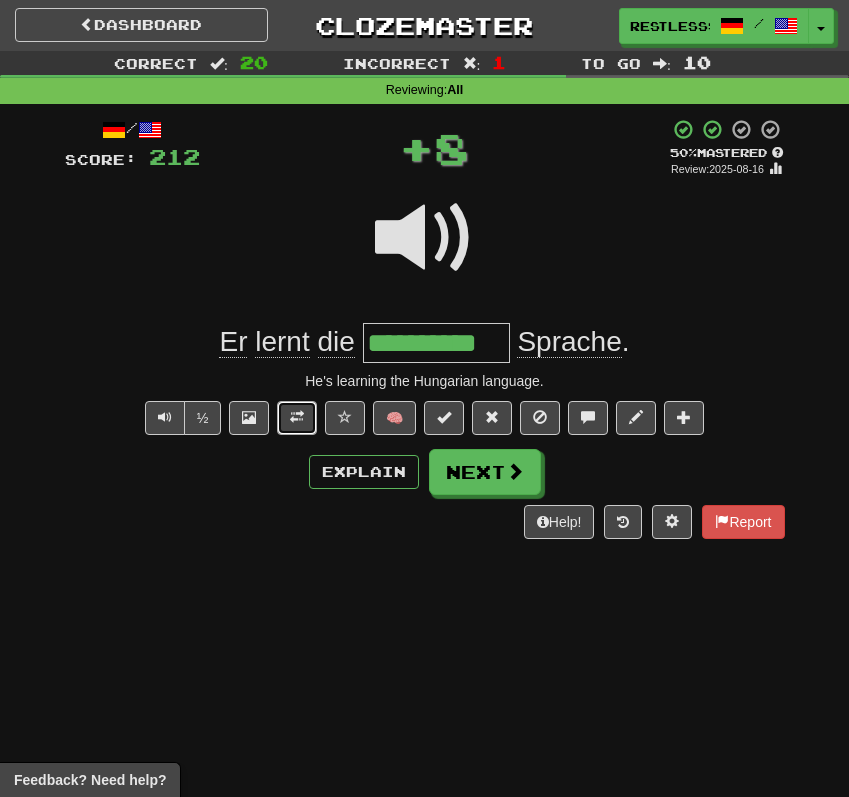 click at bounding box center [297, 418] 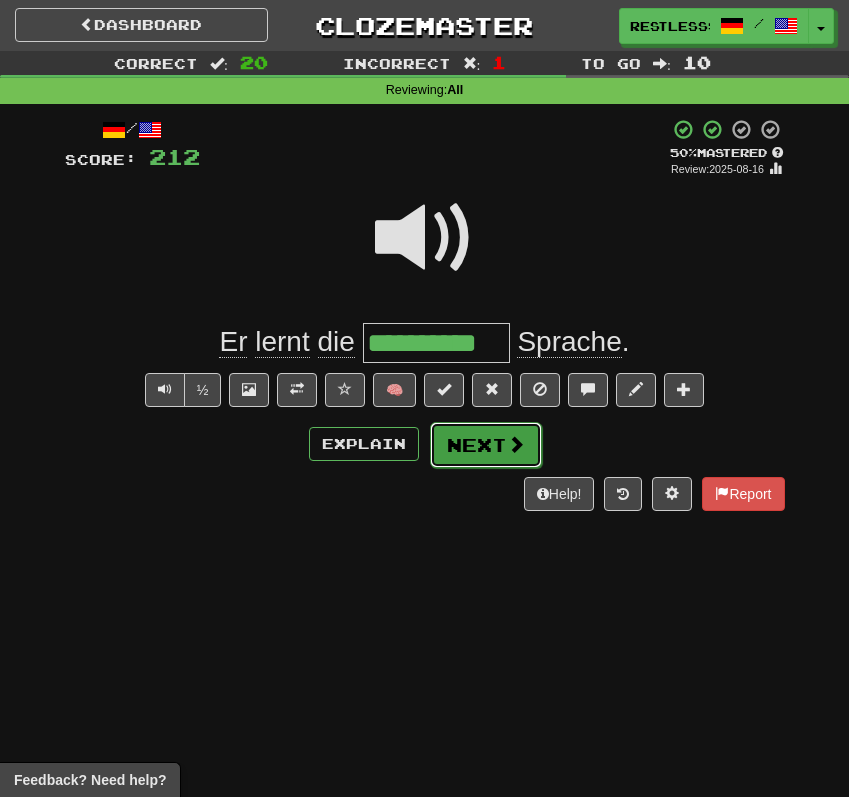 click on "Next" at bounding box center [486, 445] 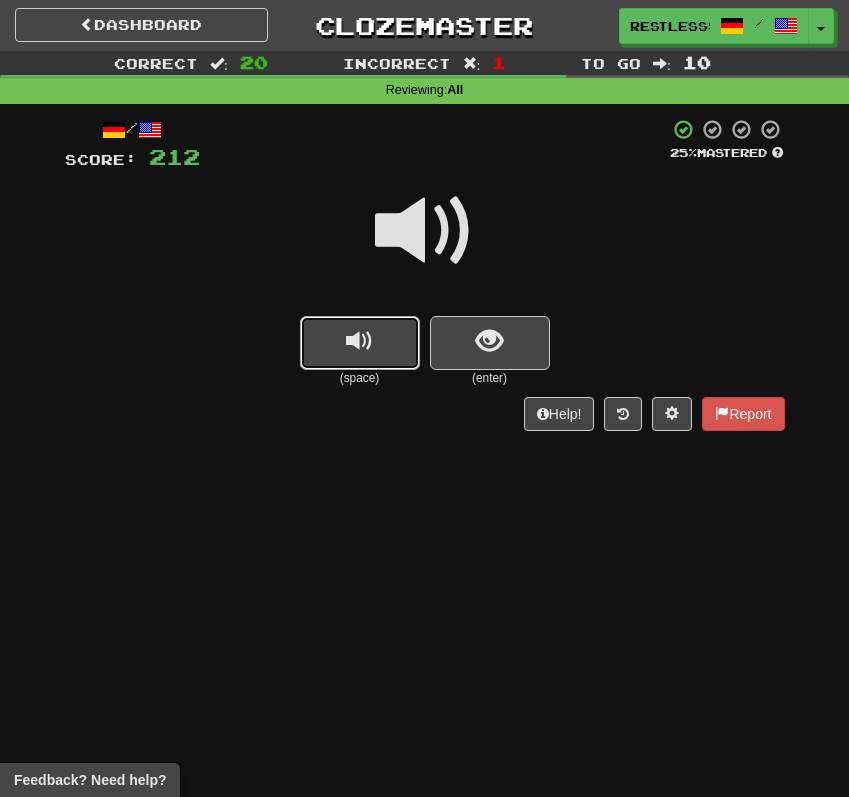 click at bounding box center [360, 343] 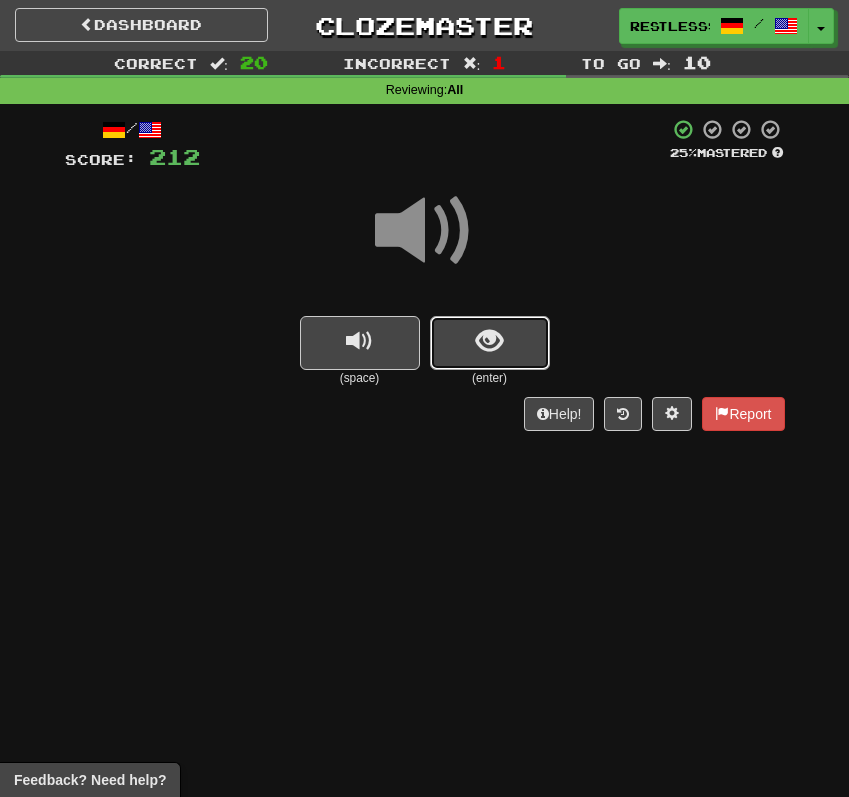click at bounding box center (490, 343) 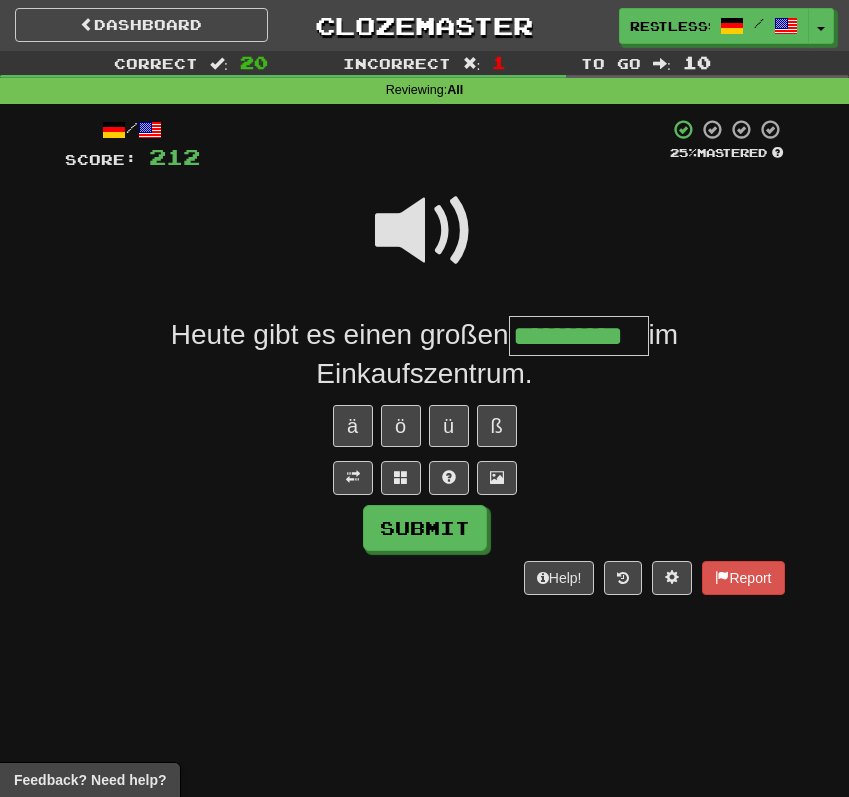 scroll, scrollTop: 0, scrollLeft: 4, axis: horizontal 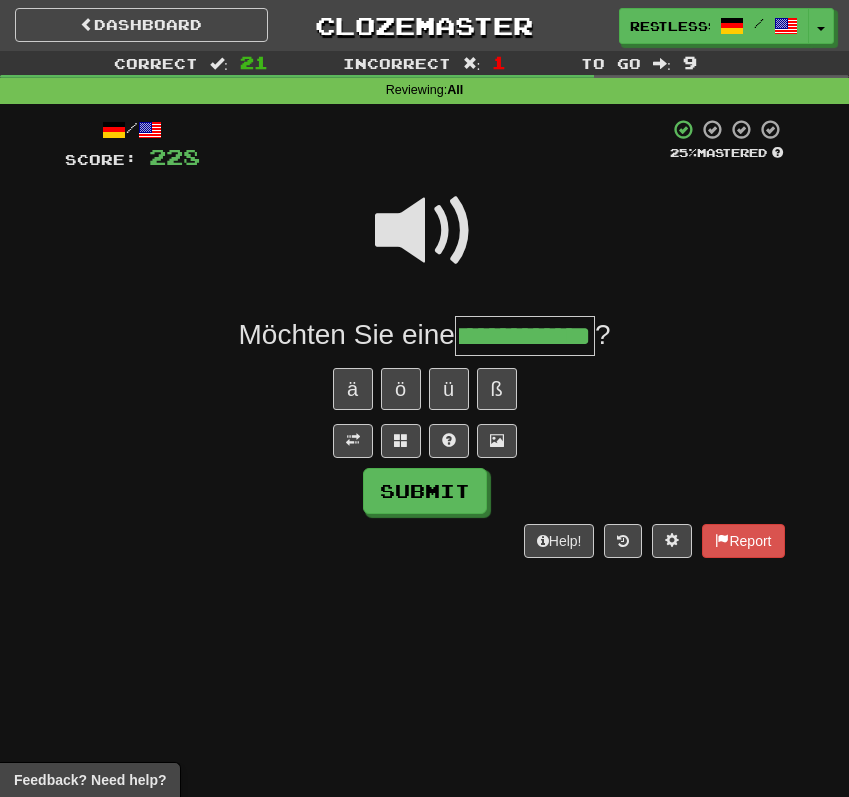 type on "**********" 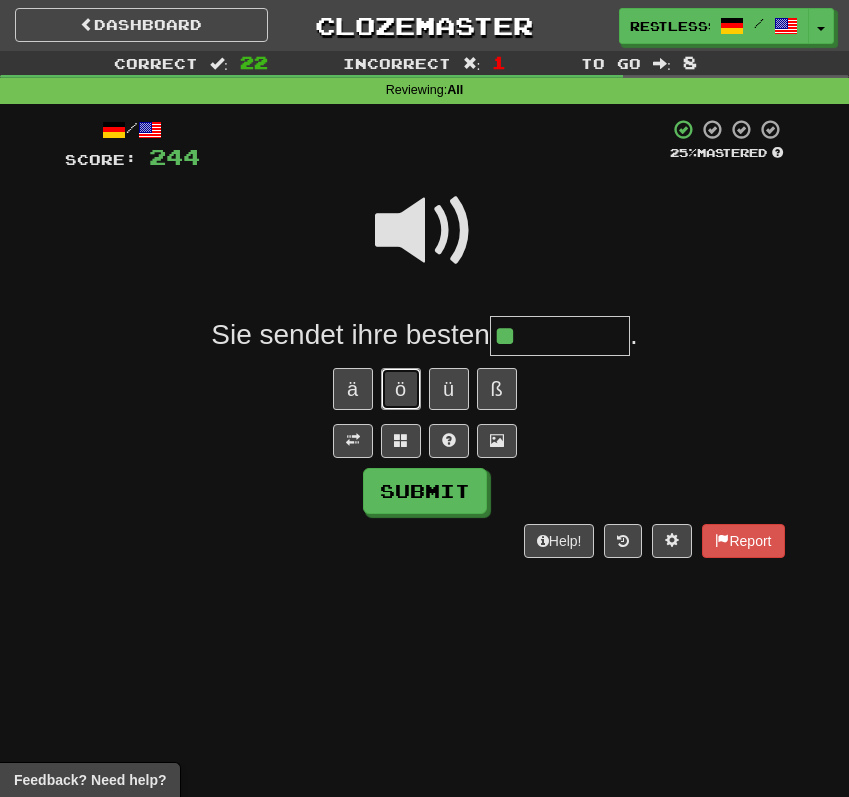 click on "ö" at bounding box center (401, 389) 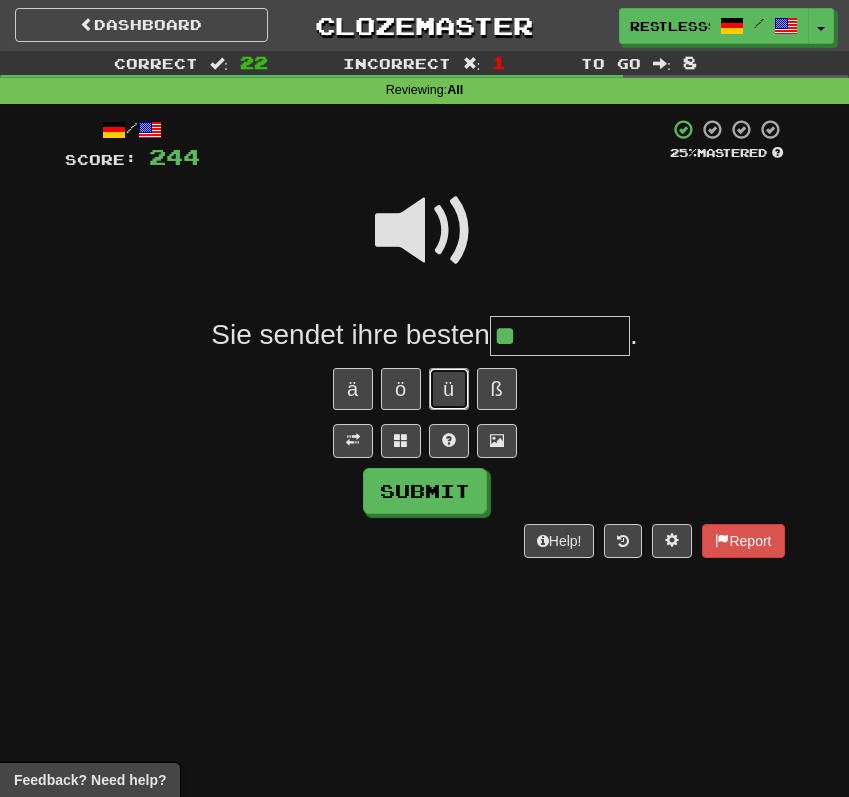 click on "ü" at bounding box center (449, 389) 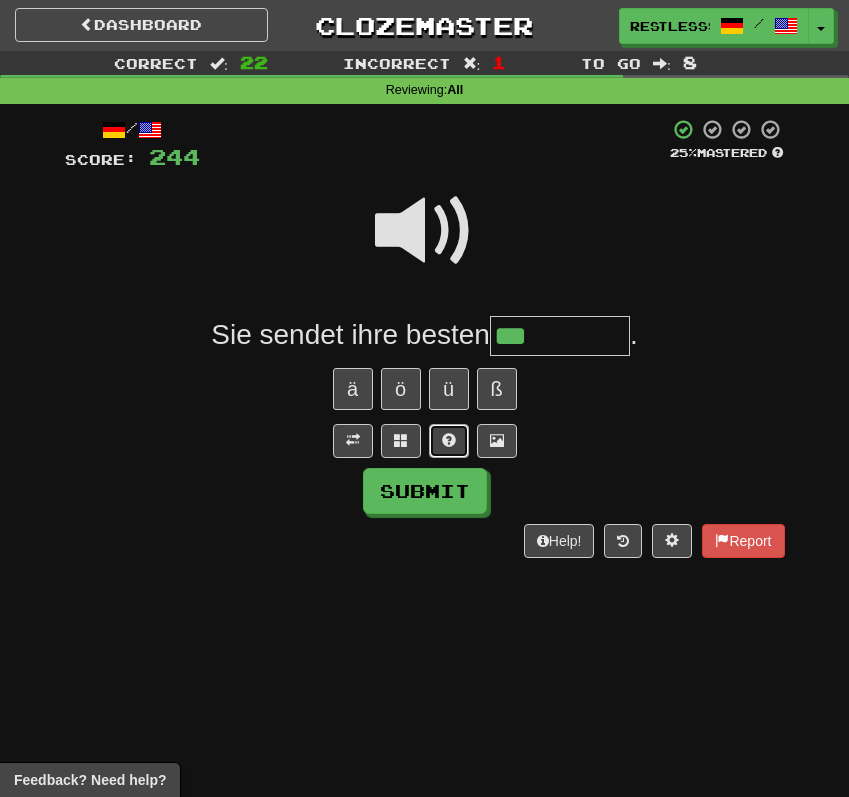 click at bounding box center [449, 440] 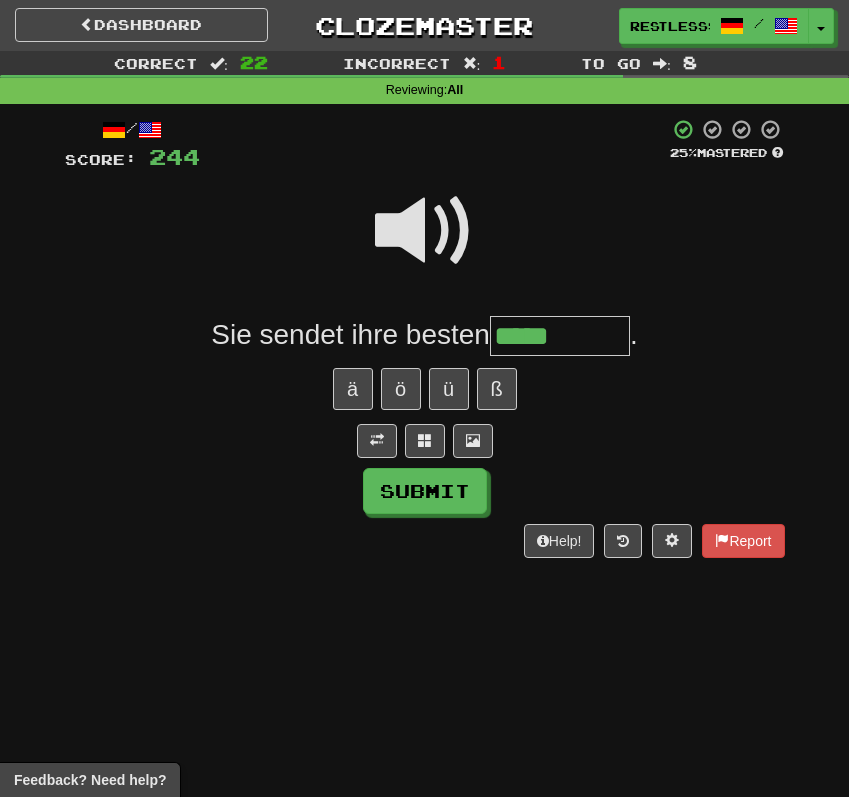 type on "*****" 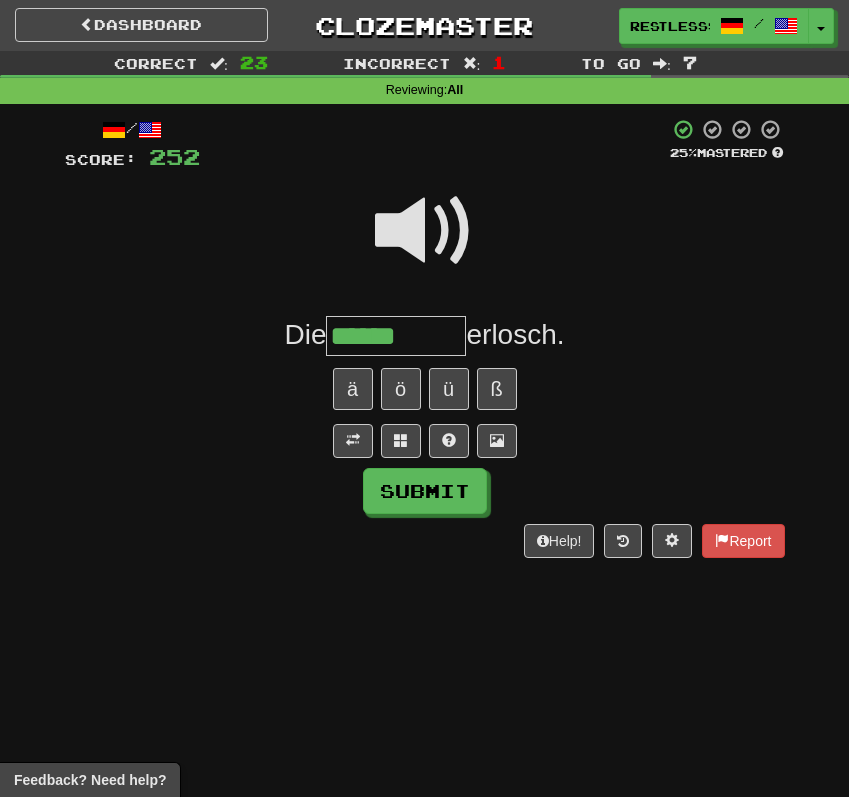 type on "******" 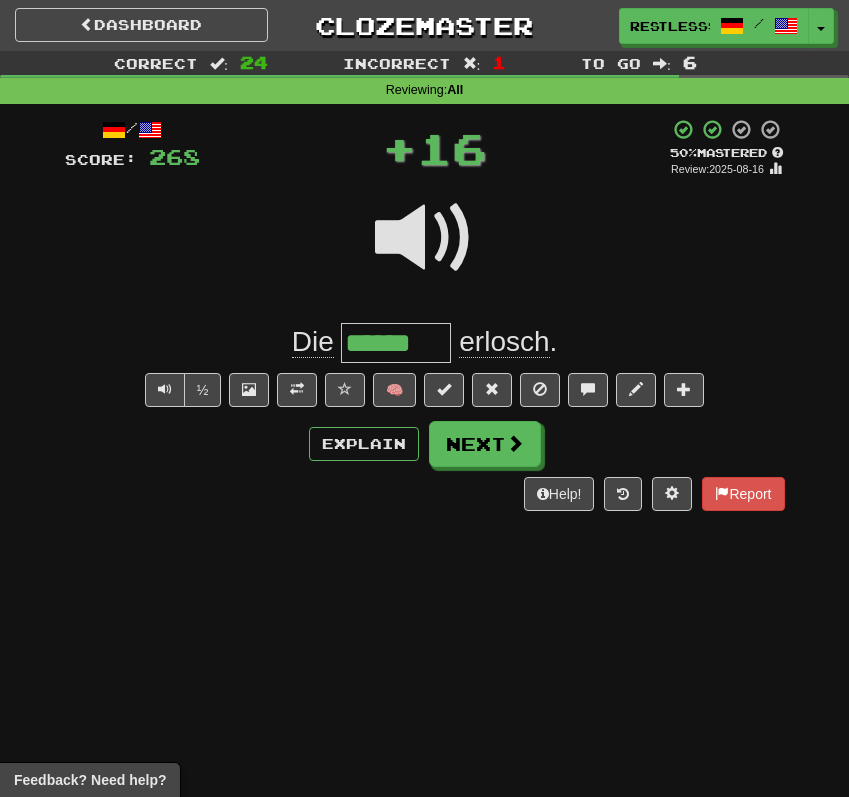 click on "erlosch" at bounding box center (504, 342) 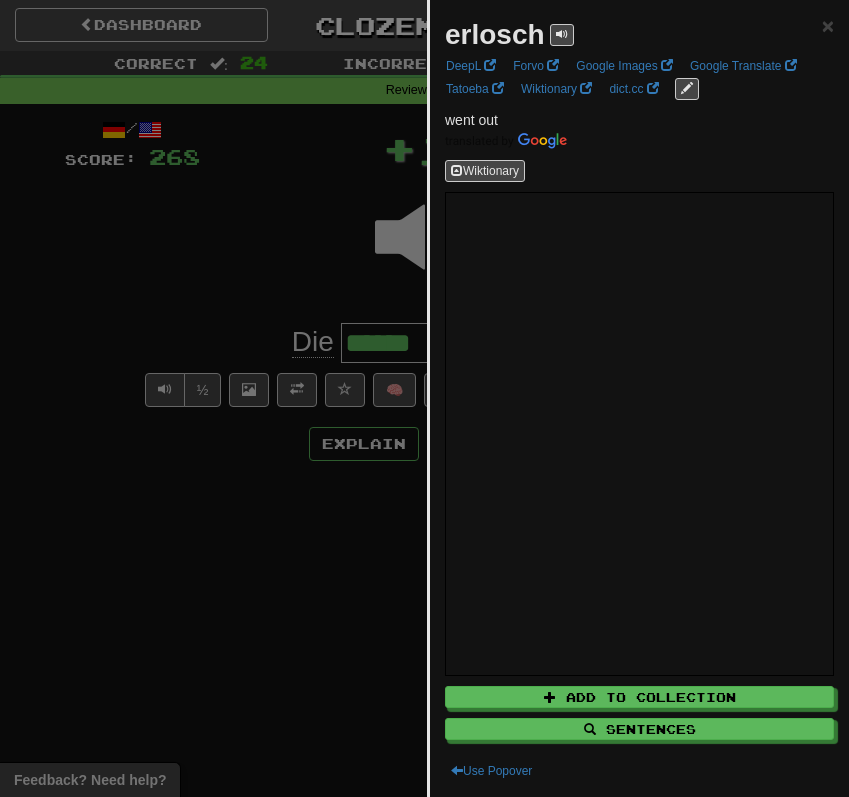 click at bounding box center (424, 398) 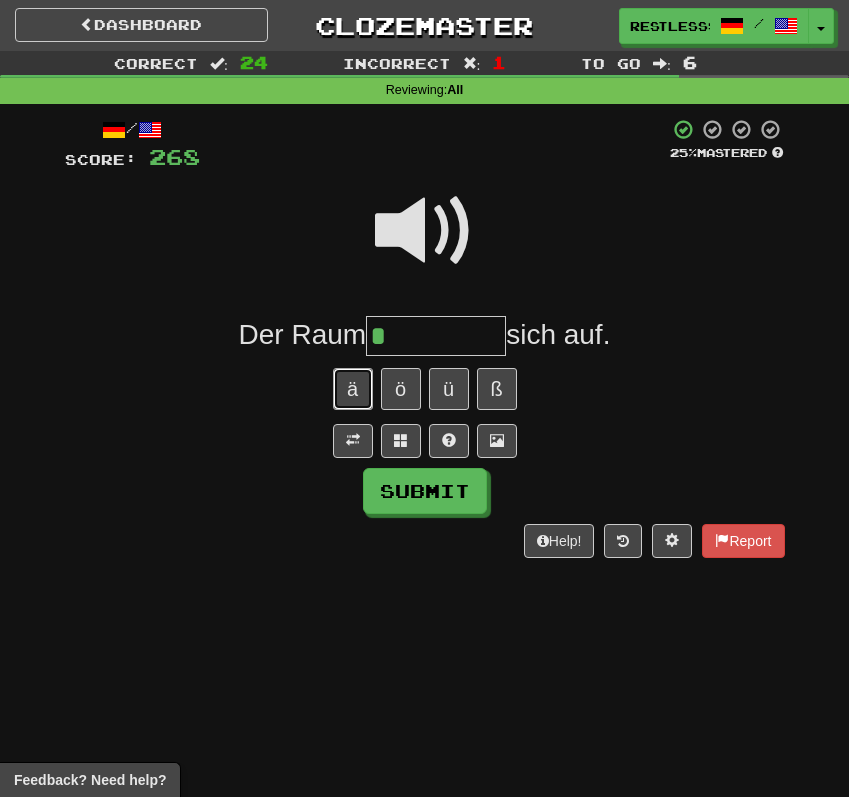 click on "ä" at bounding box center [353, 389] 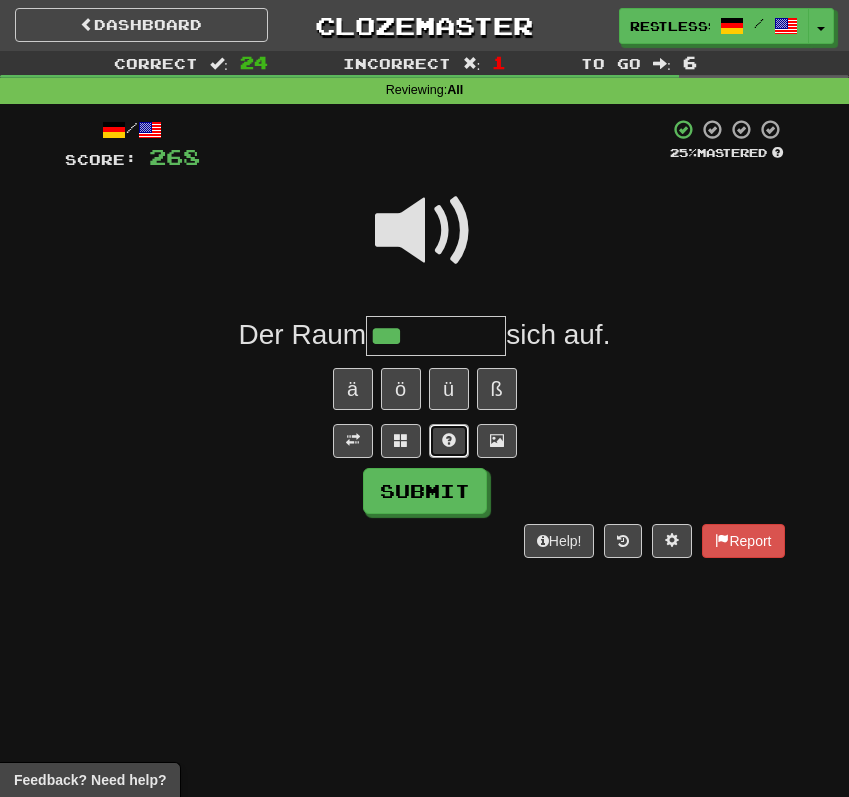 click at bounding box center (449, 440) 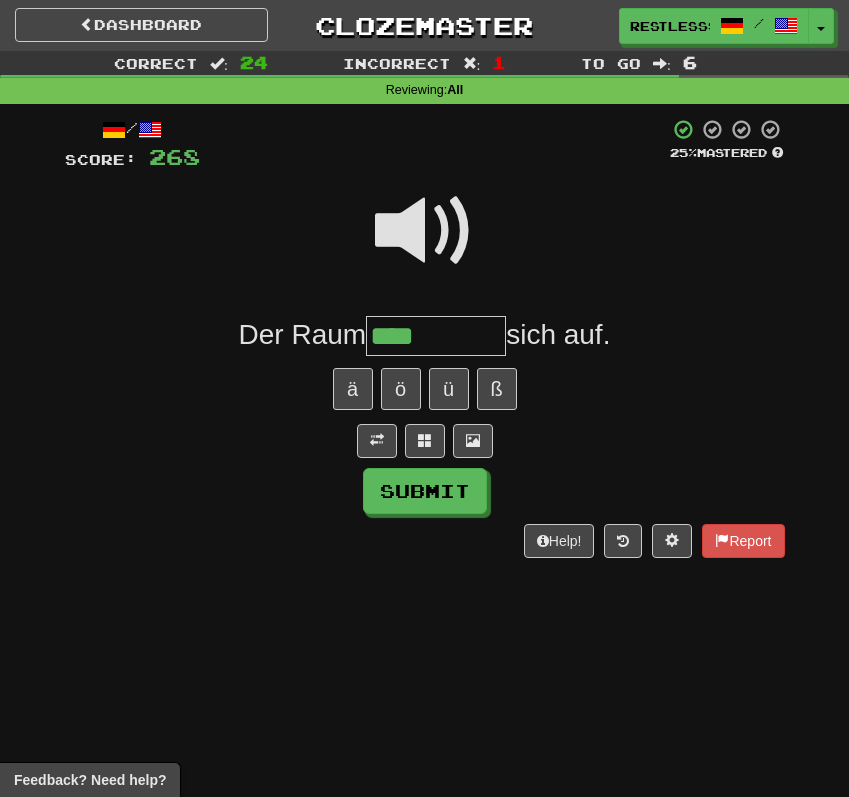 click at bounding box center (425, 231) 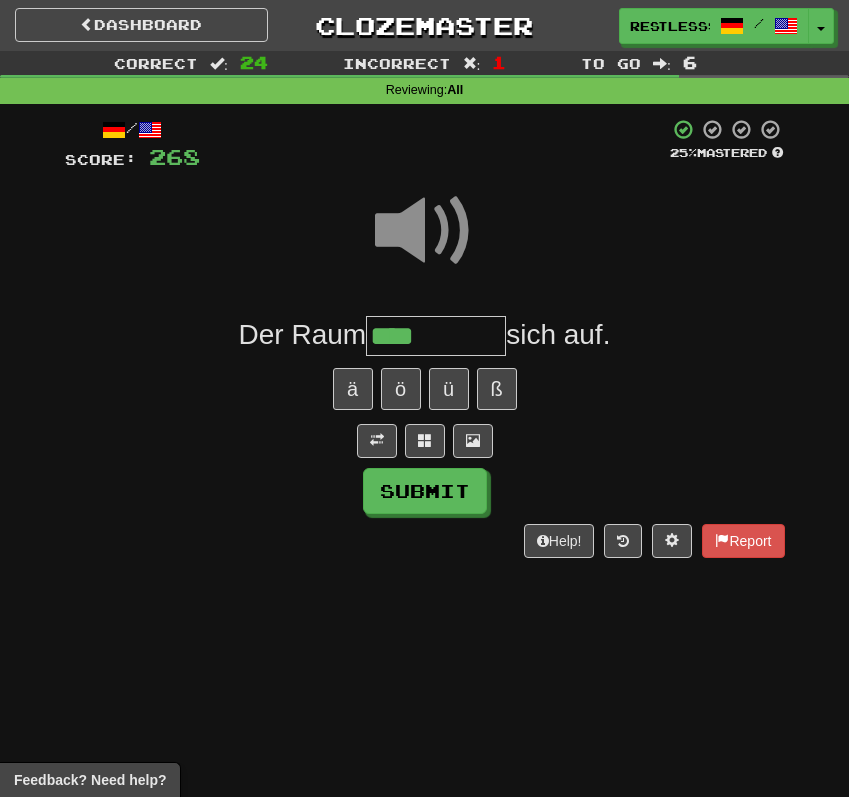 click on "****" at bounding box center [436, 336] 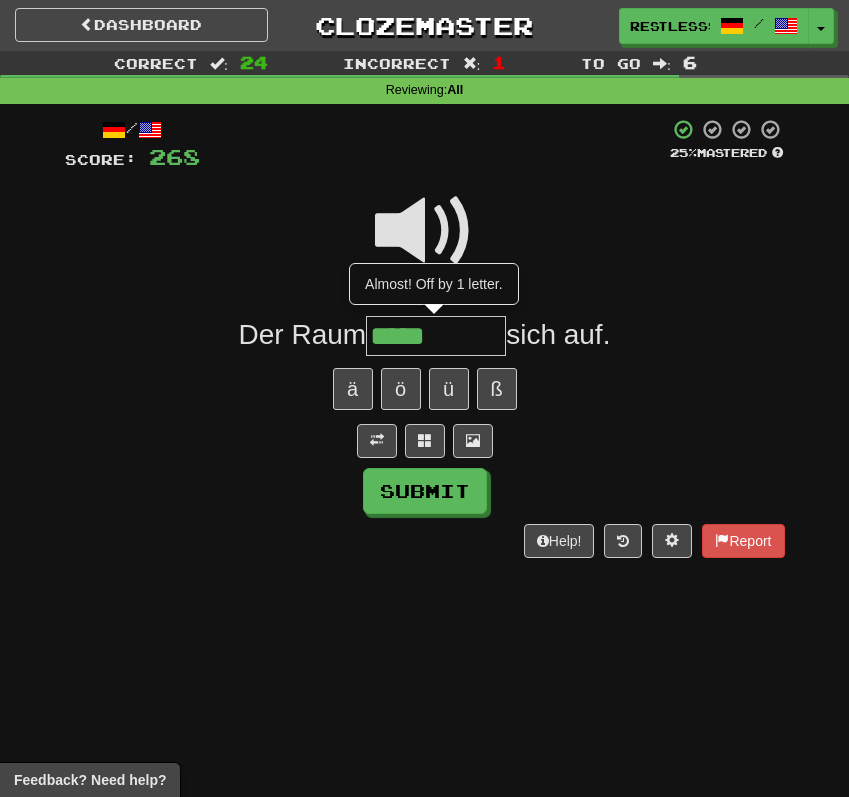 type on "*****" 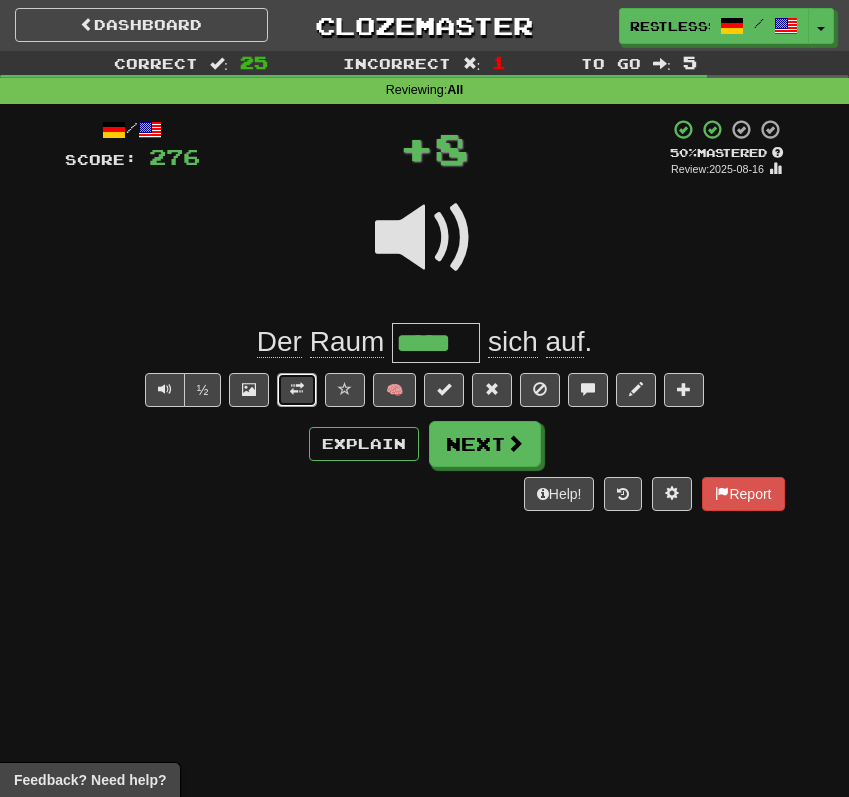 click at bounding box center (297, 390) 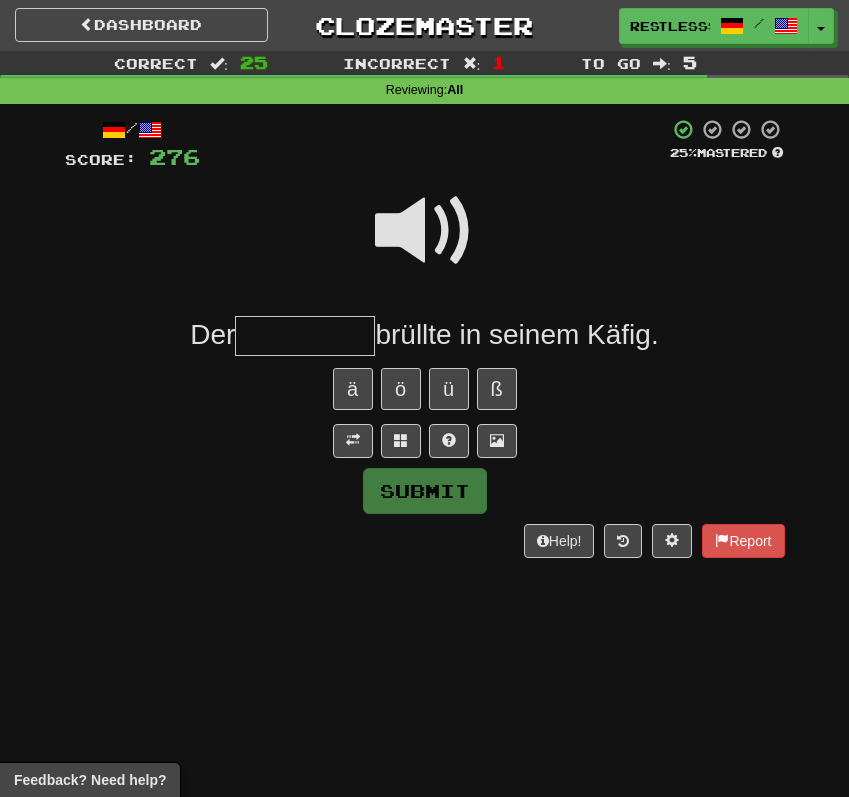 click at bounding box center (425, 244) 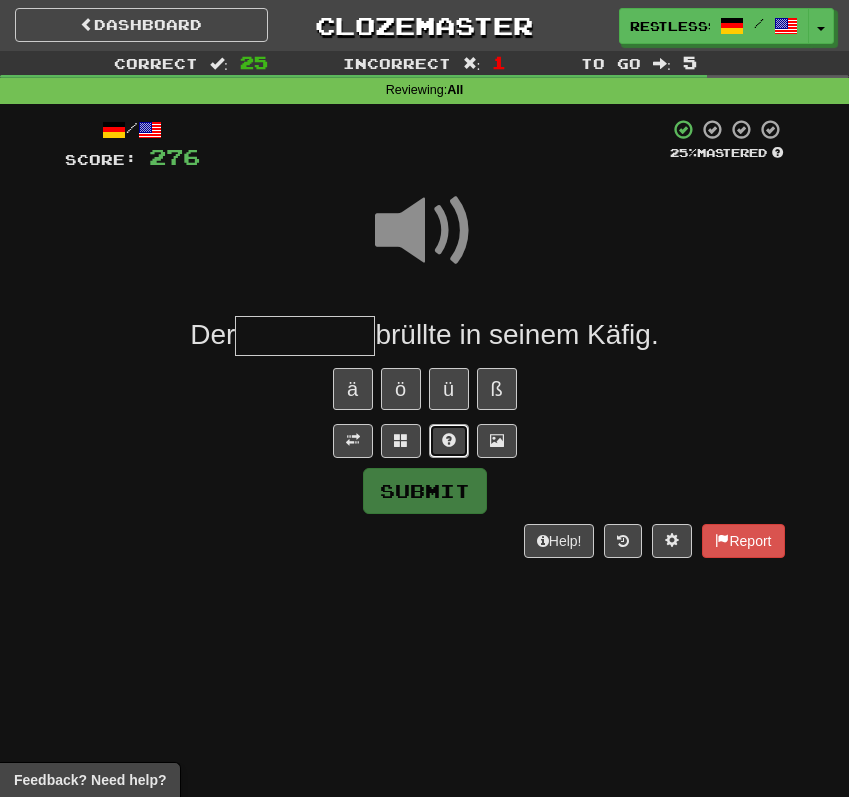 click at bounding box center (449, 440) 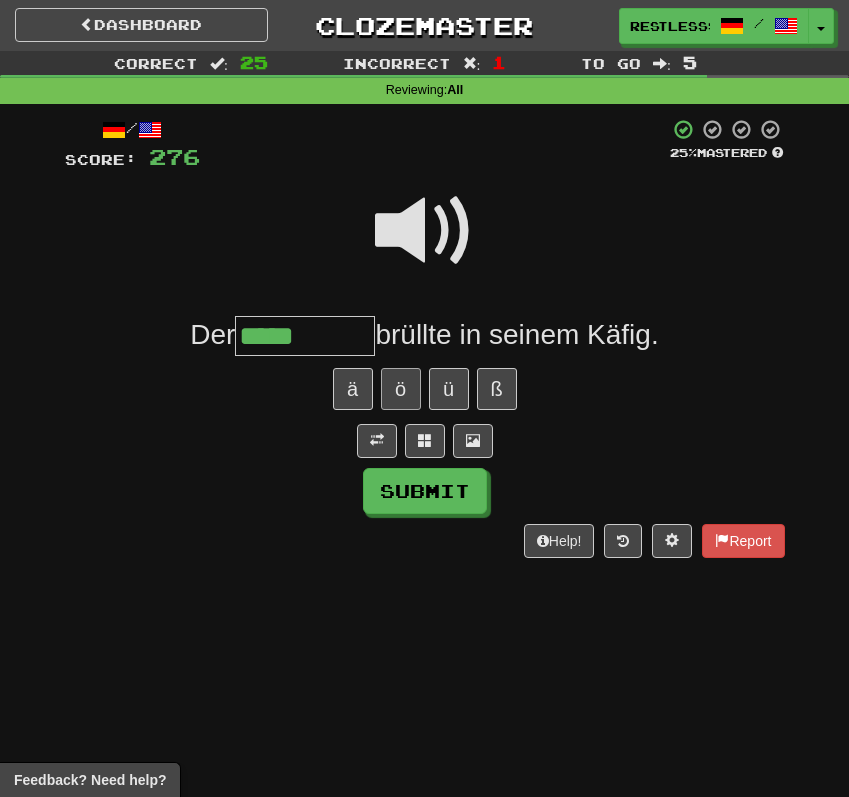 type on "*****" 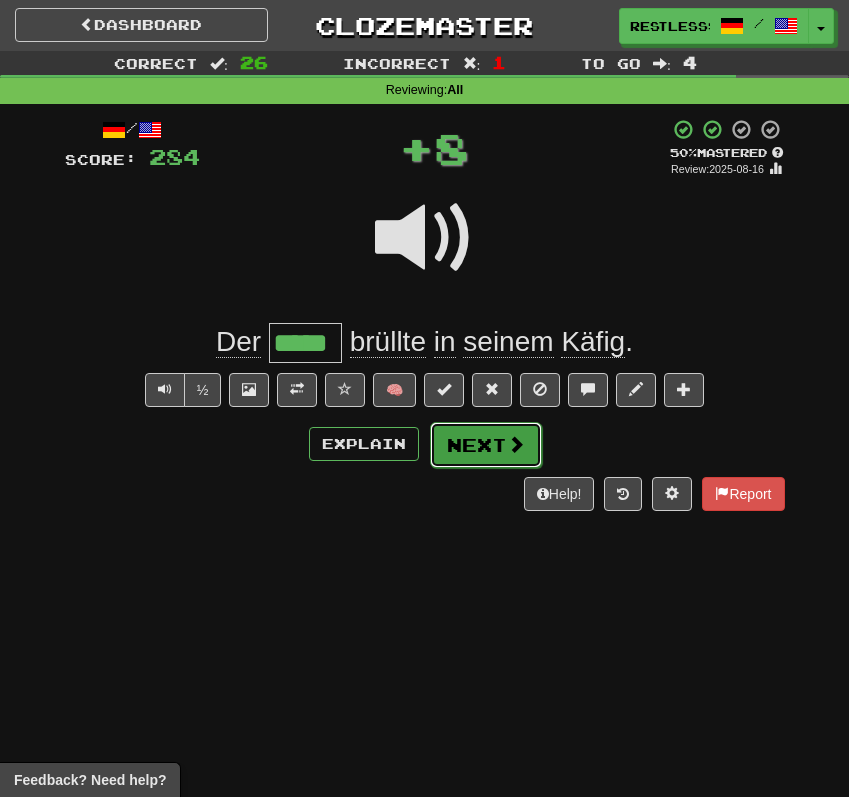 click on "Next" at bounding box center [486, 445] 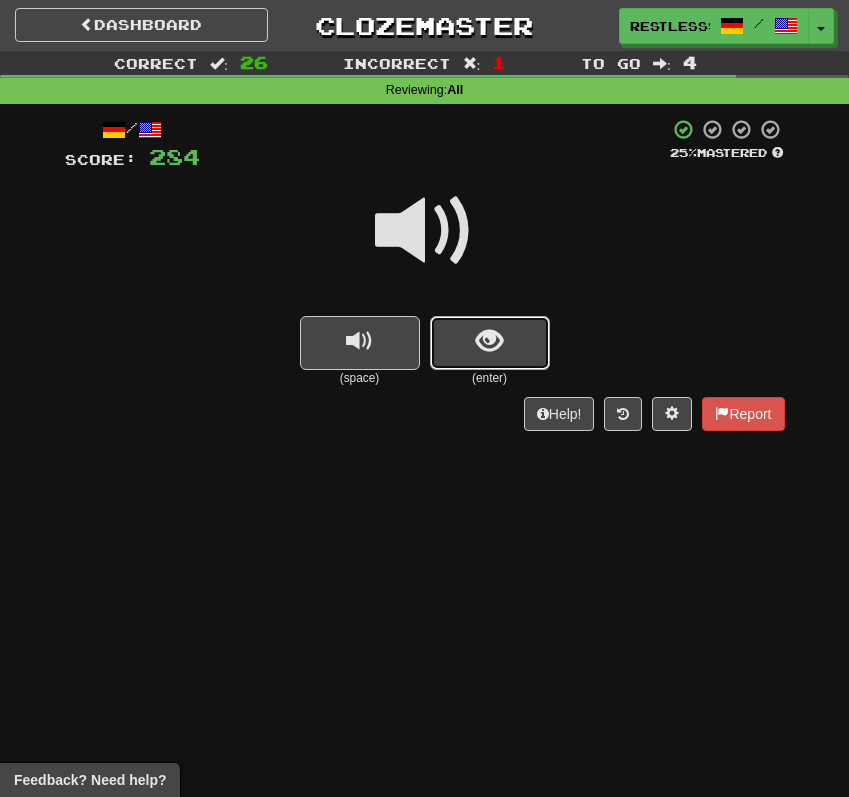 click at bounding box center (489, 341) 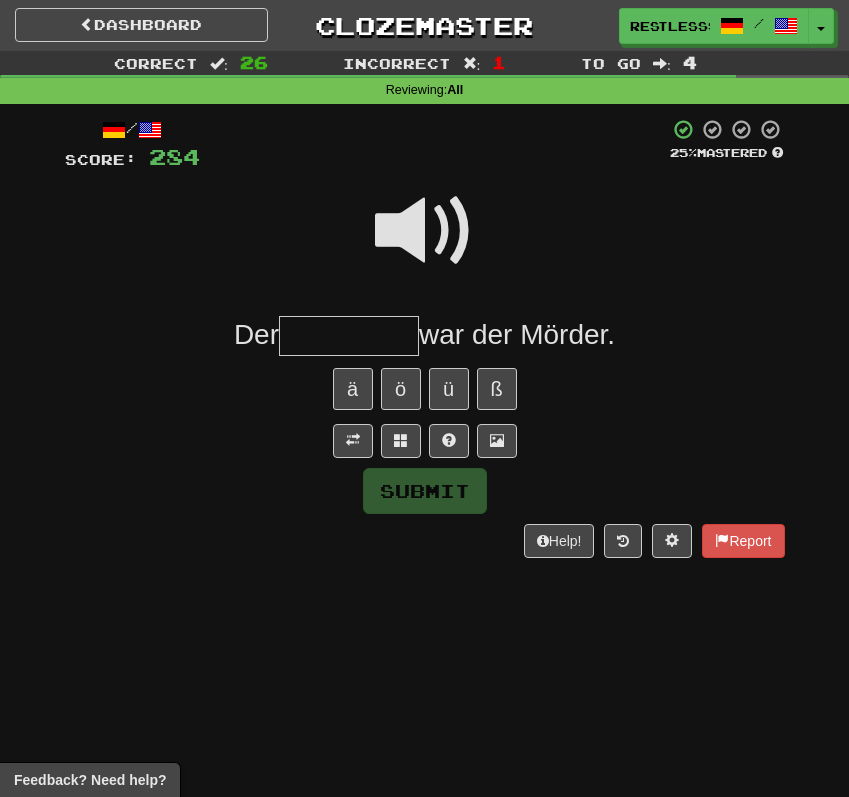 click at bounding box center (425, 231) 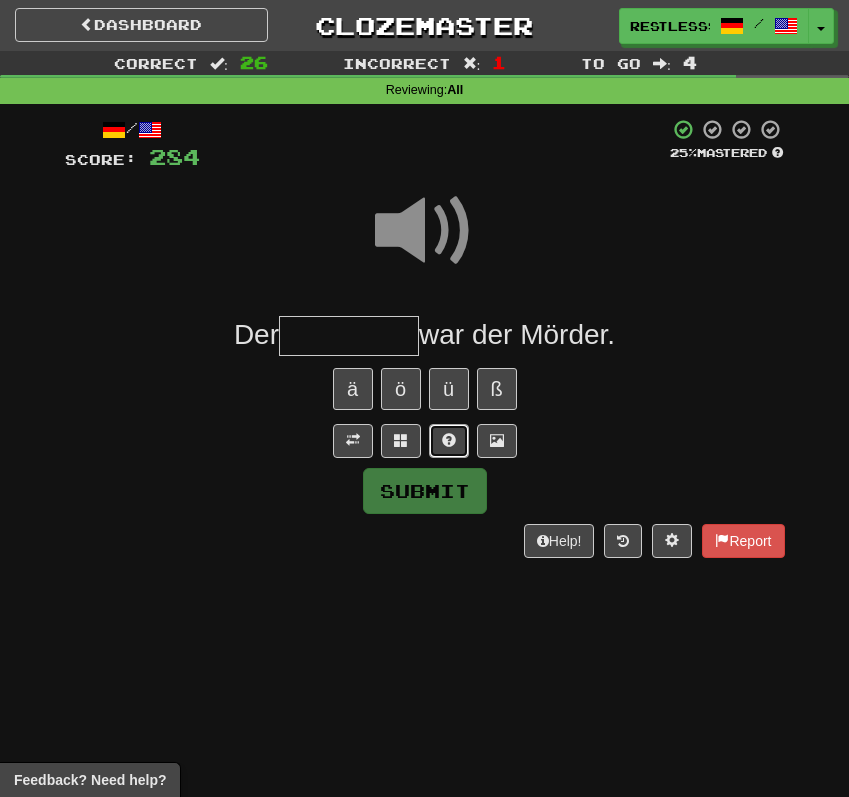 click at bounding box center (449, 441) 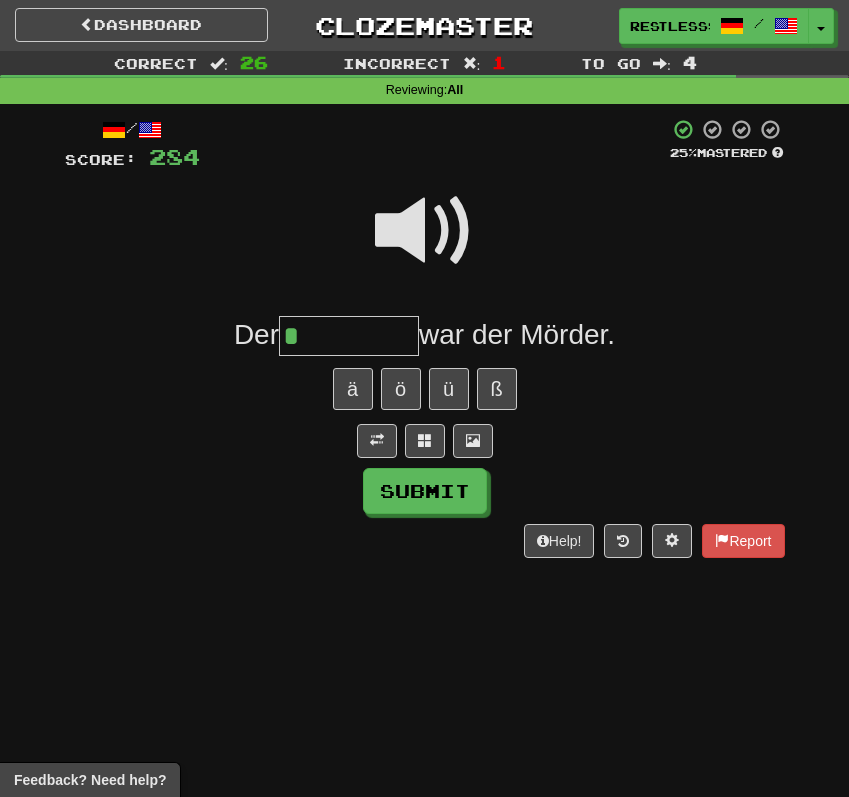 click on "/  Score:   284 25 %  Mastered Der  *  war der Mörder. ä ö ü ß Submit  Help!  Report" at bounding box center (425, 338) 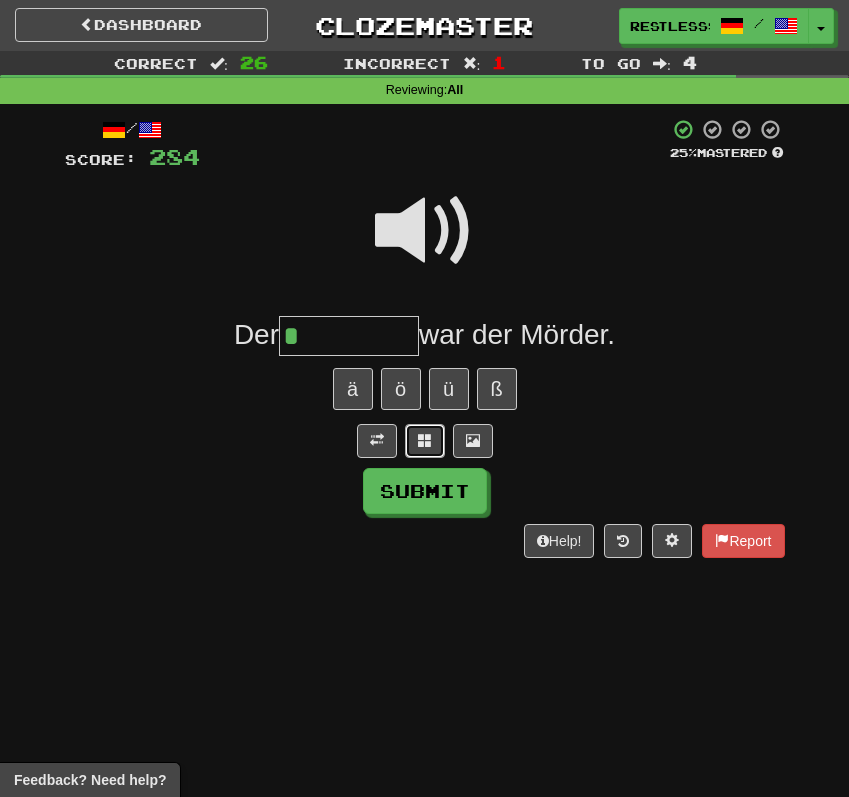 click at bounding box center [425, 441] 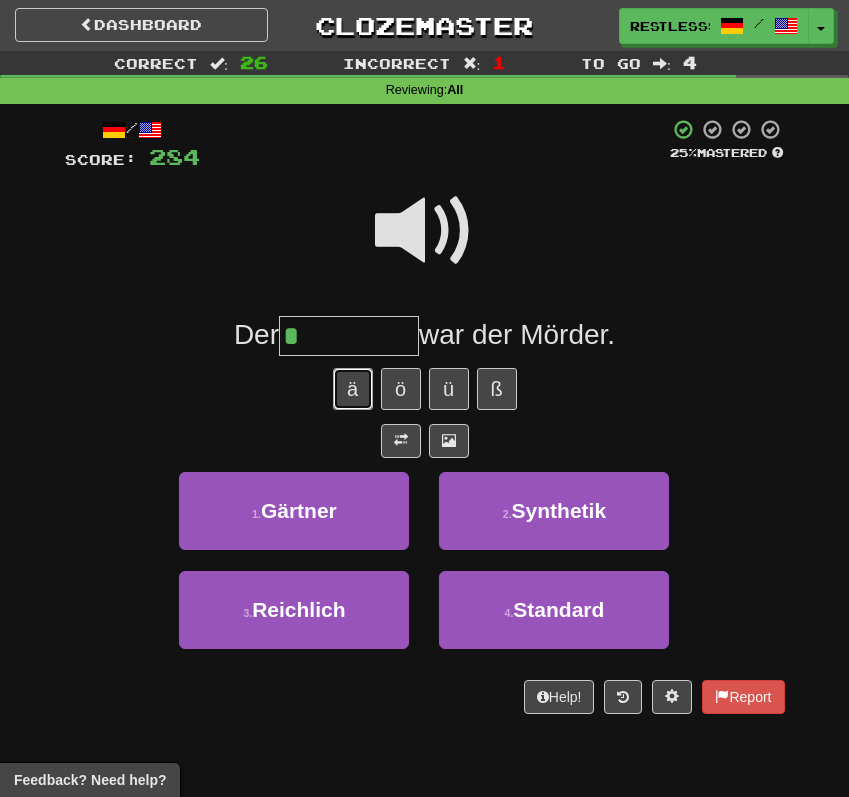 click on "ä" at bounding box center [353, 389] 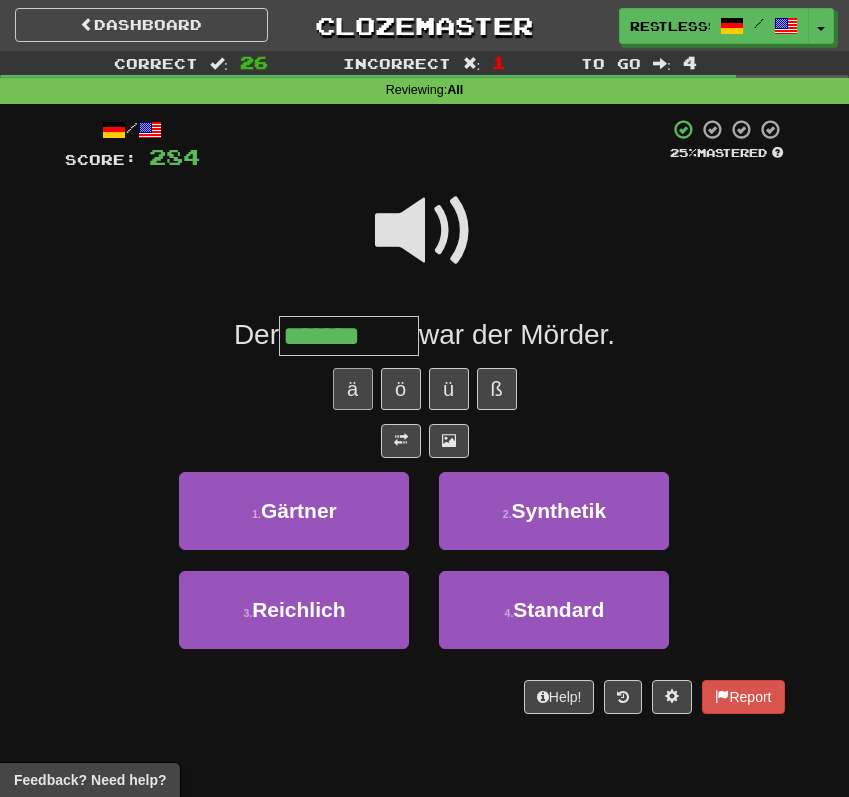 type on "*******" 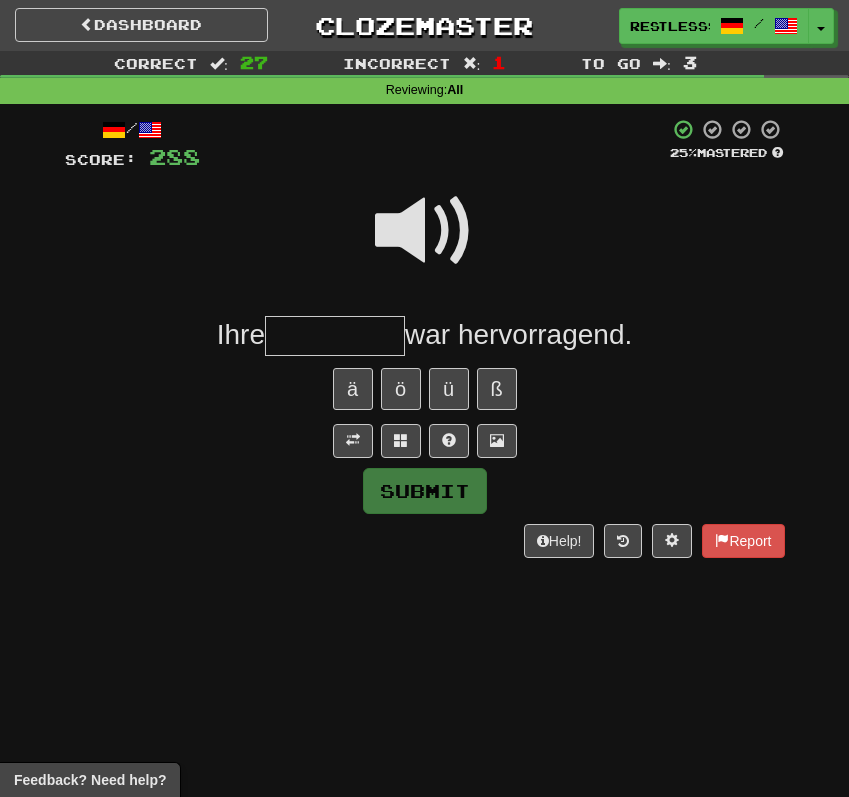 click at bounding box center [425, 231] 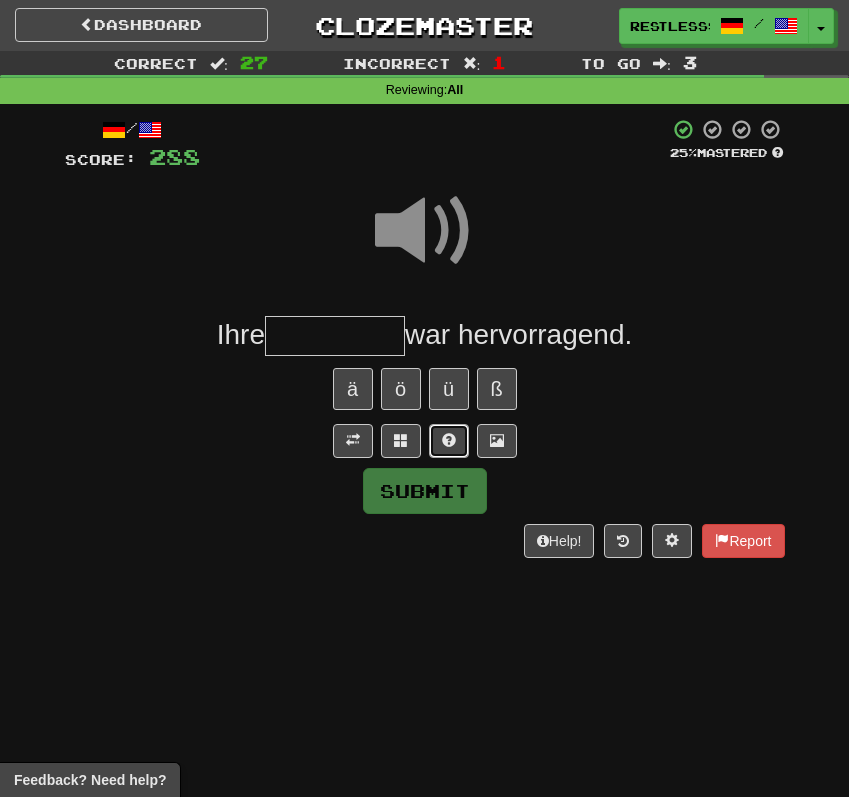 click at bounding box center (449, 441) 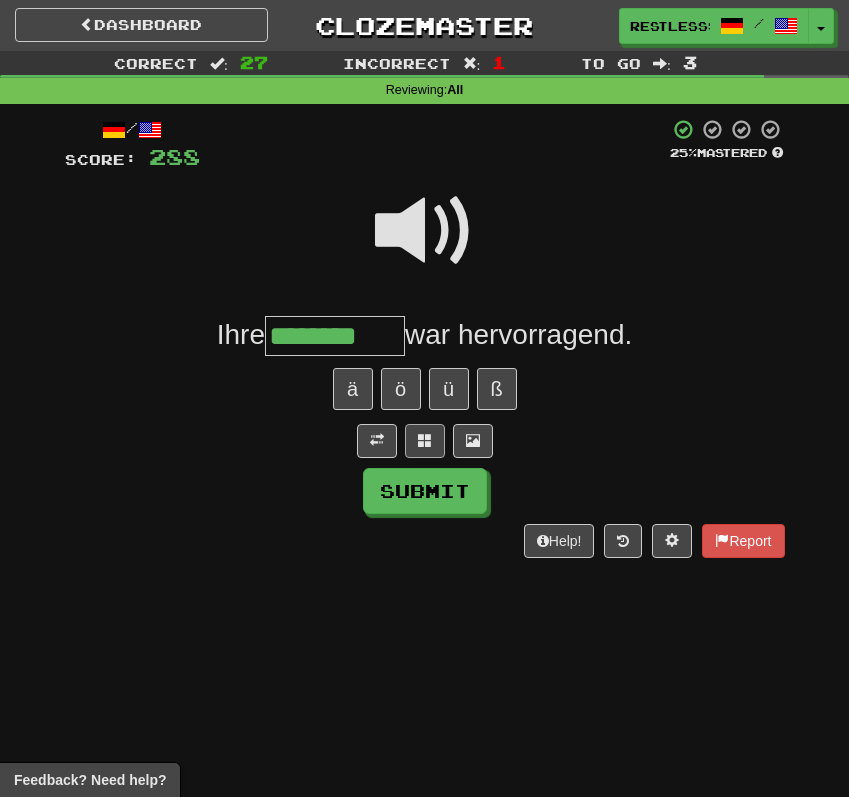 type on "********" 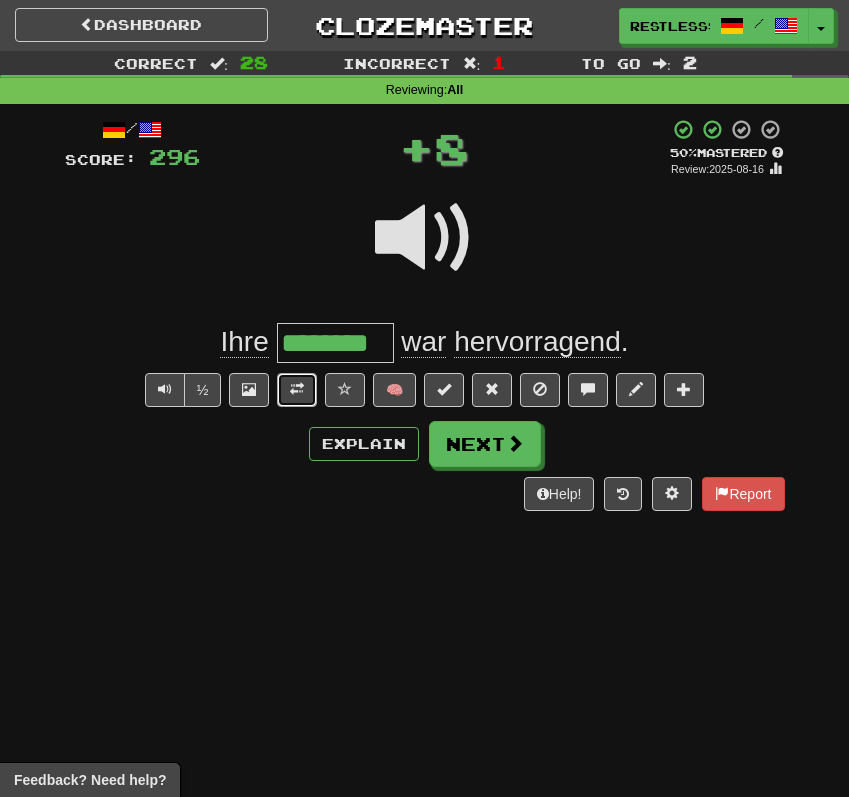 click at bounding box center [297, 389] 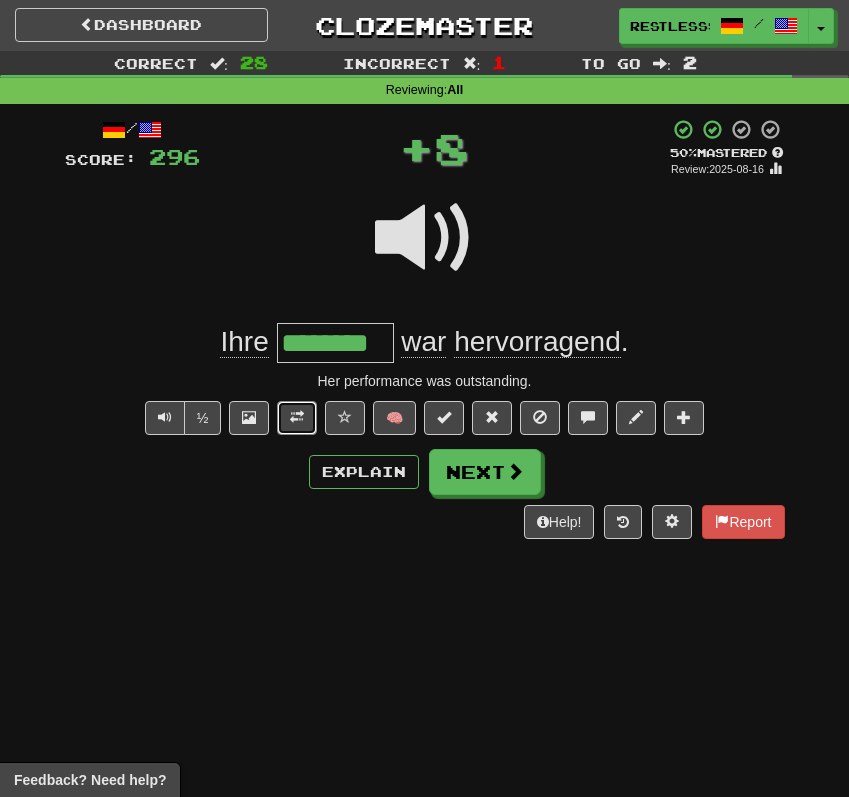 click at bounding box center [297, 417] 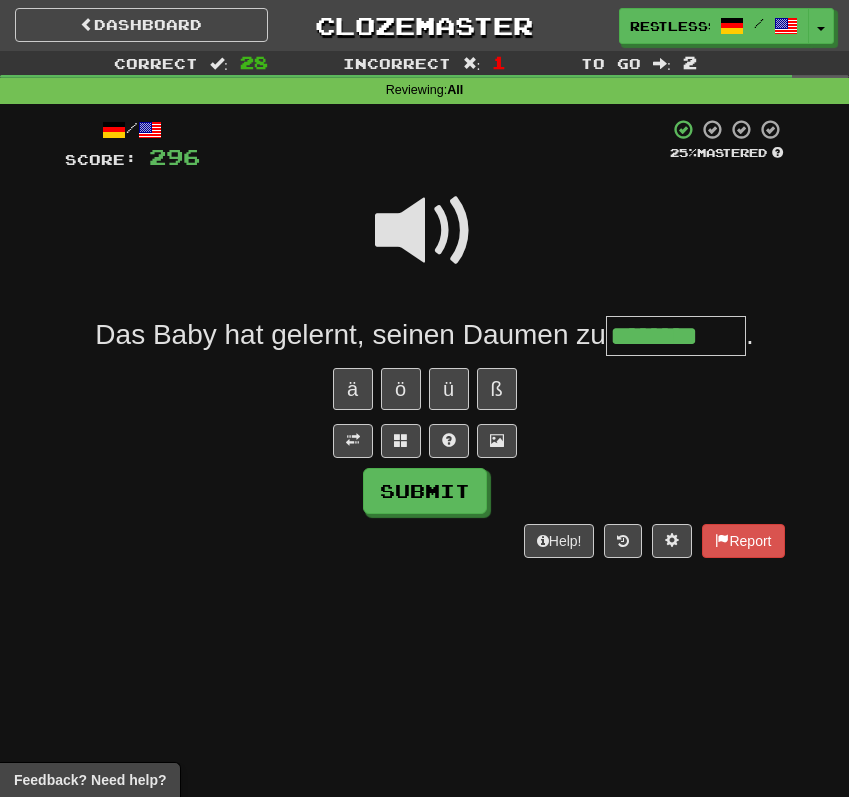 type on "********" 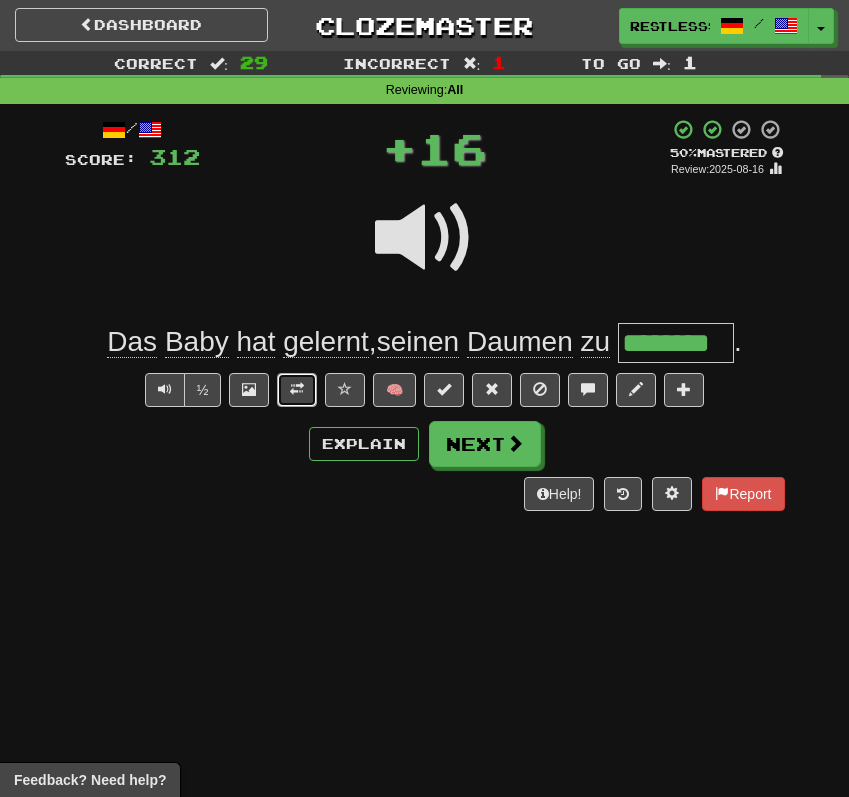 click at bounding box center (297, 389) 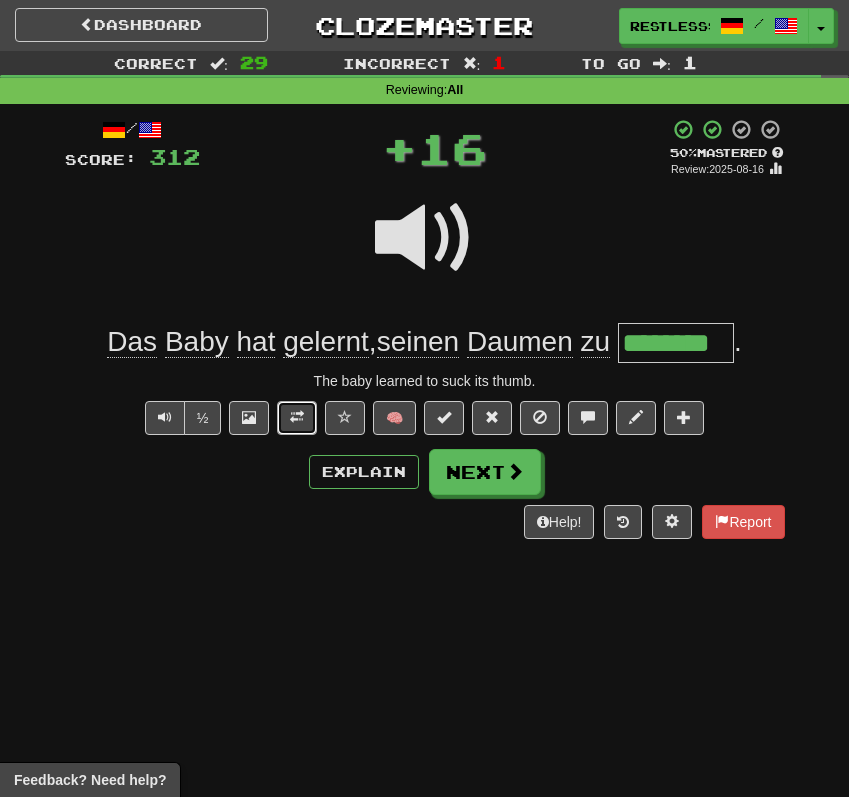 click at bounding box center [297, 418] 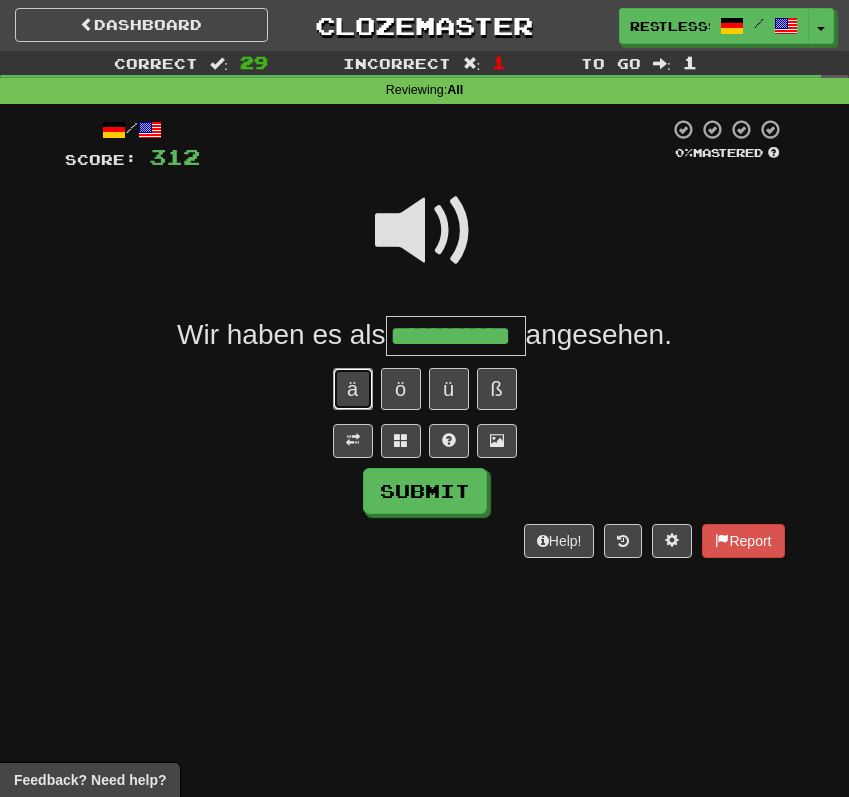 click on "ä" at bounding box center [353, 389] 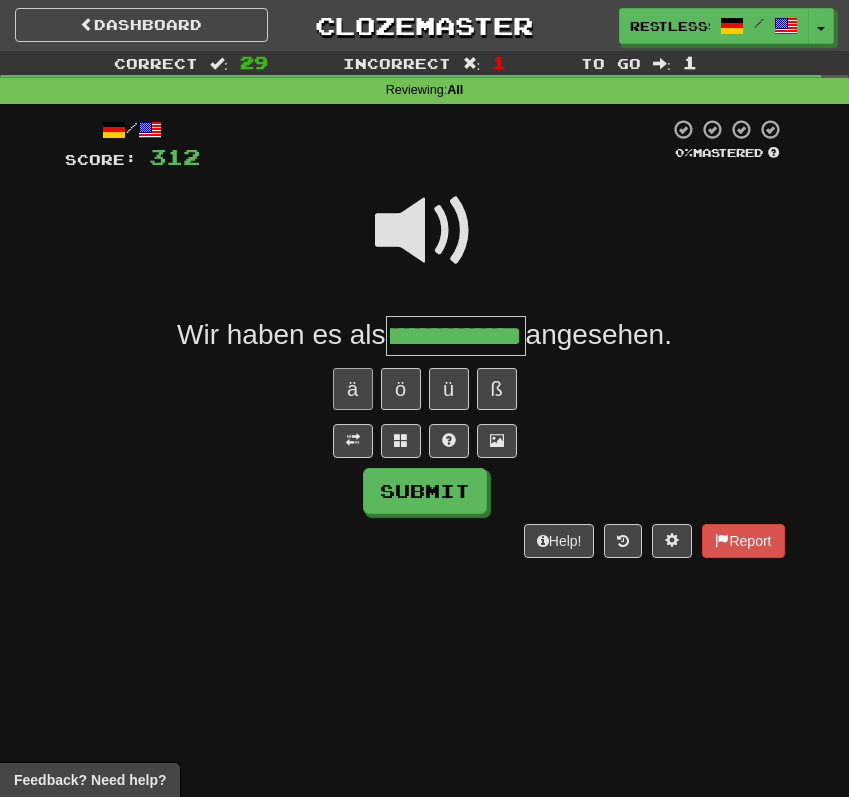 scroll, scrollTop: 0, scrollLeft: 94, axis: horizontal 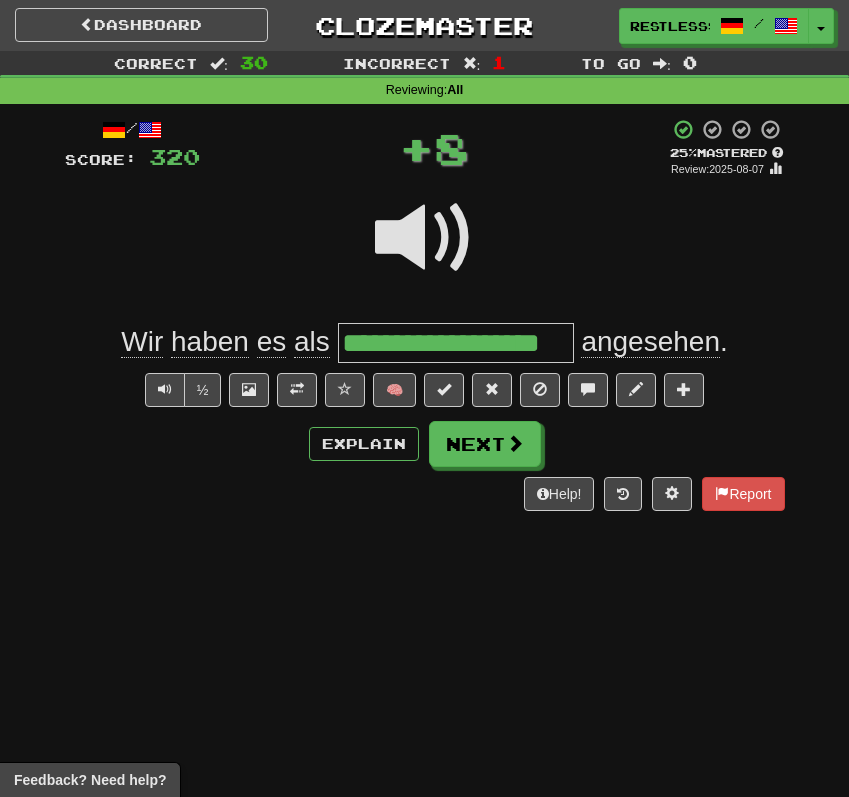 type 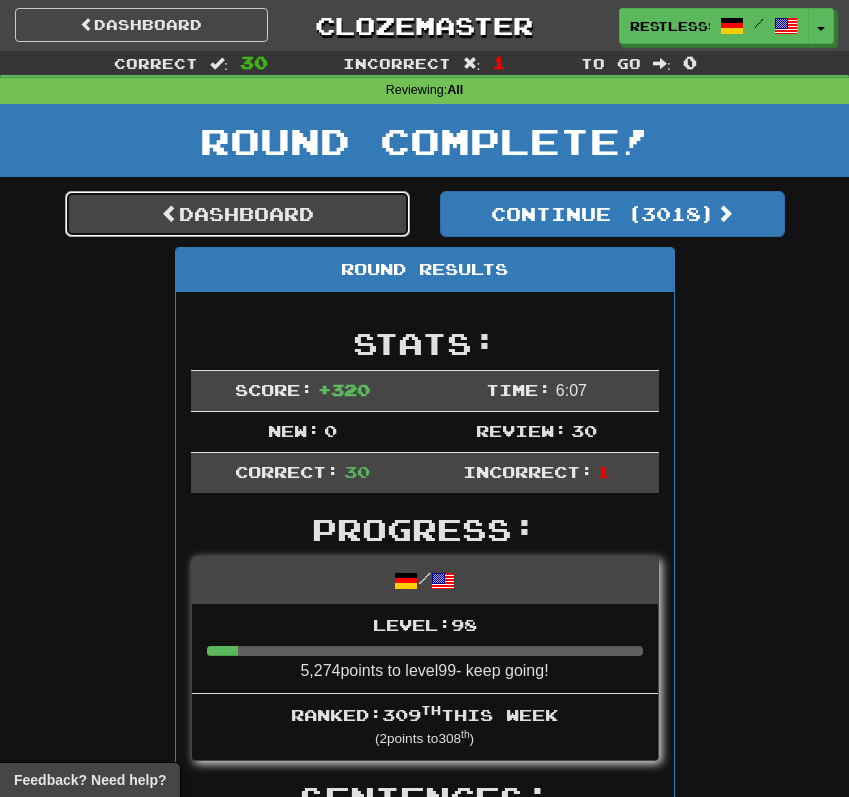 click on "Dashboard" at bounding box center [237, 214] 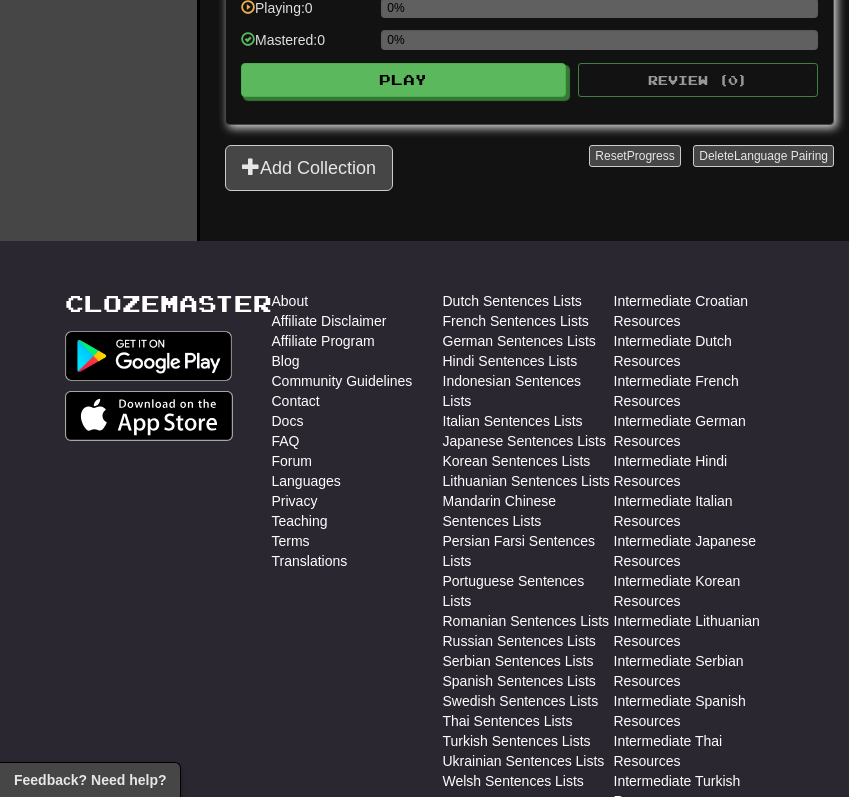 scroll, scrollTop: 2719, scrollLeft: 0, axis: vertical 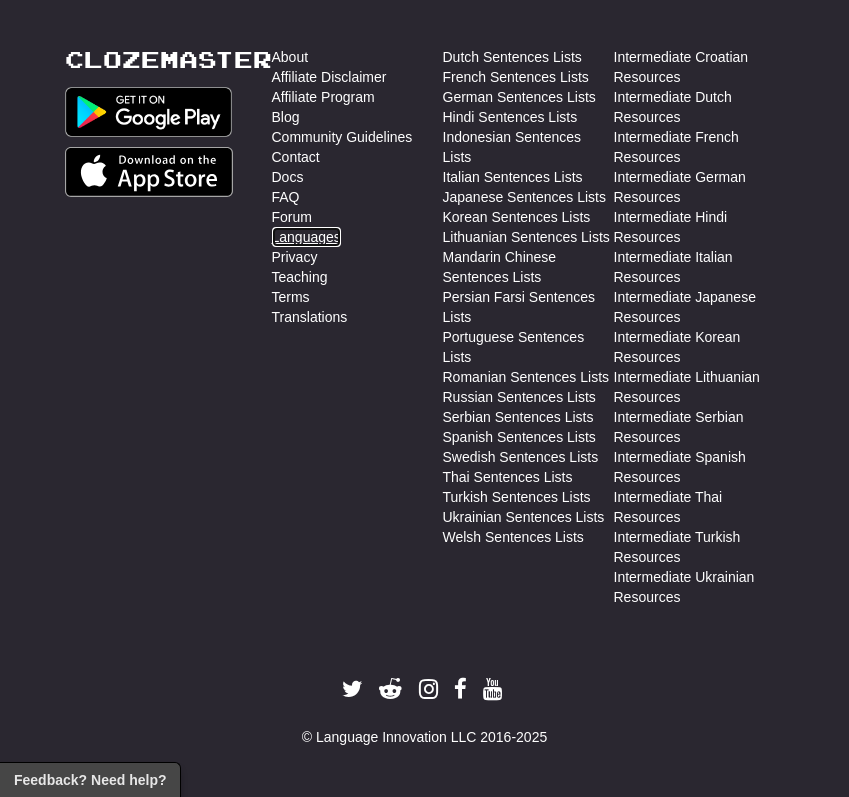 click on "Languages" at bounding box center (306, 237) 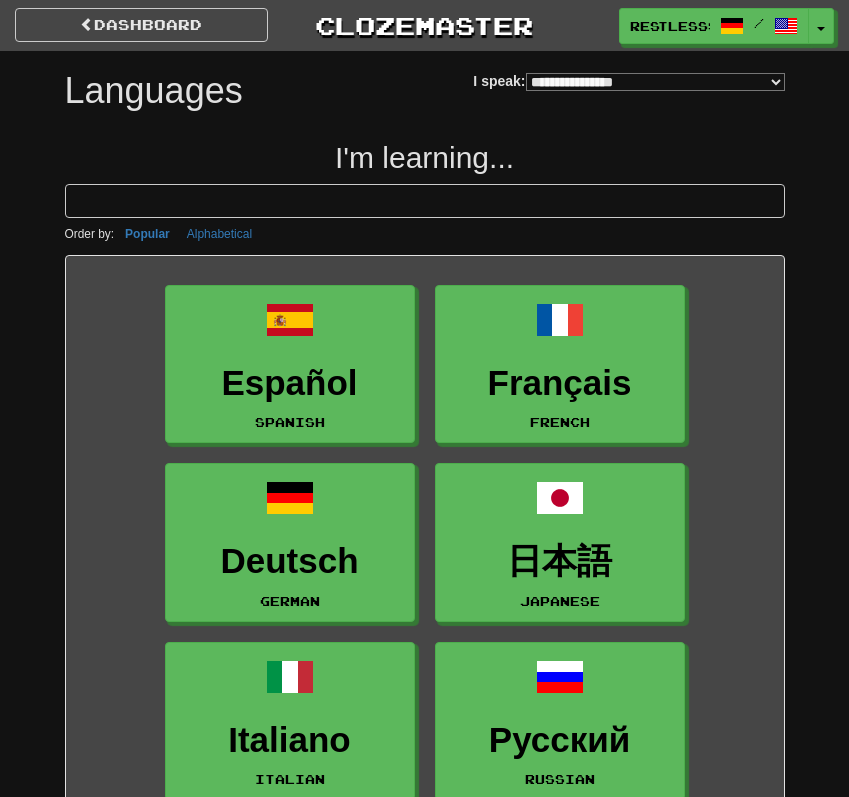 select on "*******" 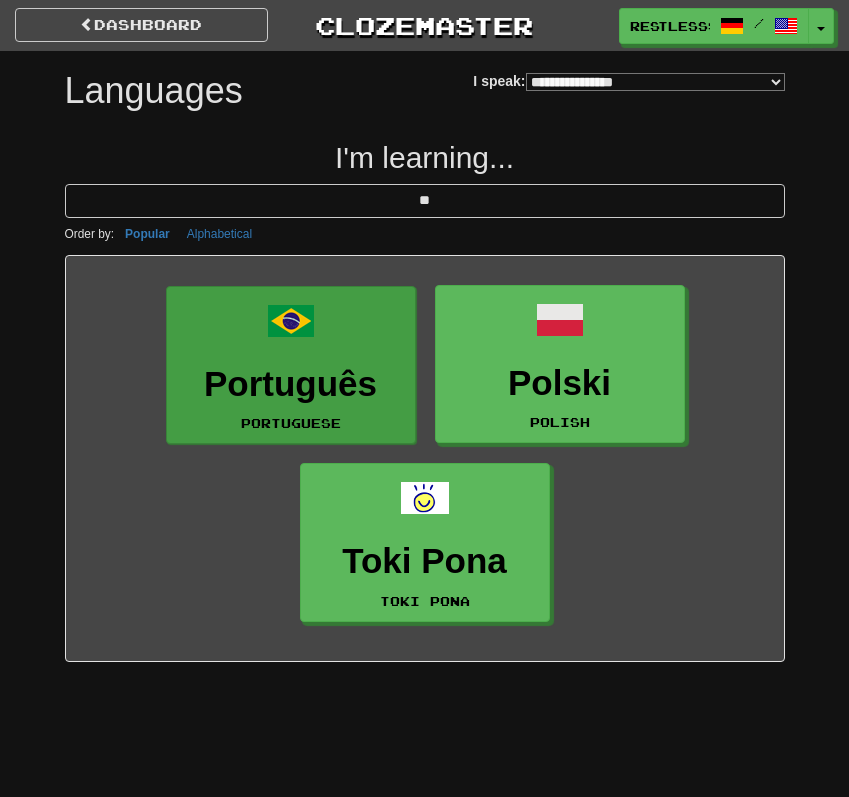 type on "**" 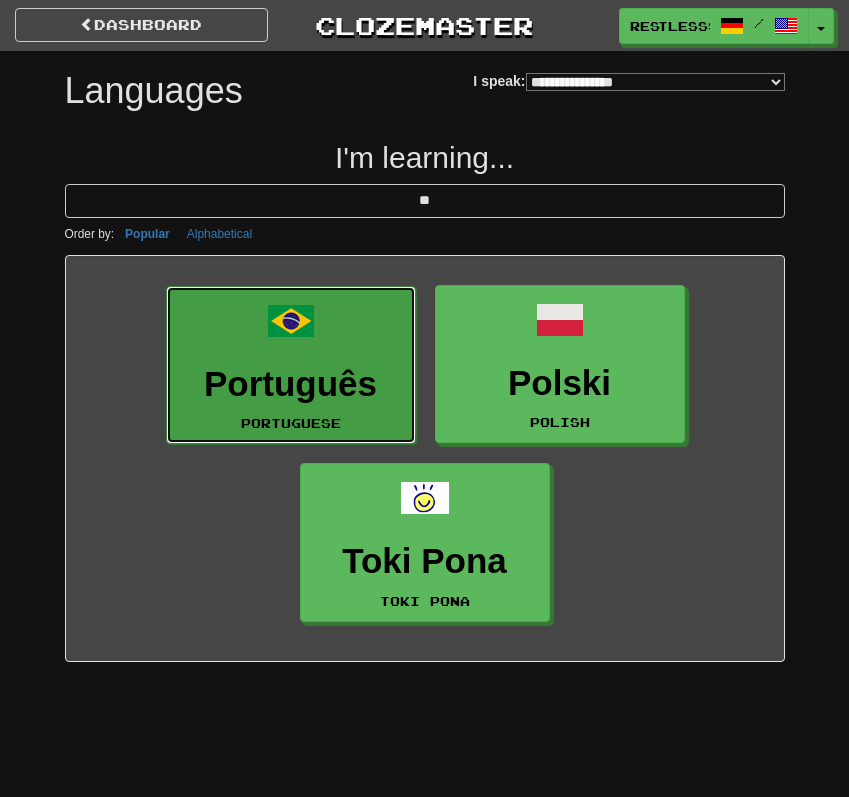 click on "Português" at bounding box center [291, 384] 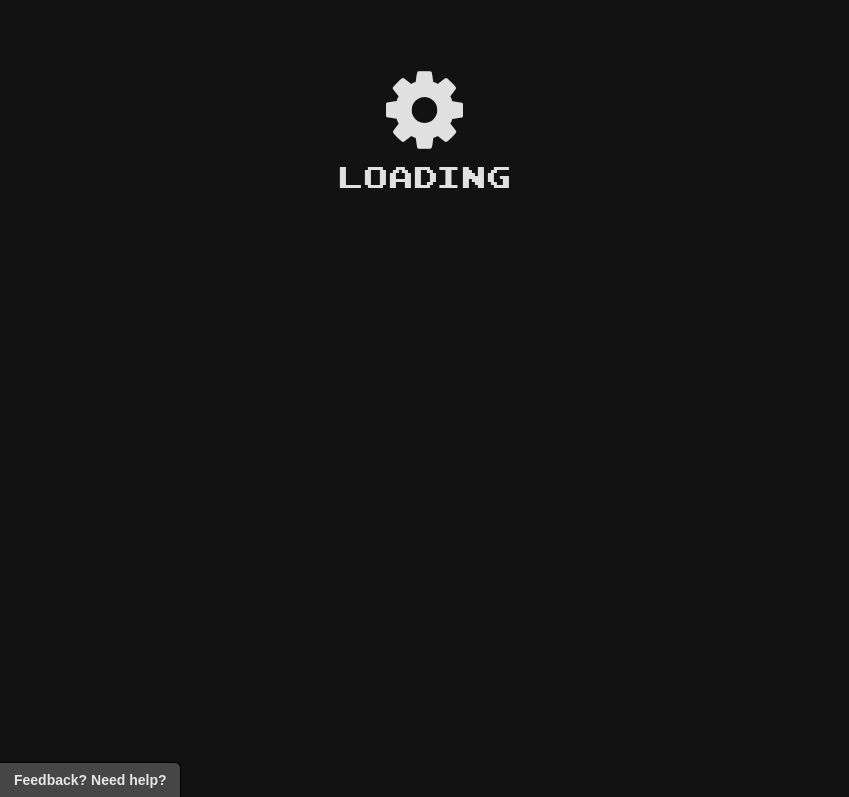 scroll, scrollTop: 0, scrollLeft: 0, axis: both 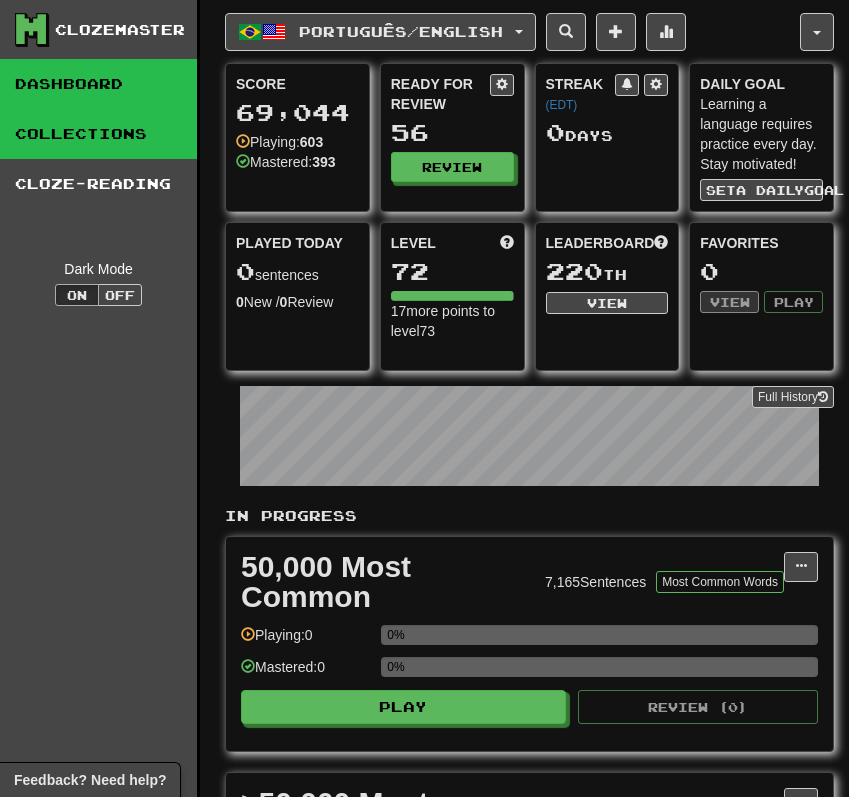 click on "Collections" at bounding box center [98, 134] 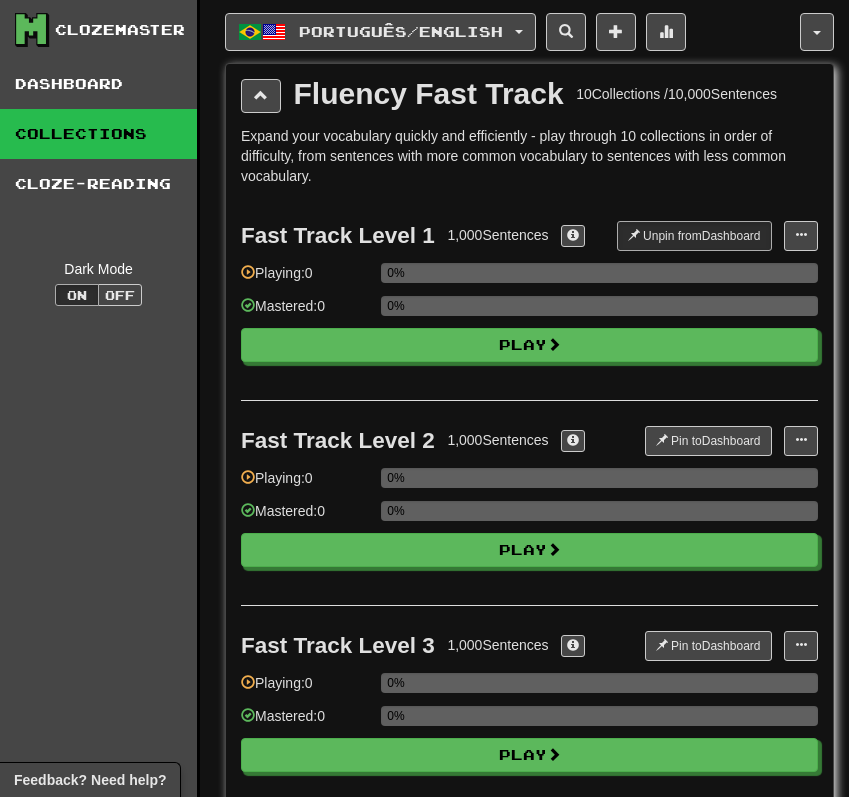 click on "Fluency Fast Track 10  Collections /  10,000  Sentences" at bounding box center (529, 96) 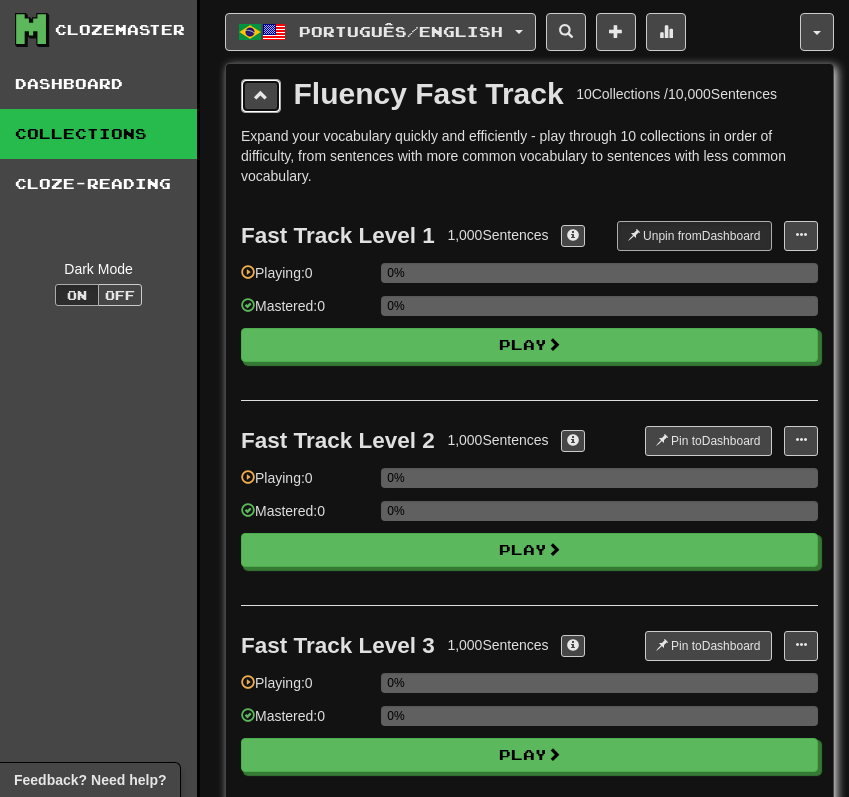 click at bounding box center [261, 96] 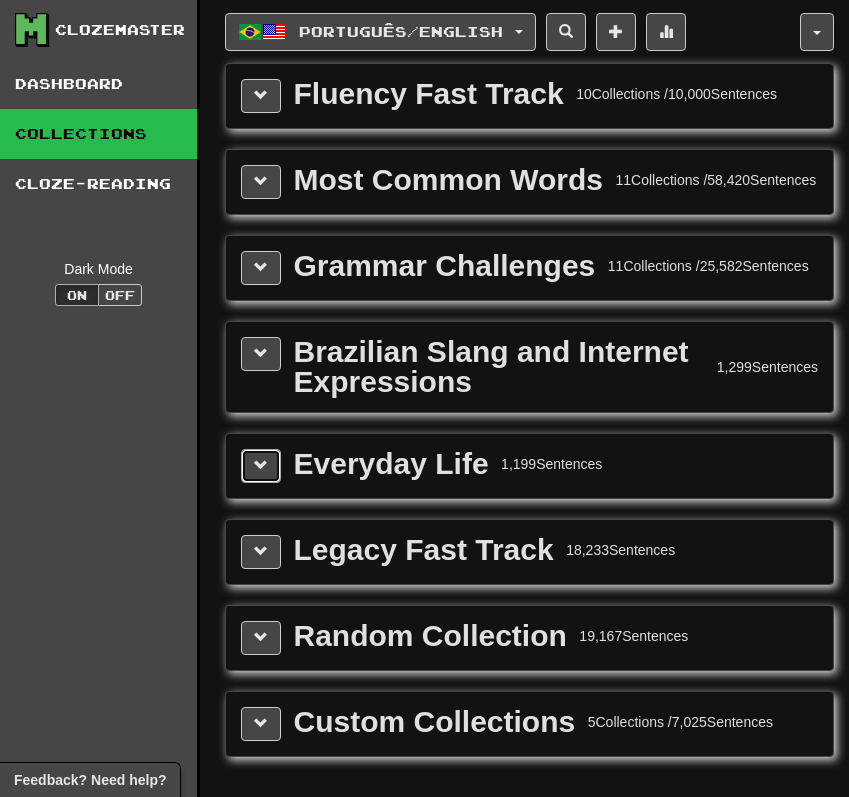 click at bounding box center (261, 466) 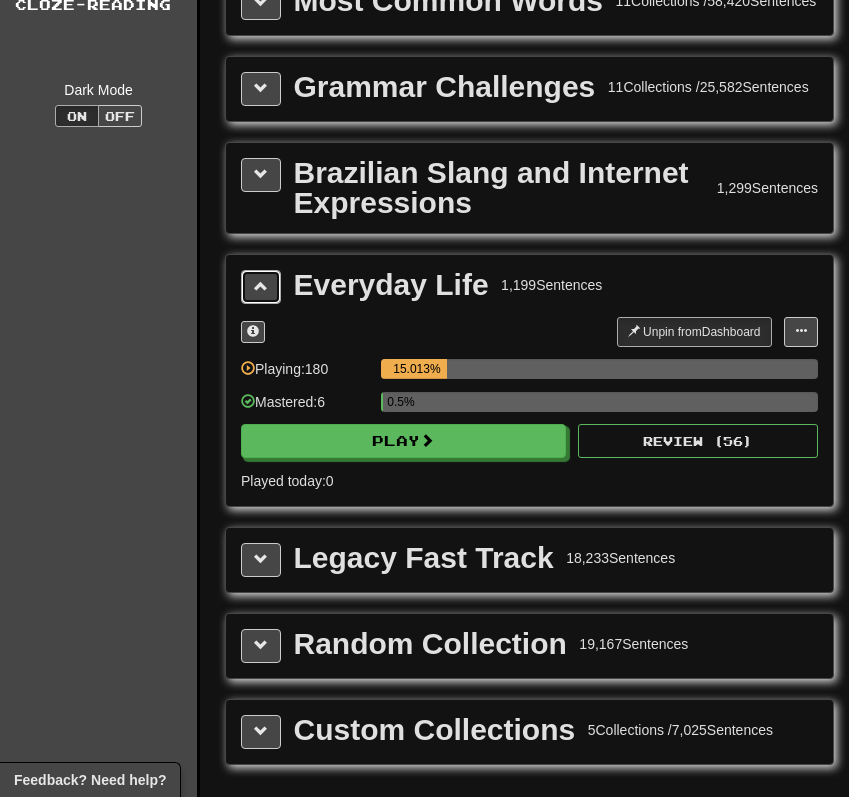 scroll, scrollTop: 221, scrollLeft: 0, axis: vertical 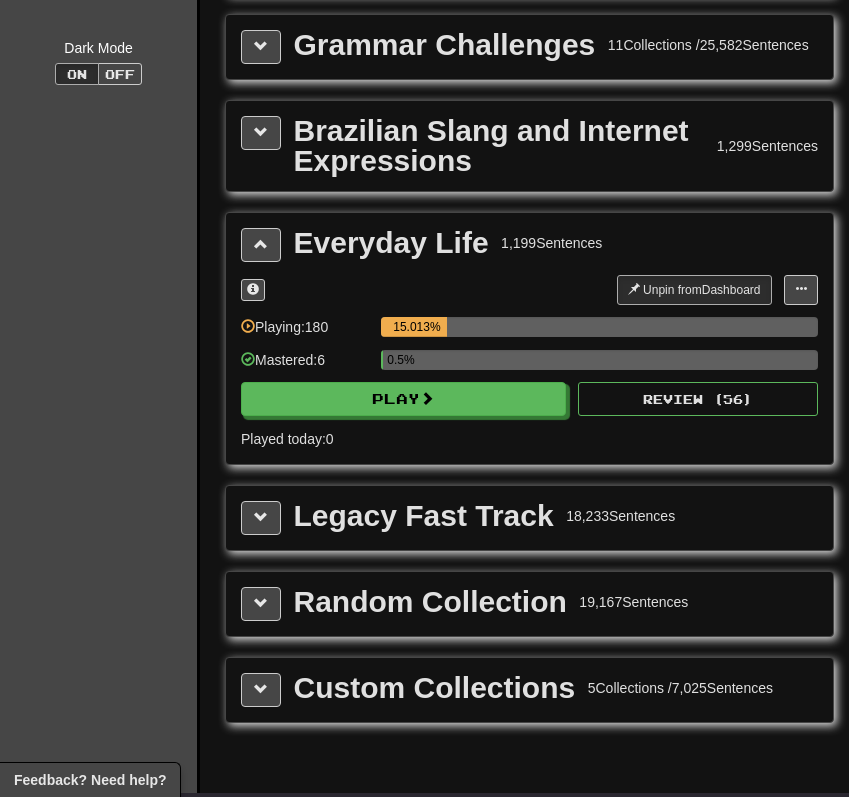 click on "0.5%" at bounding box center [599, 366] 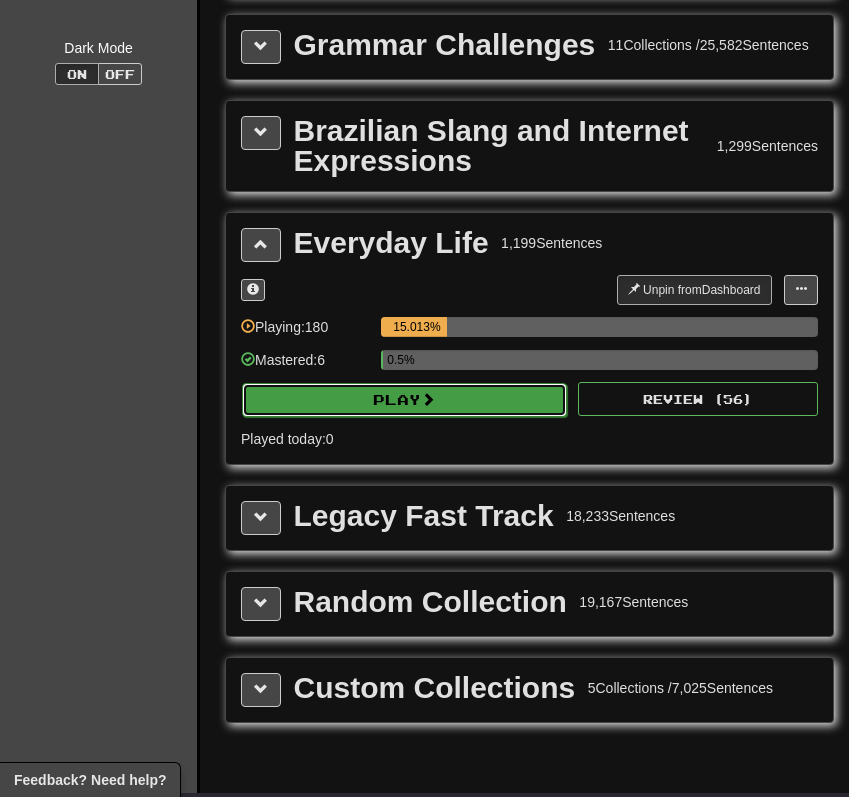 click on "Play" at bounding box center (404, 400) 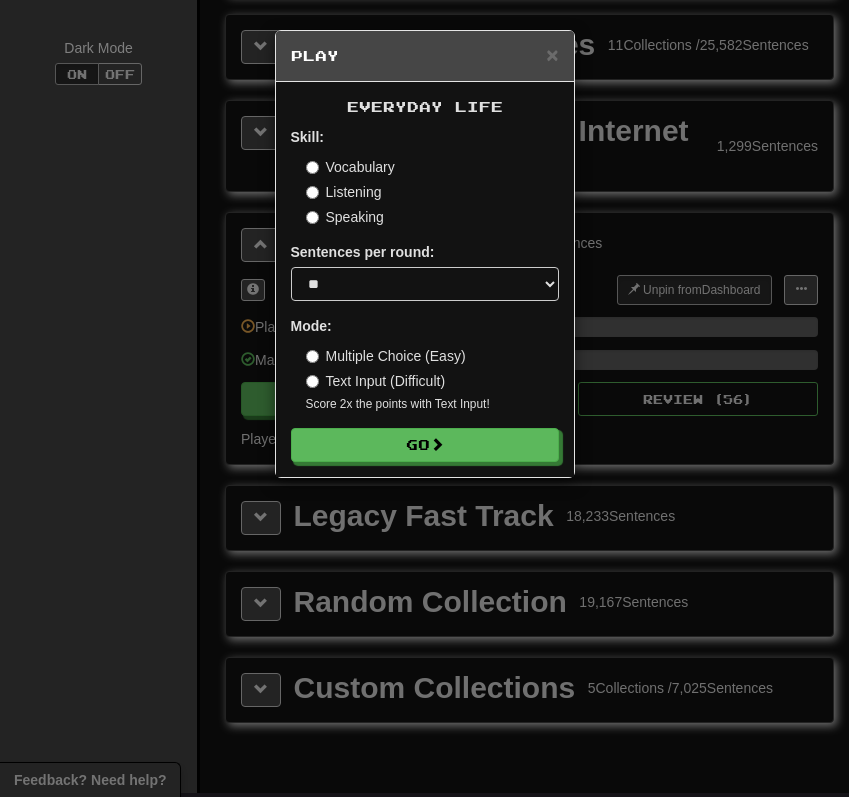 click on "Listening" at bounding box center (344, 192) 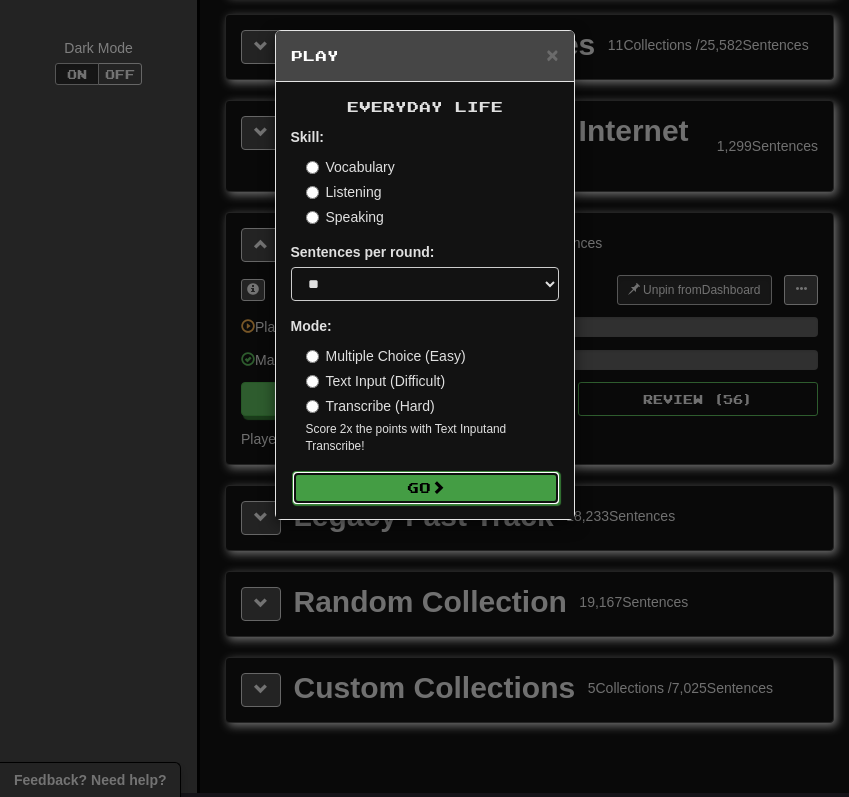 click on "Go" at bounding box center [426, 488] 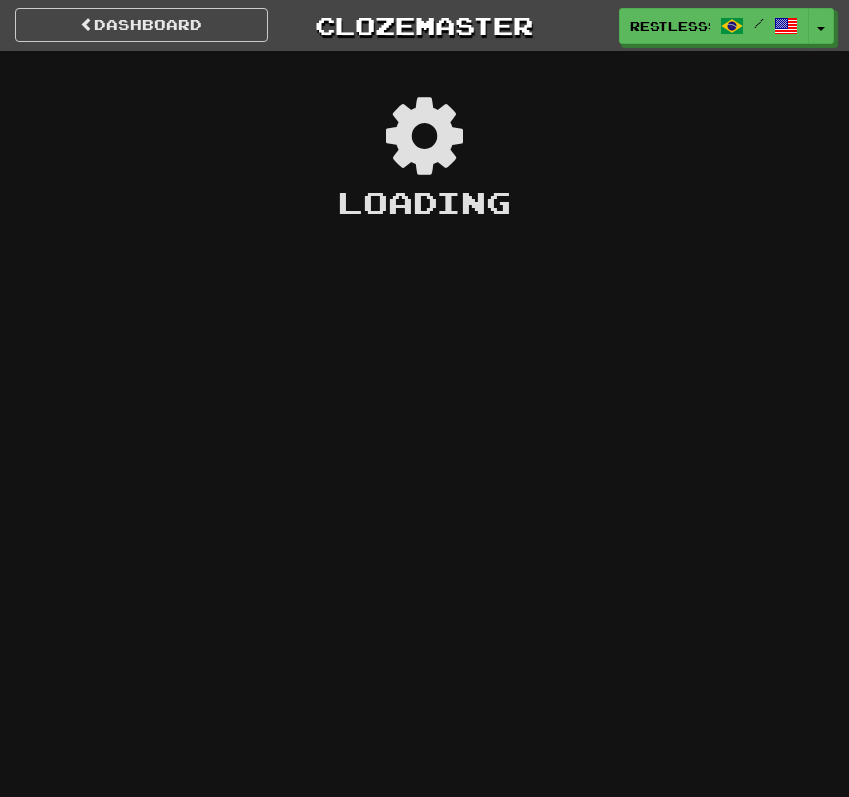 scroll, scrollTop: 0, scrollLeft: 0, axis: both 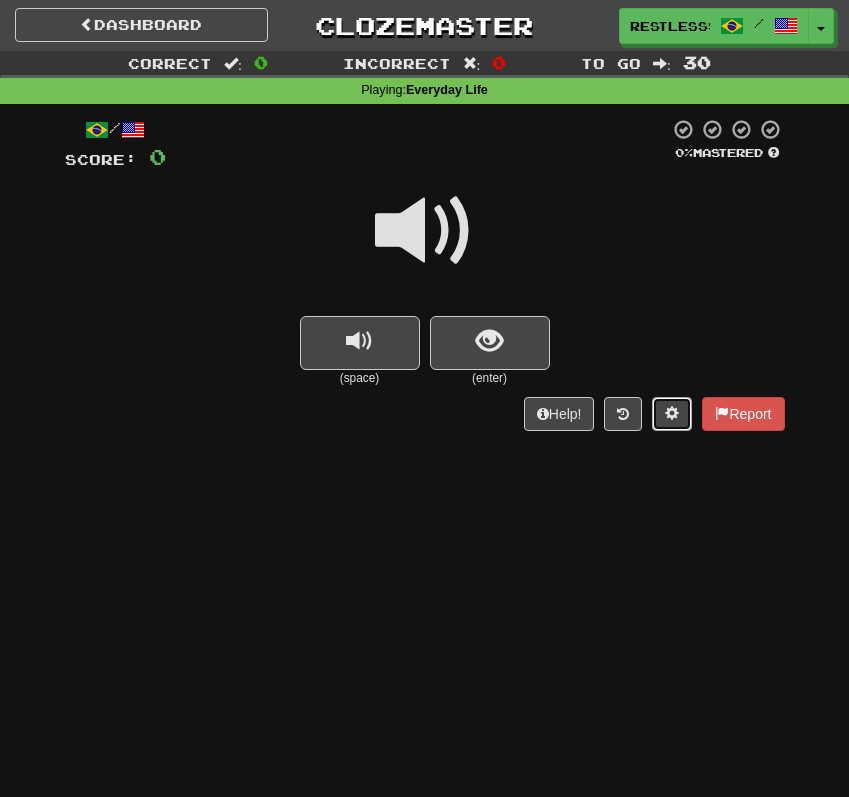 click at bounding box center (672, 413) 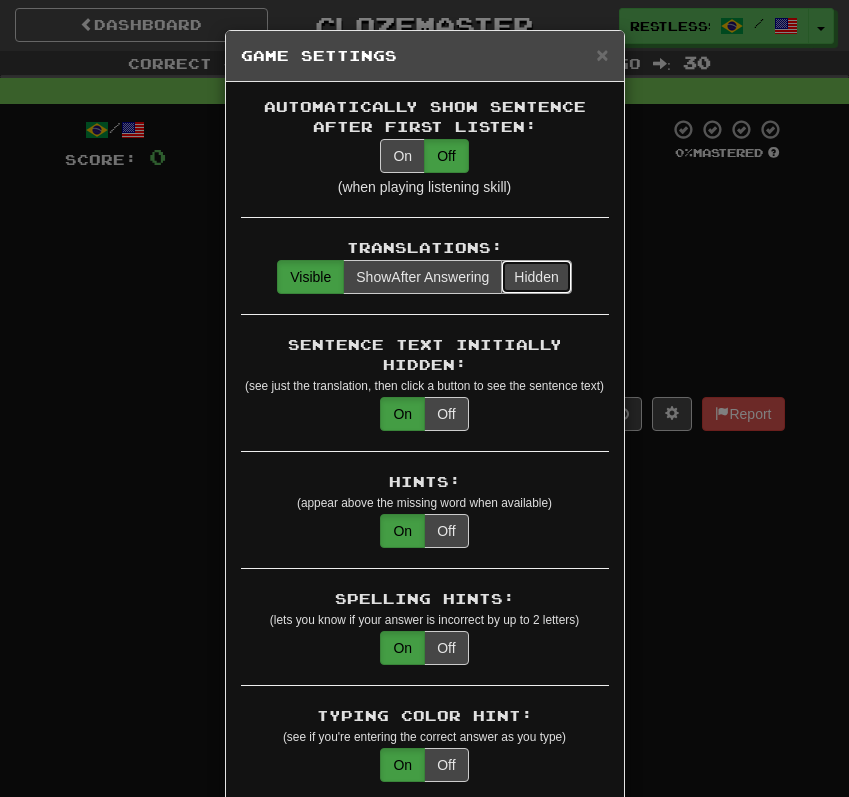 click on "Hidden" at bounding box center [536, 277] 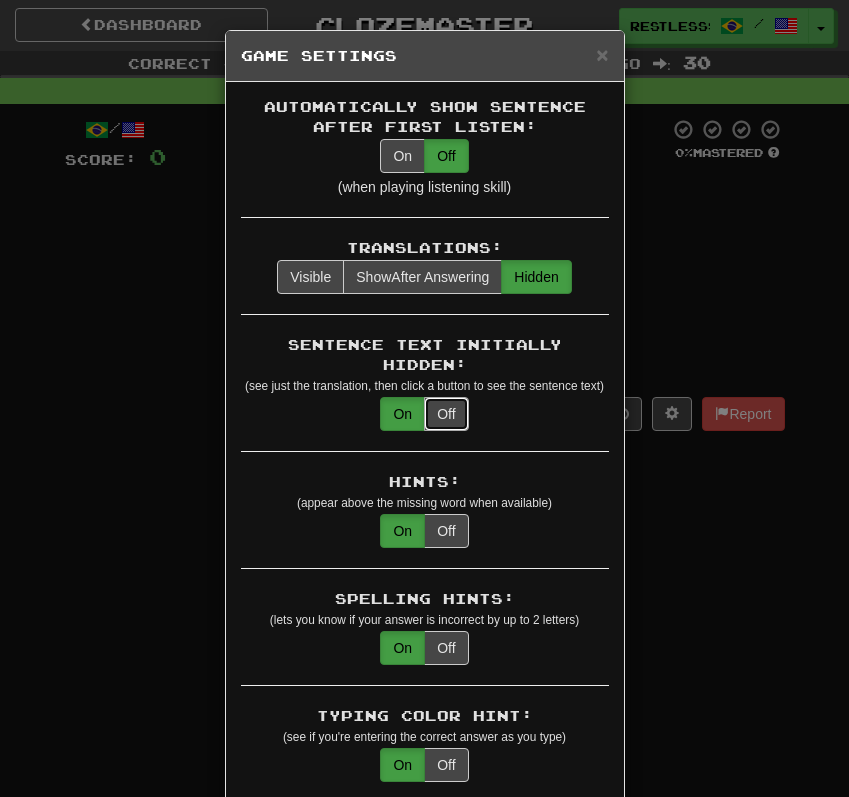 click on "Off" at bounding box center (446, 414) 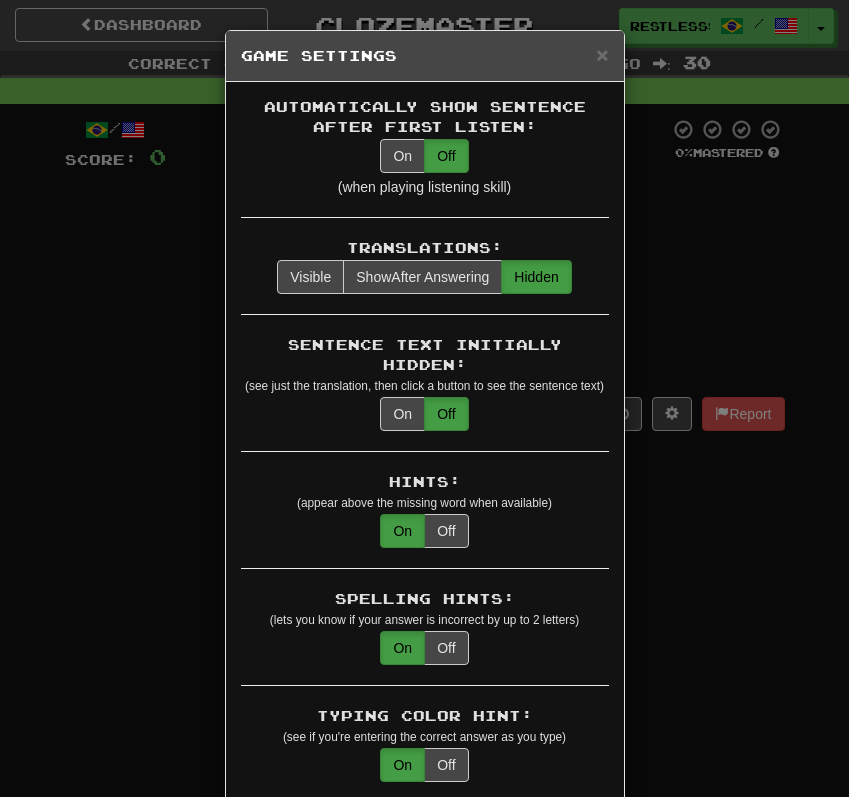 click on "× Game Settings Automatically Show Sentence After First Listen: On Off (when playing listening skill) Translations: Visible Show  After Answering Hidden Sentence Text Initially Hidden: (see just the translation, then click a button to see the sentence text) On Off Hints: (appear above the missing word when available) On Off Spelling Hints: (lets you know if your answer is incorrect by up to 2 letters) On Off Typing Color Hint: (see if you're entering the correct answer as you type) On Off Text Box Size: (text box size can change to match the missing word) Changes Always the Same Enter Submits Empty: (pressing Enter when the input is empty will submit a blank answer) On Off Clear After Answering: (keypress clears the text input after answering so you can practice re-typing the answer) On Off Image Toggle: (toggle button, if sentence image available) After Answering Before and After Off Image Background: (use sentence image as background, if available) On Off Pronunciation: On Off Sound Effects: On Off On Off" at bounding box center [424, 398] 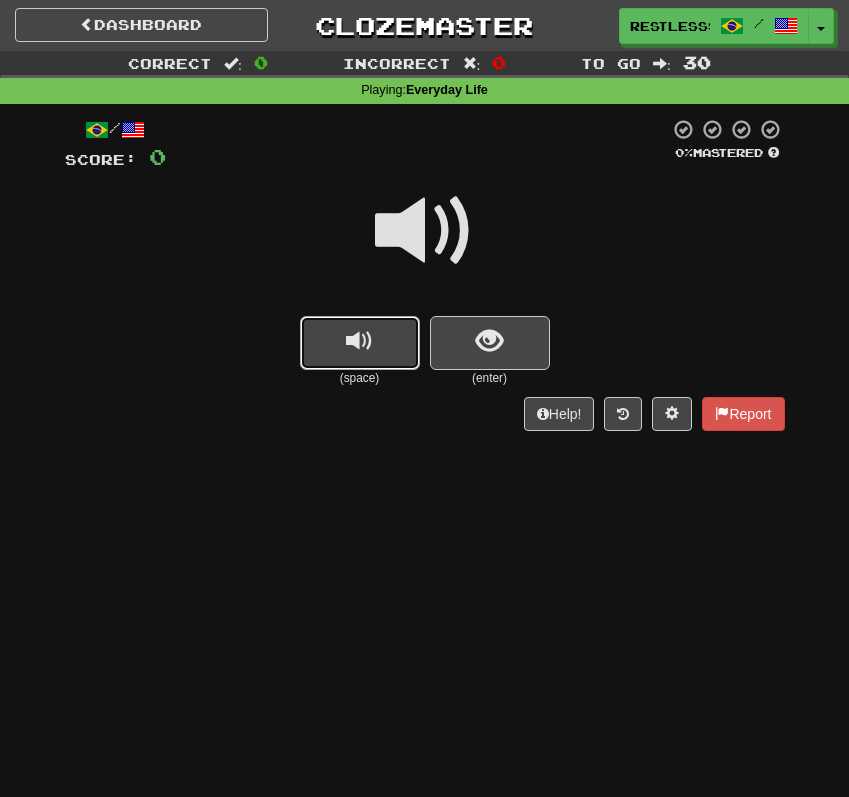 click at bounding box center [359, 341] 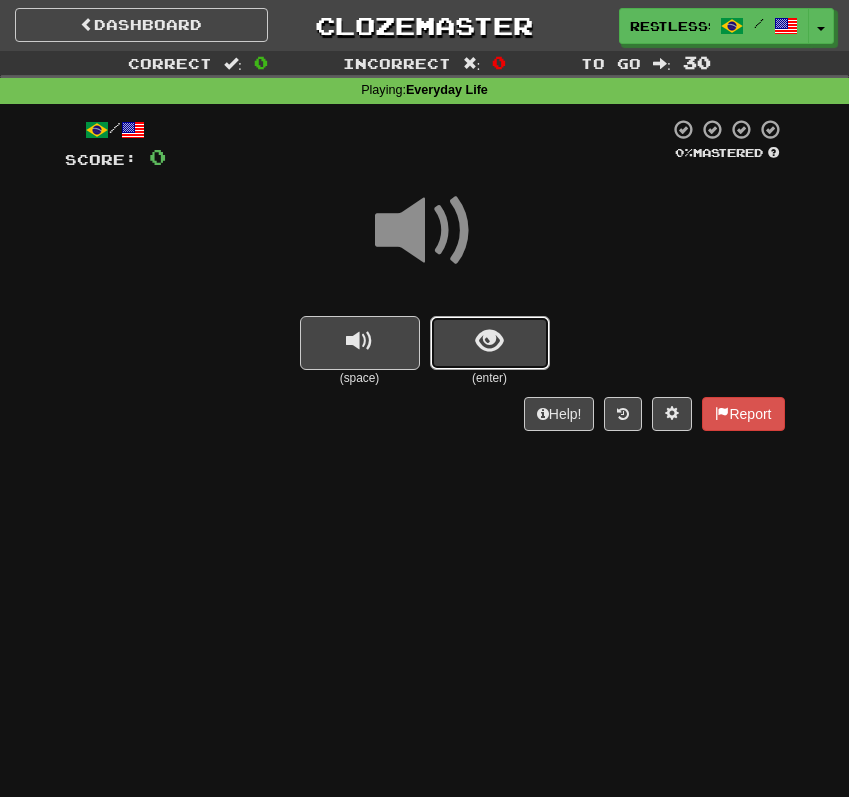 click at bounding box center (490, 343) 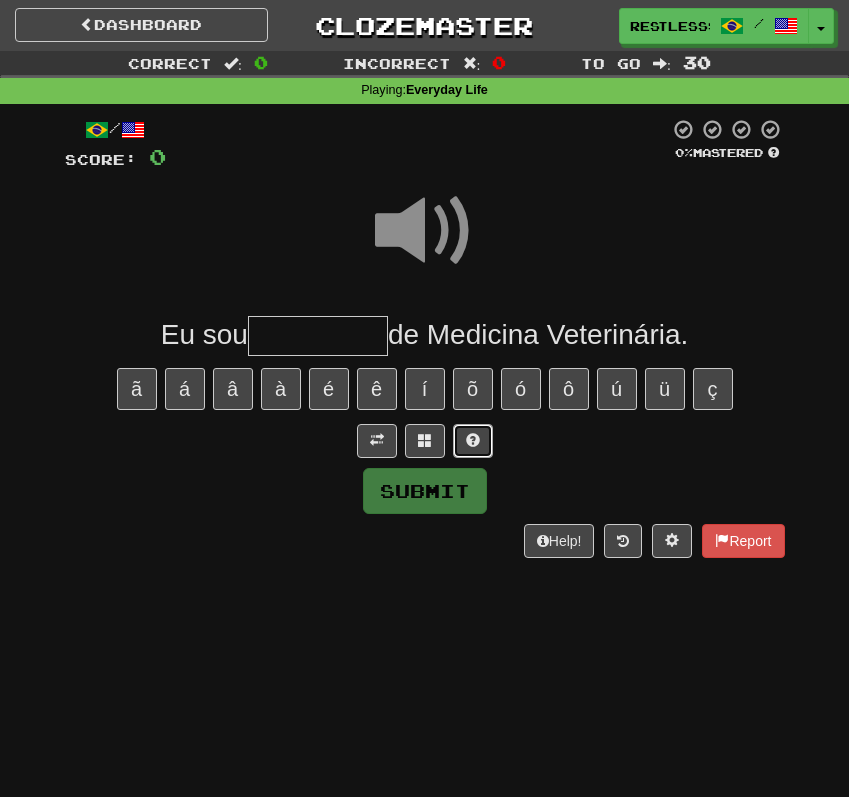 click at bounding box center [473, 440] 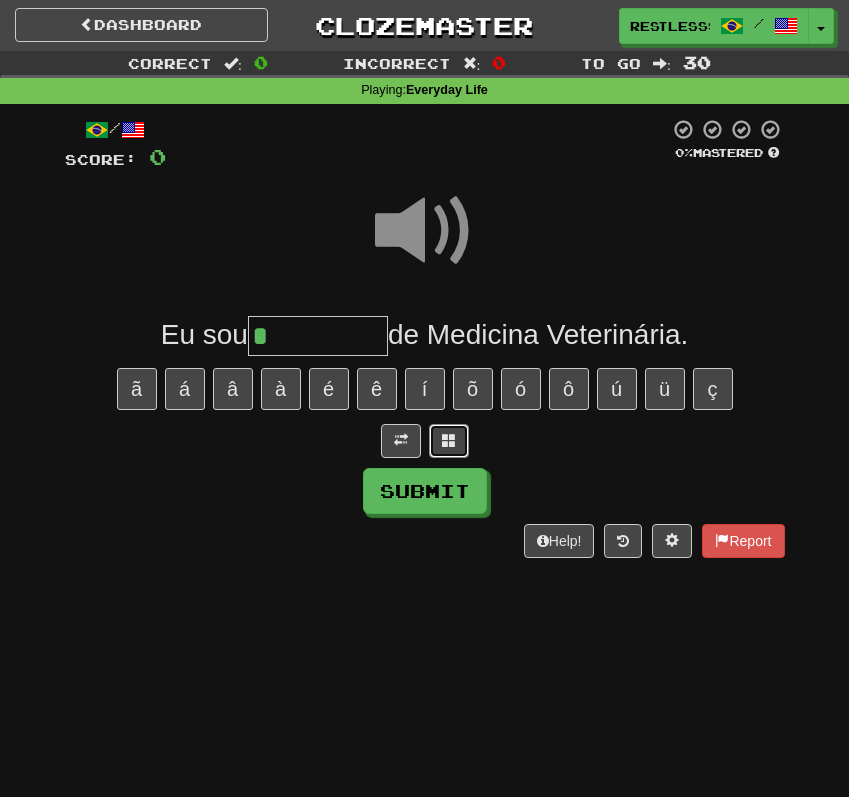 click at bounding box center (449, 441) 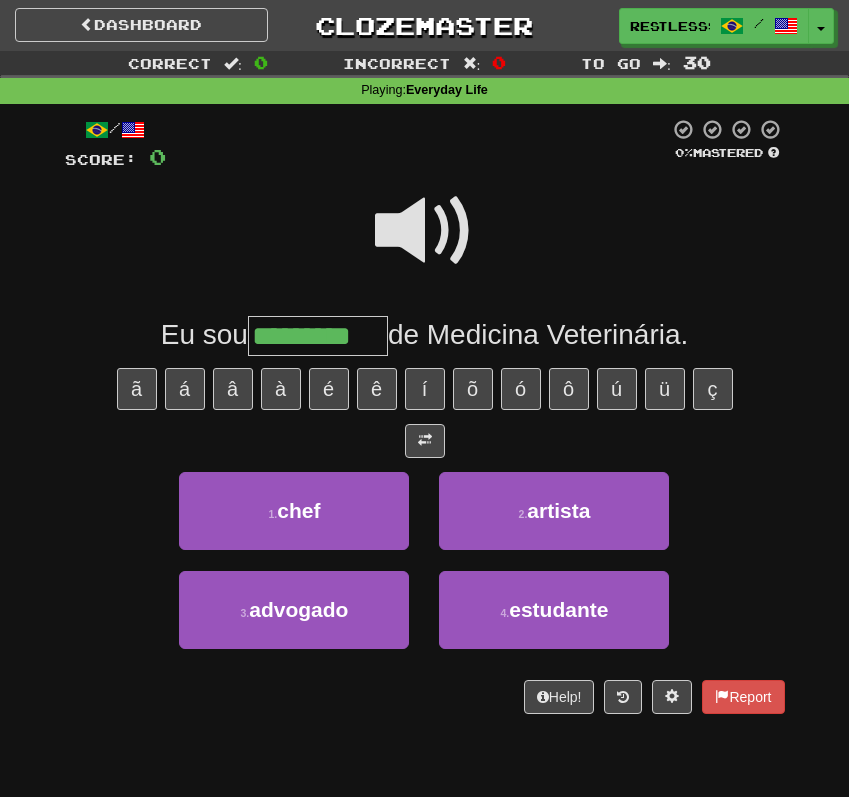 type on "*********" 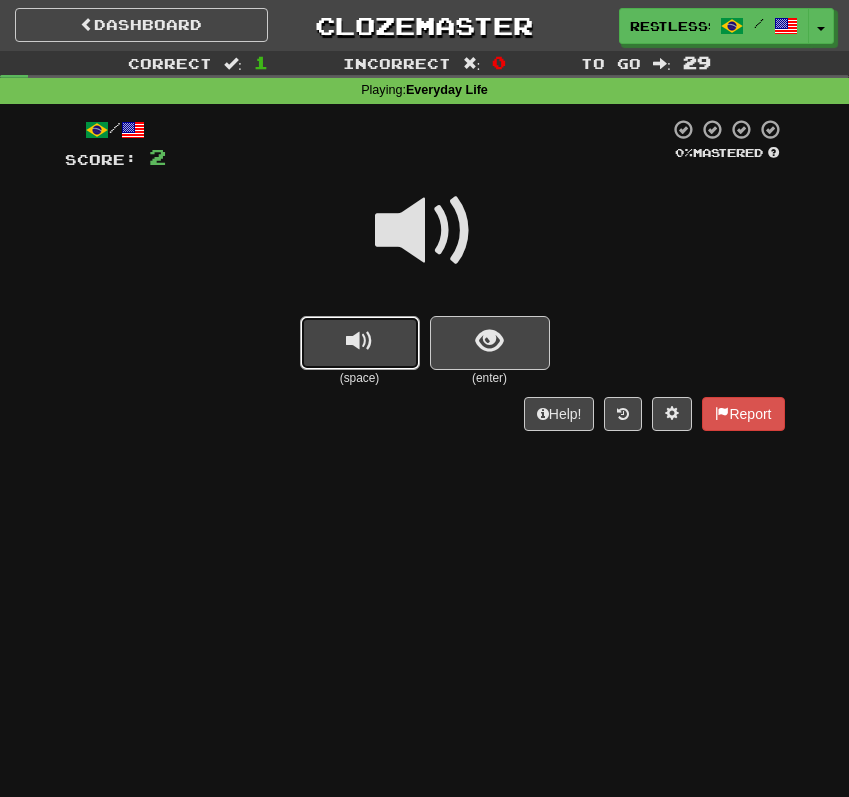 click at bounding box center (359, 341) 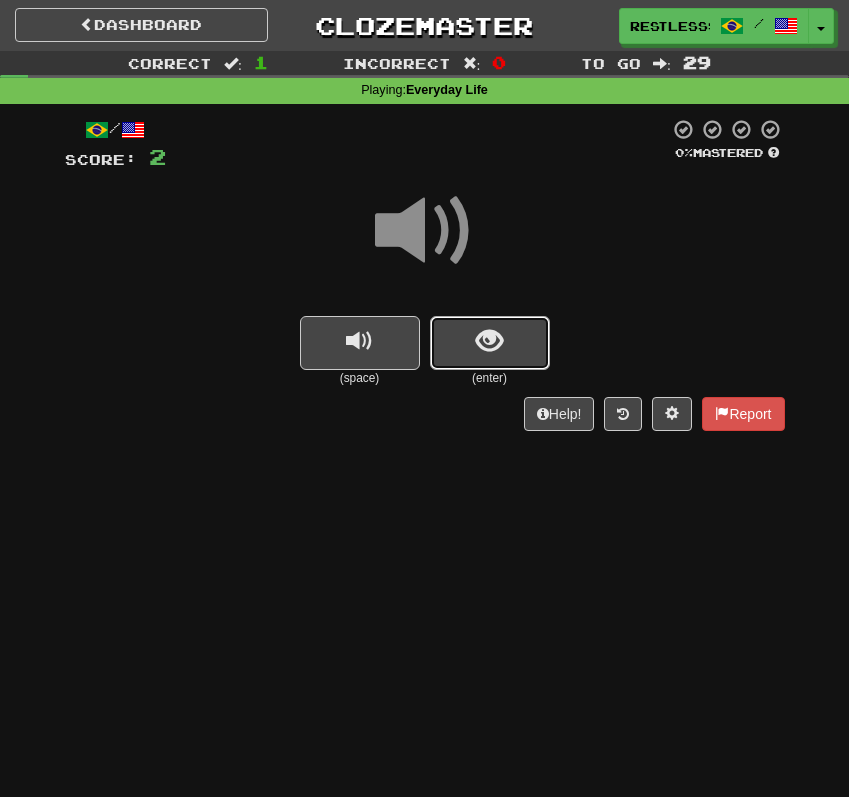 click at bounding box center [490, 343] 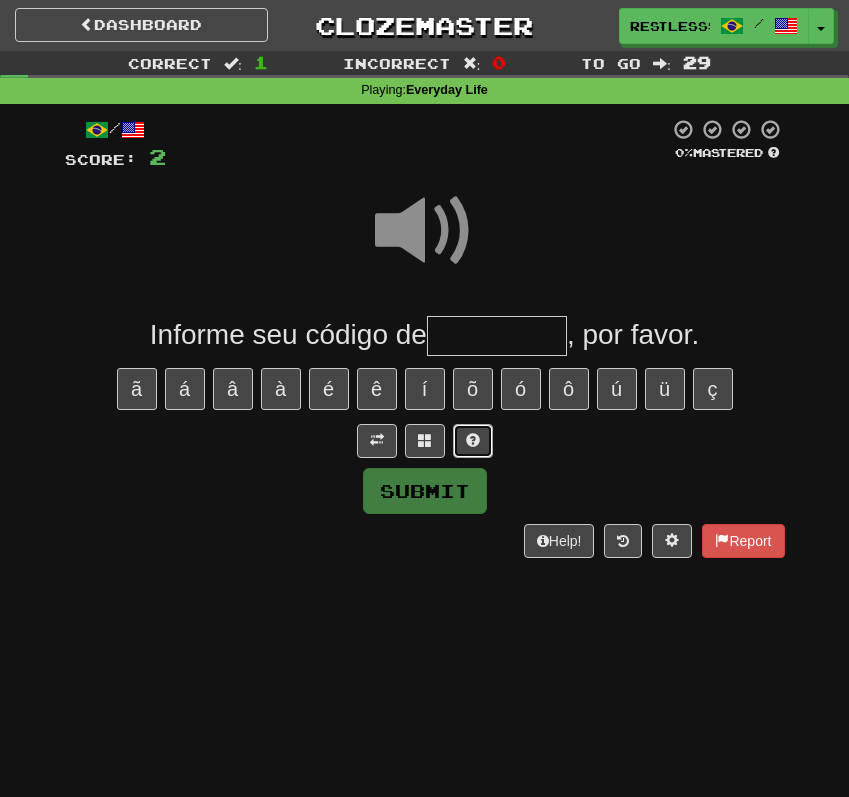 click at bounding box center (473, 441) 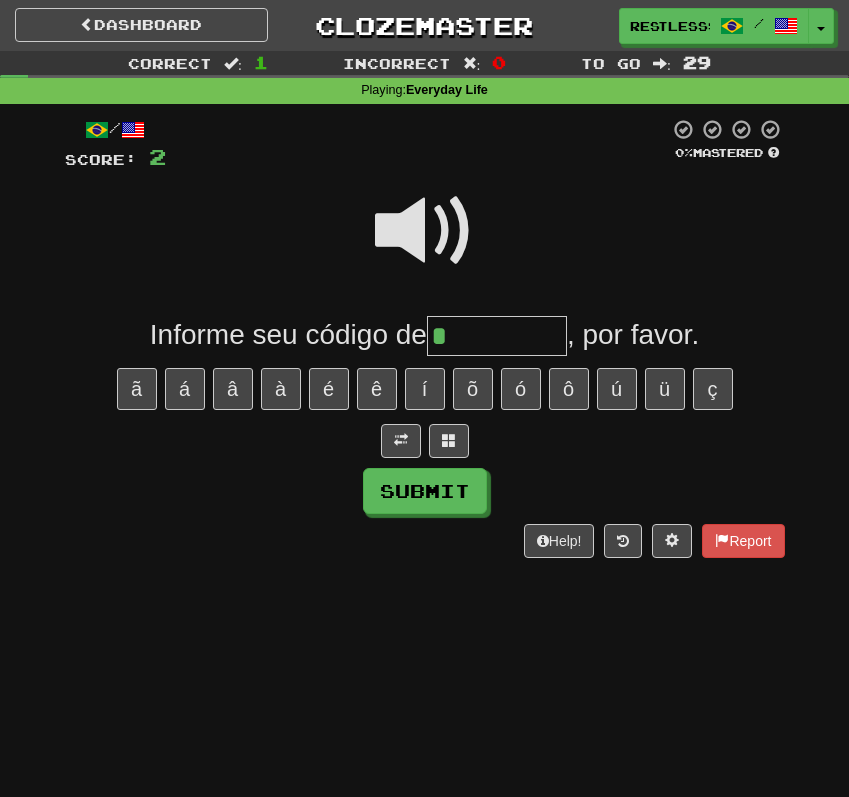 click at bounding box center [425, 231] 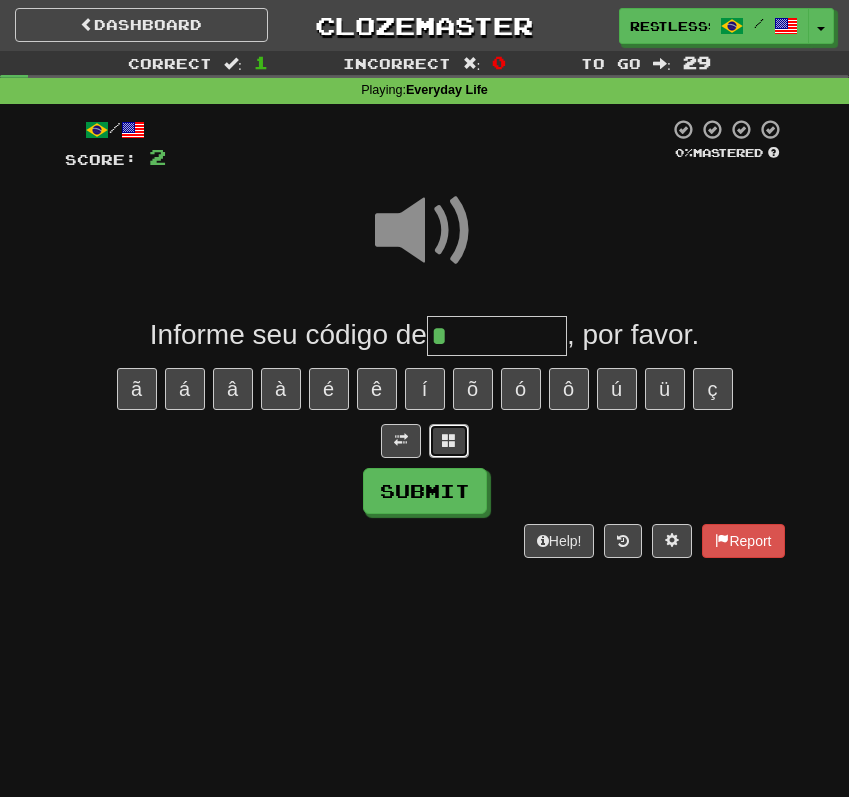 click at bounding box center [449, 441] 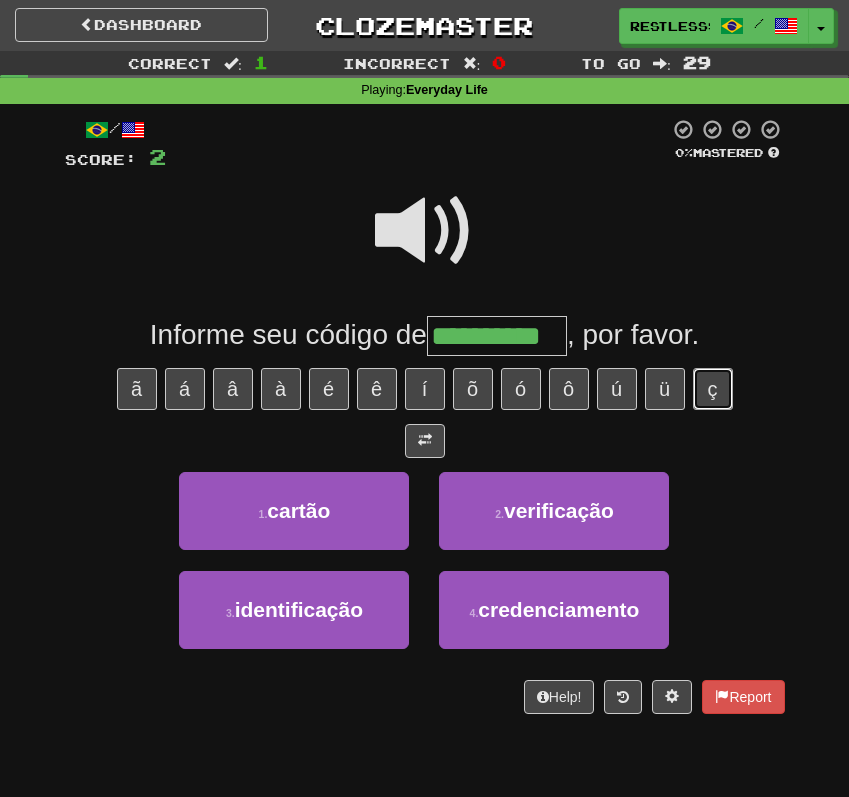 click on "ç" at bounding box center (713, 389) 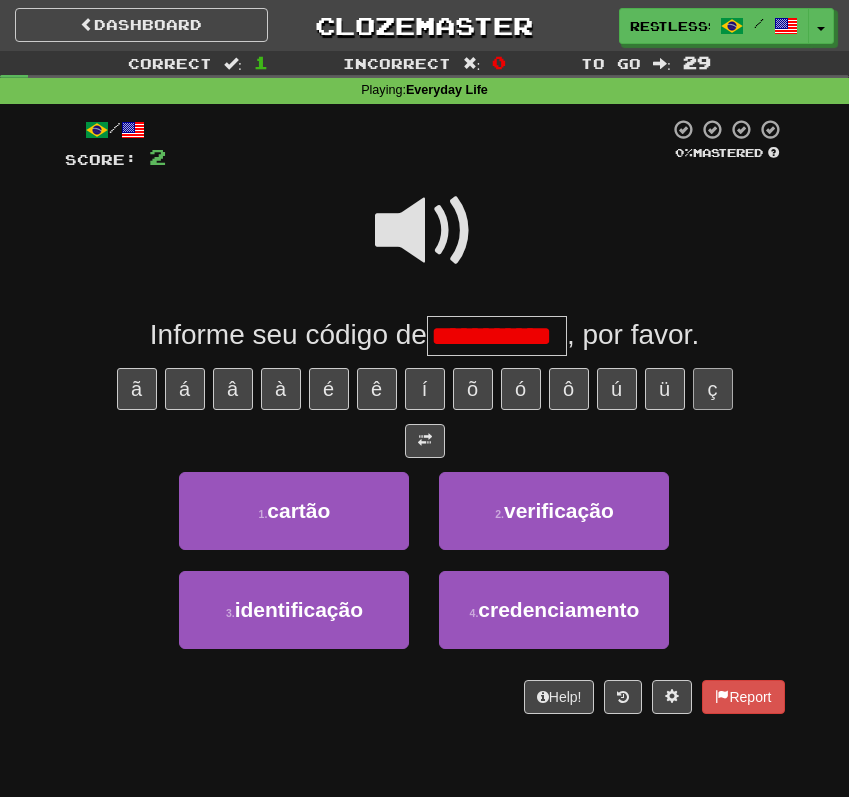 scroll, scrollTop: 0, scrollLeft: 0, axis: both 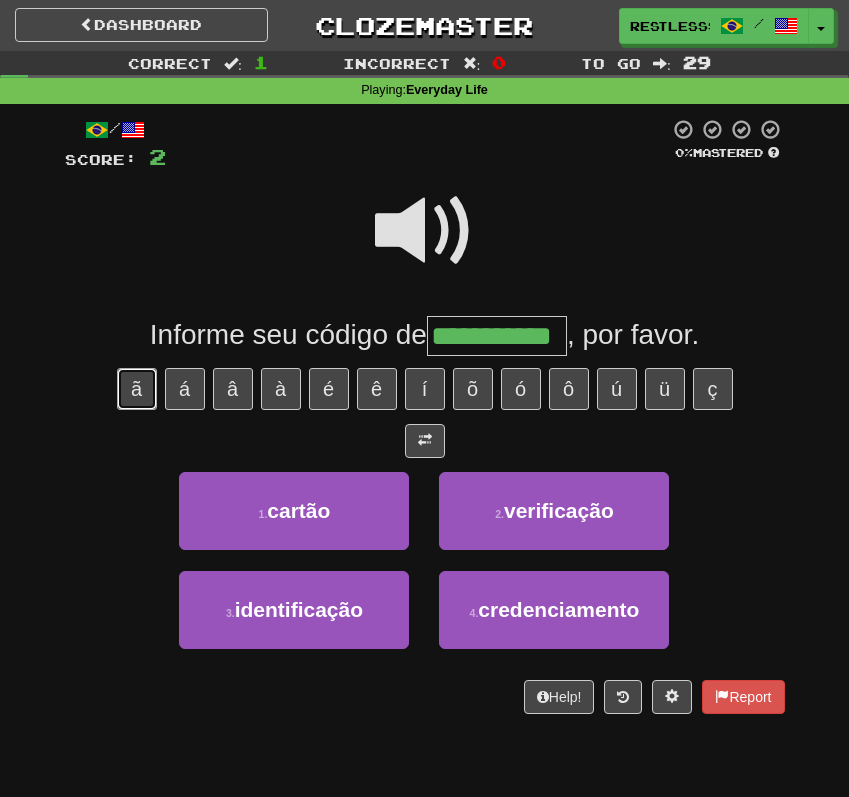 click on "ã" at bounding box center [137, 389] 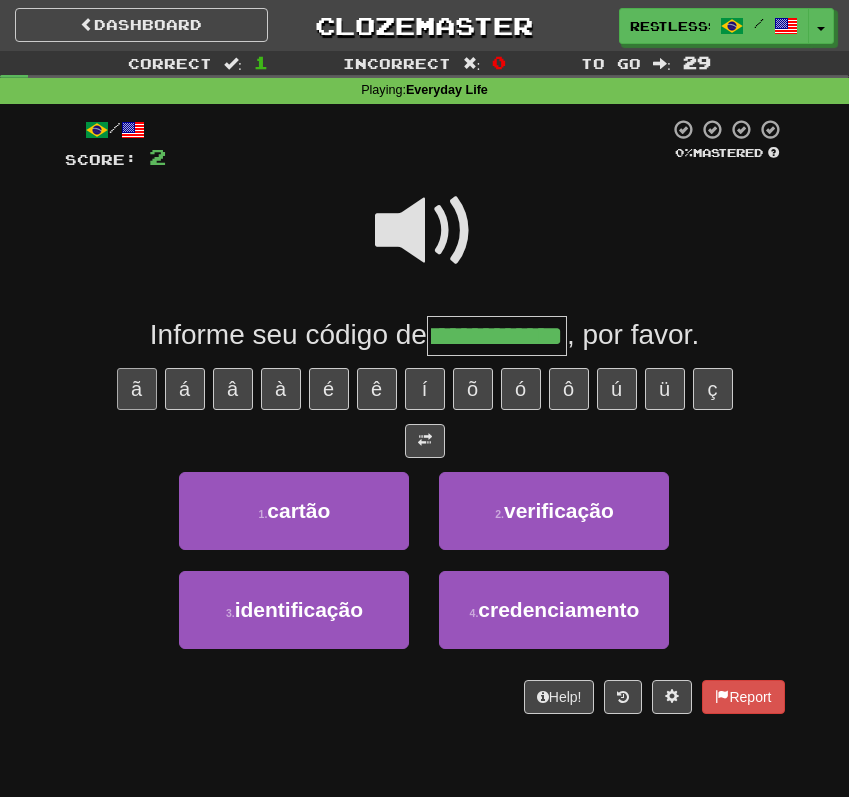 scroll, scrollTop: 0, scrollLeft: 27, axis: horizontal 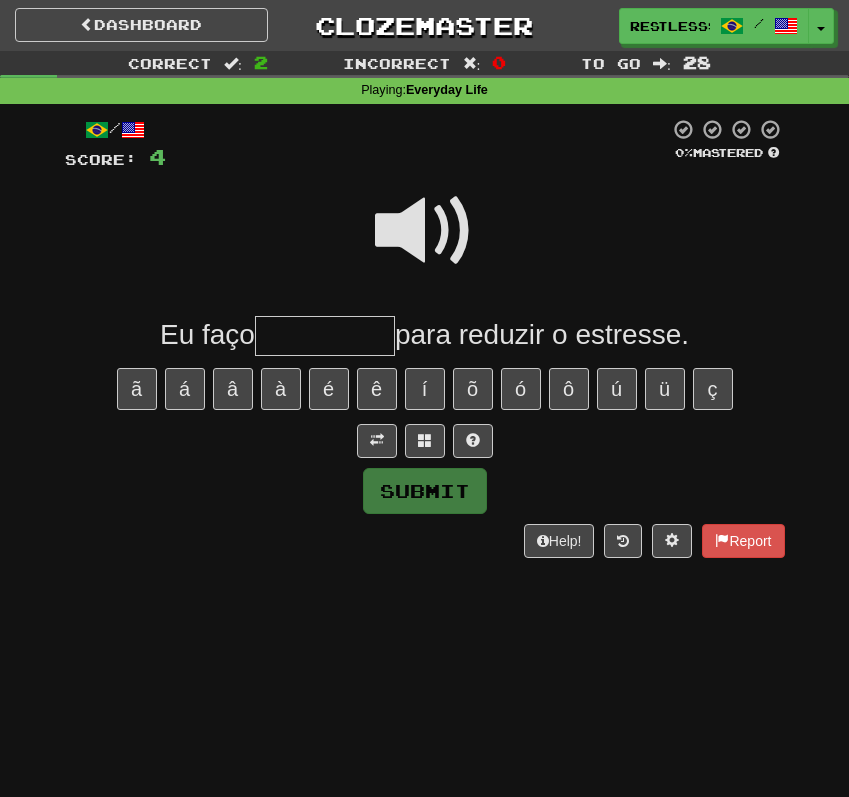 click at bounding box center (425, 231) 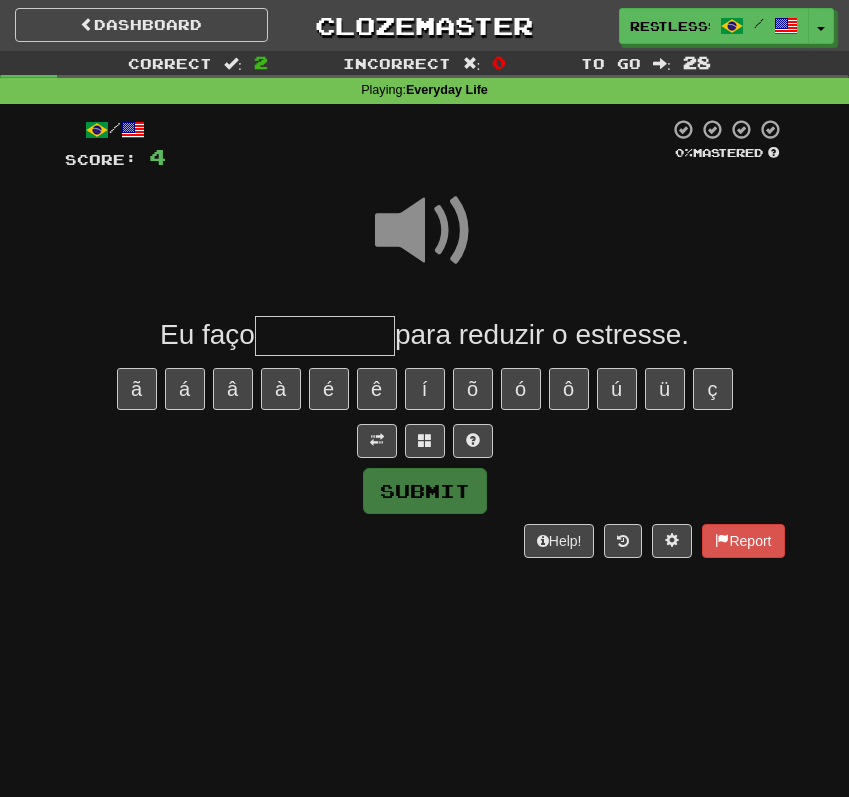 click on "/  Score:   4 0 %  Mastered Eu faço   para reduzir o estresse. ã á â à é ê í õ ó ô ú ü ç Submit  Help!  Report" at bounding box center (425, 338) 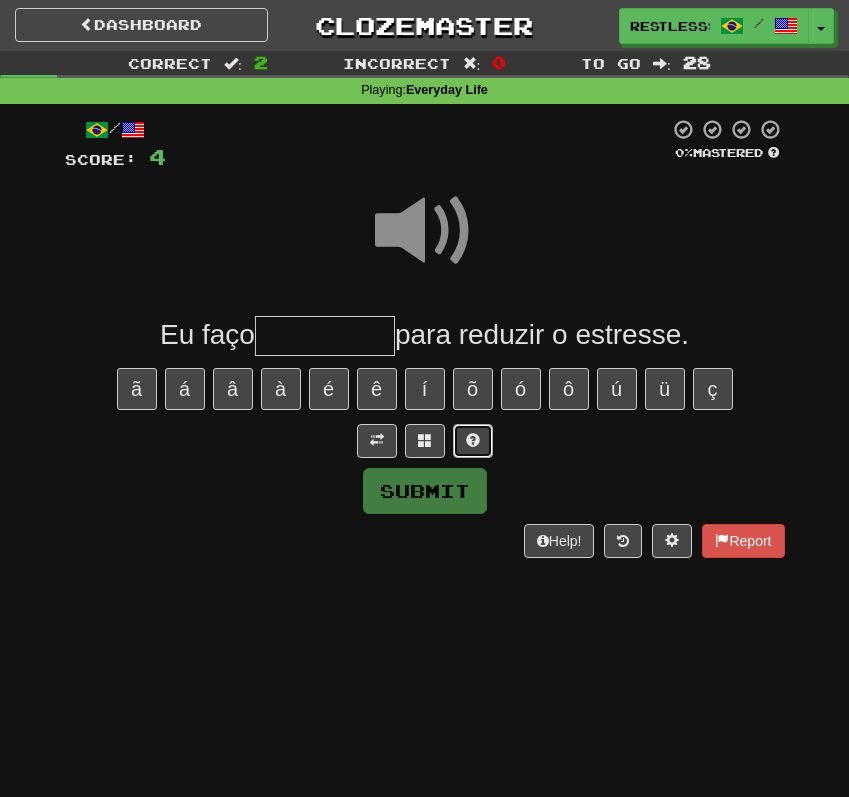 click at bounding box center (473, 440) 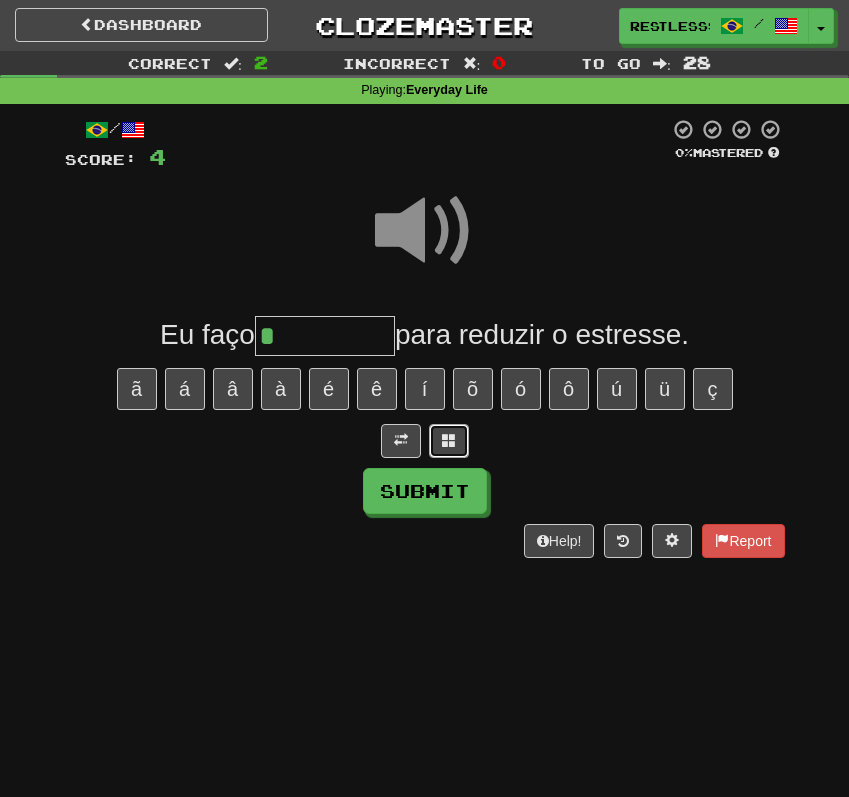 click at bounding box center (449, 440) 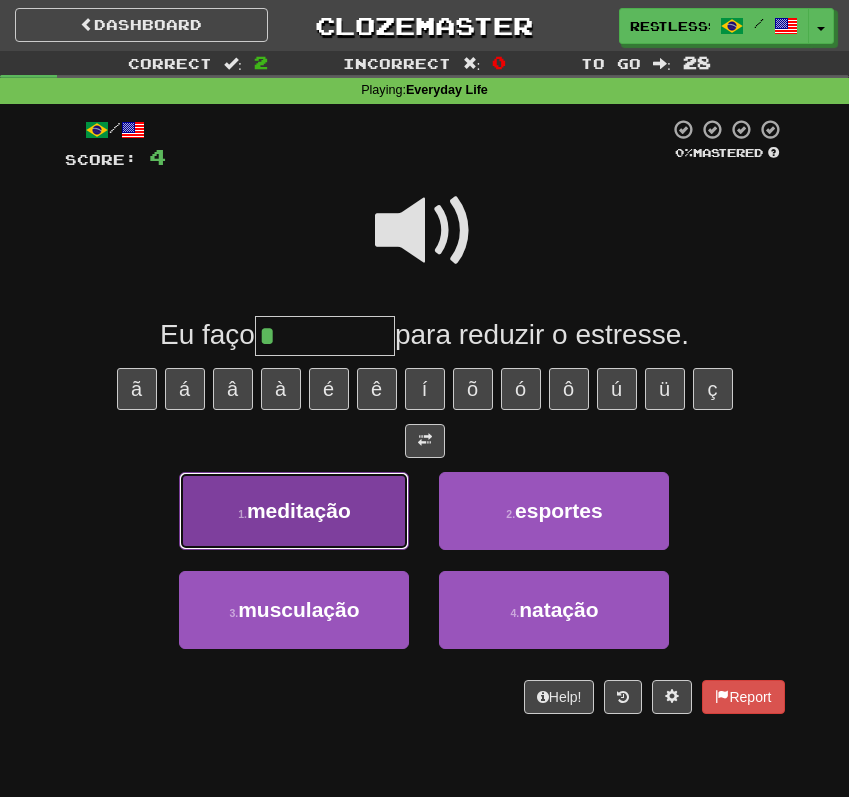 click on "1 .  meditação" at bounding box center [294, 511] 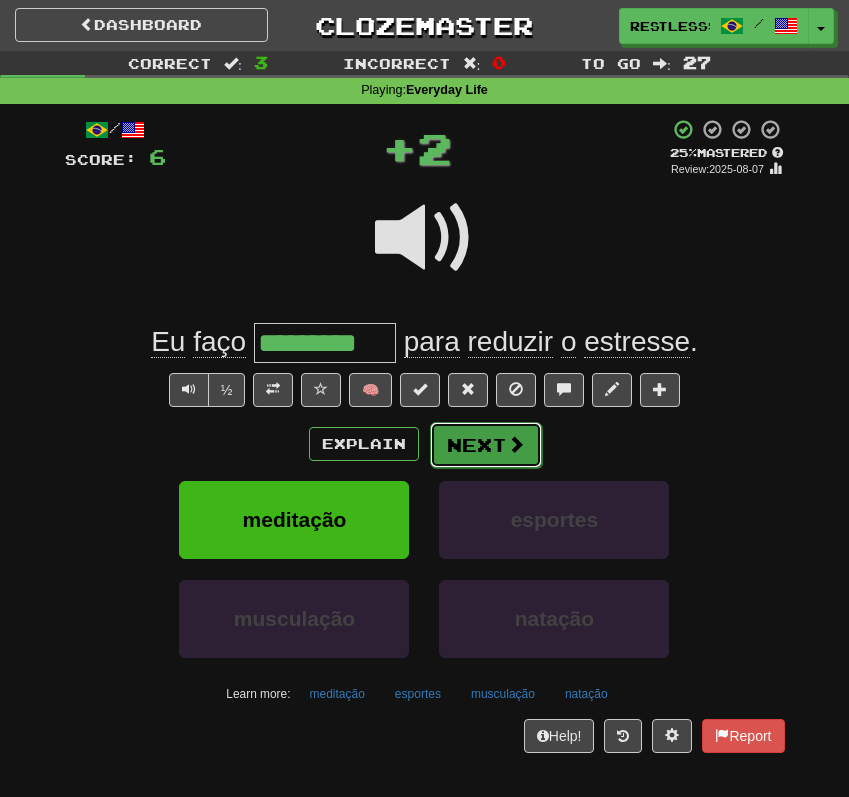 click on "Next" at bounding box center [486, 445] 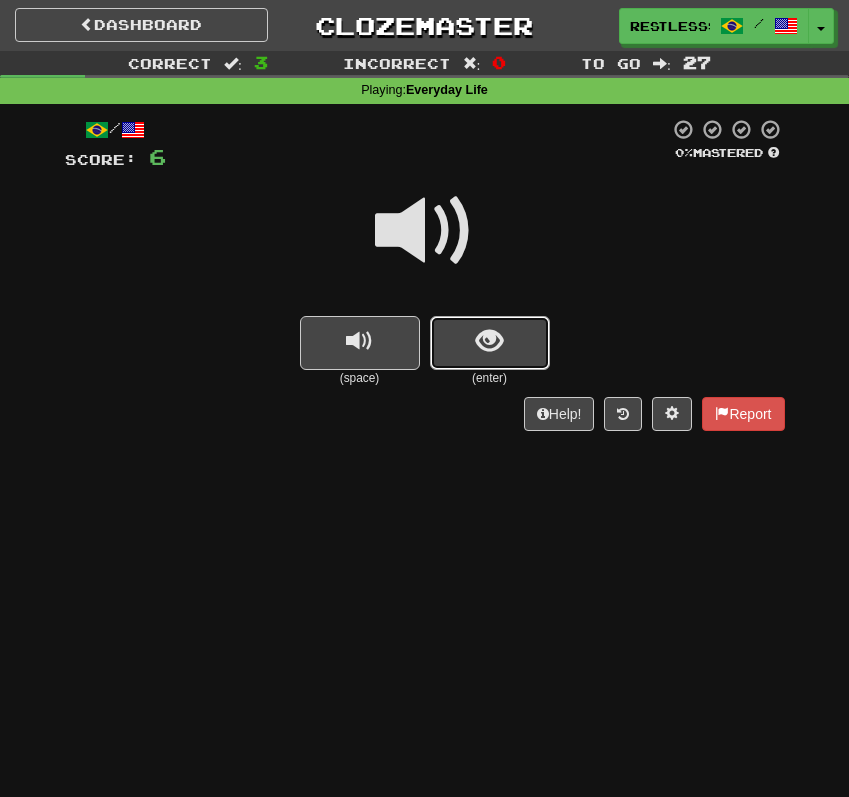 click at bounding box center (490, 343) 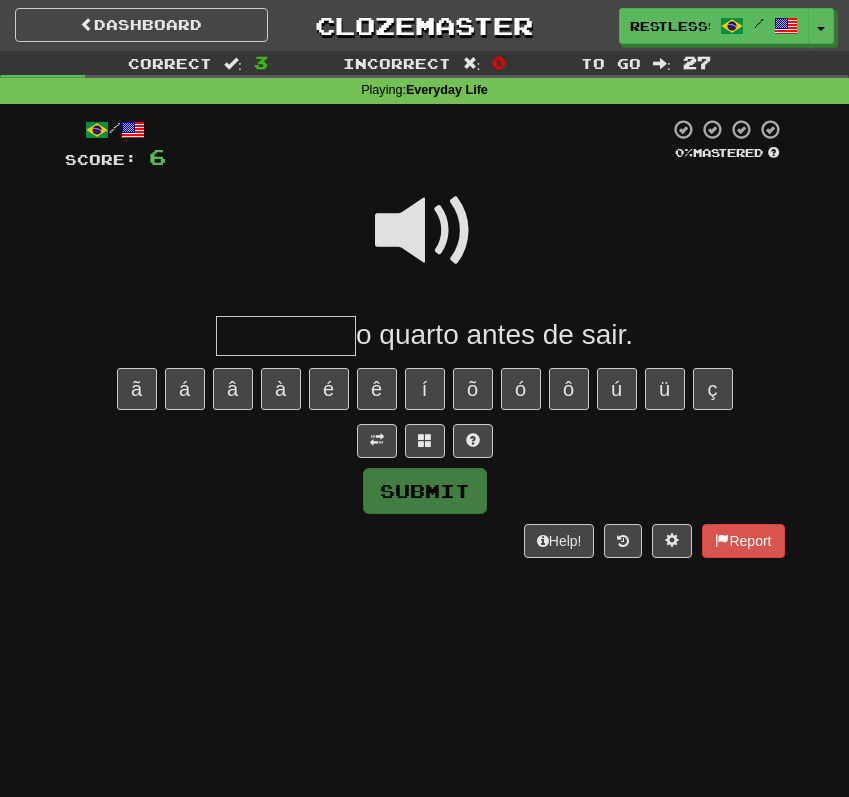 click at bounding box center (425, 231) 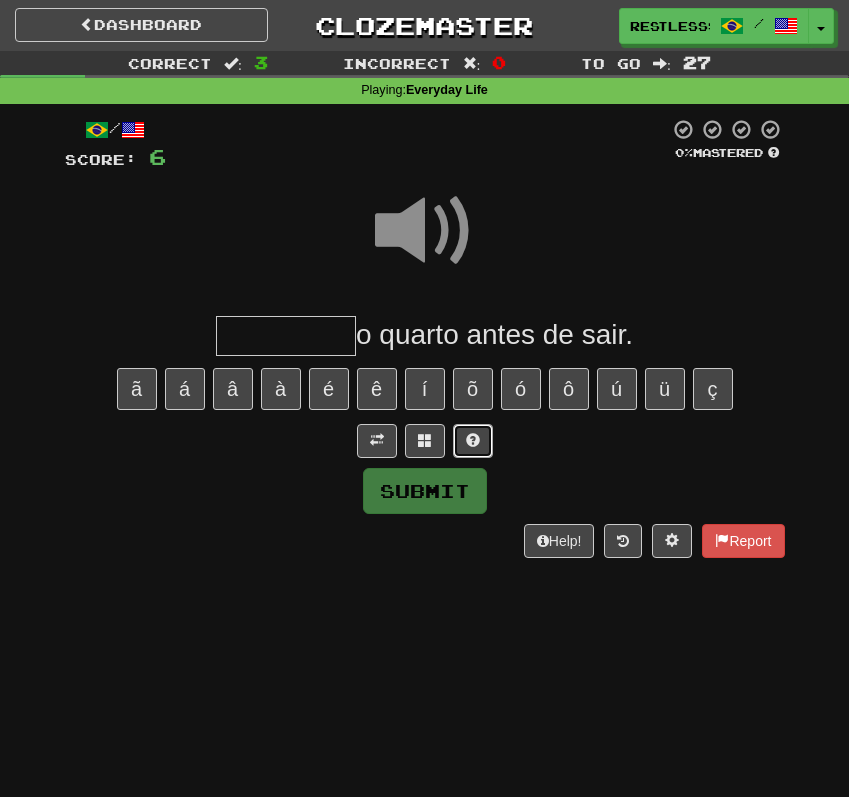 click at bounding box center (473, 440) 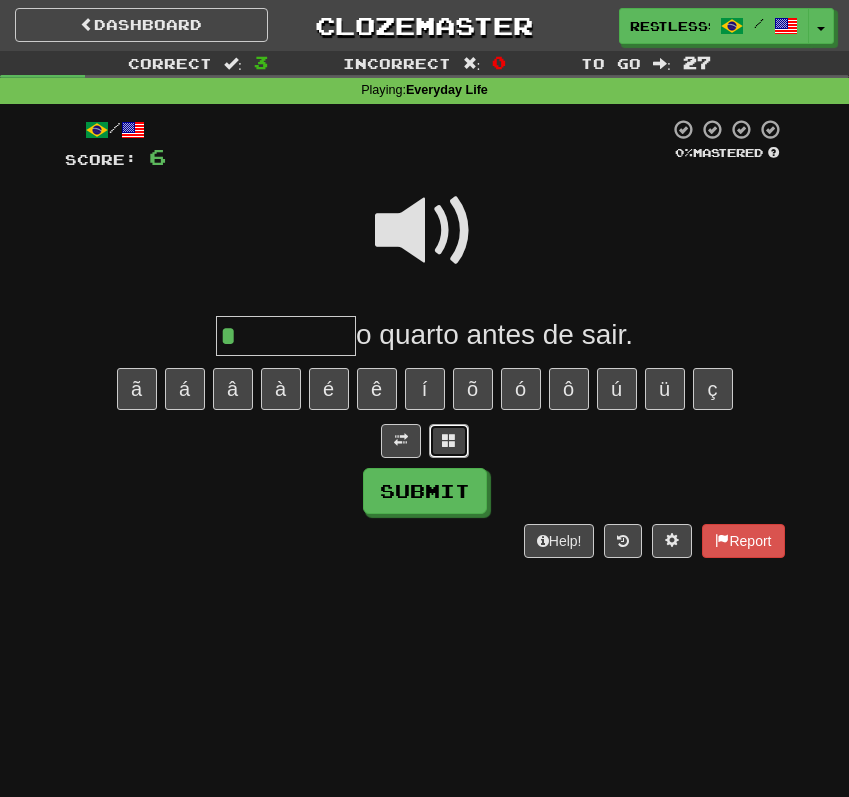click at bounding box center [449, 440] 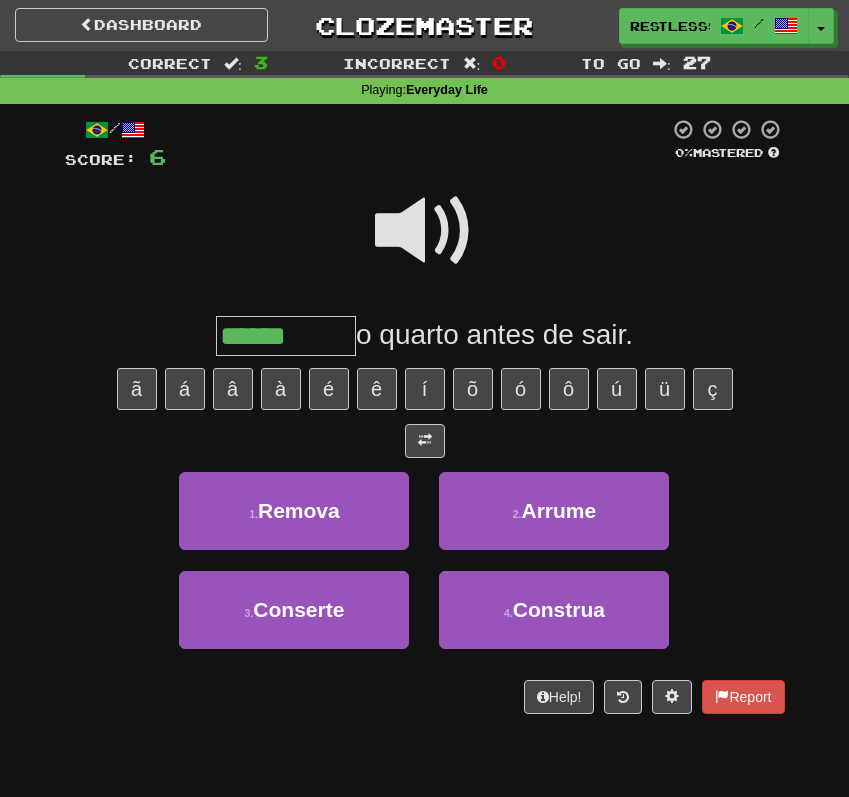 type on "******" 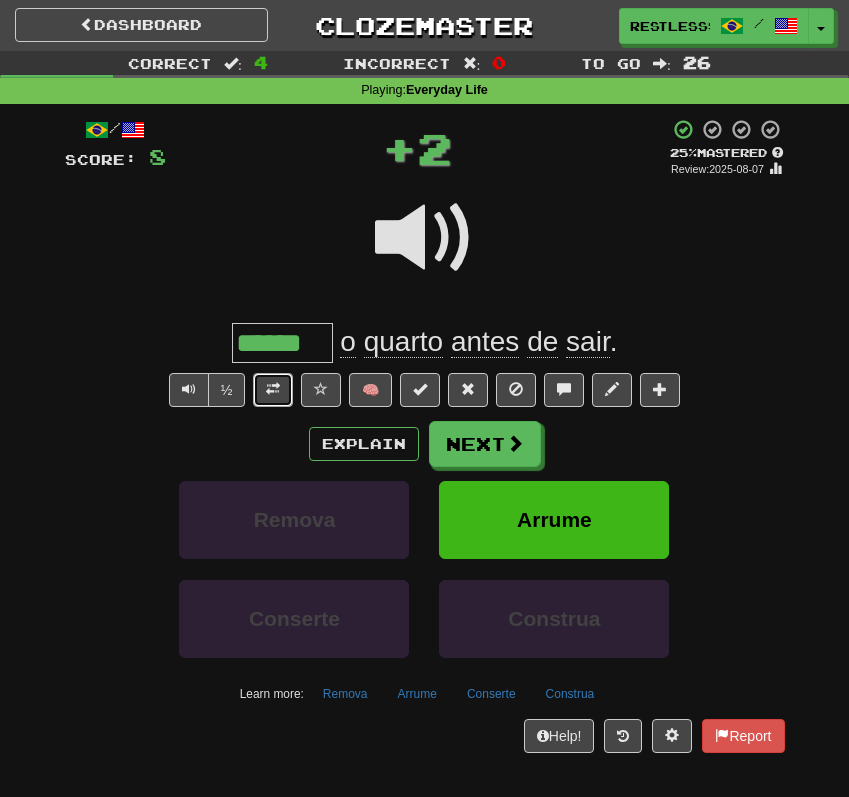 click at bounding box center (273, 389) 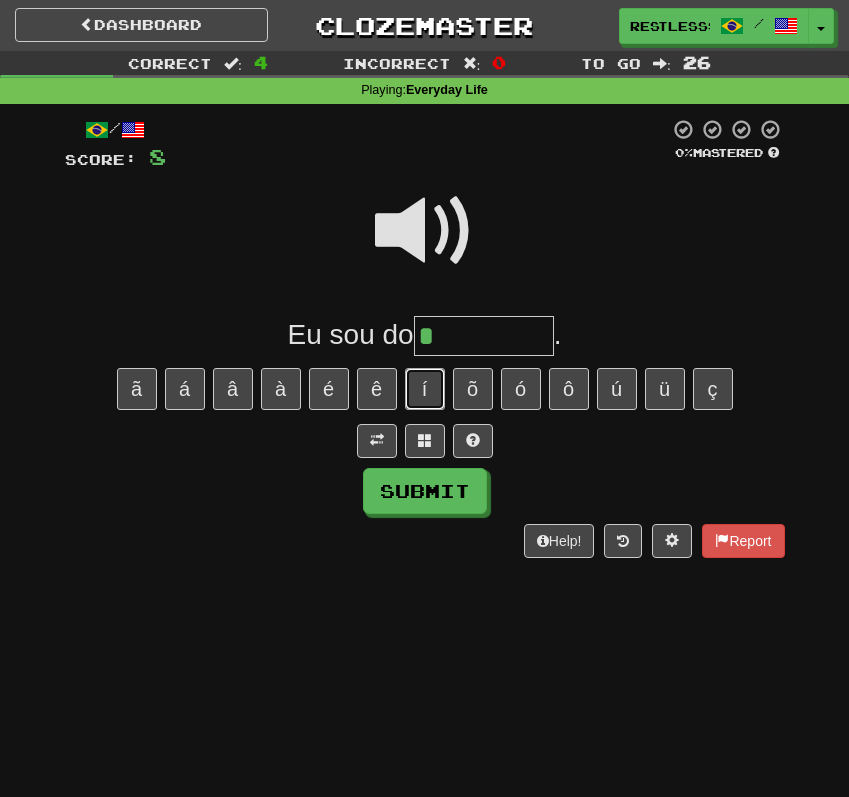 click on "í" at bounding box center [425, 389] 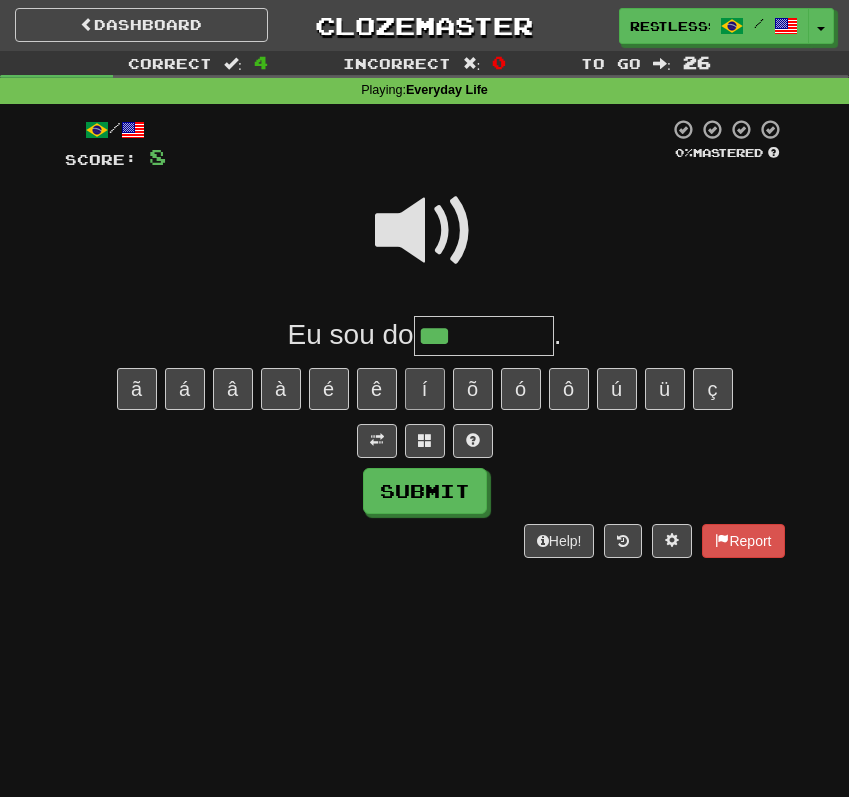 type on "***" 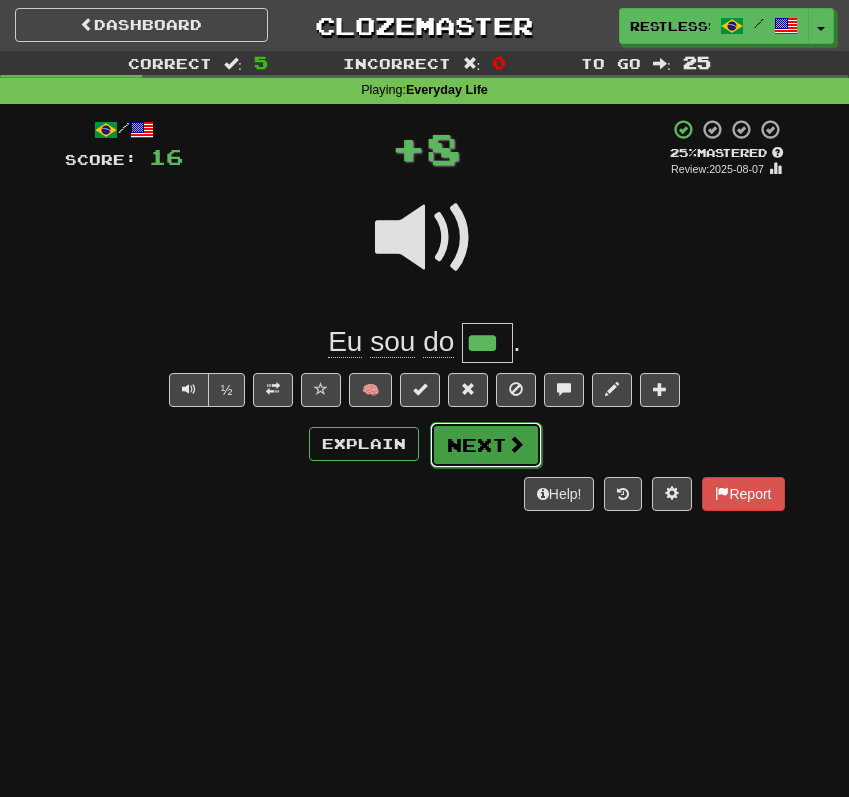 click on "Next" at bounding box center (486, 445) 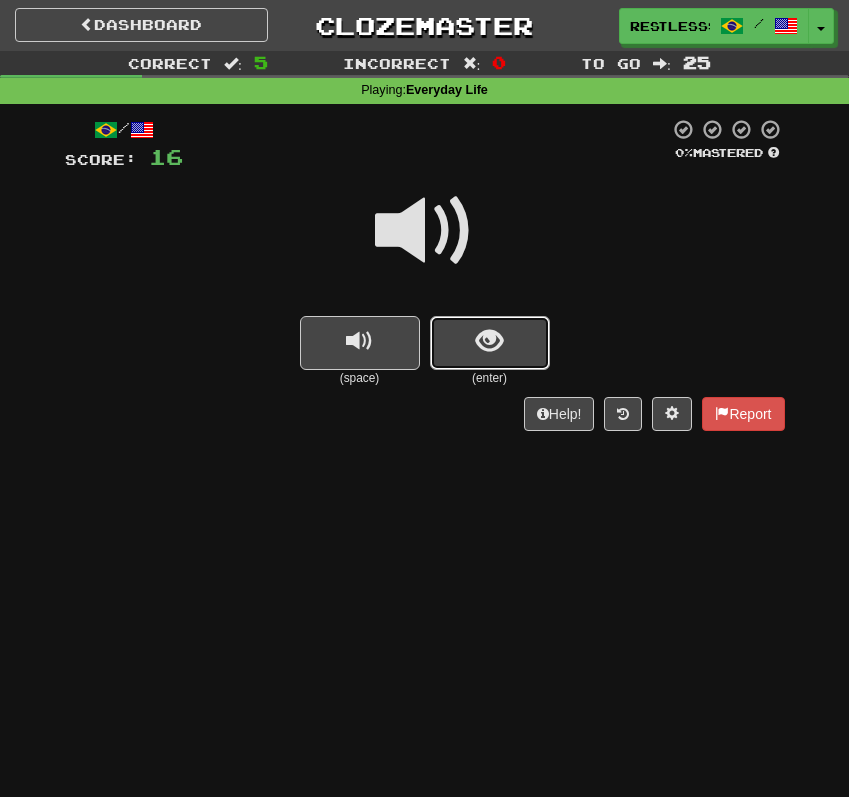click at bounding box center [490, 343] 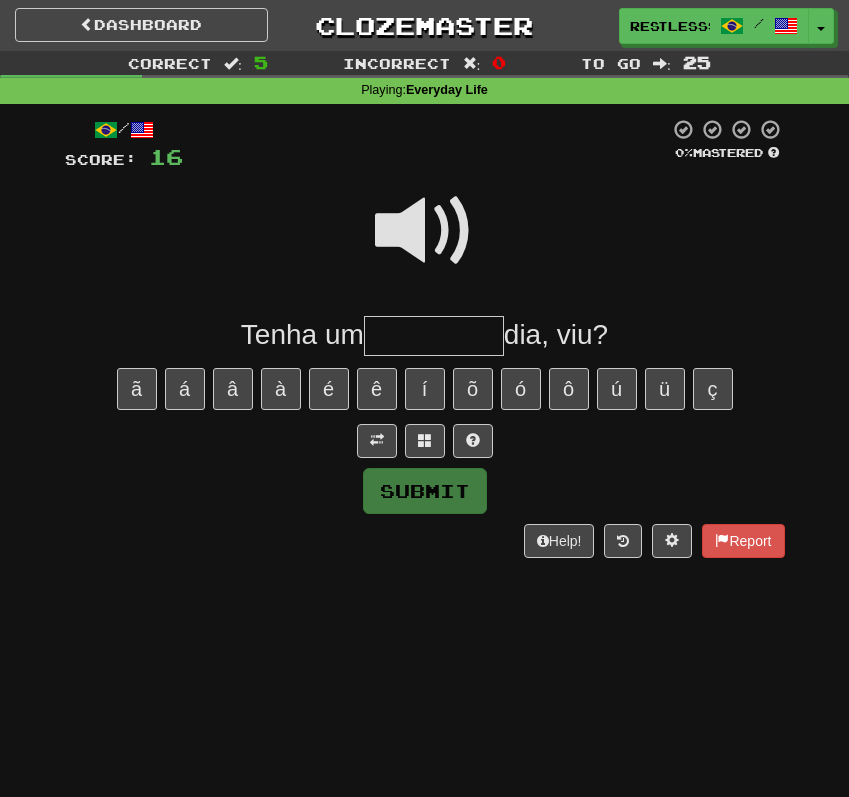 click at bounding box center (425, 231) 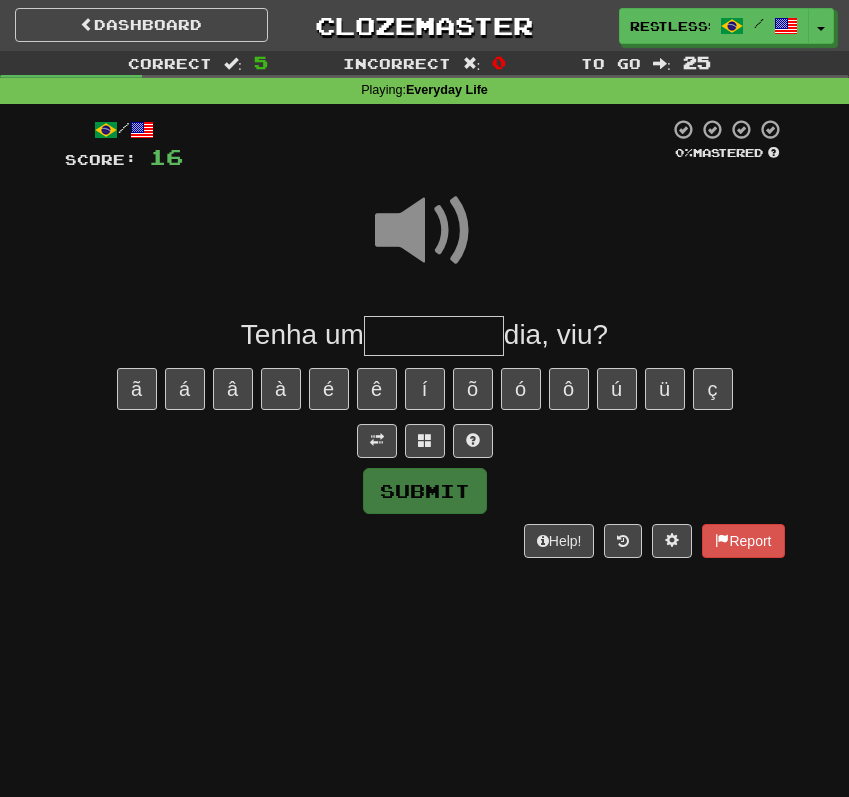 click at bounding box center (434, 336) 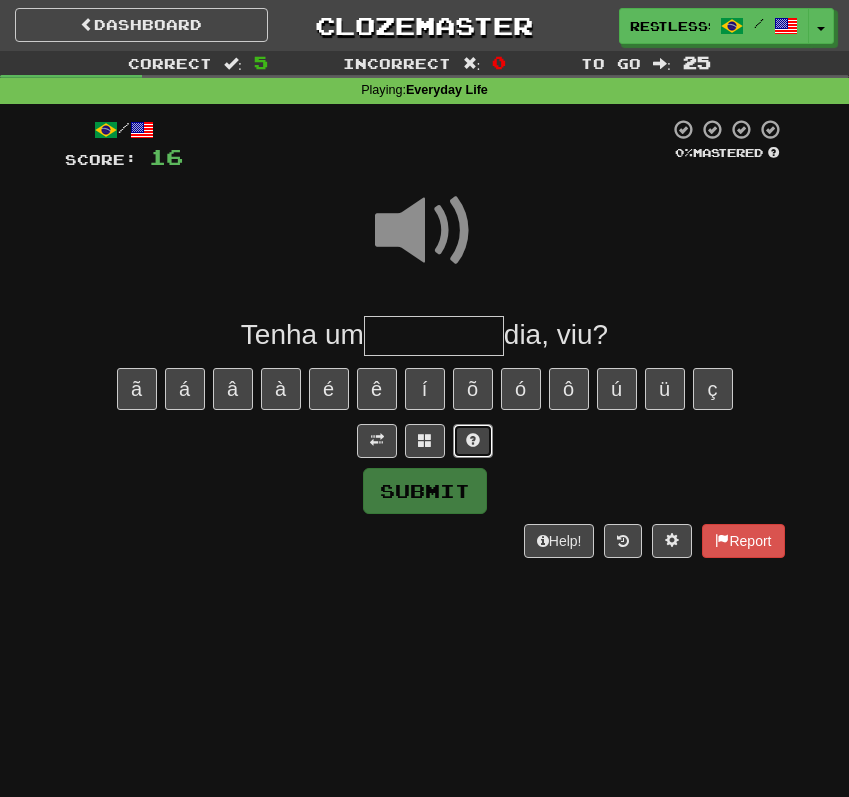 click at bounding box center (473, 441) 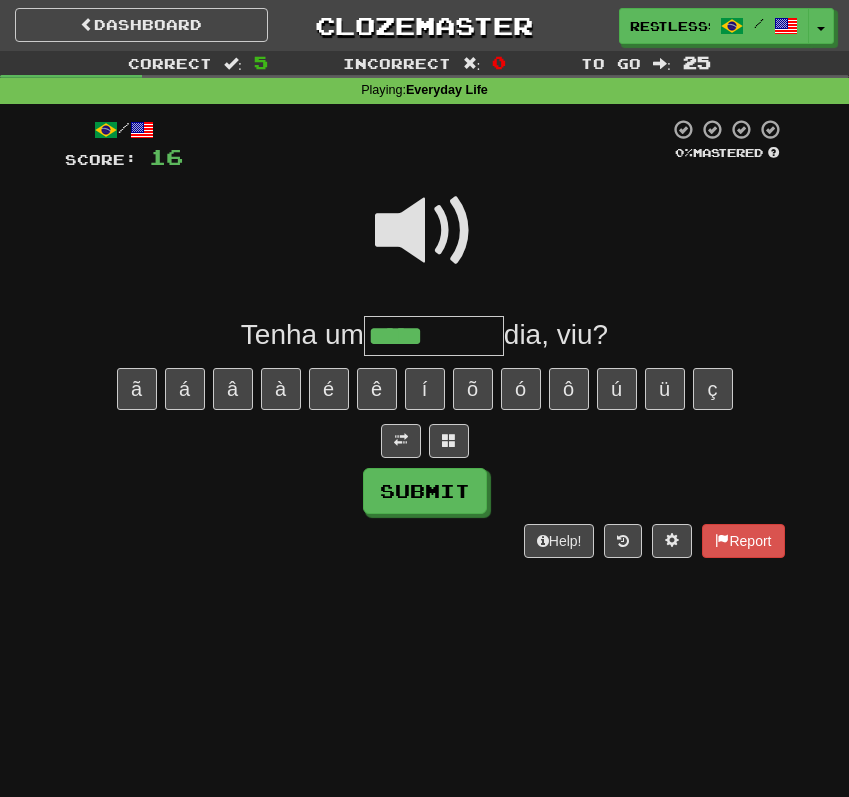 type on "*****" 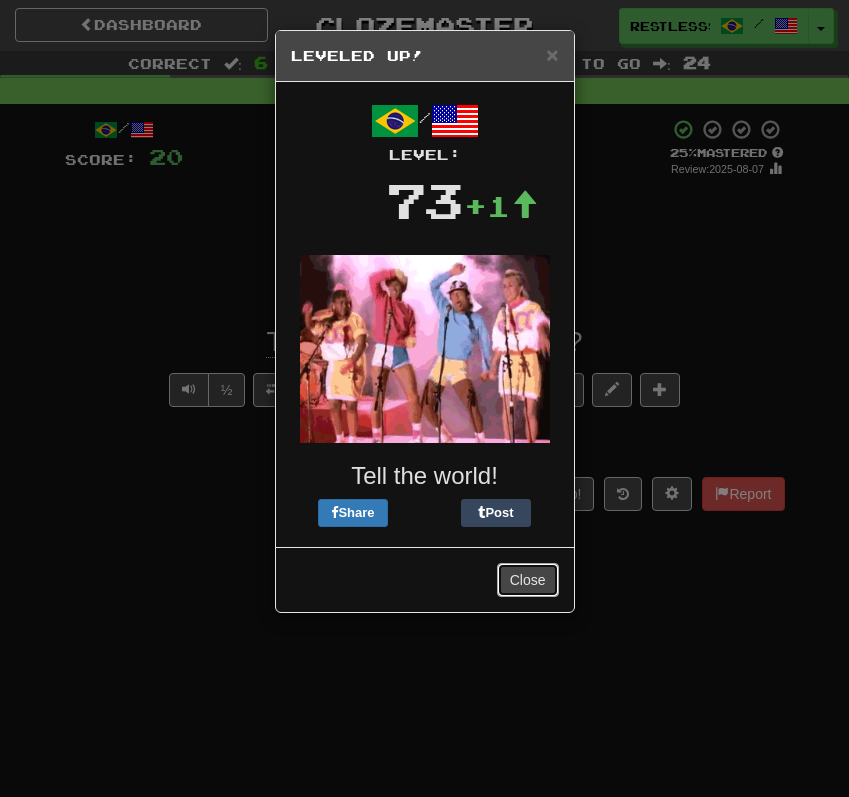 click on "Close" at bounding box center [528, 580] 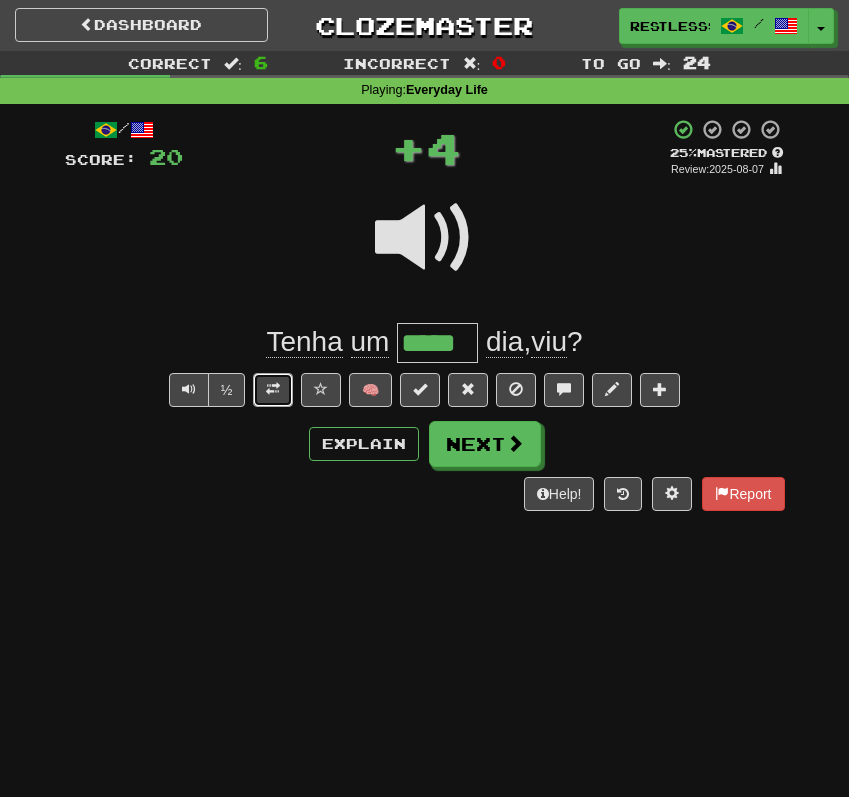 click at bounding box center [273, 390] 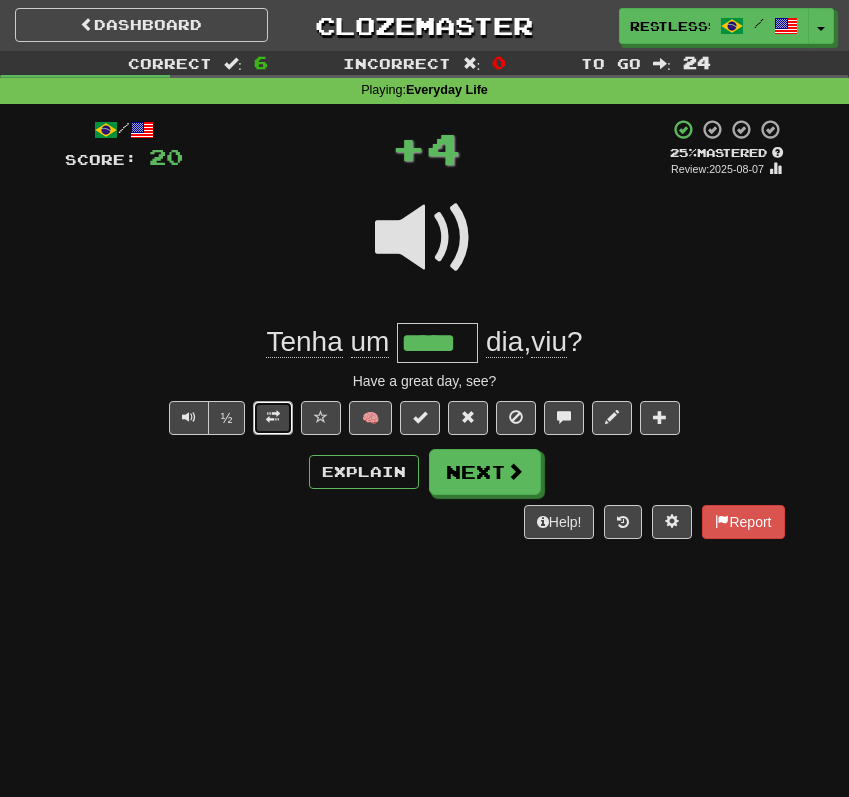 click at bounding box center (273, 418) 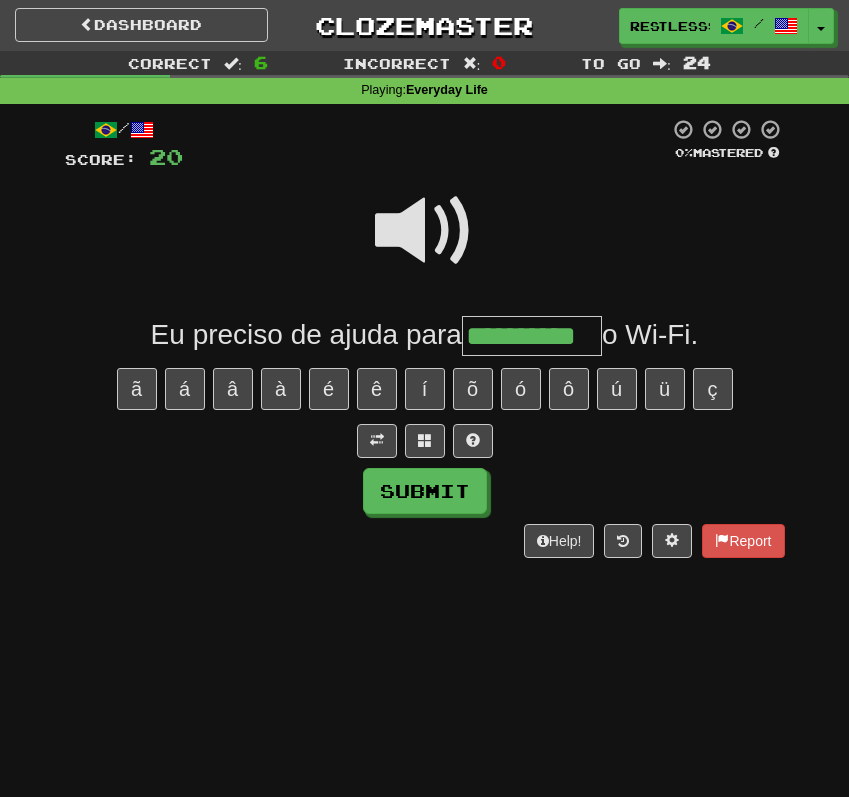 type on "**********" 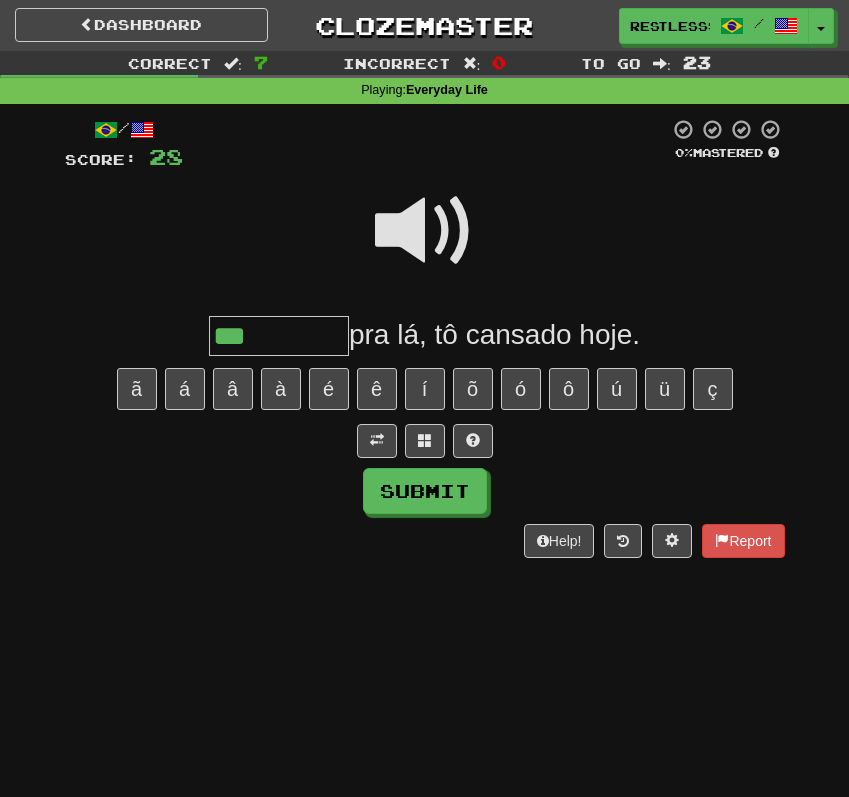 type on "***" 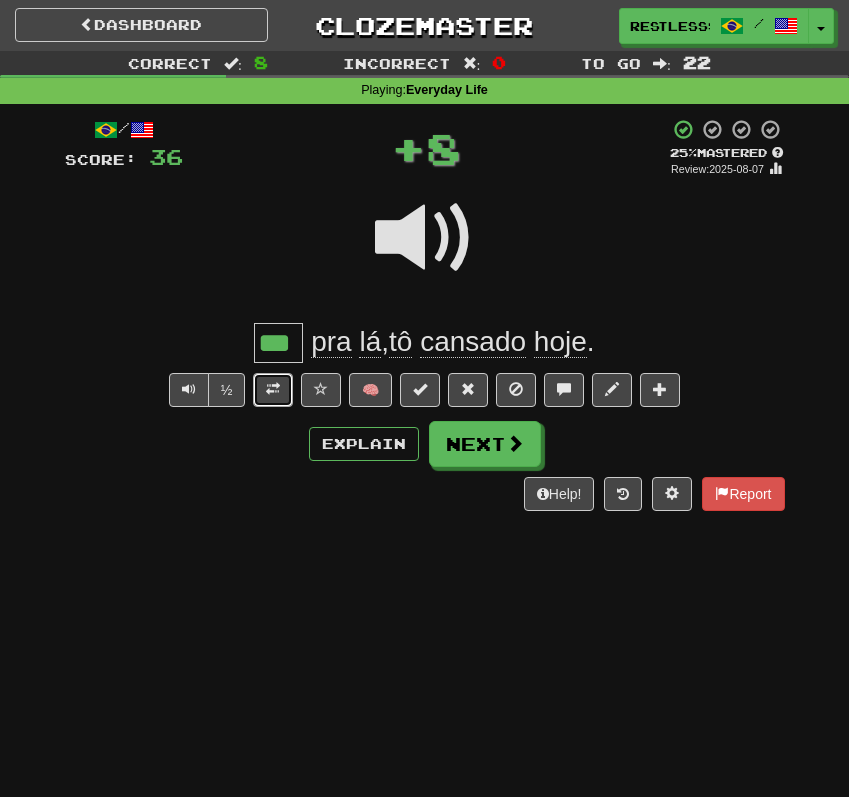 click at bounding box center [273, 389] 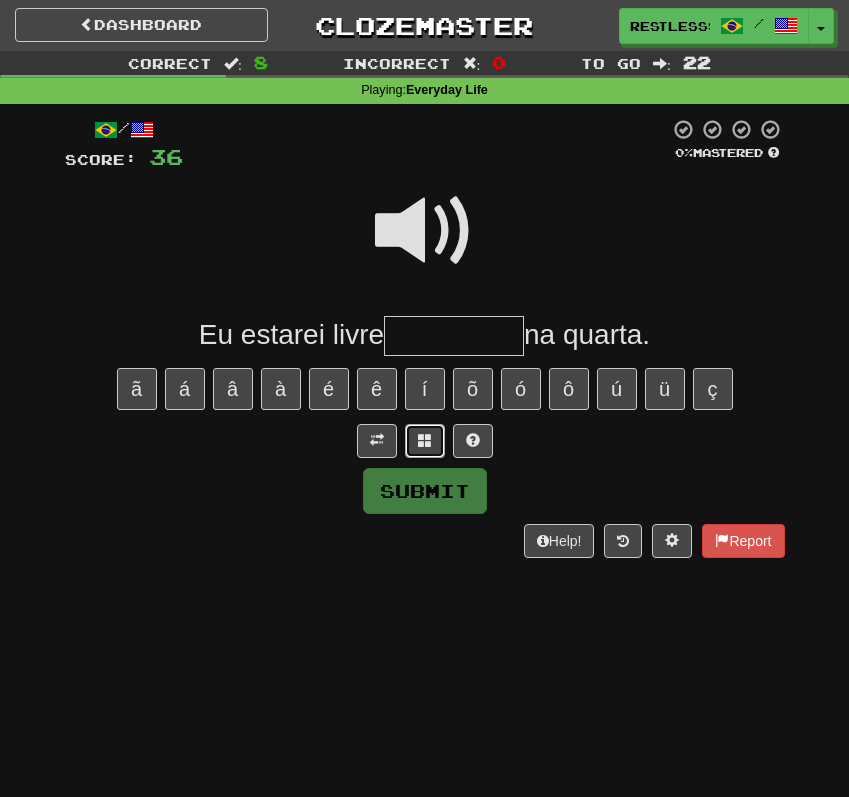 click at bounding box center [425, 441] 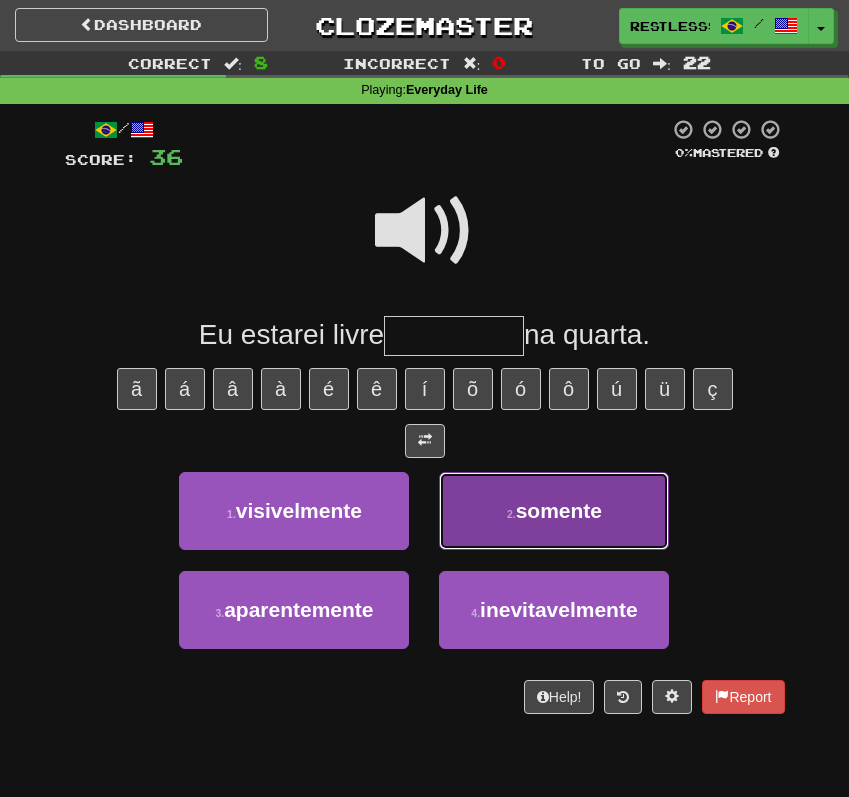 click on "2 .  somente" at bounding box center (554, 511) 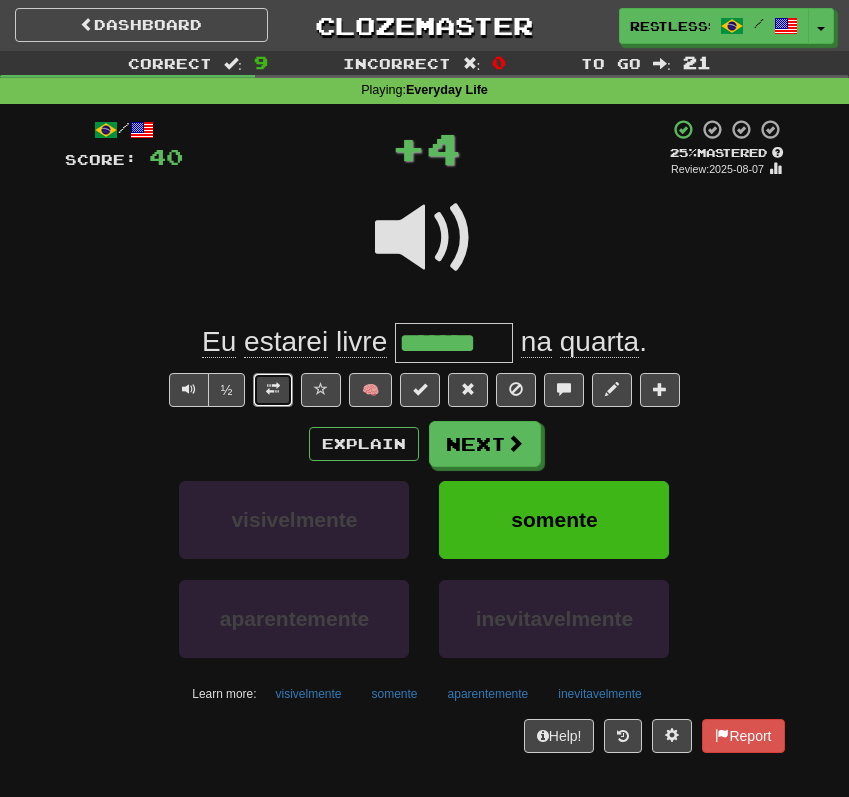 click at bounding box center (273, 390) 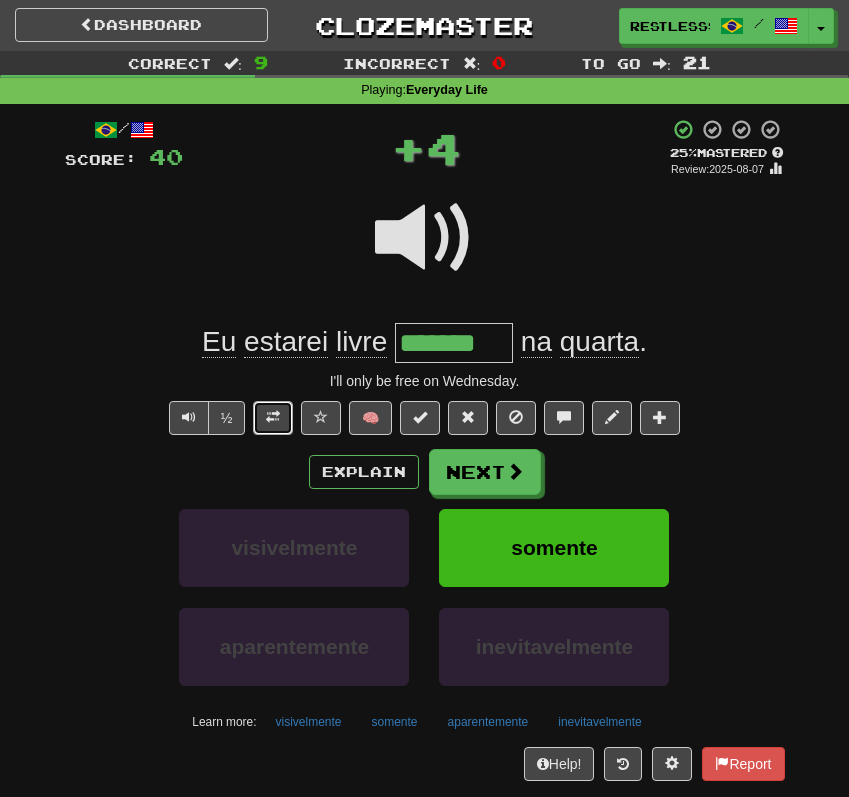 click at bounding box center (273, 418) 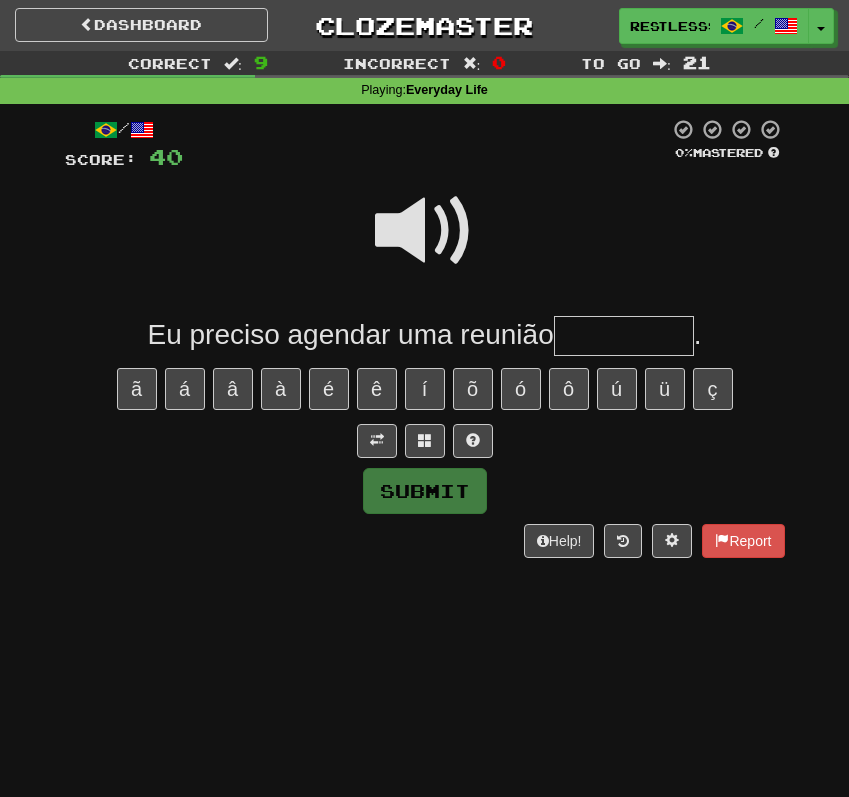 type on "*" 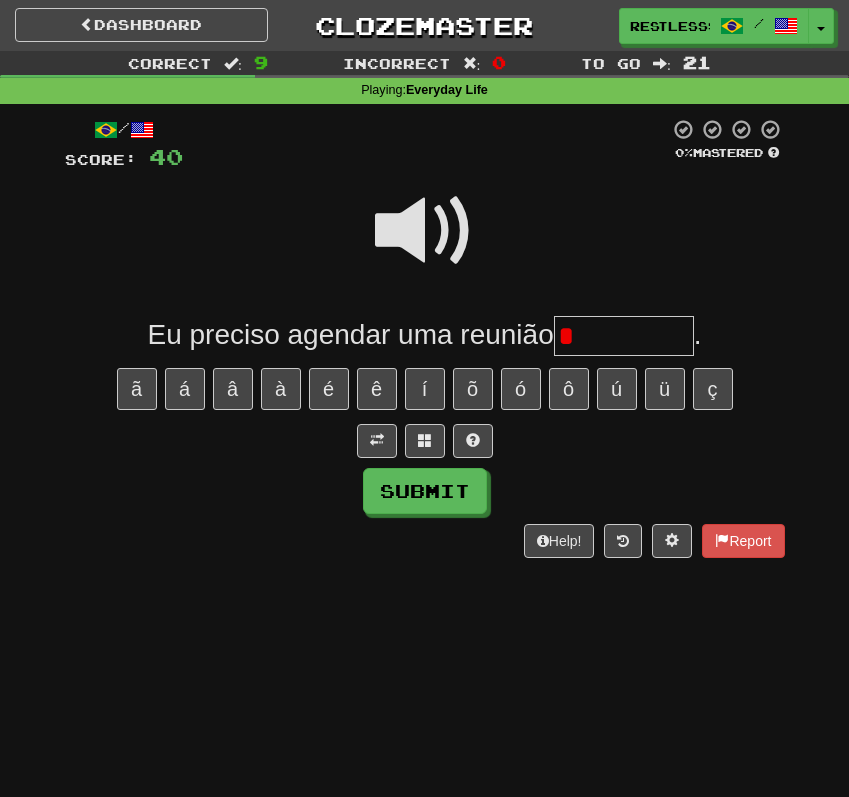 type on "*" 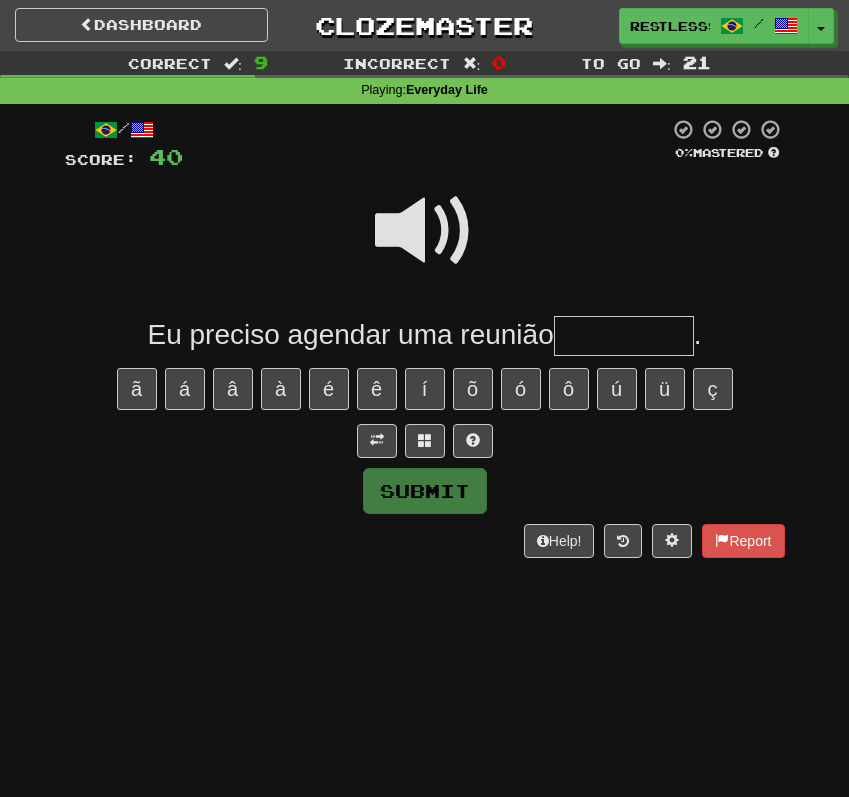 click at bounding box center [425, 244] 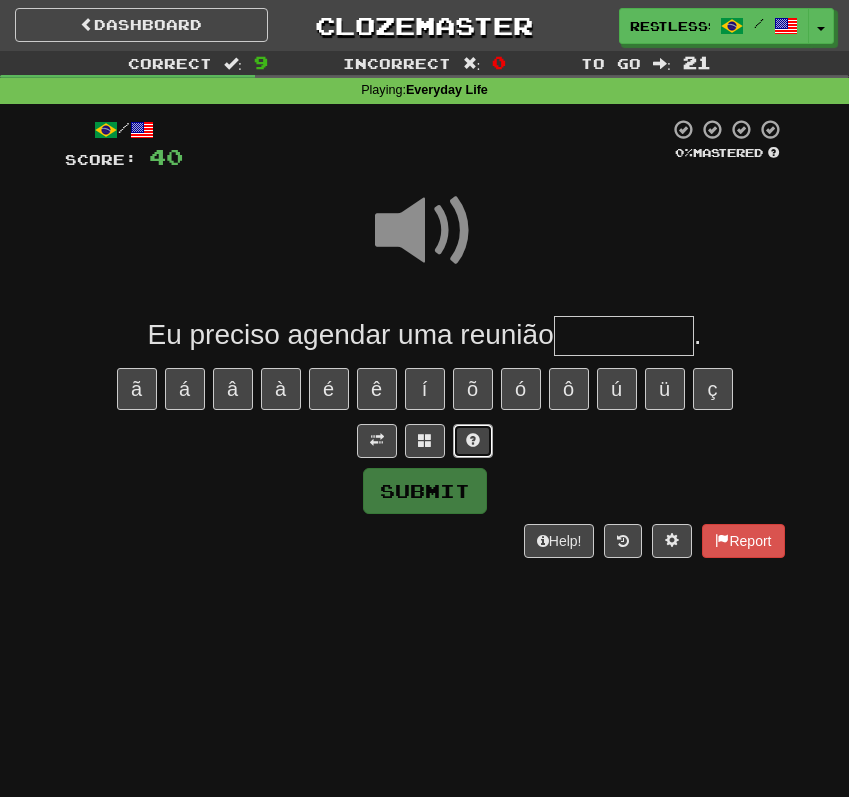 click at bounding box center (473, 441) 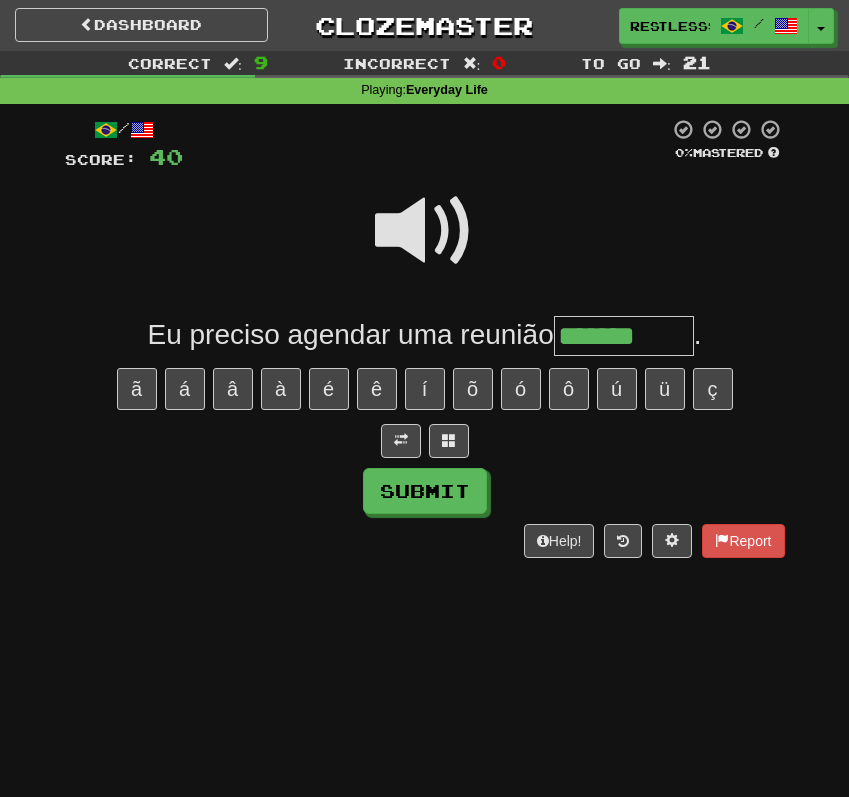 type on "*******" 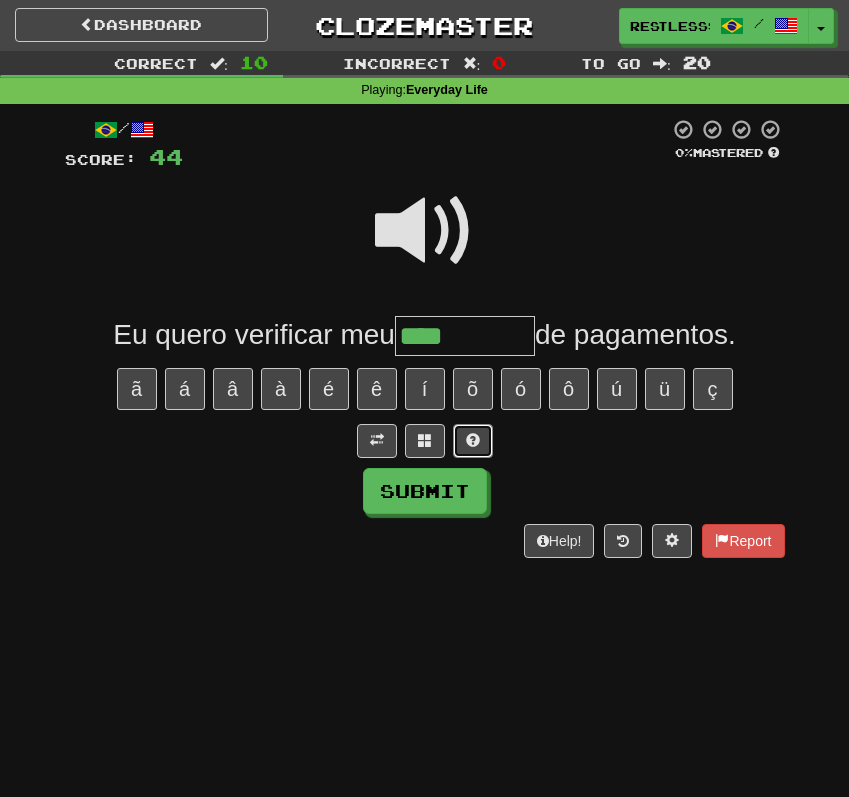 click at bounding box center (473, 441) 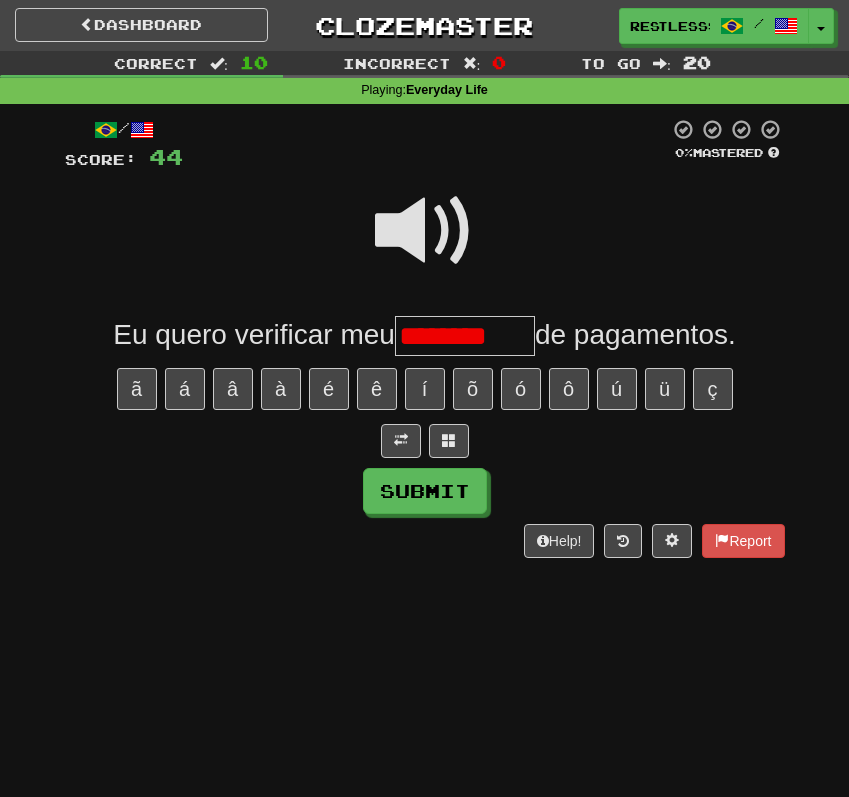 type on "********" 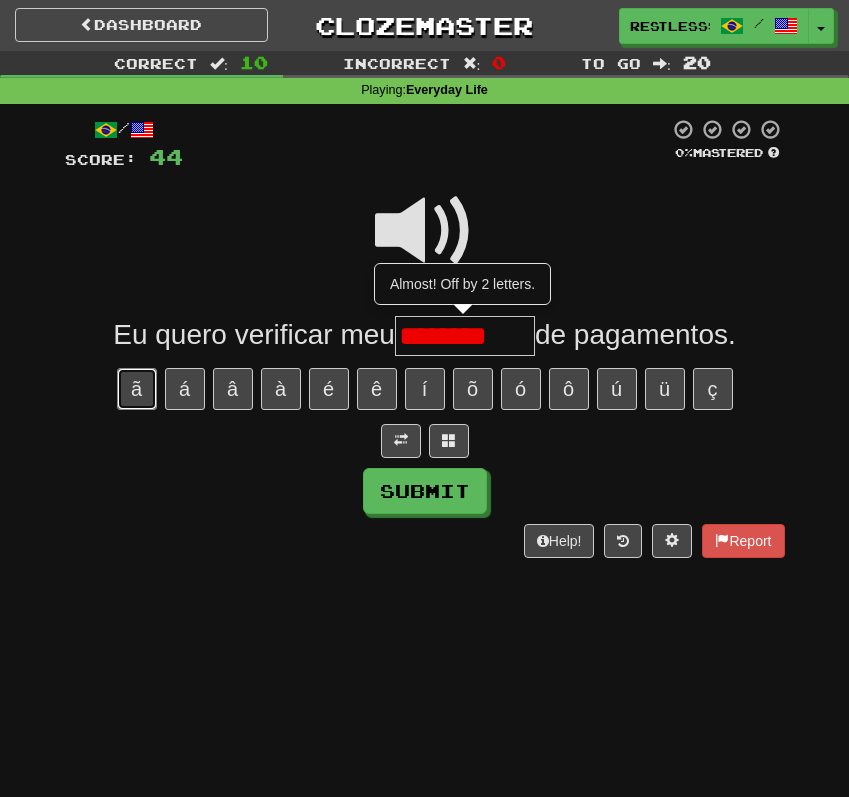 type 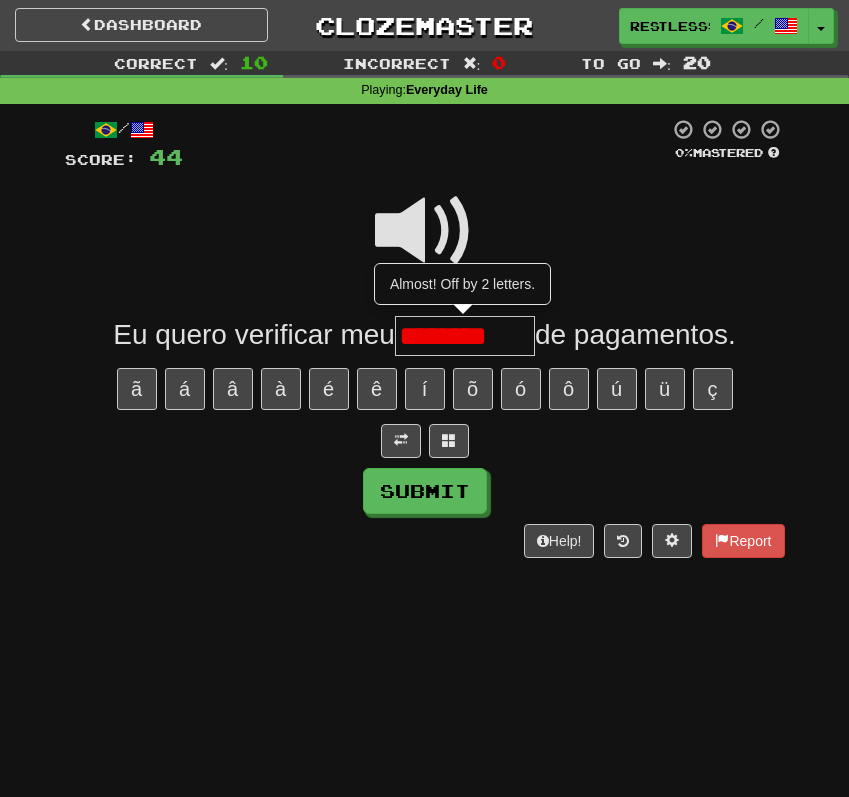 click on "********" at bounding box center [465, 336] 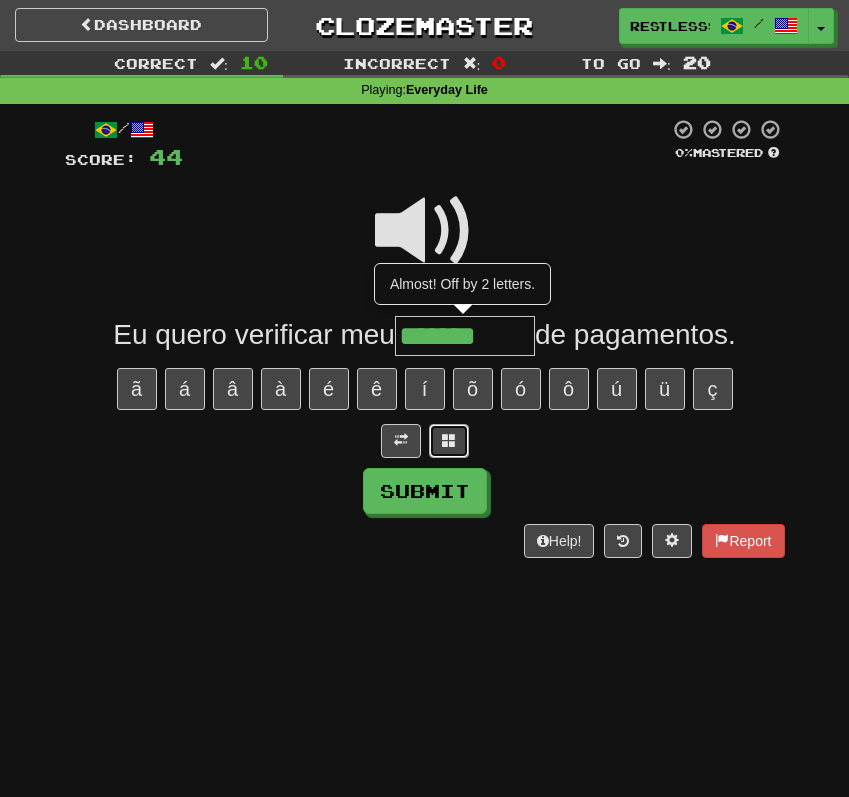 click at bounding box center [449, 440] 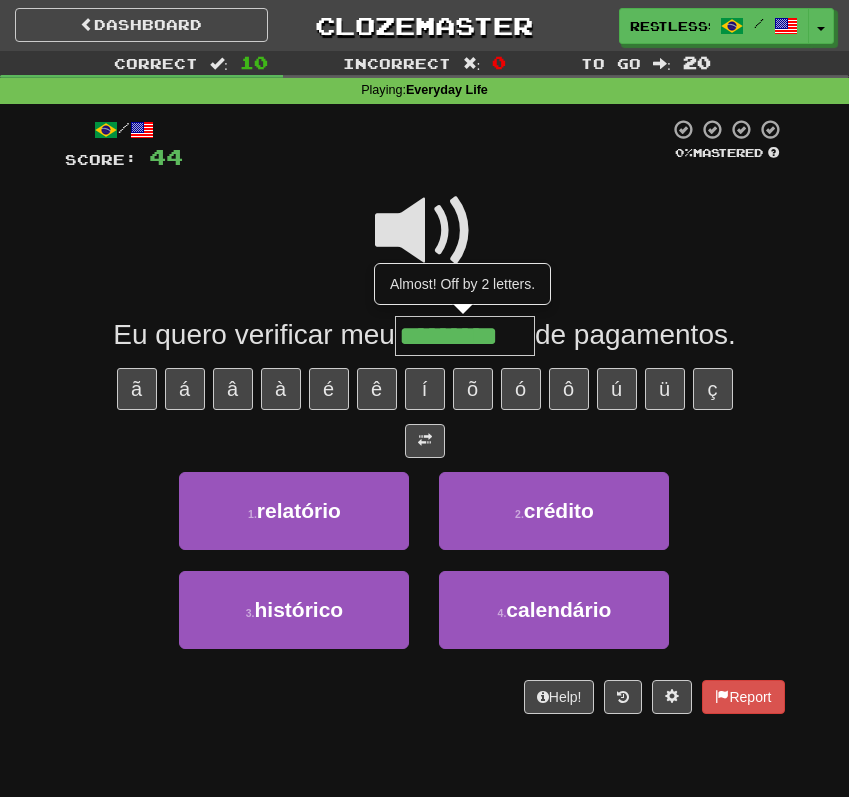 type on "*********" 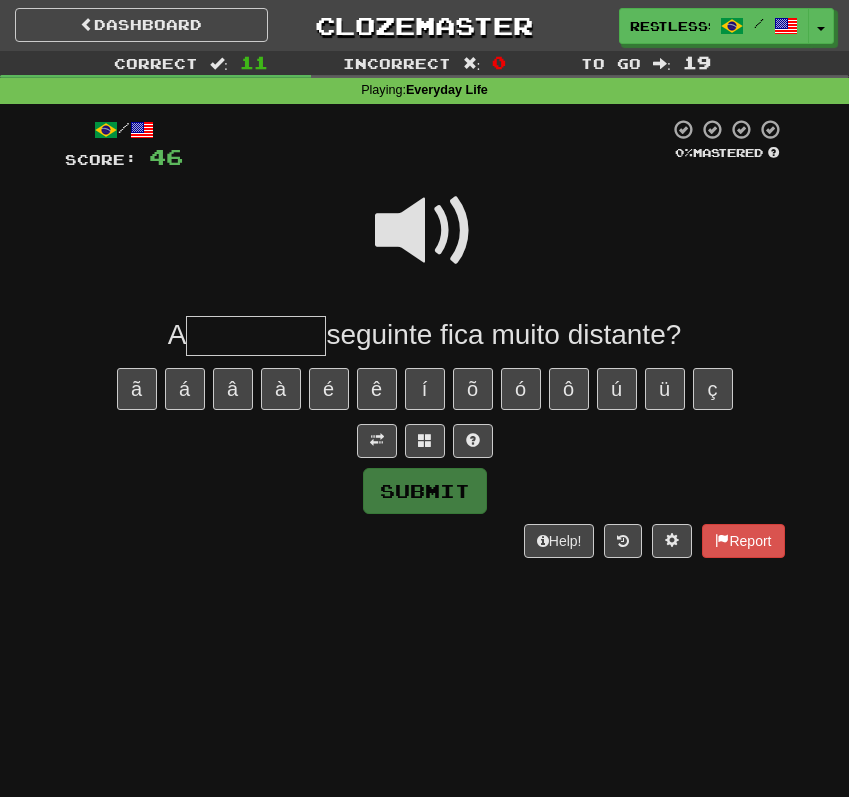 click at bounding box center [425, 231] 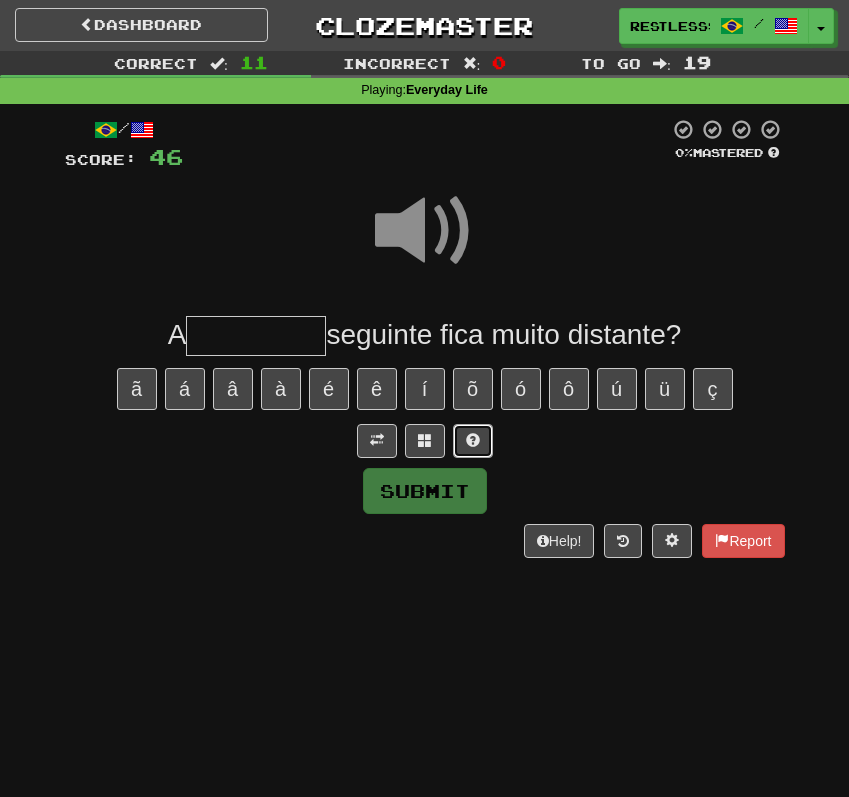 click at bounding box center (473, 441) 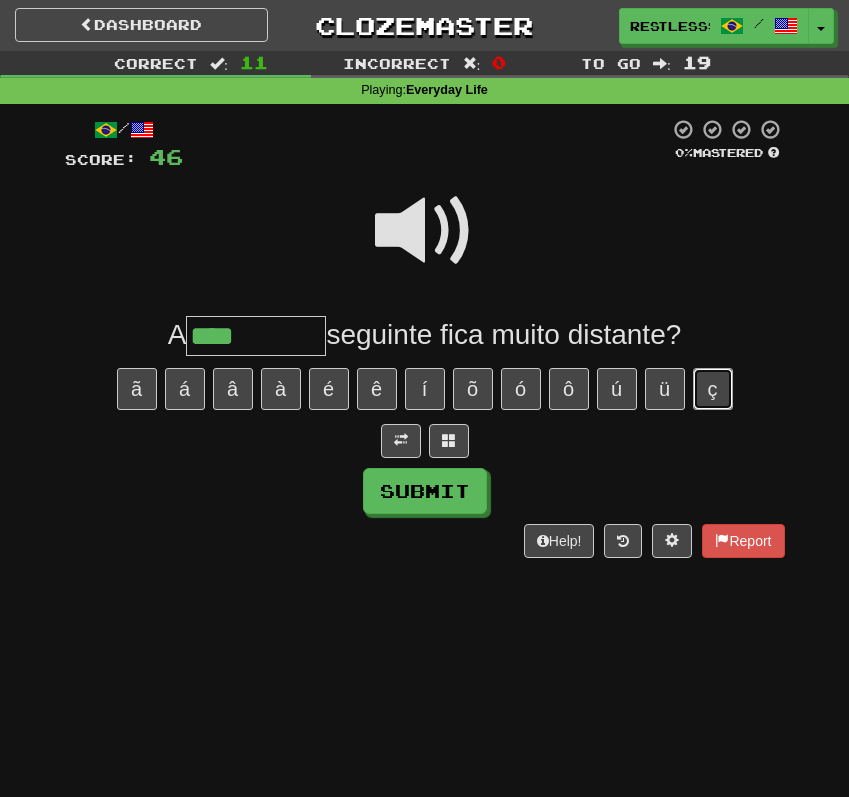 click on "ç" at bounding box center (713, 389) 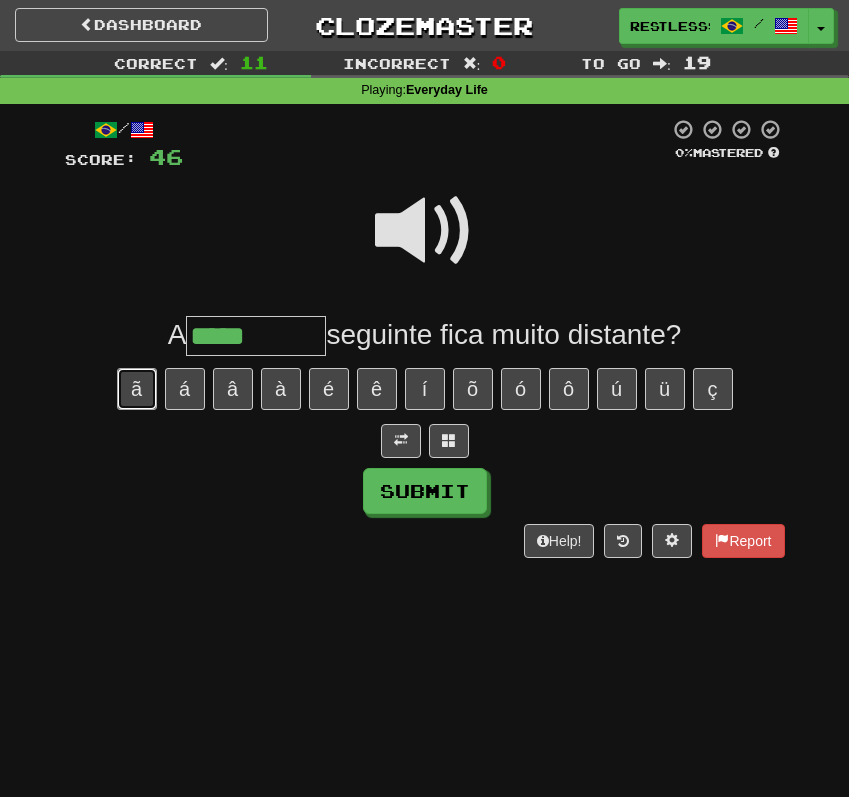 click on "ã" at bounding box center [137, 389] 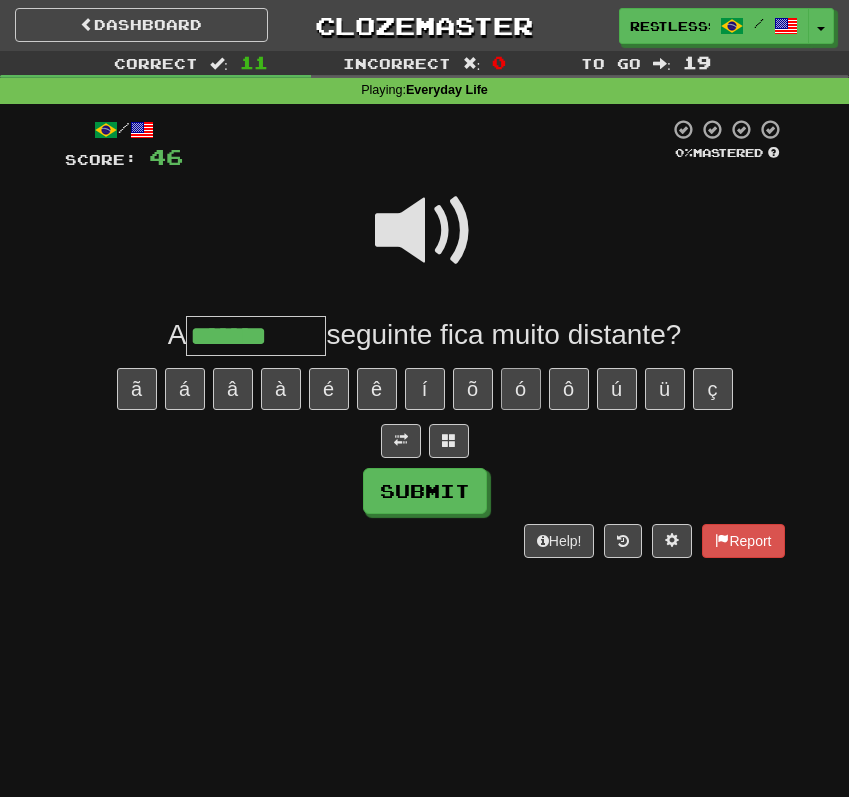 type on "*******" 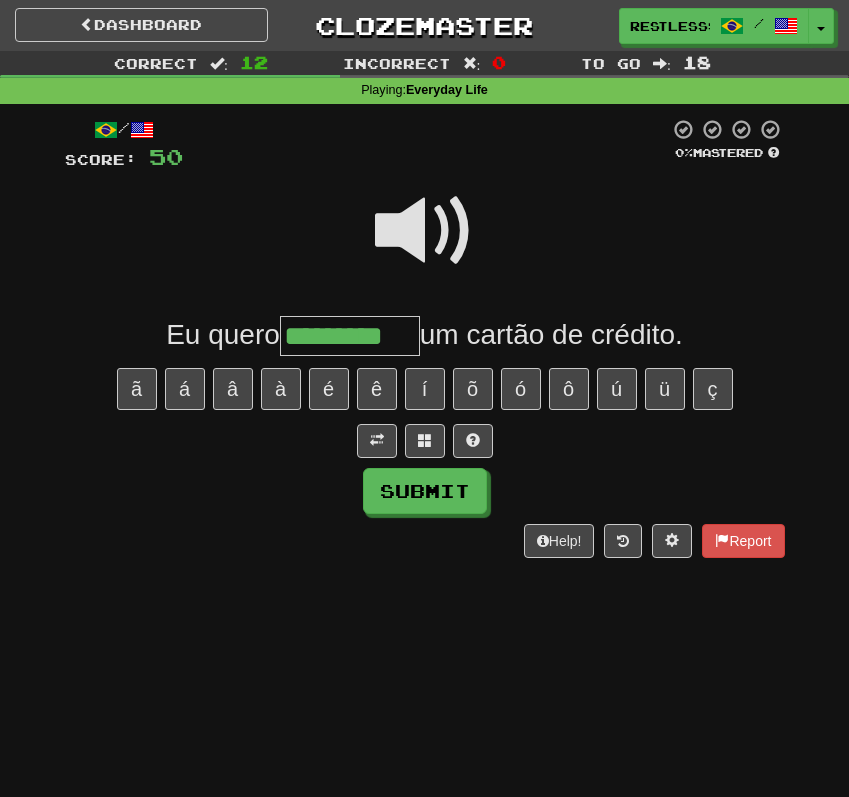 type on "*********" 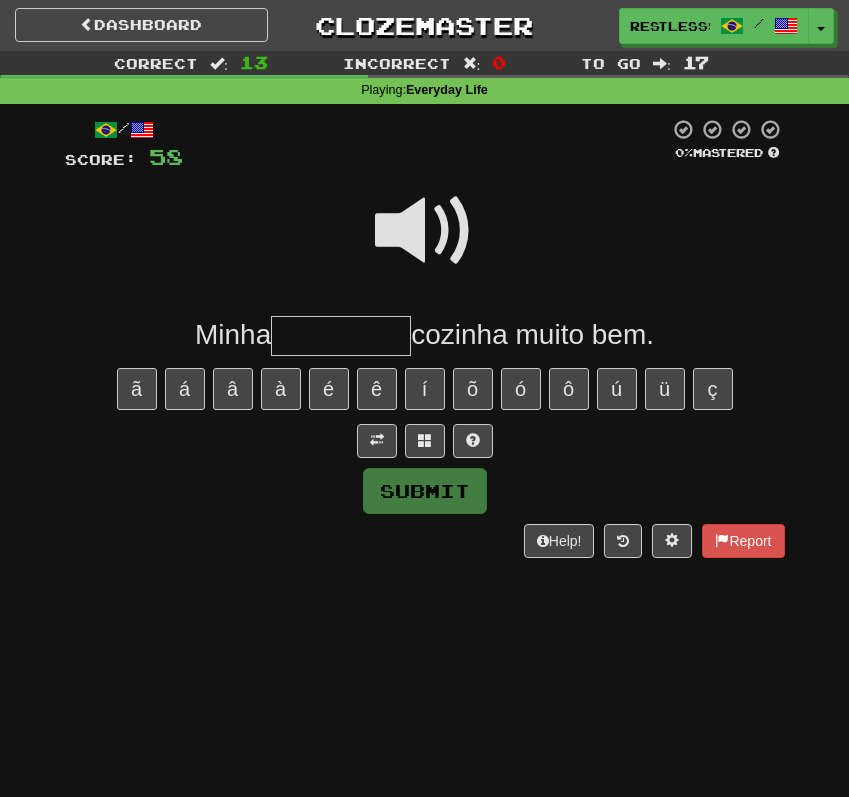 click at bounding box center (425, 231) 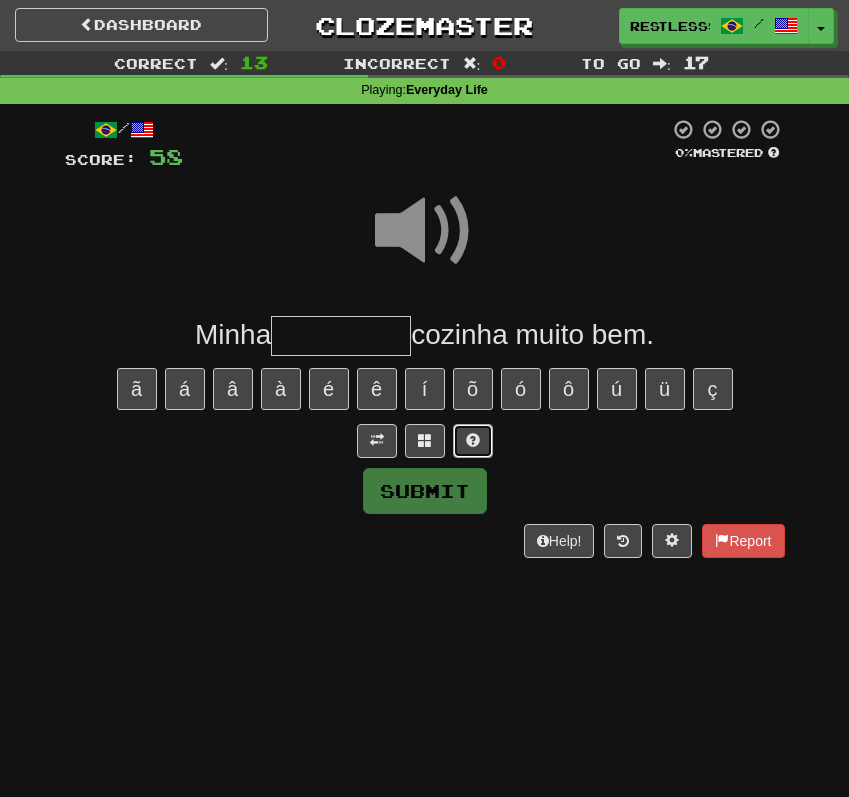 click at bounding box center (473, 441) 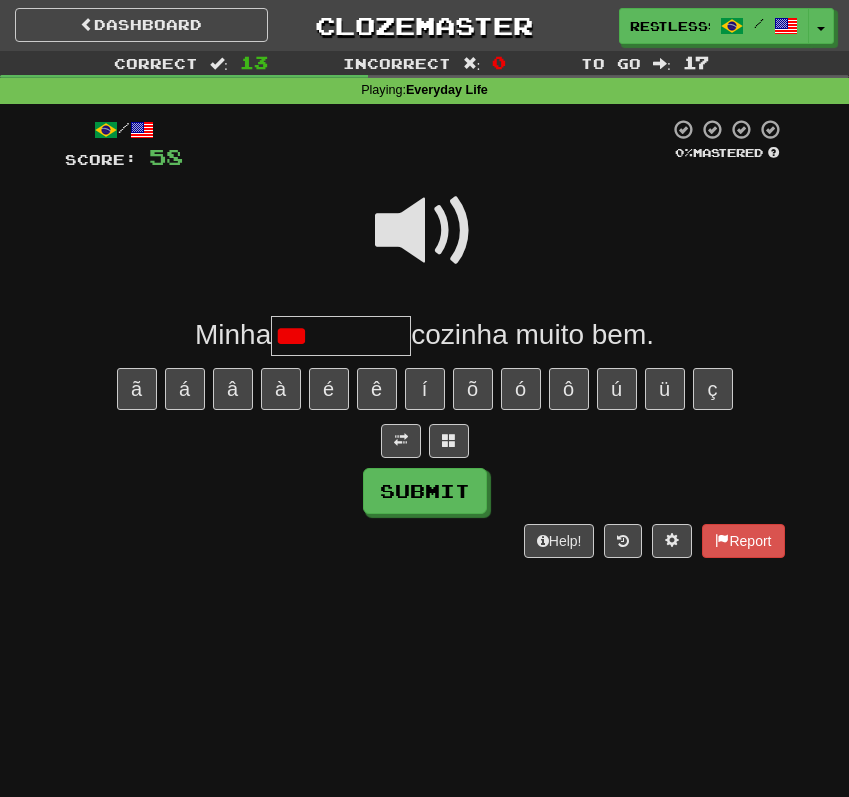click at bounding box center [425, 231] 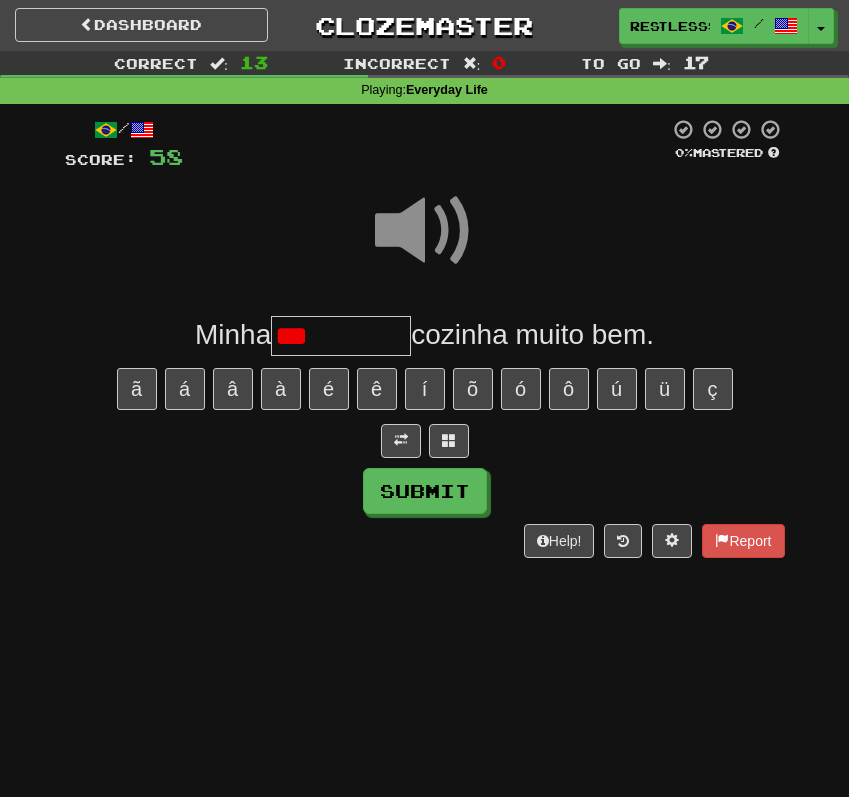 click on "***" at bounding box center (341, 336) 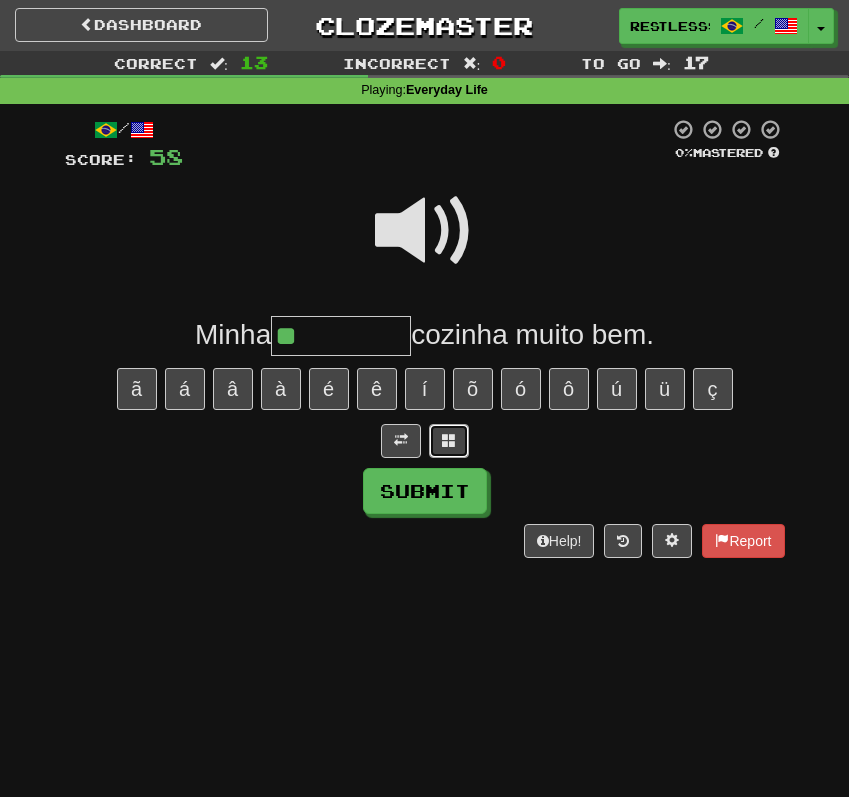 click at bounding box center (449, 440) 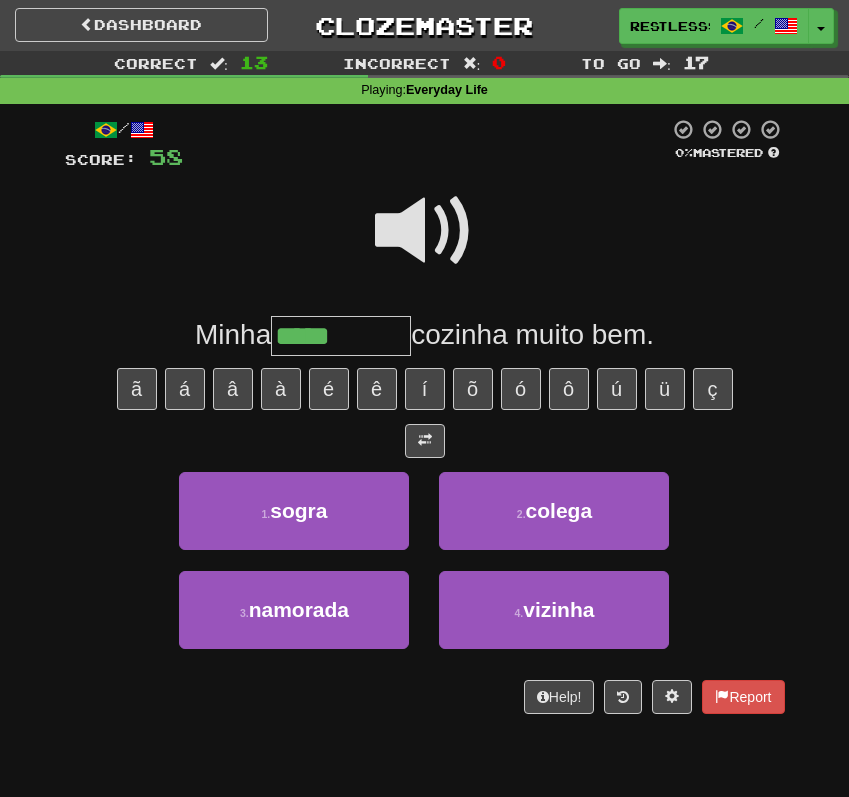 type on "*****" 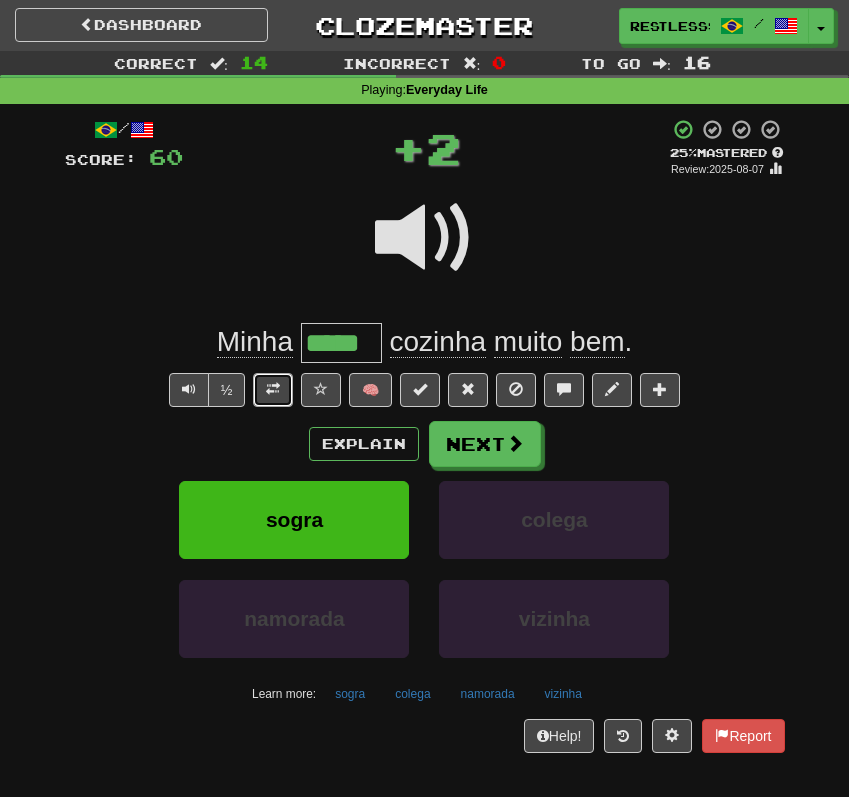 click at bounding box center (273, 390) 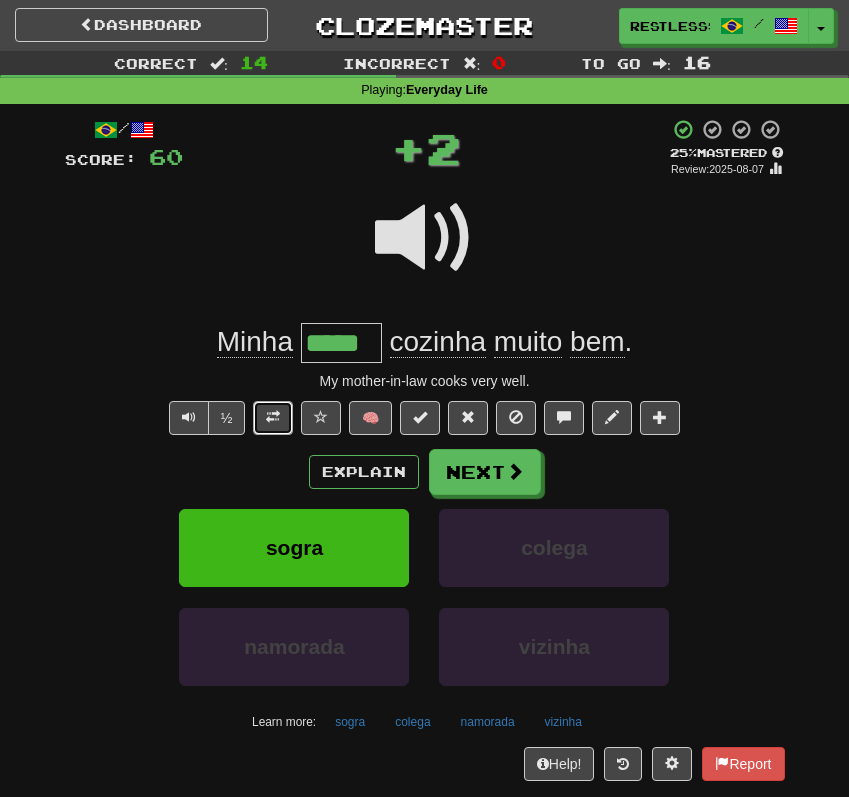 click at bounding box center [273, 418] 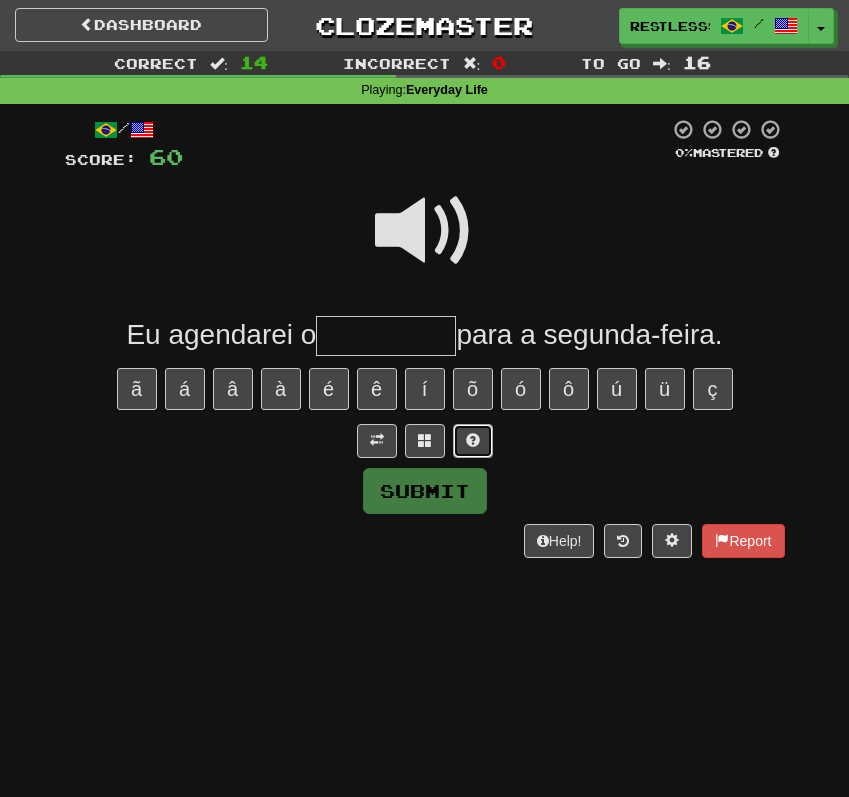 click at bounding box center (473, 441) 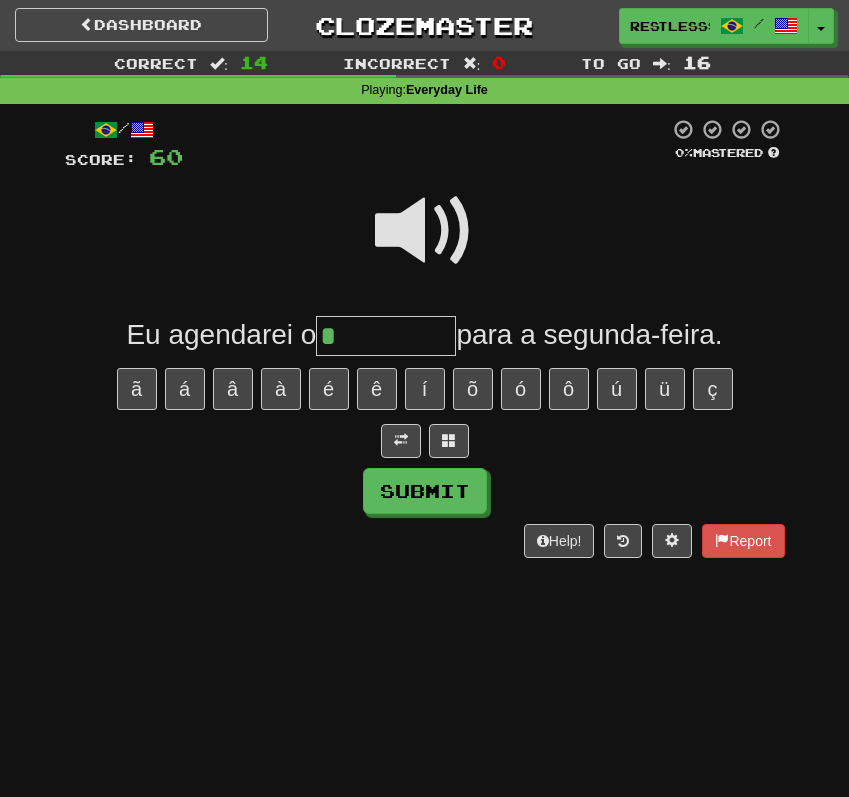 click at bounding box center (425, 231) 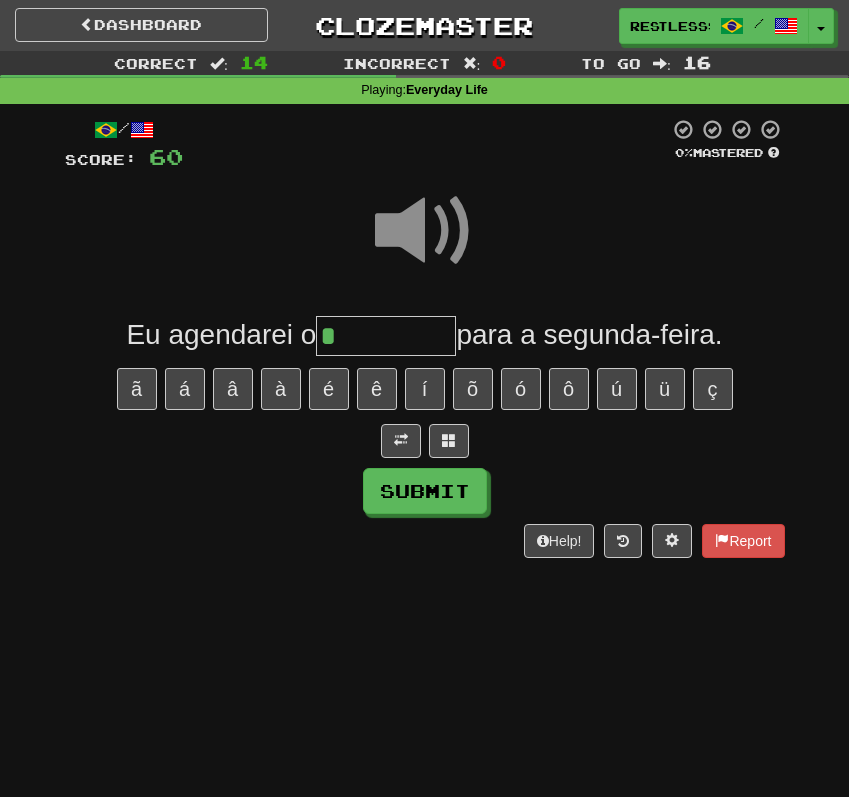 click at bounding box center [425, 441] 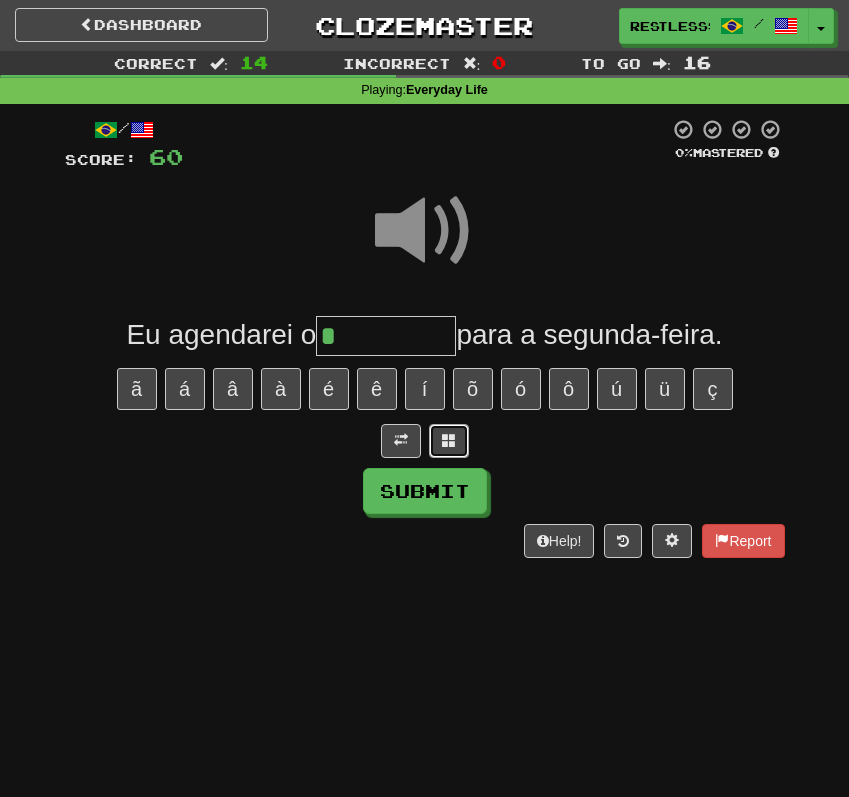 click at bounding box center (449, 440) 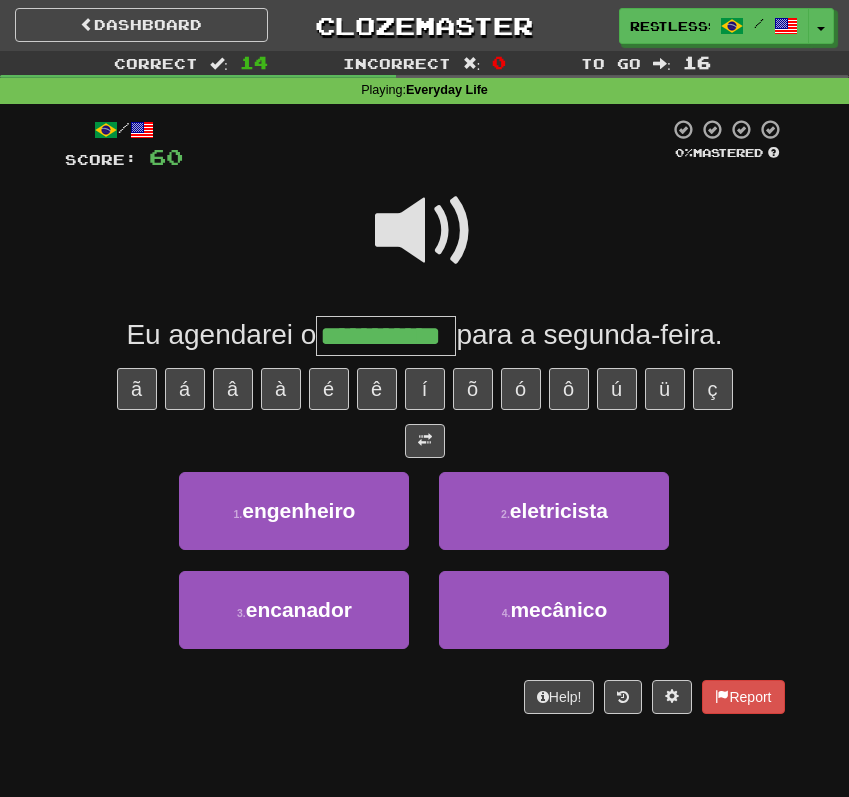 type on "**********" 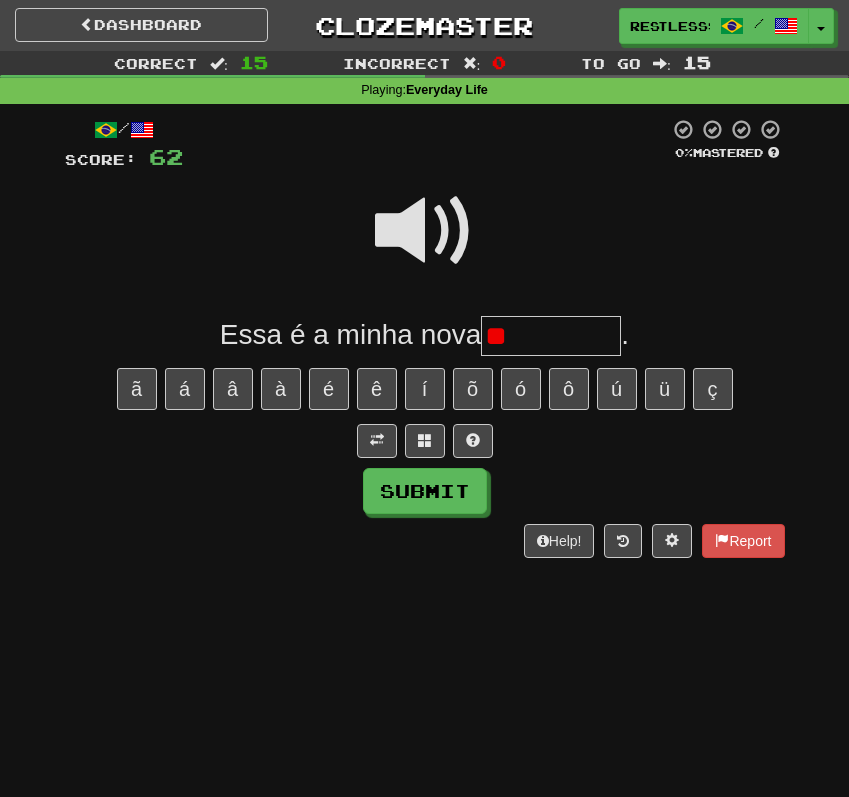 type on "*" 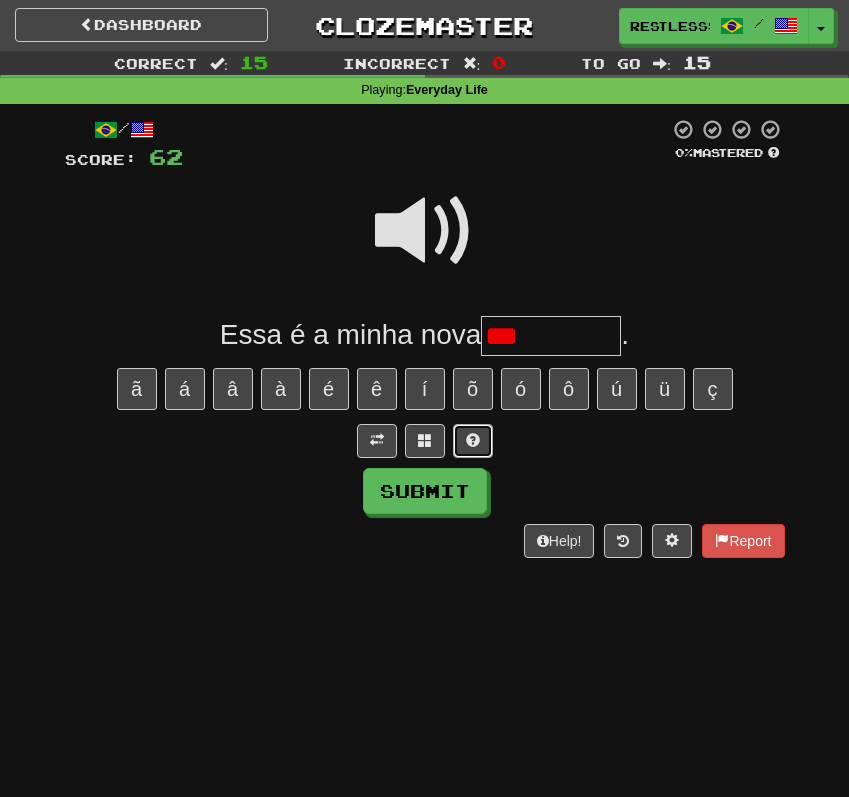 click at bounding box center (473, 440) 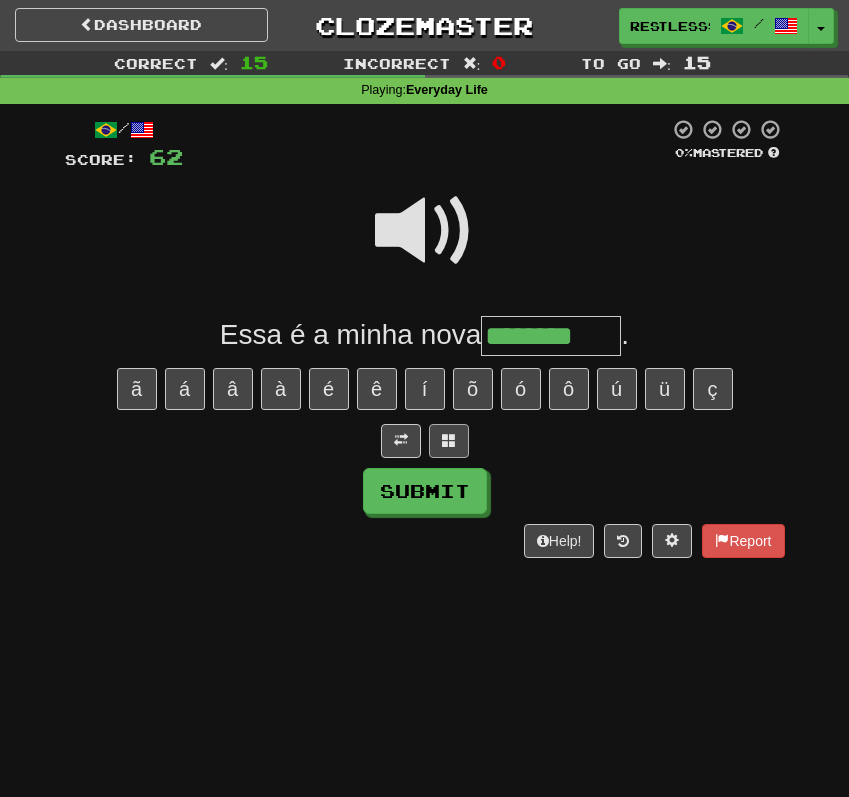 type on "********" 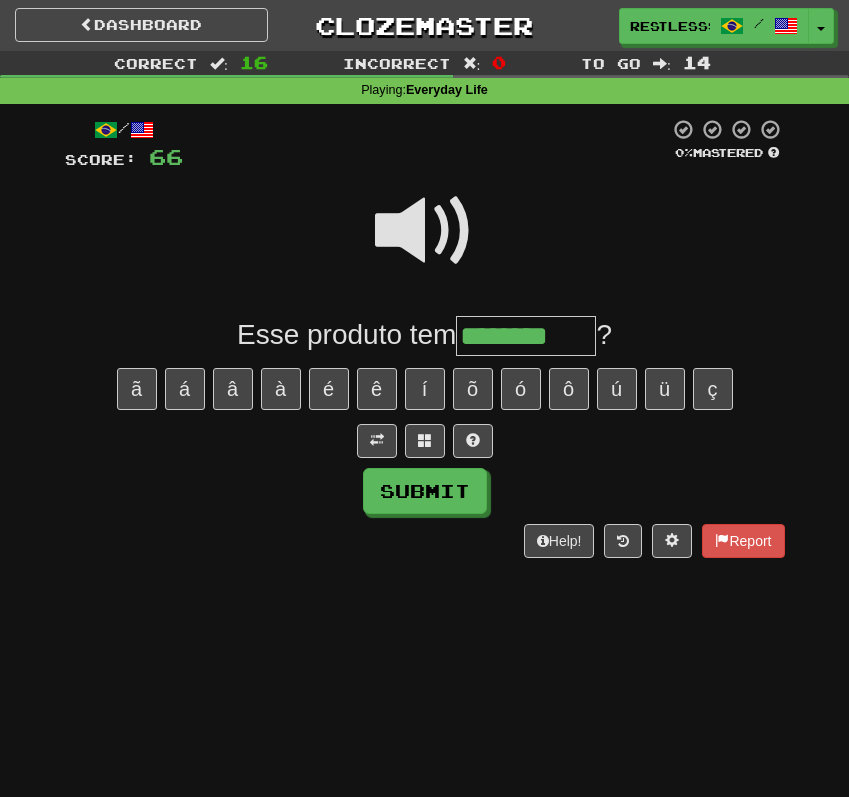 type on "********" 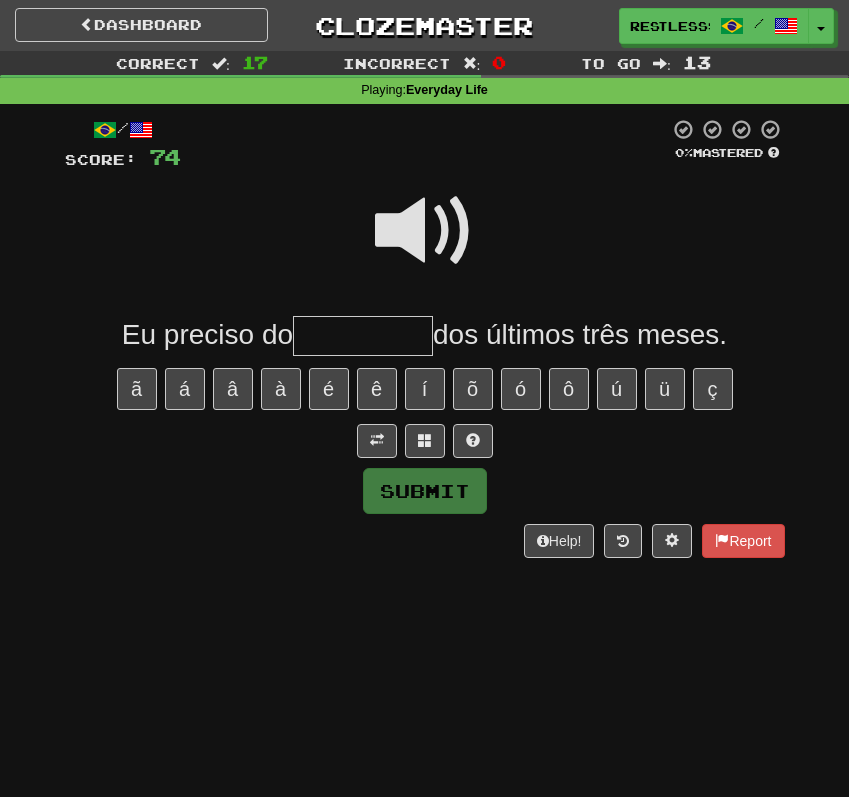 click at bounding box center (425, 231) 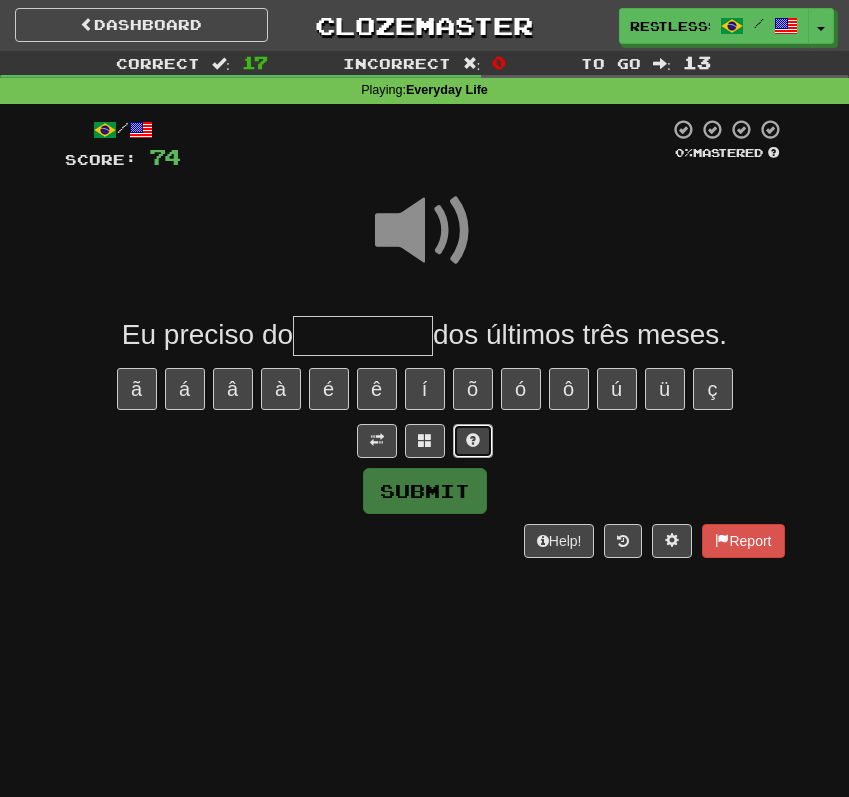 click at bounding box center (473, 441) 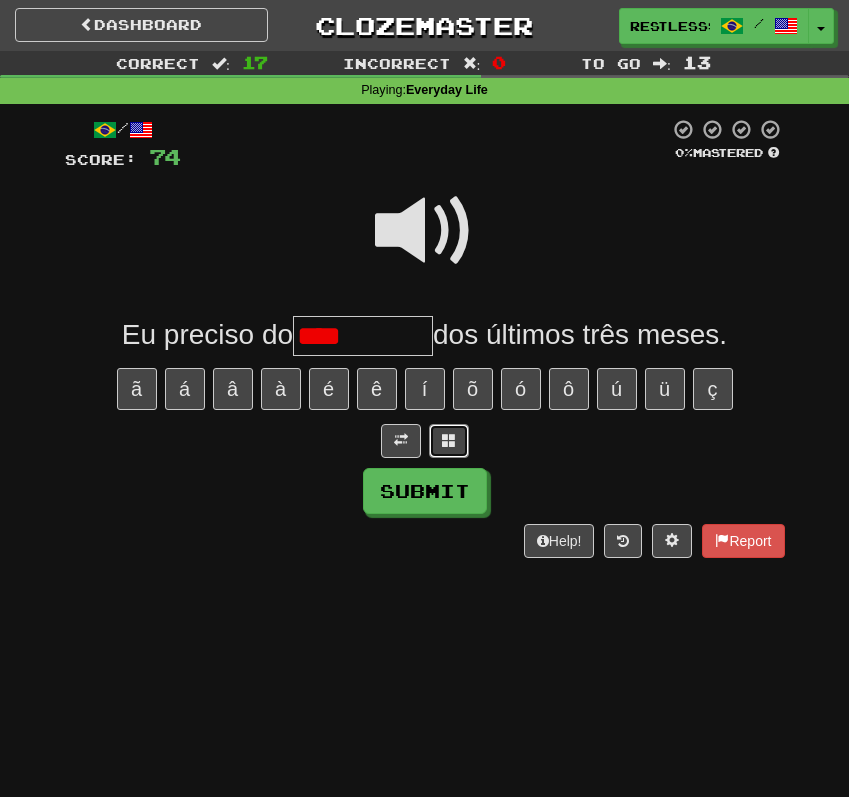 click at bounding box center [449, 441] 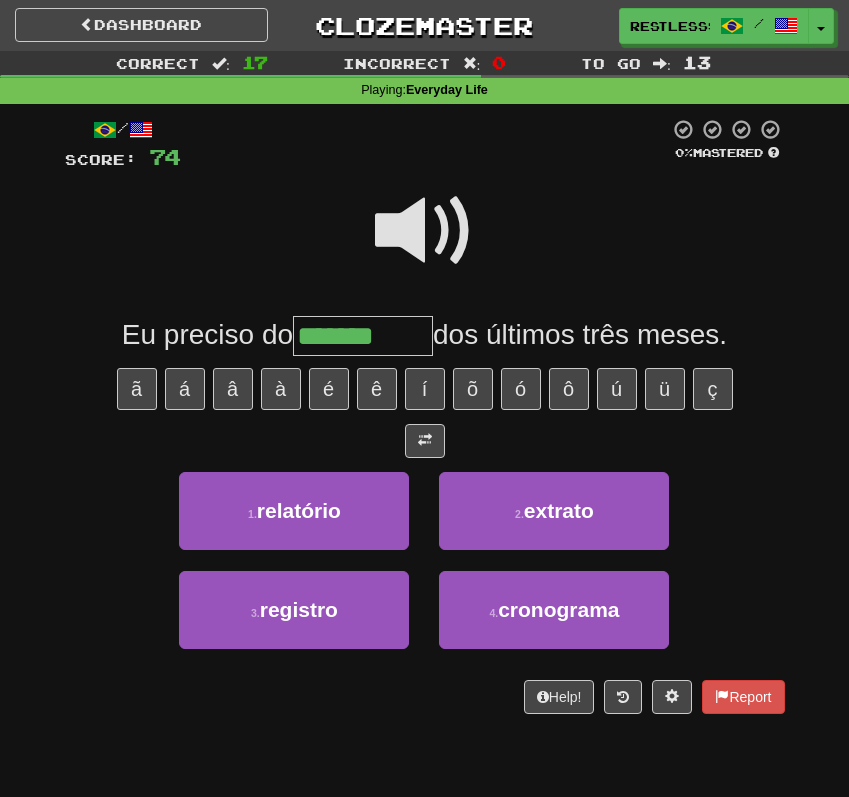 type on "*******" 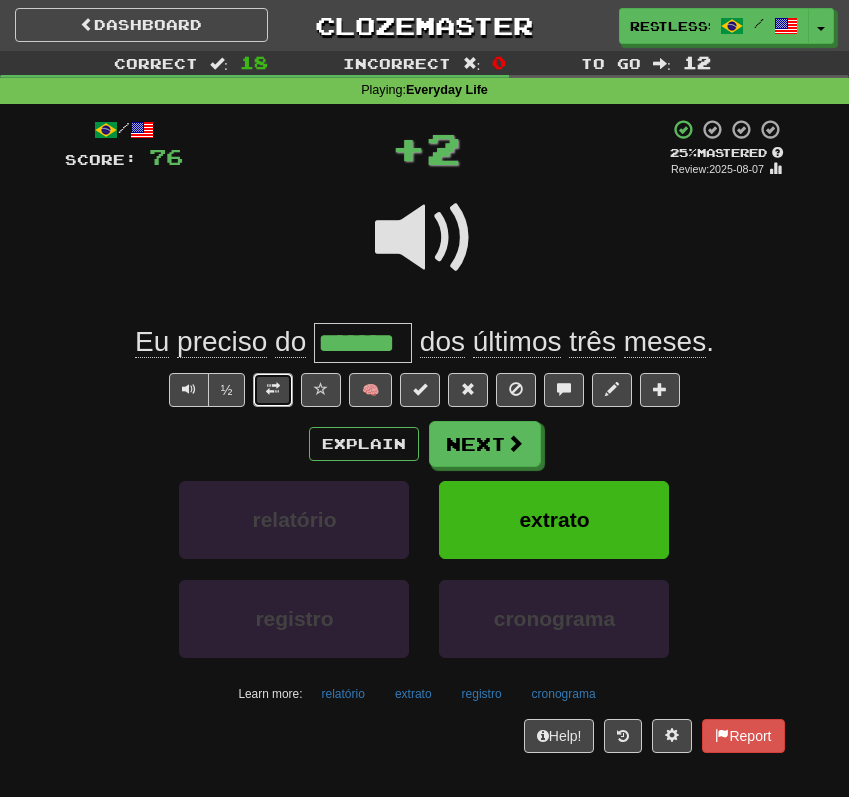 click at bounding box center (273, 390) 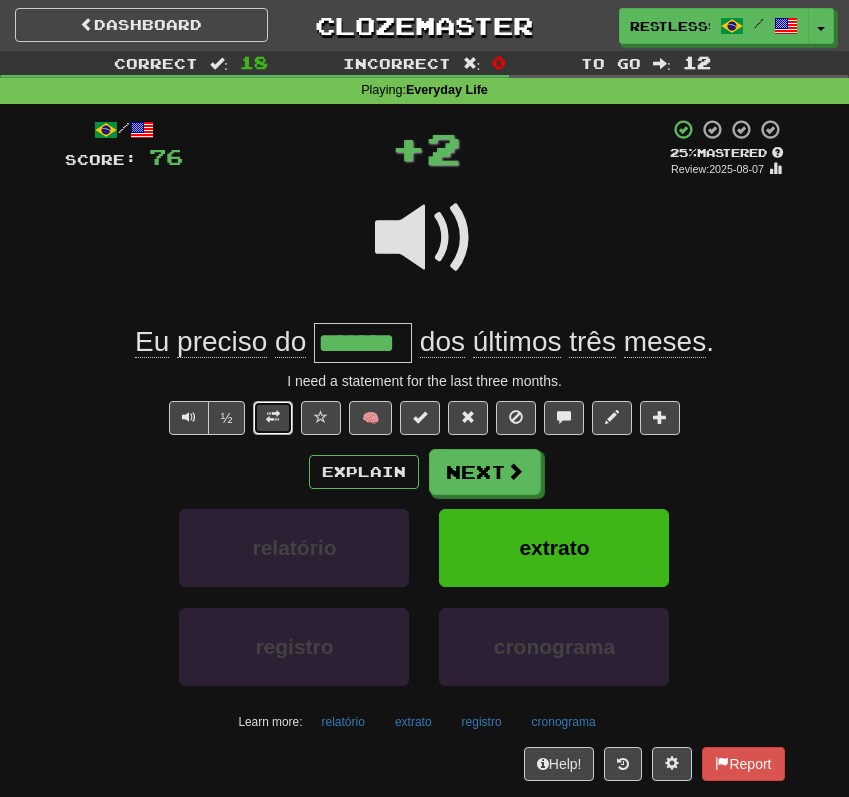 click at bounding box center (273, 418) 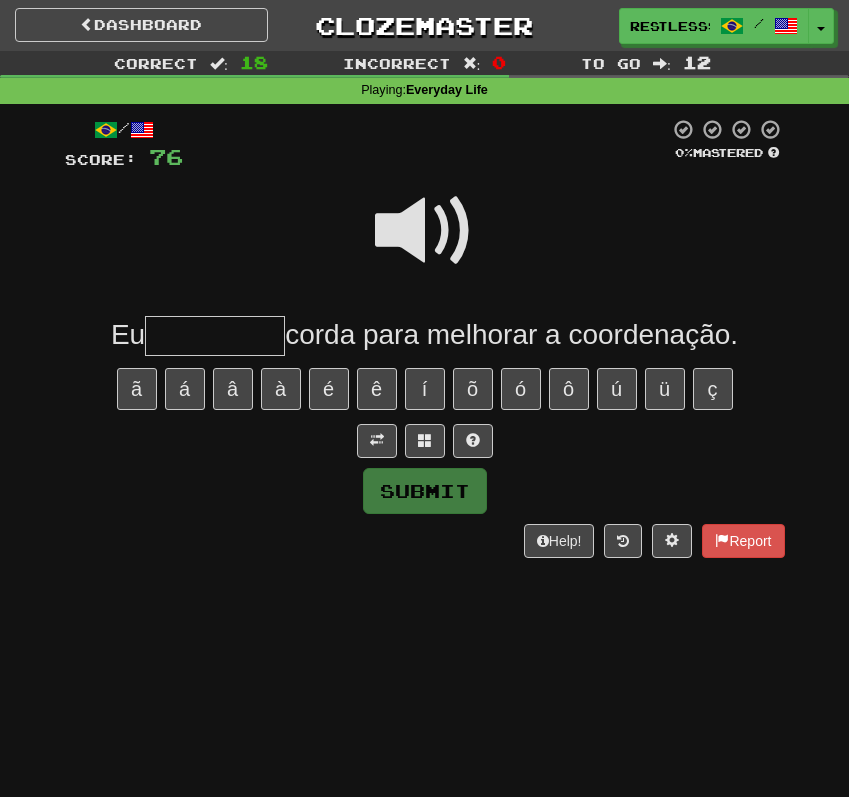 click at bounding box center [425, 231] 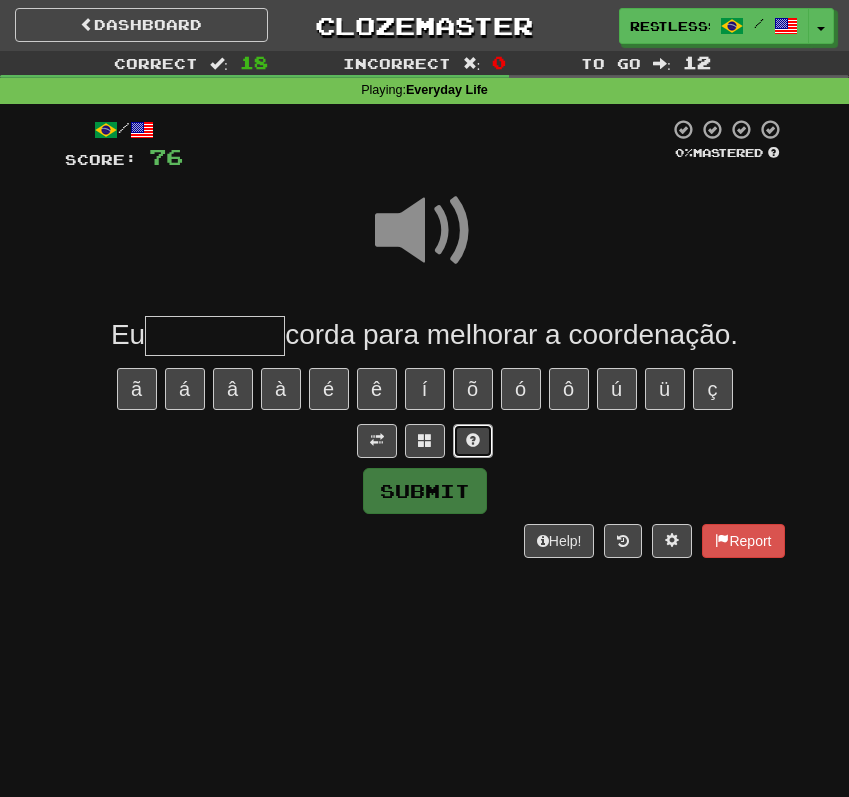 click at bounding box center [473, 441] 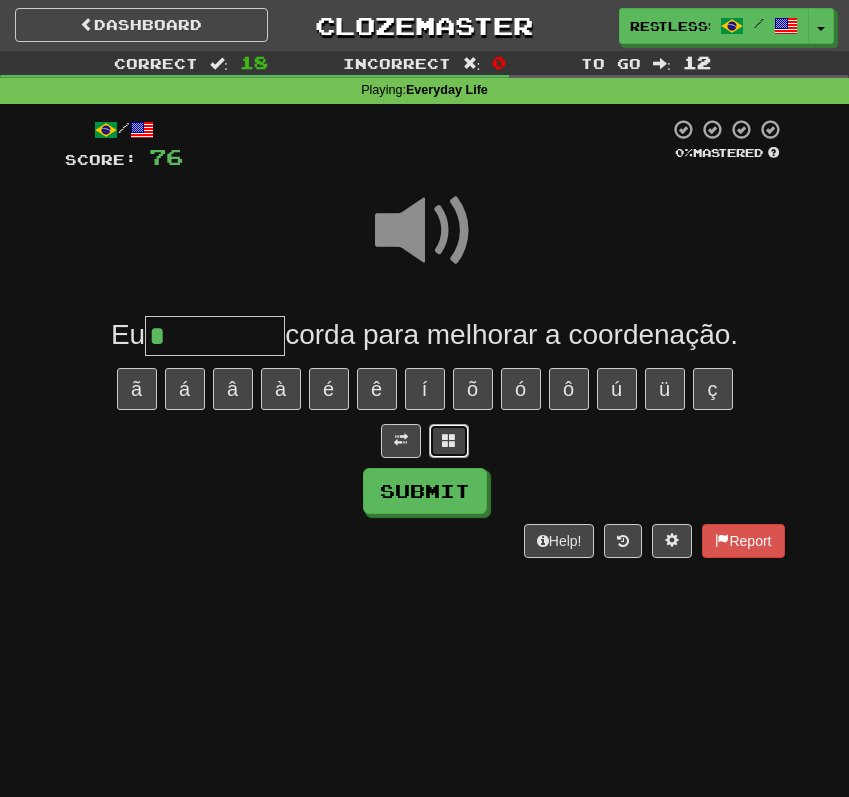 click at bounding box center [449, 441] 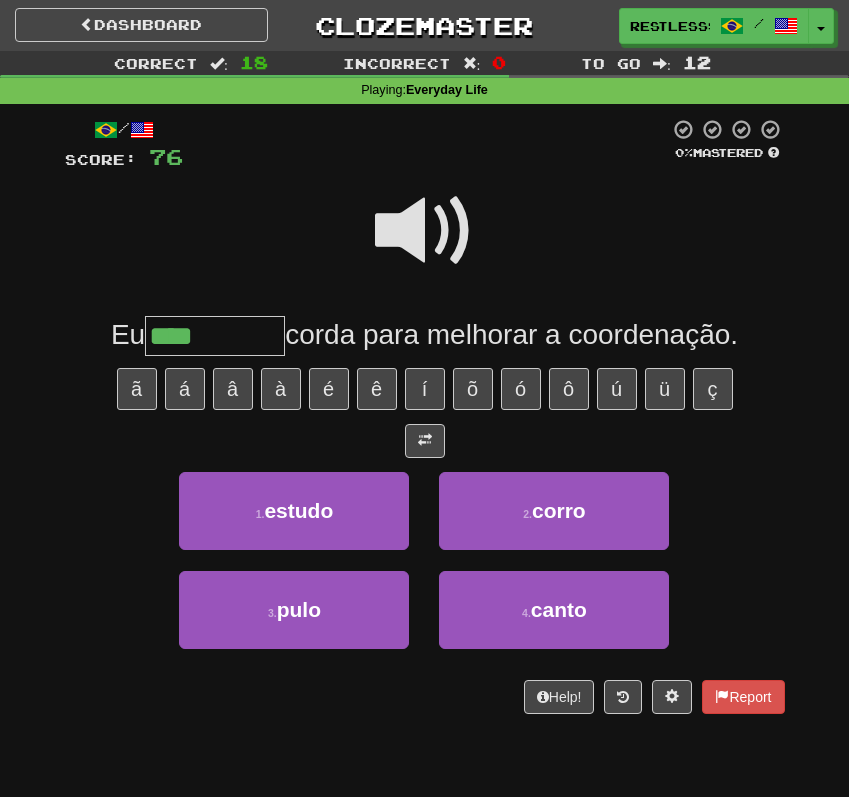 type on "****" 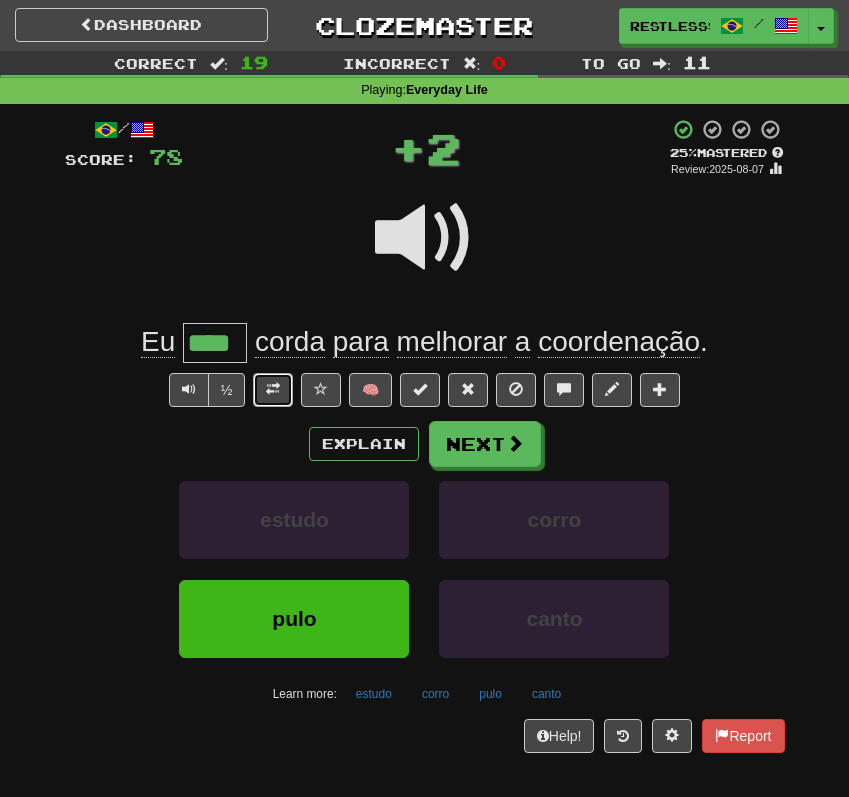 click at bounding box center (273, 390) 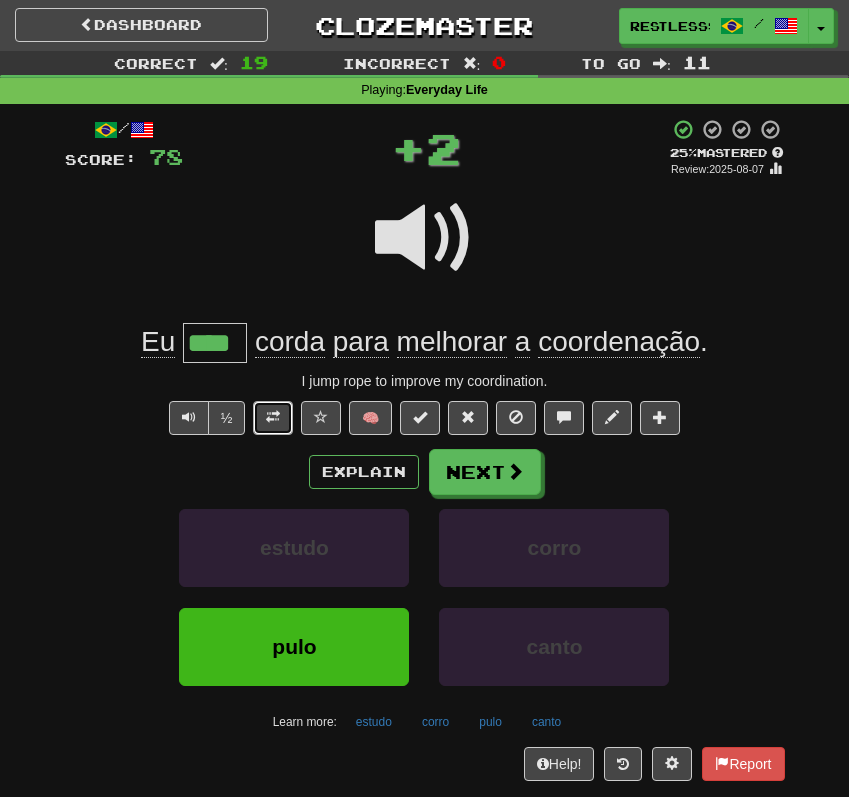 click at bounding box center (273, 417) 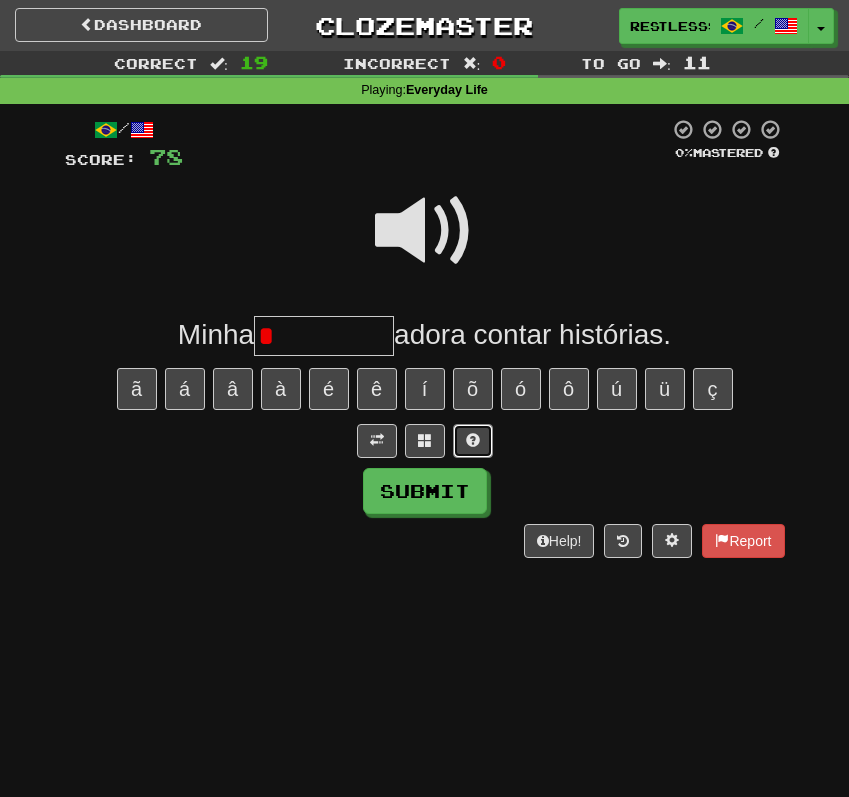 click at bounding box center [473, 441] 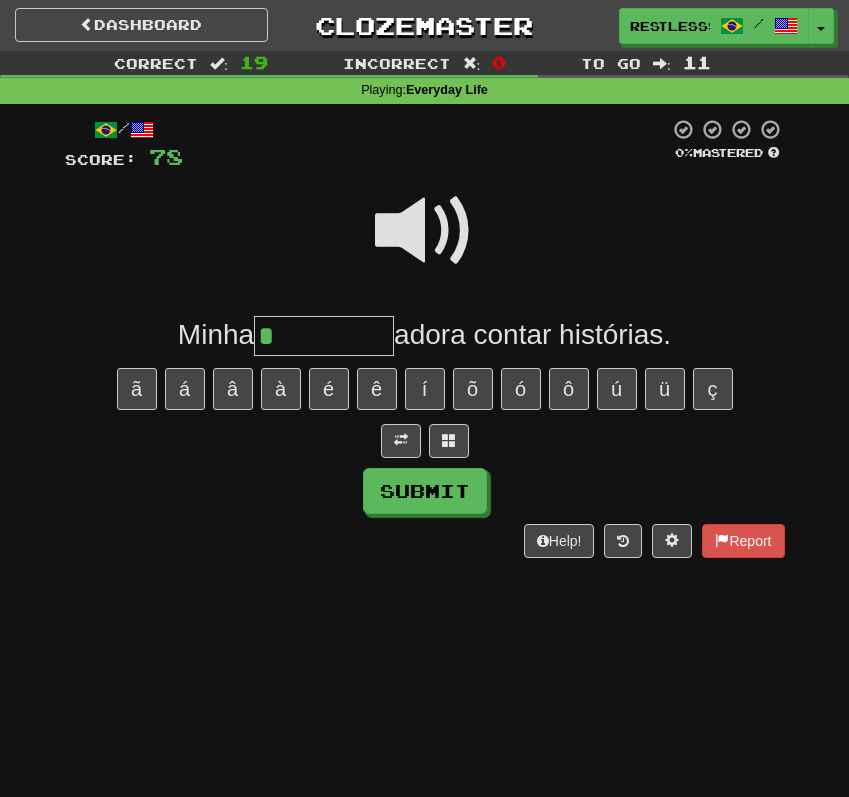 click at bounding box center (425, 231) 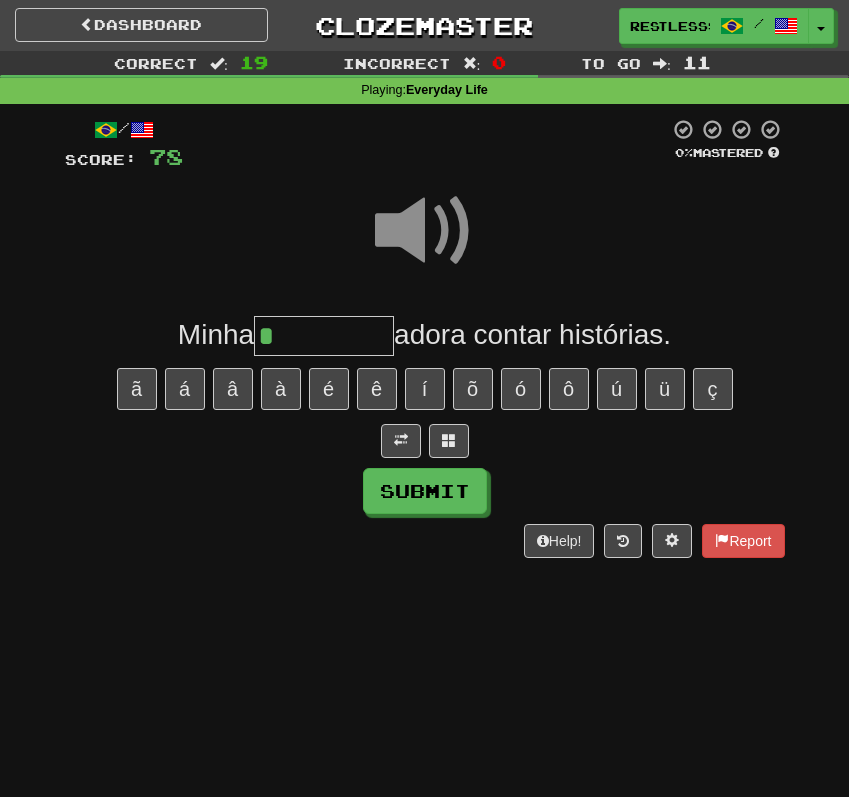 click on "*" at bounding box center [324, 336] 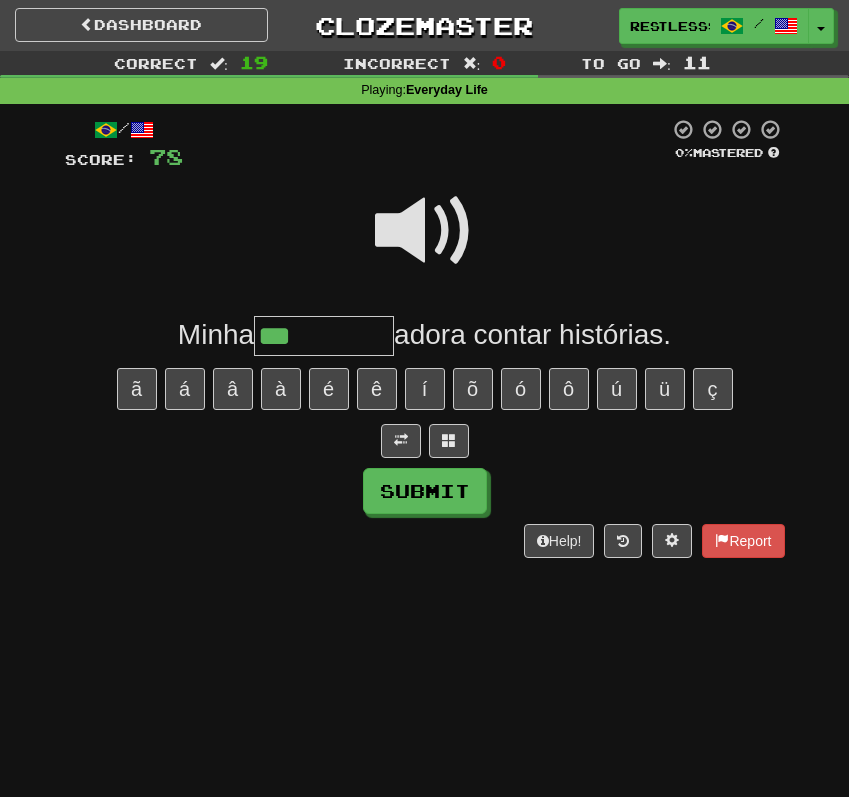 type on "*******" 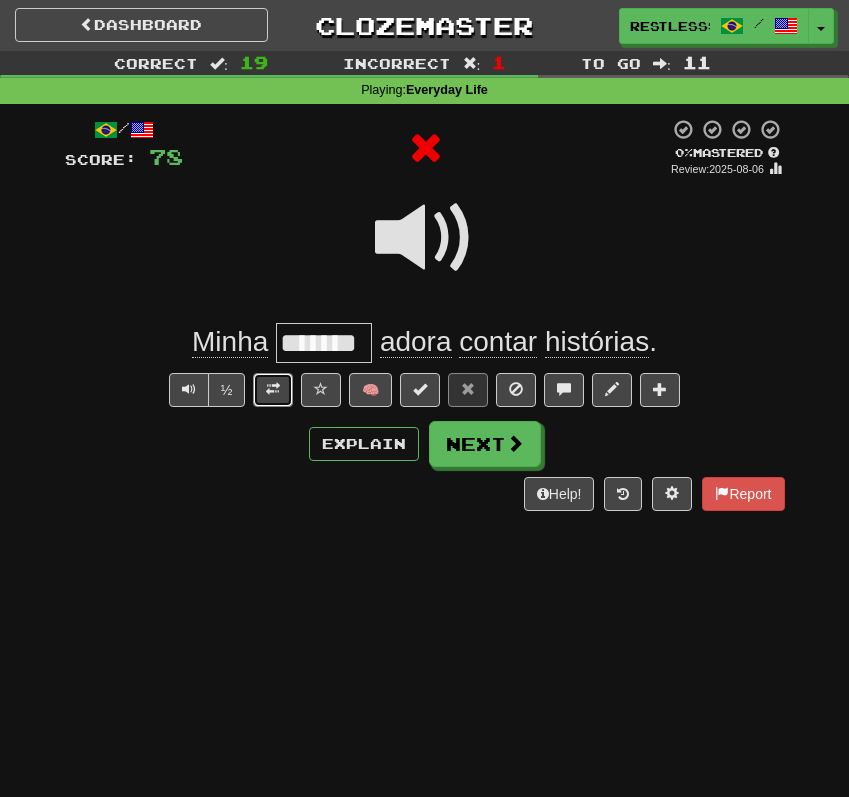 click at bounding box center (273, 390) 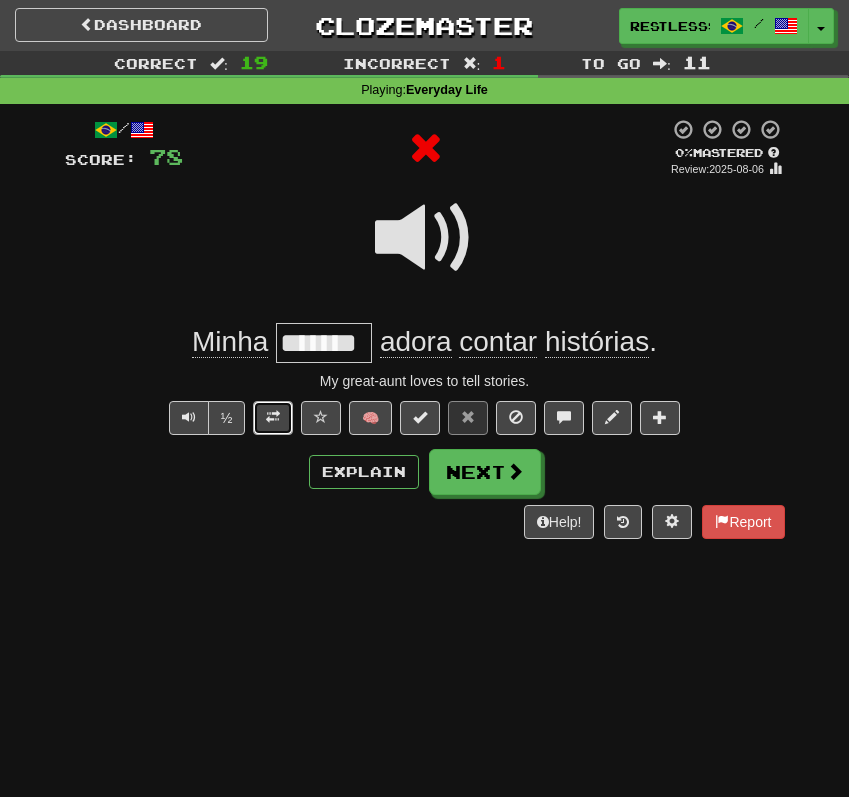 click at bounding box center (273, 418) 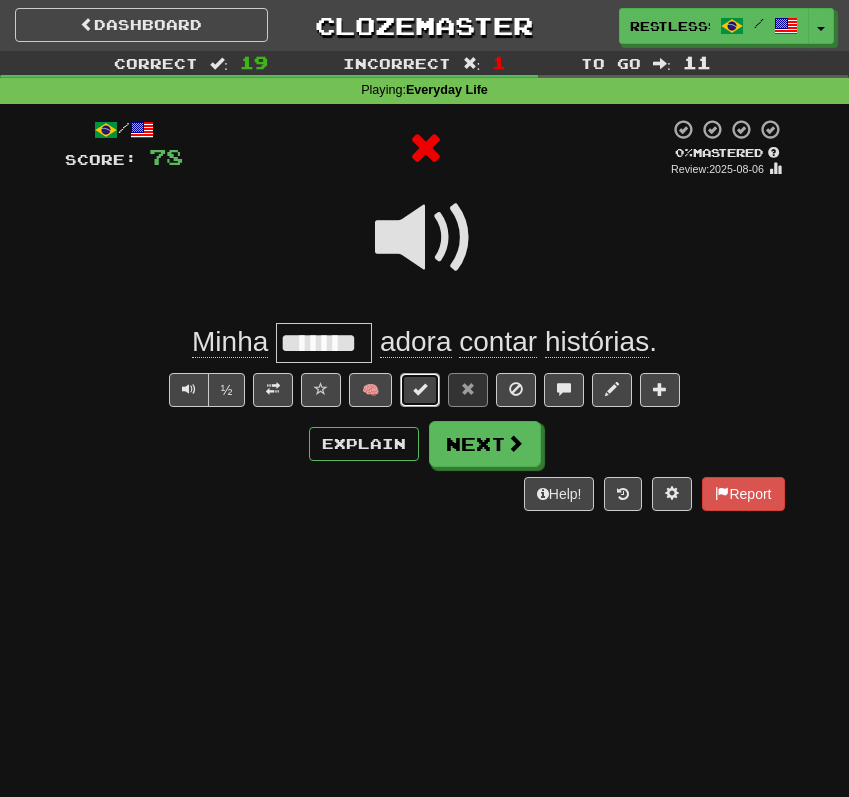 click at bounding box center [420, 390] 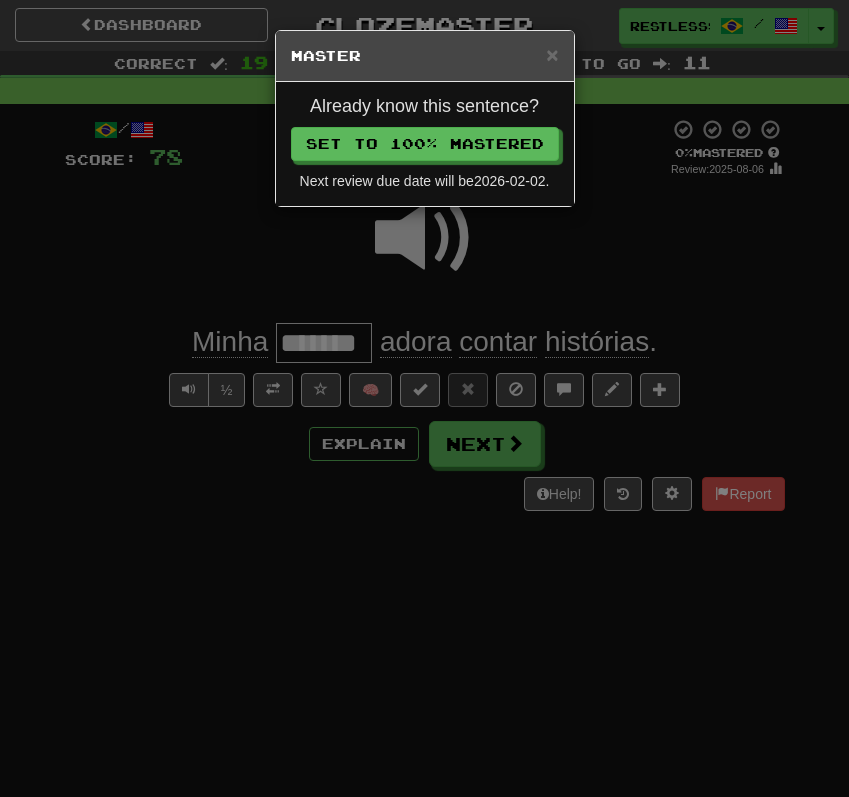click on "× Master Already know this sentence? Set to 100% Mastered Next review due date will be  2026-02-02 ." at bounding box center [424, 398] 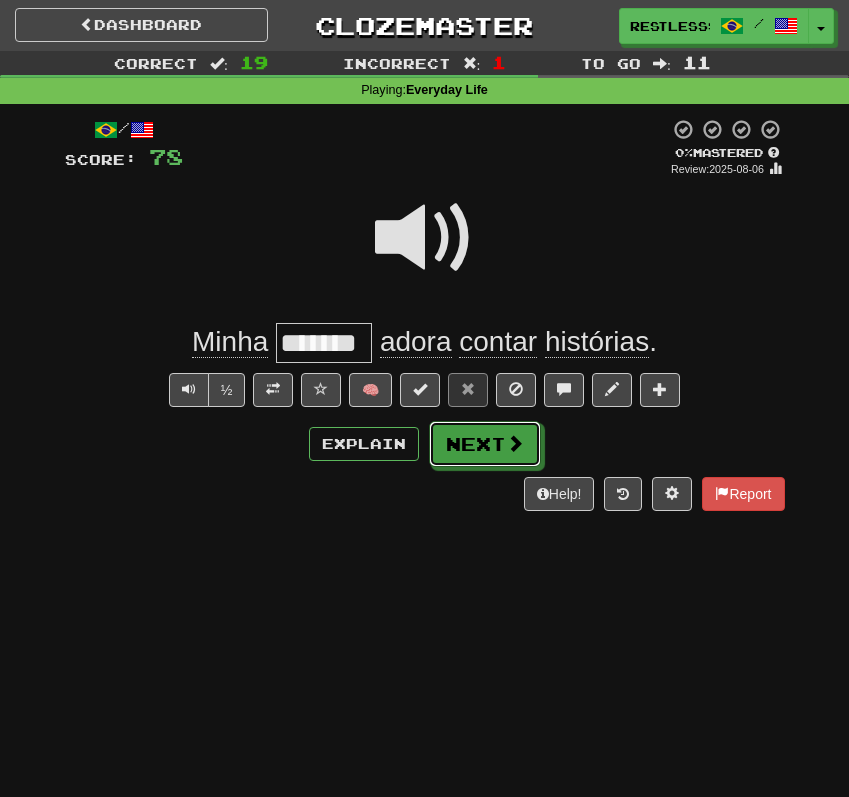 click on "Next" at bounding box center (485, 444) 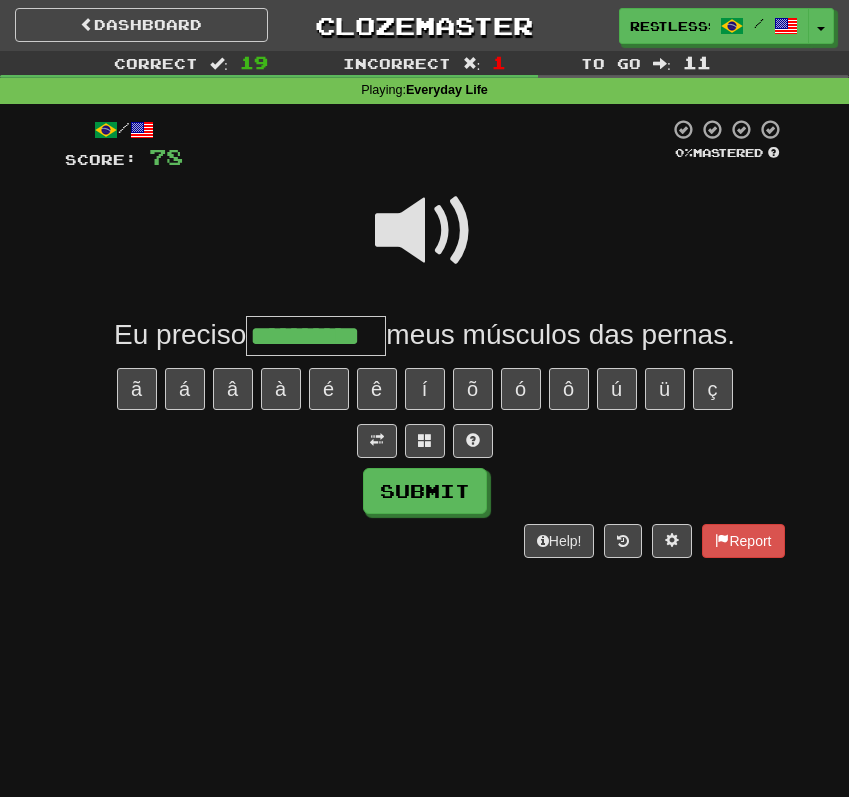 type on "**********" 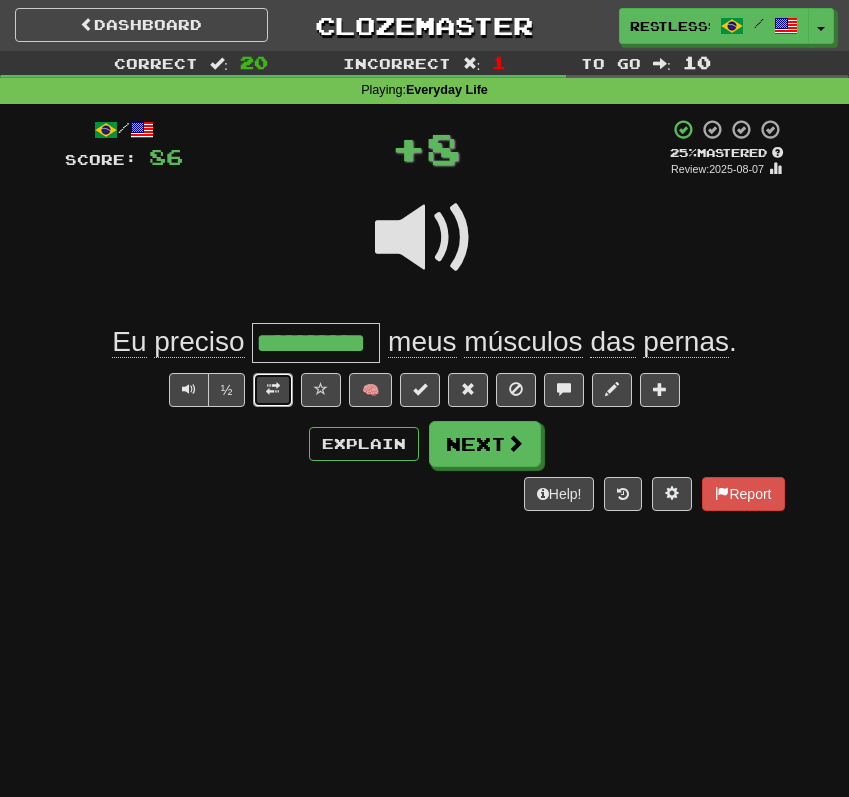 click at bounding box center [273, 389] 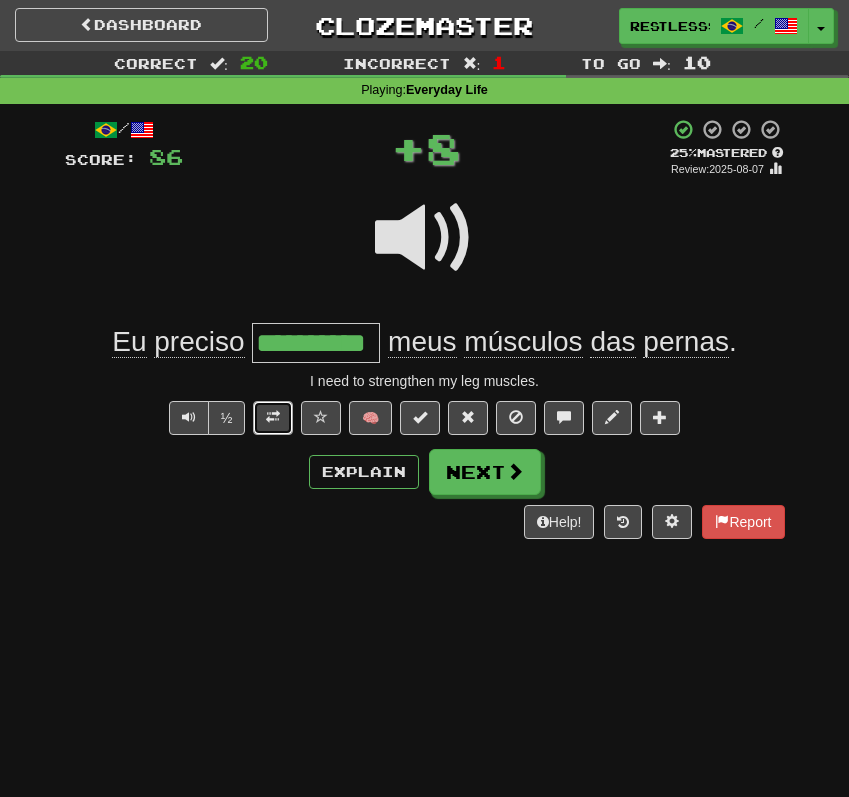 click at bounding box center (273, 417) 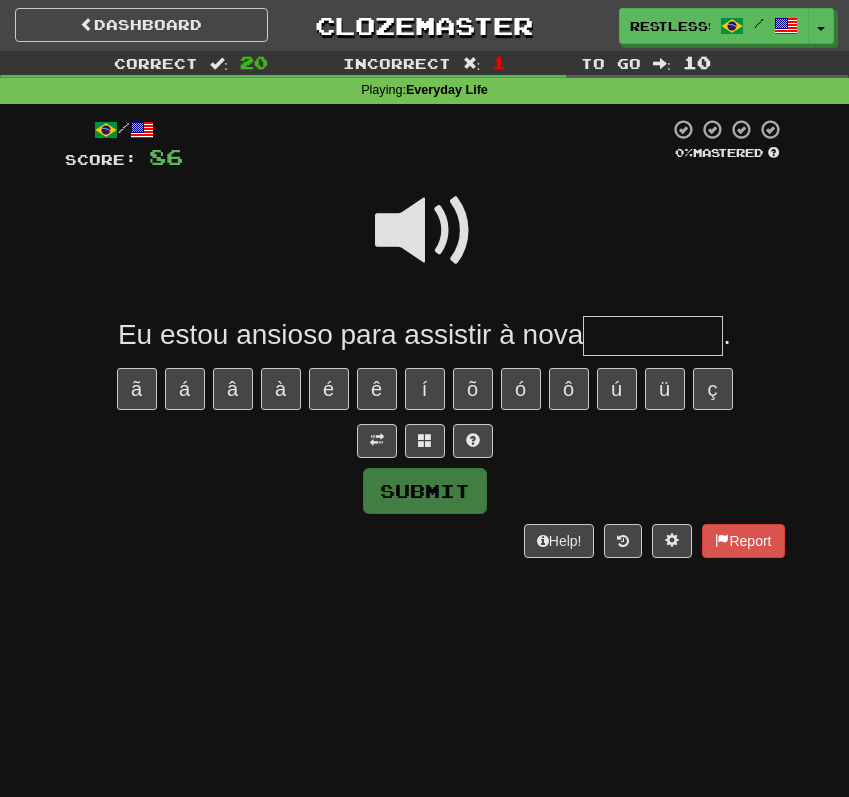 click at bounding box center (425, 244) 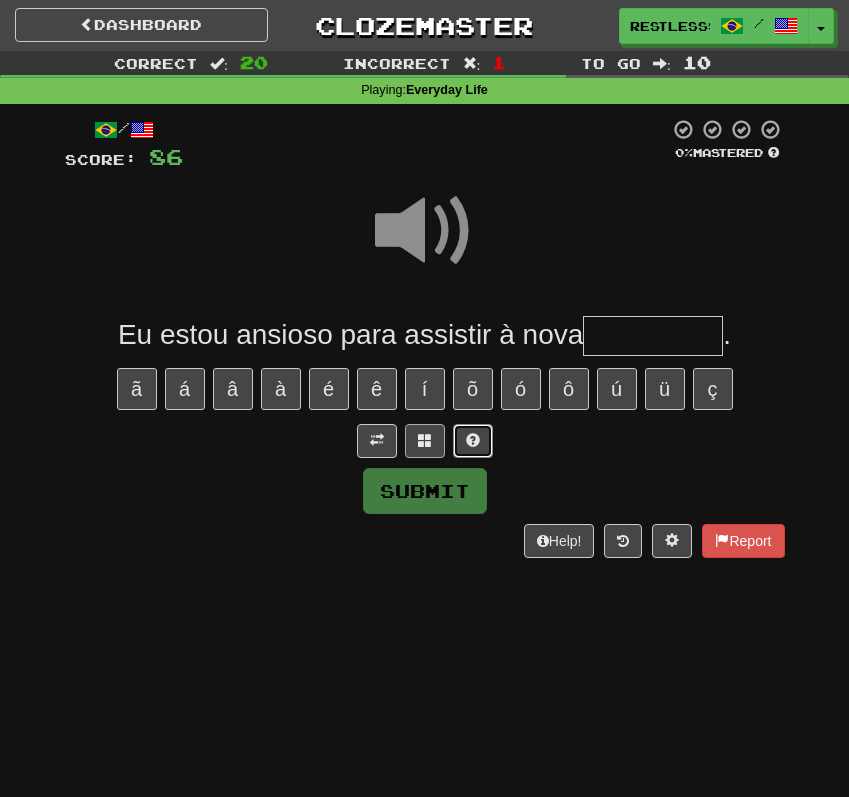 click at bounding box center (473, 441) 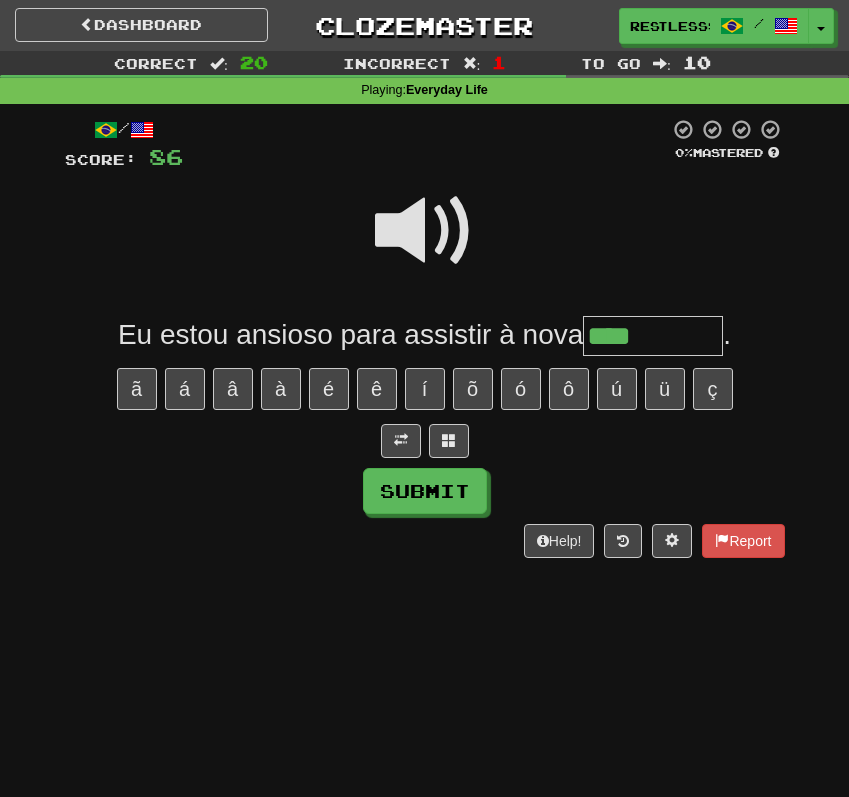 type on "****" 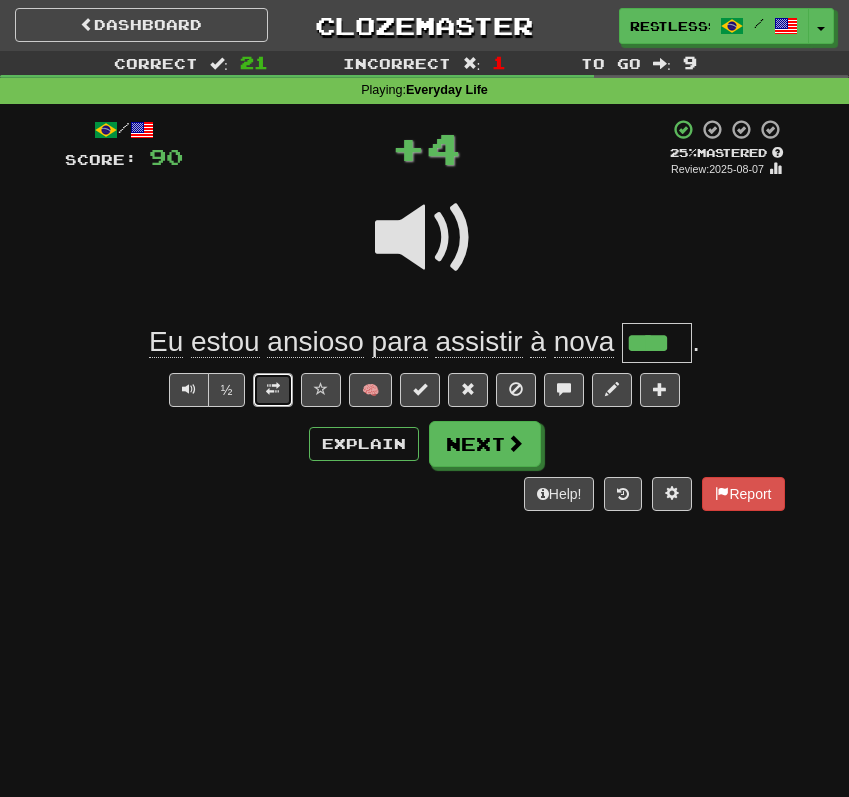 click at bounding box center [273, 390] 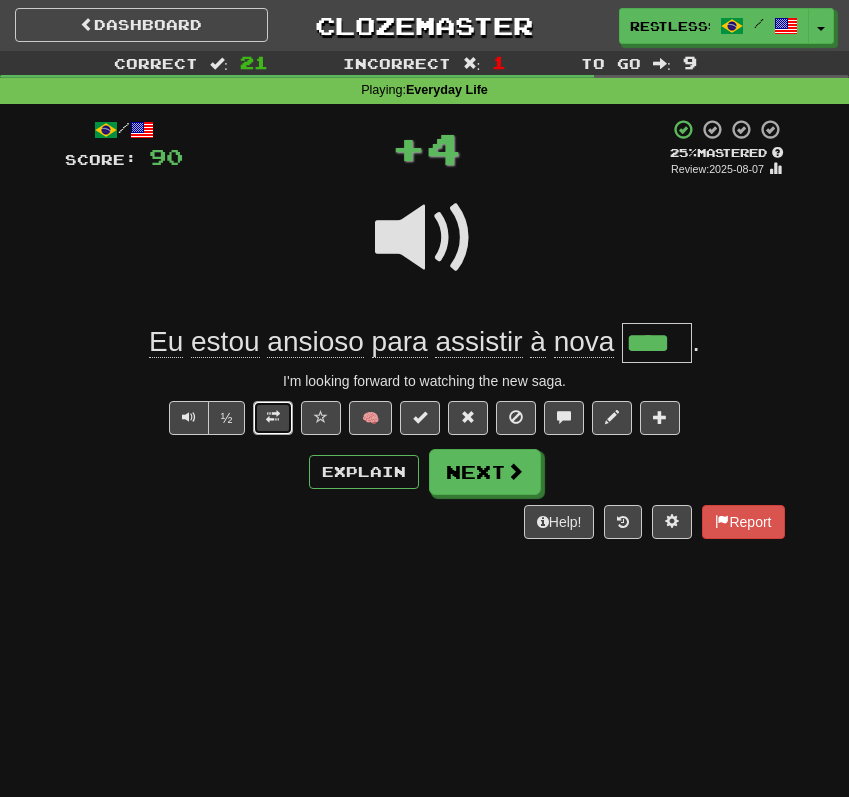click at bounding box center (273, 417) 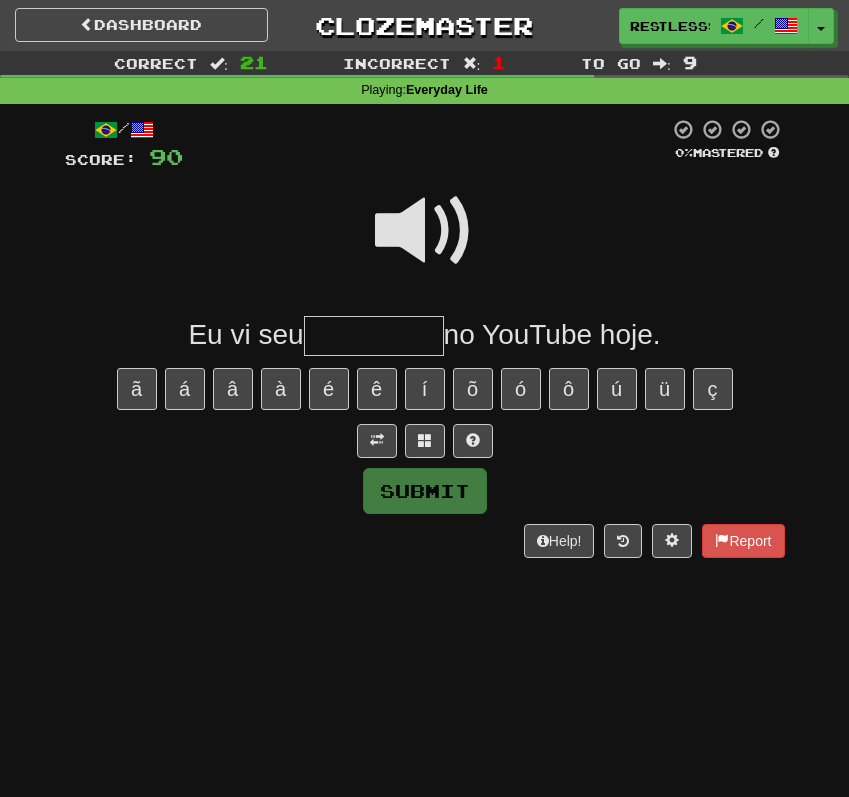 click at bounding box center (425, 244) 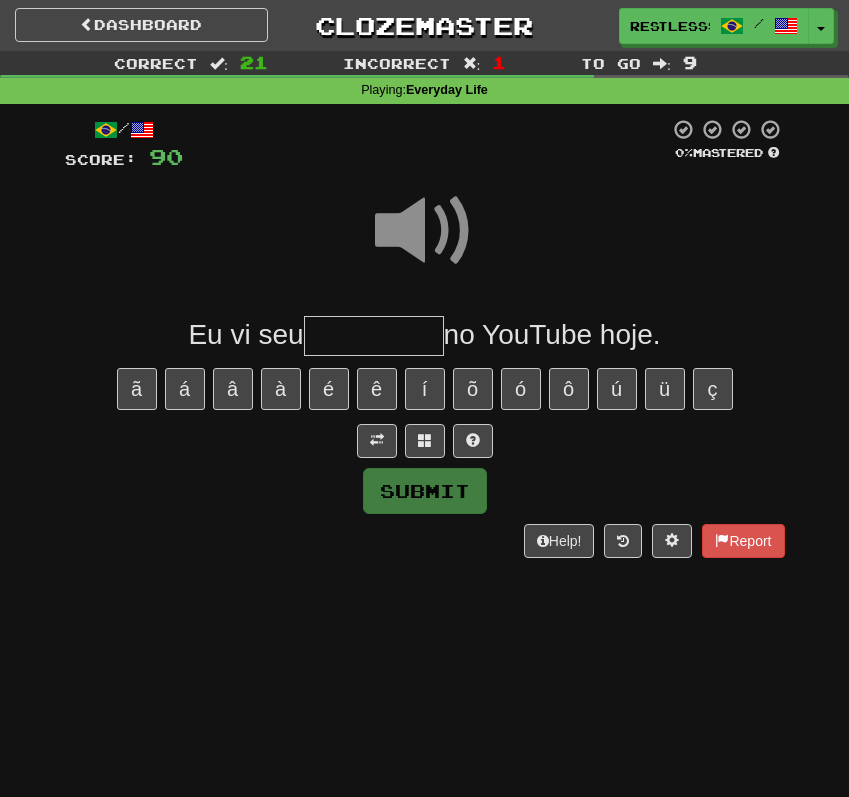 click at bounding box center [374, 336] 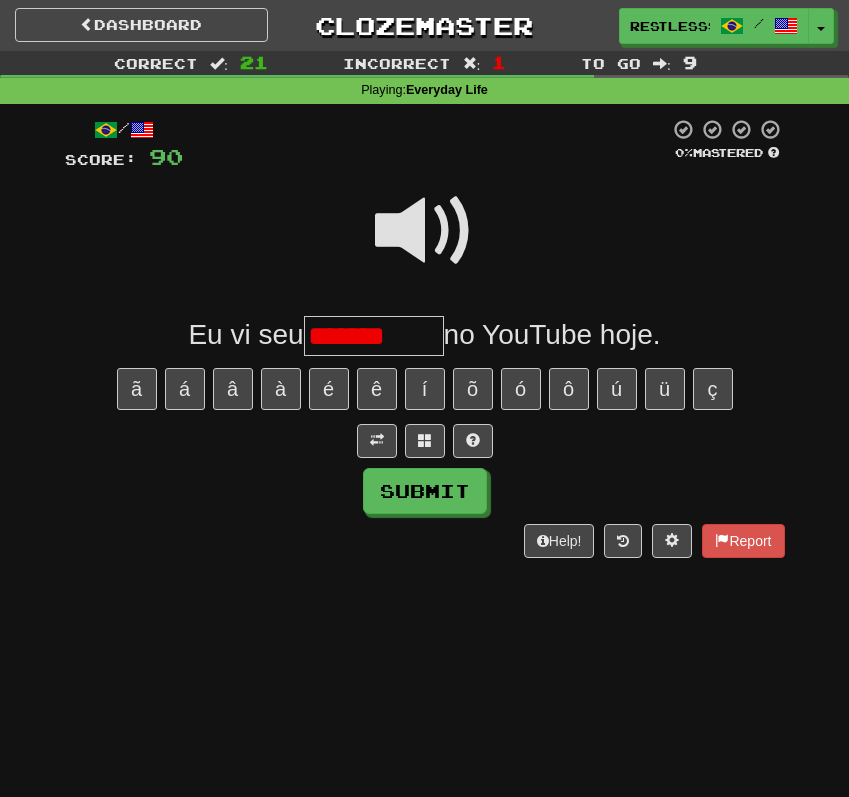 click at bounding box center (425, 441) 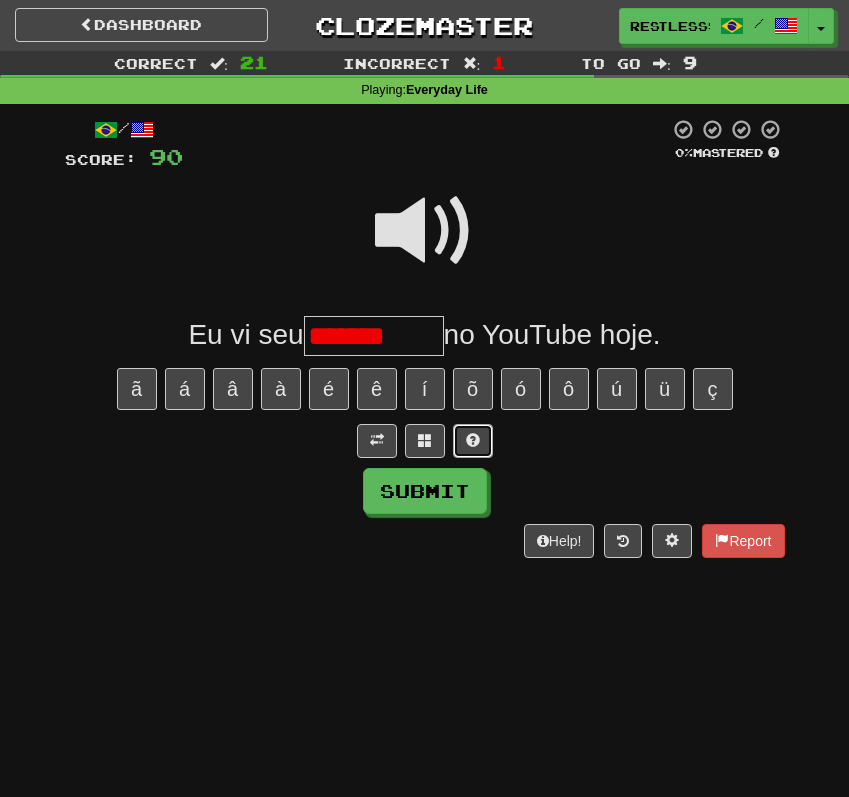 click at bounding box center (473, 441) 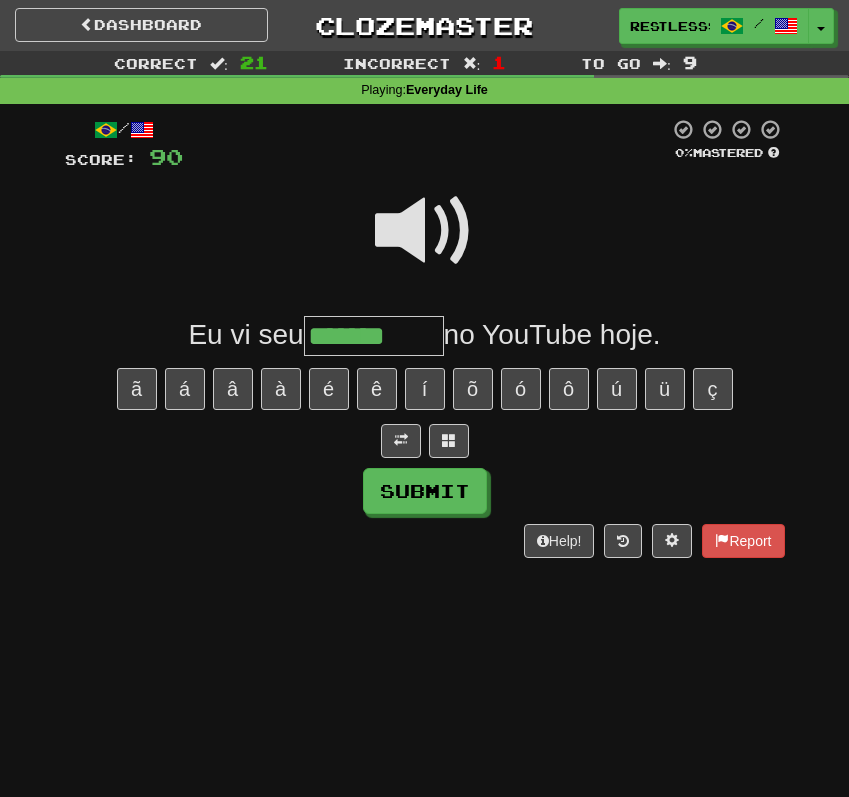 type on "**********" 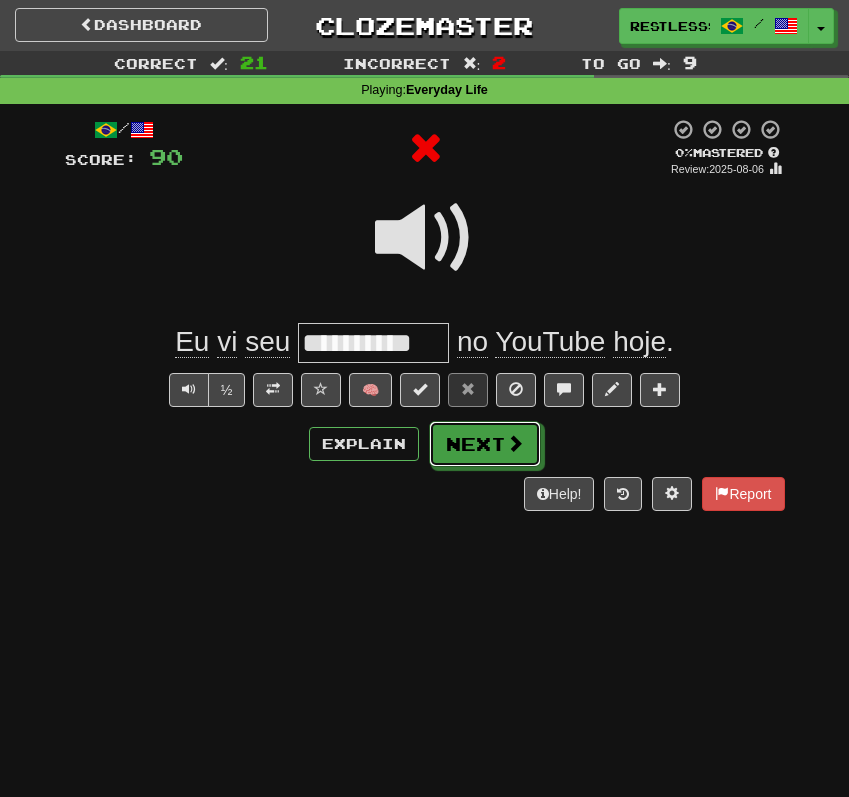 click on "Next" at bounding box center [485, 444] 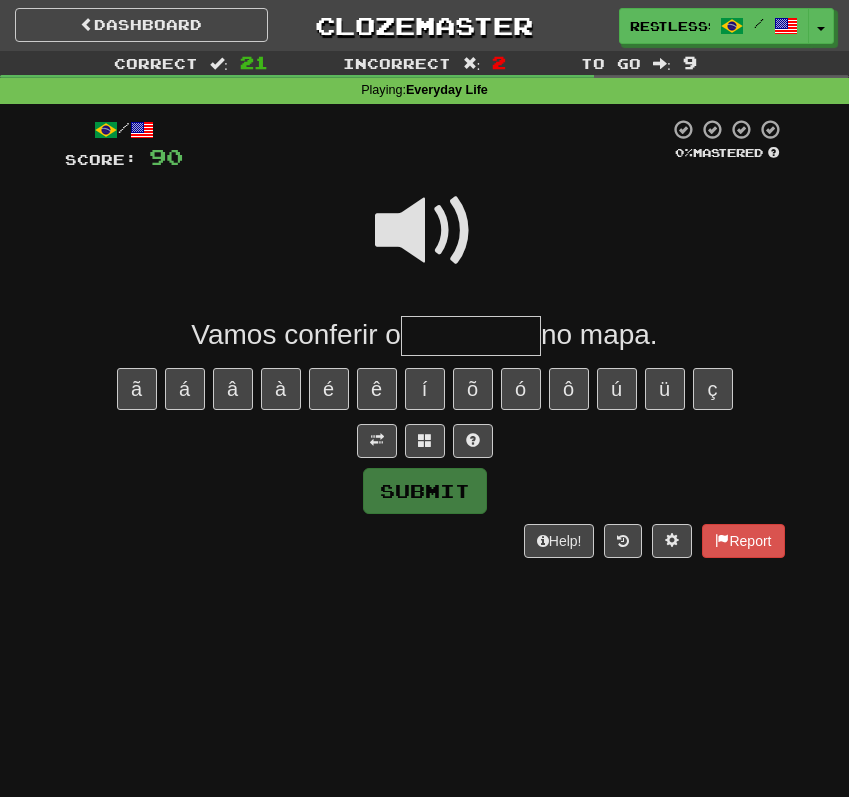 click at bounding box center (425, 231) 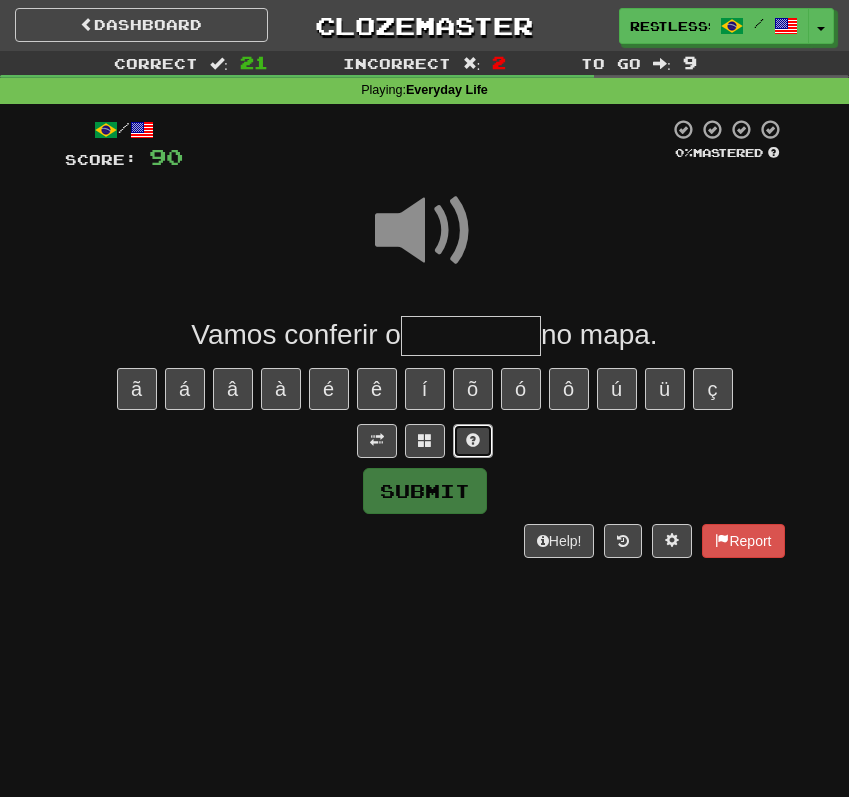 click at bounding box center (473, 441) 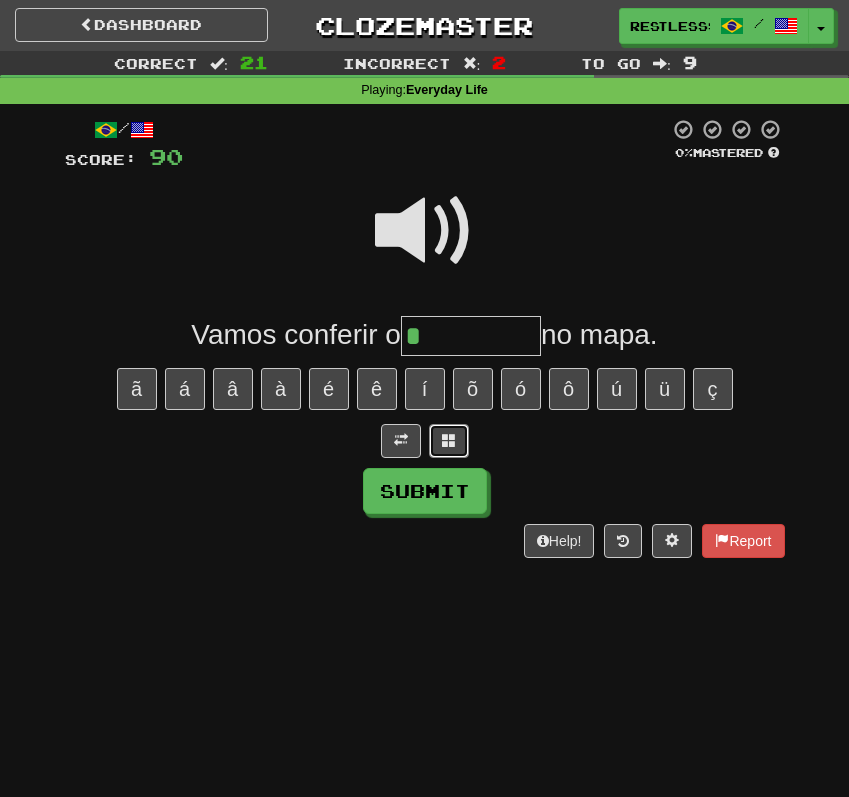 click at bounding box center [449, 441] 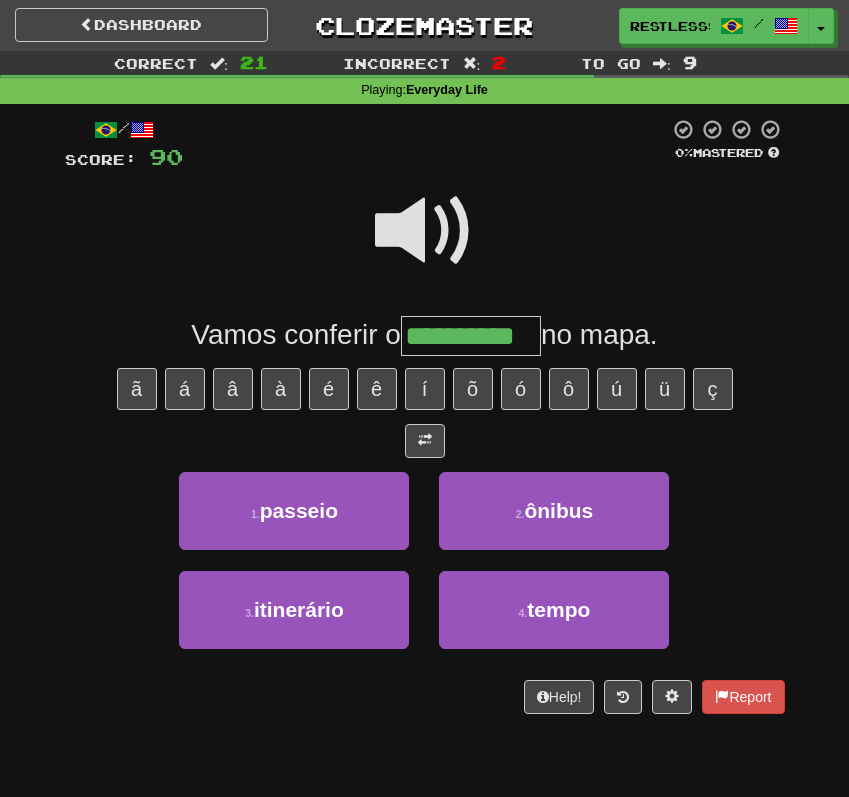 type on "**********" 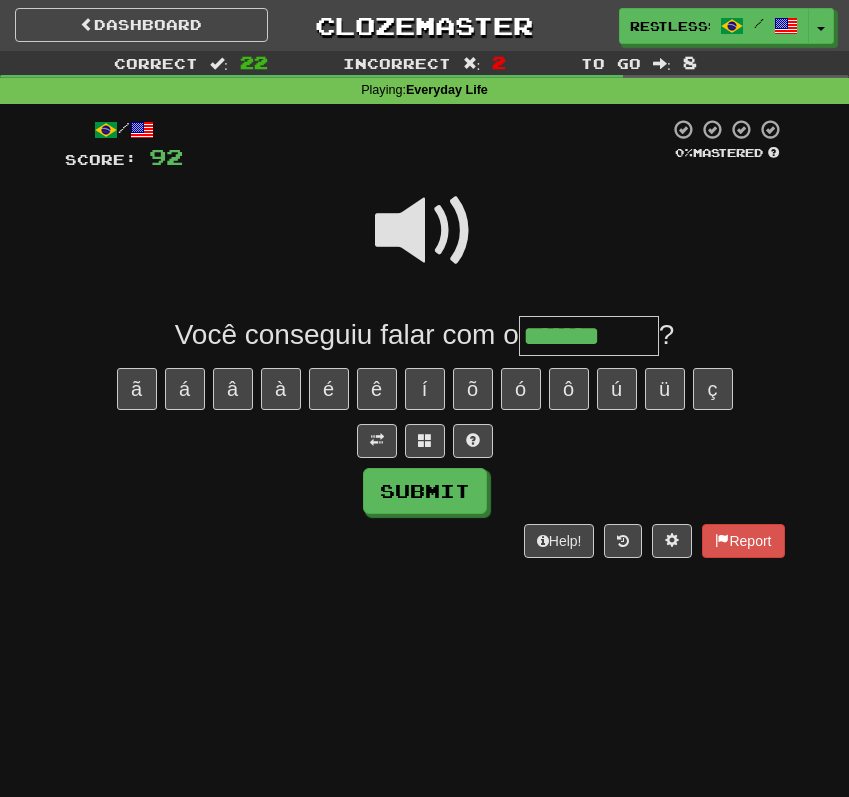 type on "*******" 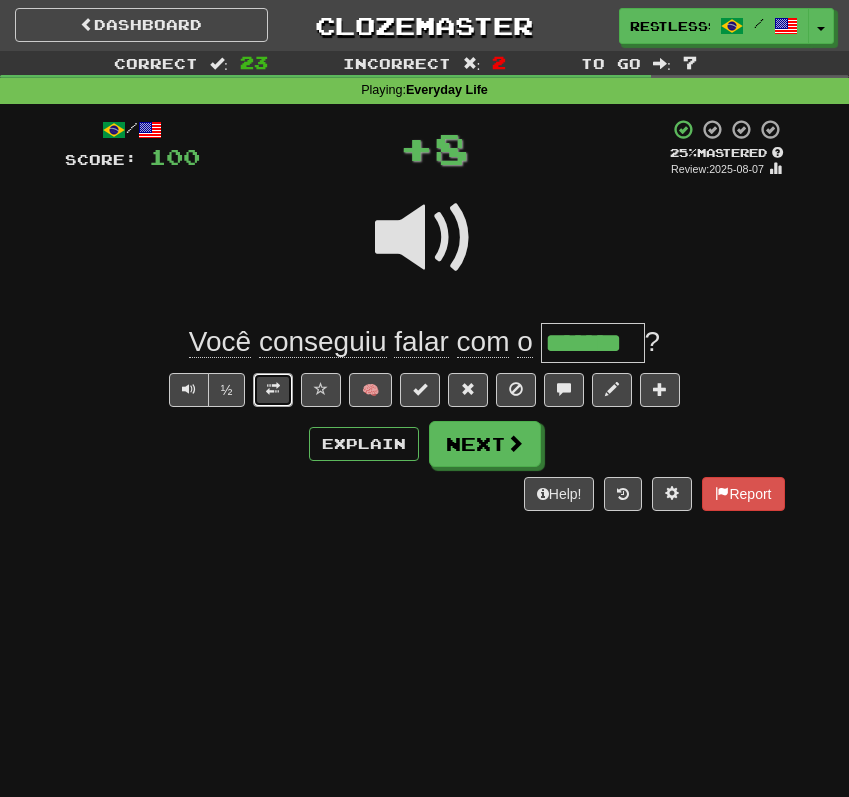 click at bounding box center (273, 390) 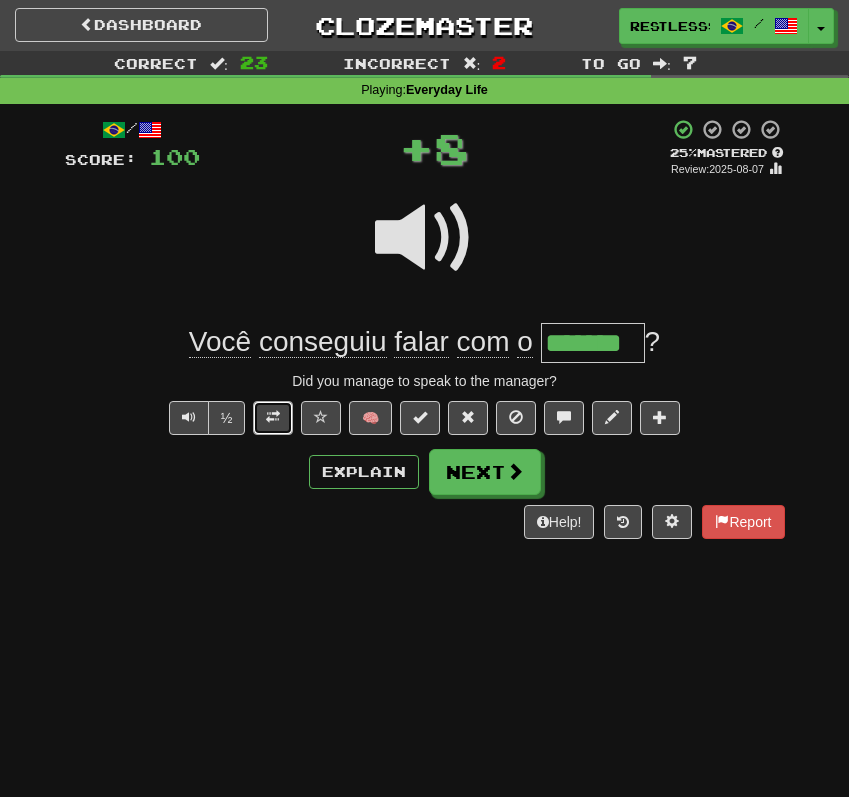 click at bounding box center [273, 418] 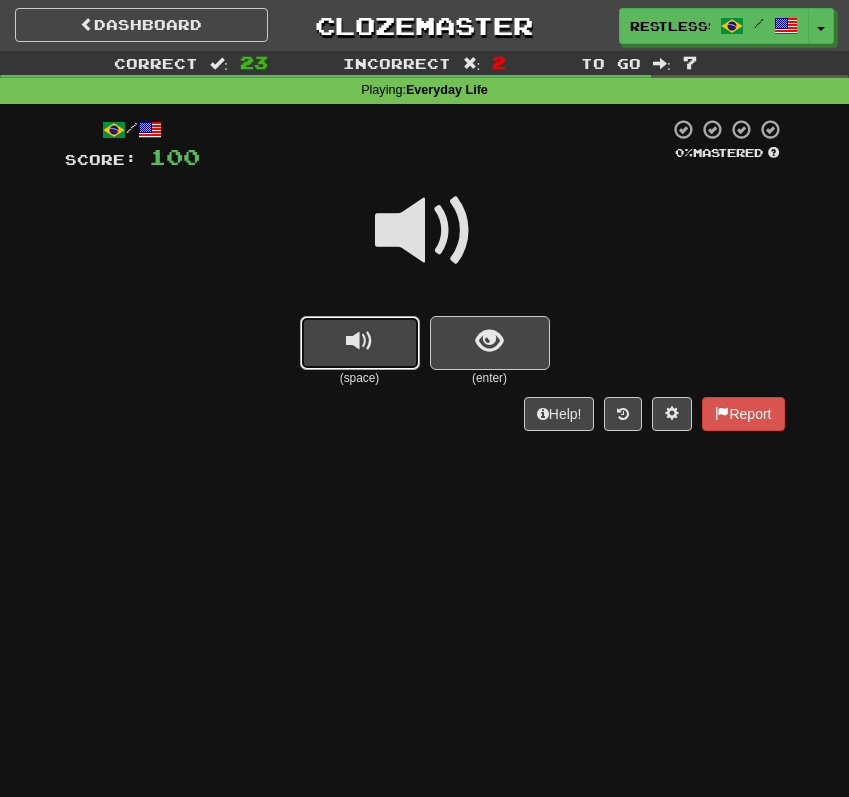 click at bounding box center (360, 343) 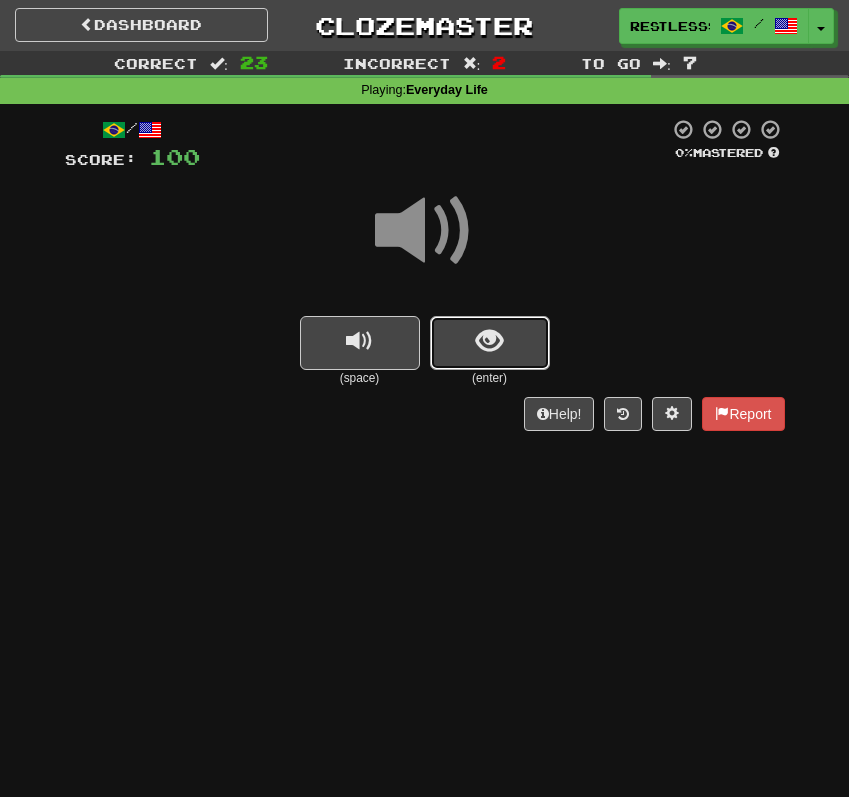 click at bounding box center (489, 341) 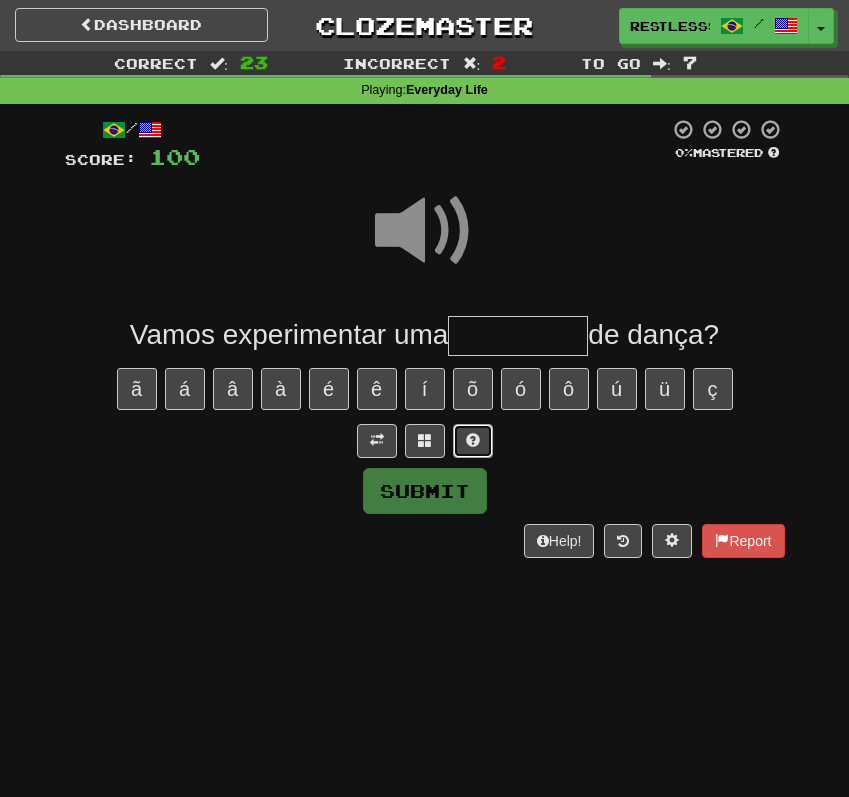 click at bounding box center [473, 441] 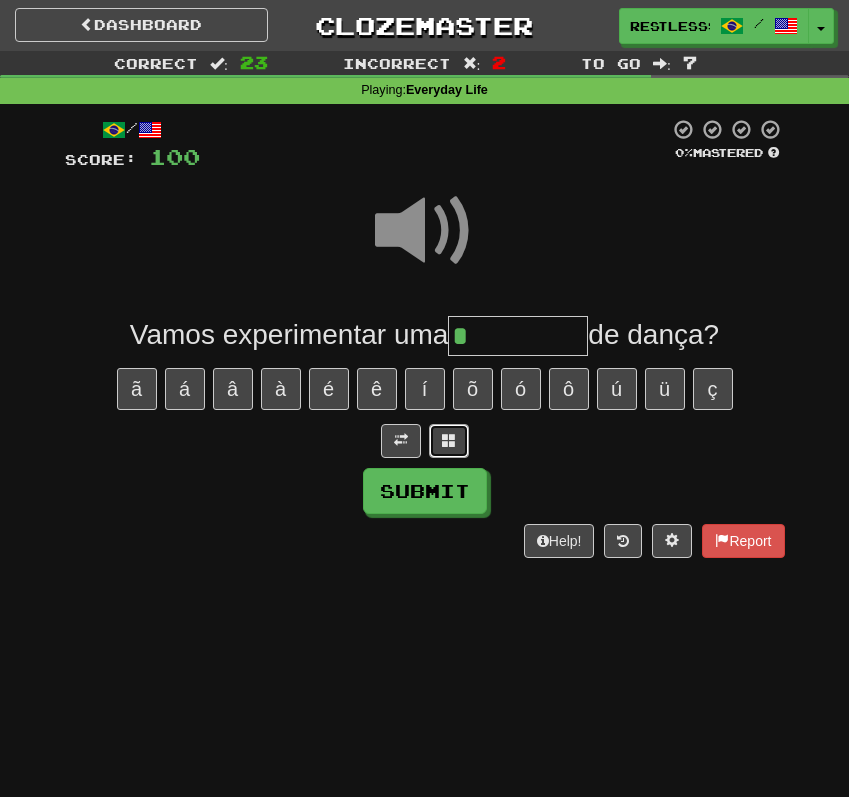 click at bounding box center [449, 441] 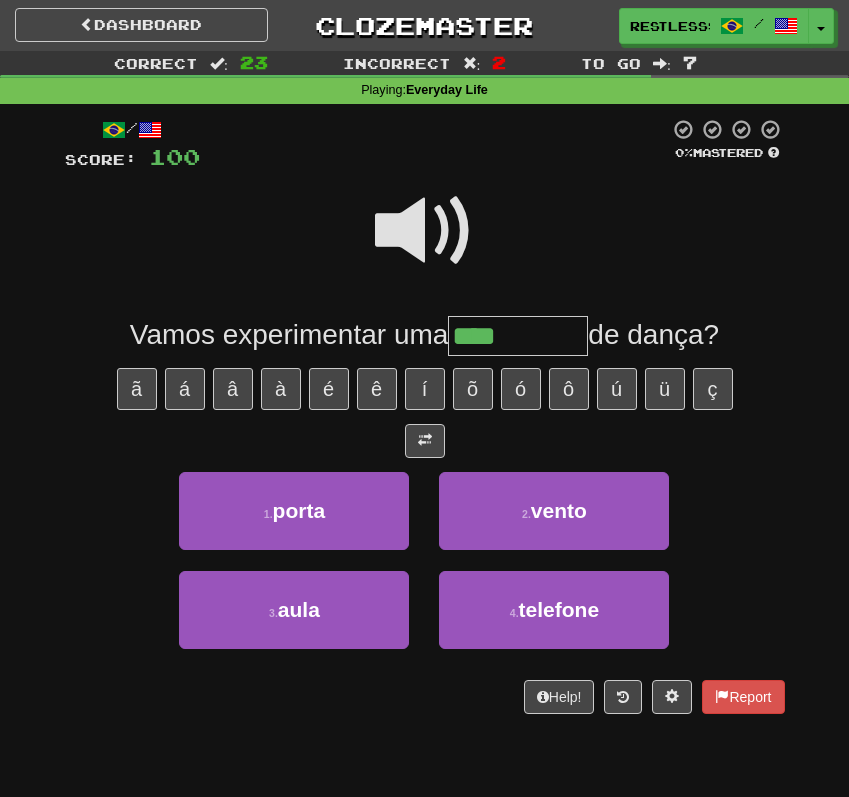 type on "****" 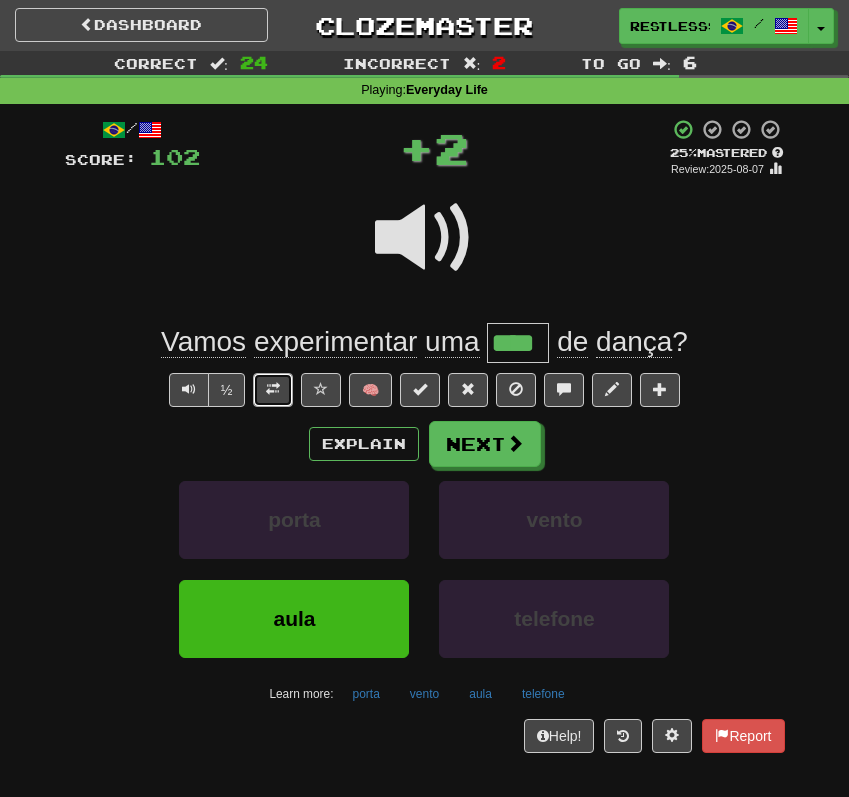 click at bounding box center [273, 390] 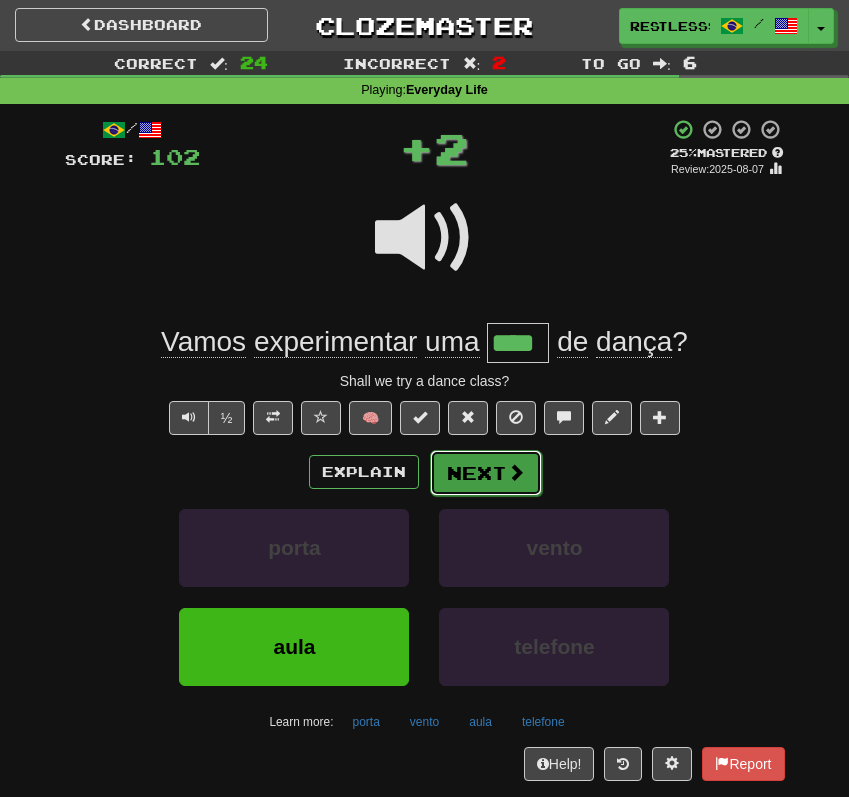 click on "Next" at bounding box center [486, 473] 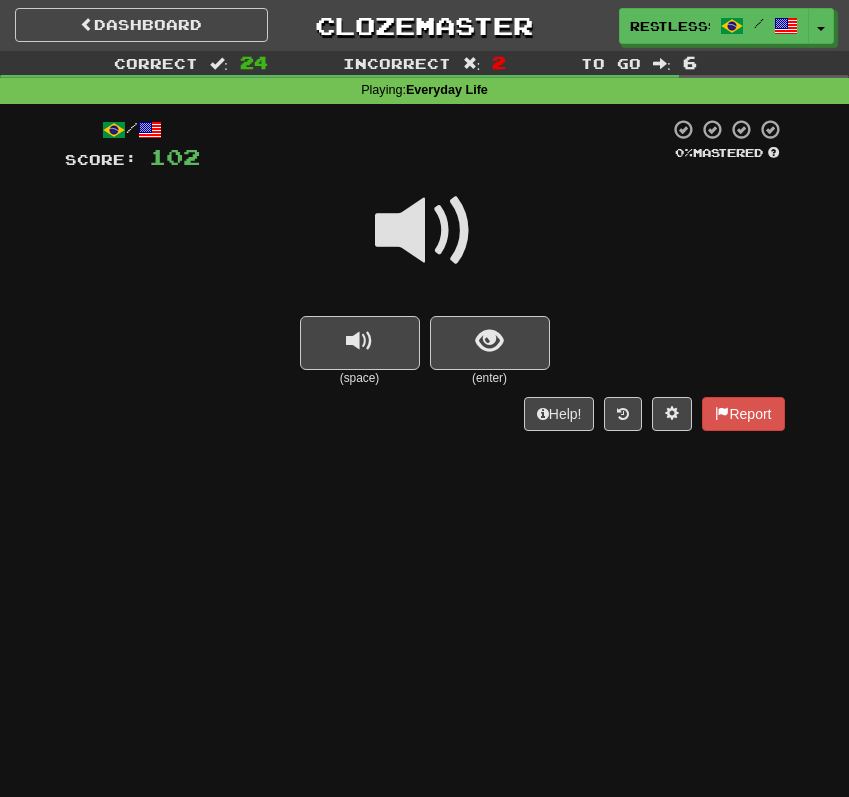 click on "(enter)" at bounding box center [490, 378] 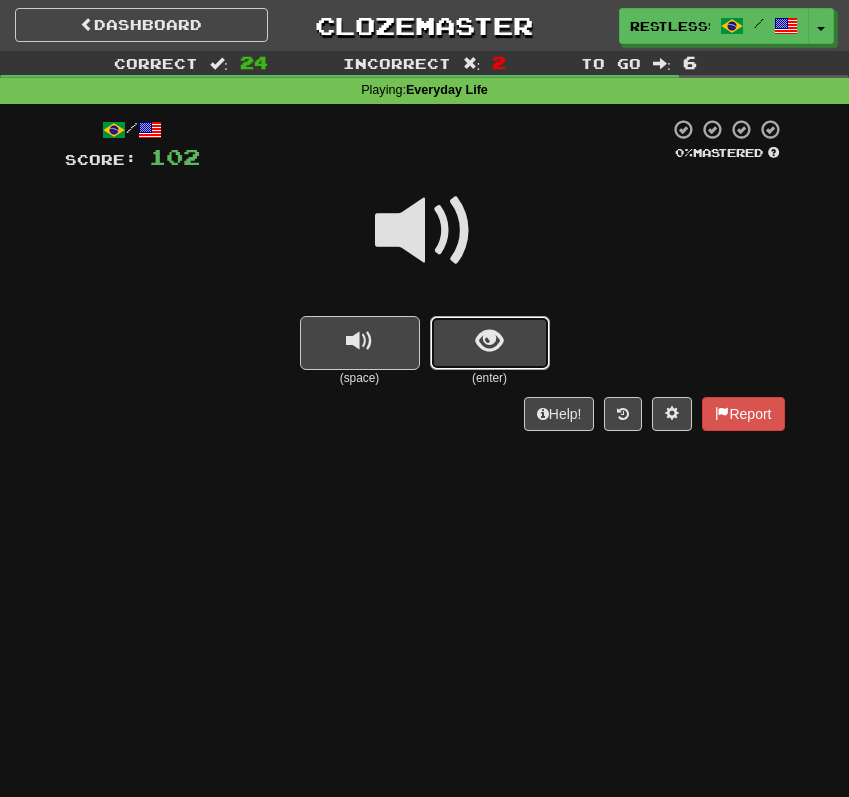 click at bounding box center [490, 343] 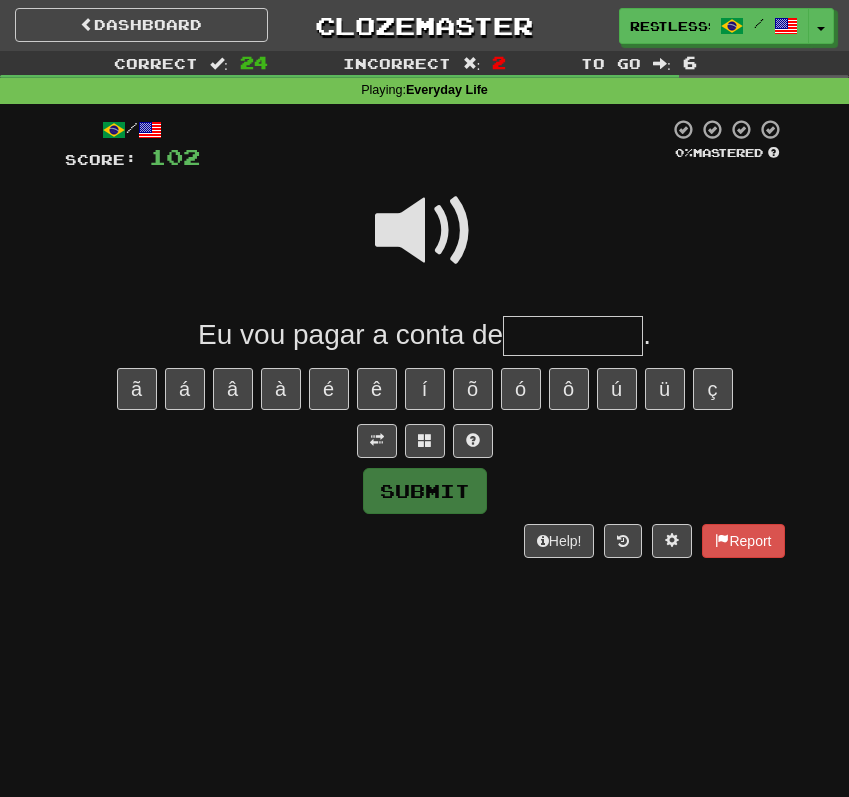 click at bounding box center [425, 231] 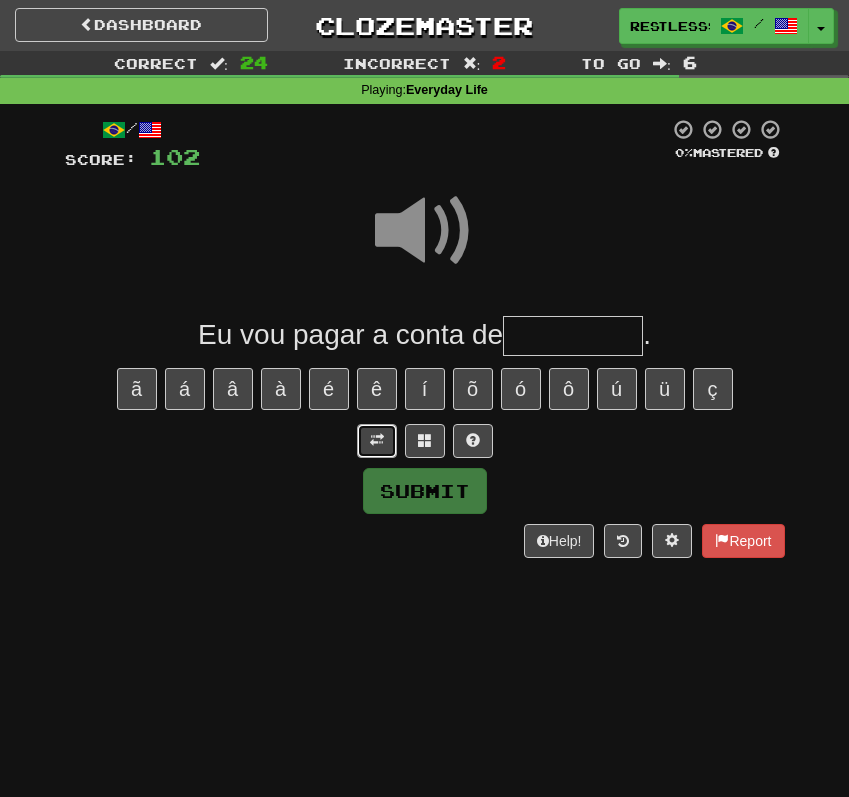 click at bounding box center (377, 440) 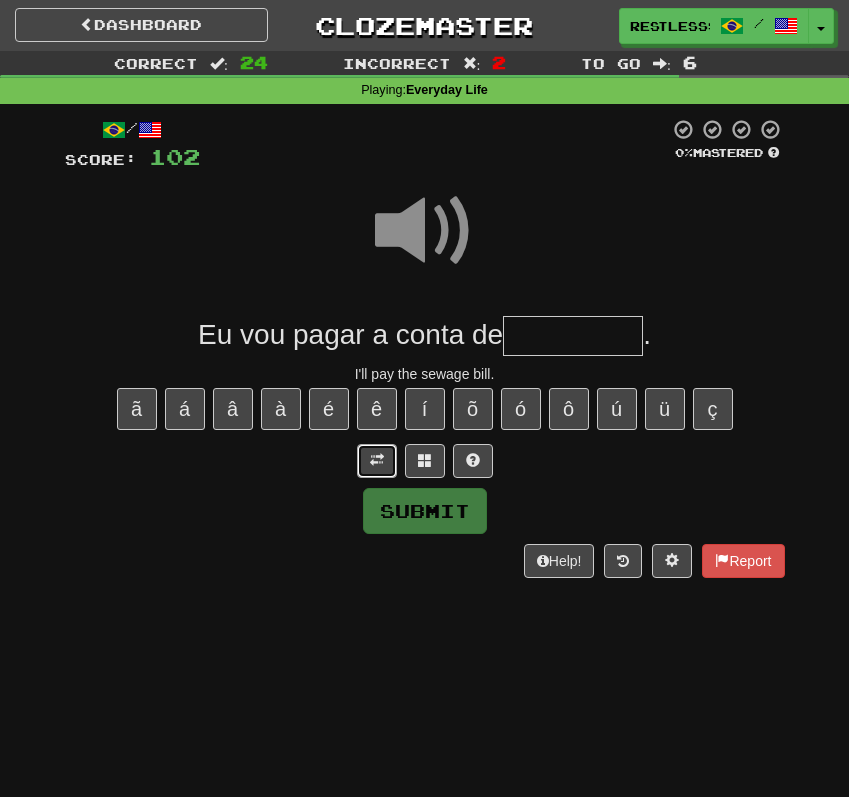 click at bounding box center (377, 460) 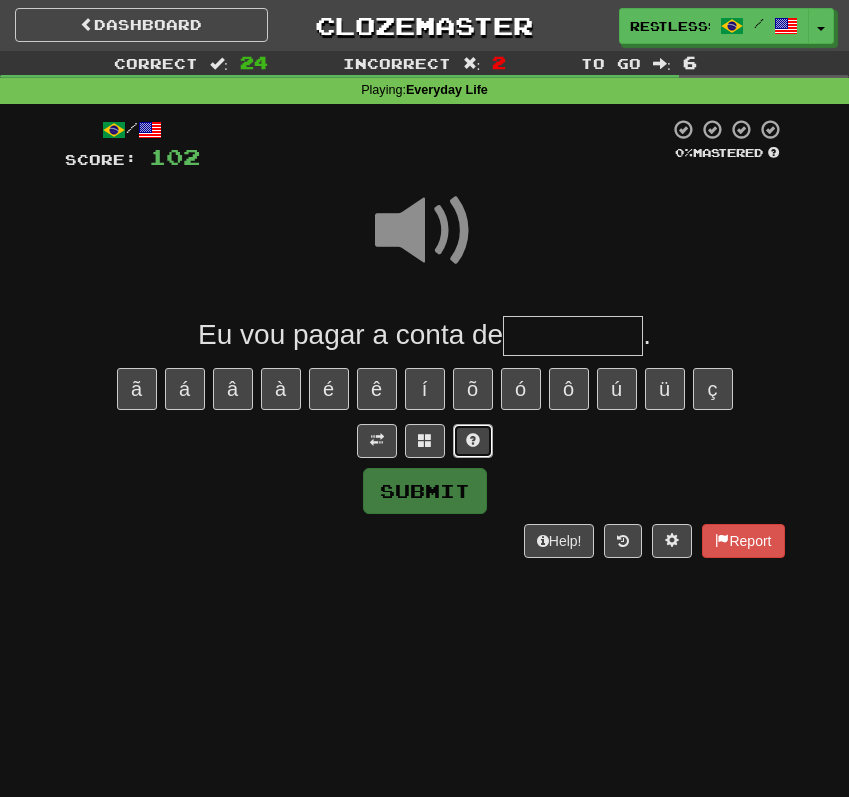 click at bounding box center [473, 441] 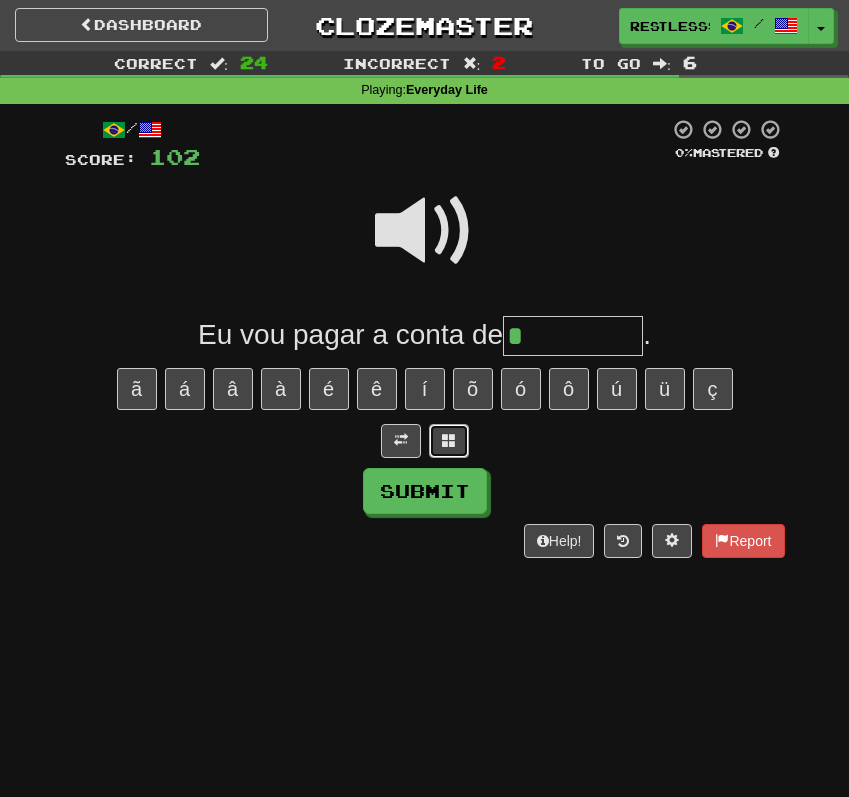 click at bounding box center [449, 441] 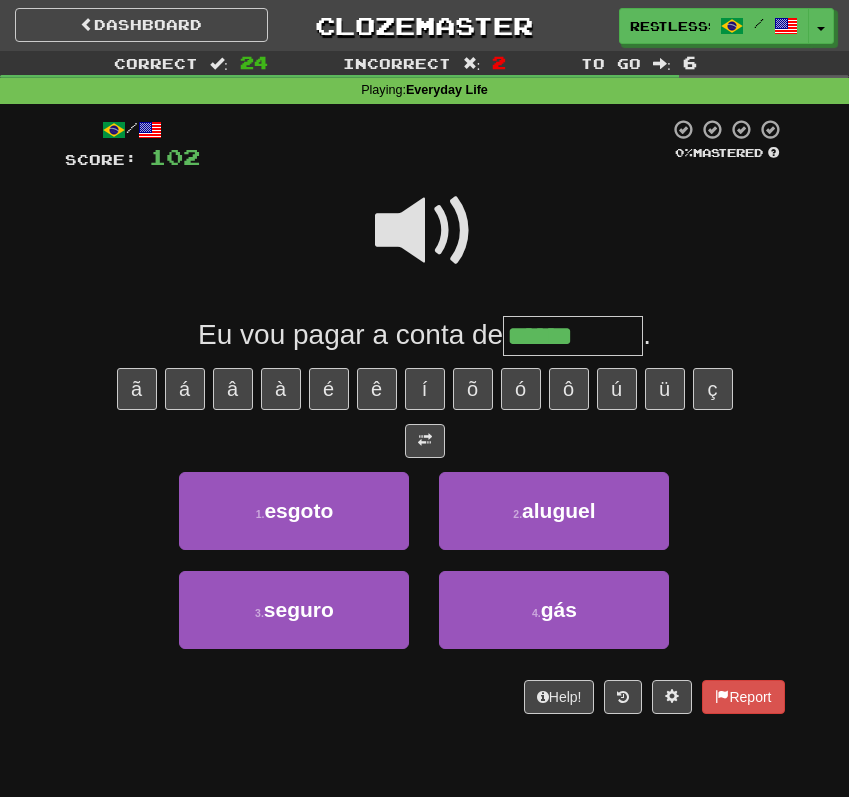 type on "******" 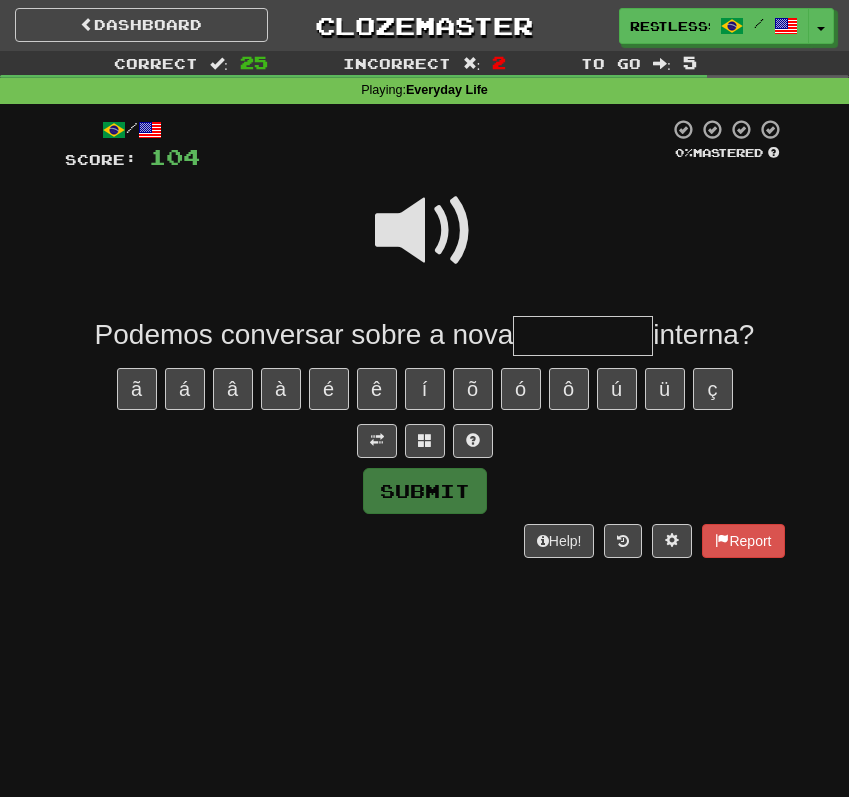 click at bounding box center (425, 231) 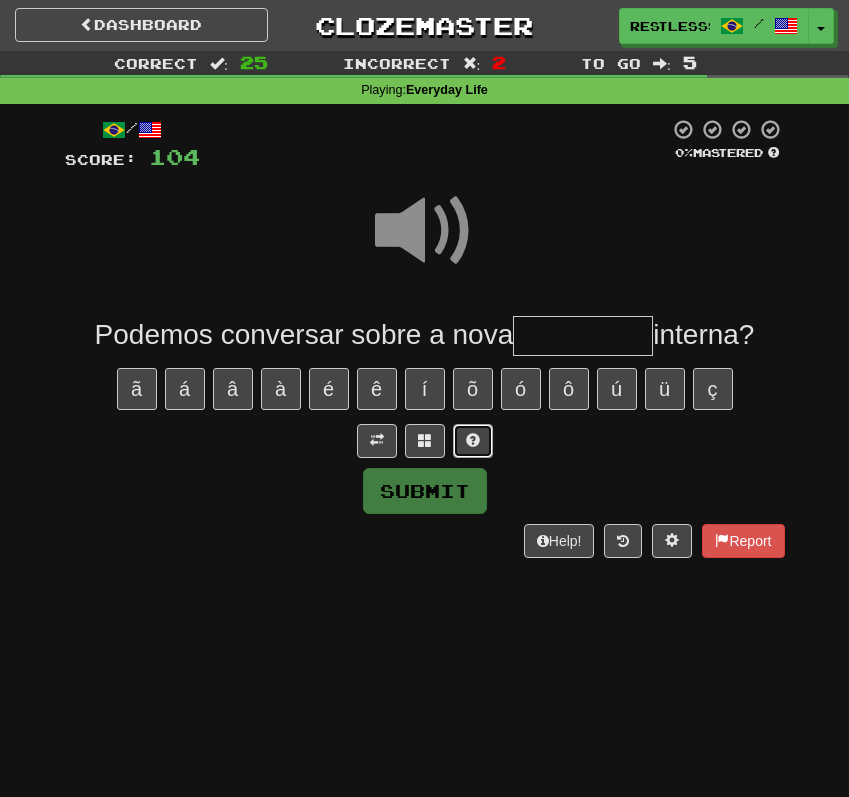 click at bounding box center [473, 440] 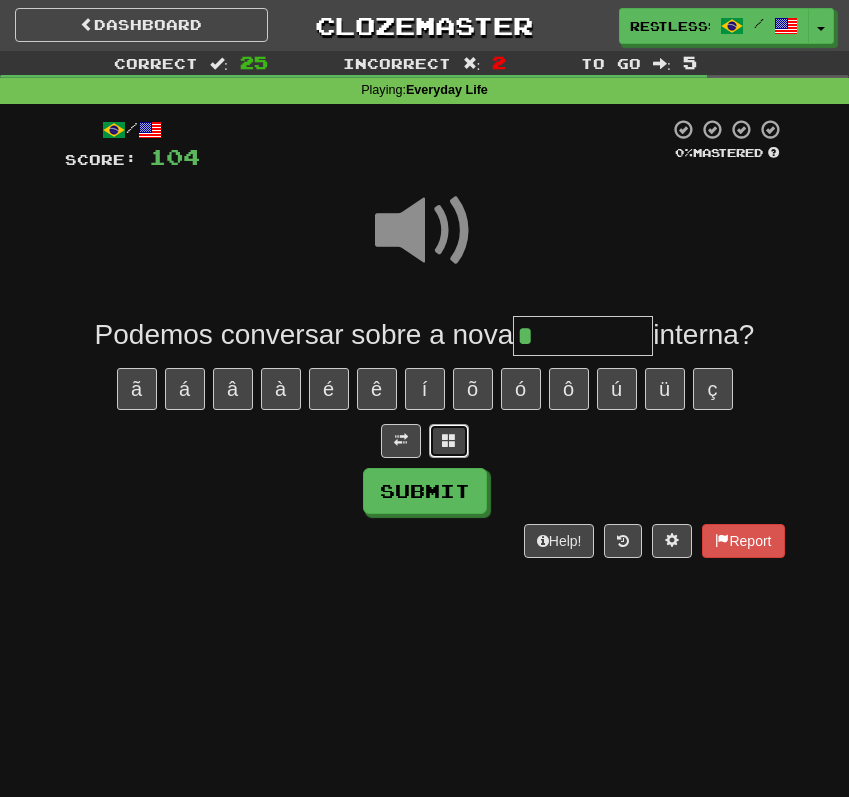 click at bounding box center [449, 441] 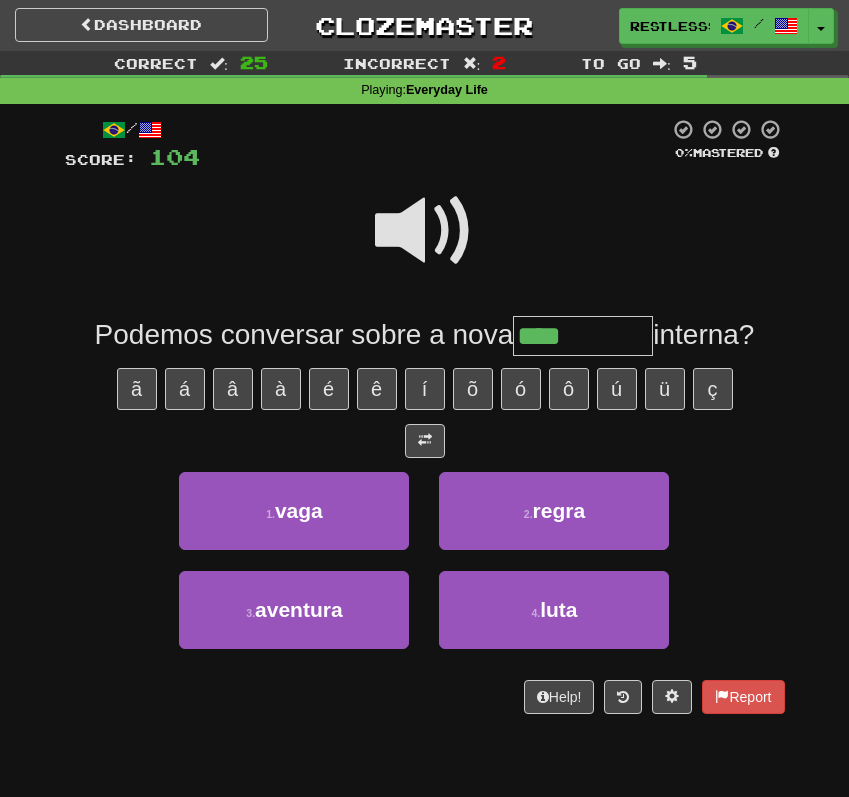 type on "****" 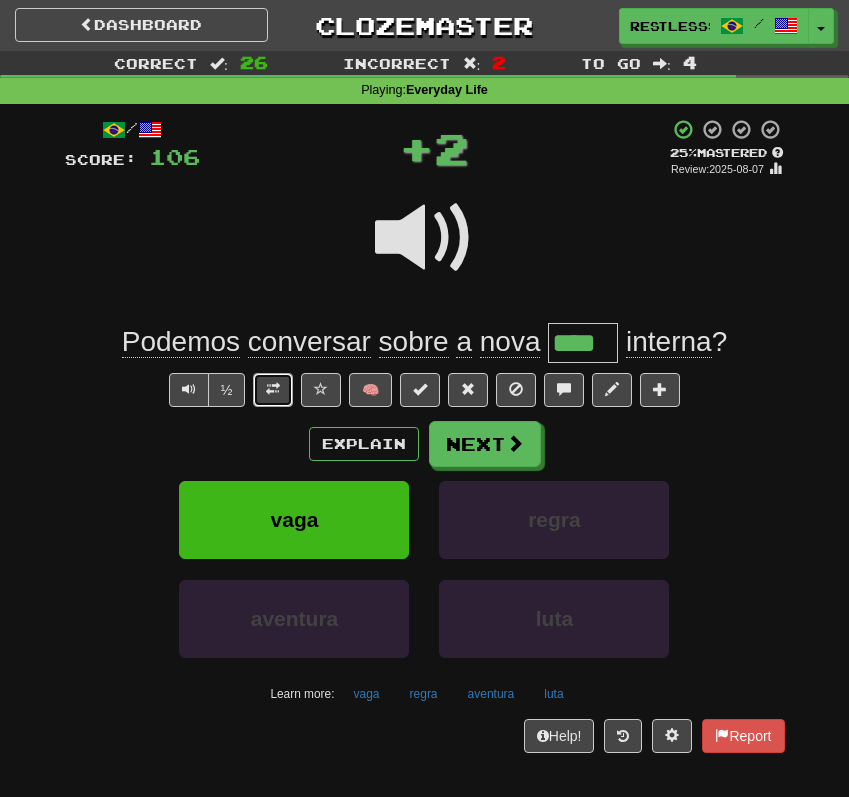 click at bounding box center (273, 390) 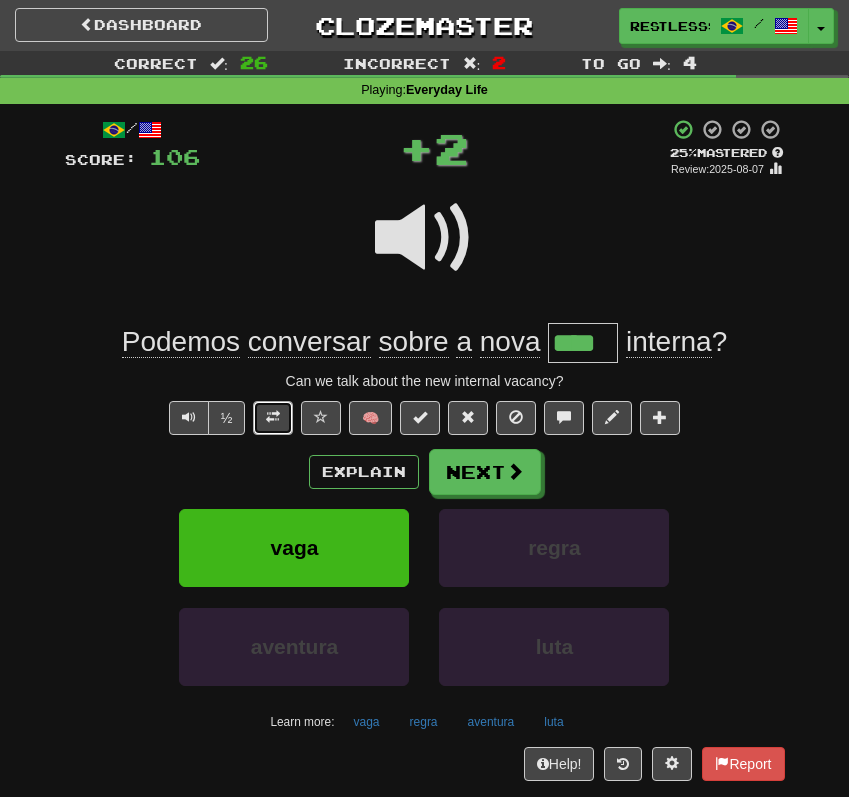 click at bounding box center [273, 418] 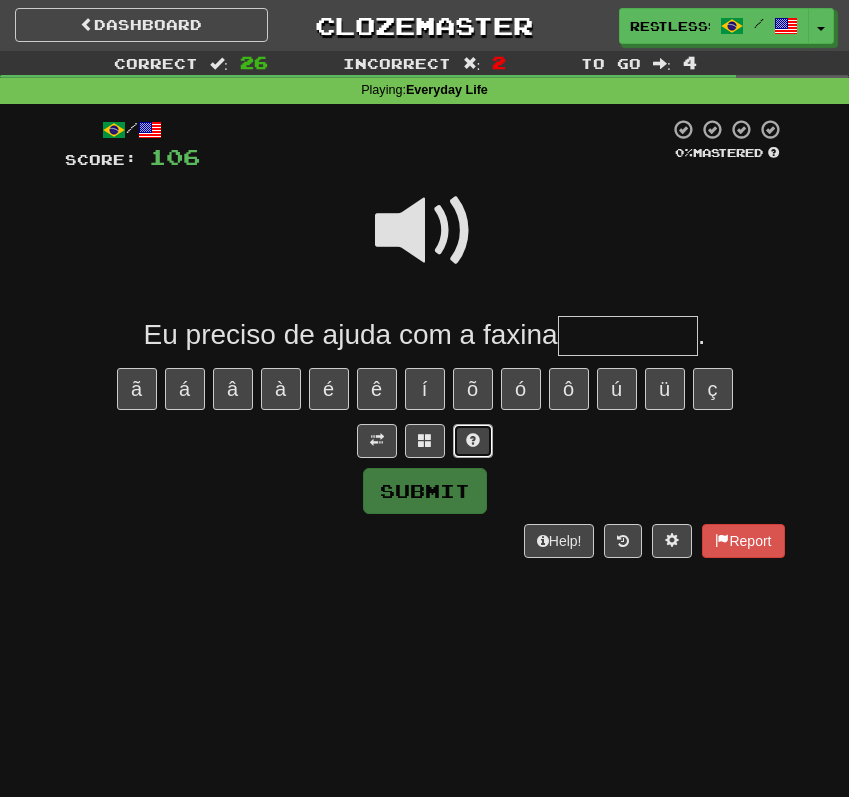 click at bounding box center (473, 440) 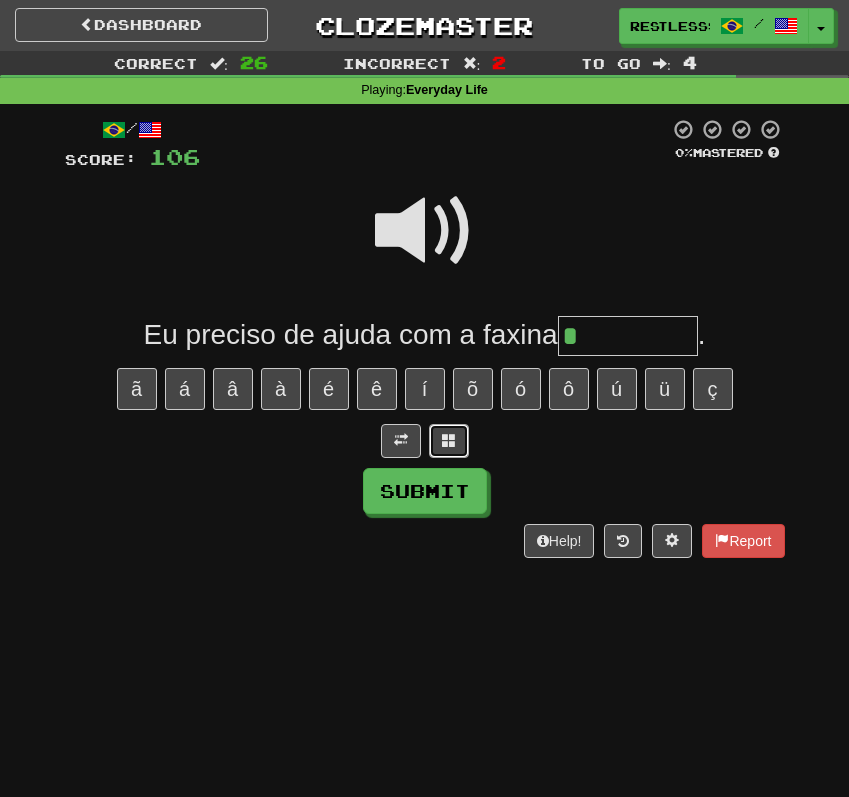 click at bounding box center (449, 441) 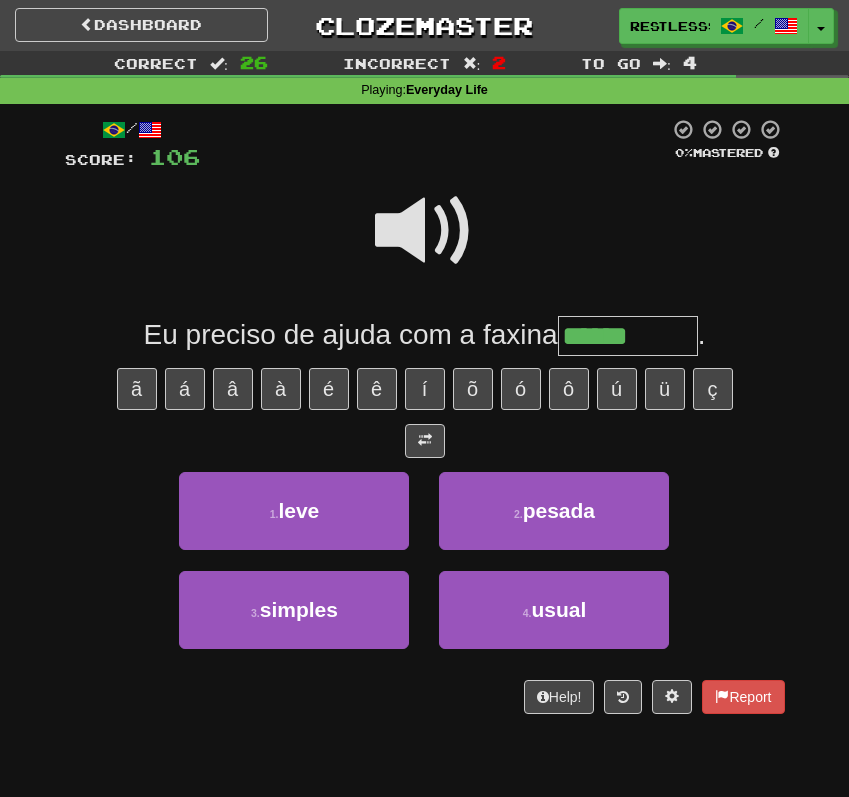 type on "******" 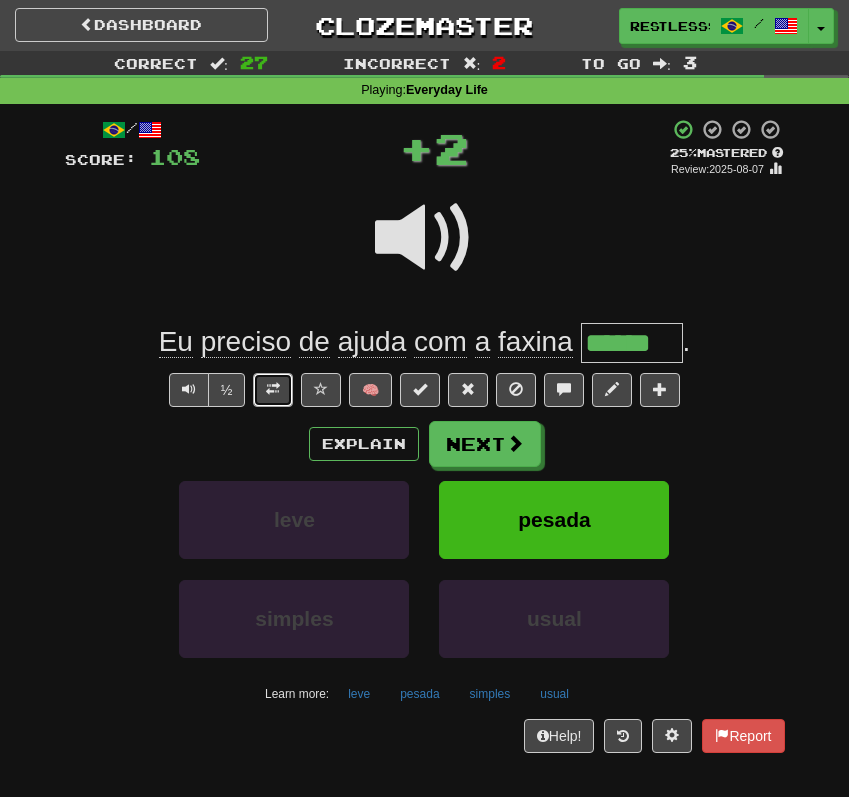 click at bounding box center (273, 389) 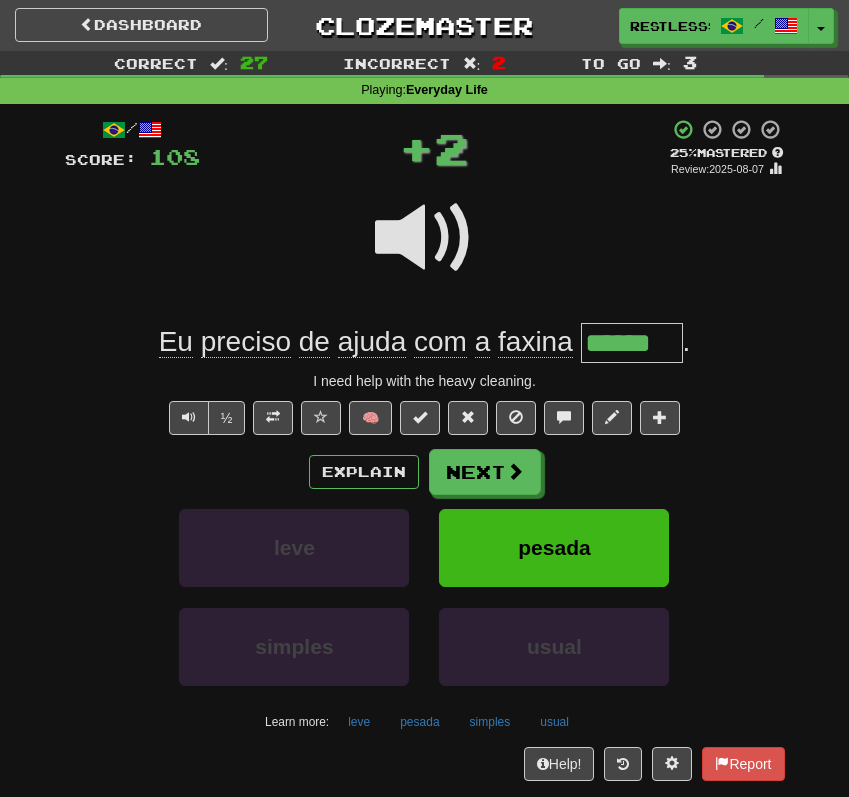 click on "/  Score:   108 + 2 25 %  Mastered Review:  2025-08-07 Eu   preciso   de   ajuda   com   a   faxina   ****** . I need help with the heavy cleaning. ½ 🧠 Explain Next leve pesada simples usual Learn more: leve pesada simples usual  Help!  Report" at bounding box center (425, 449) 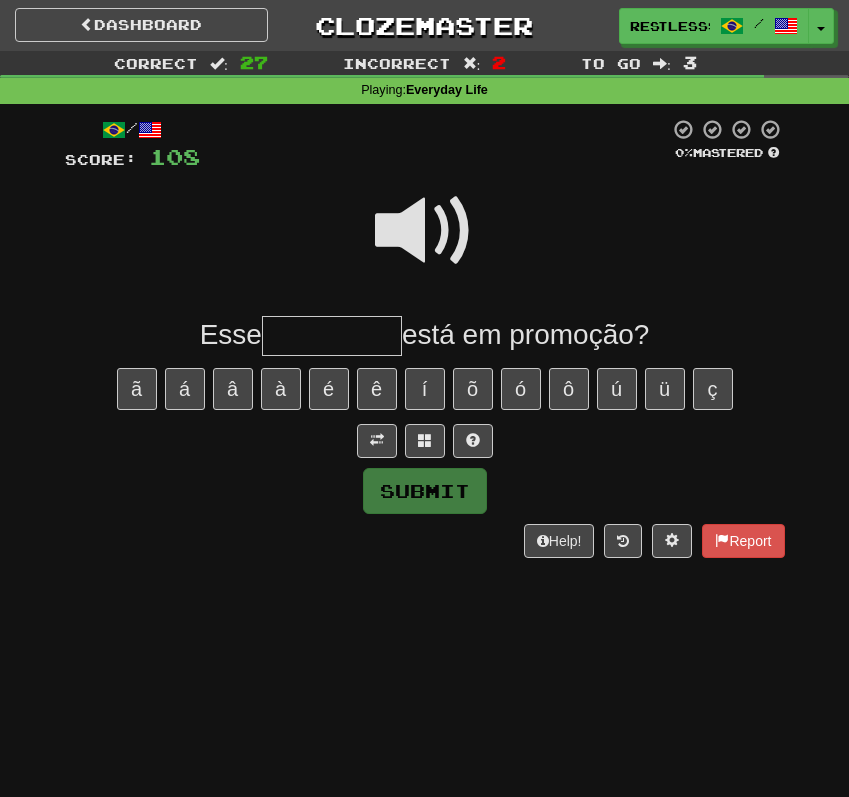 click at bounding box center [425, 231] 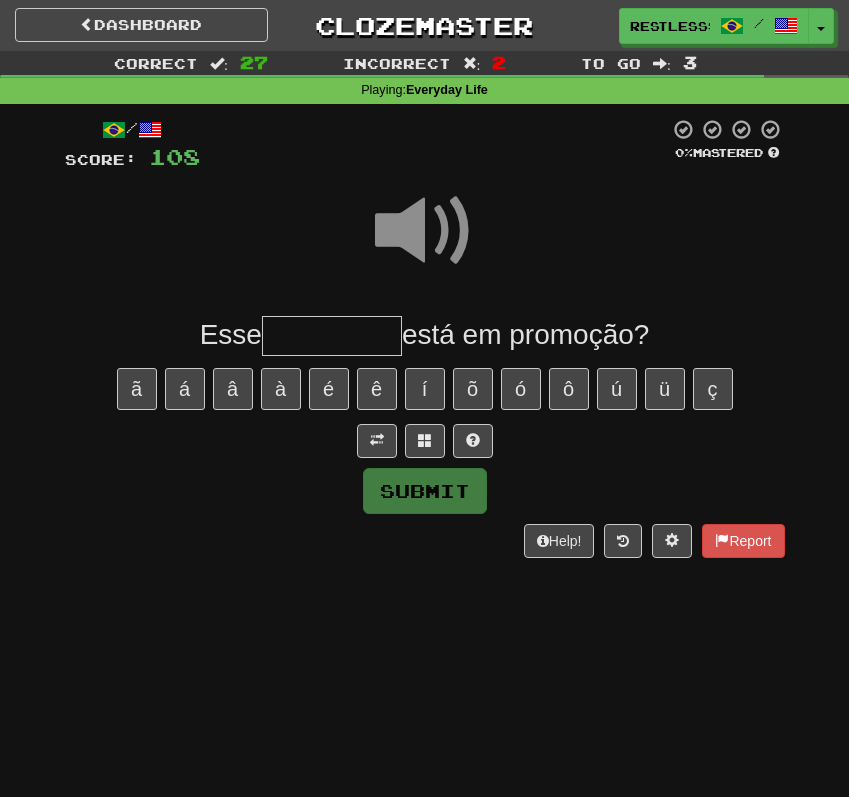 click at bounding box center [425, 441] 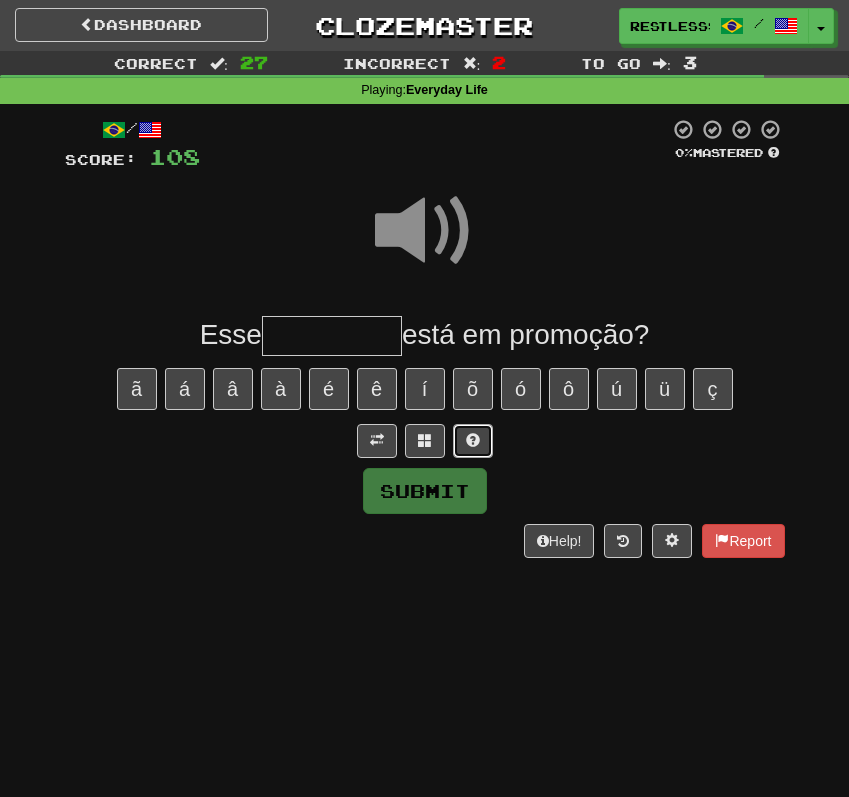 click at bounding box center [473, 441] 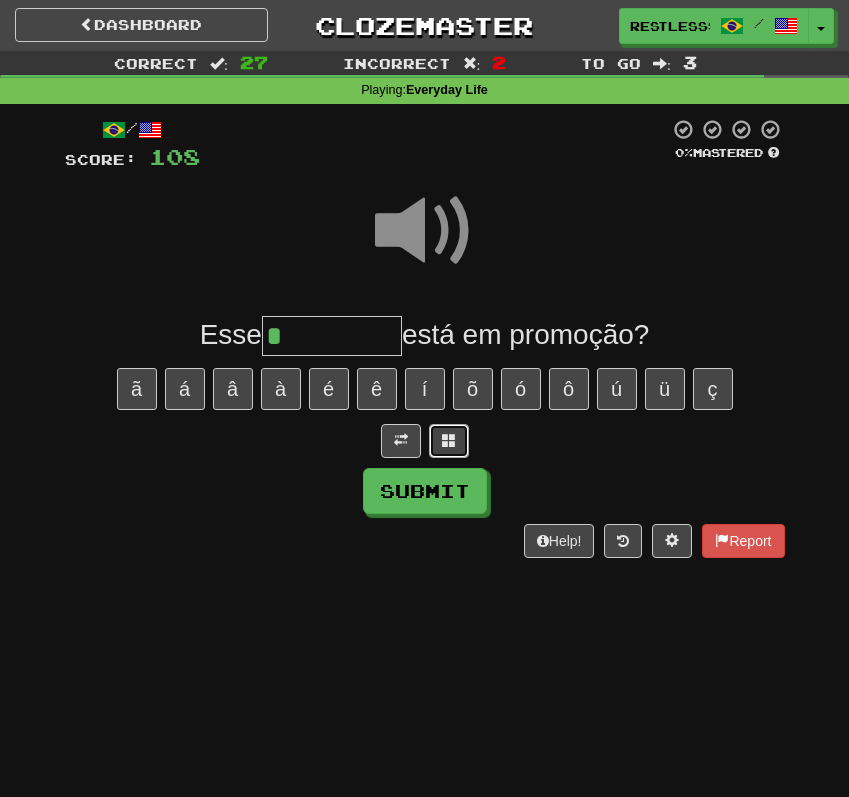 click at bounding box center [449, 441] 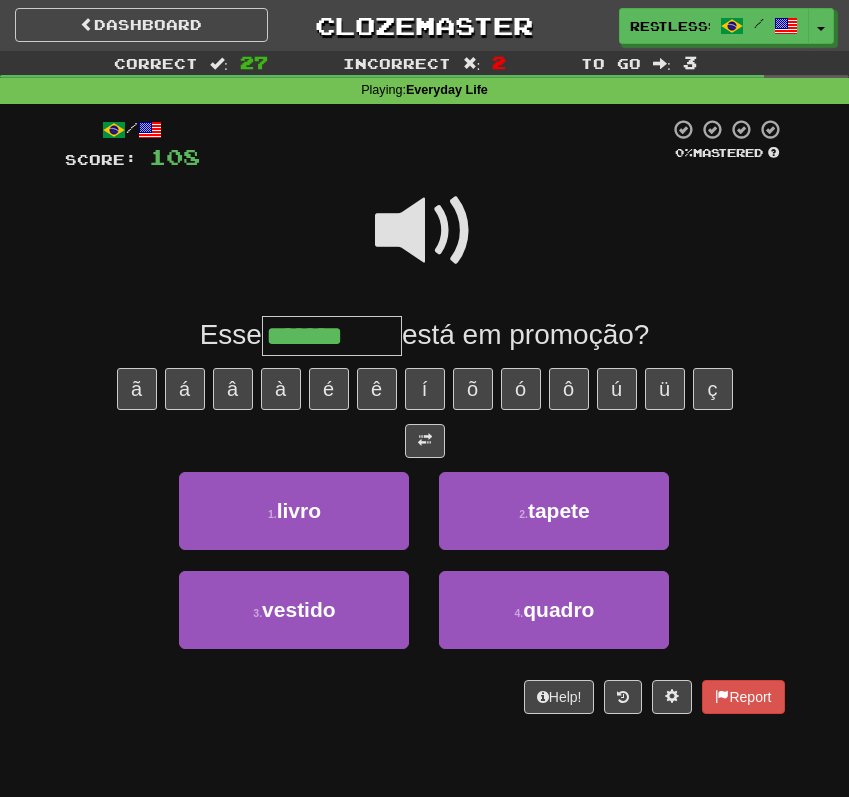 type on "*******" 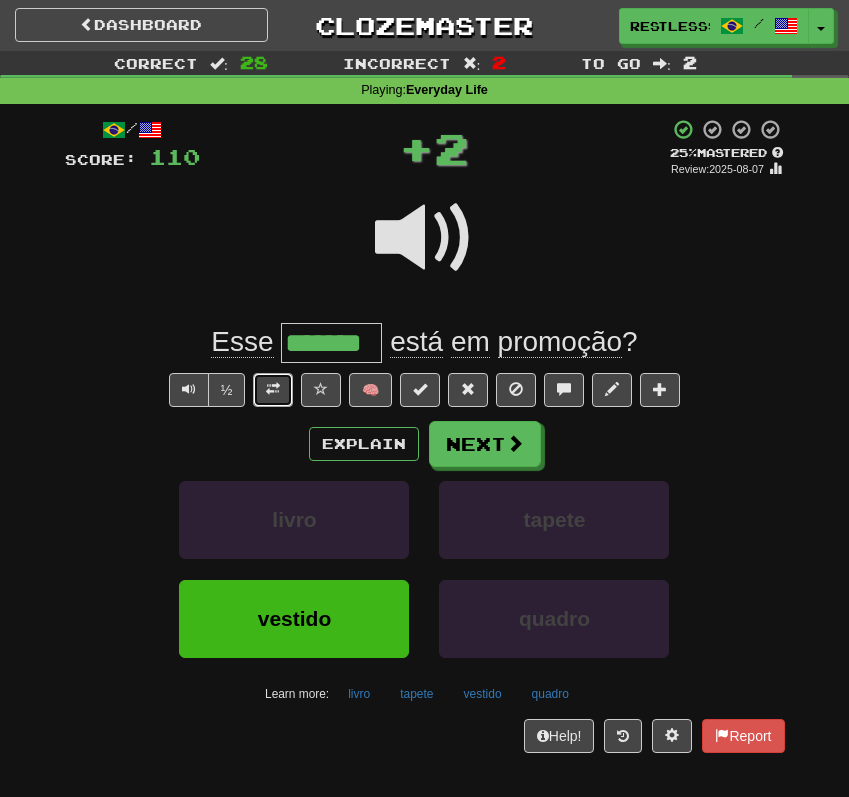 click at bounding box center (273, 390) 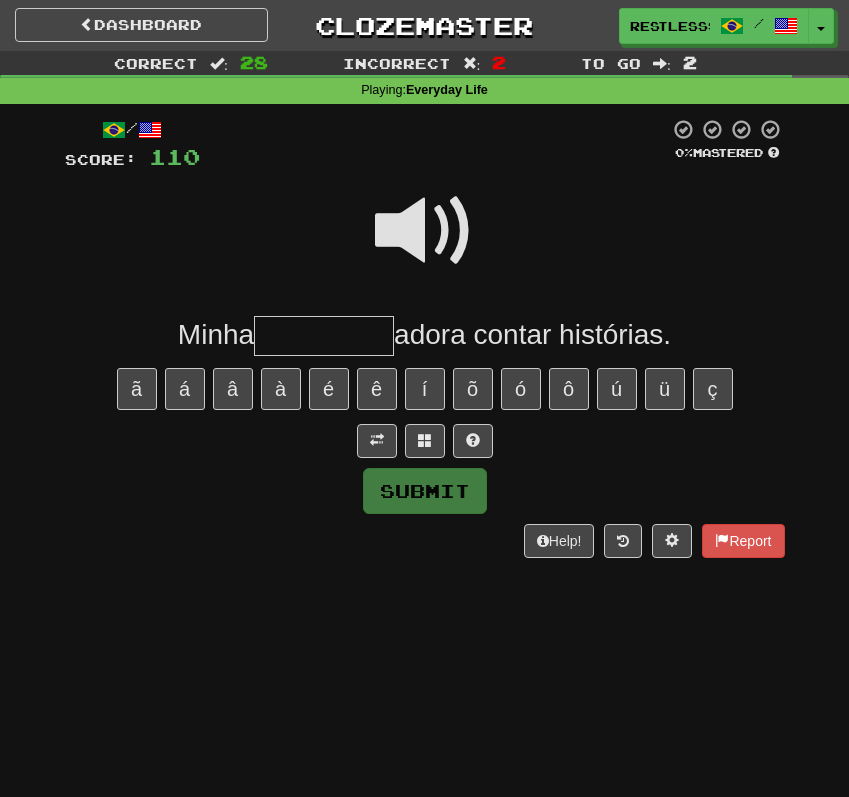 click at bounding box center (425, 231) 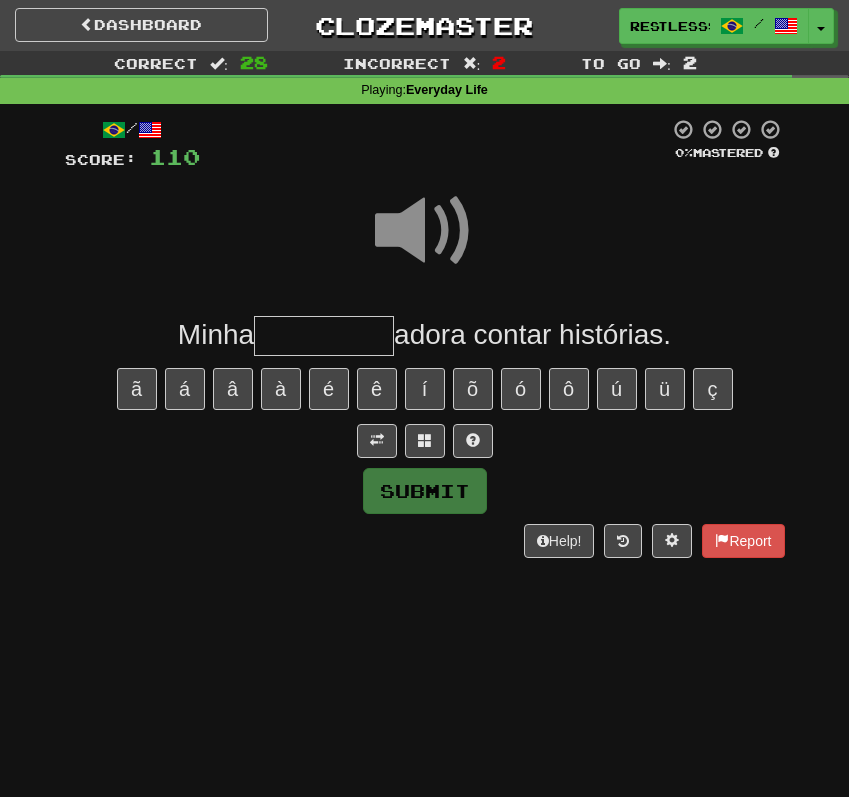 click on "/  Score:   110 0 %  Mastered Minha   adora contar histórias. ã á â à é ê í õ ó ô ú ü ç Submit  Help!  Report" at bounding box center (425, 338) 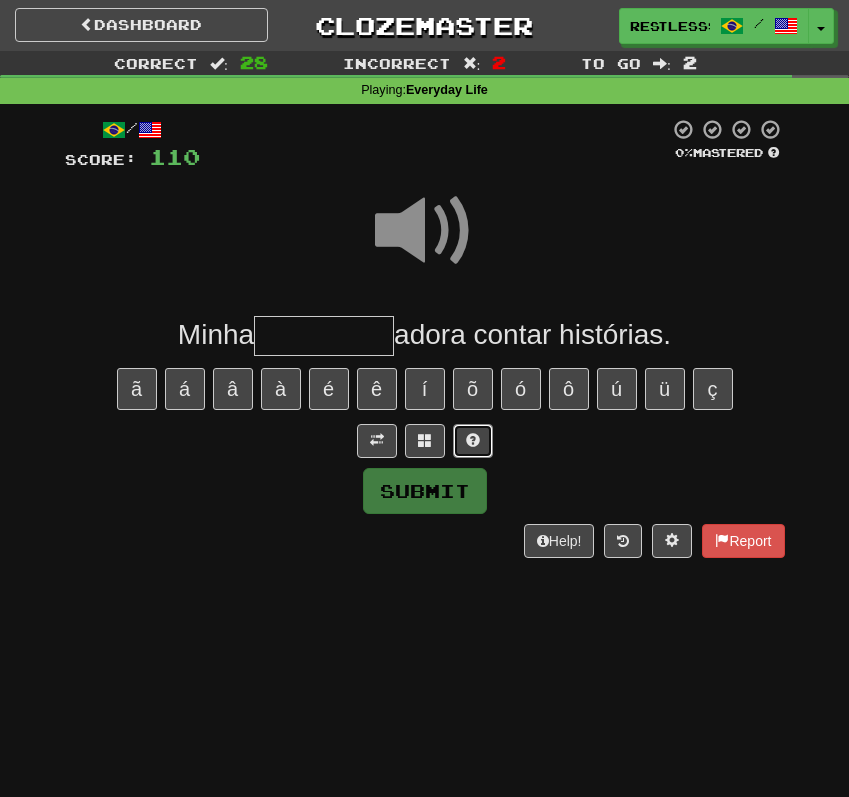 click at bounding box center [473, 441] 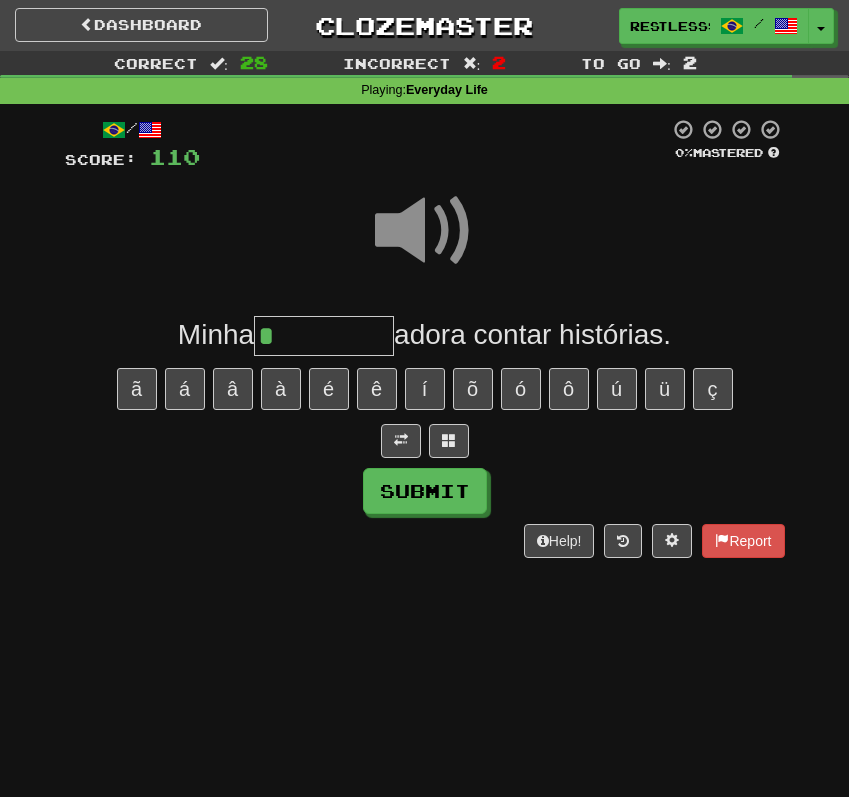 click at bounding box center [425, 441] 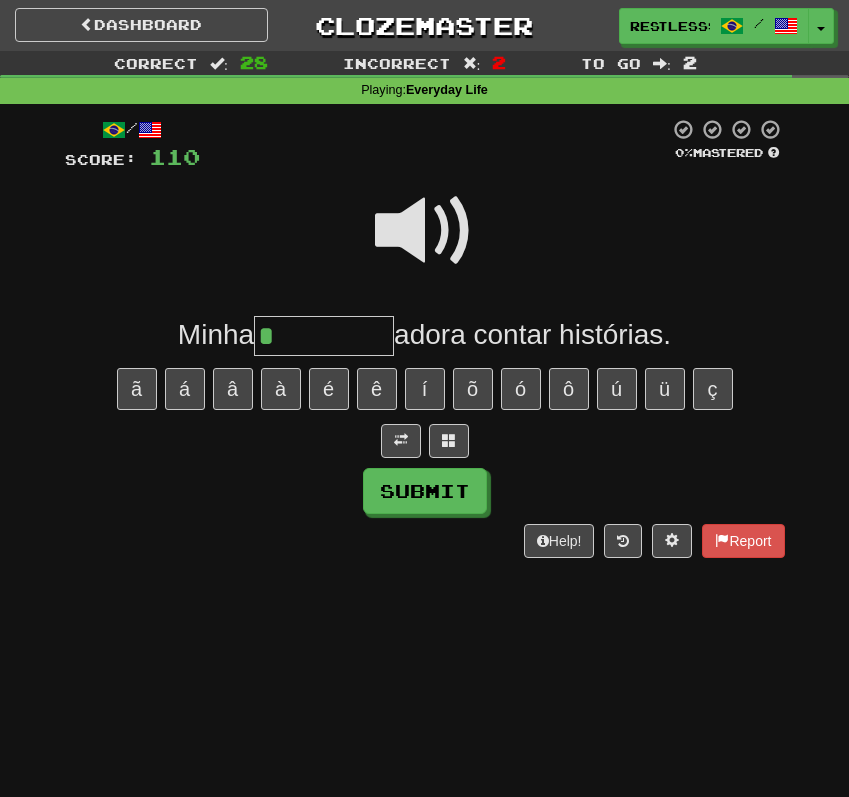 click on "*" at bounding box center (324, 336) 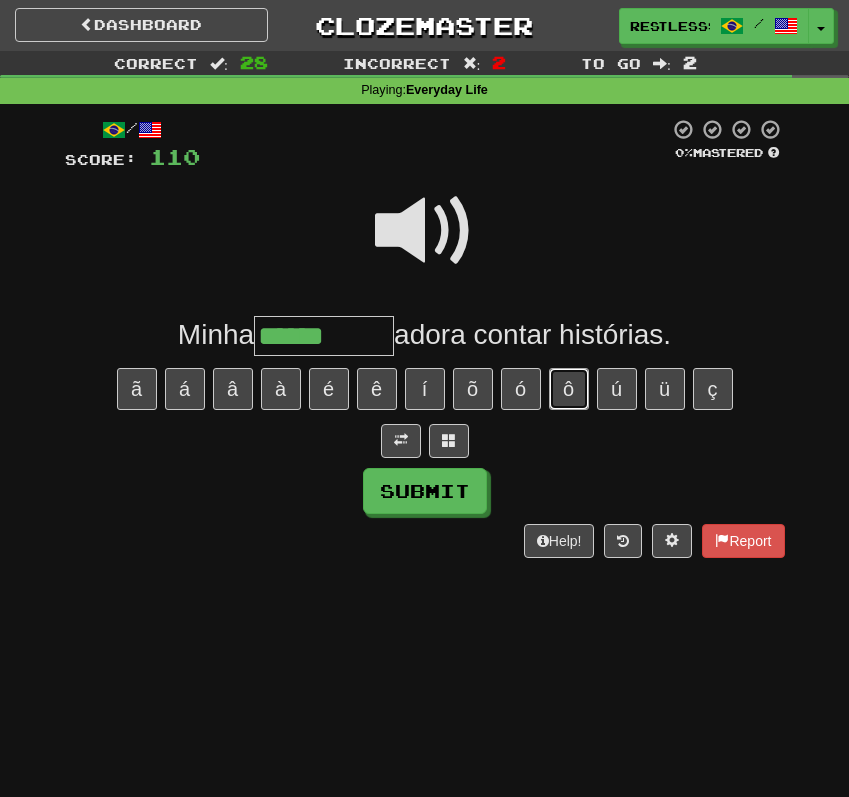 click on "ô" at bounding box center (569, 389) 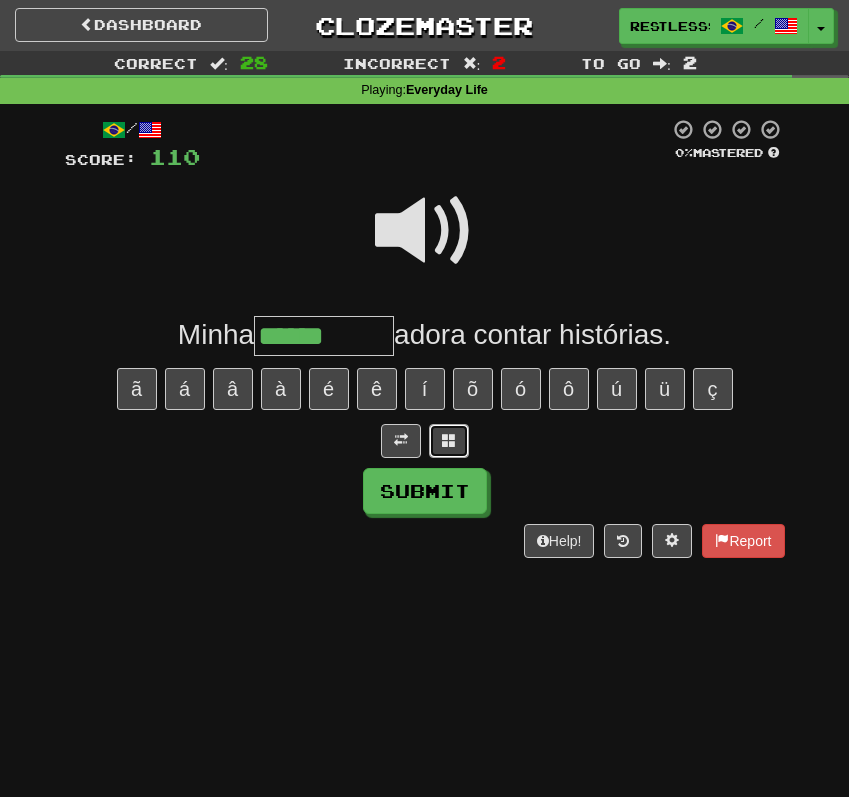 click at bounding box center (449, 441) 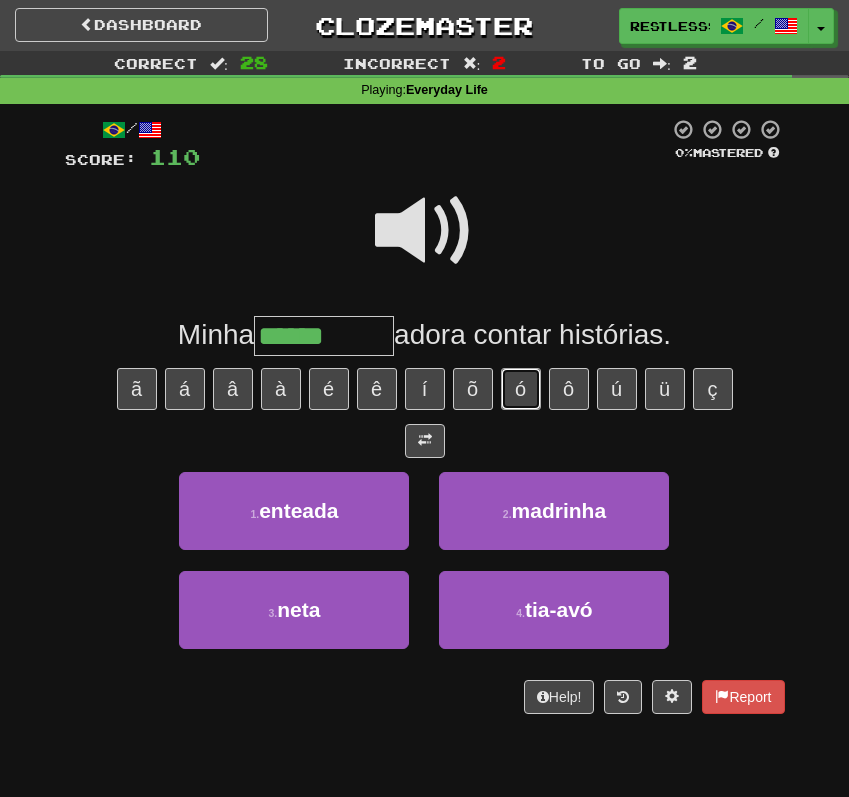 click on "ó" at bounding box center [521, 389] 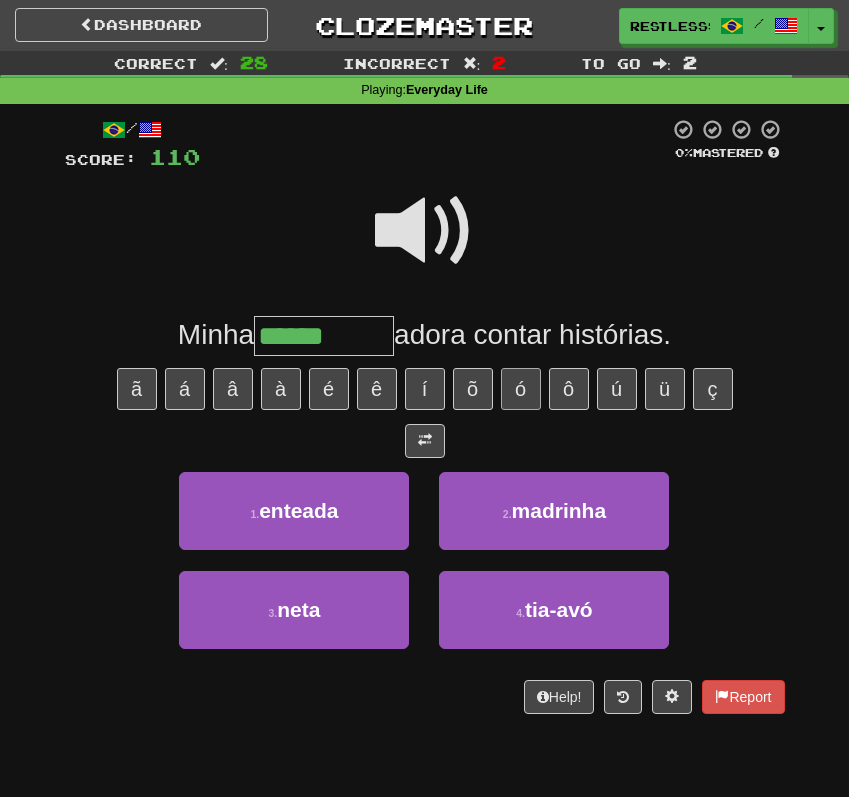 type on "*******" 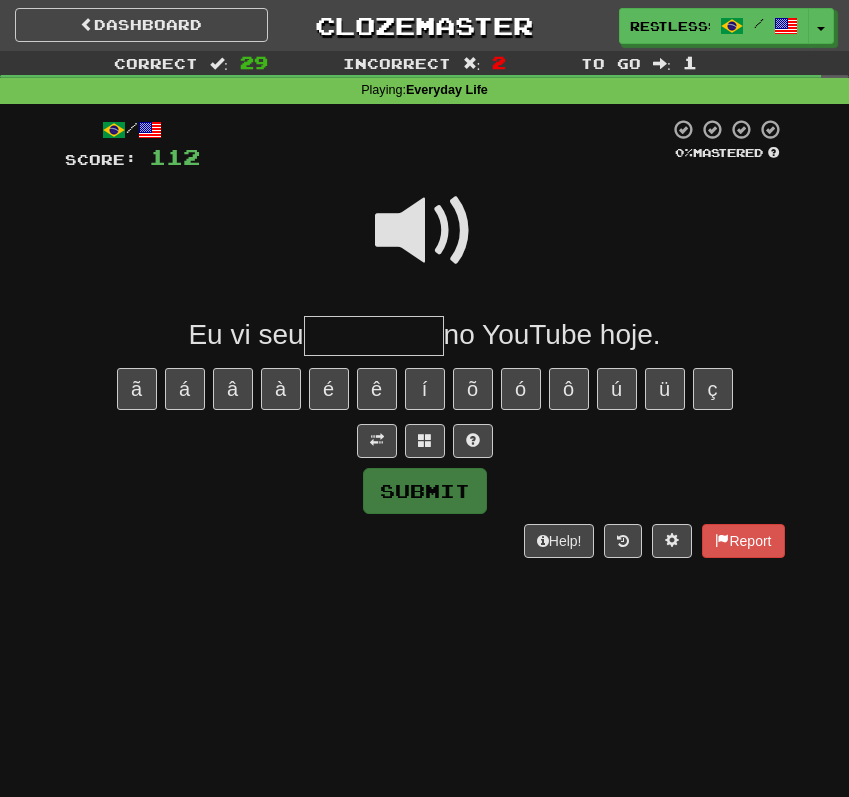 click at bounding box center [425, 231] 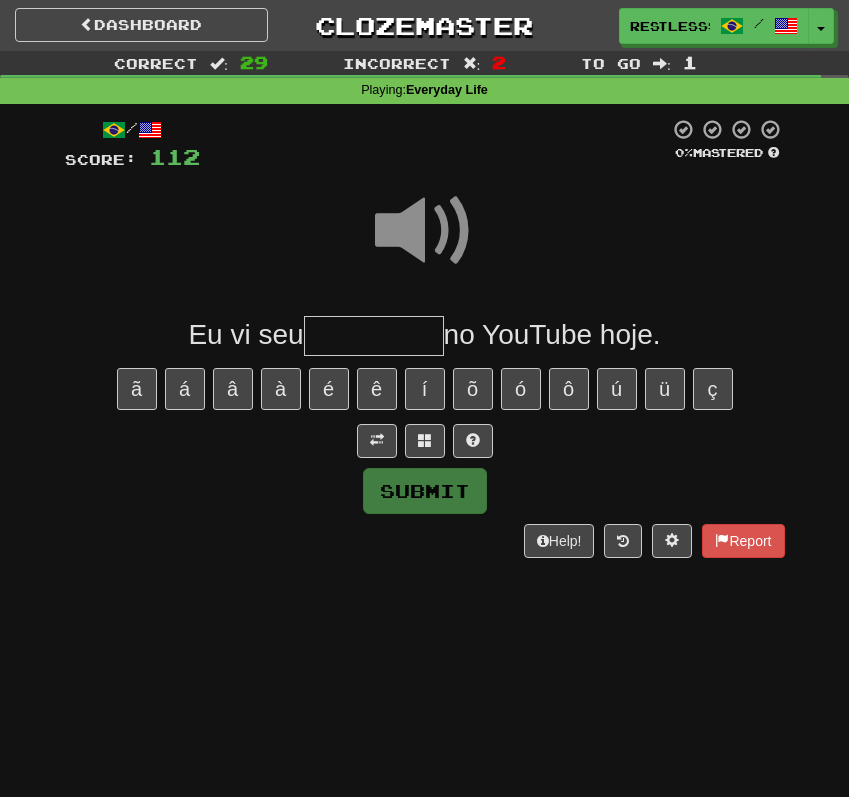 click at bounding box center [374, 336] 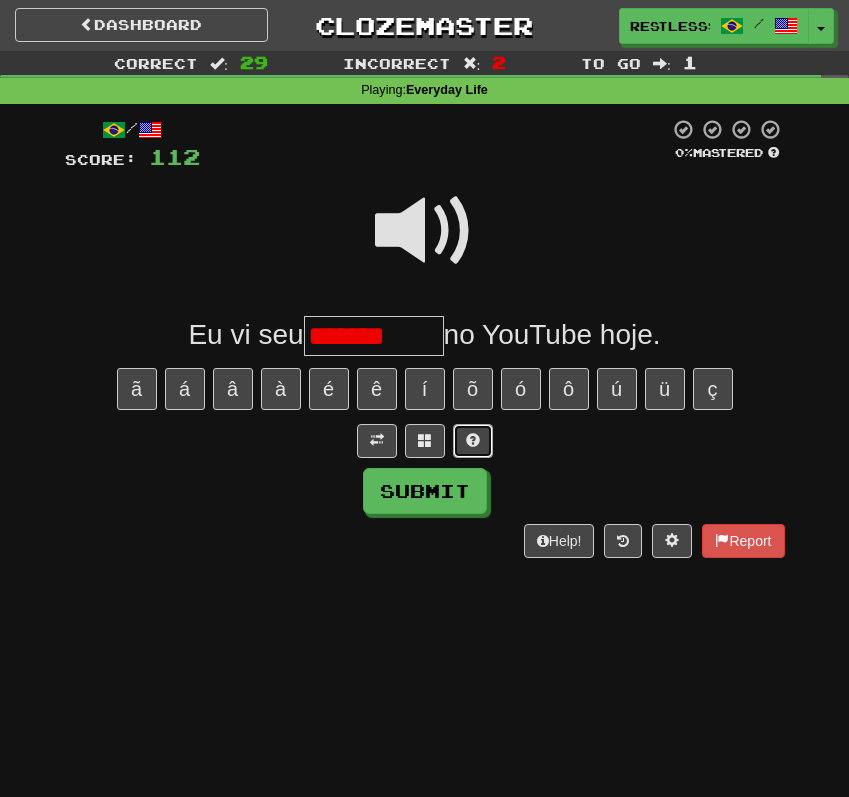 click at bounding box center [473, 440] 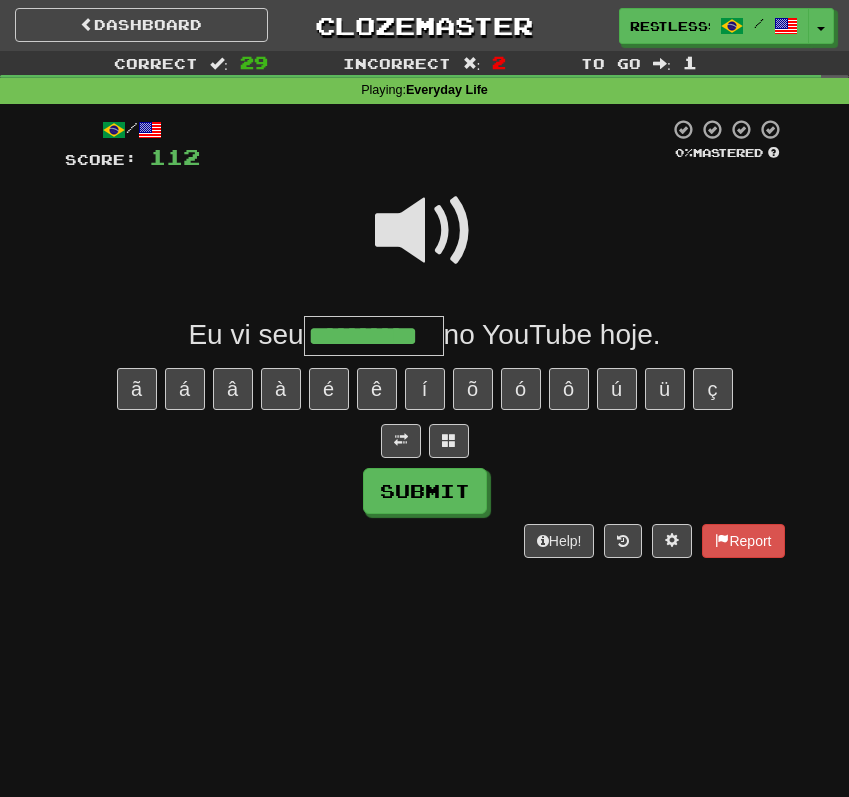 scroll, scrollTop: 0, scrollLeft: 9, axis: horizontal 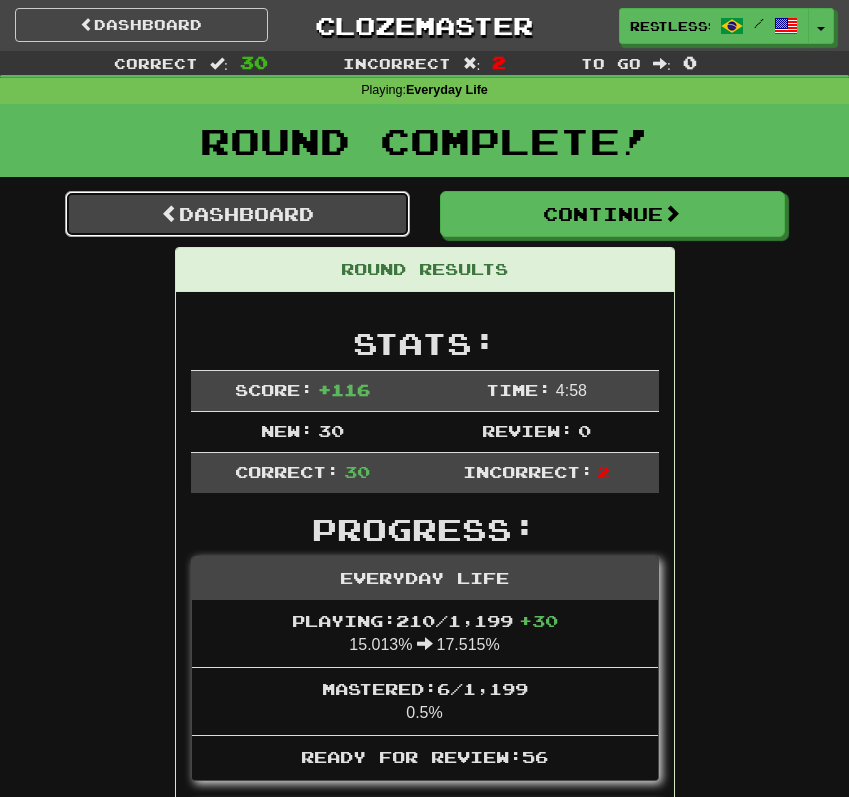 click on "Dashboard" at bounding box center [237, 214] 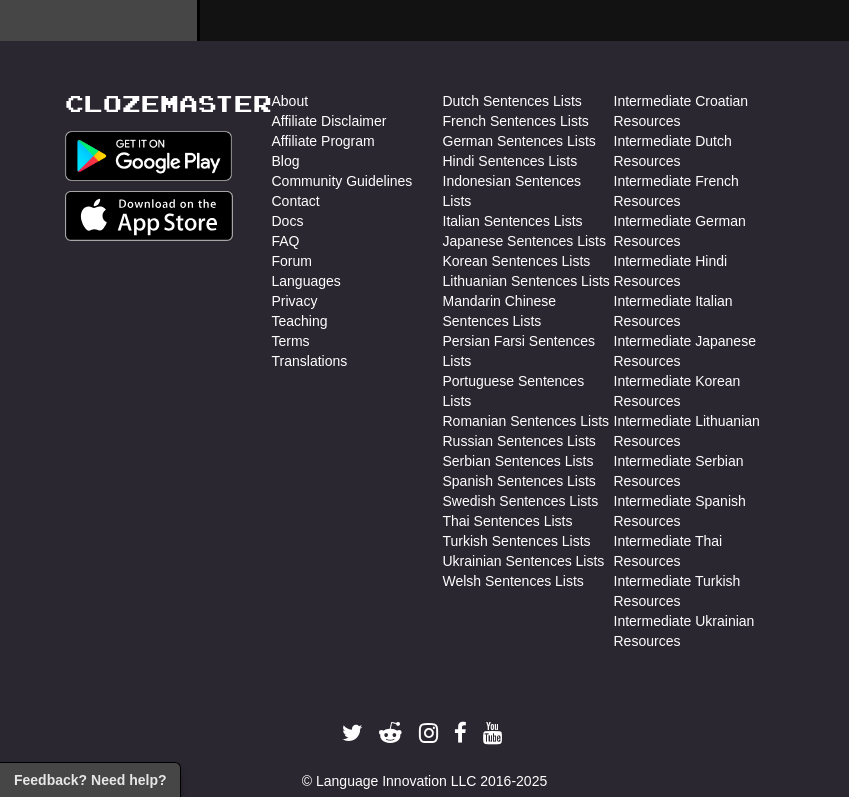 scroll, scrollTop: 2679, scrollLeft: 0, axis: vertical 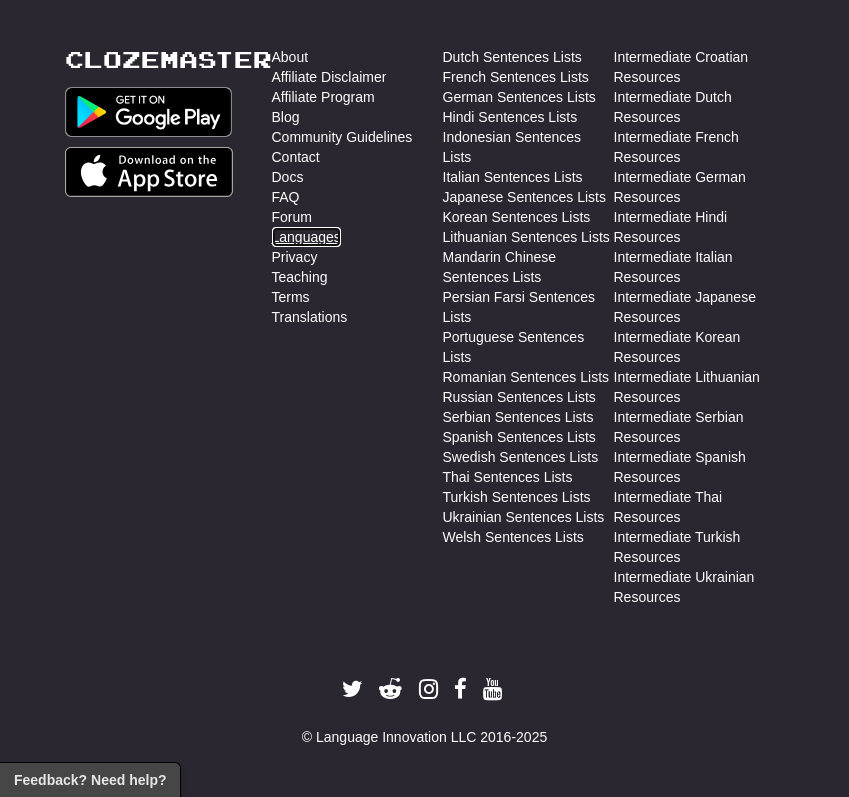 click on "Languages" at bounding box center (306, 237) 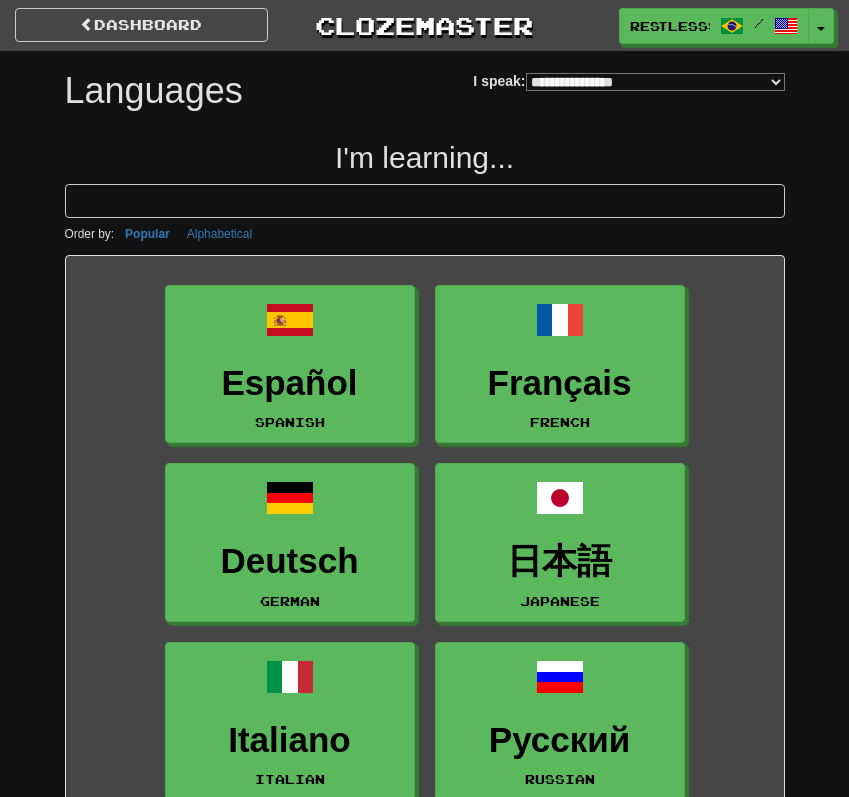 select on "*******" 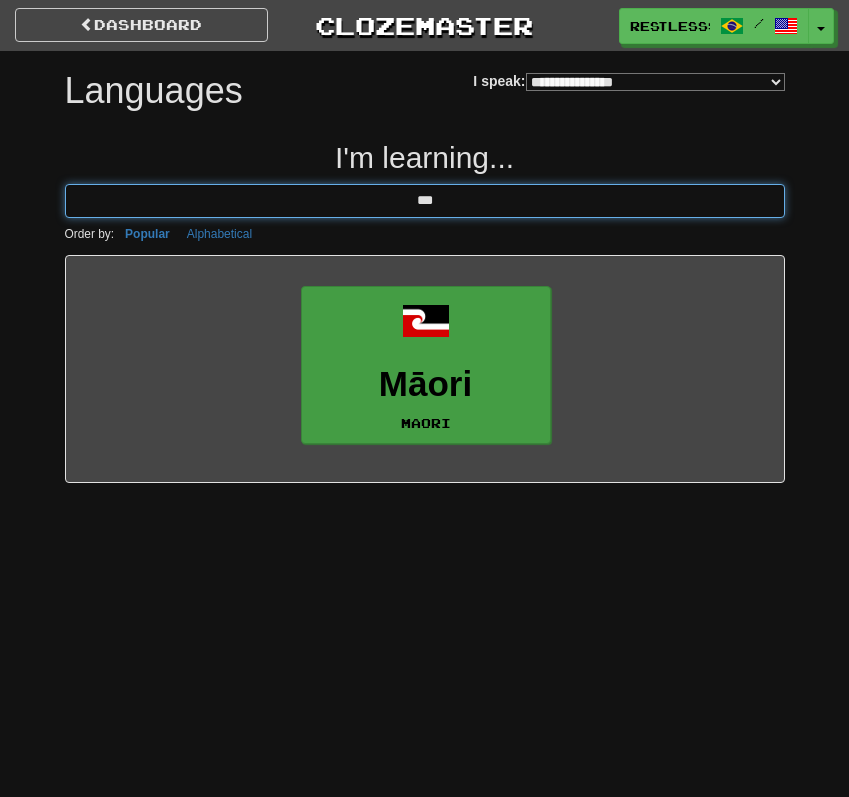 type on "***" 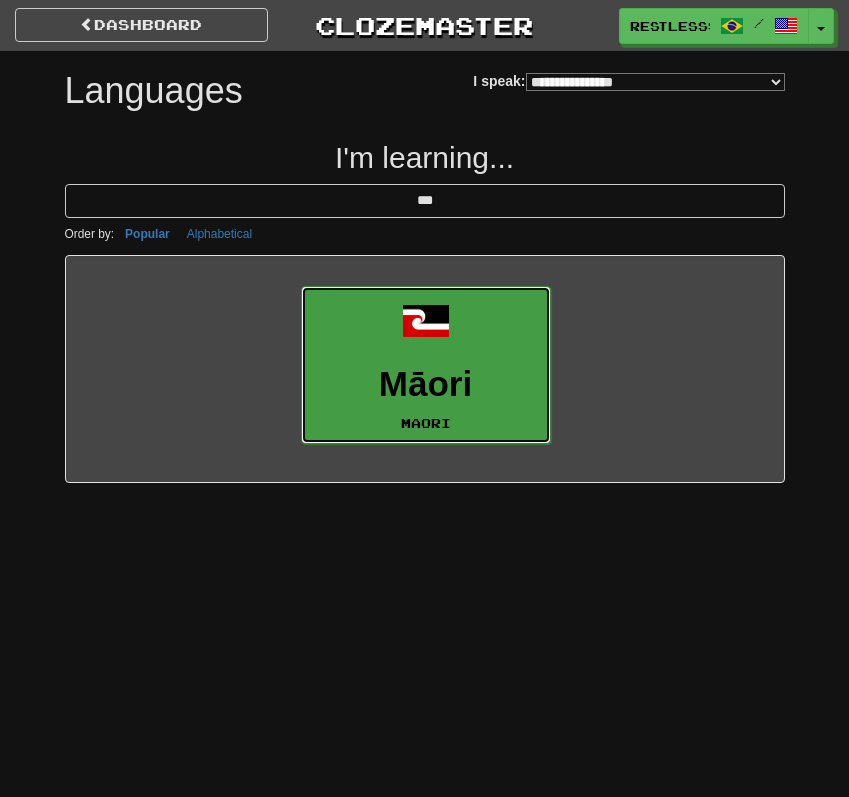 click on "Māori Maori" at bounding box center (426, 365) 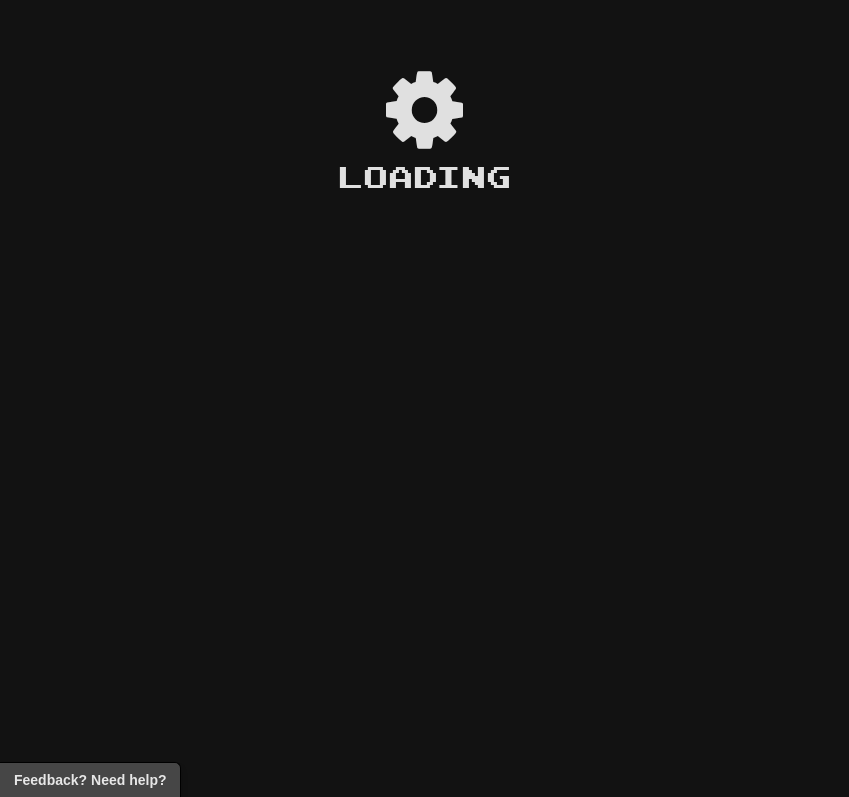 scroll, scrollTop: 0, scrollLeft: 0, axis: both 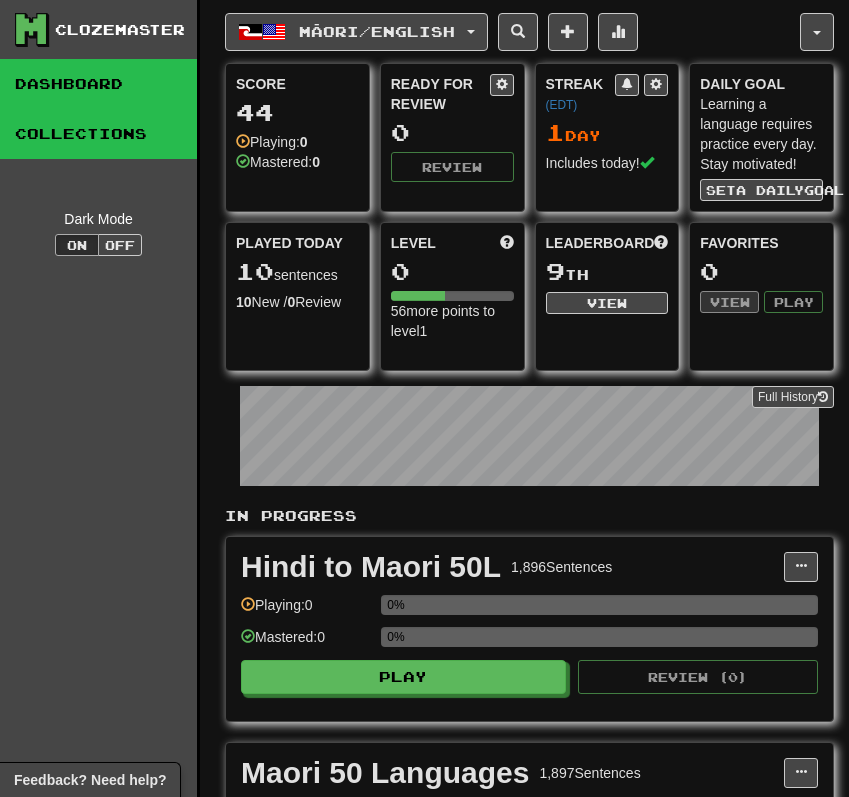 click on "Collections" at bounding box center (98, 134) 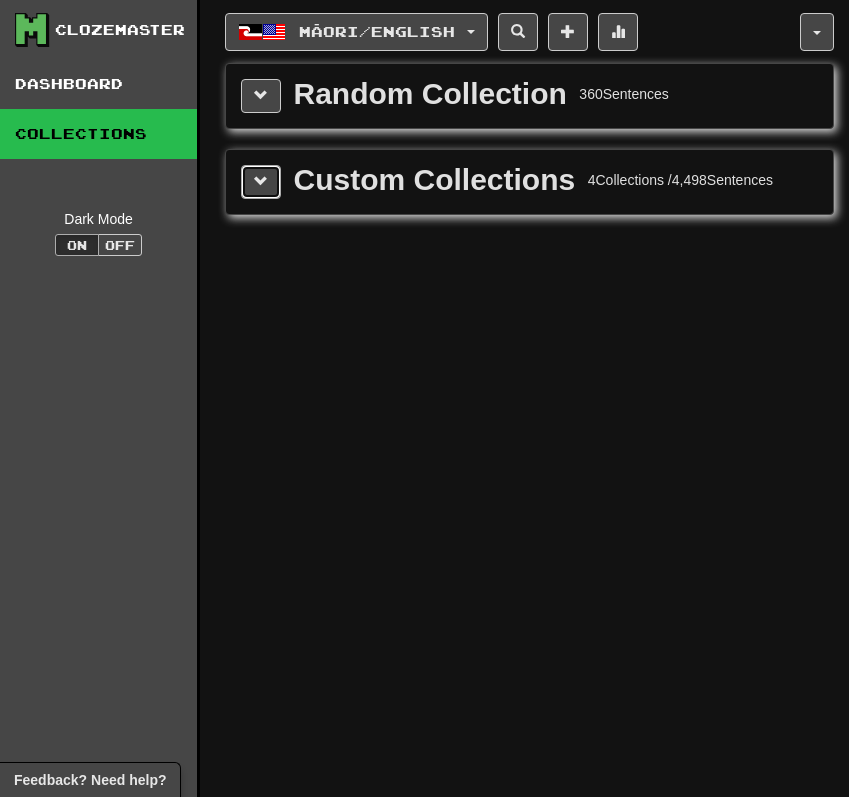 click at bounding box center [261, 182] 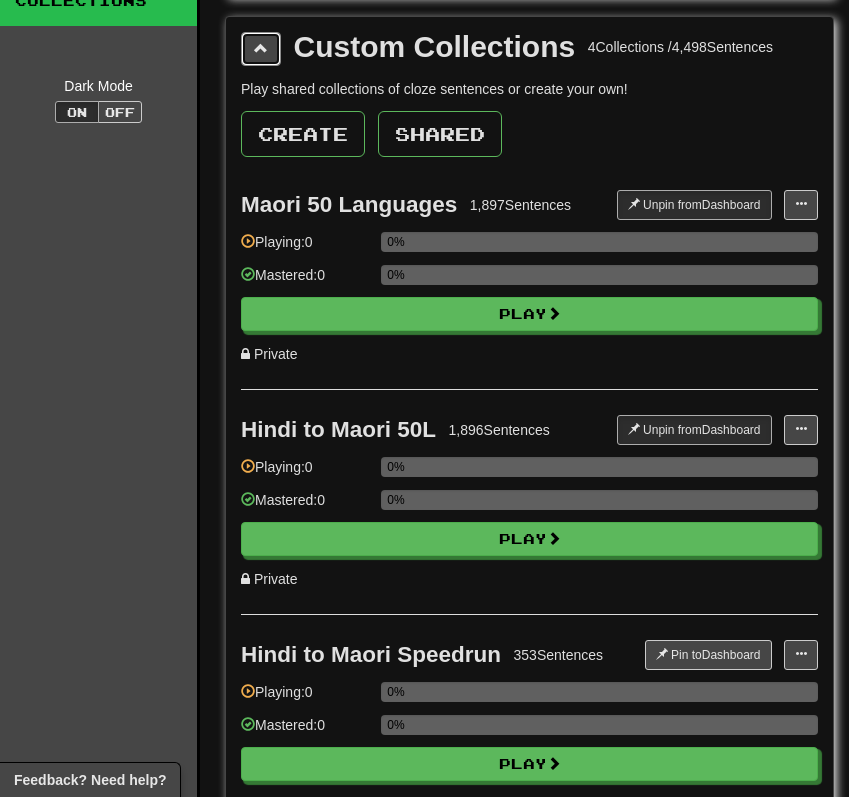 scroll, scrollTop: 190, scrollLeft: 0, axis: vertical 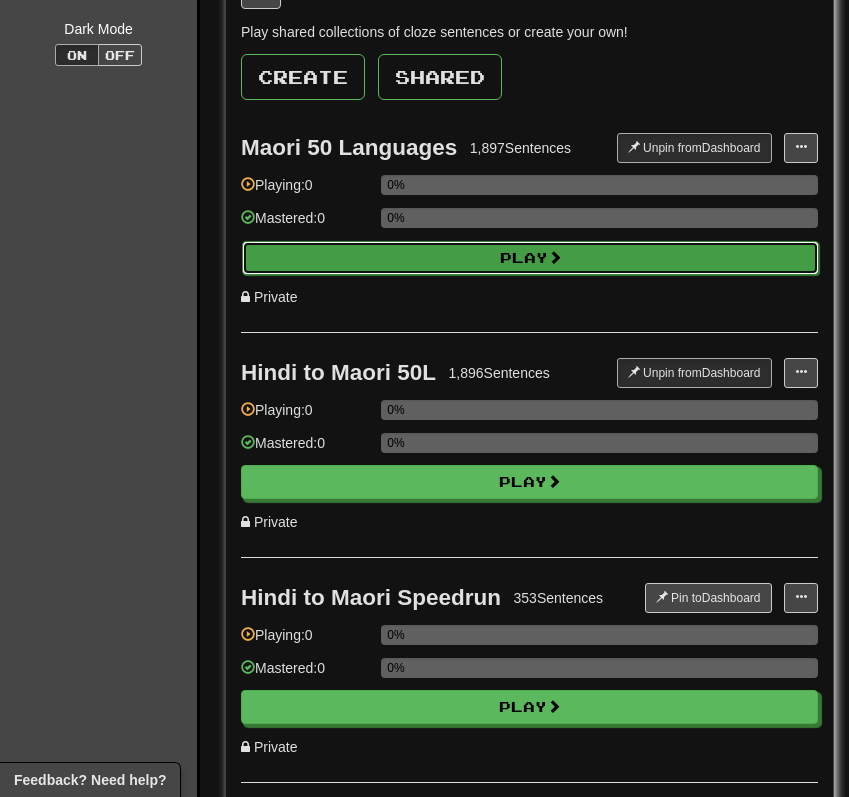 click on "Play" at bounding box center (530, 258) 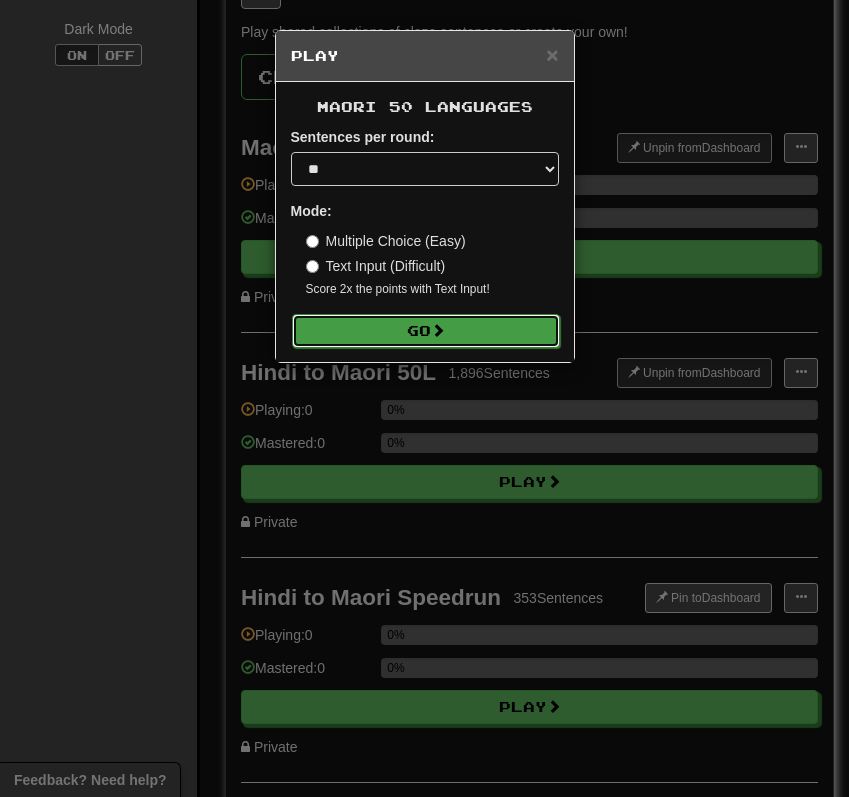 click on "Go" at bounding box center (426, 331) 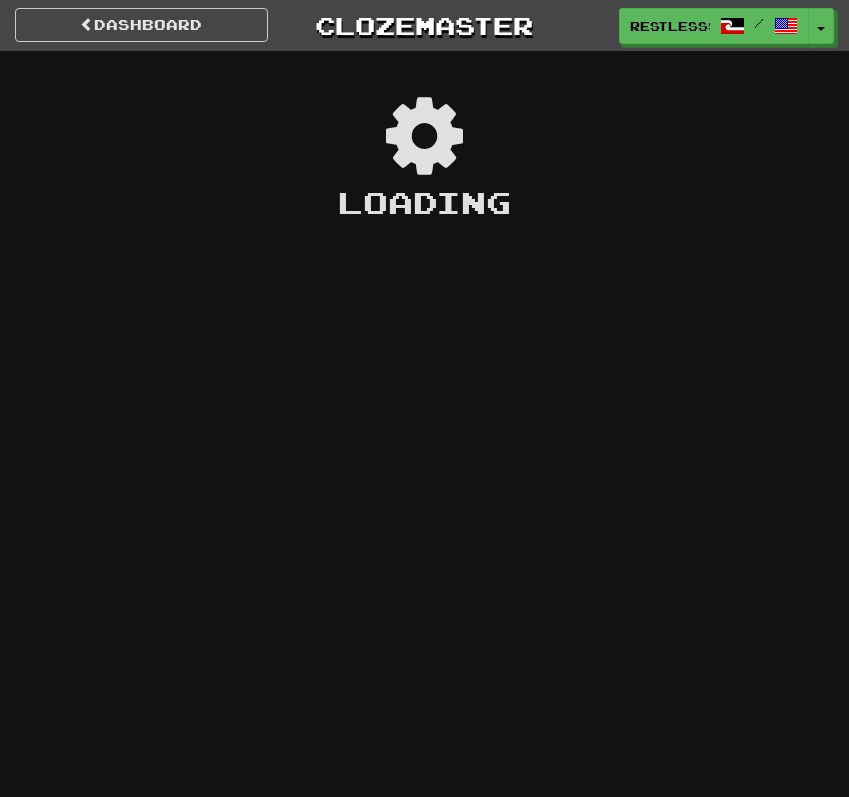 scroll, scrollTop: 0, scrollLeft: 0, axis: both 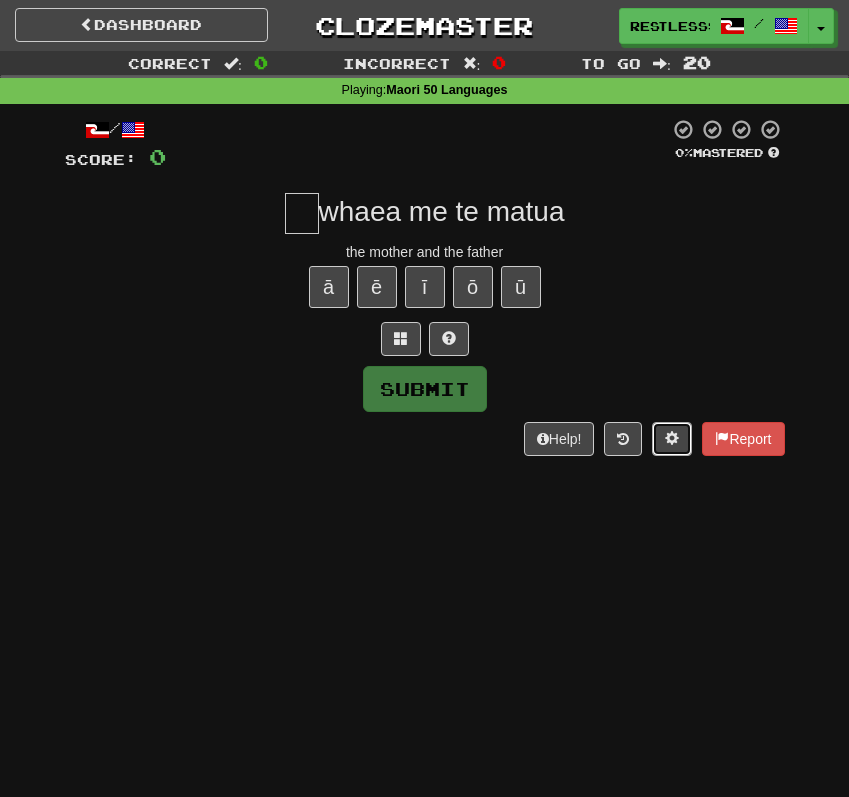 click at bounding box center (672, 439) 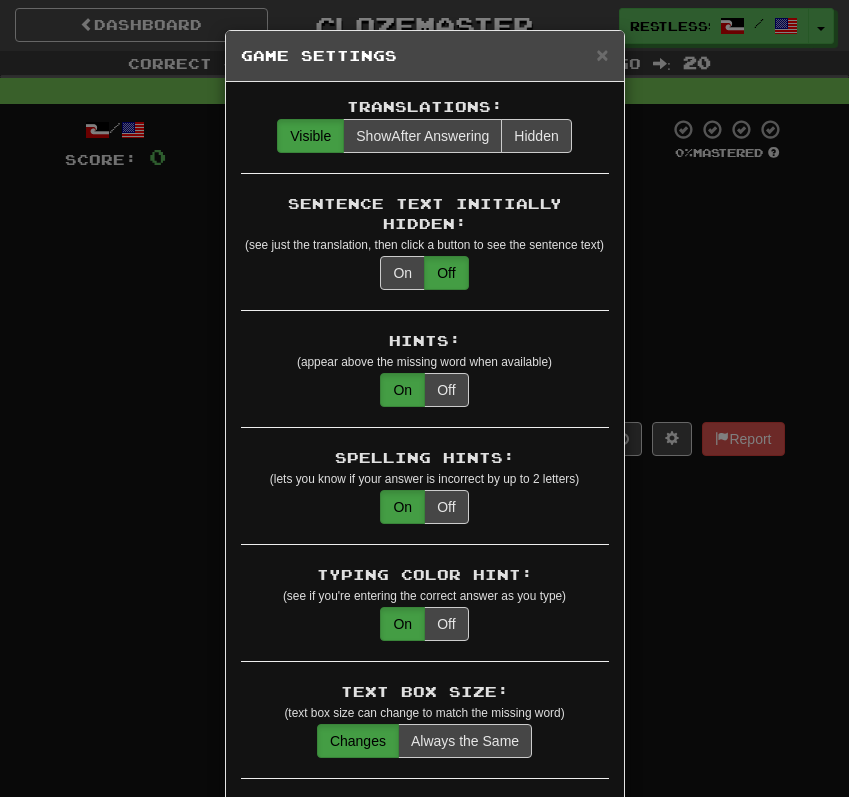 click on "Translations: Visible Show  After Answering Hidden" at bounding box center (425, 135) 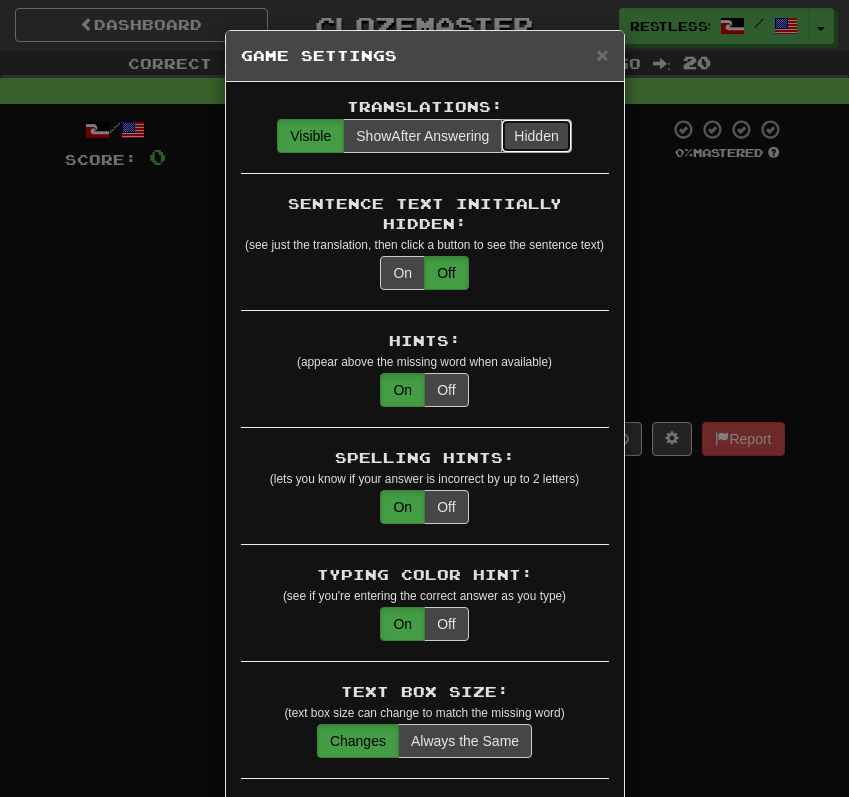 click on "Hidden" at bounding box center (536, 136) 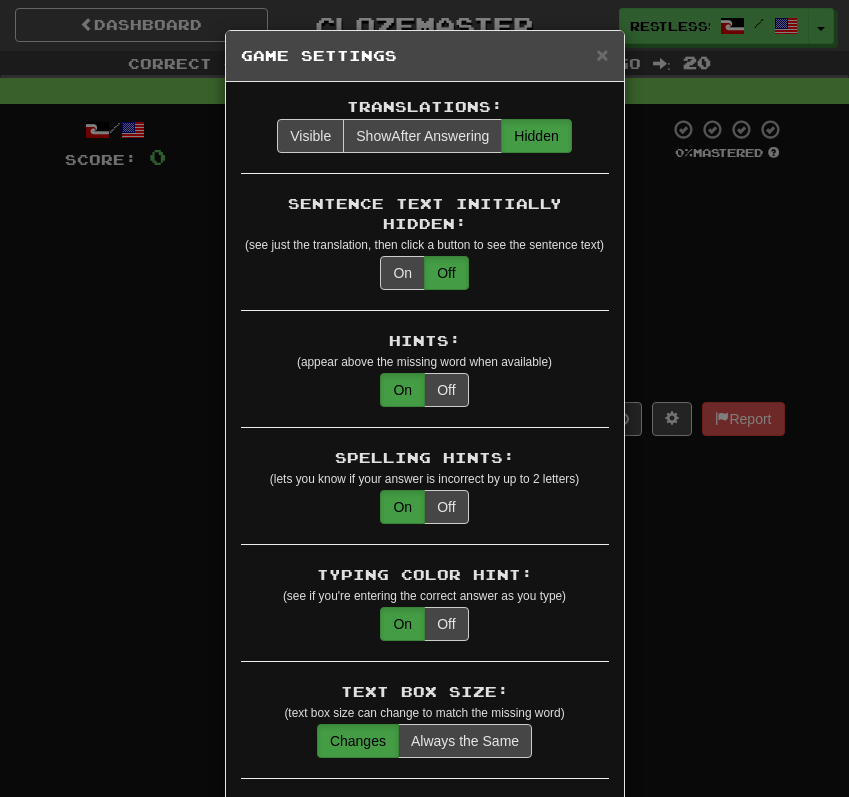 click on "× Game Settings Translations: Visible Show  After Answering Hidden Sentence Text Initially Hidden: (see just the translation, then click a button to see the sentence text) On Off Hints: (appear above the missing word when available) On Off Spelling Hints: (lets you know if your answer is incorrect by up to 2 letters) On Off Typing Color Hint: (see if you're entering the correct answer as you type) On Off Text Box Size: (text box size can change to match the missing word) Changes Always the Same Enter Submits Empty: (pressing Enter when the input is empty will submit a blank answer) On Off Clear After Answering: (keypress clears the text input after answering so you can practice re-typing the answer) On Off Image Toggle: (toggle button, if sentence image available) After Answering Before and After Off Image Background: (use sentence image as background, if available) On Off Pronunciation: (shown after answering when available) On Off Sound Effects: On Off Text-to-Speech Dark Mode: On Off On Off On Off Hint 1" at bounding box center (424, 398) 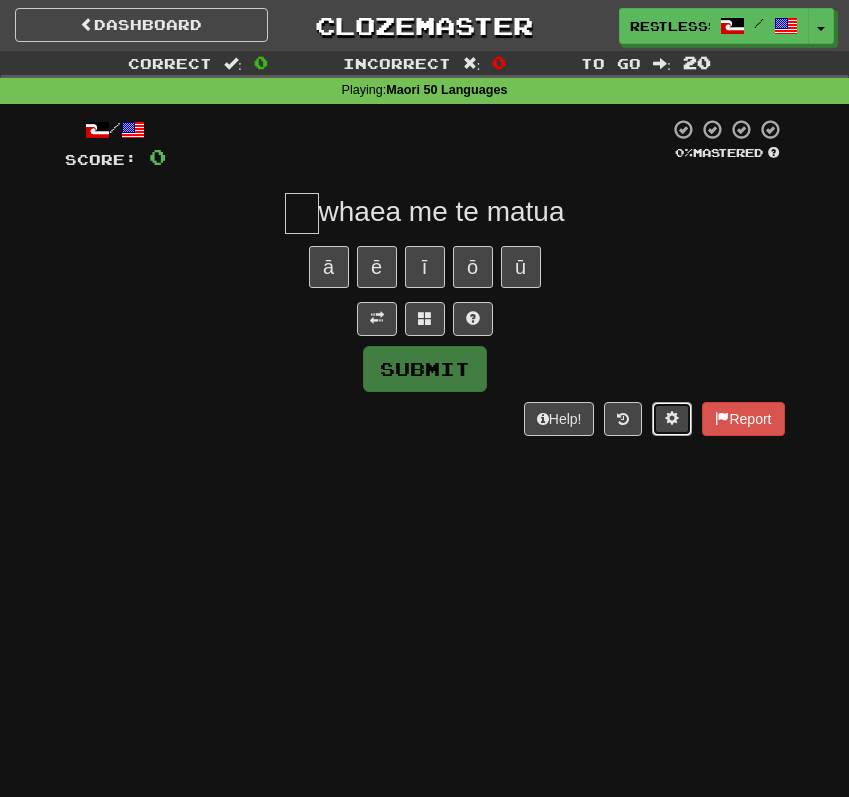 click at bounding box center (672, 419) 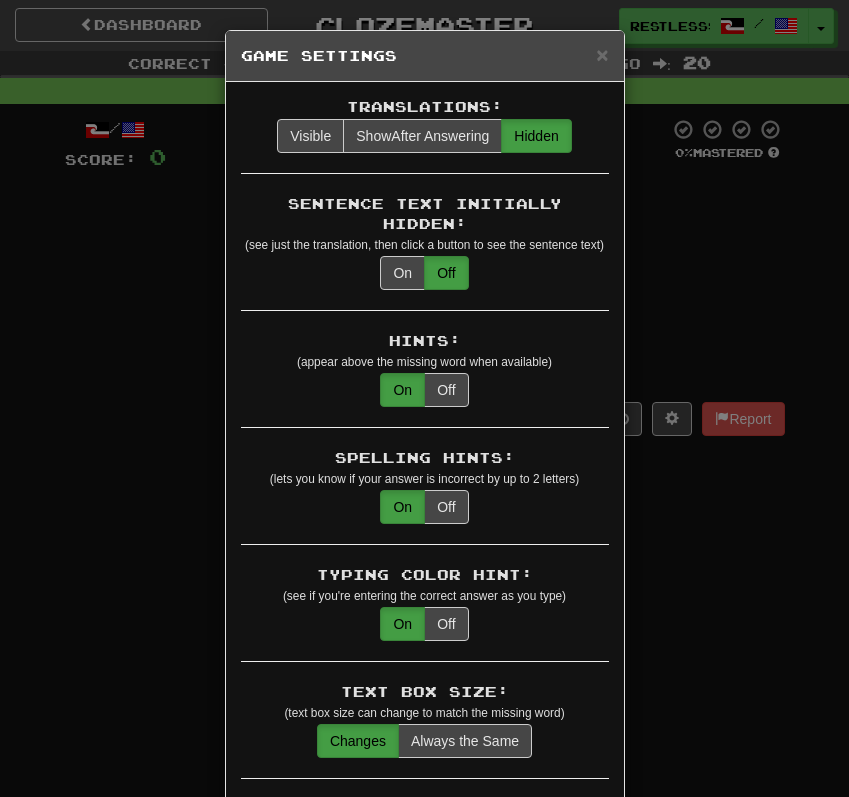 click on "× Game Settings Translations: Visible Show  After Answering Hidden Sentence Text Initially Hidden: (see just the translation, then click a button to see the sentence text) On Off Hints: (appear above the missing word when available) On Off Spelling Hints: (lets you know if your answer is incorrect by up to 2 letters) On Off Typing Color Hint: (see if you're entering the correct answer as you type) On Off Text Box Size: (text box size can change to match the missing word) Changes Always the Same Enter Submits Empty: (pressing Enter when the input is empty will submit a blank answer) On Off Clear After Answering: (keypress clears the text input after answering so you can practice re-typing the answer) On Off Image Toggle: (toggle button, if sentence image available) After Answering Before and After Off Image Background: (use sentence image as background, if available) On Off Pronunciation: (shown after answering when available) On Off Sound Effects: On Off Text-to-Speech Dark Mode: On Off On Off On Off Hint 1" at bounding box center (424, 398) 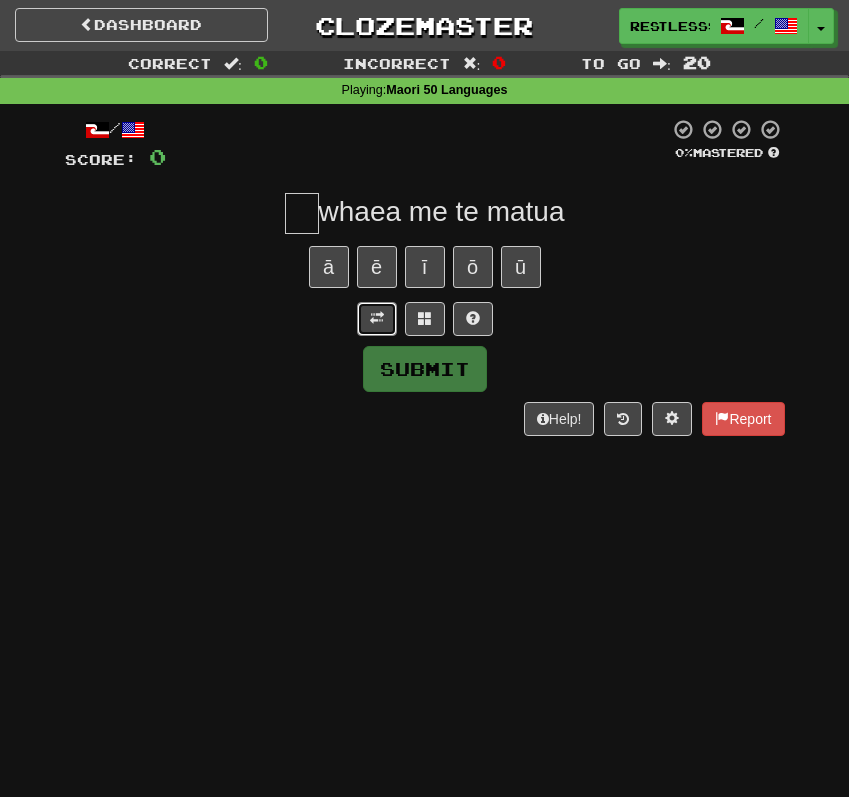 click at bounding box center (377, 318) 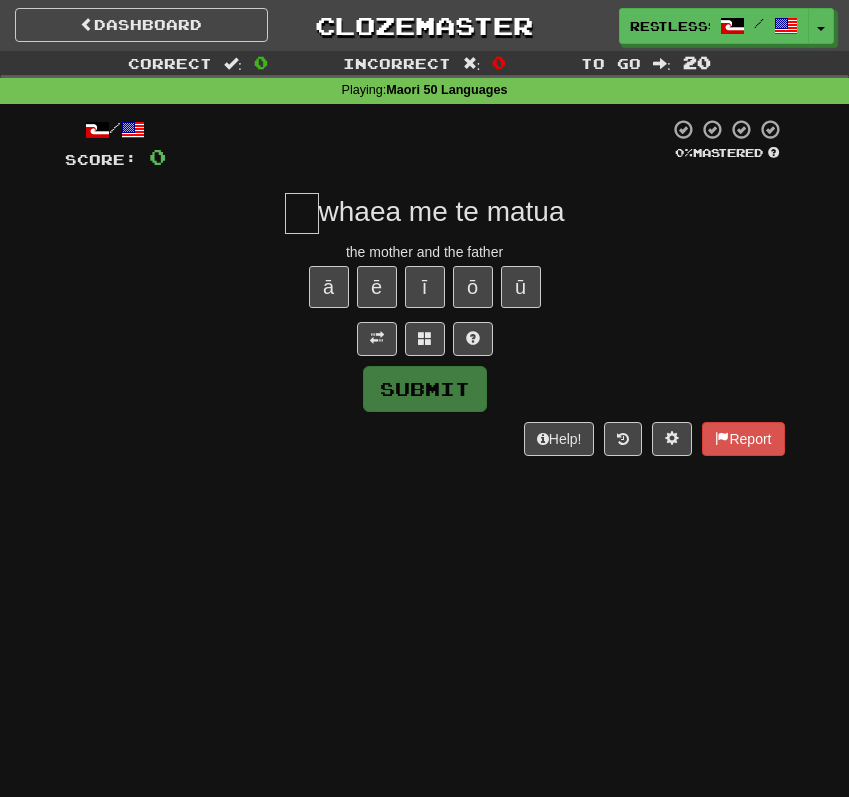 click on "/  Score:   0 0 %  Mastered  whaea me te matua the mother and the father ā ē ī ō ū Submit  Help!  Report" at bounding box center [425, 287] 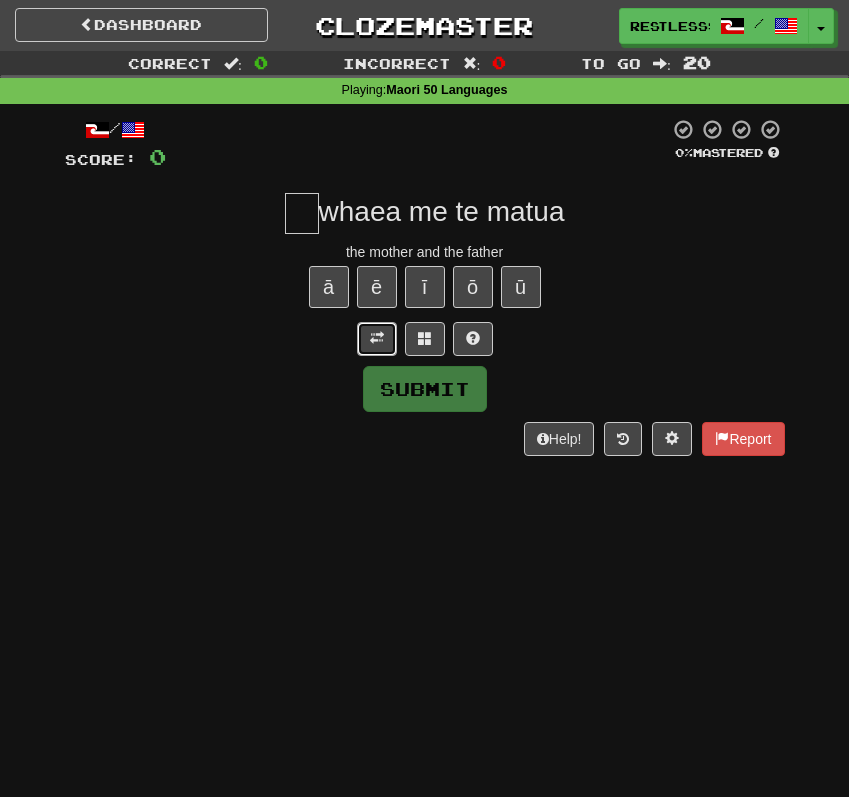 click at bounding box center (377, 338) 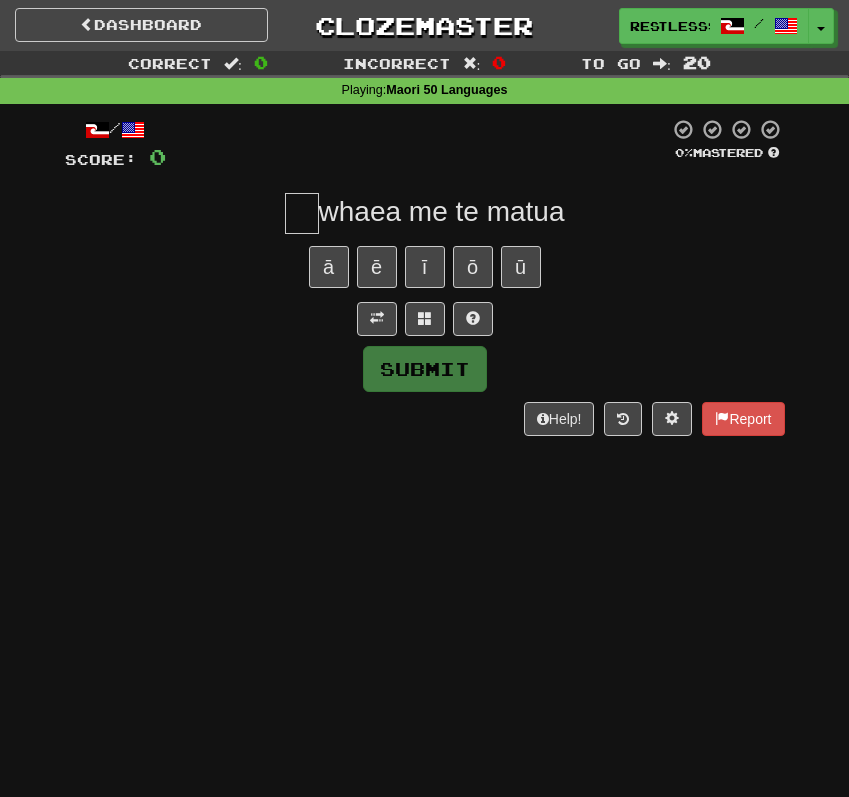 click on "whaea me te matua" at bounding box center (442, 211) 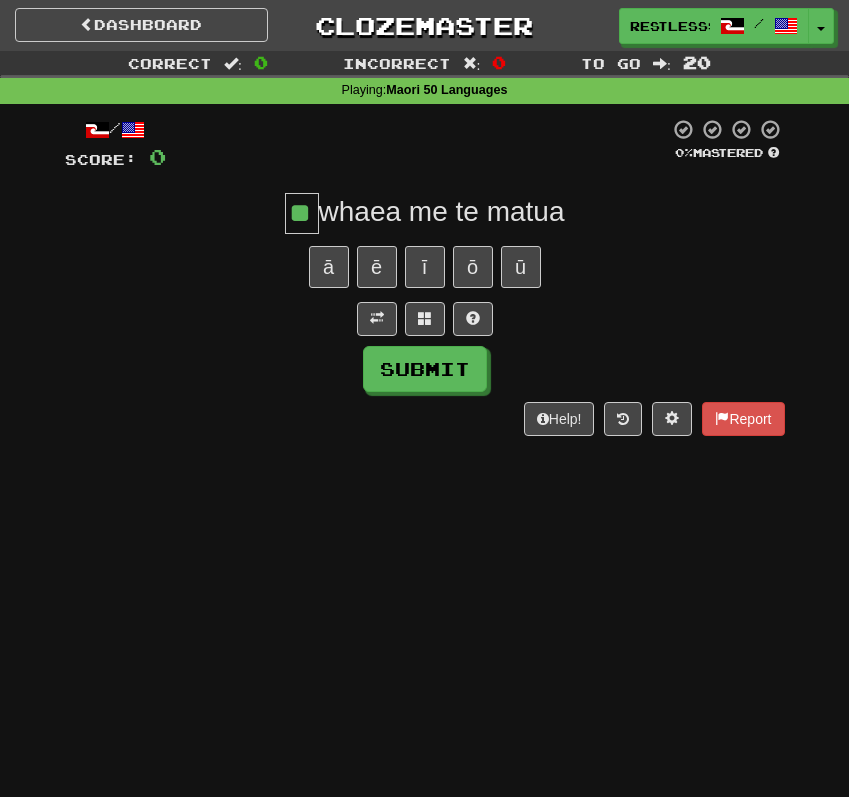 type on "**" 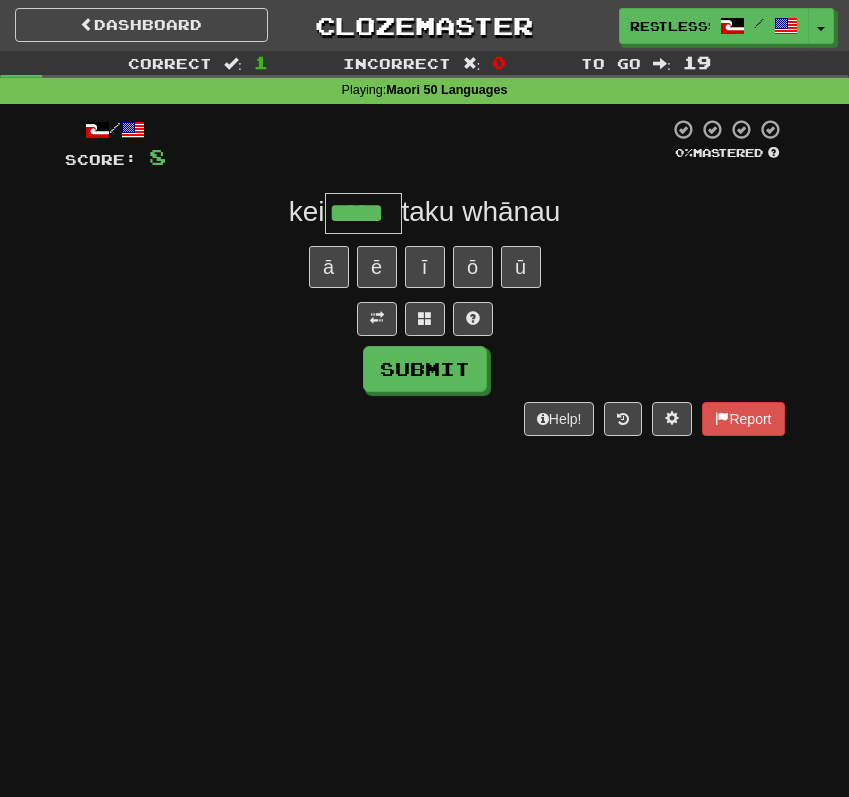 type on "*****" 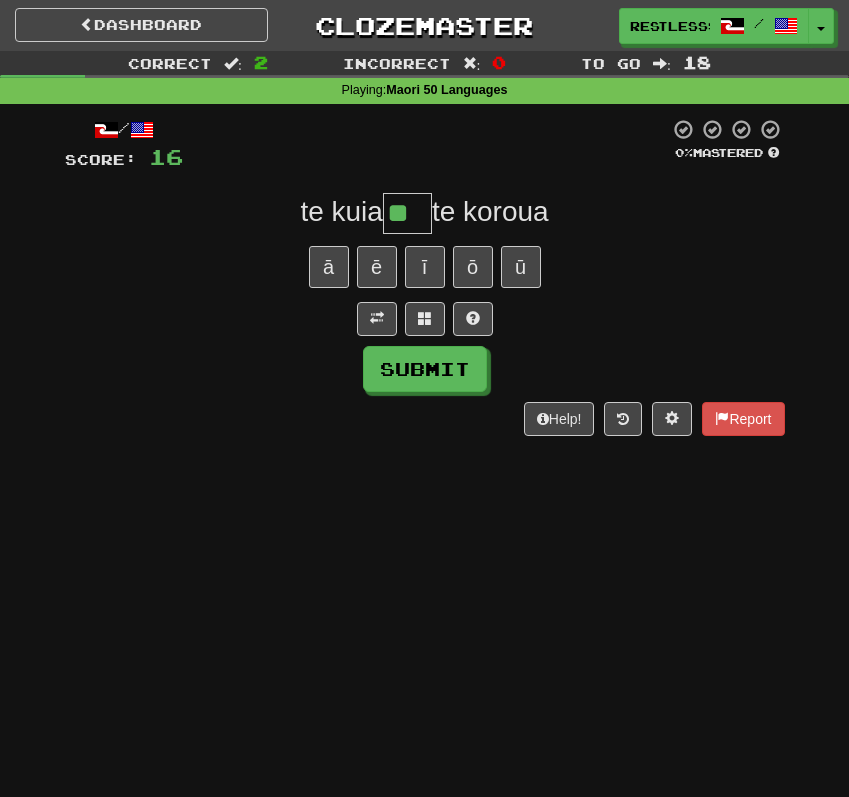 type on "**" 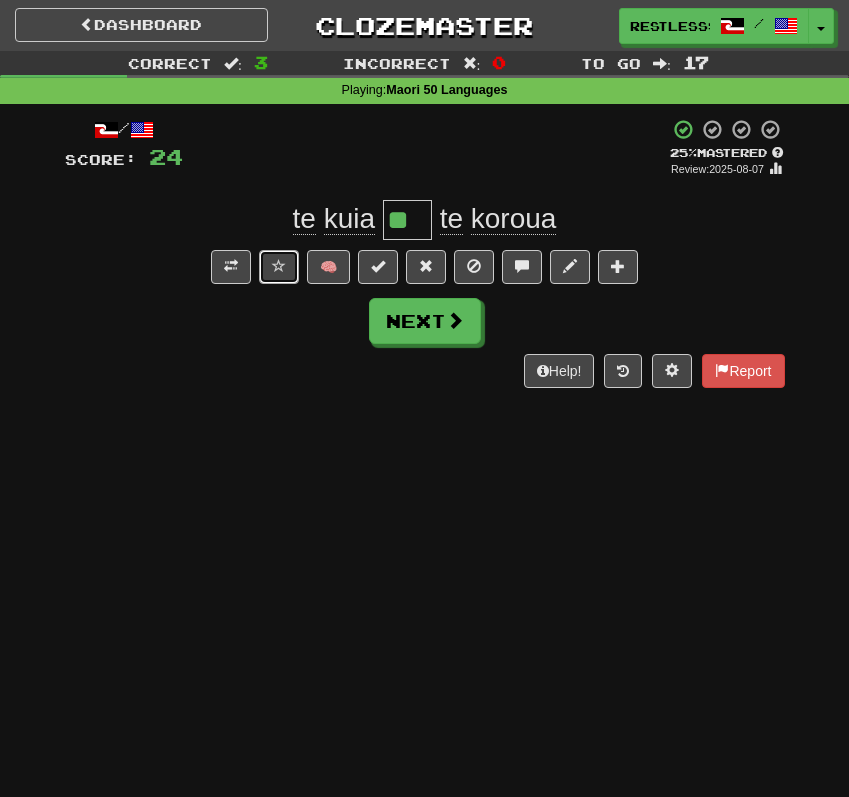 click at bounding box center (279, 266) 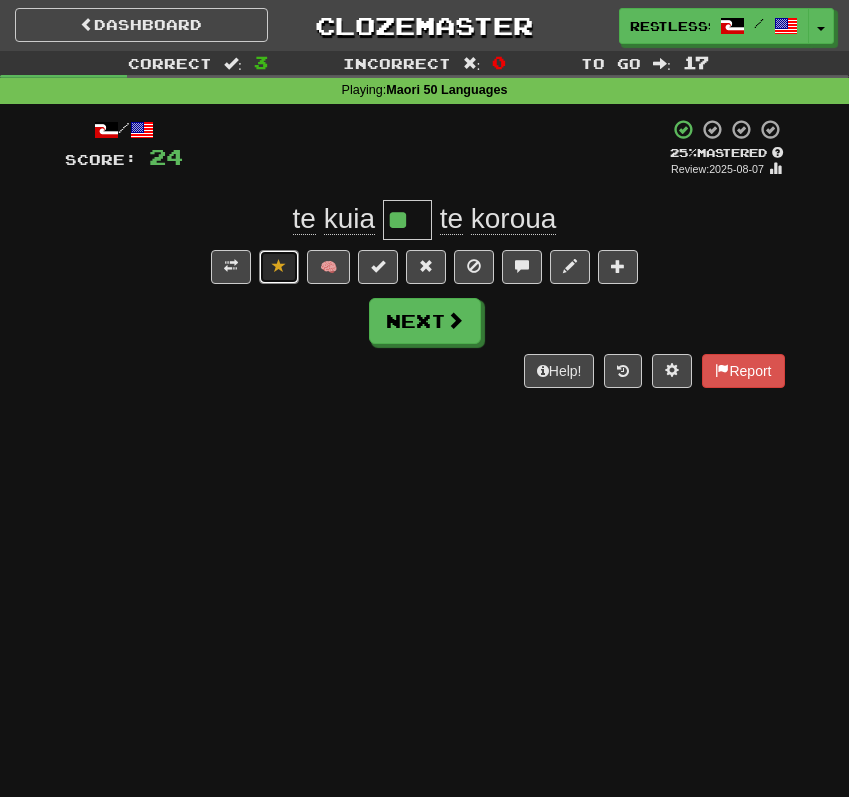 click at bounding box center [279, 266] 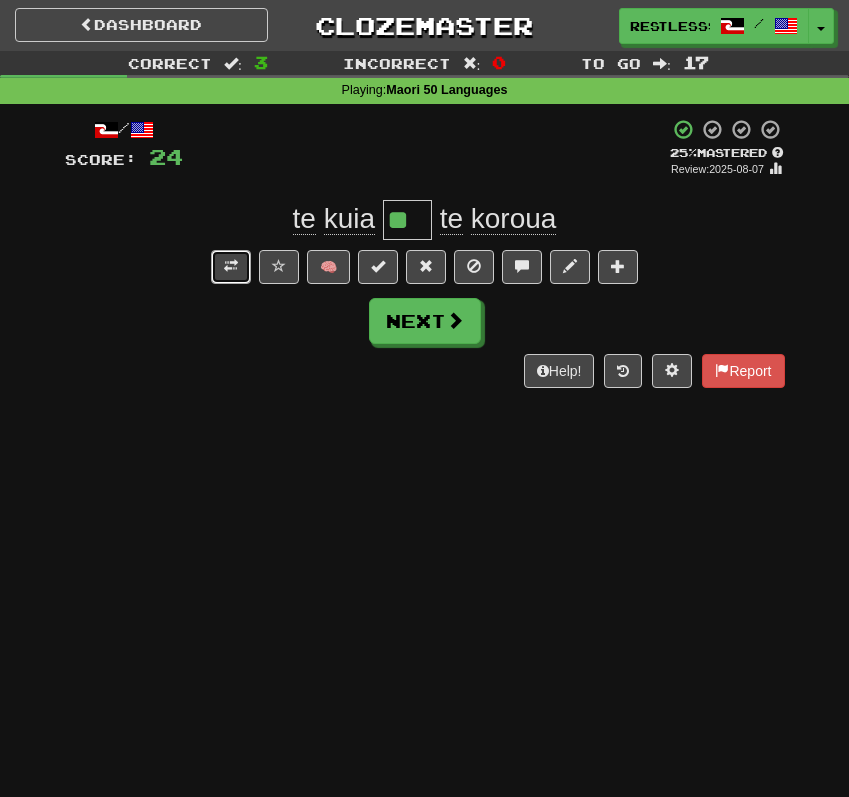 click at bounding box center (231, 267) 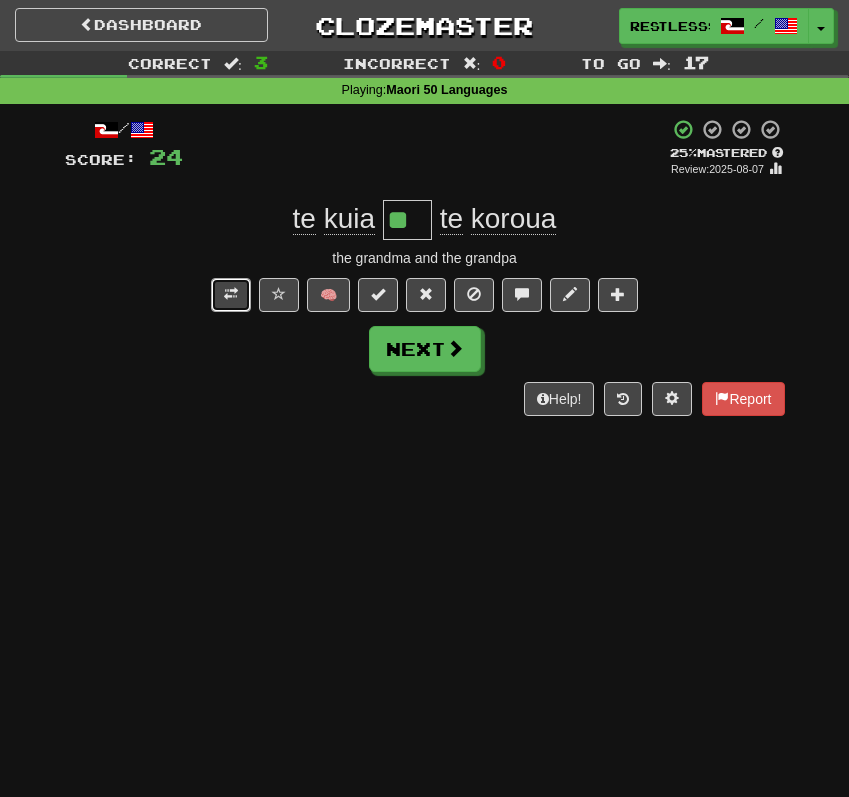 click at bounding box center (231, 295) 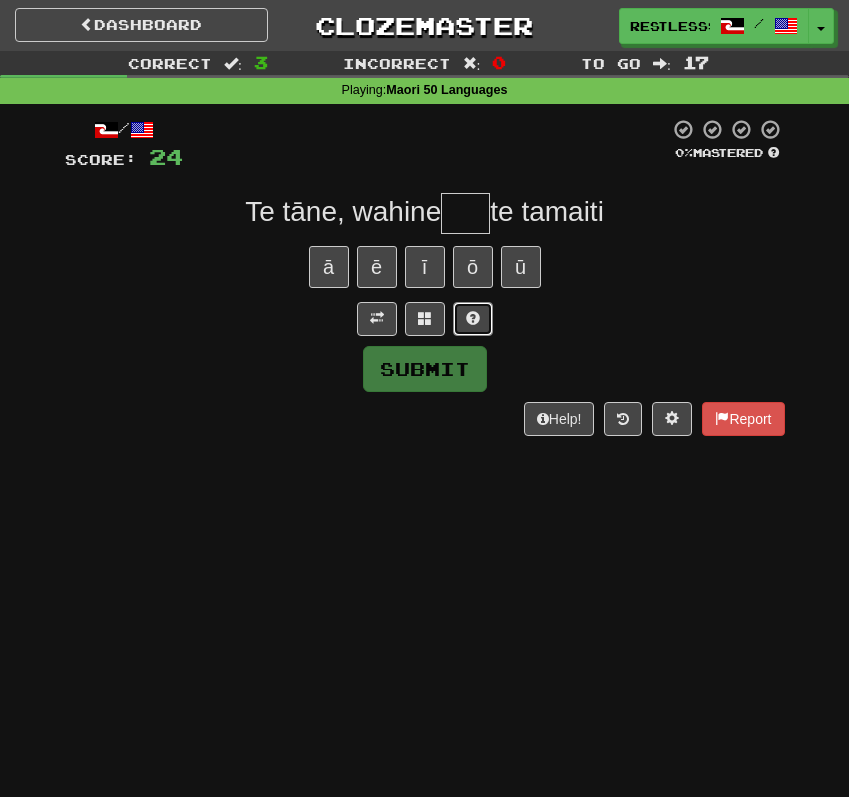 click at bounding box center [473, 319] 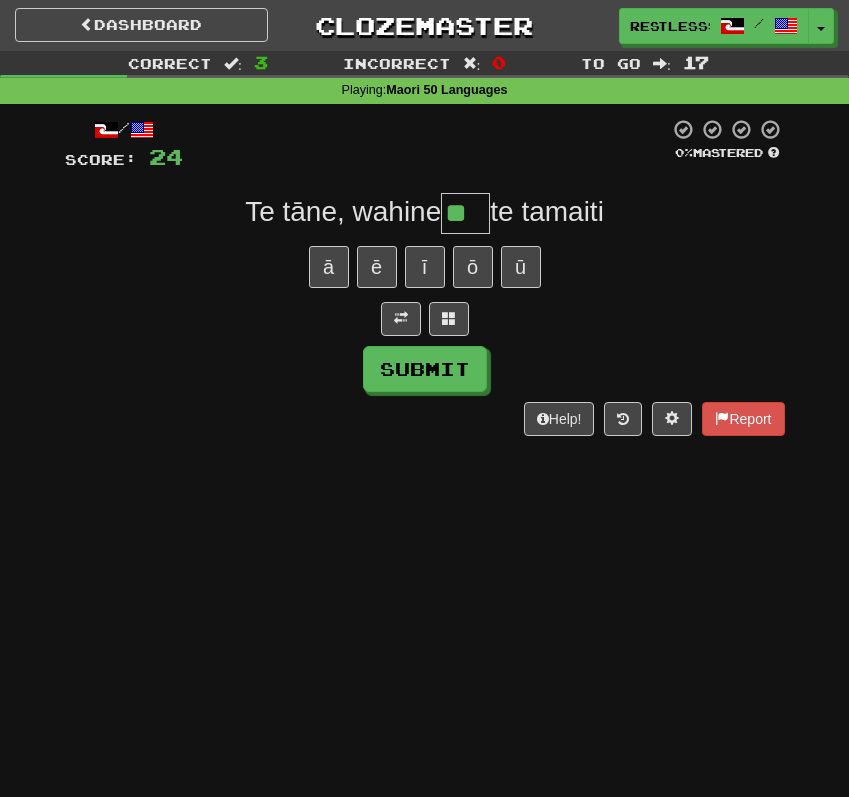 type on "**" 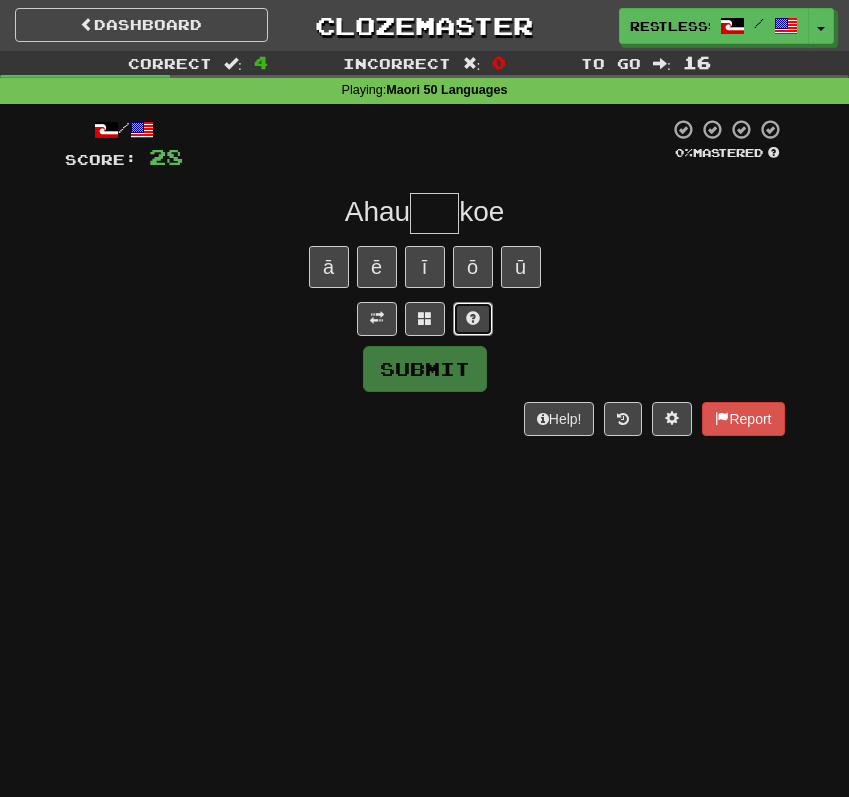 click at bounding box center [473, 319] 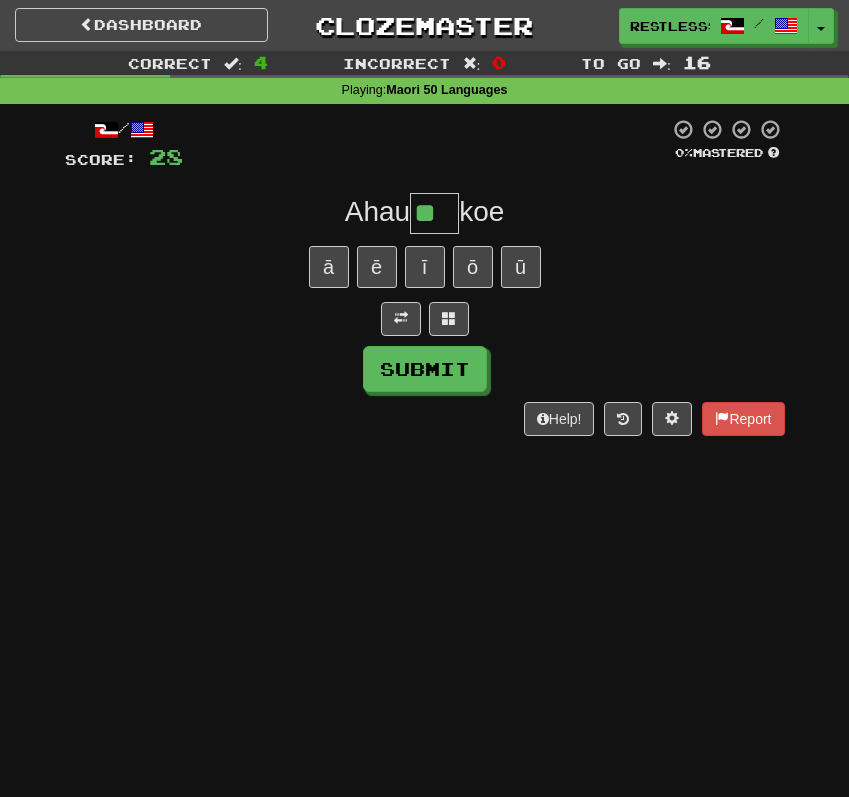 type on "**" 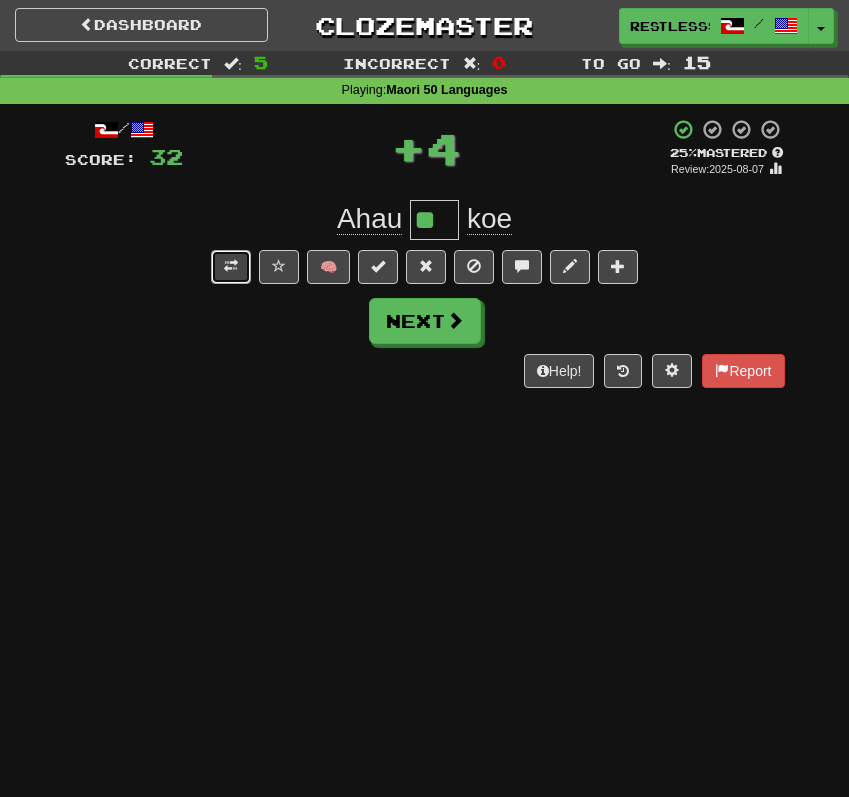 click at bounding box center [231, 266] 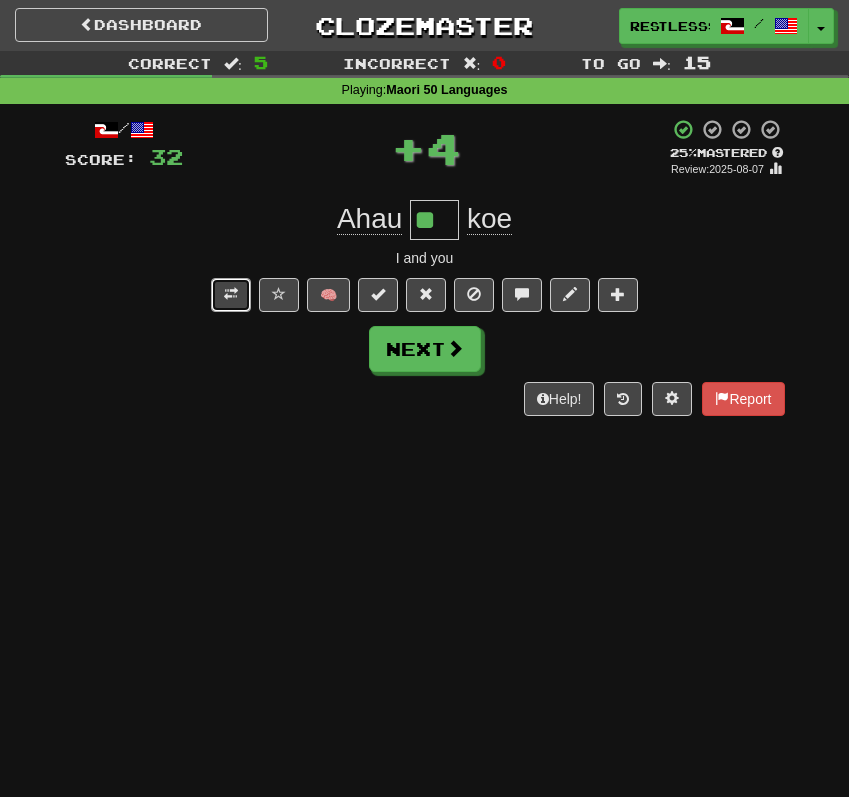 click at bounding box center (231, 294) 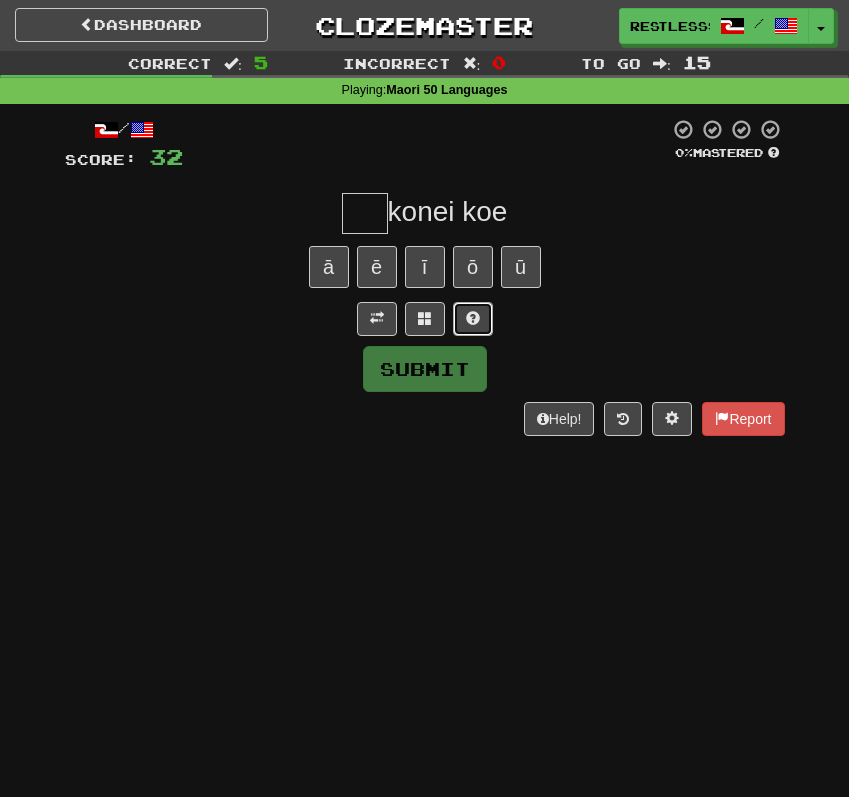 click at bounding box center (473, 319) 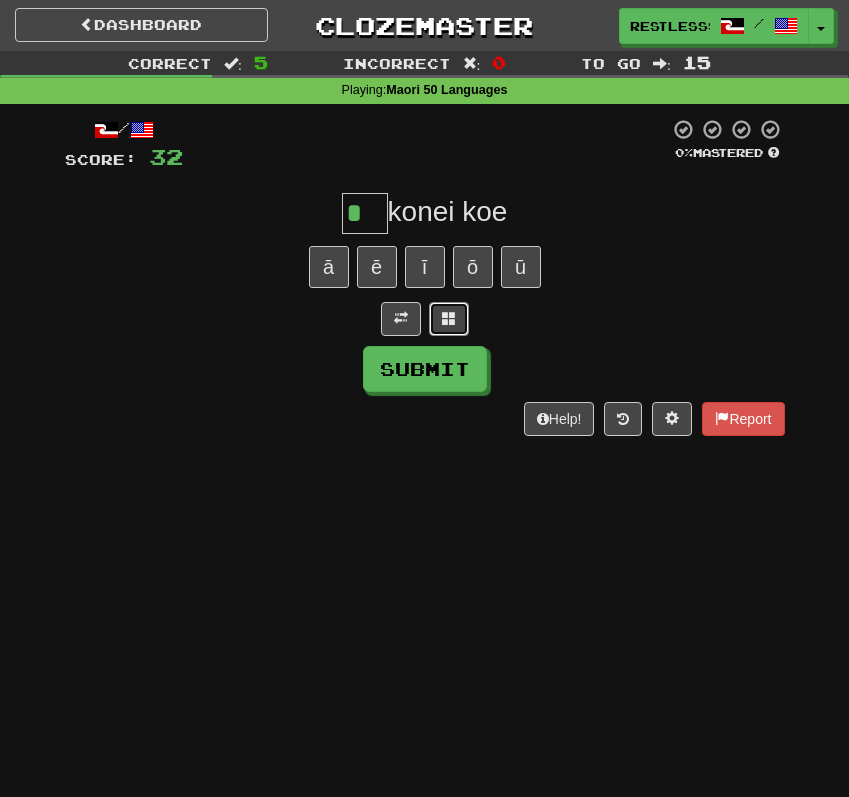 click at bounding box center [449, 318] 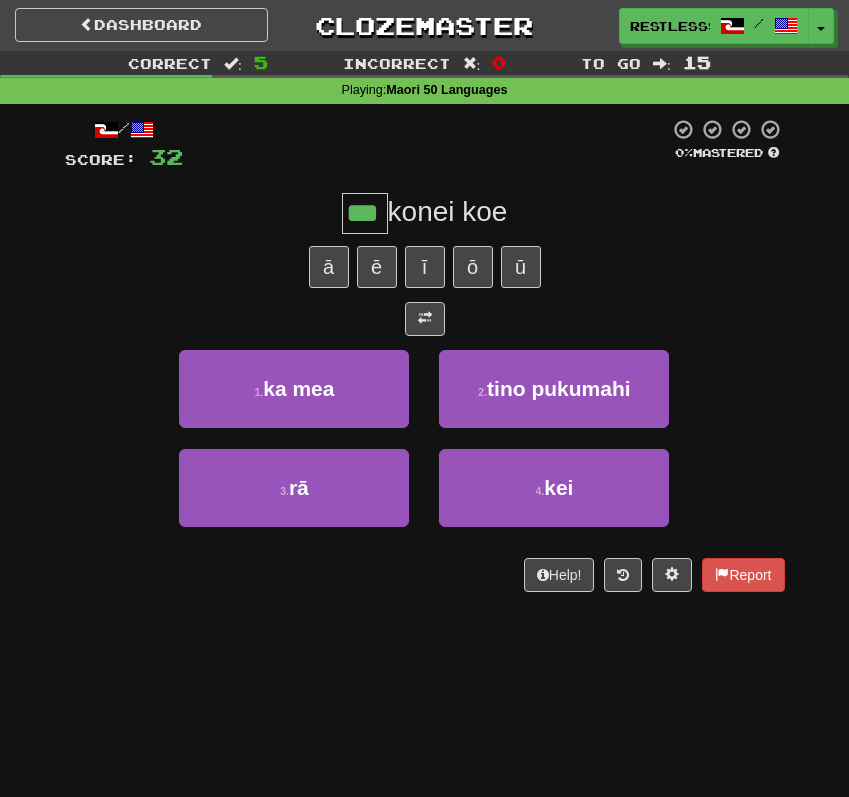 type on "***" 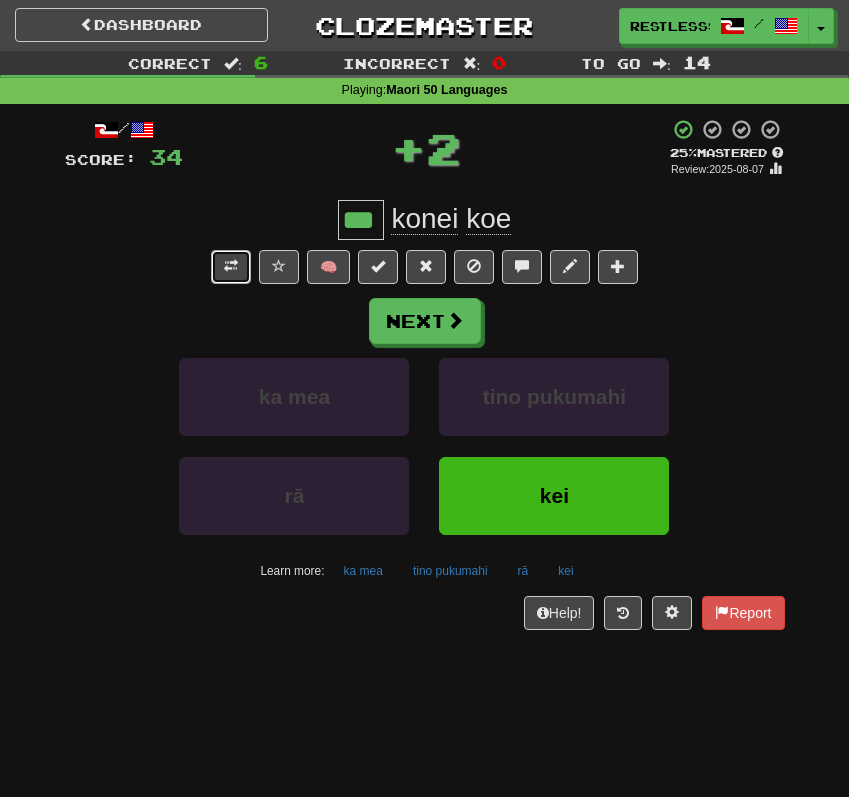 click at bounding box center (231, 266) 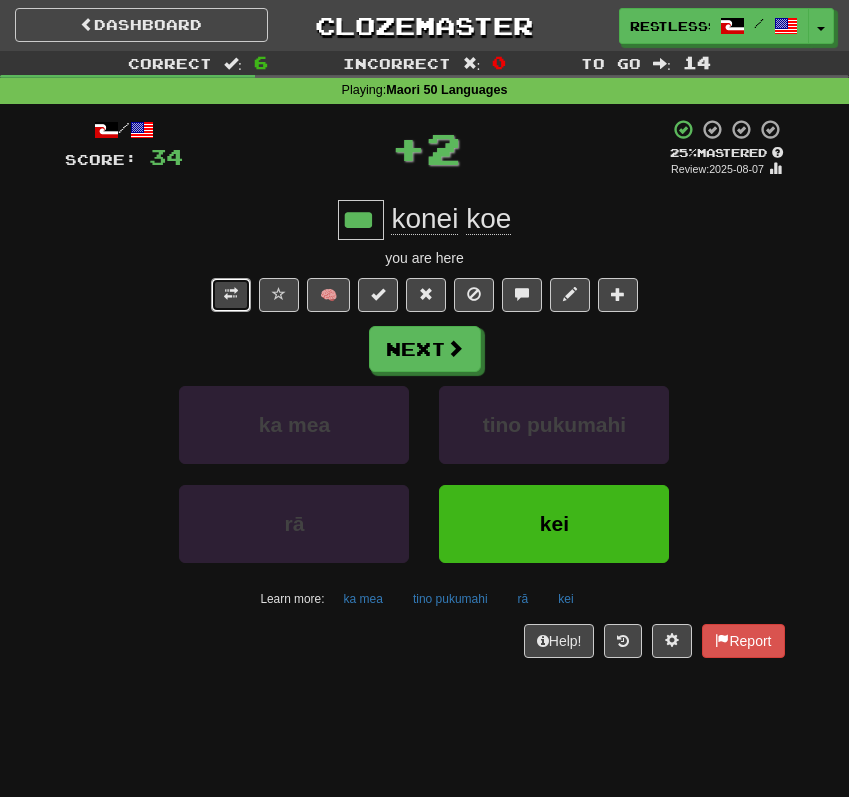 click at bounding box center [231, 294] 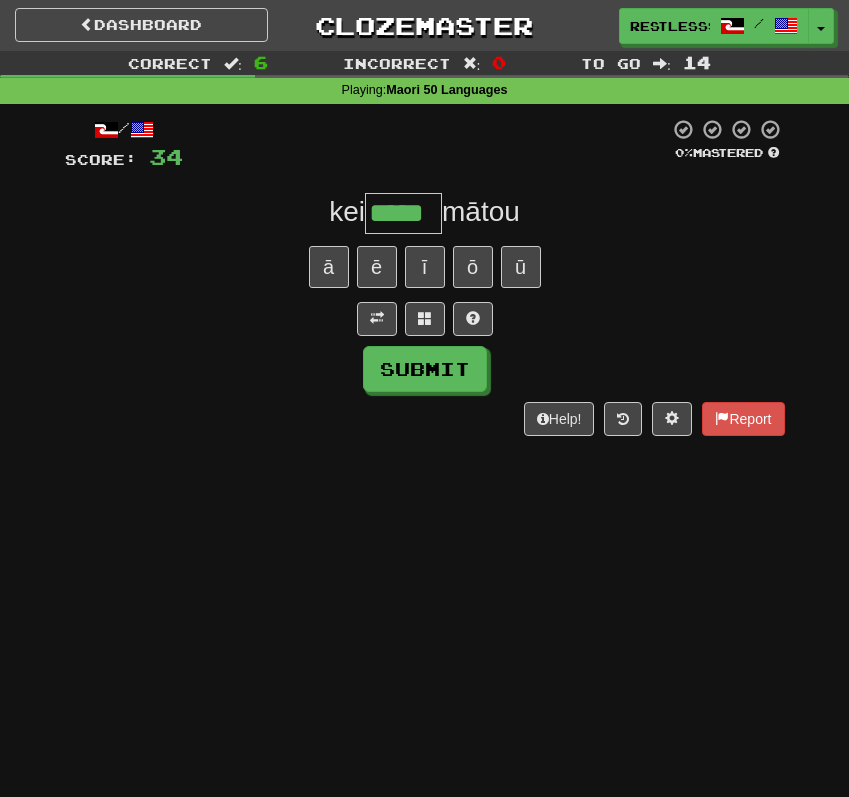 type on "*****" 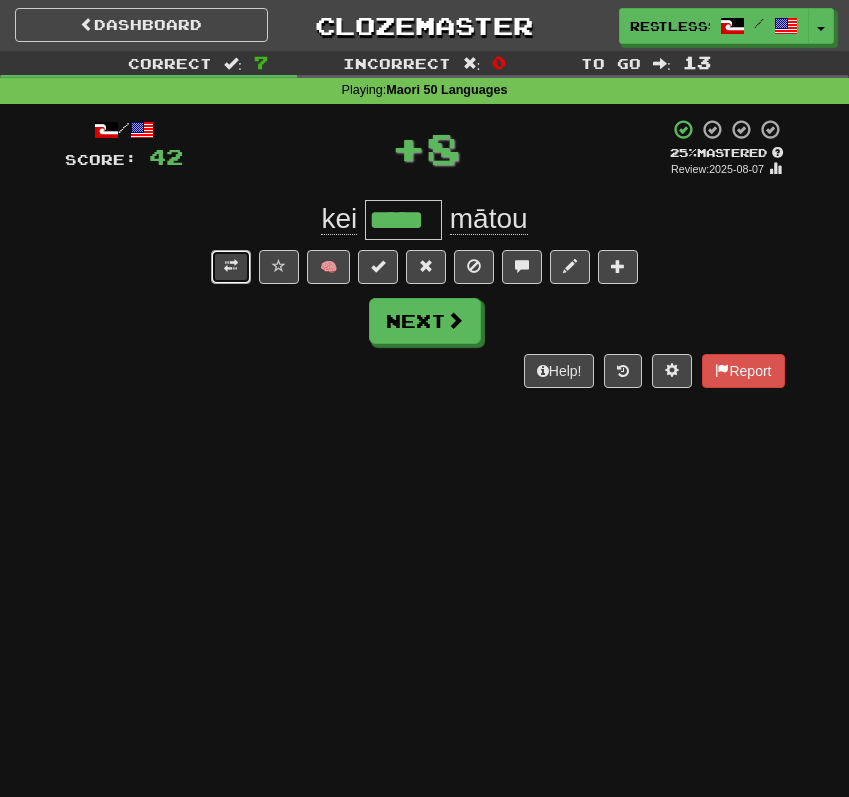 click at bounding box center (231, 267) 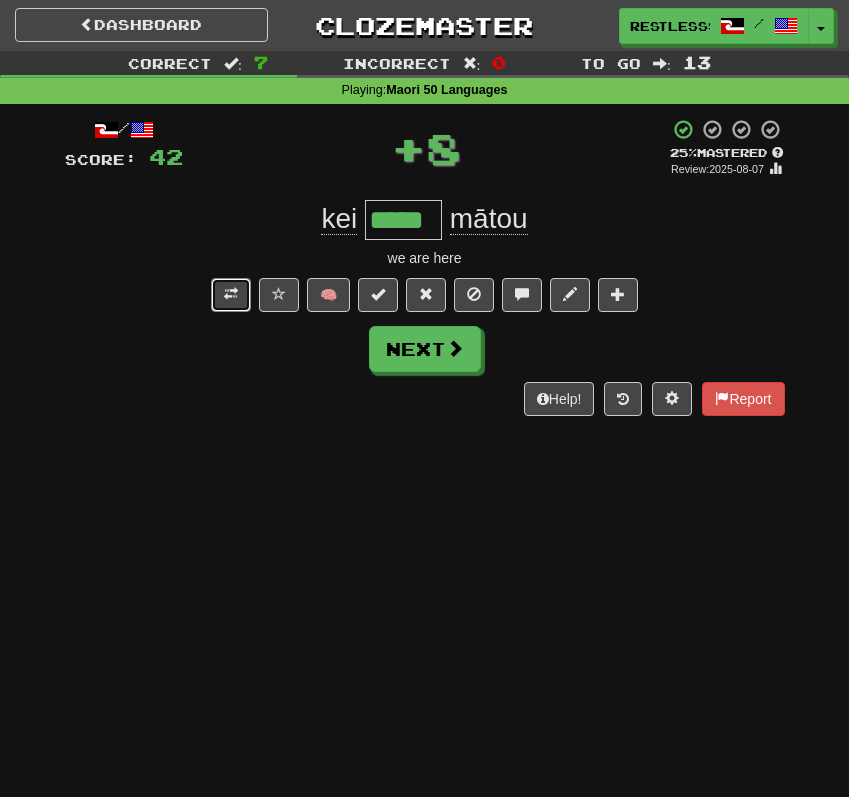 click at bounding box center (231, 294) 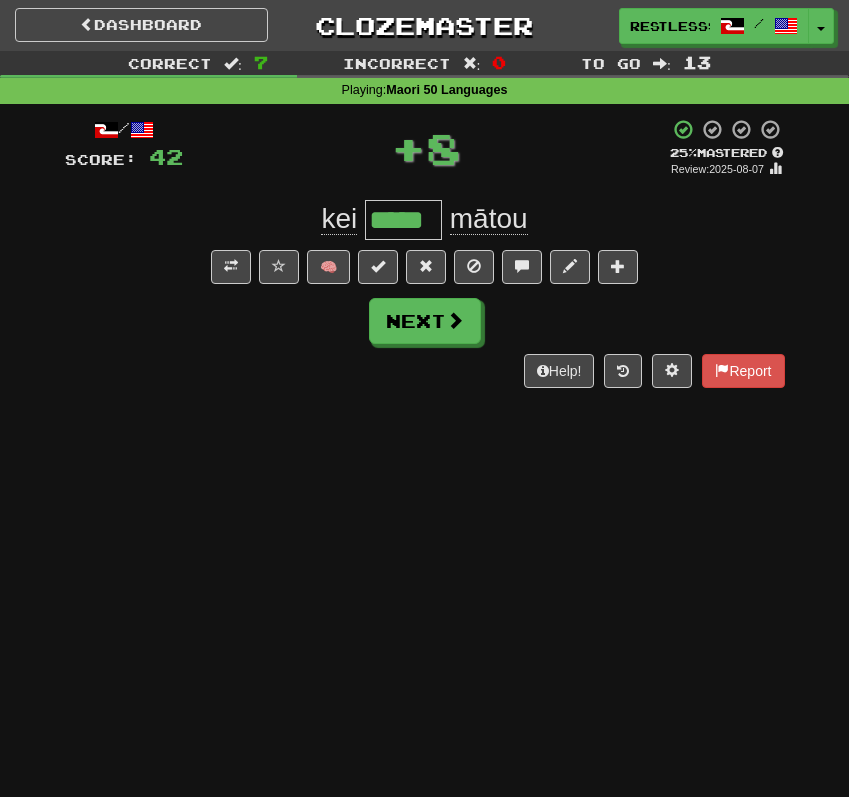 click on "mātou" at bounding box center (489, 219) 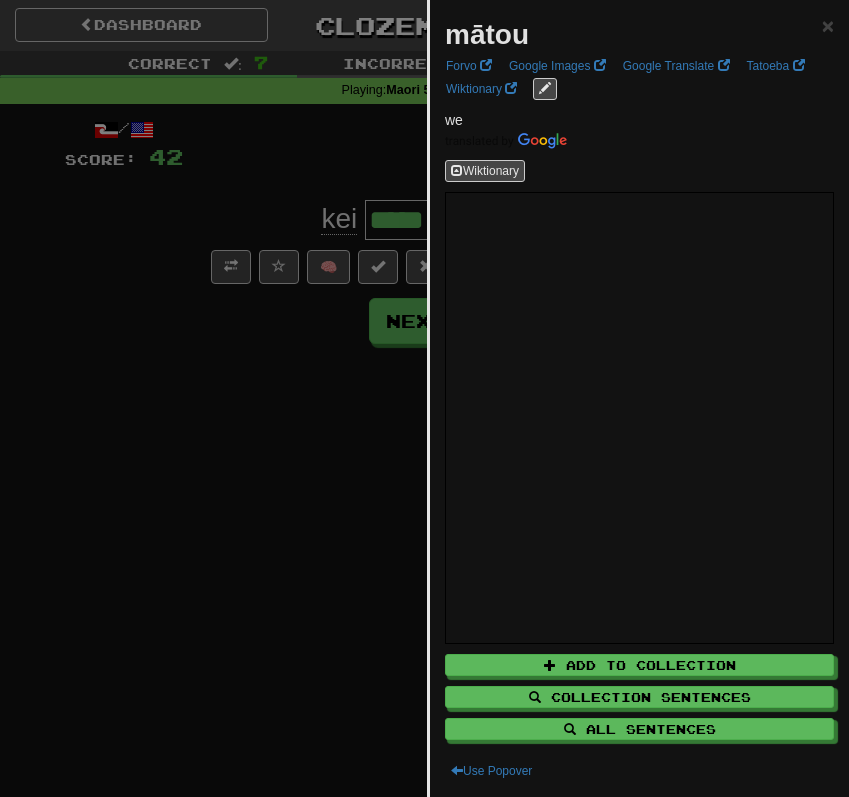click at bounding box center (424, 398) 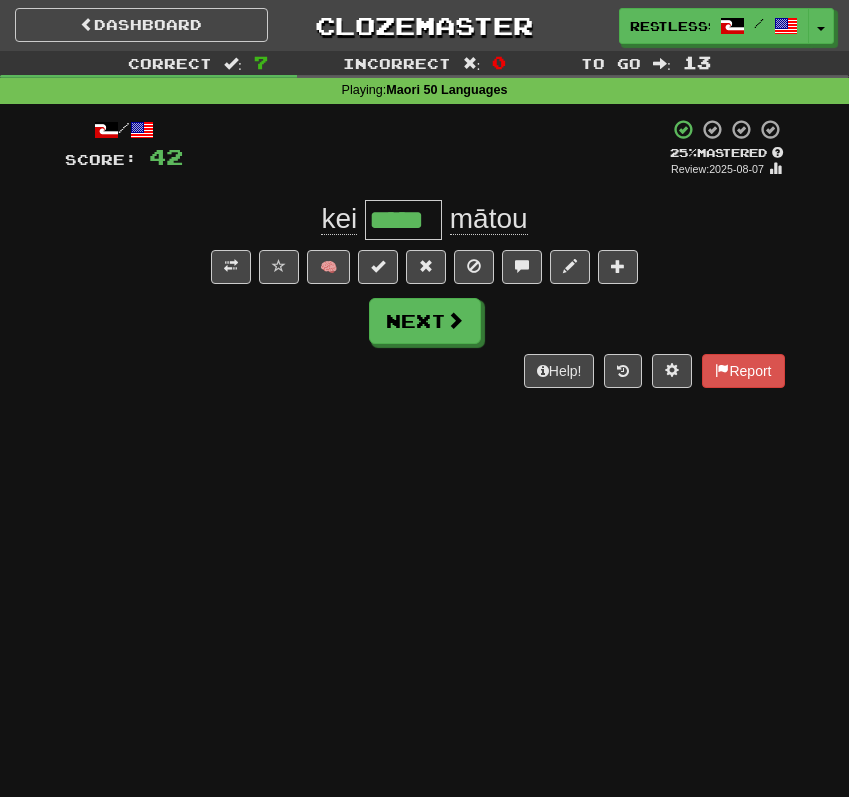 click on "kei   *****   mātou" at bounding box center (425, 220) 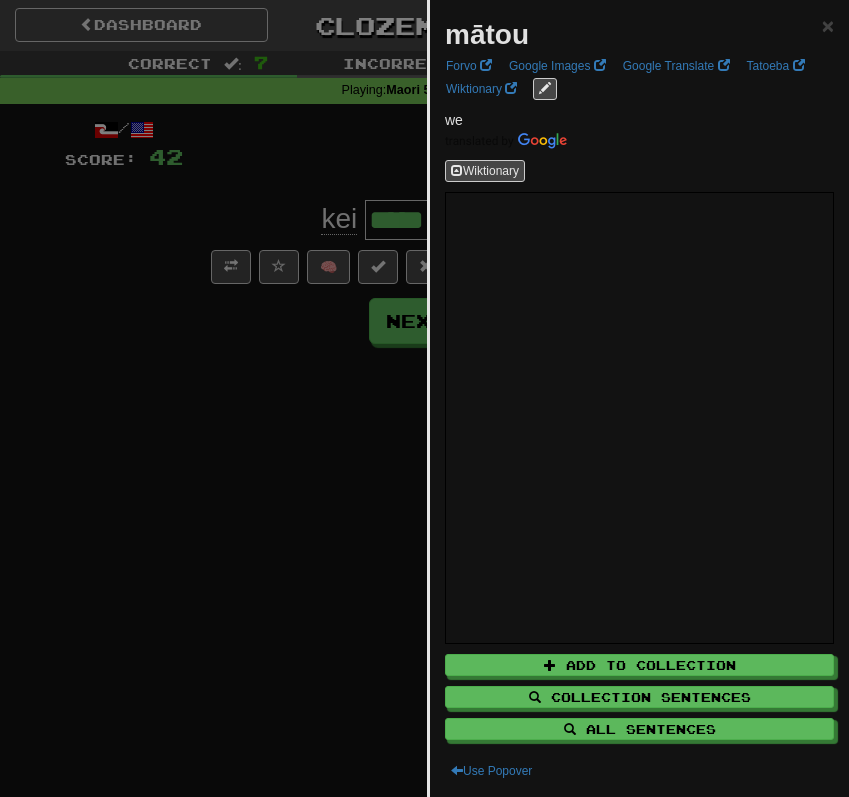 click at bounding box center [424, 398] 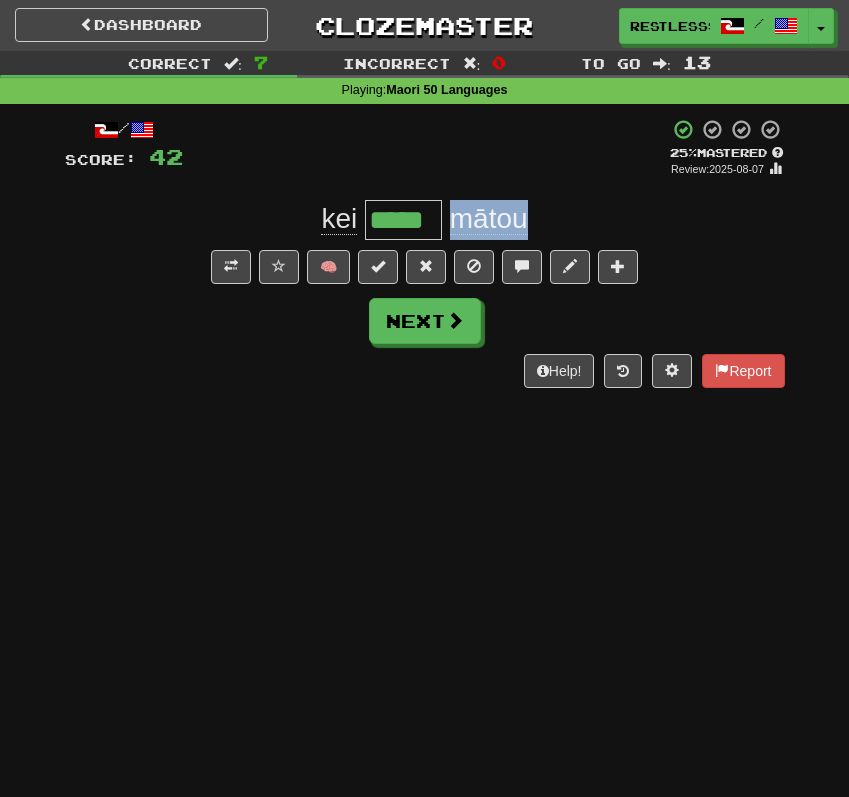 drag, startPoint x: 452, startPoint y: 221, endPoint x: 541, endPoint y: 221, distance: 89 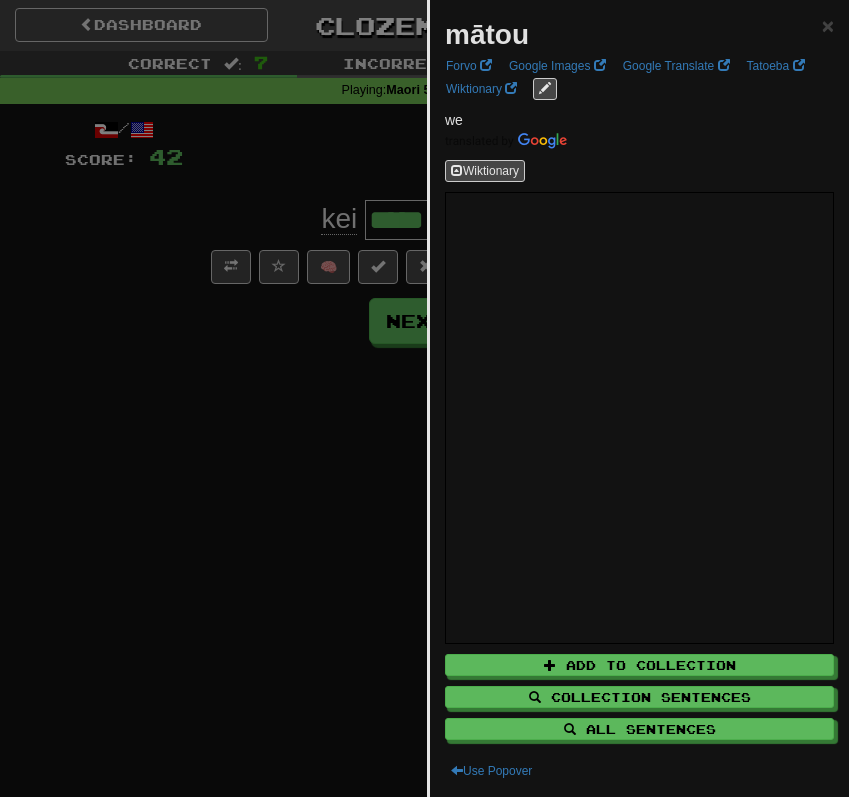 click at bounding box center [424, 398] 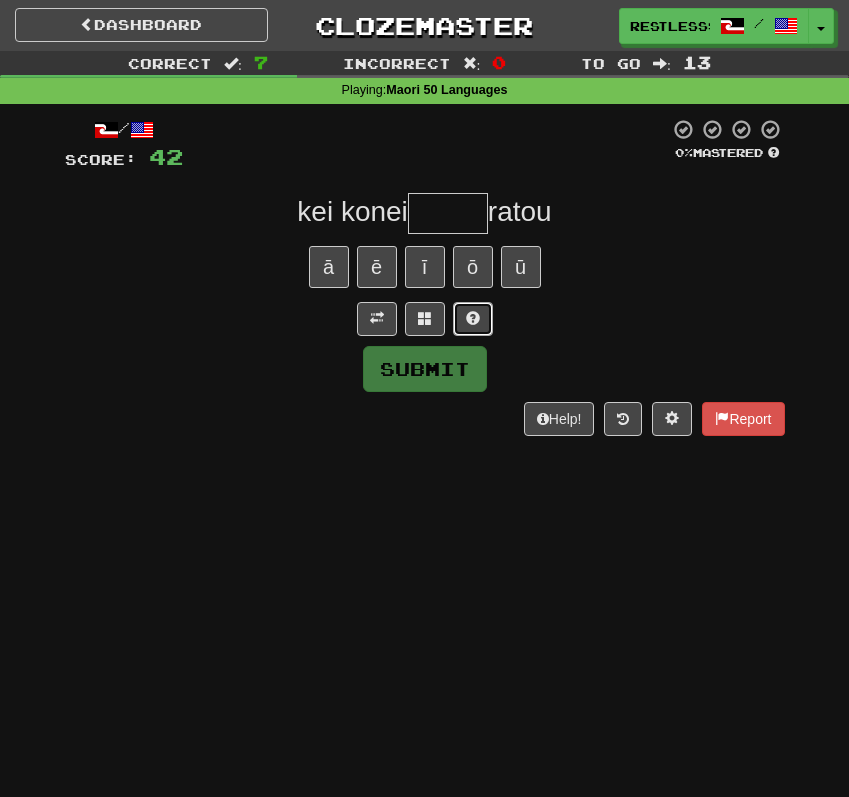 click at bounding box center (473, 319) 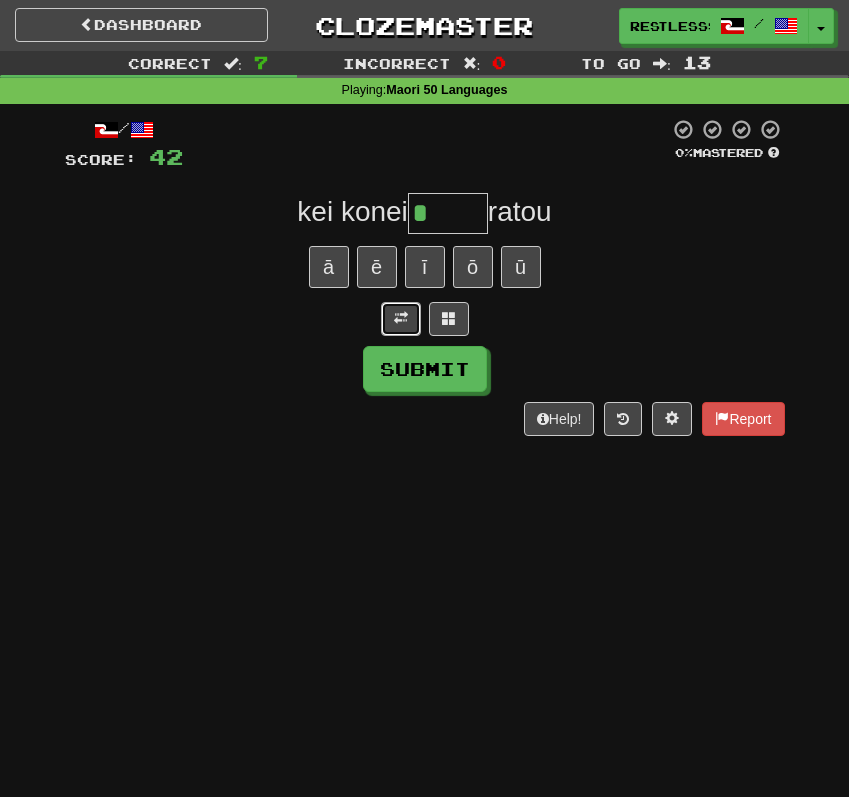 click at bounding box center (401, 318) 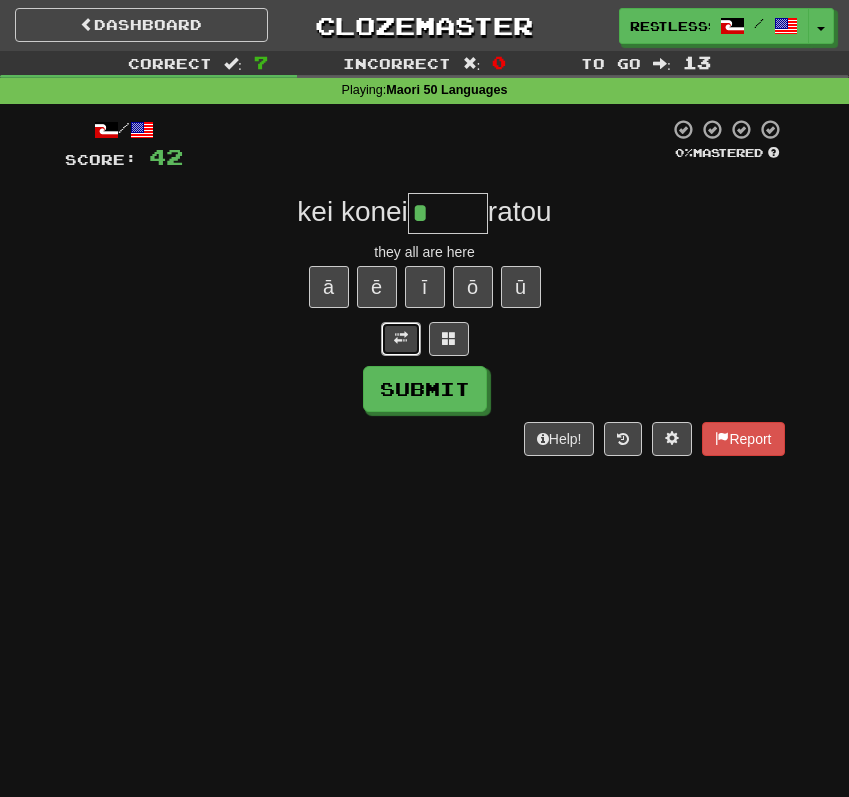 click at bounding box center (401, 338) 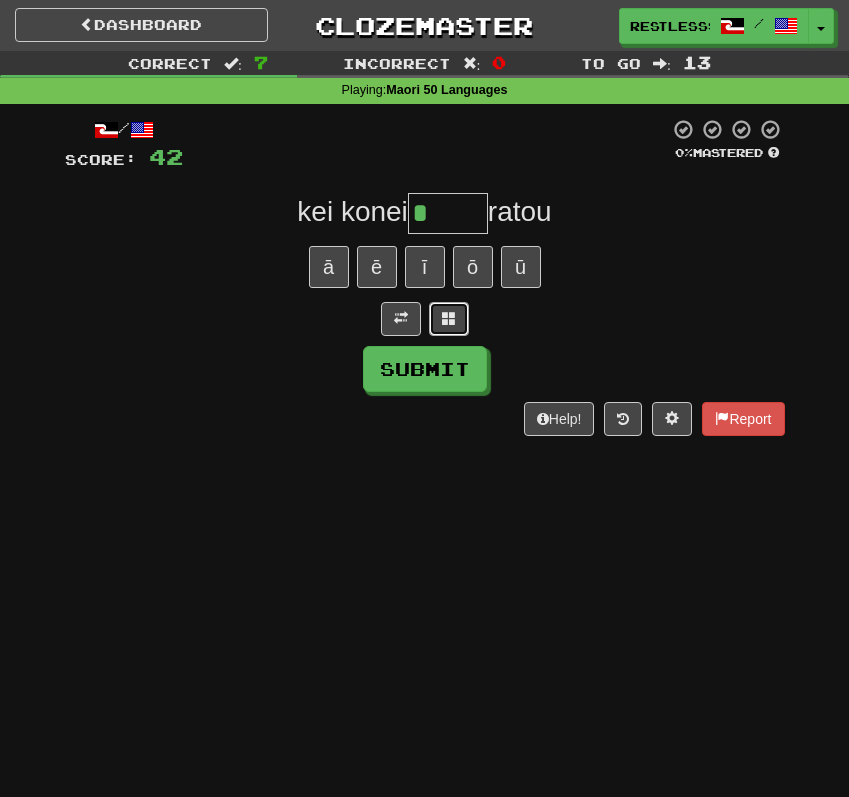 click at bounding box center [449, 319] 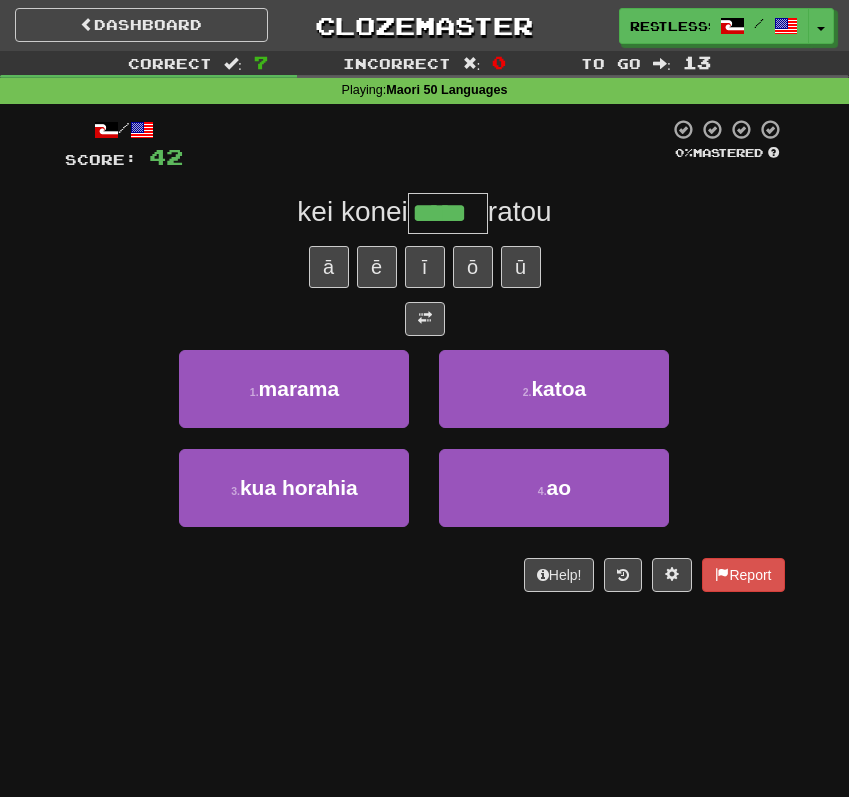 type on "*****" 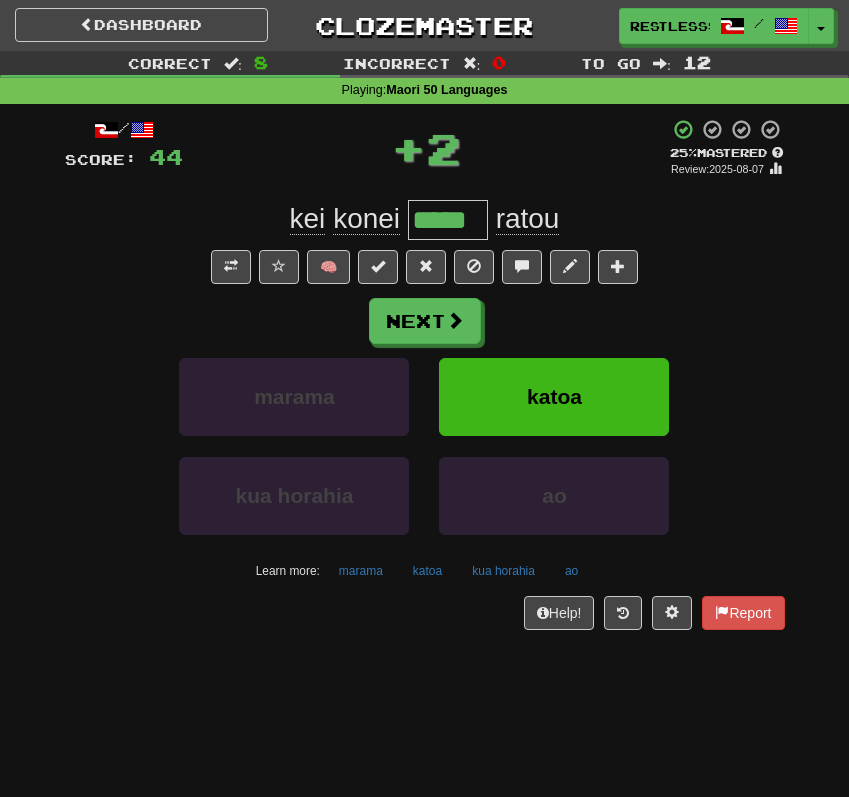 click on "*****" at bounding box center (448, 220) 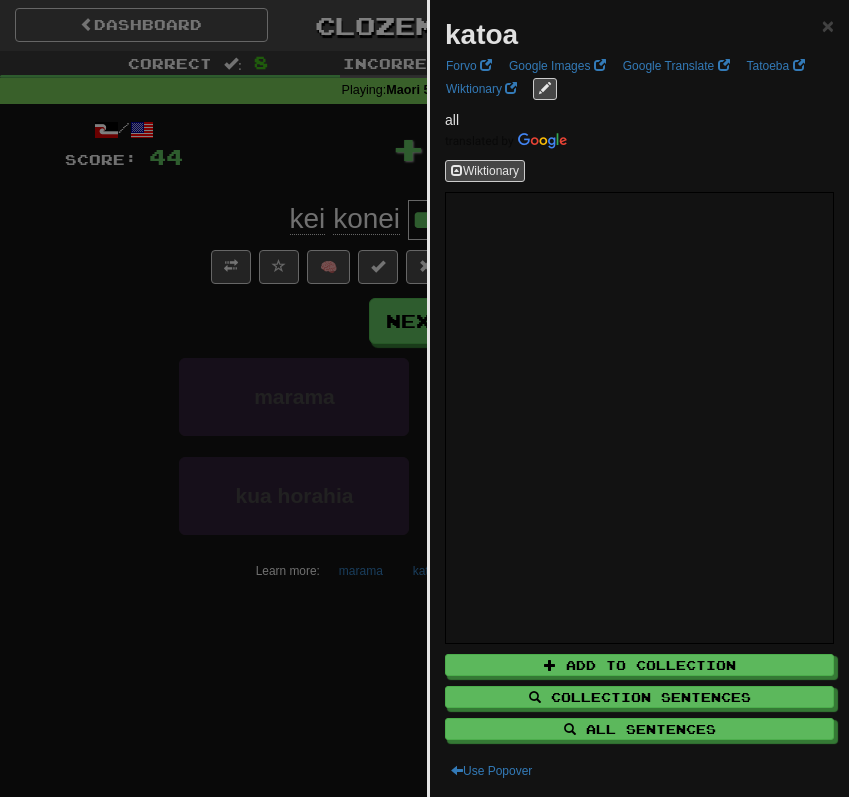 click at bounding box center [424, 398] 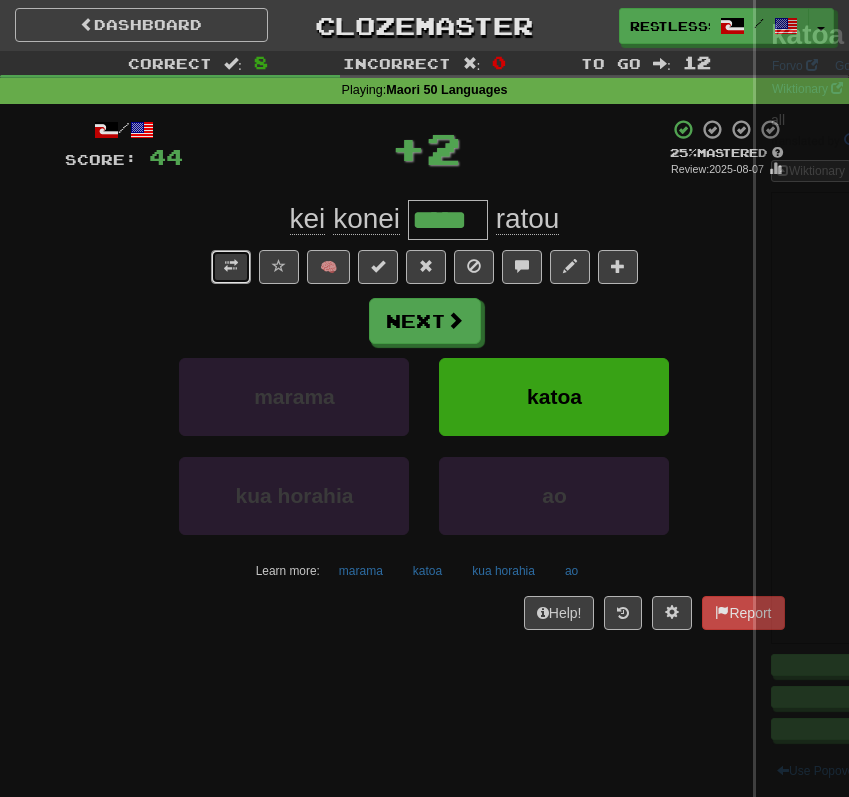 click at bounding box center (231, 267) 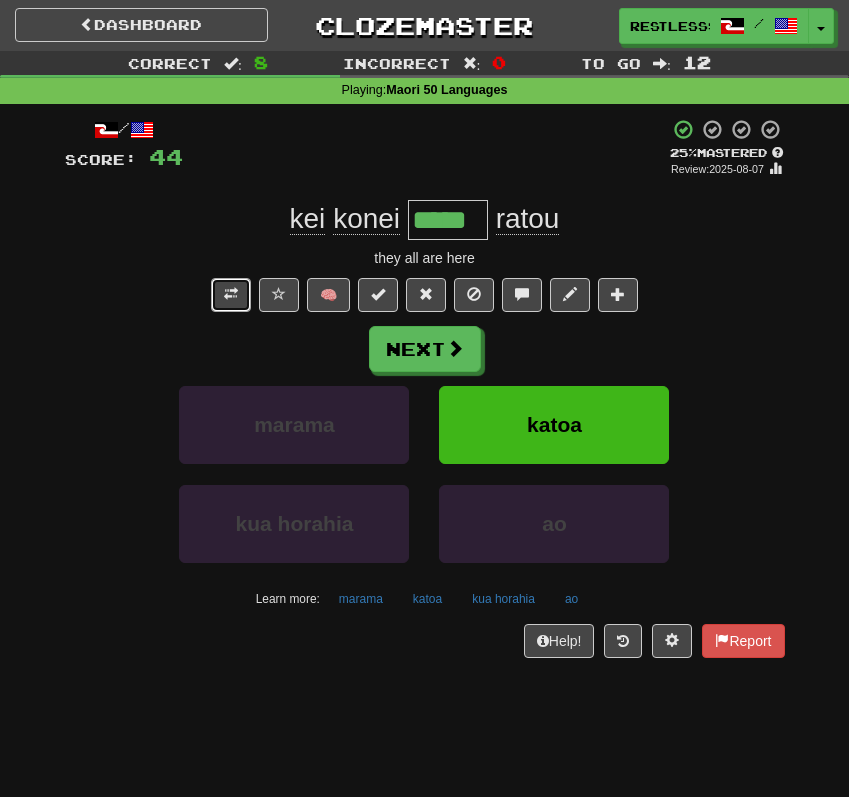 click at bounding box center [231, 294] 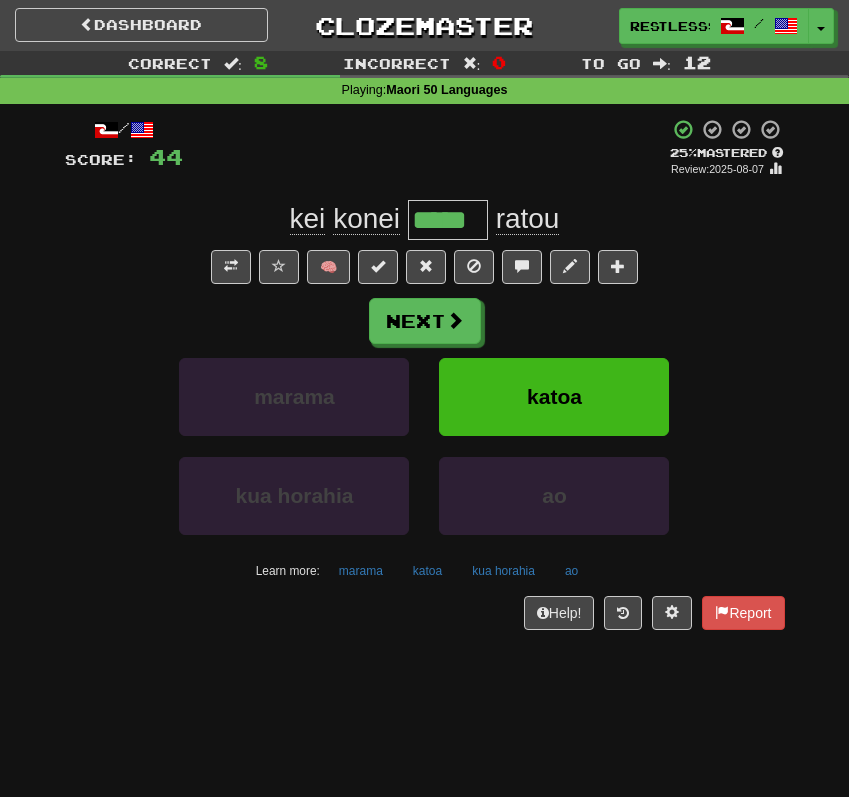 click on "*****" at bounding box center [448, 220] 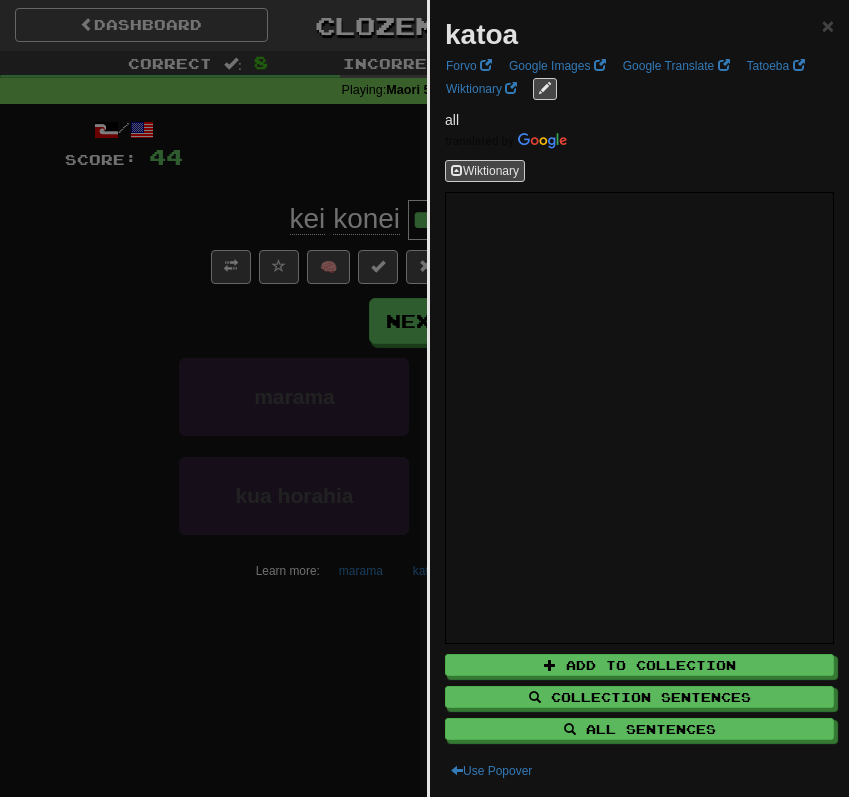 click at bounding box center (424, 398) 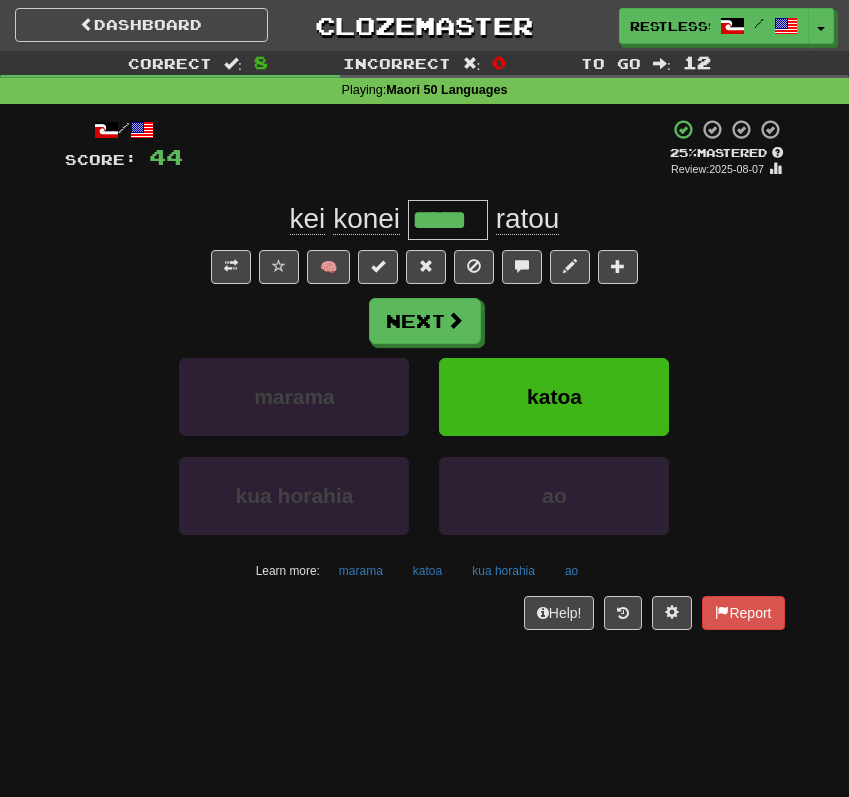 click on "*****" at bounding box center (448, 220) 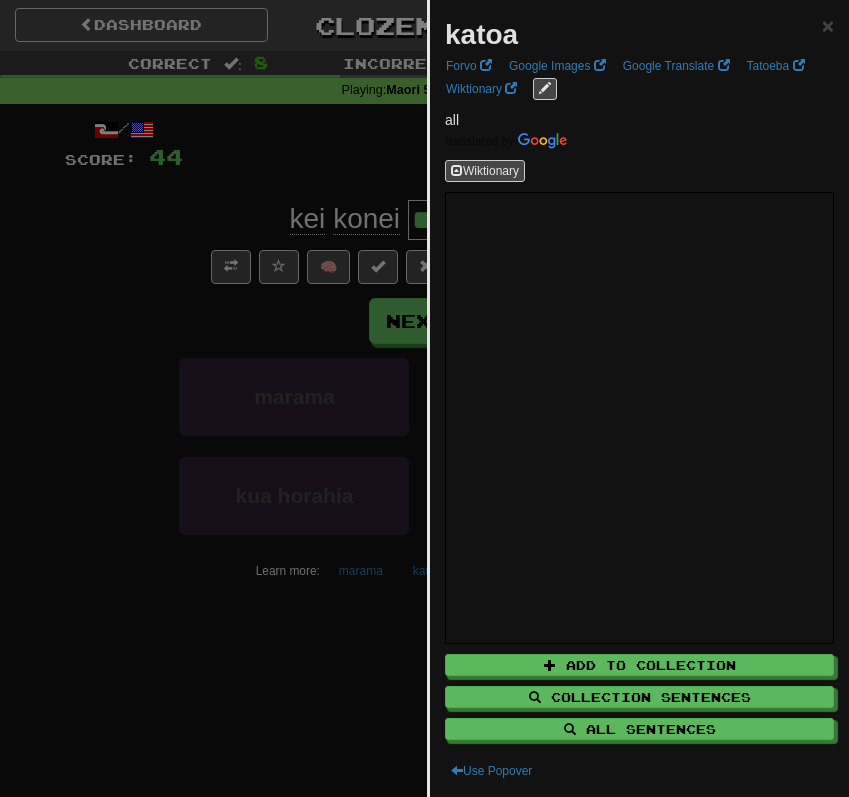 click at bounding box center (424, 398) 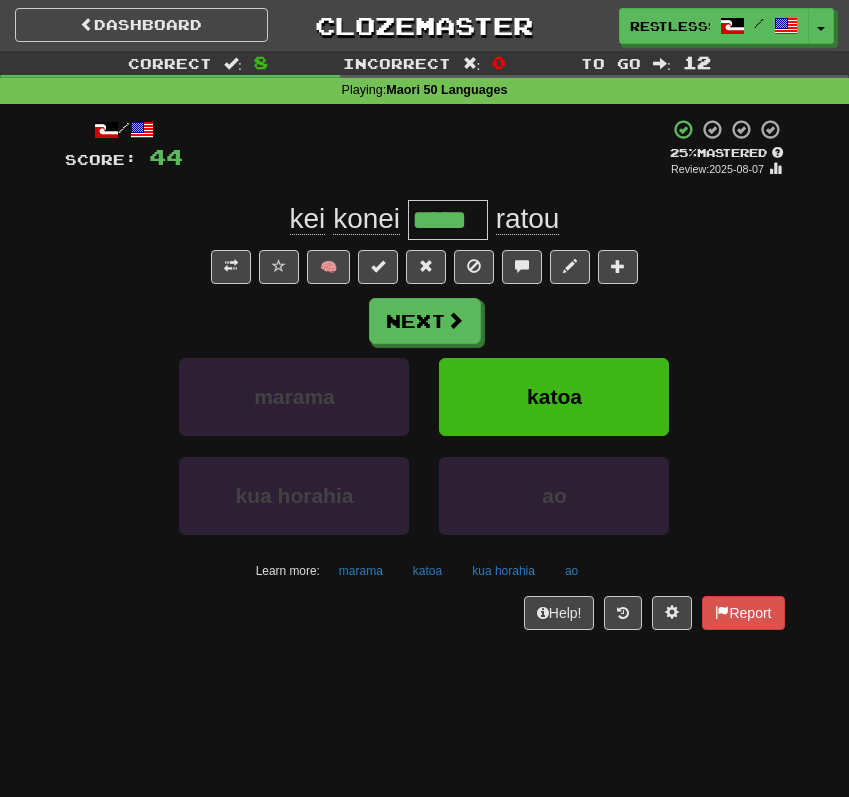 click on "*****" at bounding box center (448, 220) 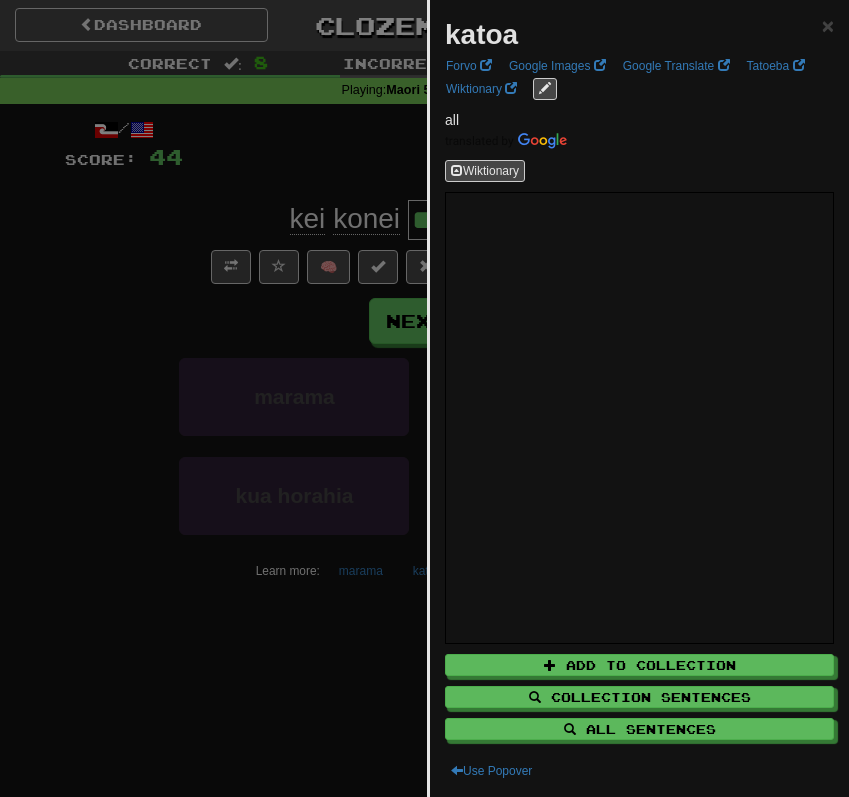 click at bounding box center (424, 398) 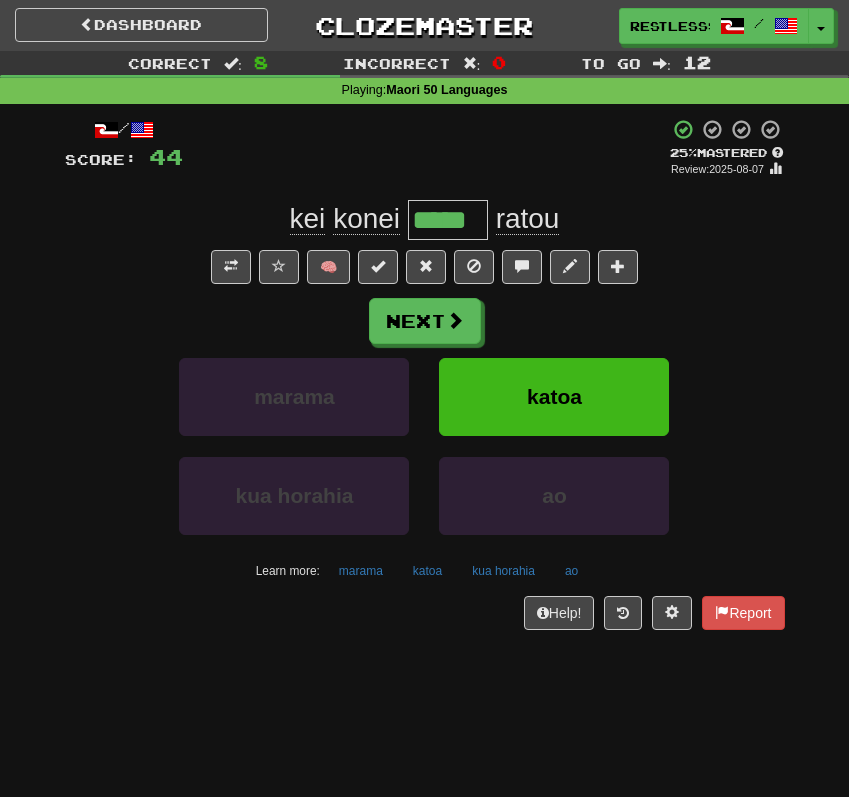 click on "ratou" at bounding box center [528, 219] 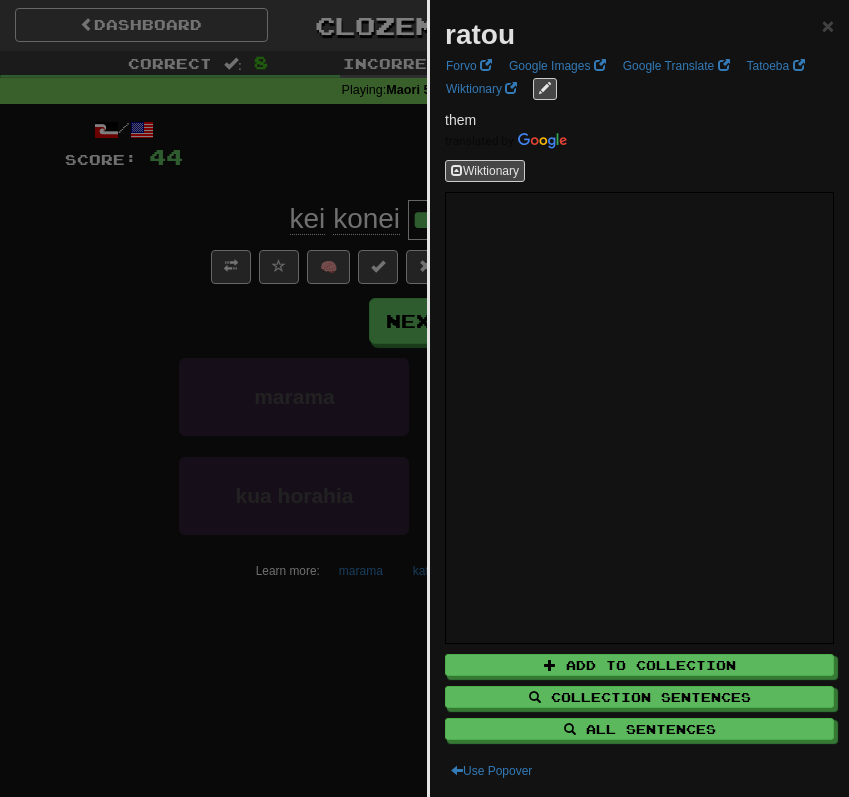 click at bounding box center (424, 398) 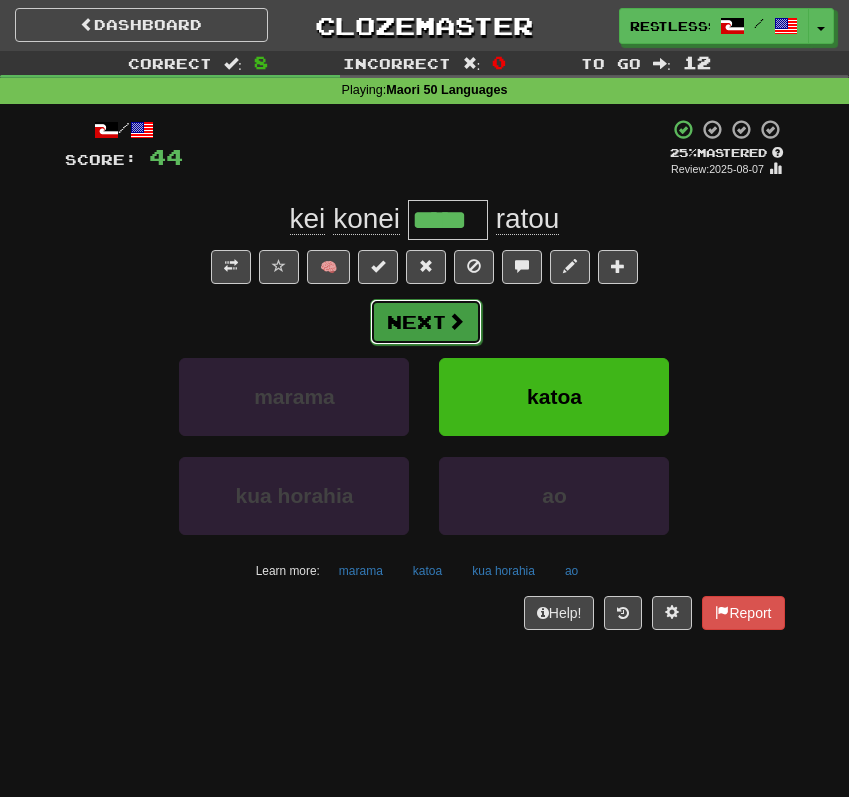 click on "Next" at bounding box center (426, 322) 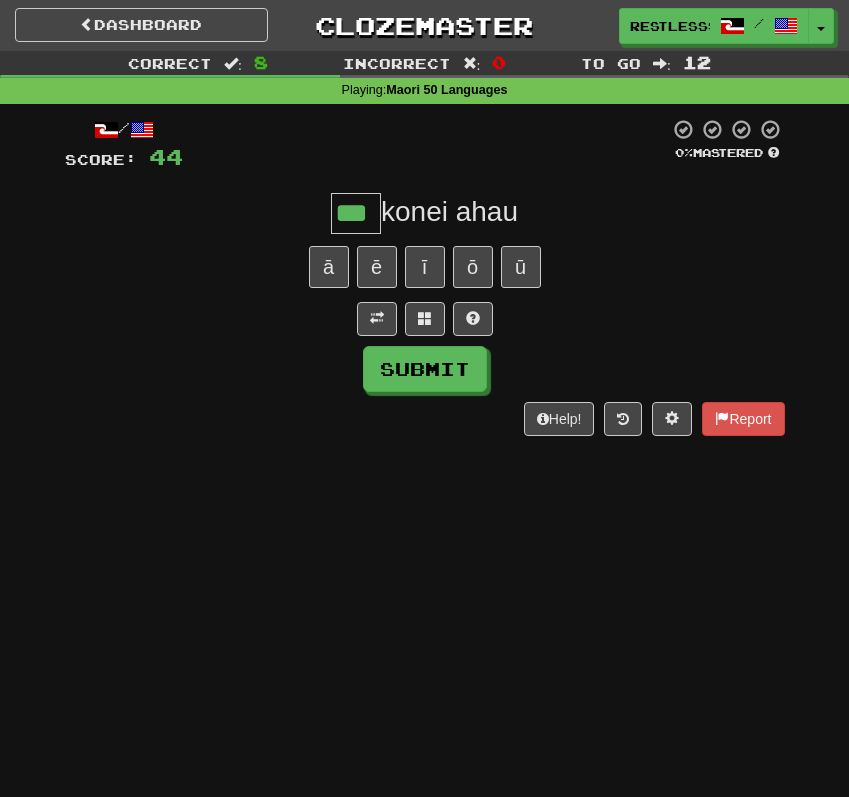 type on "***" 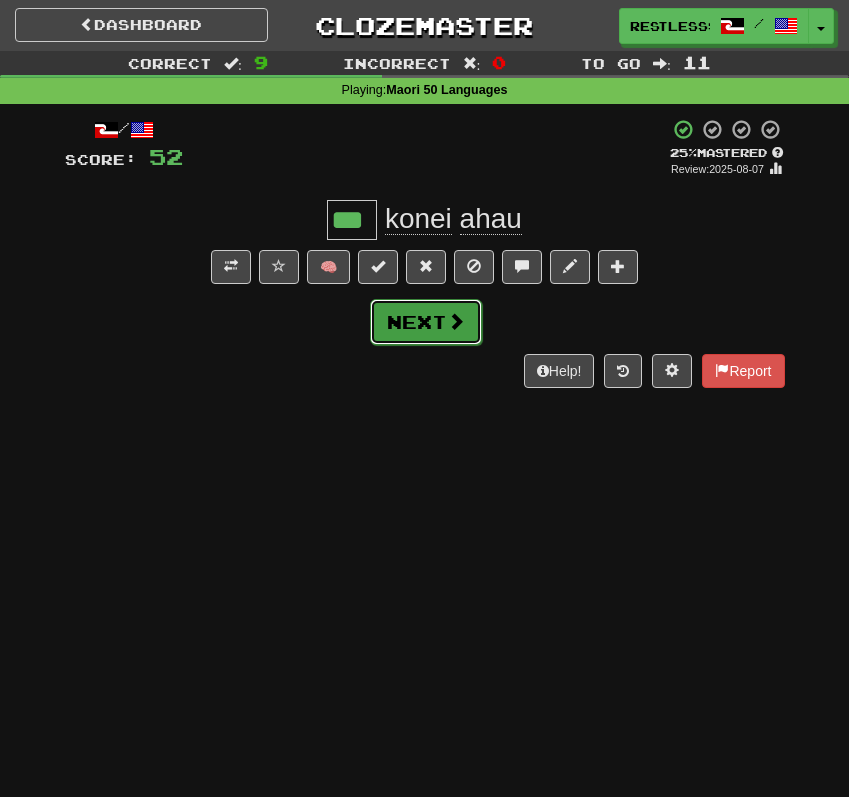 click on "Next" at bounding box center (426, 322) 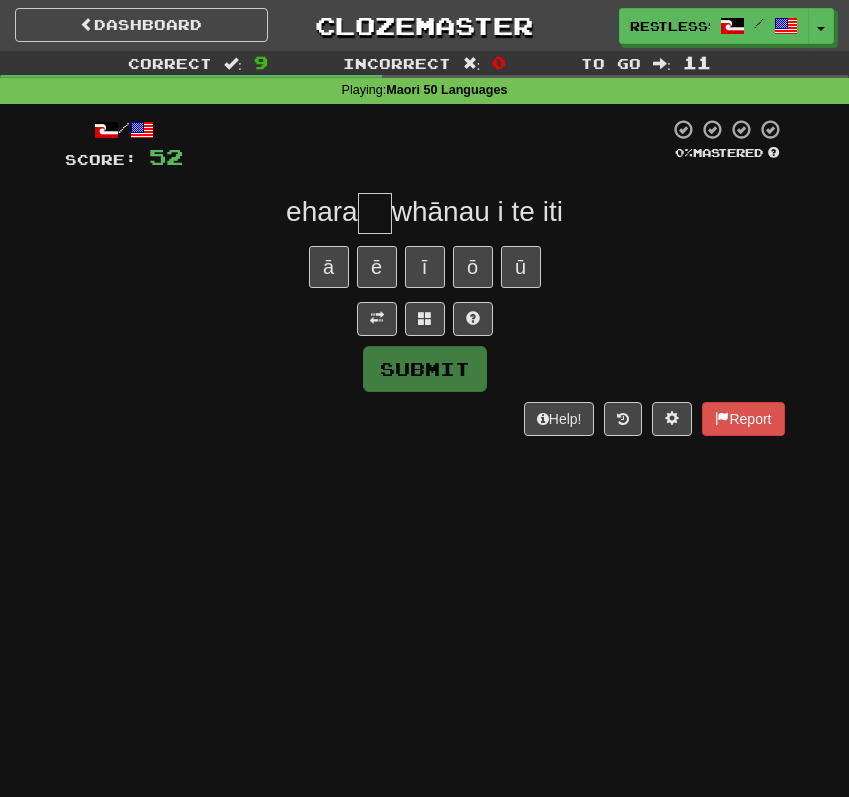 click at bounding box center (425, 319) 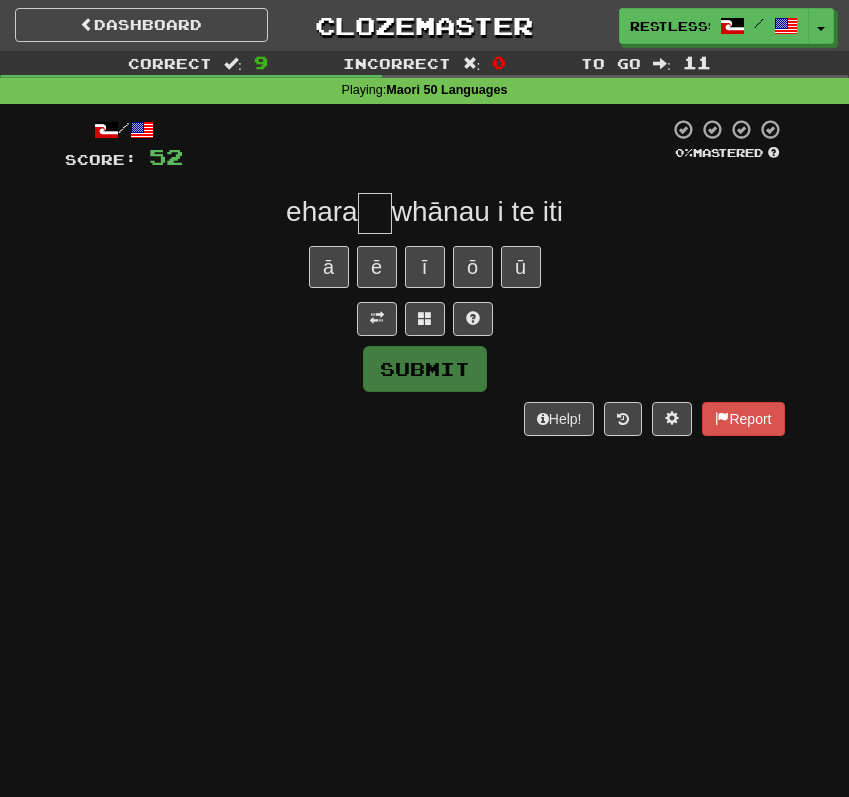 click at bounding box center (375, 213) 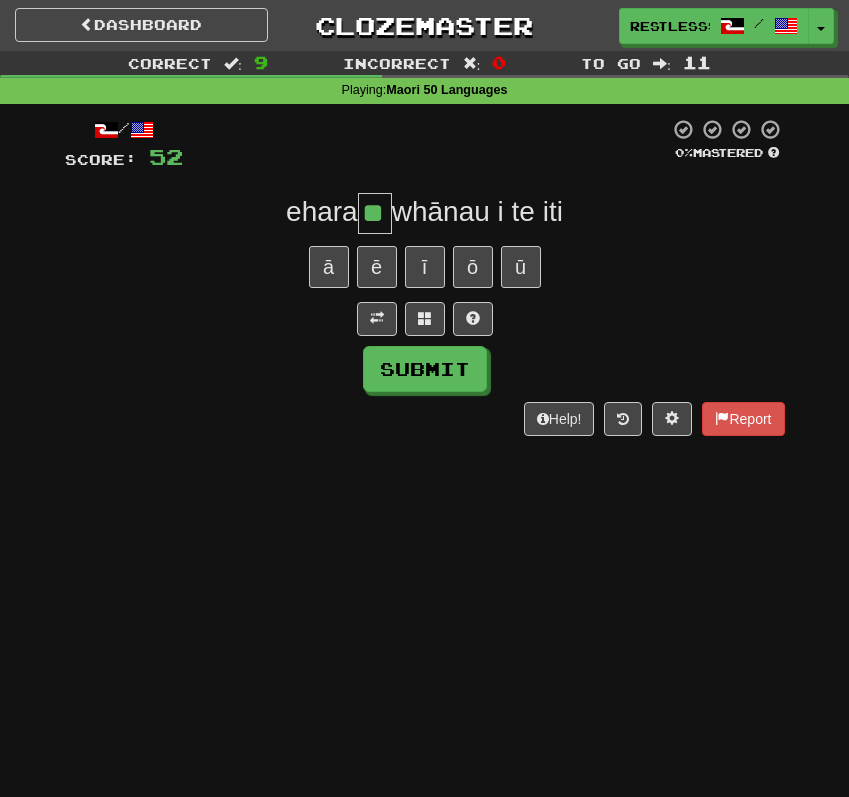 type on "**" 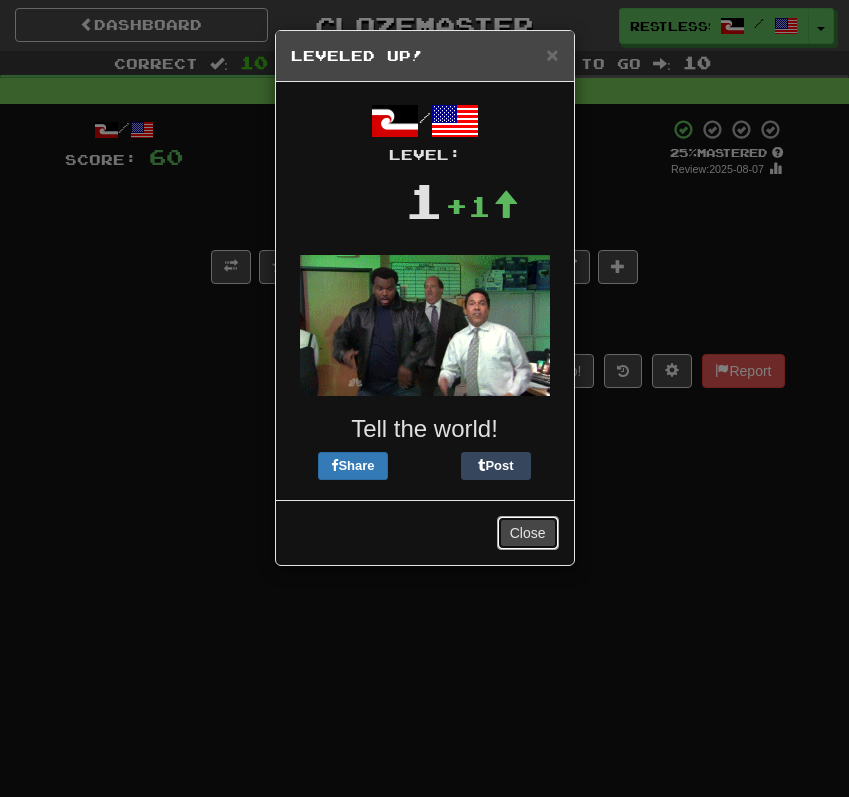 click on "Close" at bounding box center (528, 533) 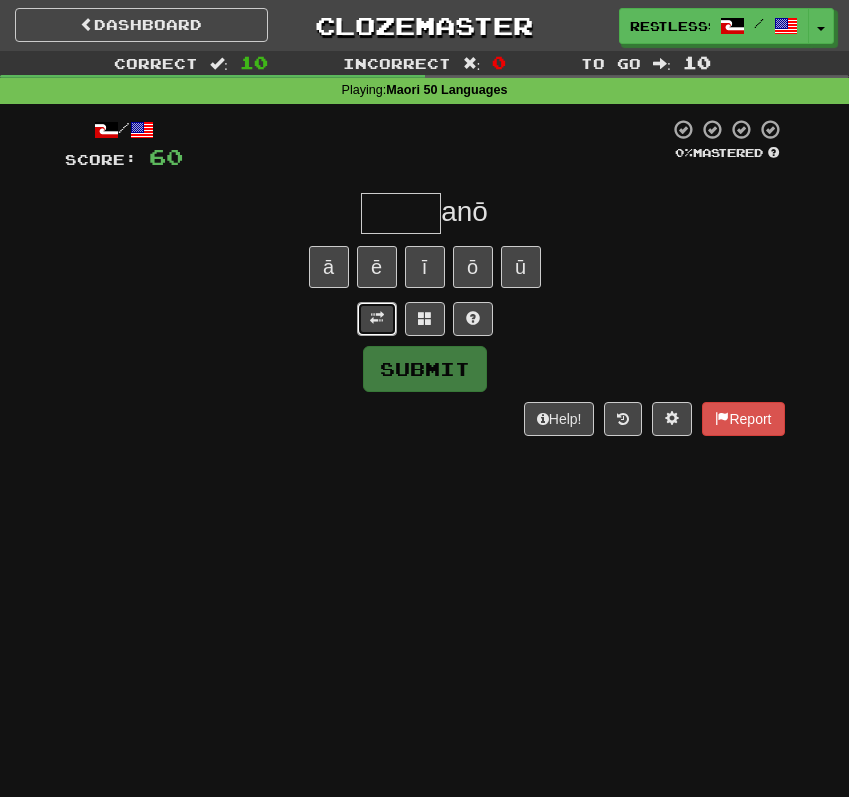 click at bounding box center [377, 319] 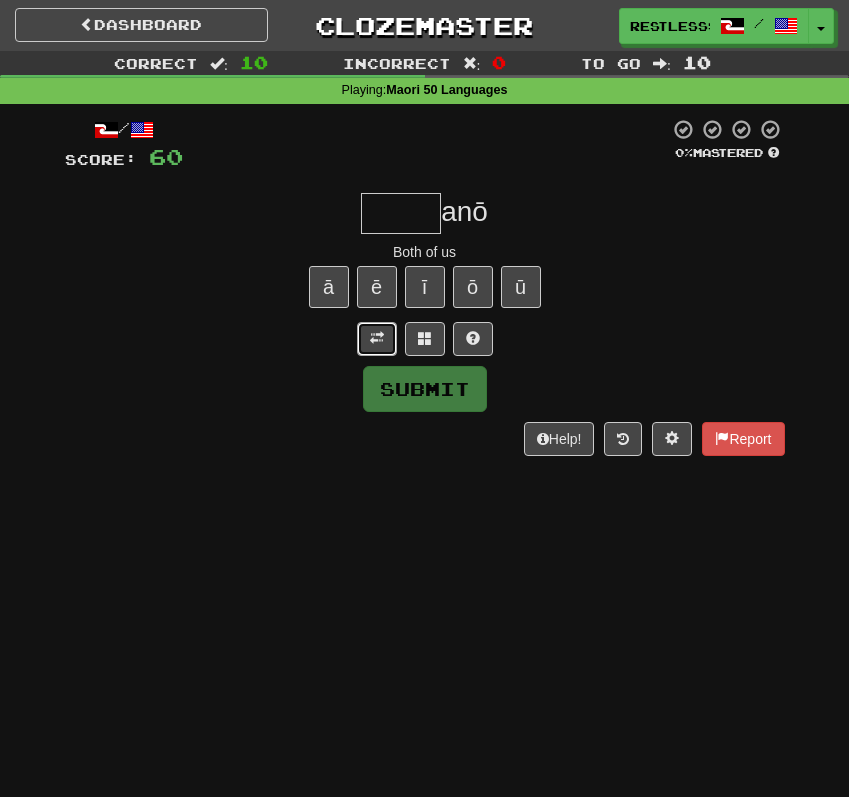 click at bounding box center (377, 339) 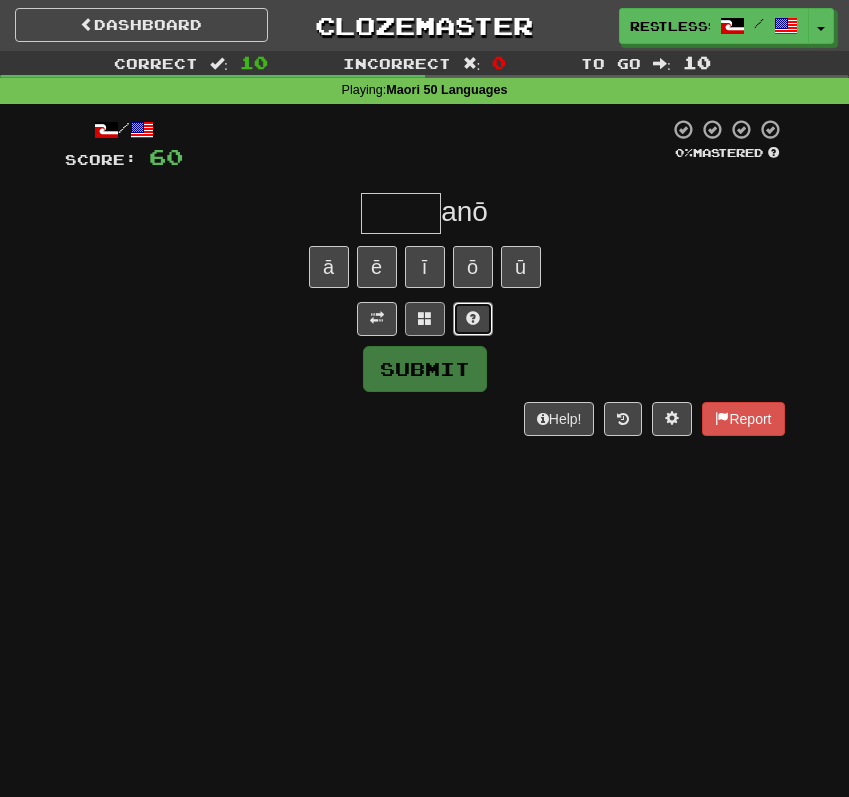 click at bounding box center [473, 319] 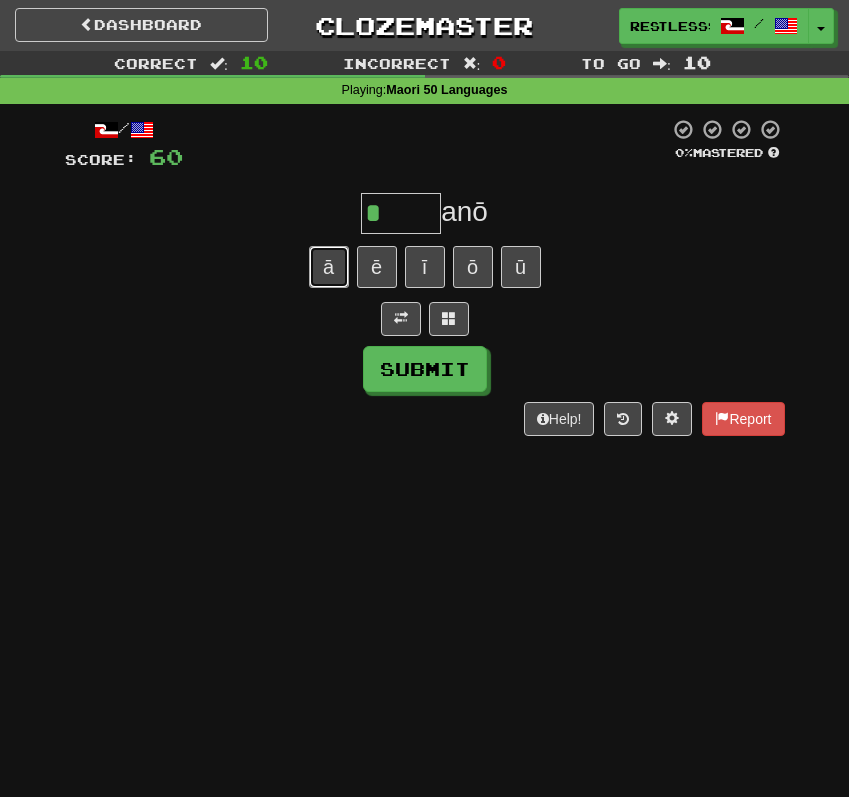 click on "ā" at bounding box center [329, 267] 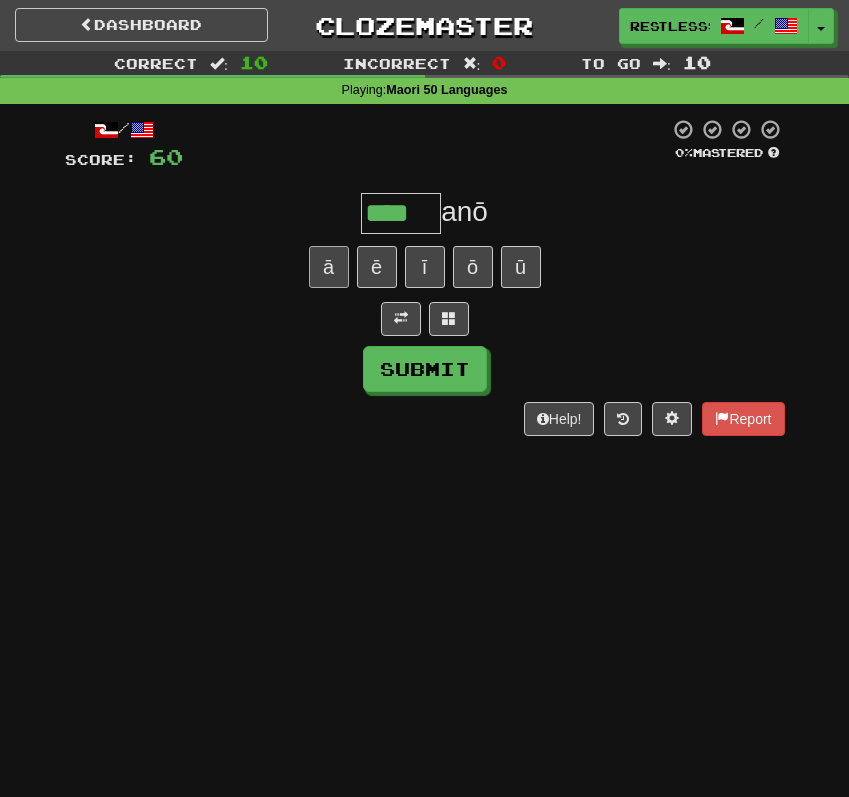 type on "****" 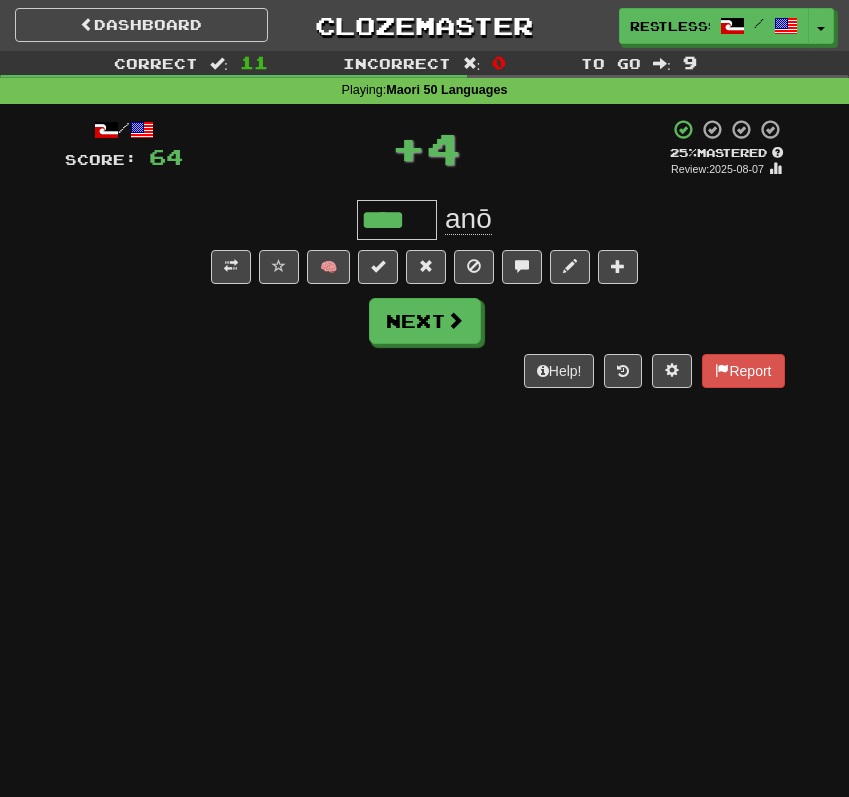 click on "****" at bounding box center (397, 220) 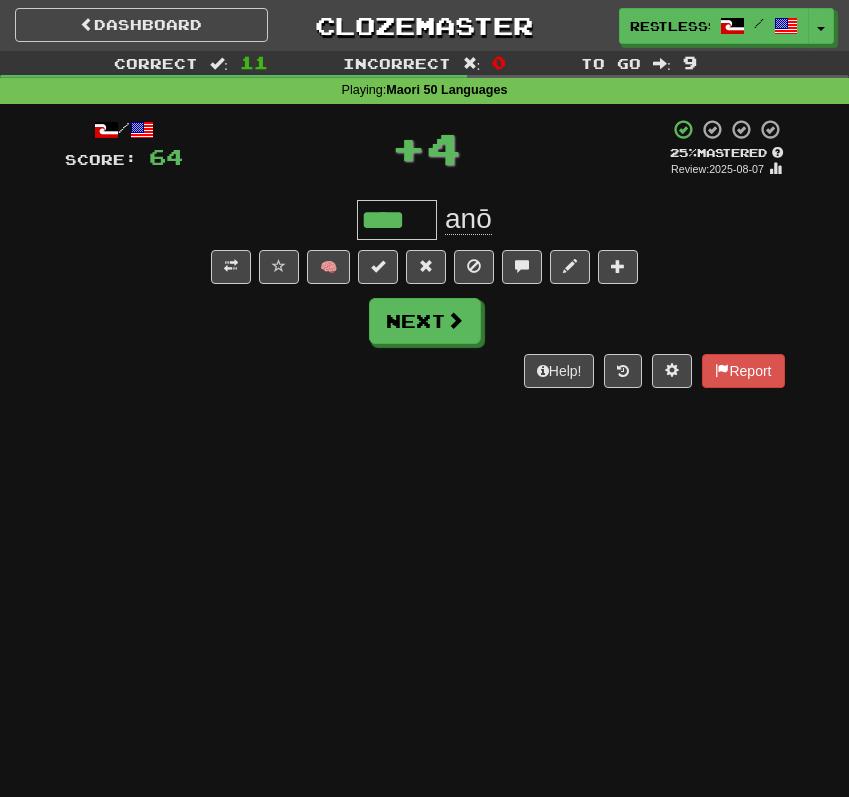 click on "****" at bounding box center (397, 220) 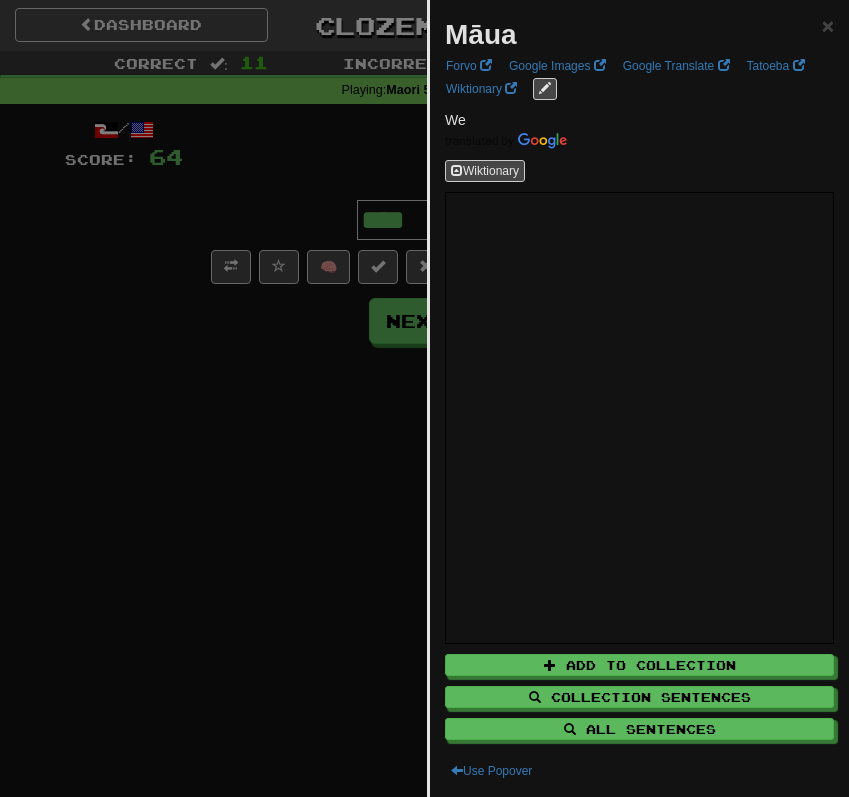 click at bounding box center (424, 398) 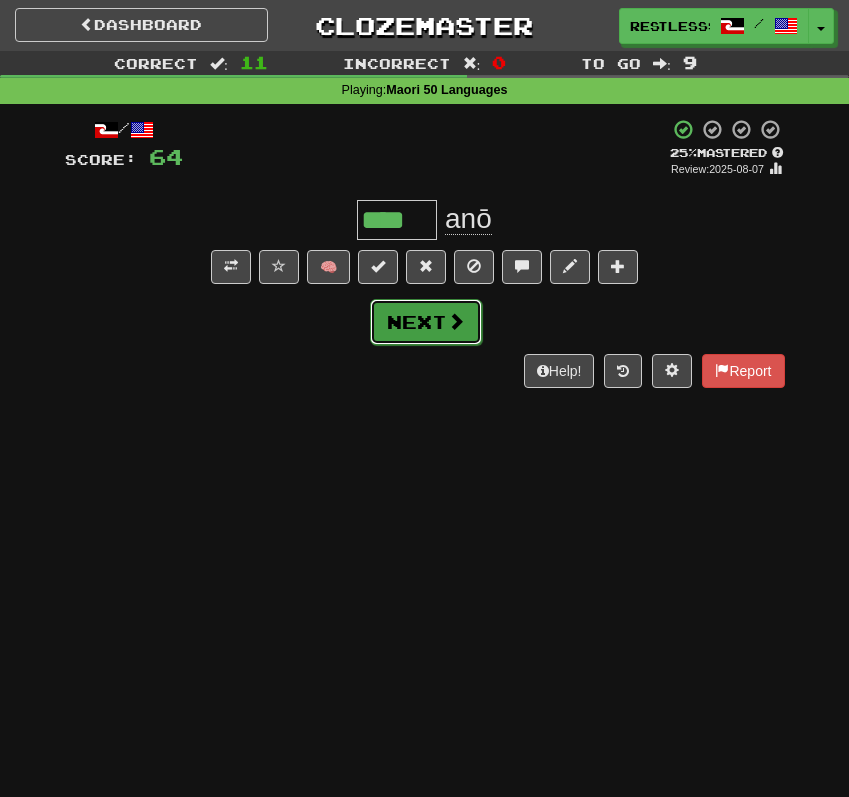 click on "Next" at bounding box center (426, 322) 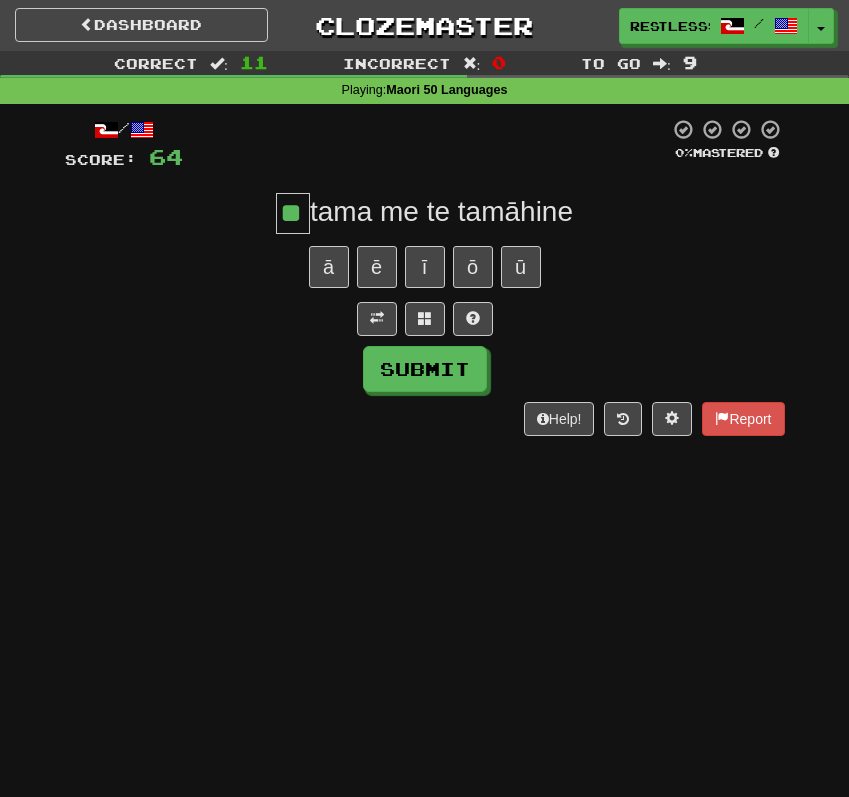 type on "**" 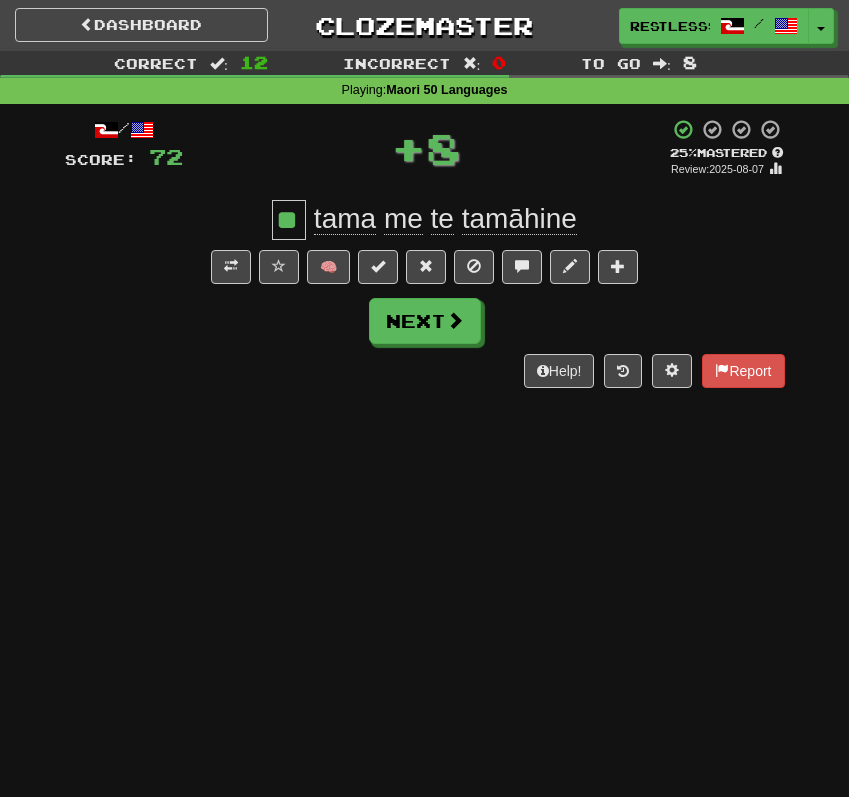 click on "🧠" at bounding box center (448, 266) 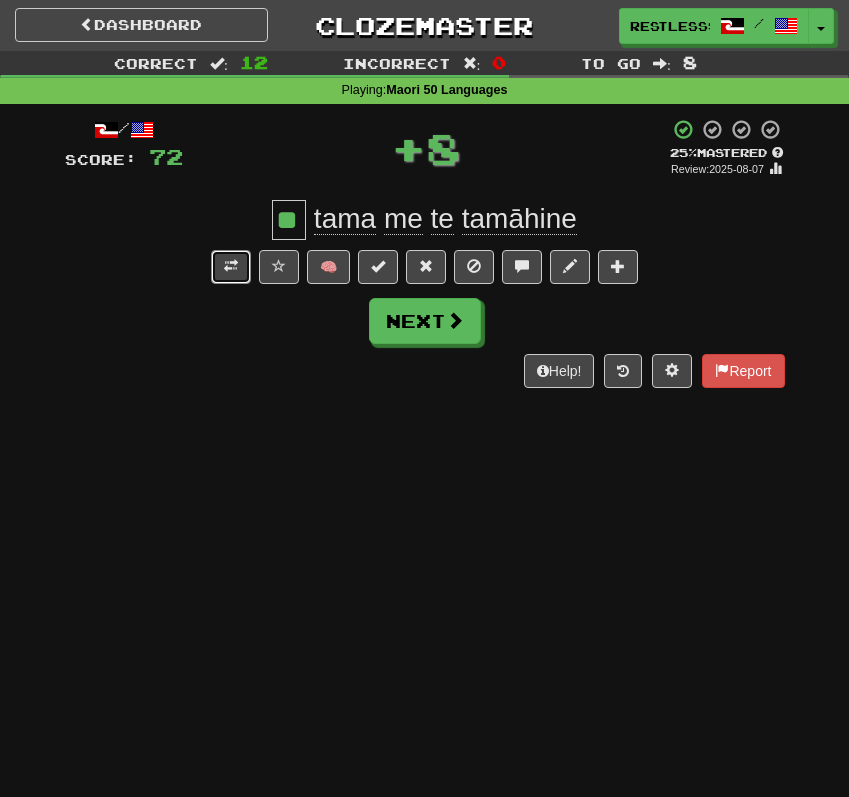 click at bounding box center (231, 267) 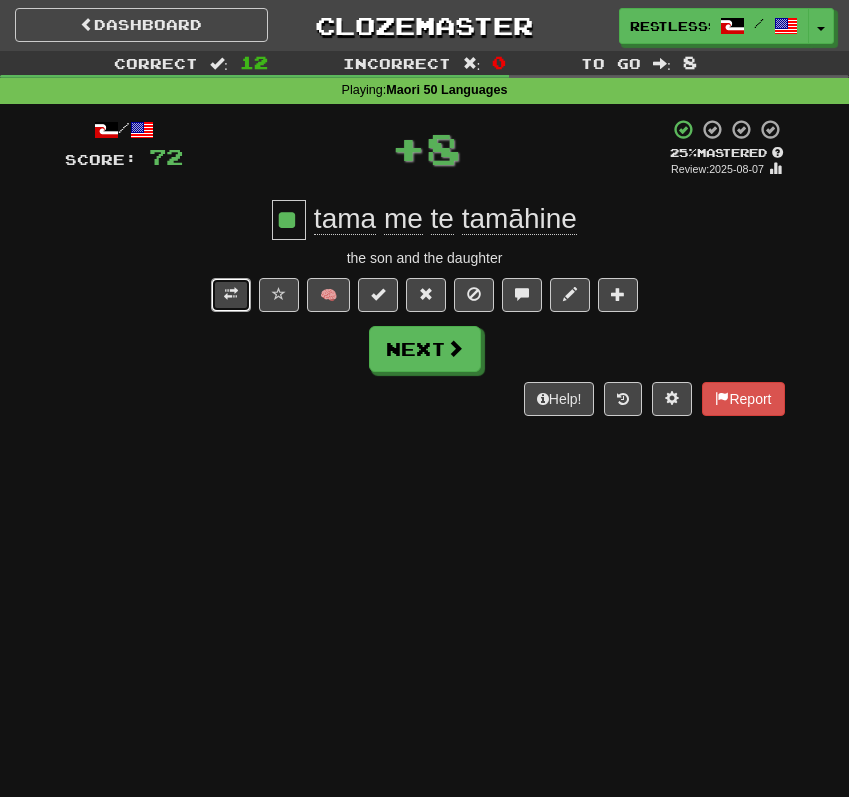 click at bounding box center [231, 295] 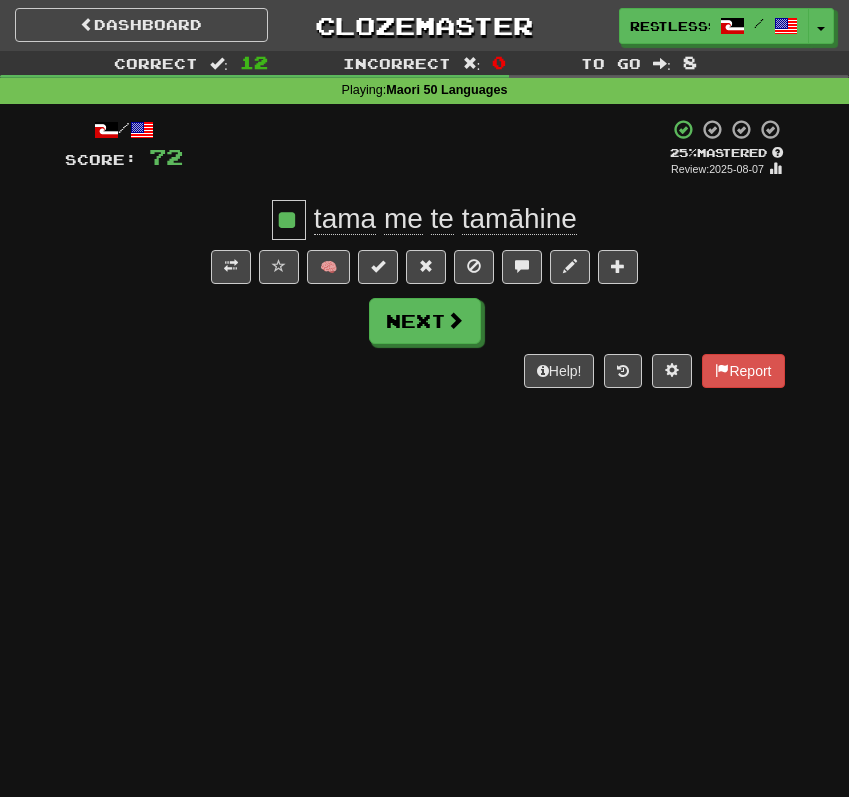 click on "🧠" at bounding box center [425, 267] 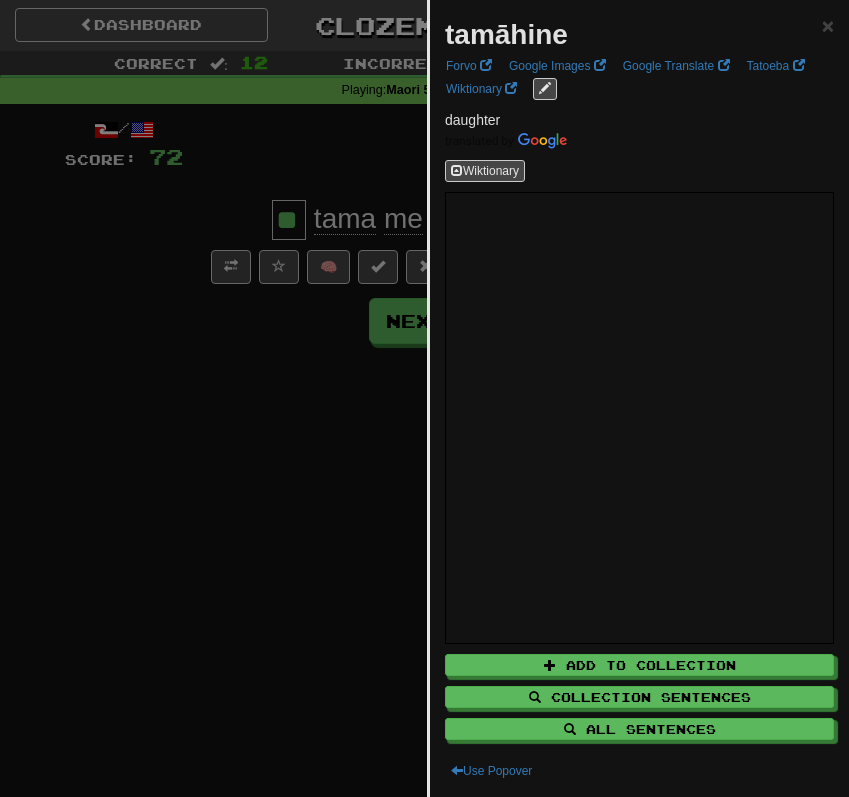 click at bounding box center [424, 398] 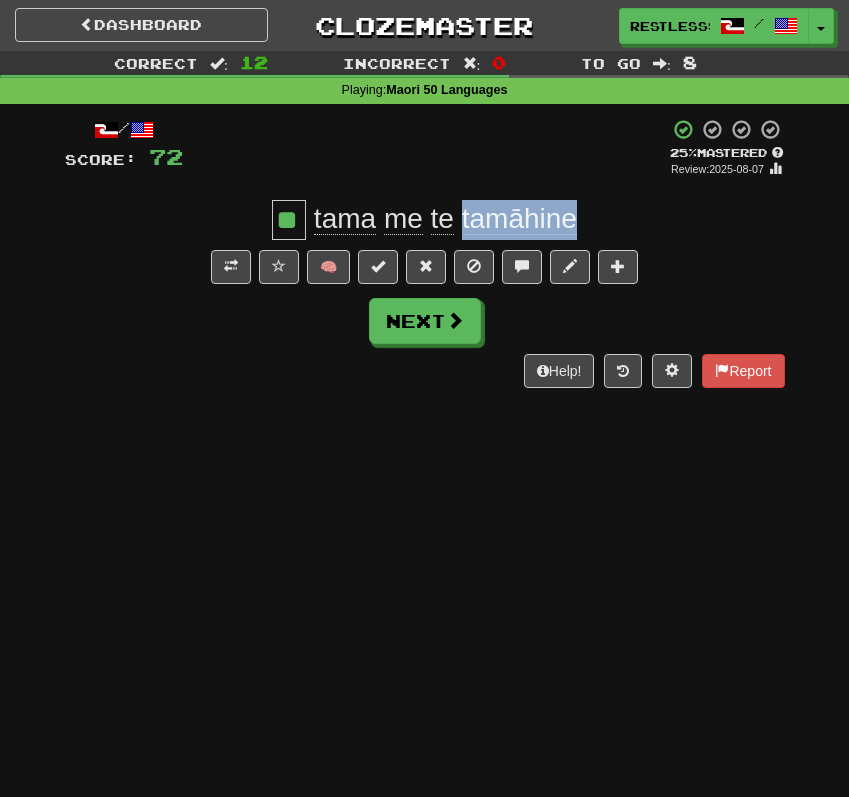 drag, startPoint x: 466, startPoint y: 223, endPoint x: 589, endPoint y: 229, distance: 123.146255 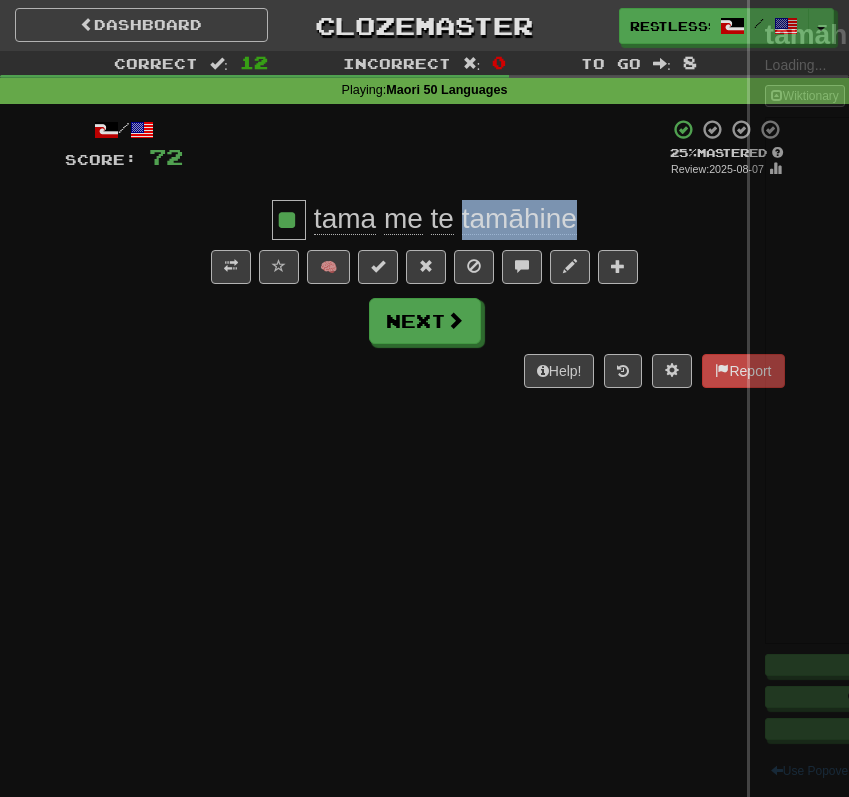 copy on "tamāhine" 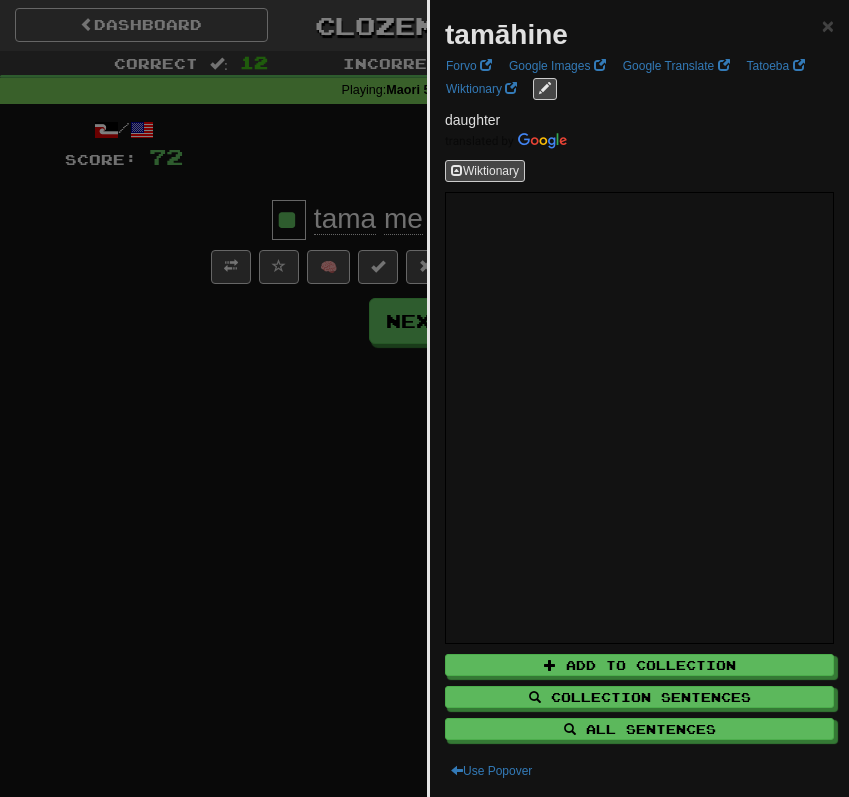 click at bounding box center (424, 398) 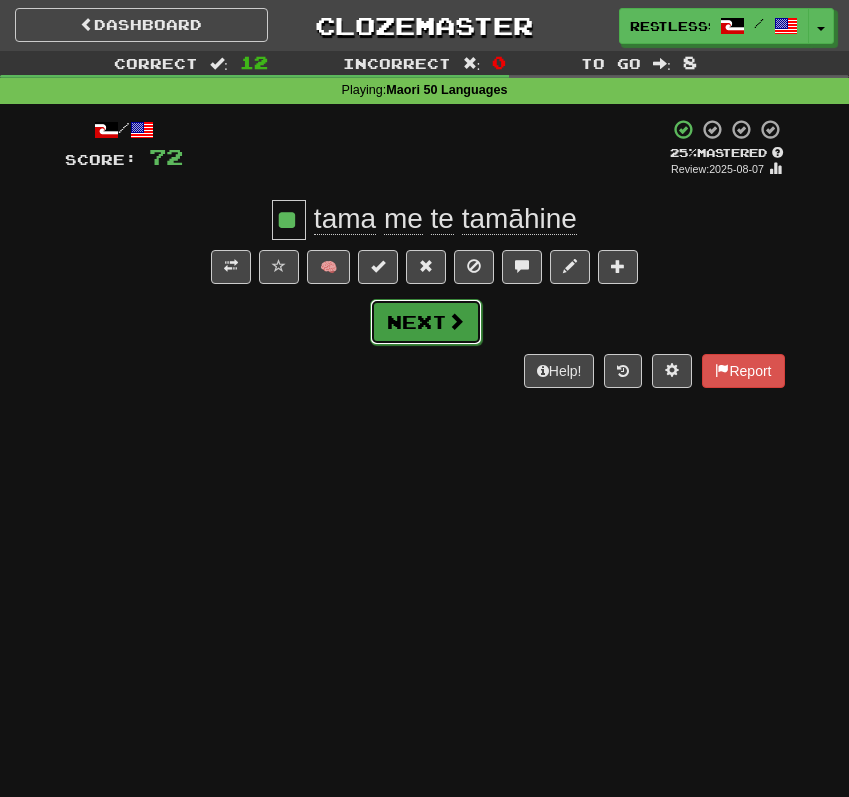 click on "Next" at bounding box center (426, 322) 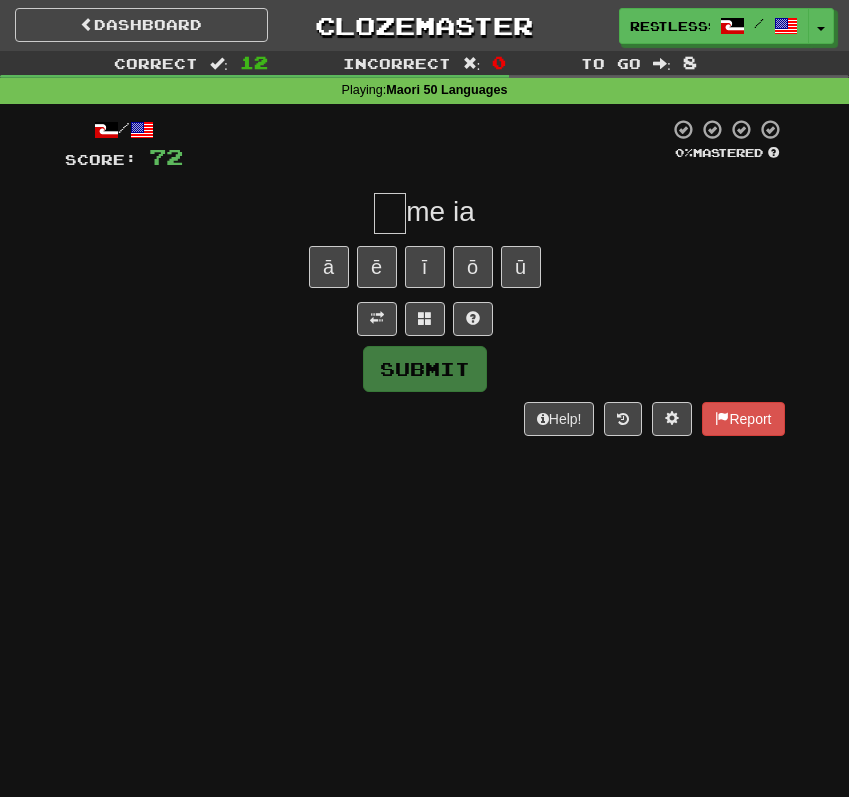 click at bounding box center (390, 213) 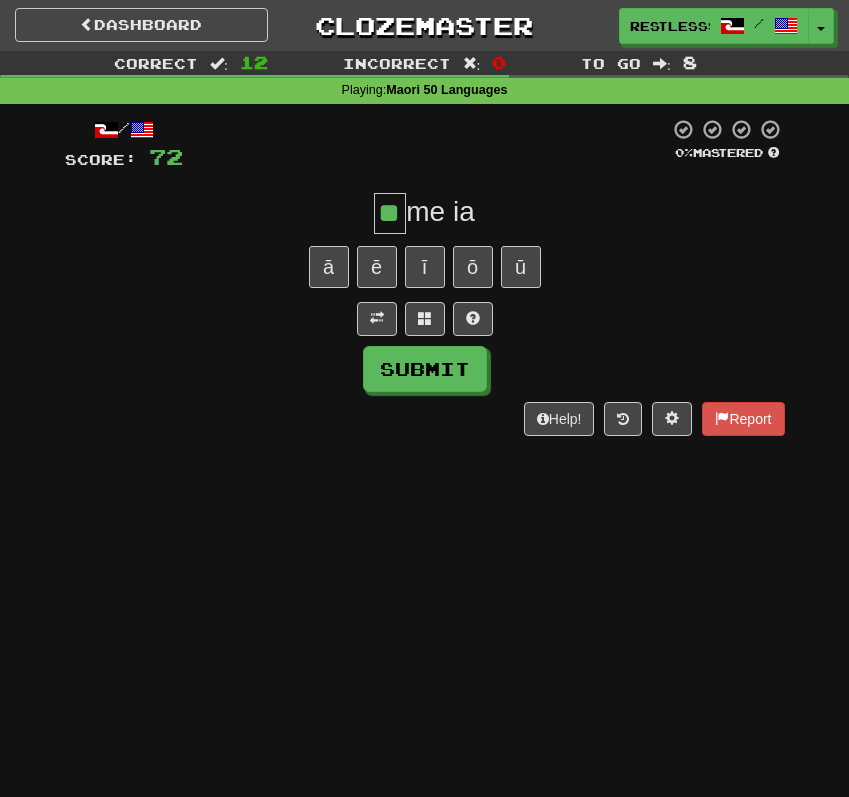 type on "**" 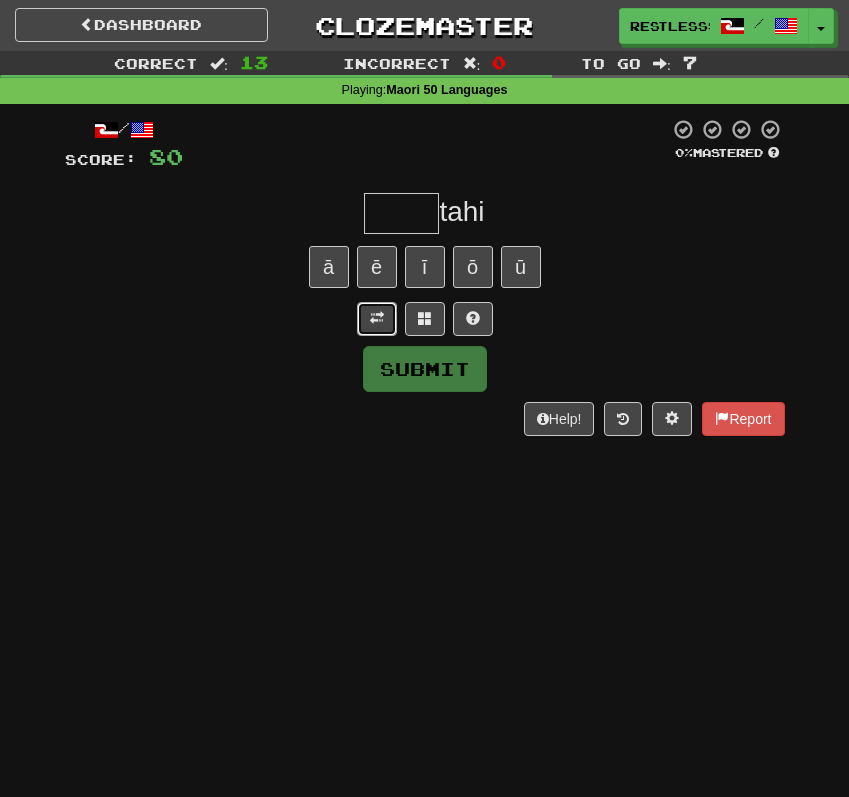 click at bounding box center [377, 318] 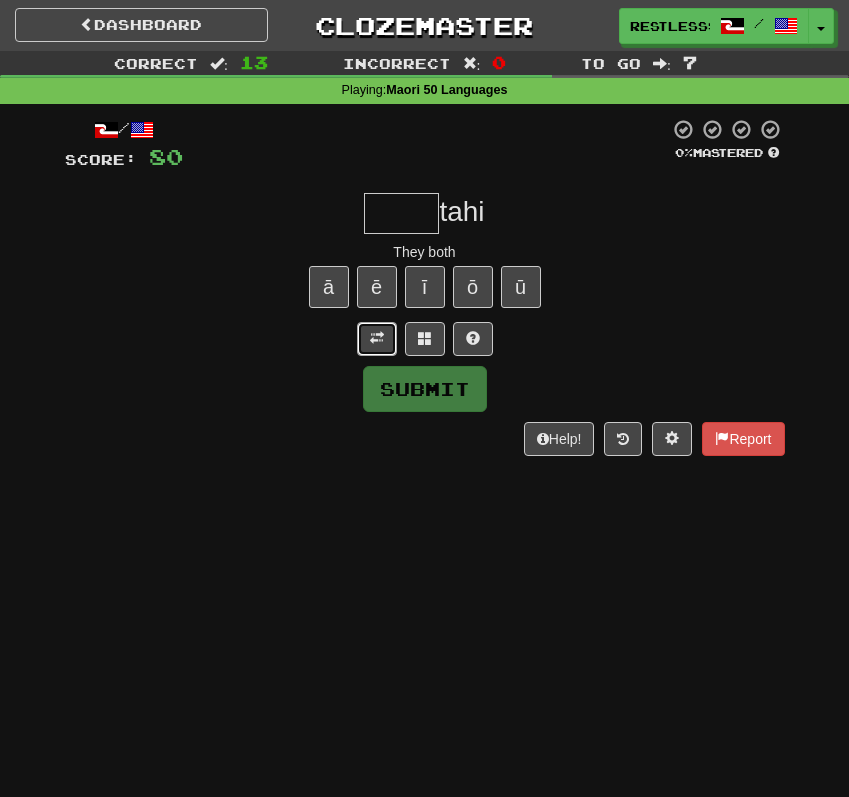 click at bounding box center [377, 338] 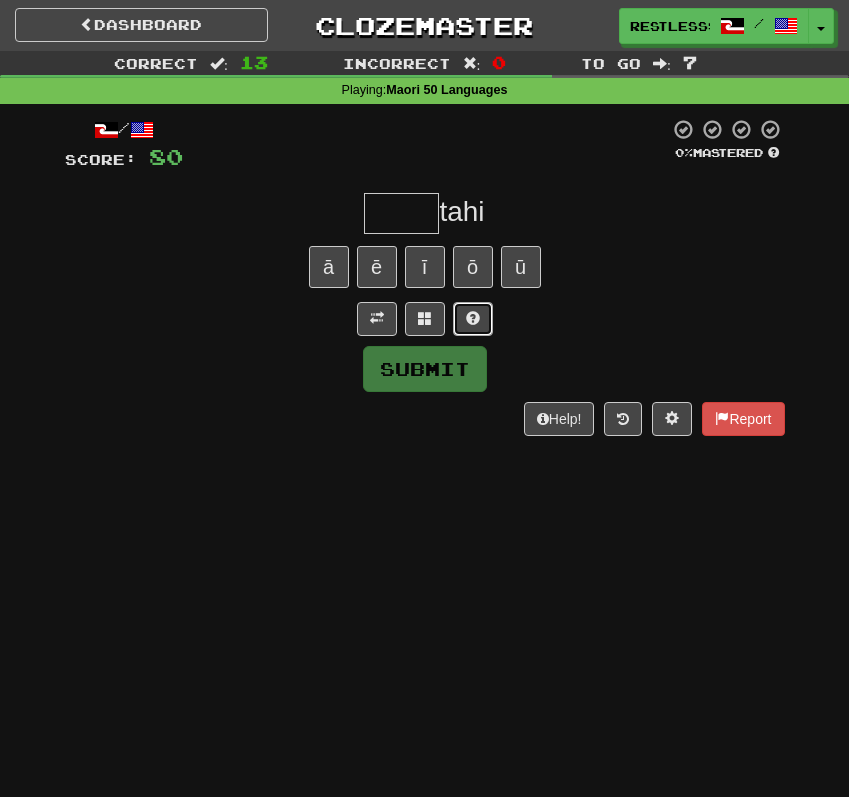 click at bounding box center [473, 319] 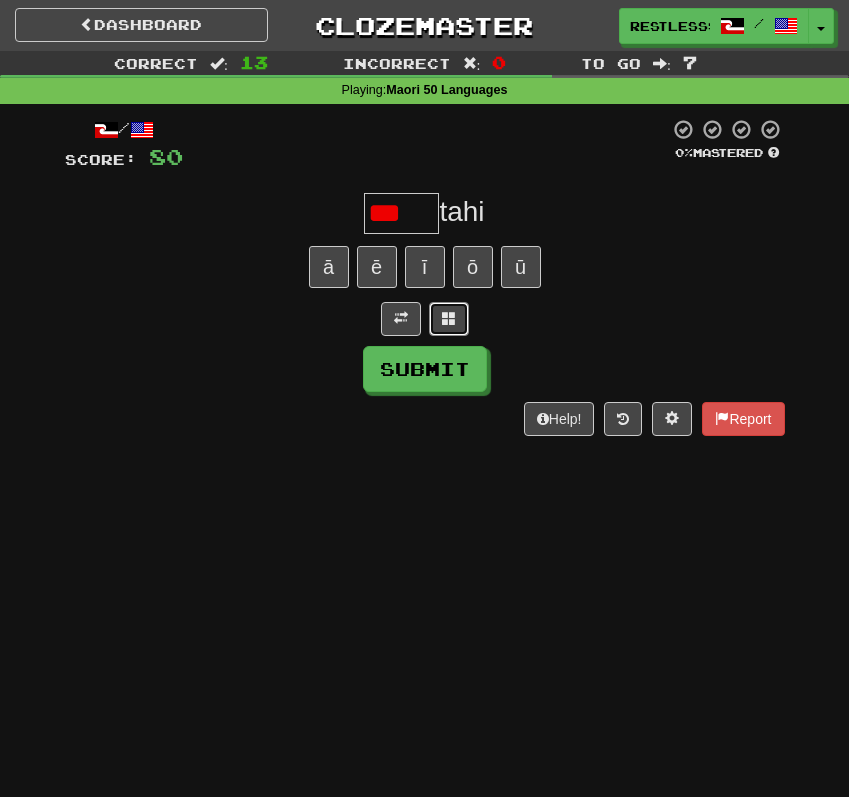 click at bounding box center [449, 318] 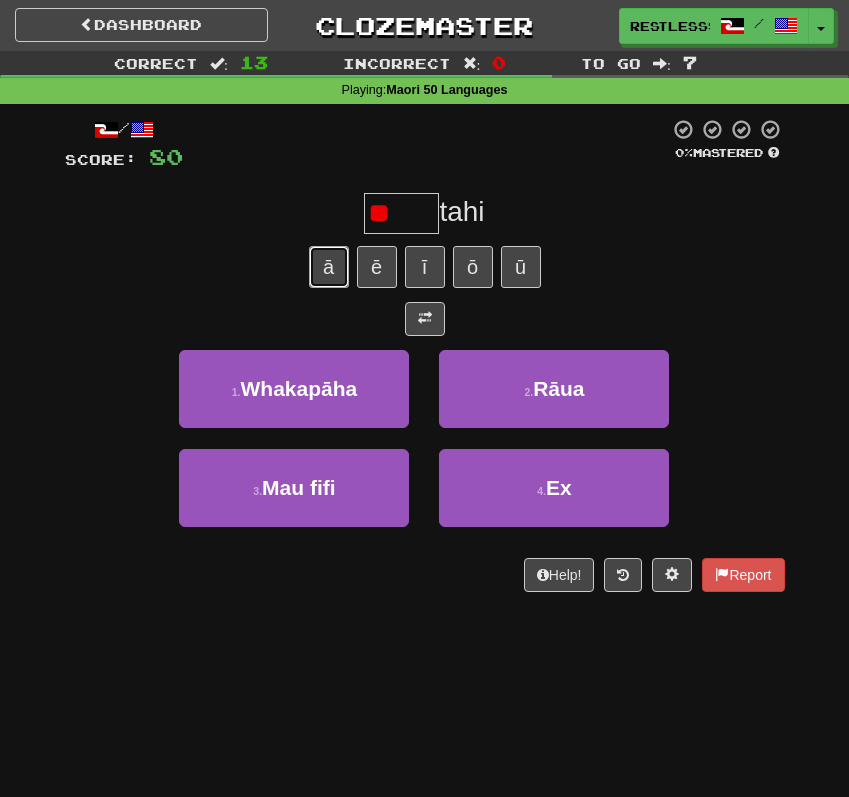 click on "ā" at bounding box center [329, 267] 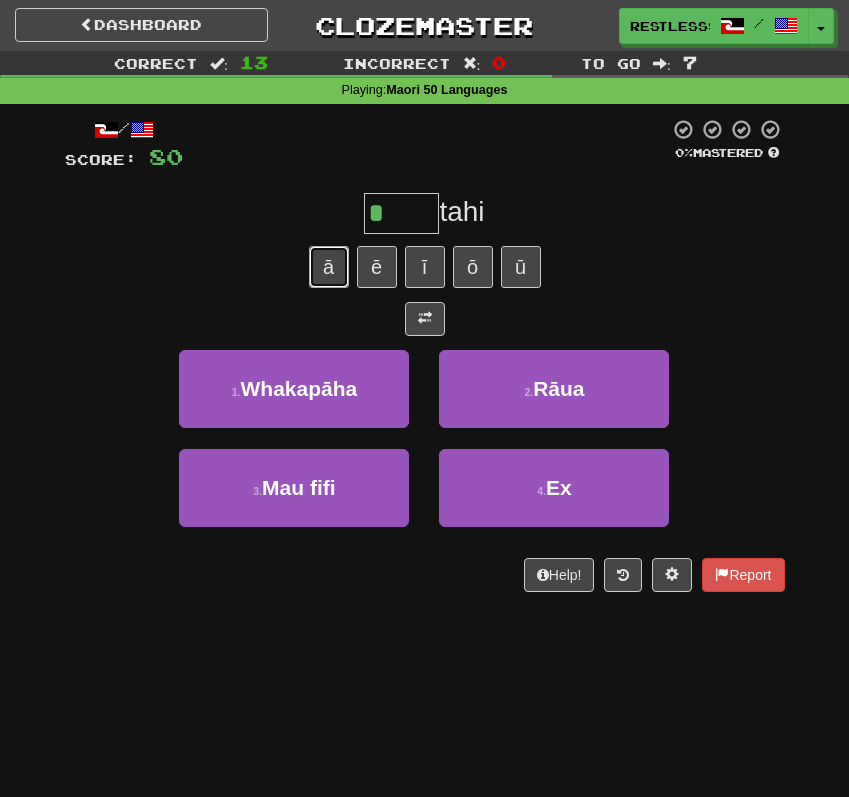 click on "ā" at bounding box center [329, 267] 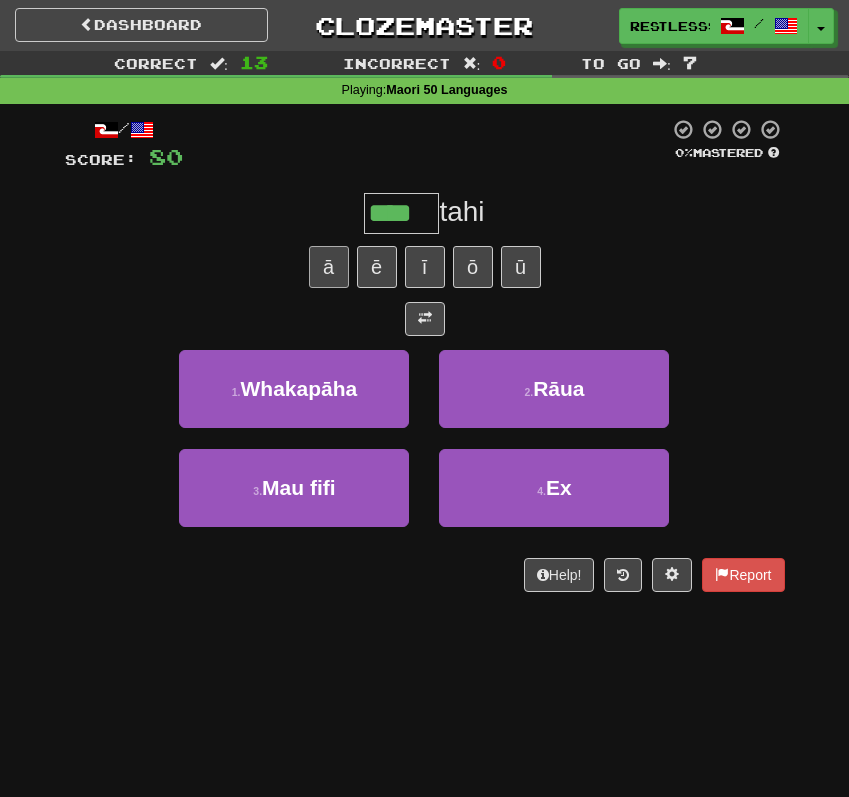 type on "****" 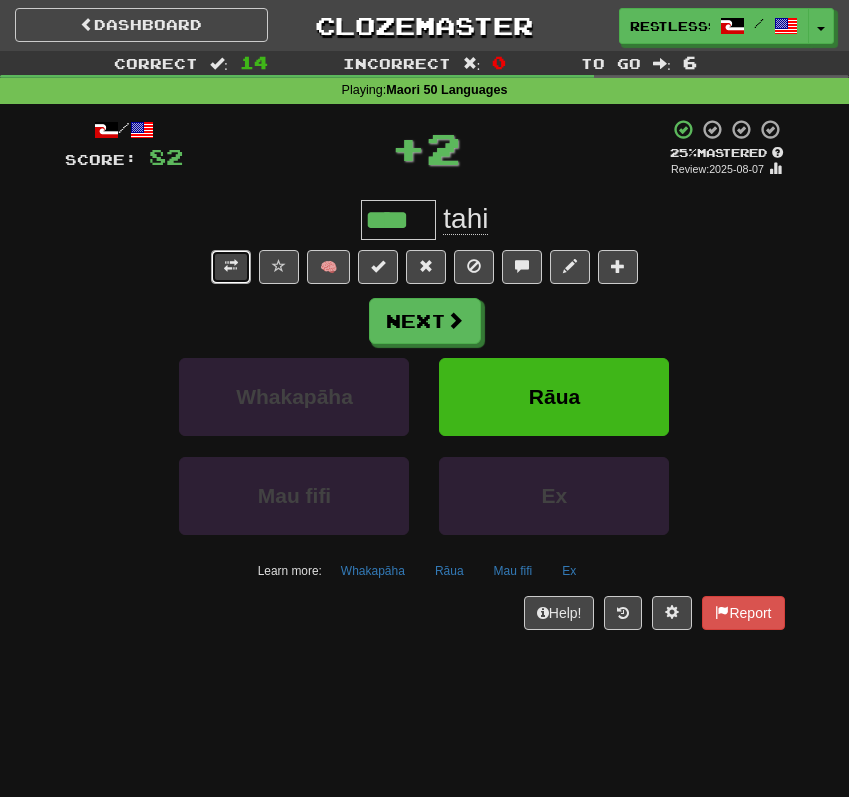 click at bounding box center (231, 267) 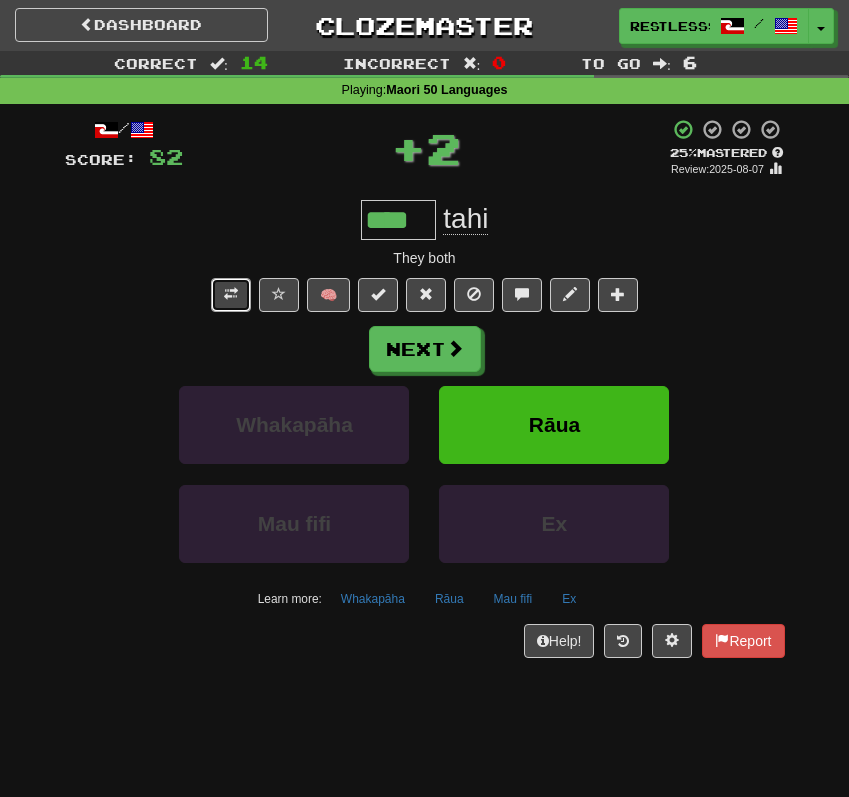 click at bounding box center (231, 295) 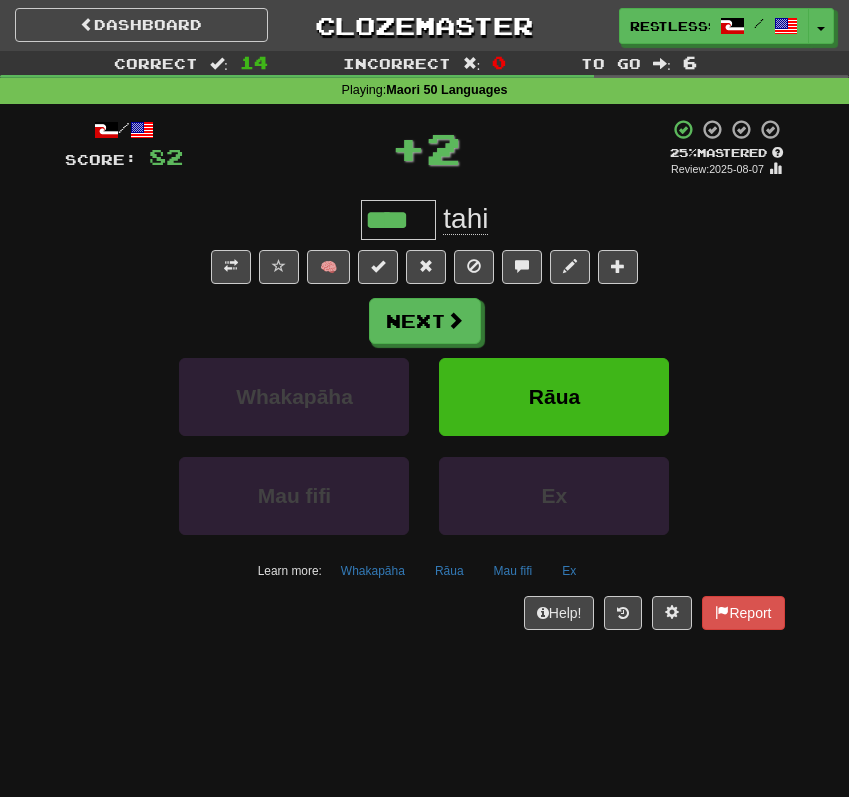 click on "****" at bounding box center [398, 220] 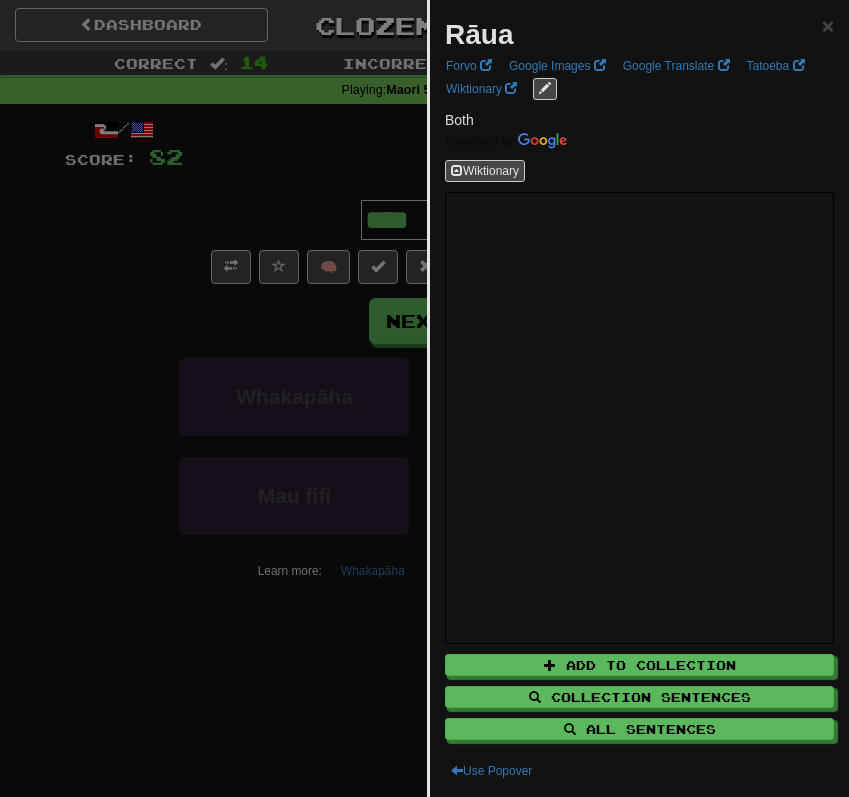 click at bounding box center (424, 398) 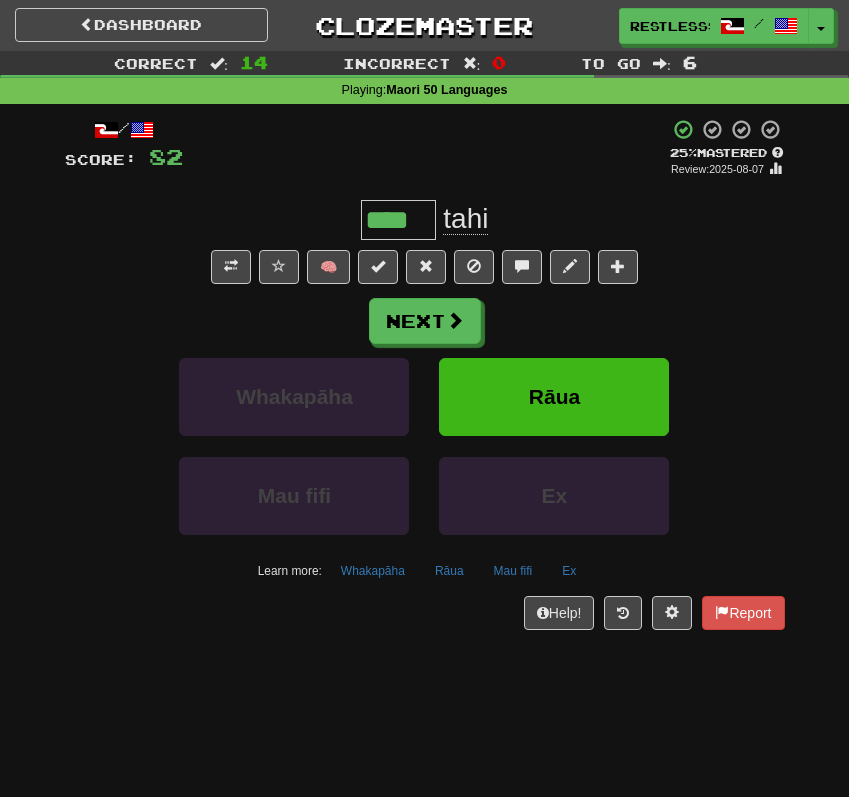 click on "/  Score:   82 + 2 25 %  Mastered Review:  [DATE] ****   tahi 🧠 Next Whakapāha Rāua Mau fifi Ex Learn more: Whakapāha Rāua Mau fifi Ex  Help!  Report" at bounding box center (425, 374) 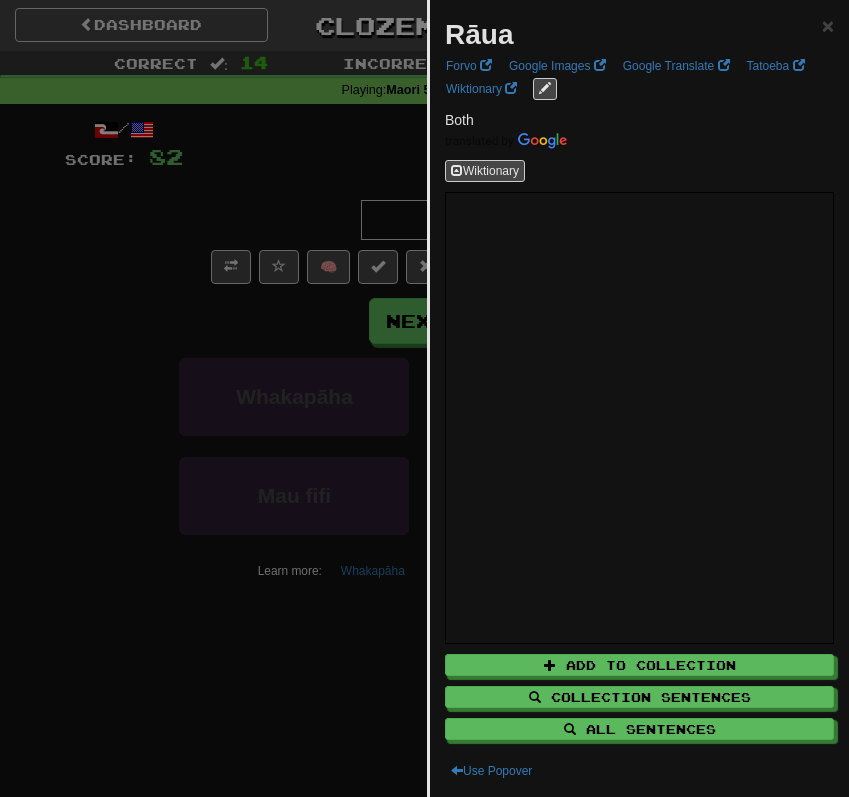 click on "Rāua" at bounding box center [479, 34] 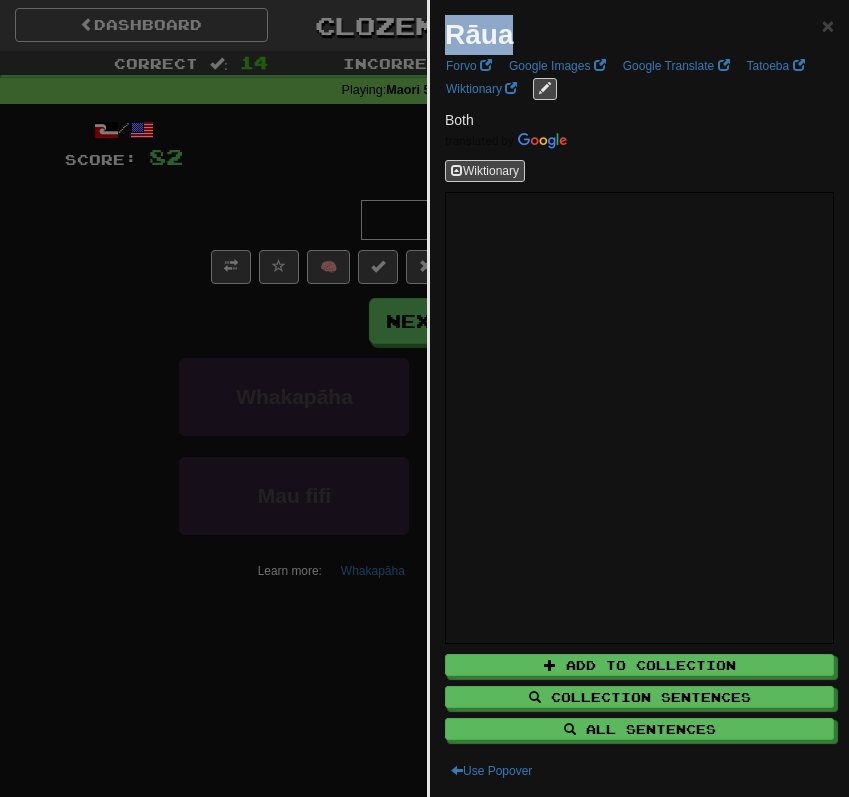 click on "Rāua" at bounding box center (479, 34) 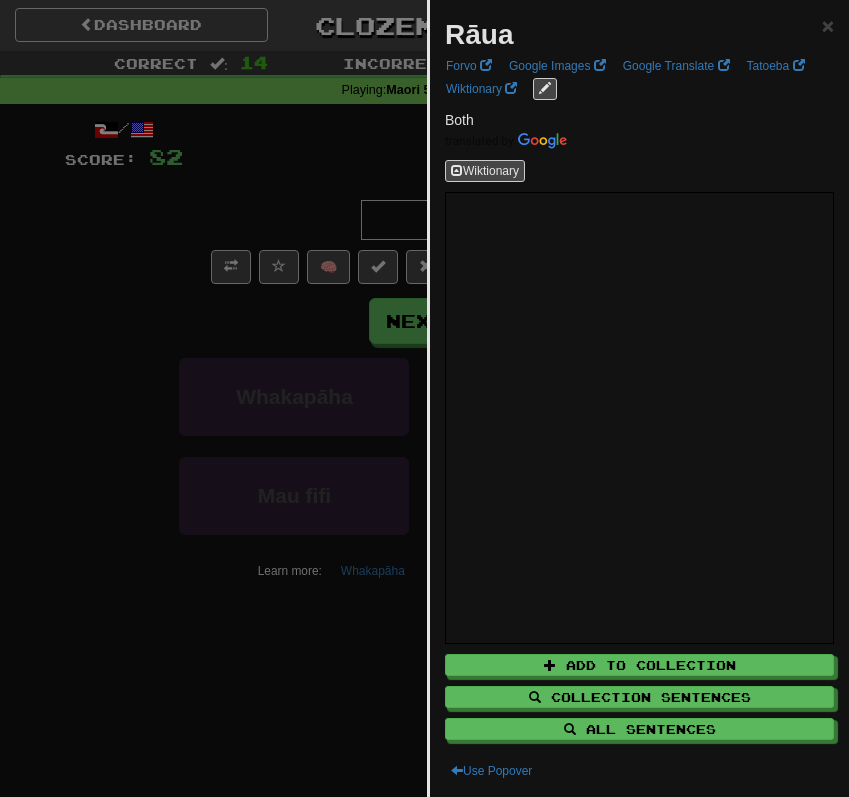 click at bounding box center [424, 398] 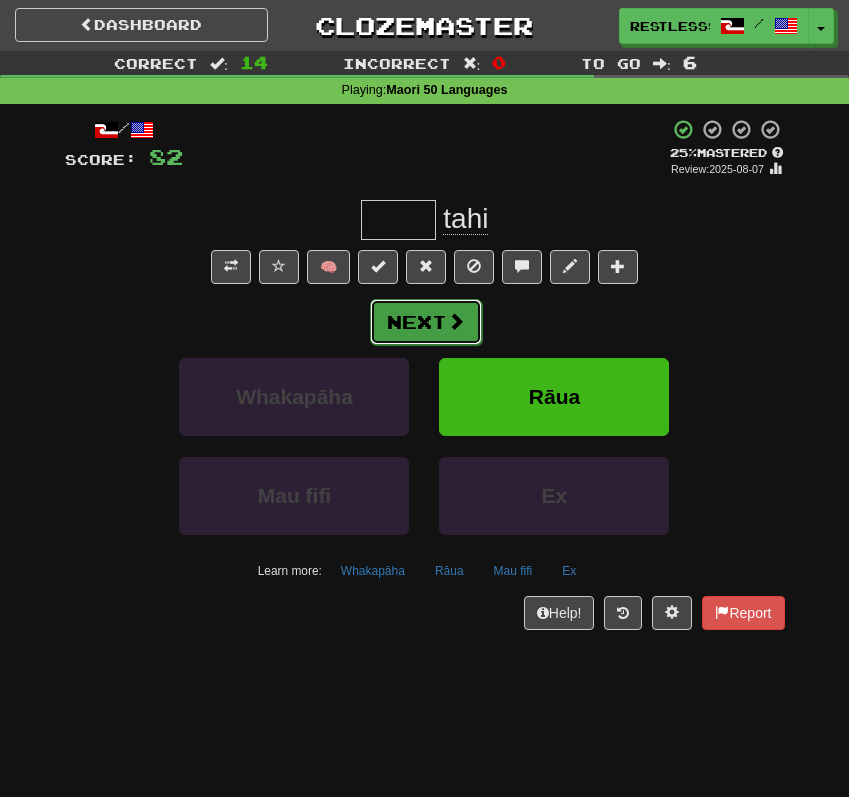 click at bounding box center (456, 321) 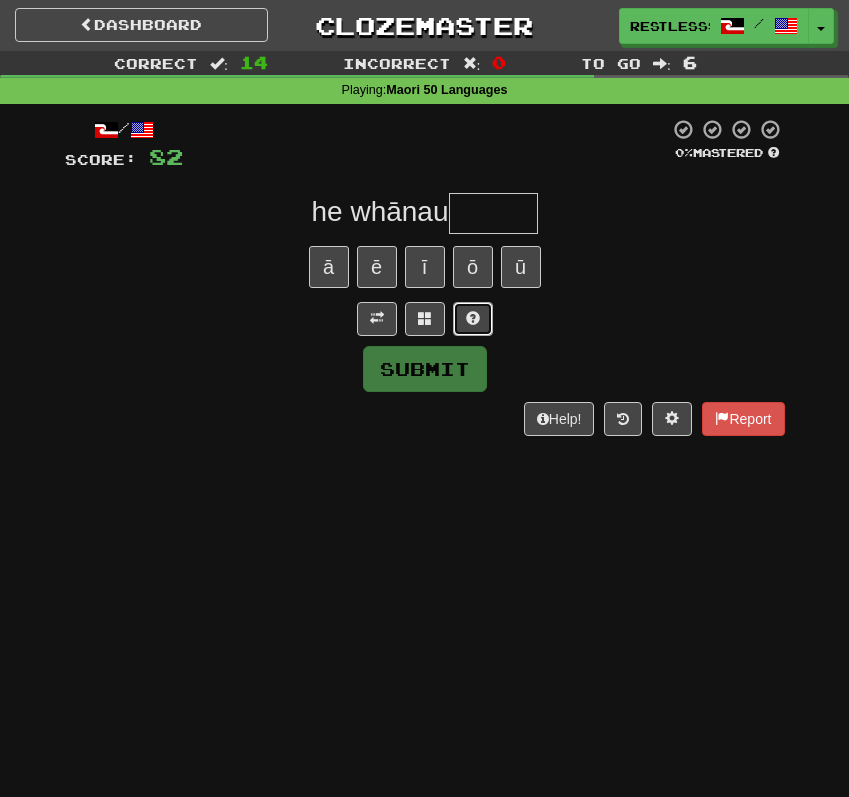 click at bounding box center [473, 319] 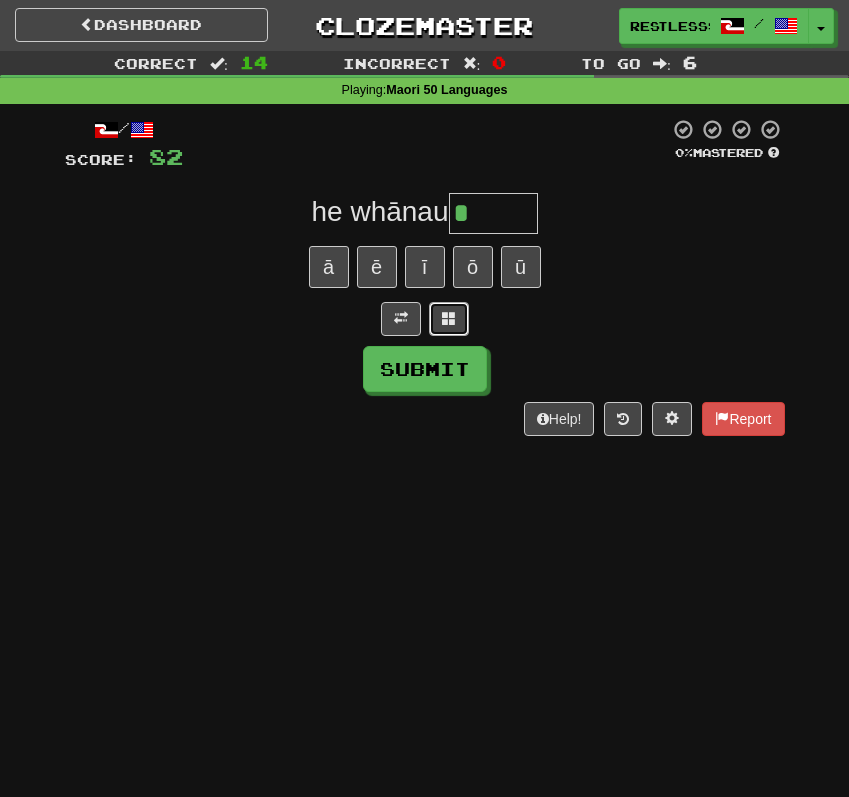 click at bounding box center [449, 318] 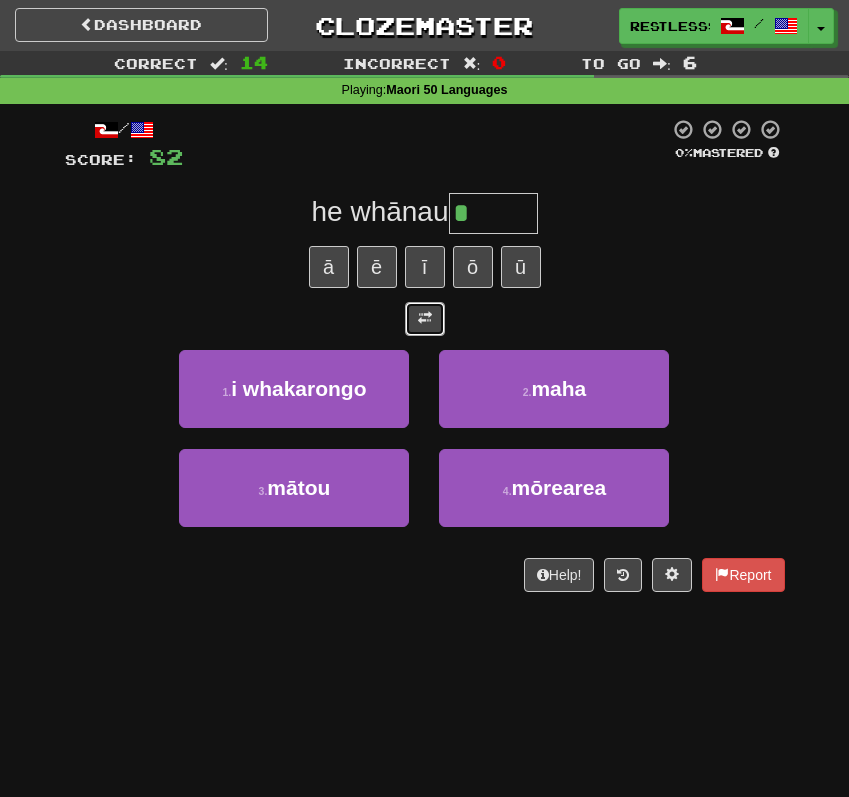 click at bounding box center (425, 319) 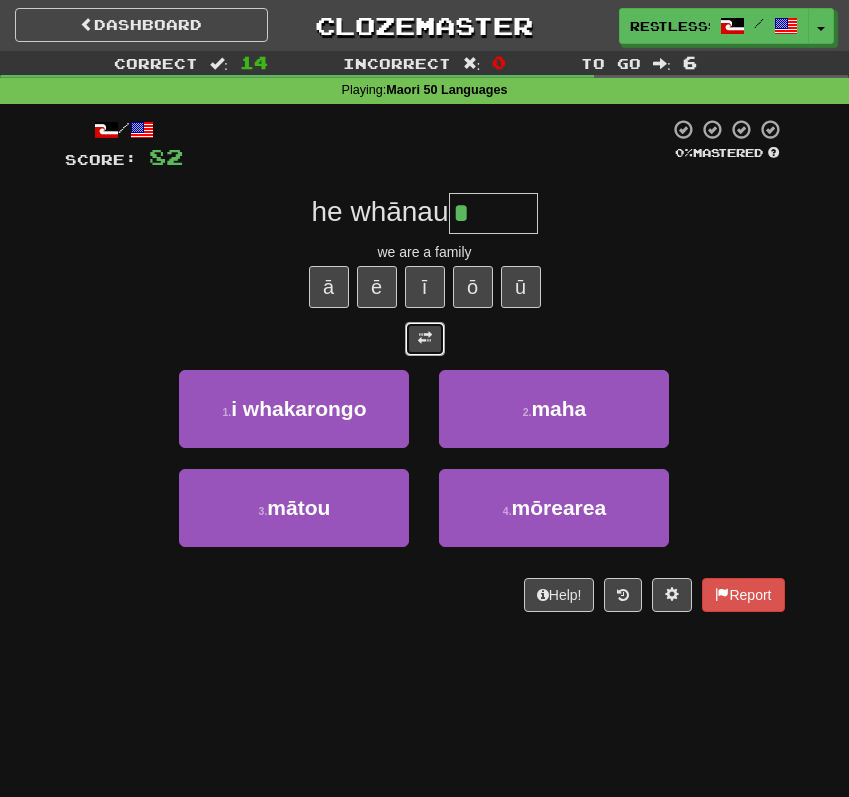 click at bounding box center [425, 338] 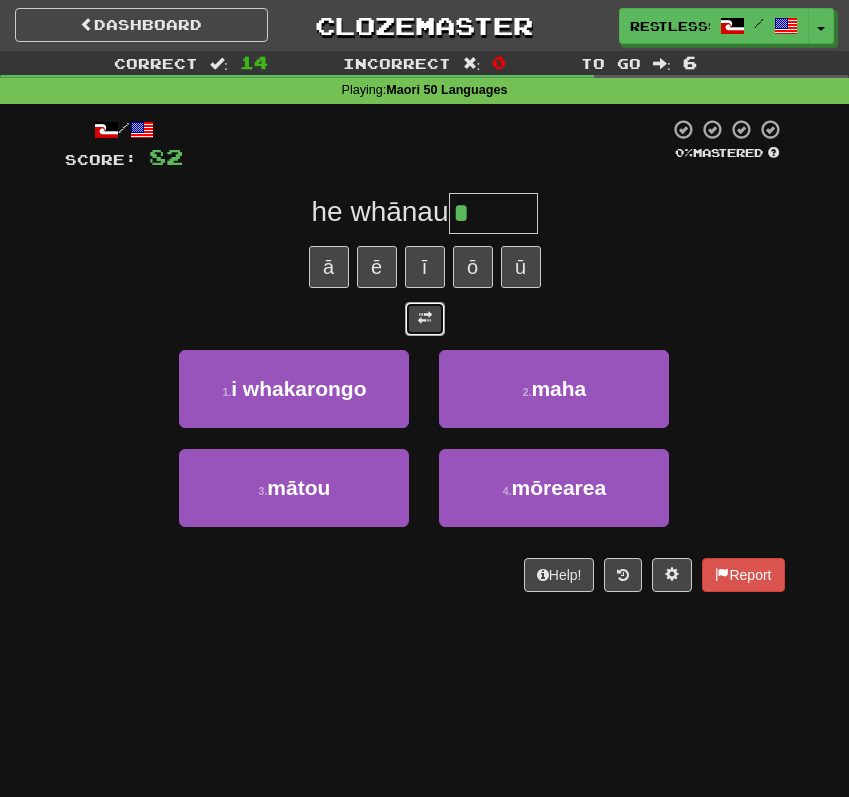 click at bounding box center [425, 319] 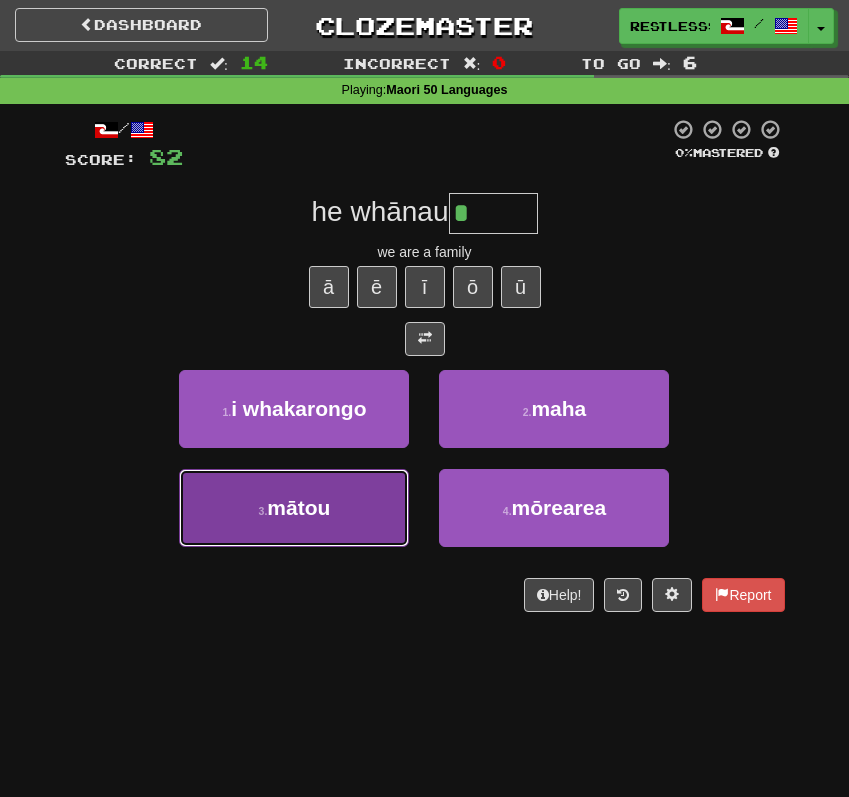 click on "3 .  mātou" at bounding box center (294, 508) 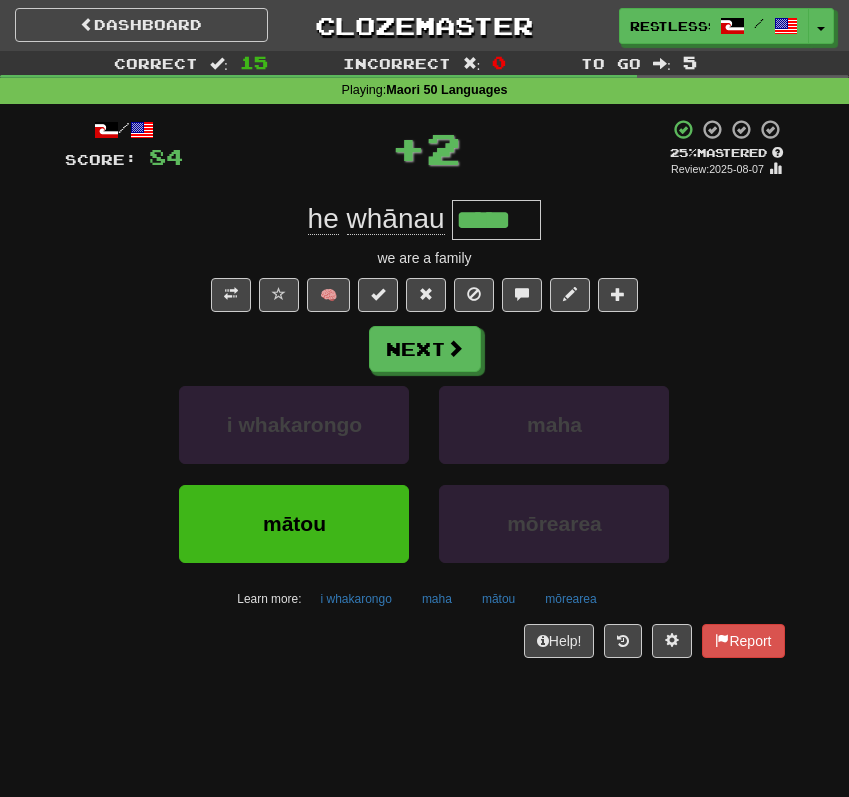 click on "he" 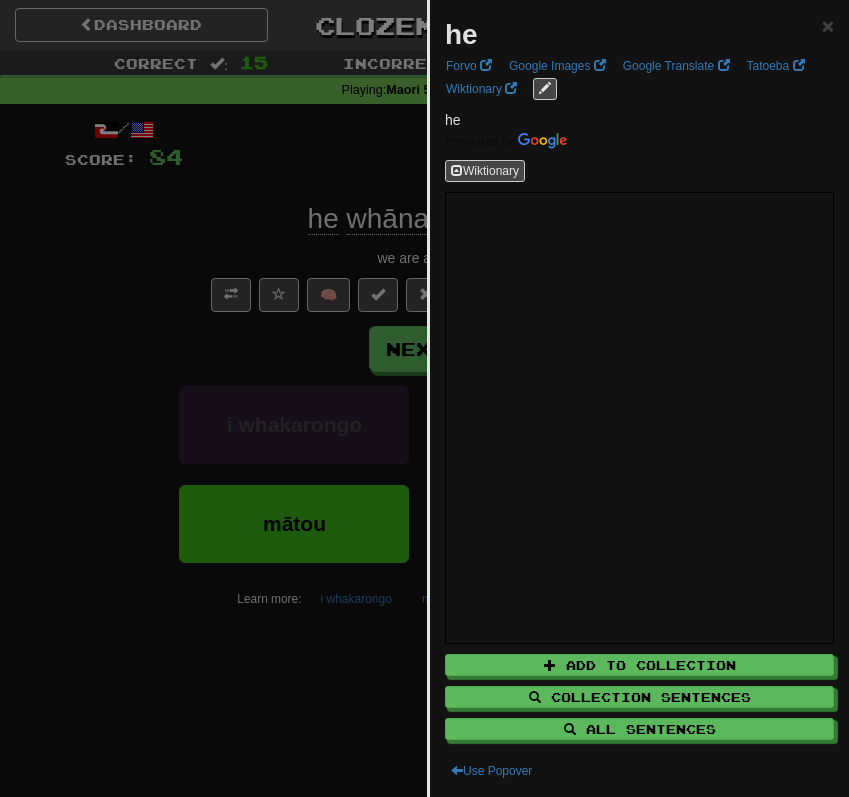 click at bounding box center (424, 398) 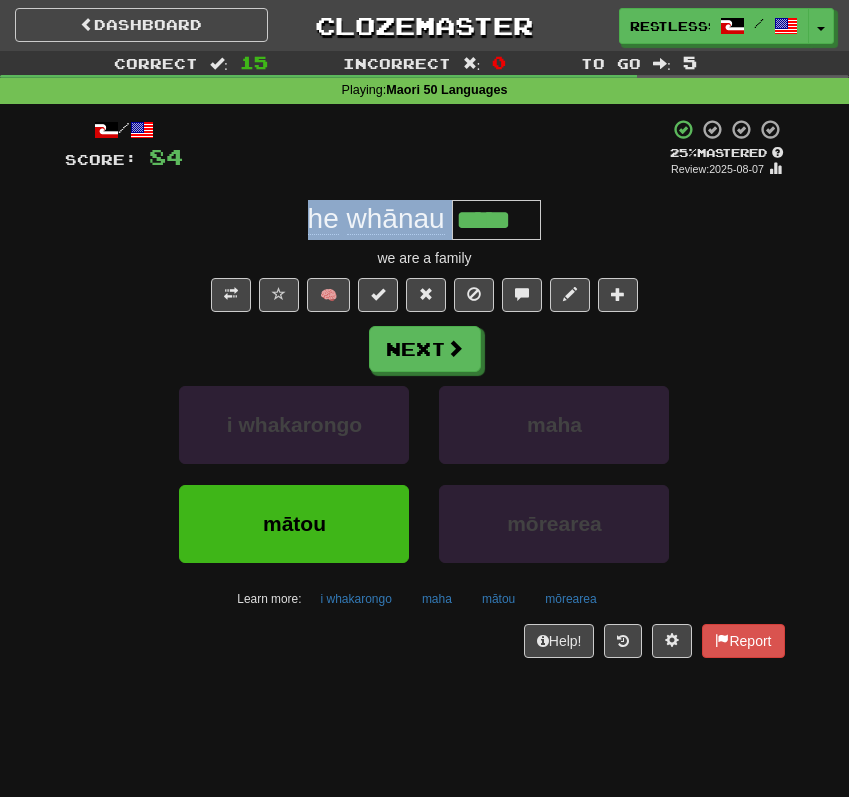 drag, startPoint x: 312, startPoint y: 222, endPoint x: 561, endPoint y: 218, distance: 249.03212 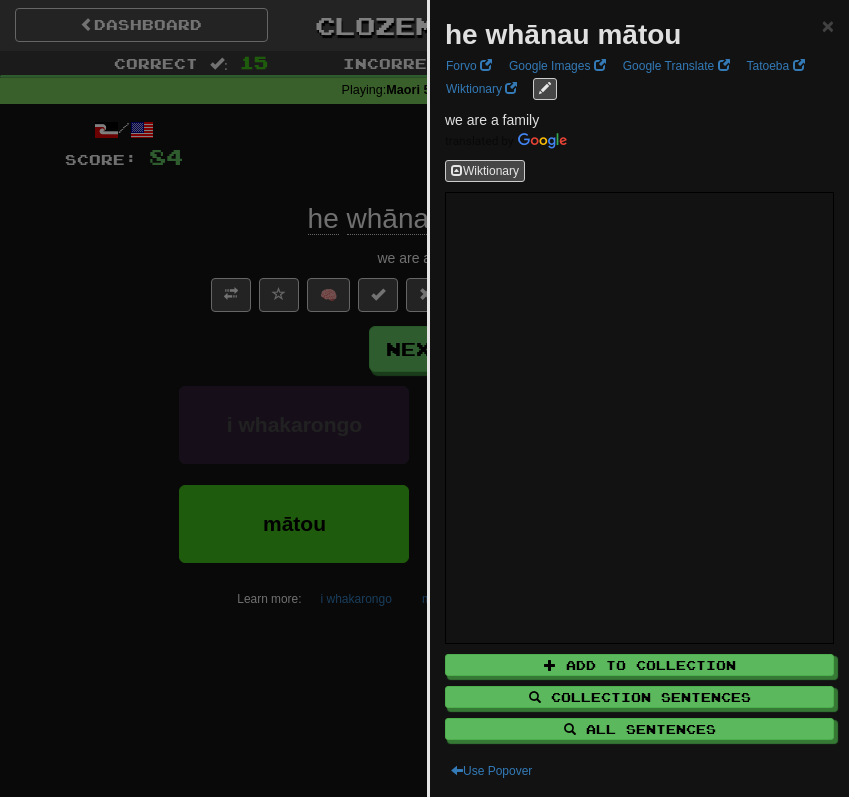 click at bounding box center (424, 398) 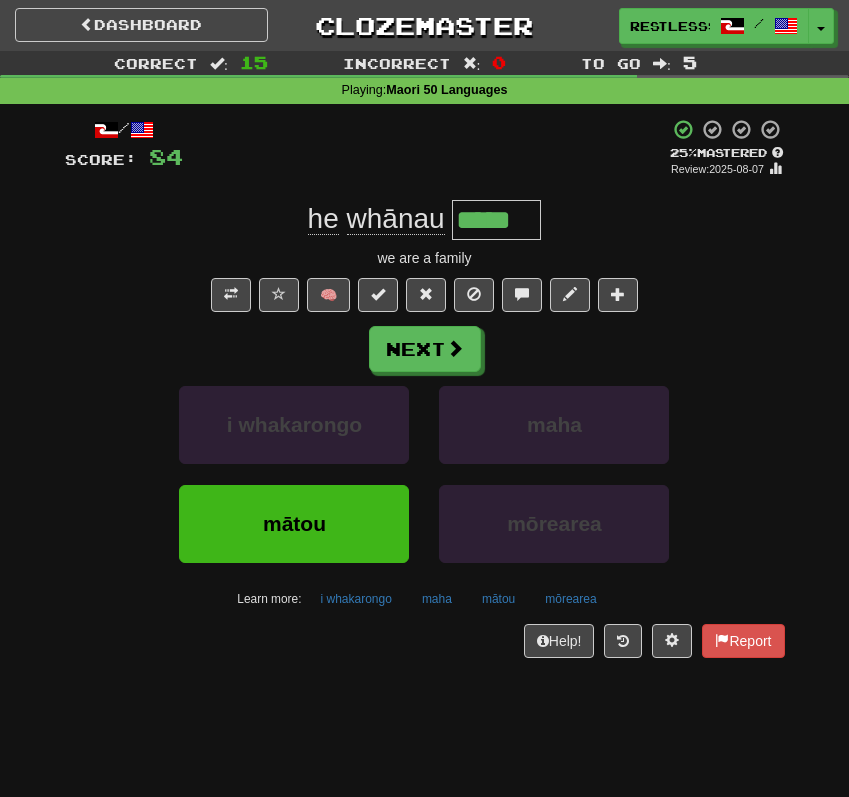 click on "*****" at bounding box center [496, 220] 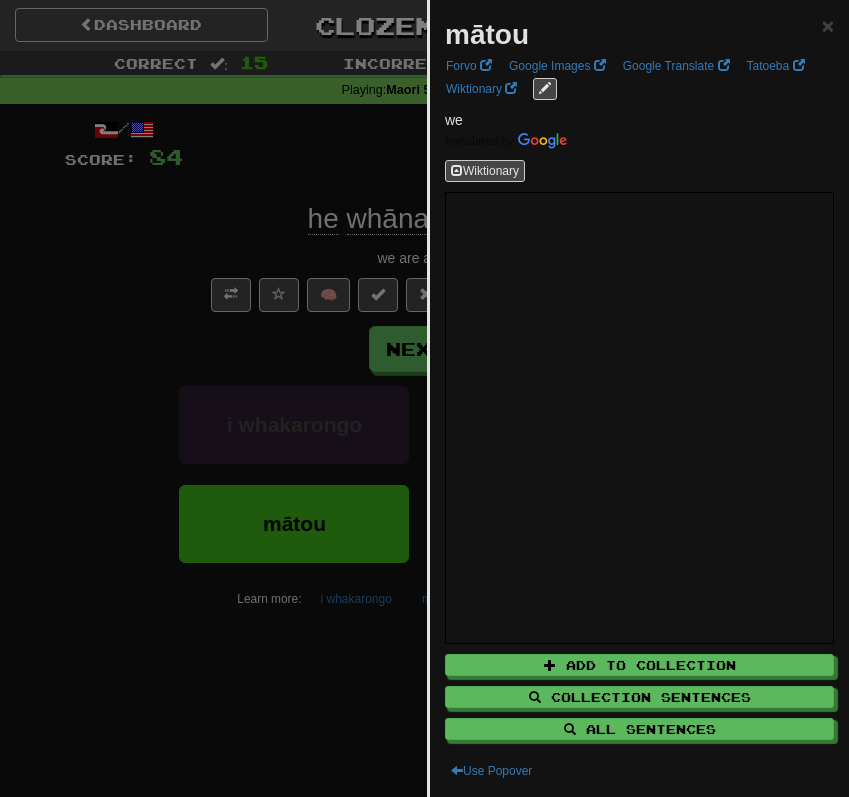 click at bounding box center [424, 398] 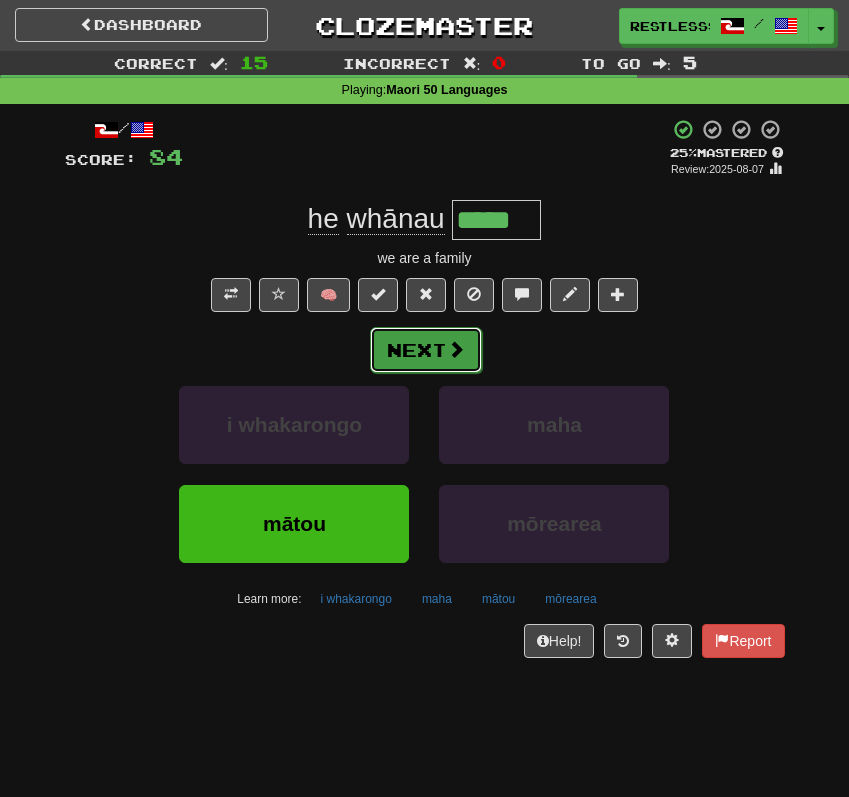 click on "Next" at bounding box center [426, 350] 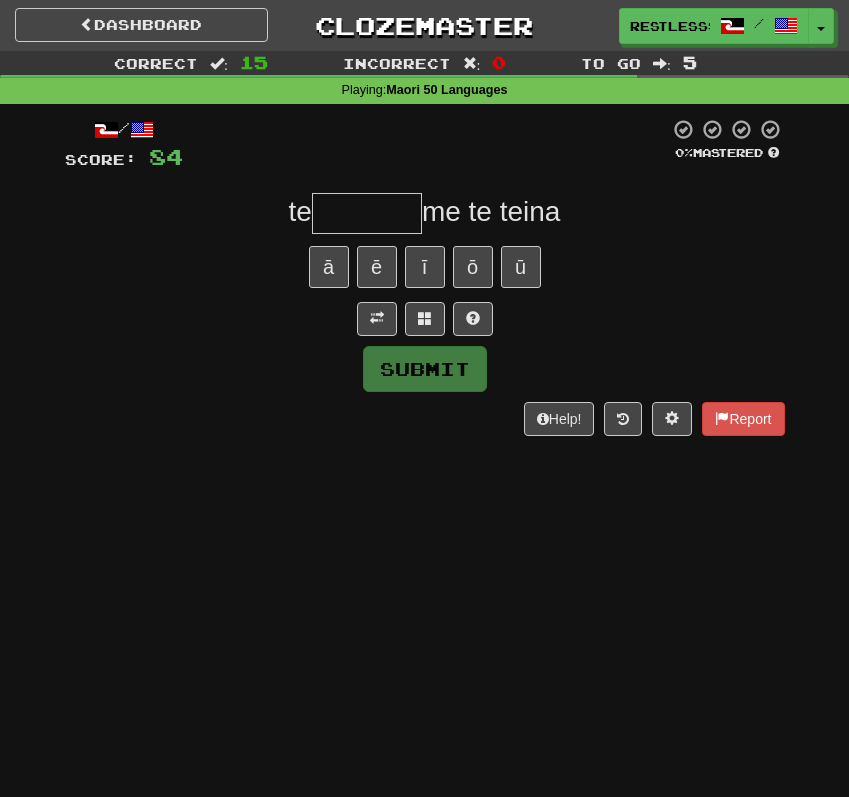 click at bounding box center (425, 319) 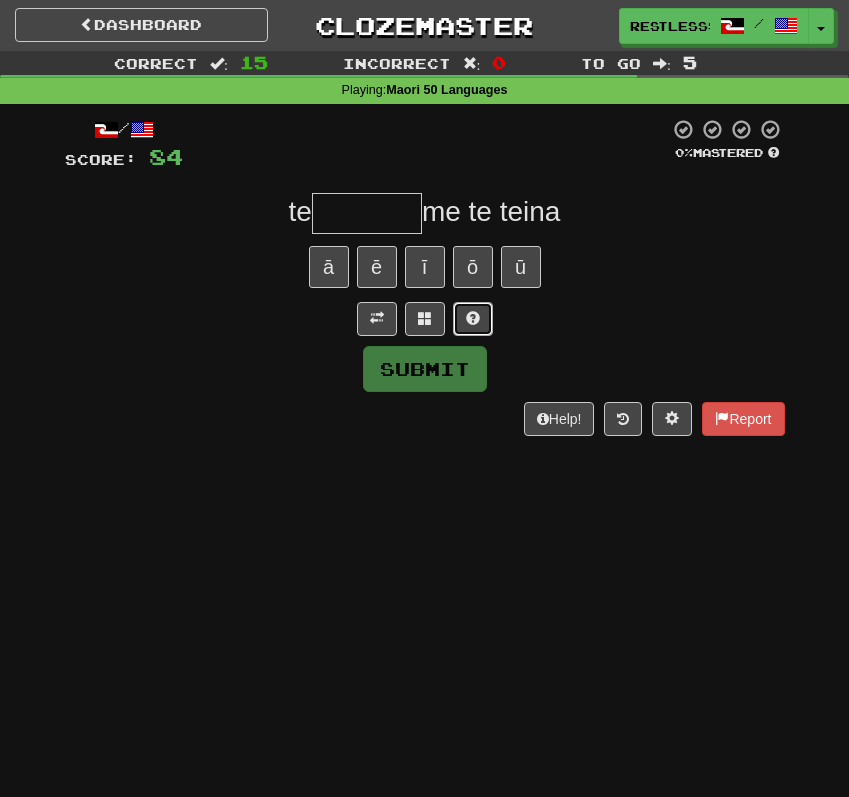 click at bounding box center (473, 319) 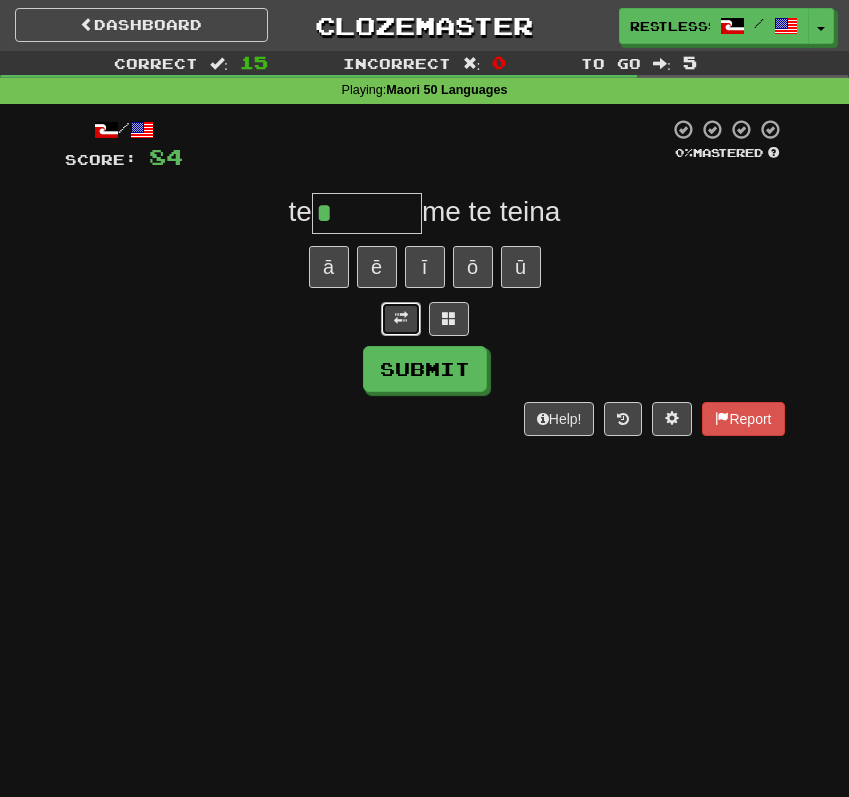 click at bounding box center [401, 318] 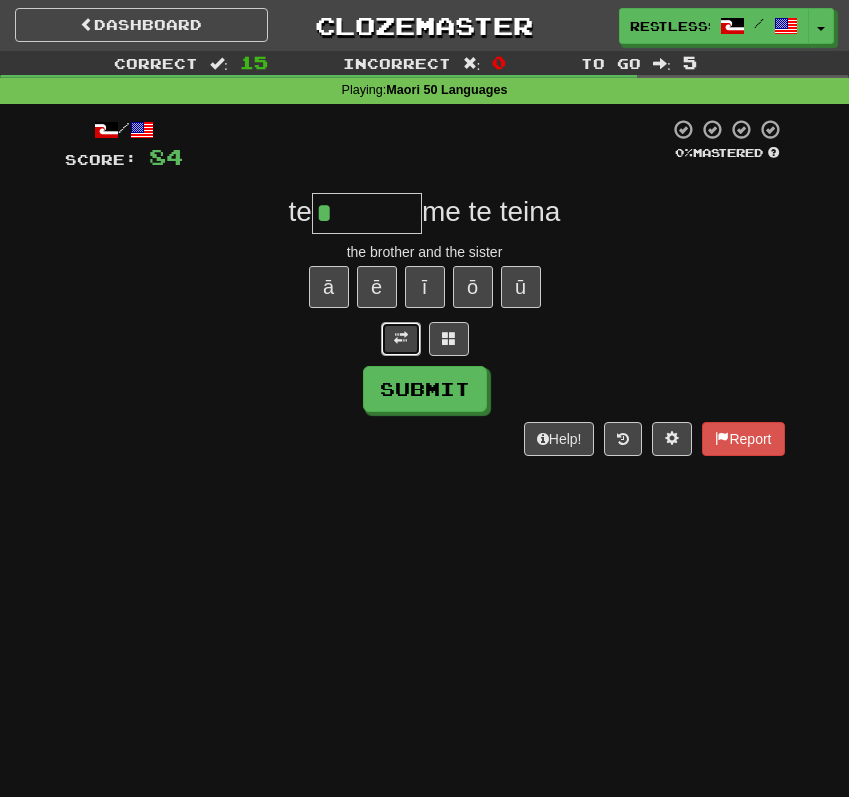 click at bounding box center [401, 338] 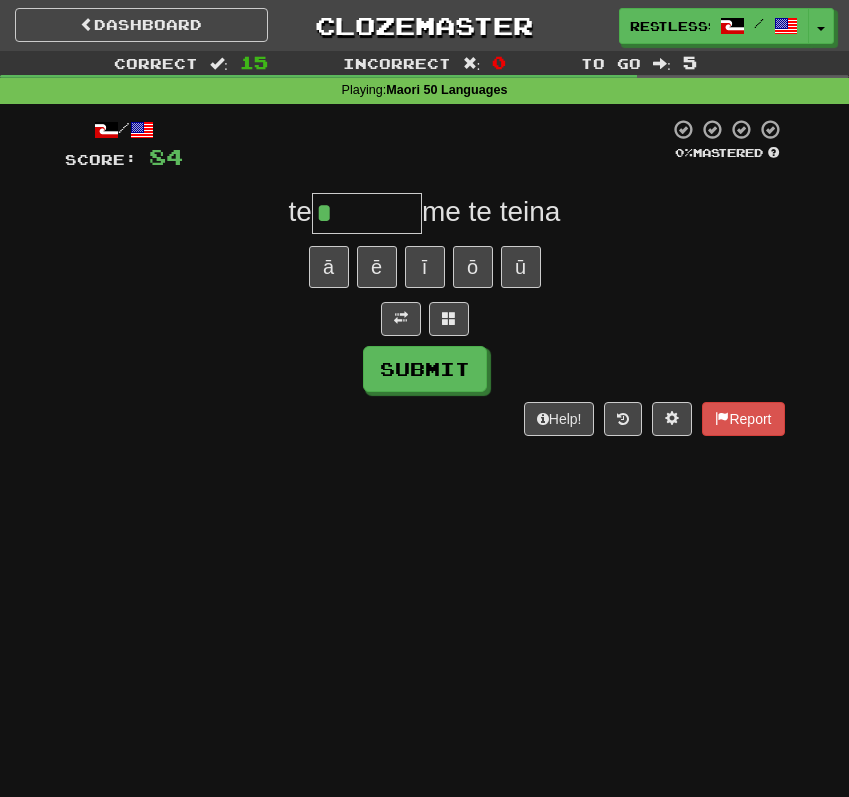 click on "*" at bounding box center [367, 213] 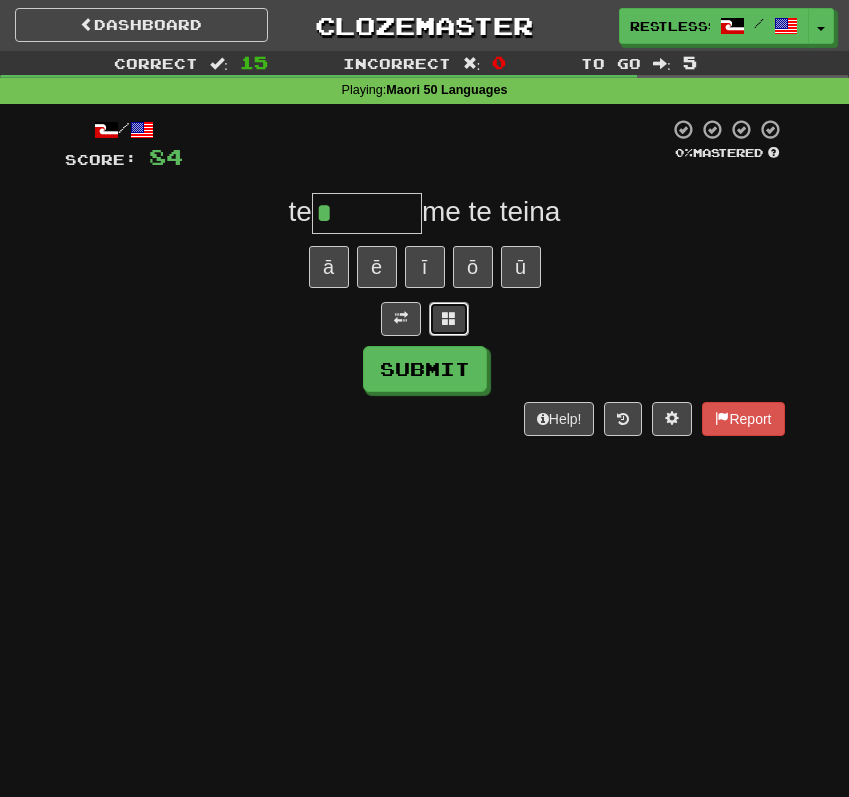 click at bounding box center (449, 319) 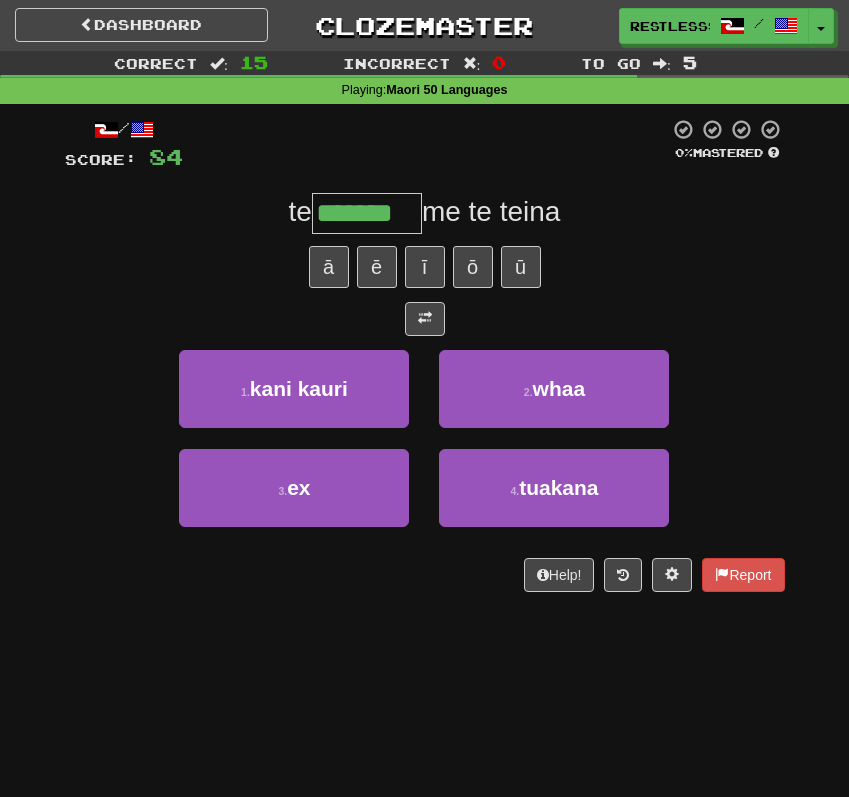 type on "*******" 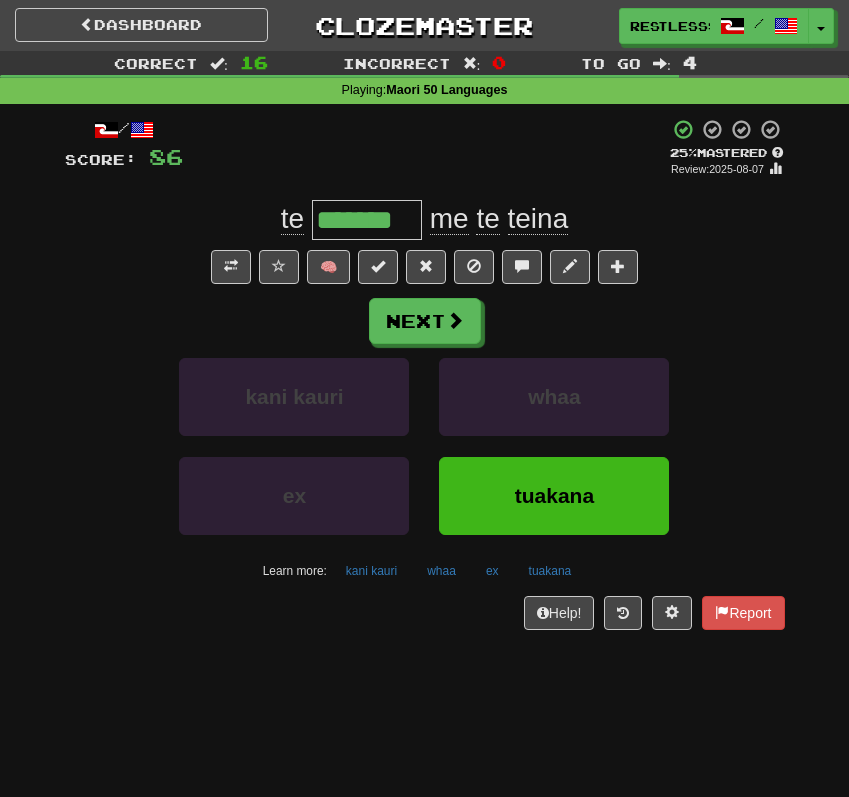 click on "*******" at bounding box center [367, 220] 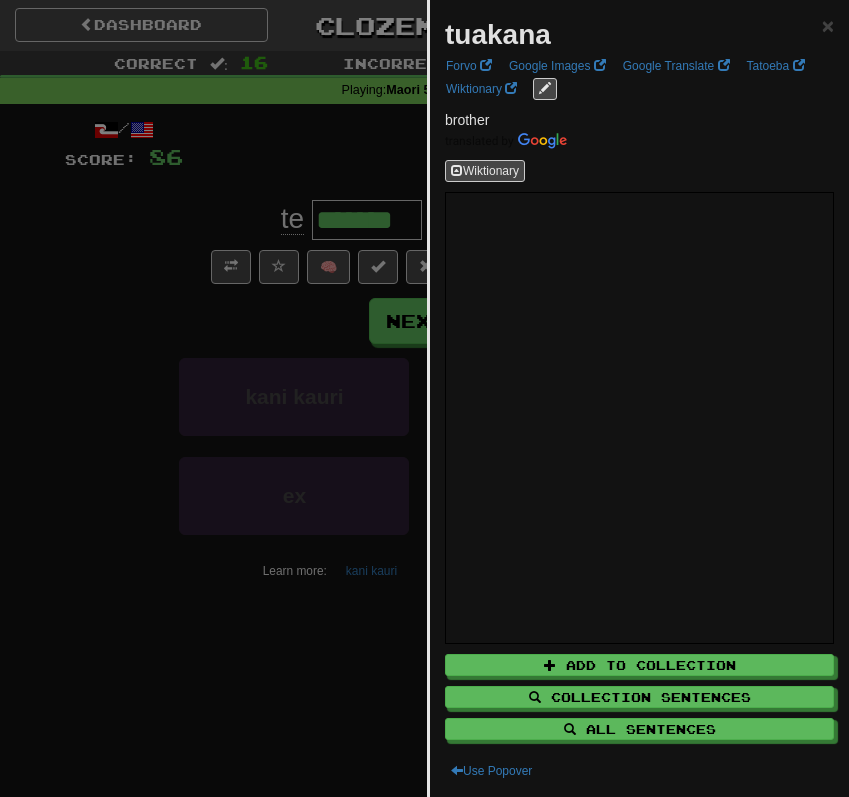 click at bounding box center (424, 398) 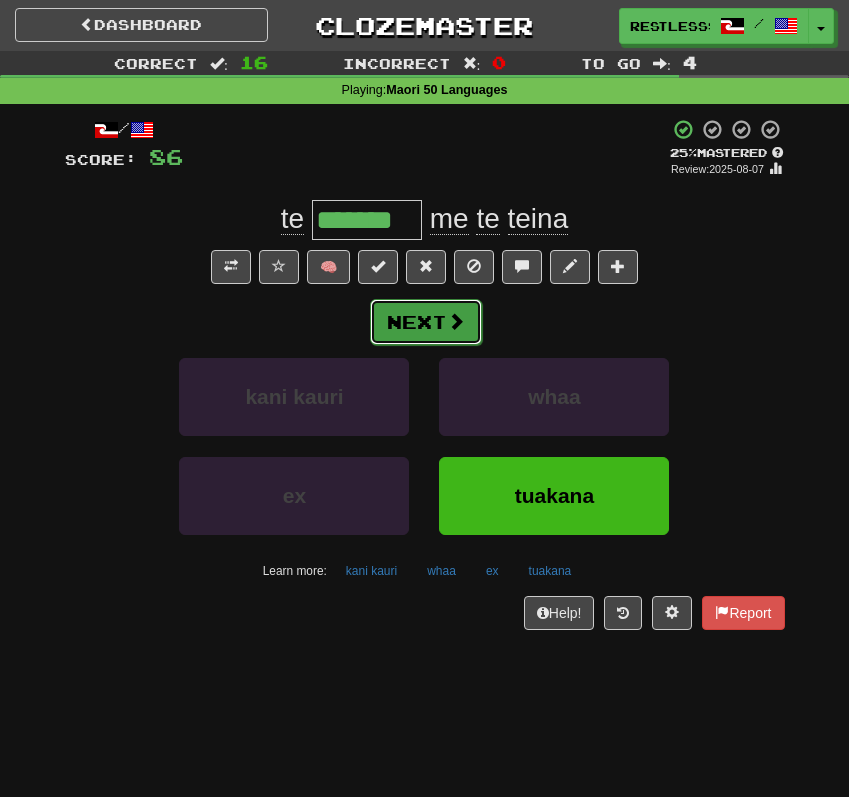 click on "Next" at bounding box center (426, 322) 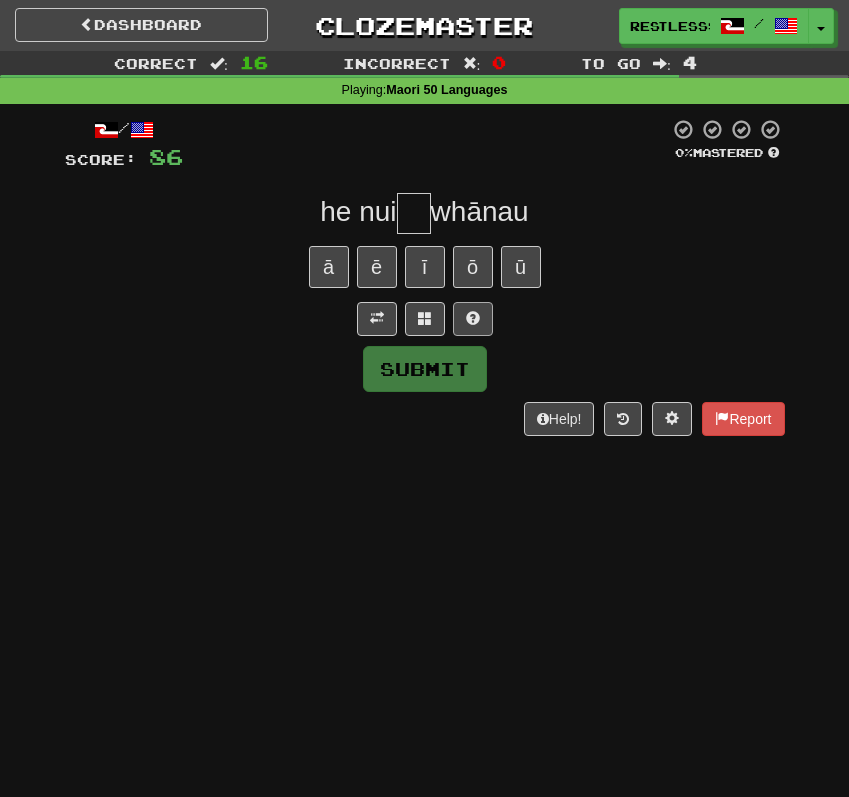 type on "*" 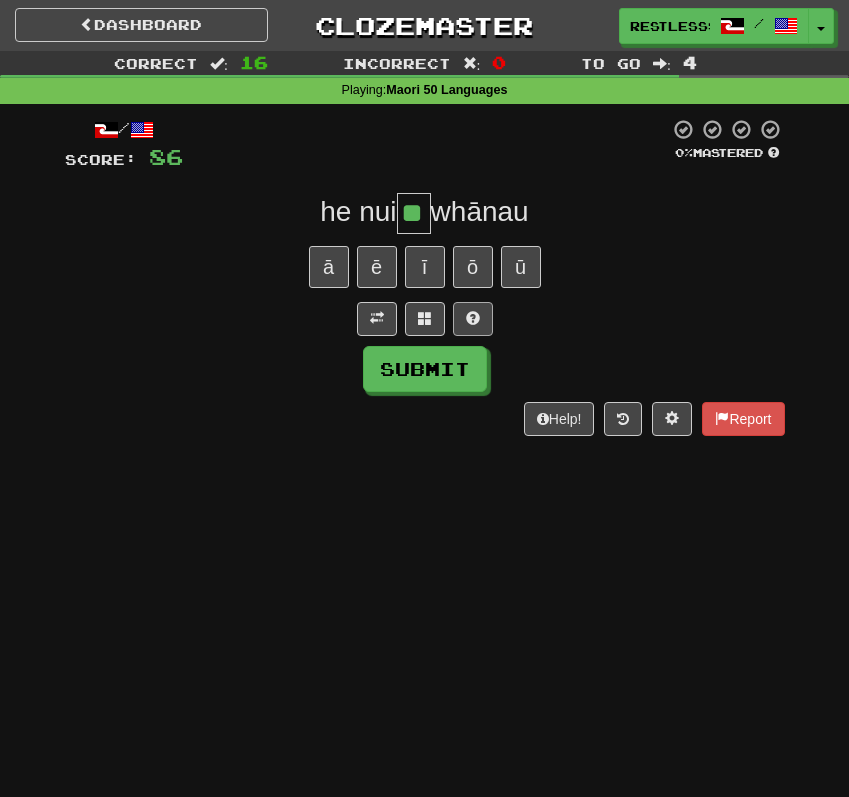 type on "**" 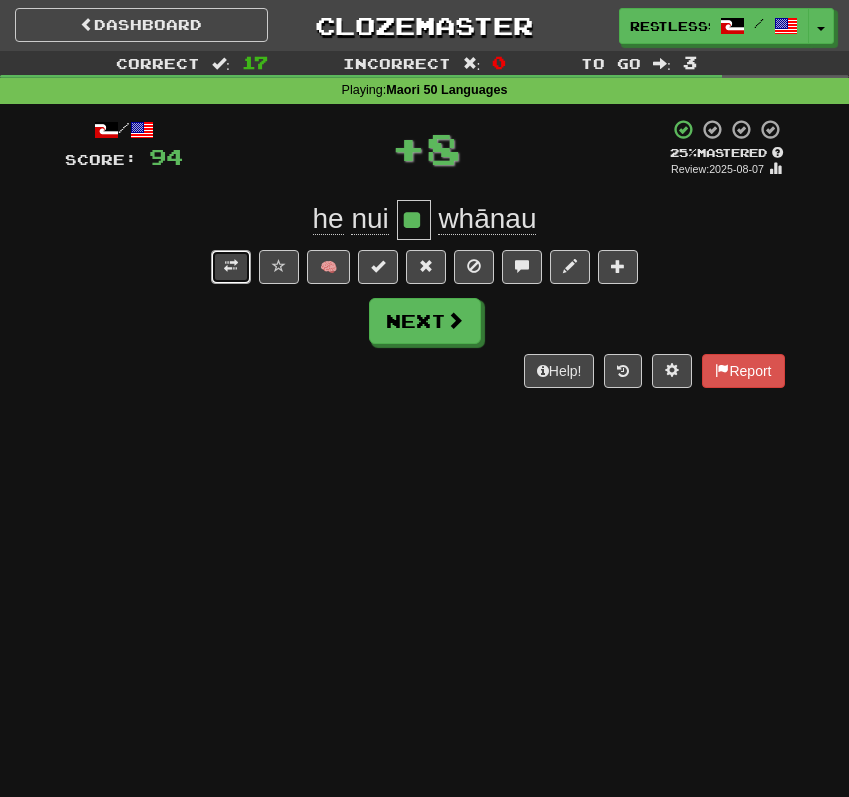 click at bounding box center [231, 267] 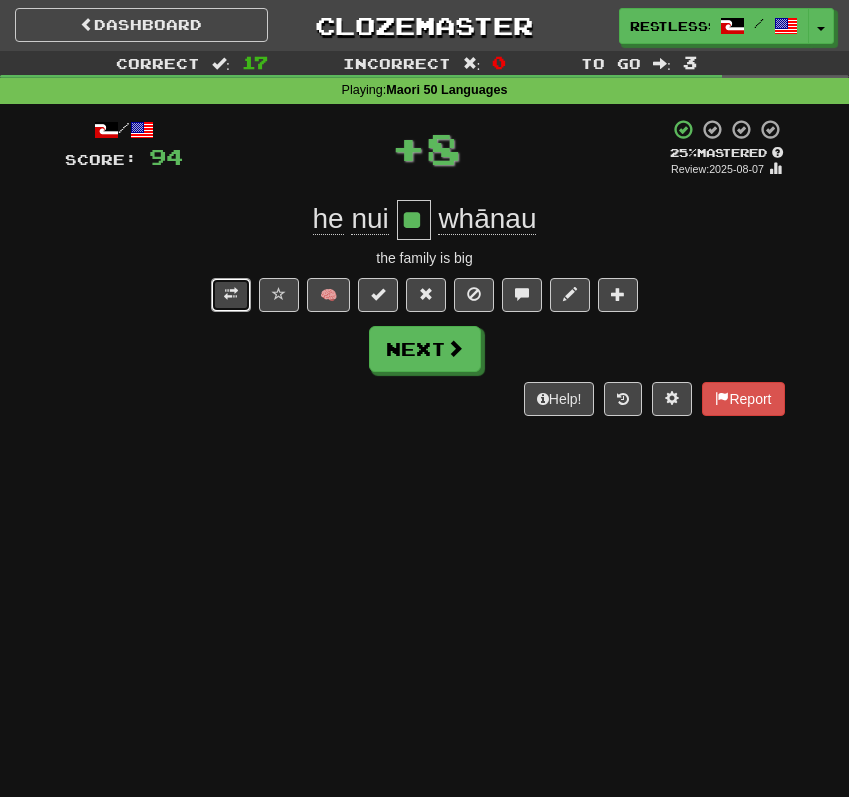 click at bounding box center (231, 295) 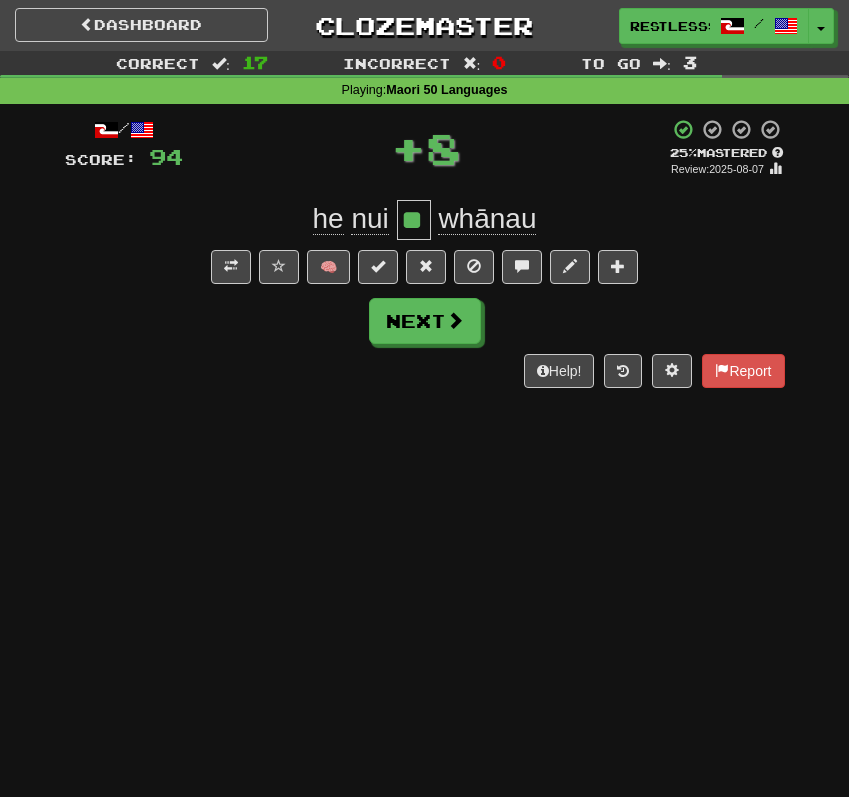 click on "he" 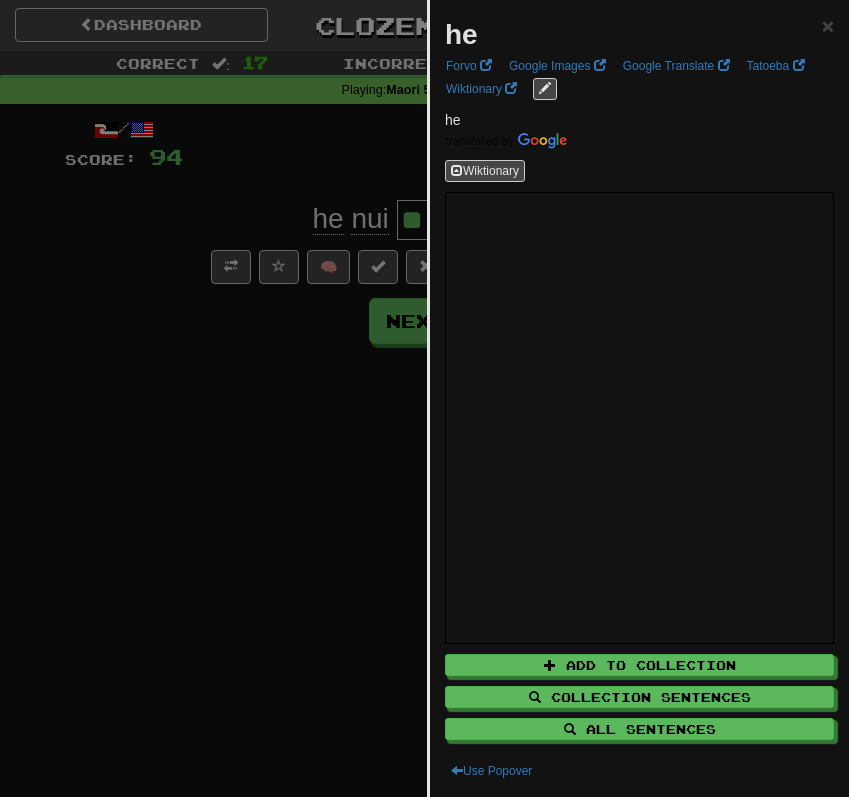 click at bounding box center [424, 398] 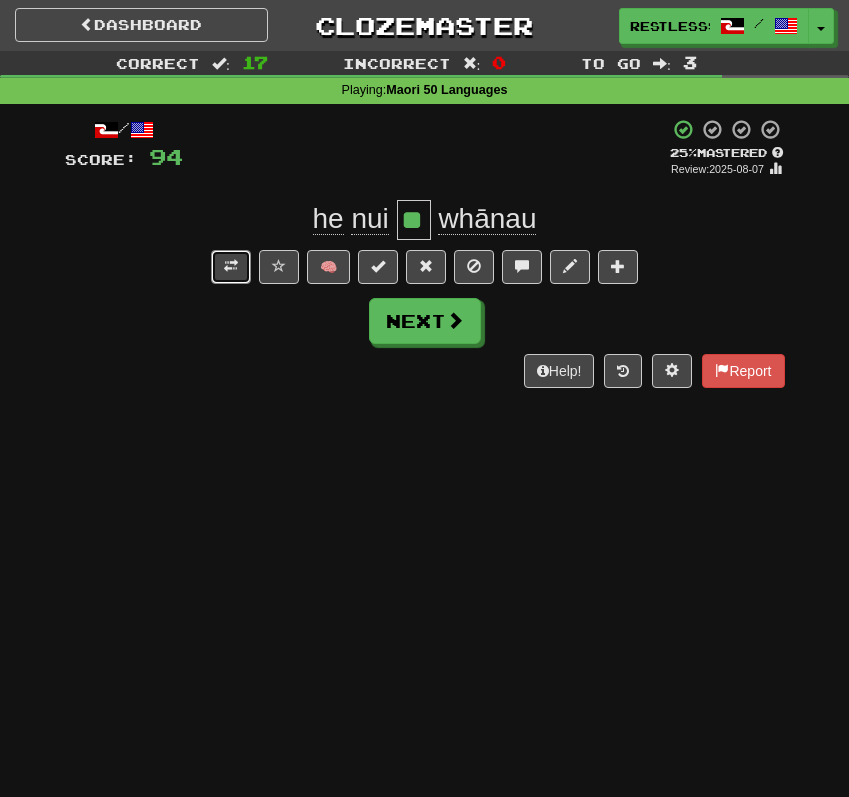 click at bounding box center (231, 267) 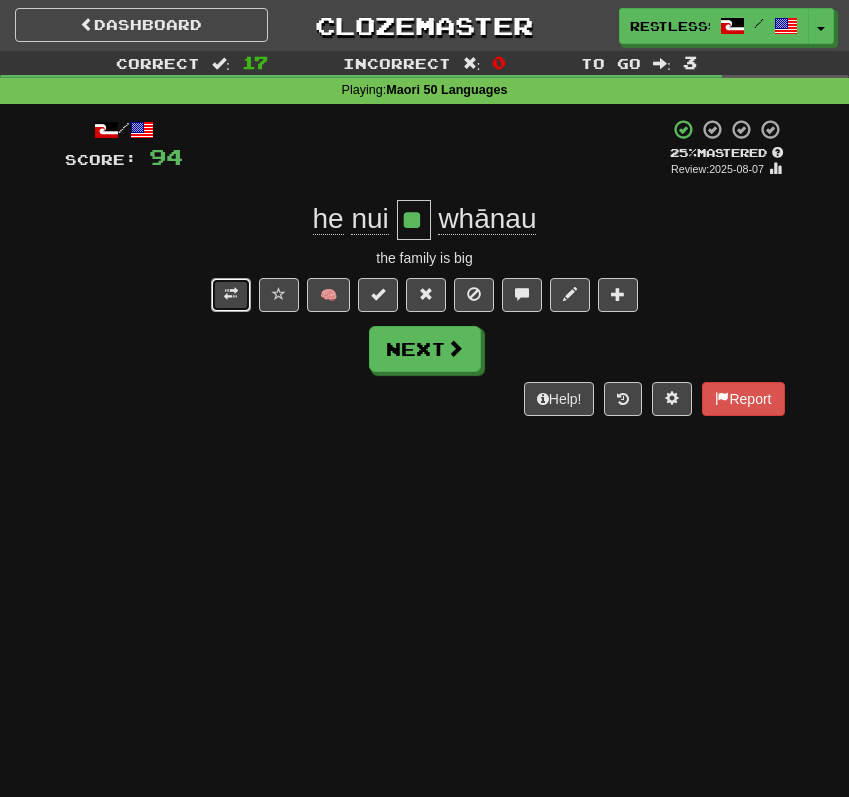 click at bounding box center (231, 295) 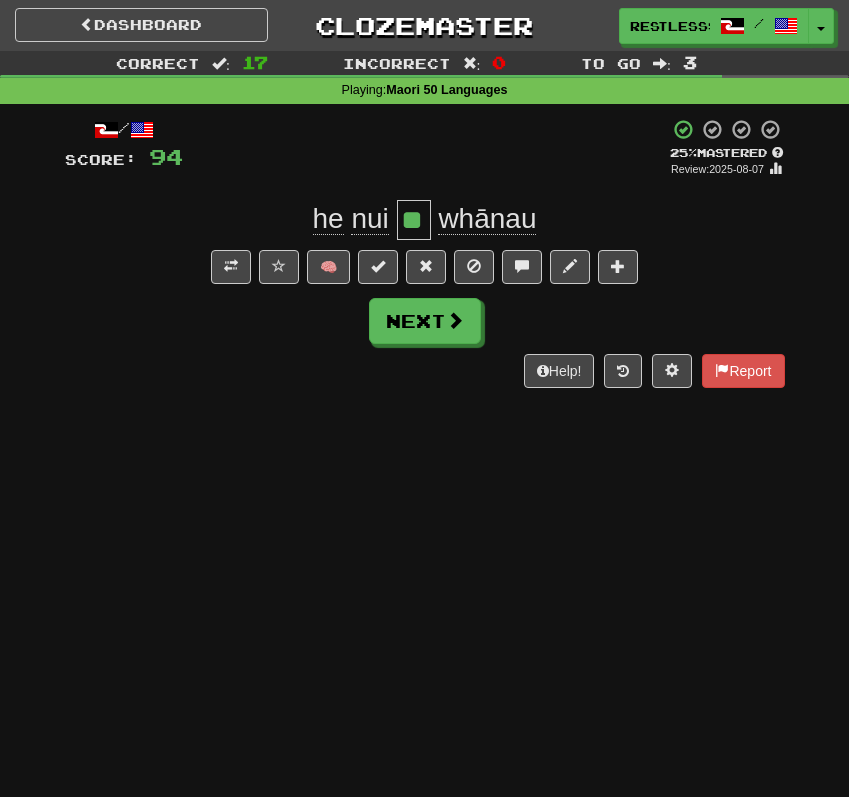 click on "nui" 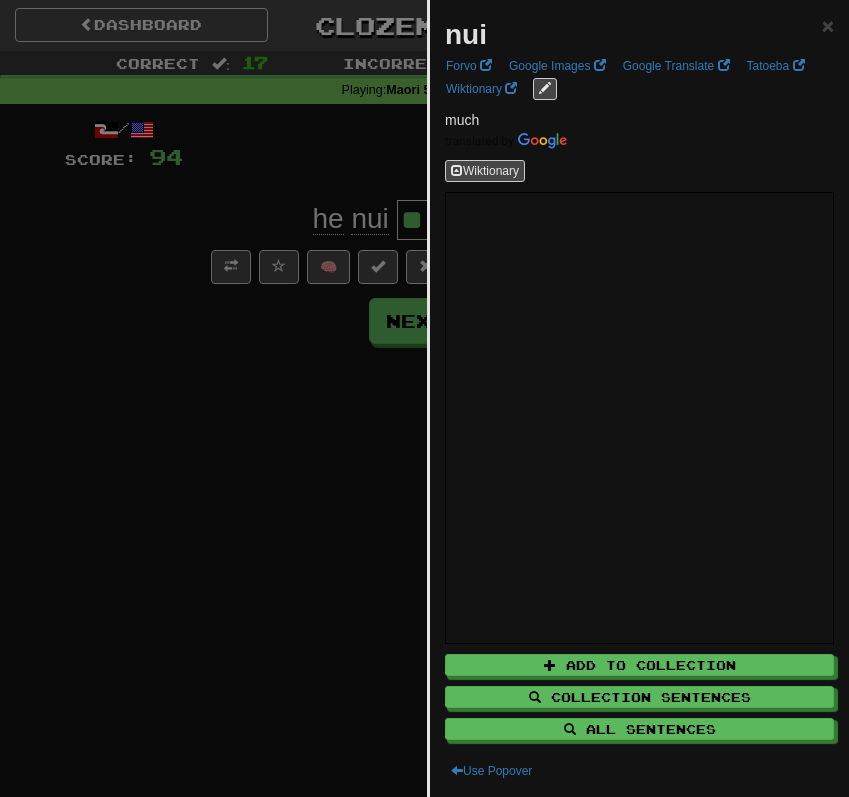 click at bounding box center (424, 398) 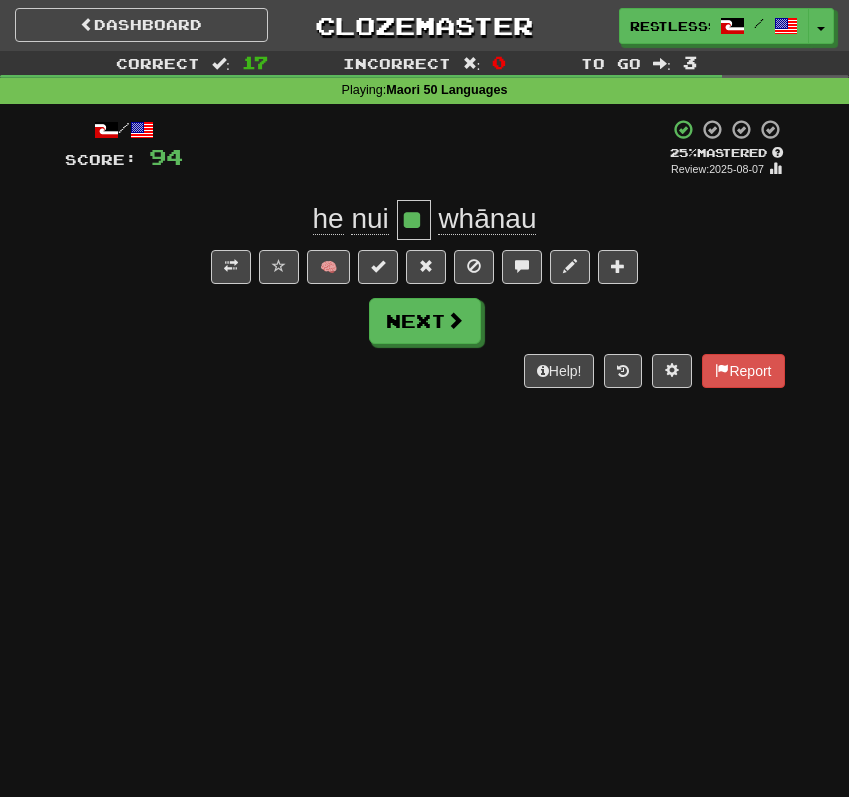click on "/  Score:   94 + 8 25 %  Mastered Review:  [DATE] he   nui   **   whānau 🧠 Next  Help!  Report" at bounding box center (425, 253) 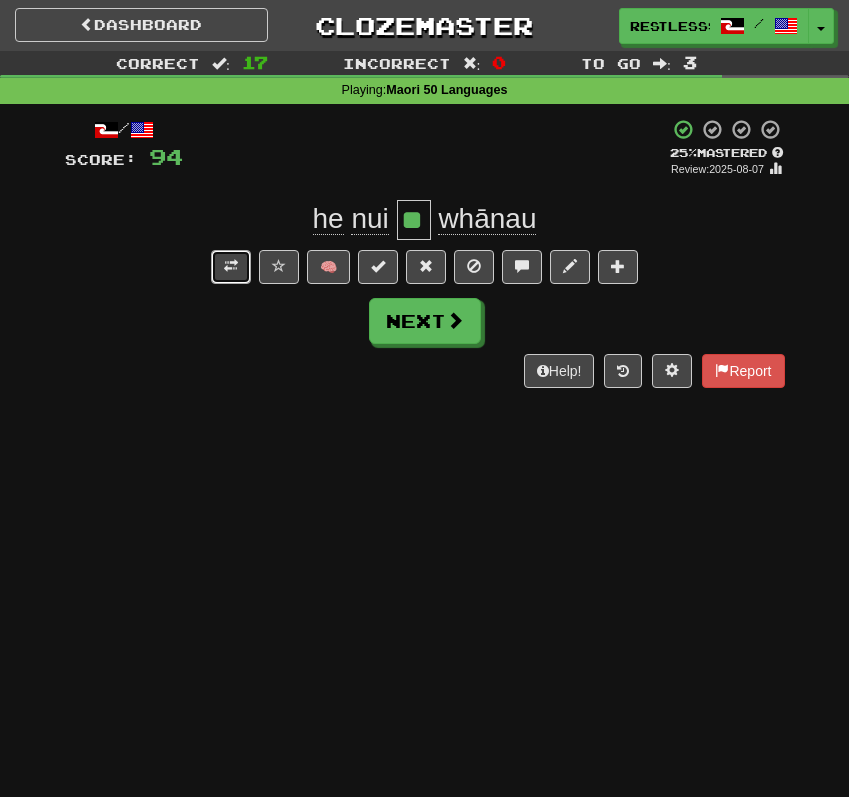 click at bounding box center [231, 267] 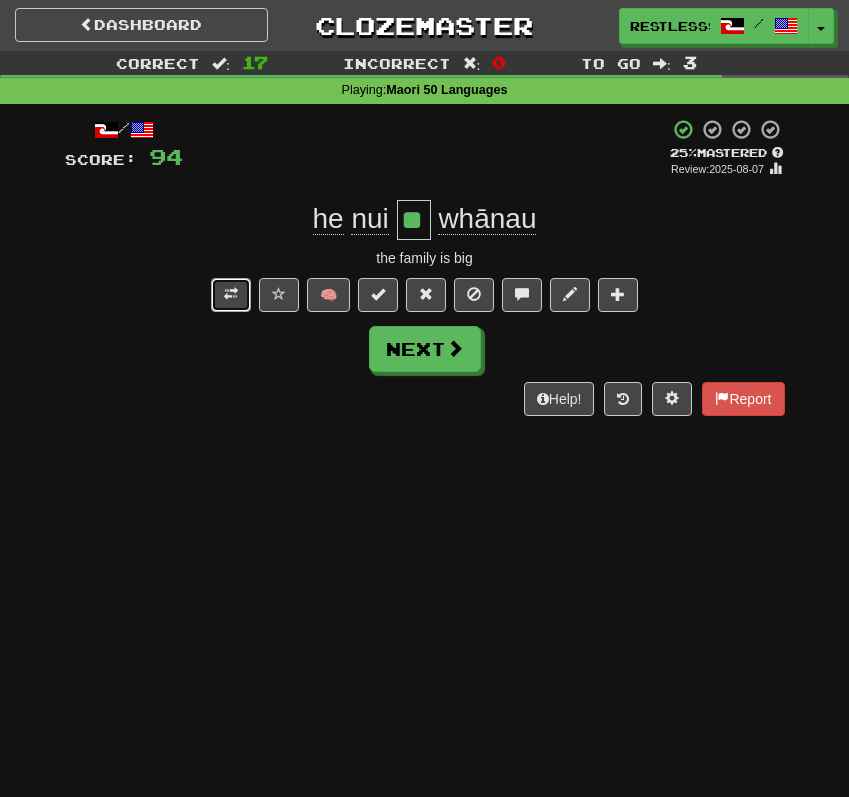 click at bounding box center (231, 295) 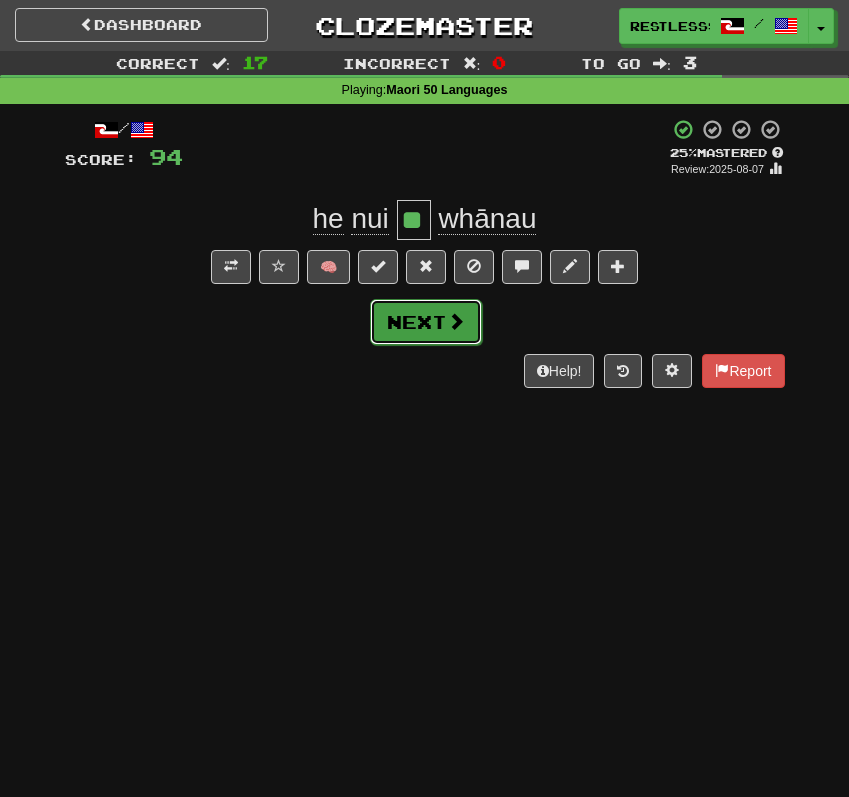 click on "Next" at bounding box center (426, 322) 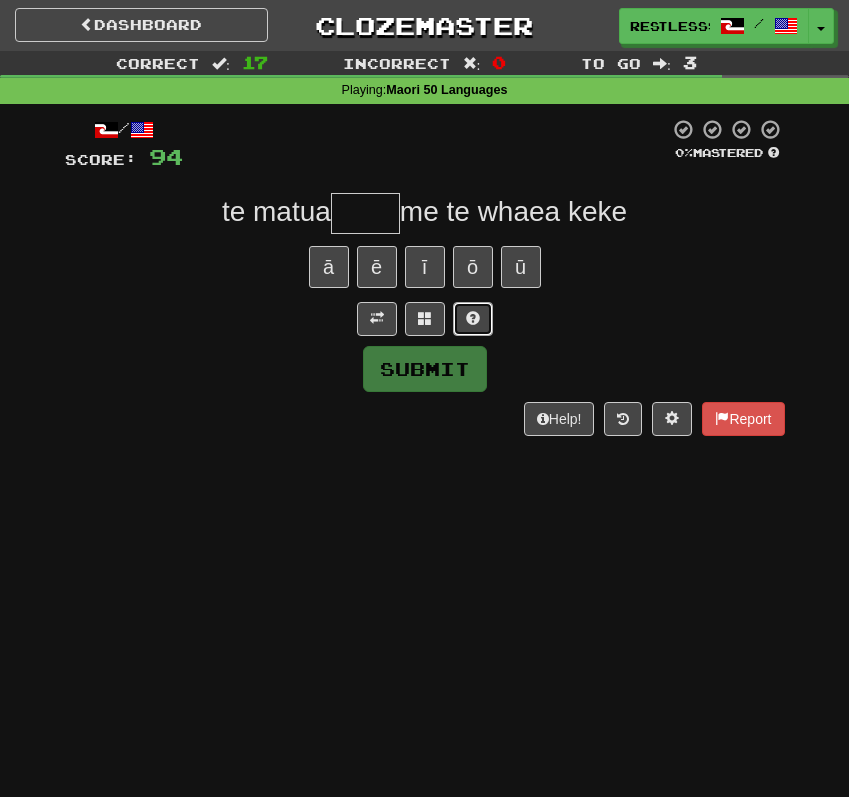 click at bounding box center (473, 319) 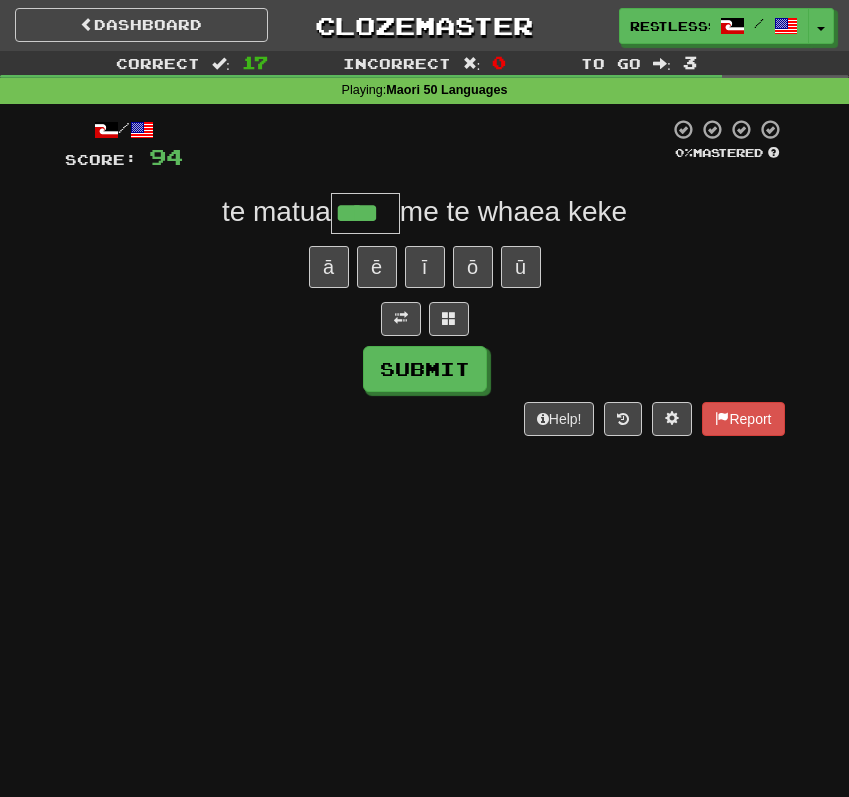 type on "****" 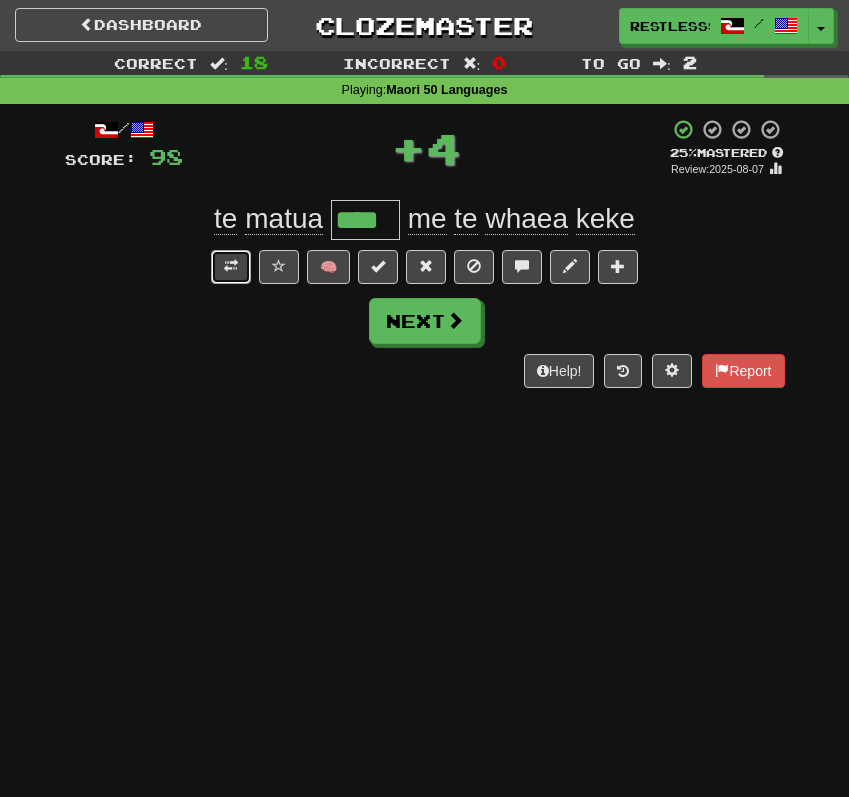 click at bounding box center (231, 266) 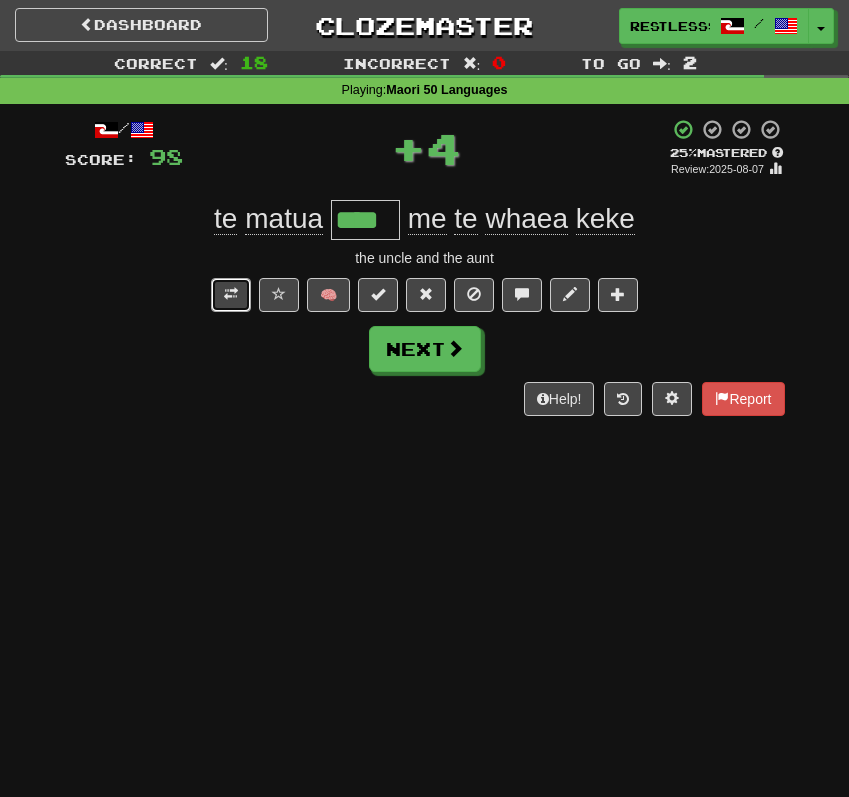 click at bounding box center (231, 294) 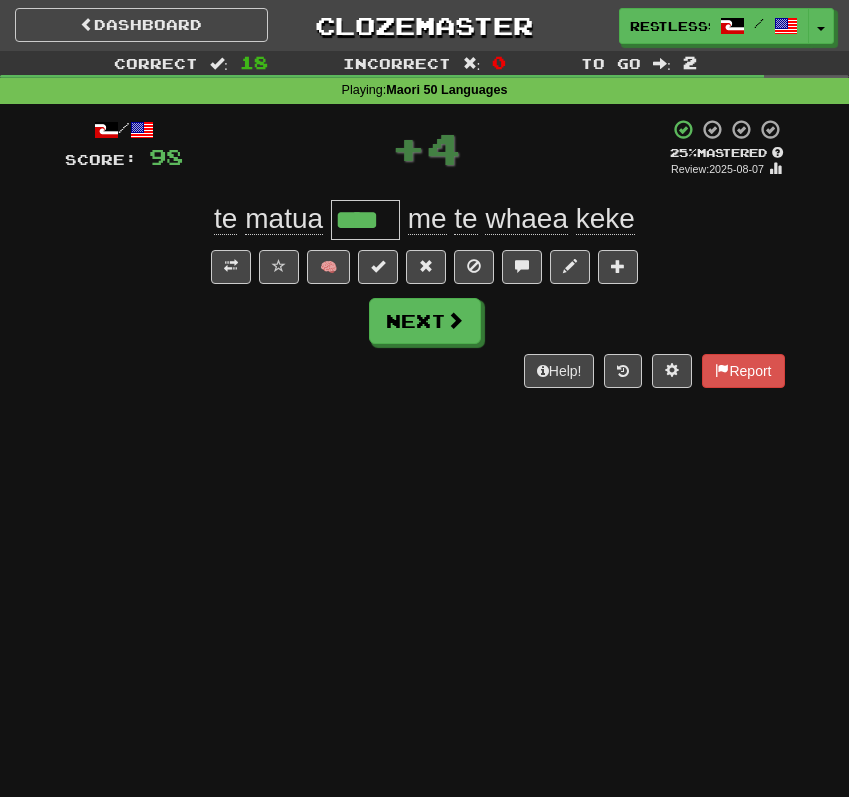 click on "****" at bounding box center [365, 220] 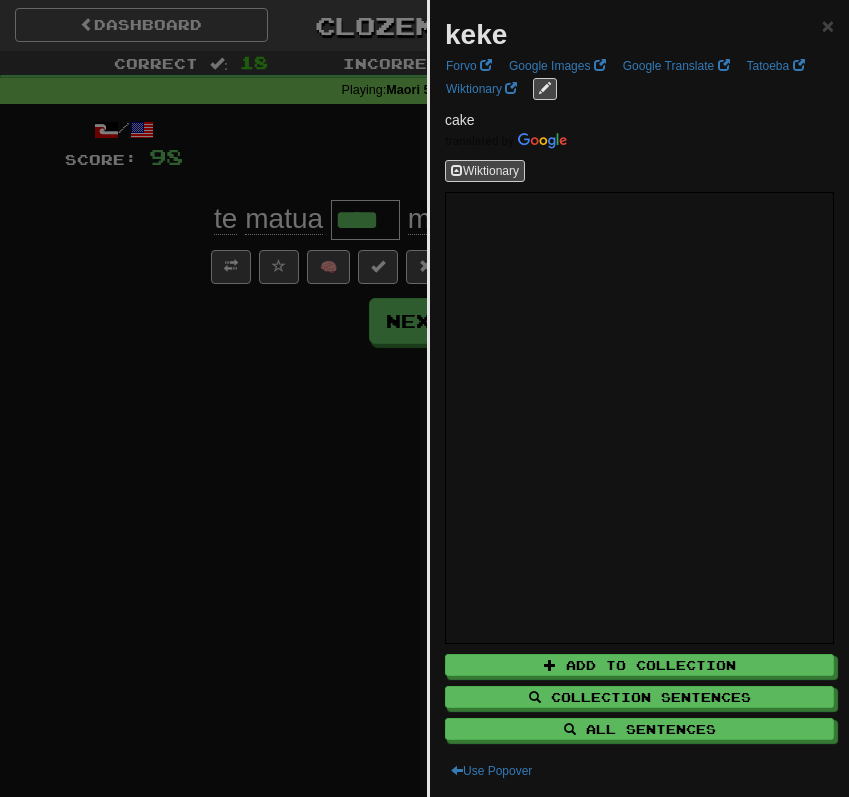 click at bounding box center (424, 398) 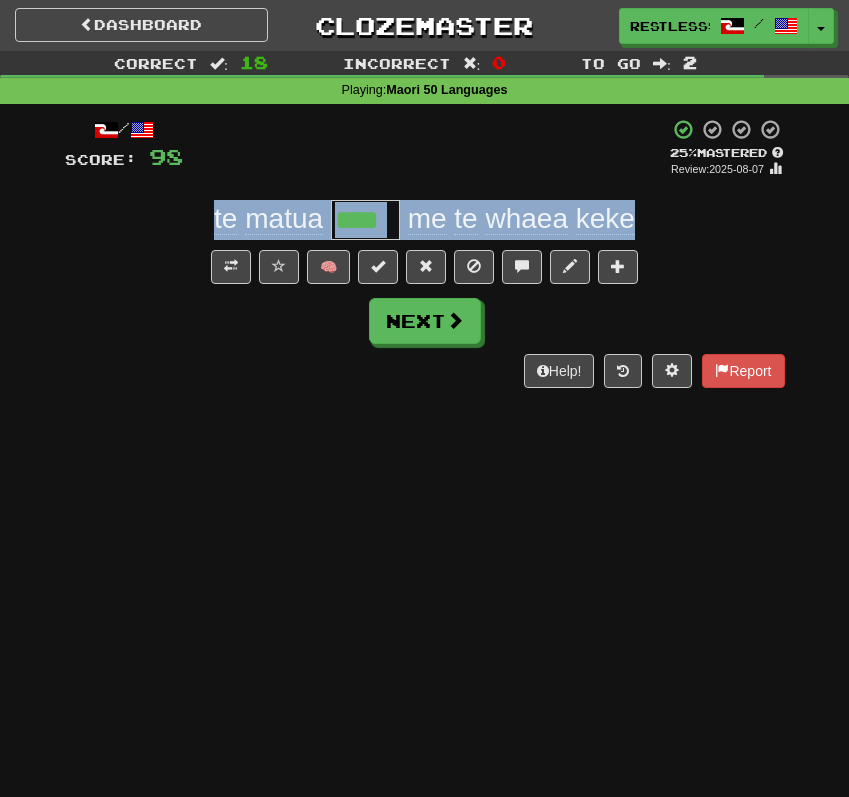 drag, startPoint x: 208, startPoint y: 214, endPoint x: 687, endPoint y: 214, distance: 479 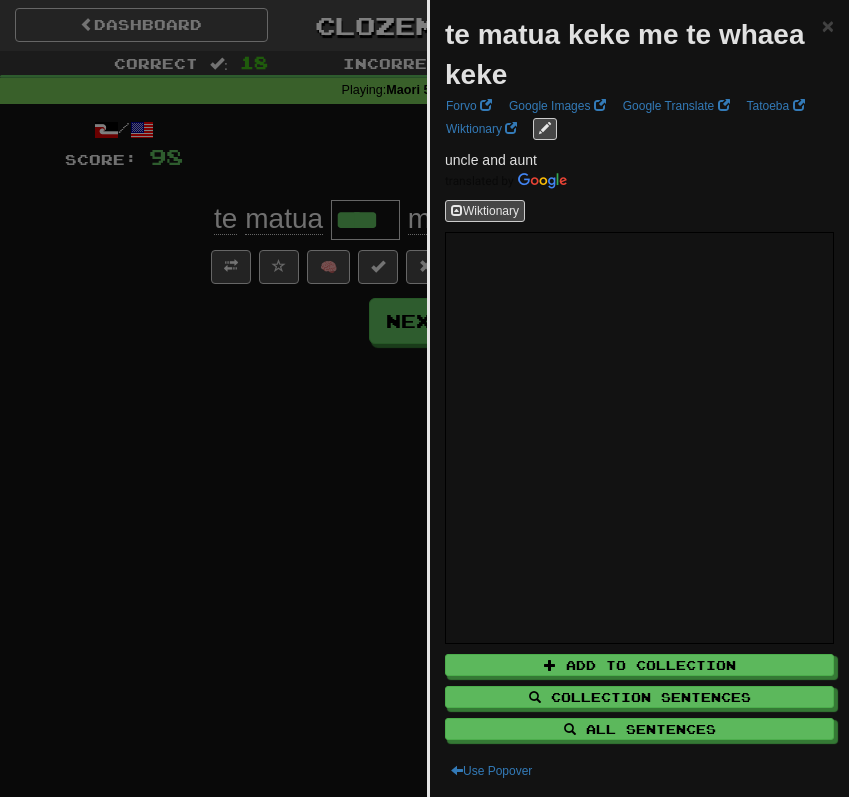 click at bounding box center (424, 398) 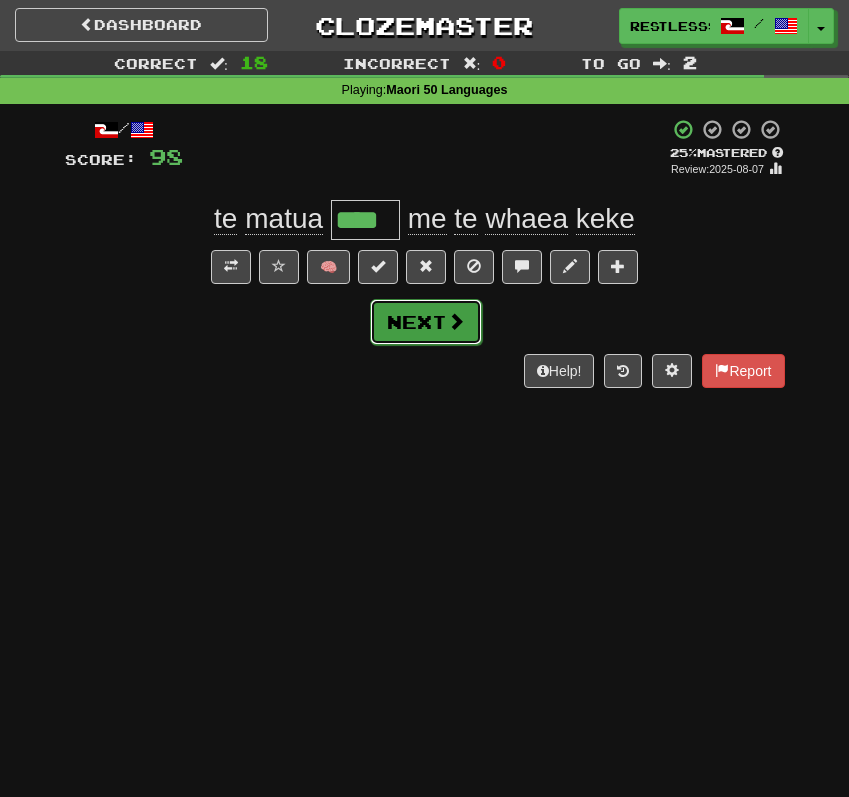 click on "Next" at bounding box center [426, 322] 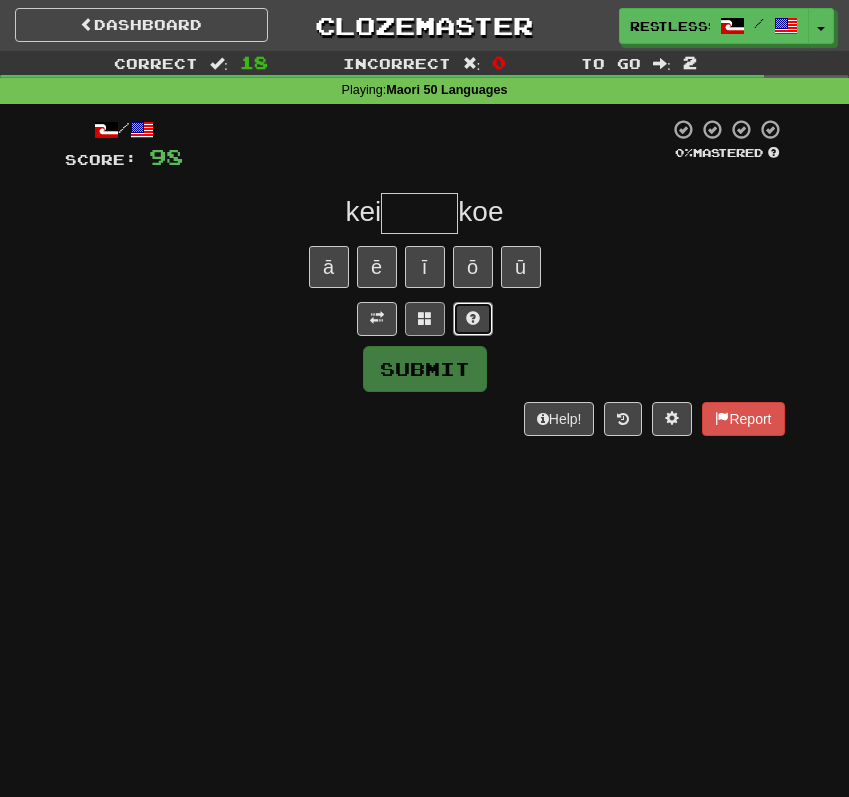 click at bounding box center [473, 319] 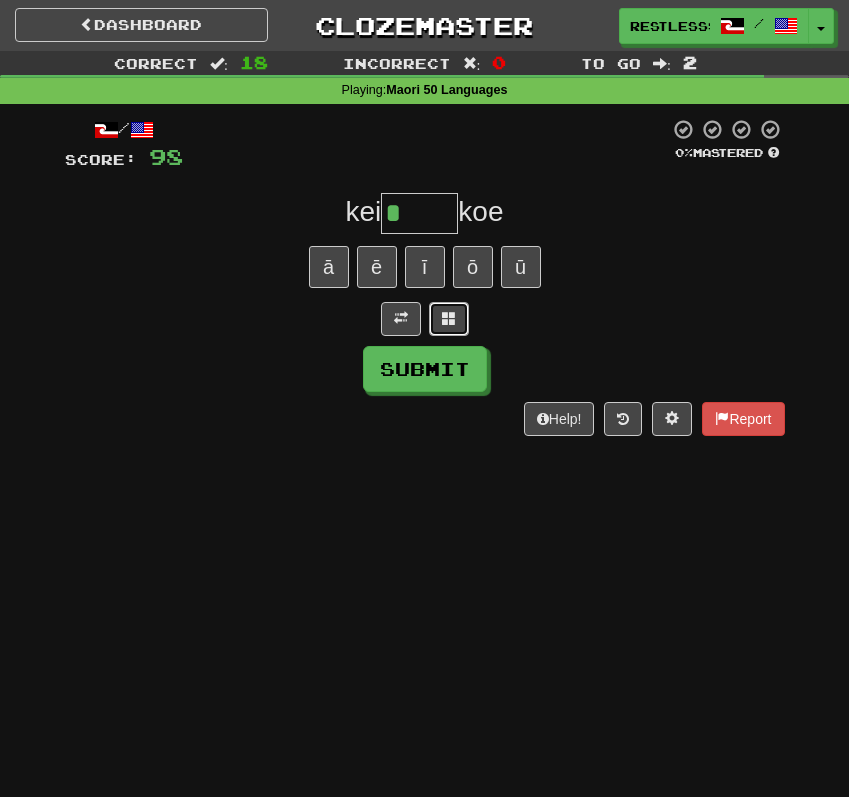 click at bounding box center [449, 318] 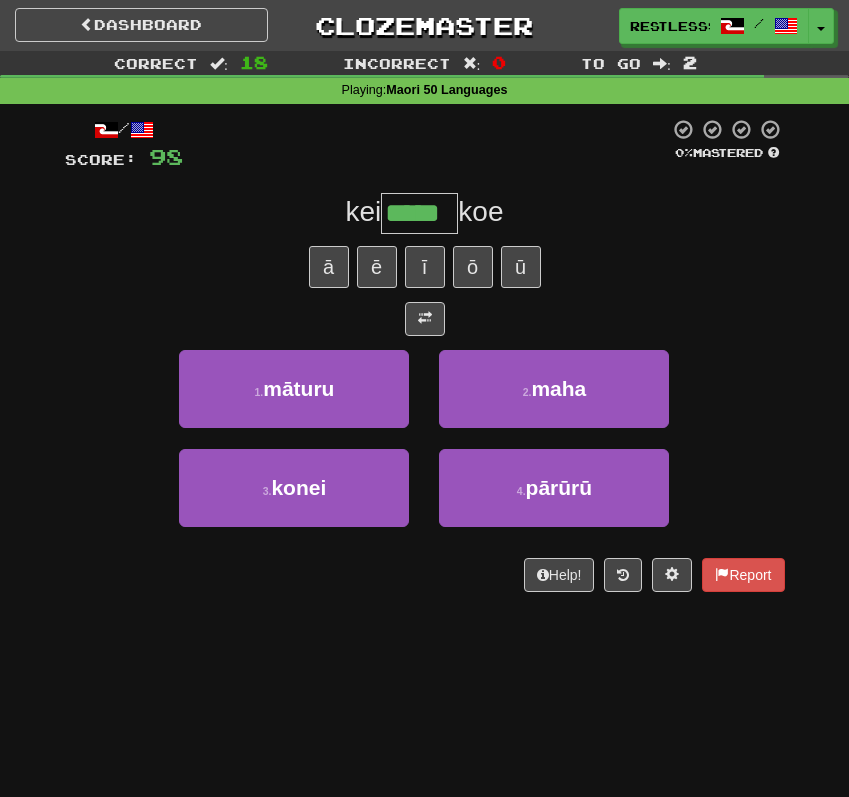 type on "*****" 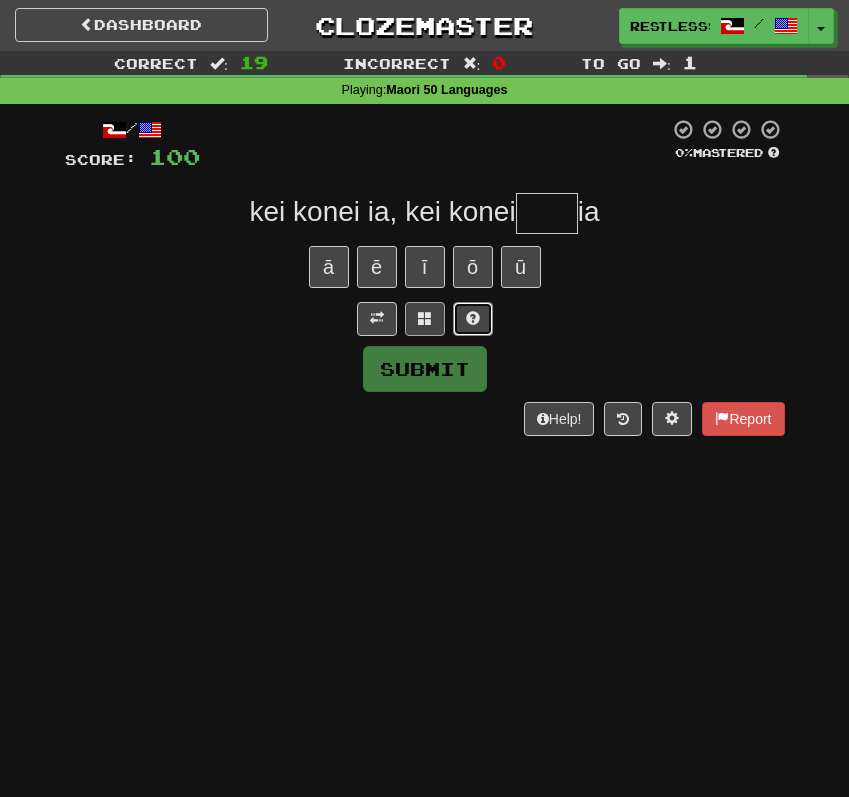 click at bounding box center (473, 319) 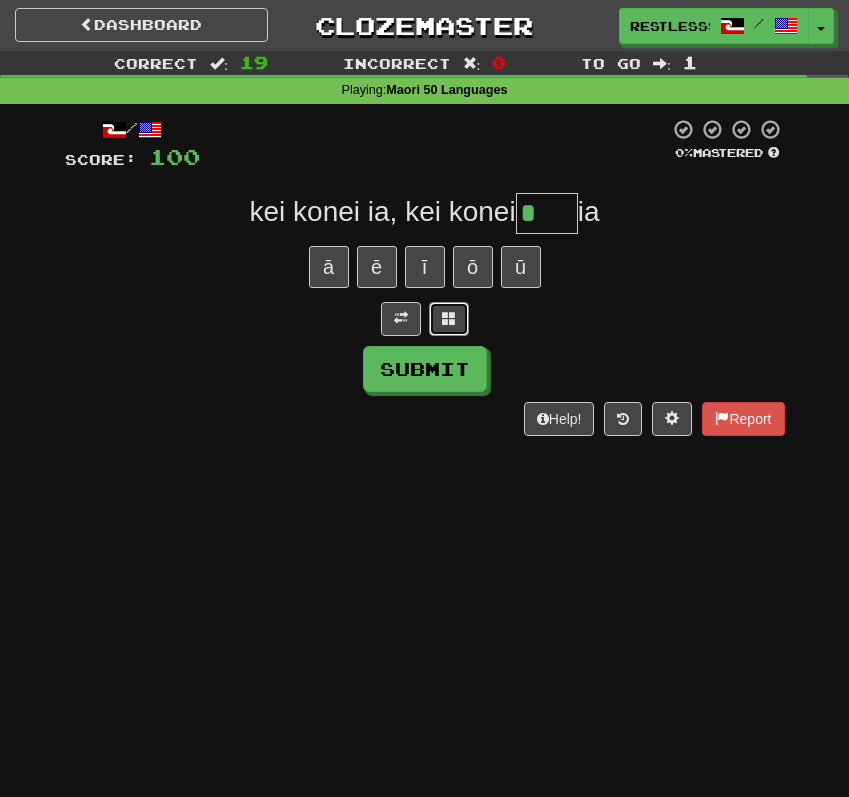 click at bounding box center (449, 318) 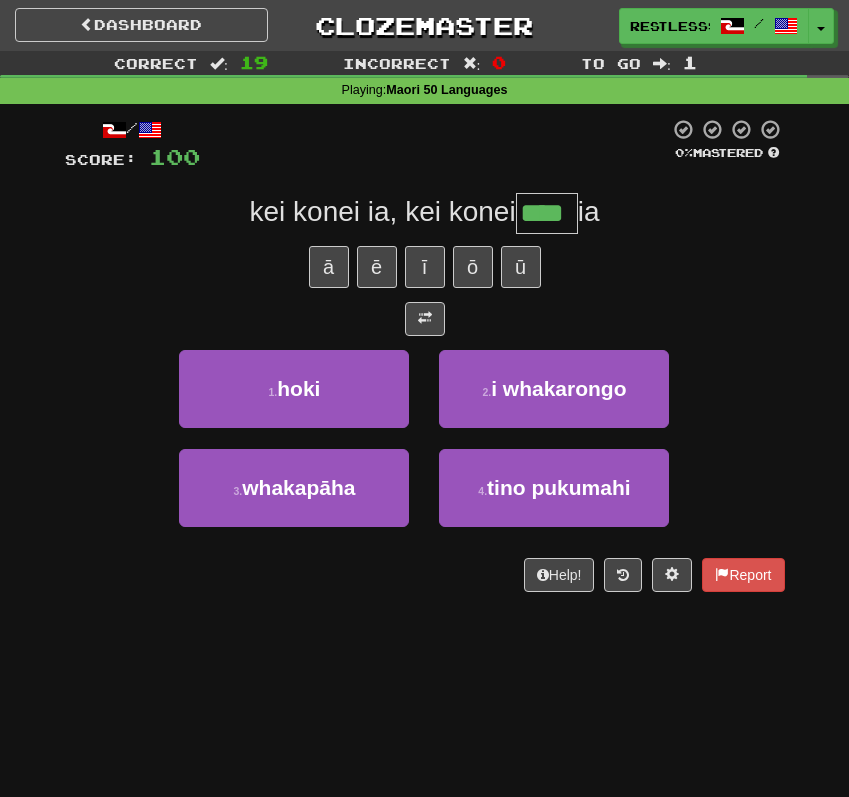 type on "****" 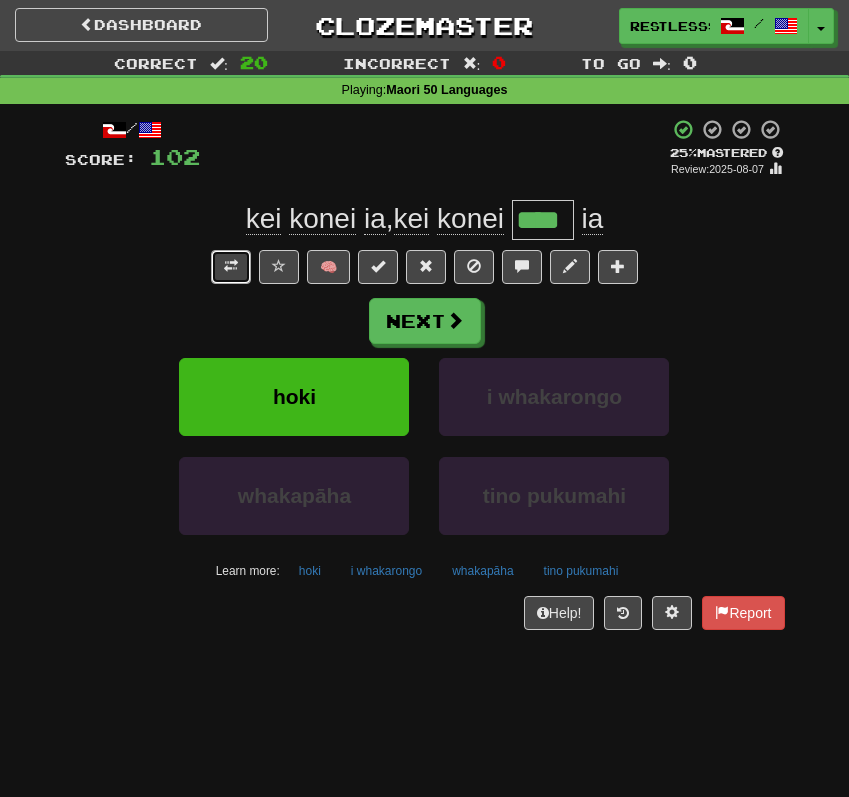 click at bounding box center [231, 267] 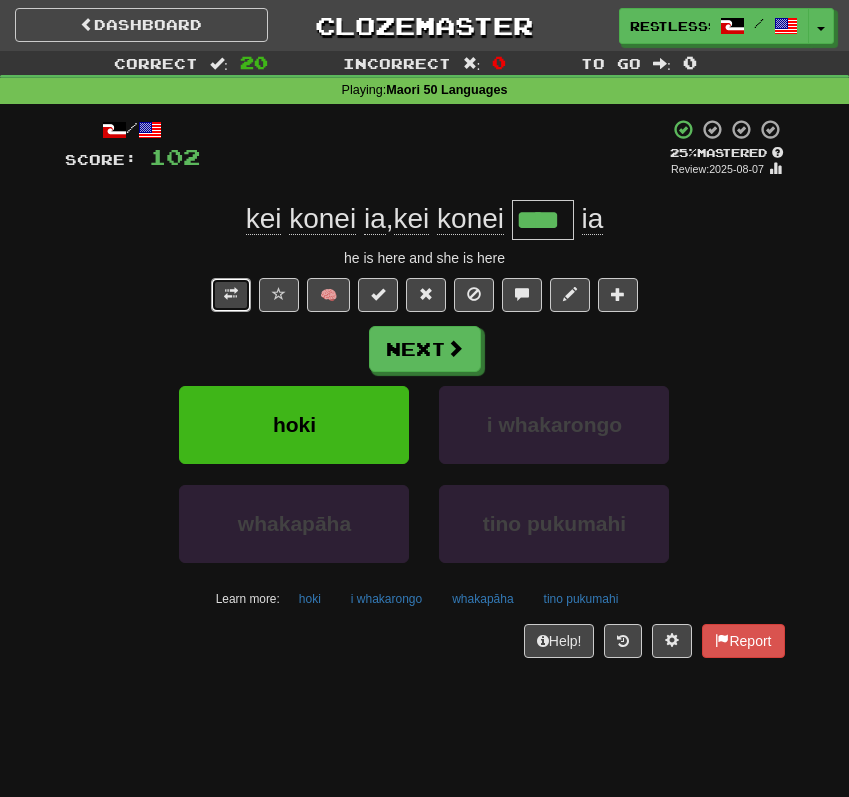 click at bounding box center [231, 294] 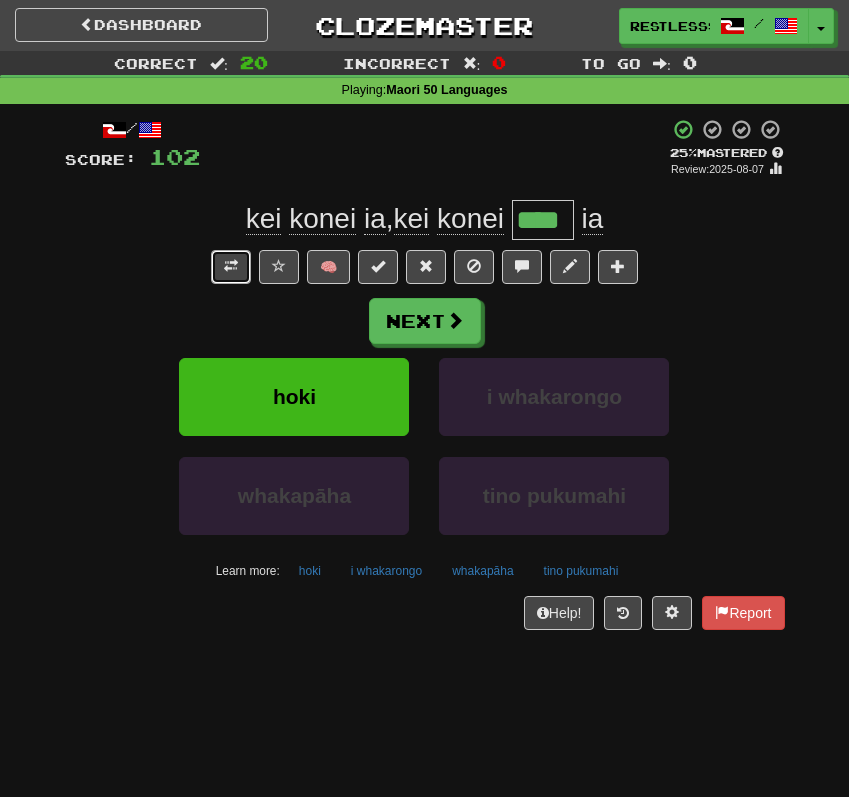 click at bounding box center [231, 267] 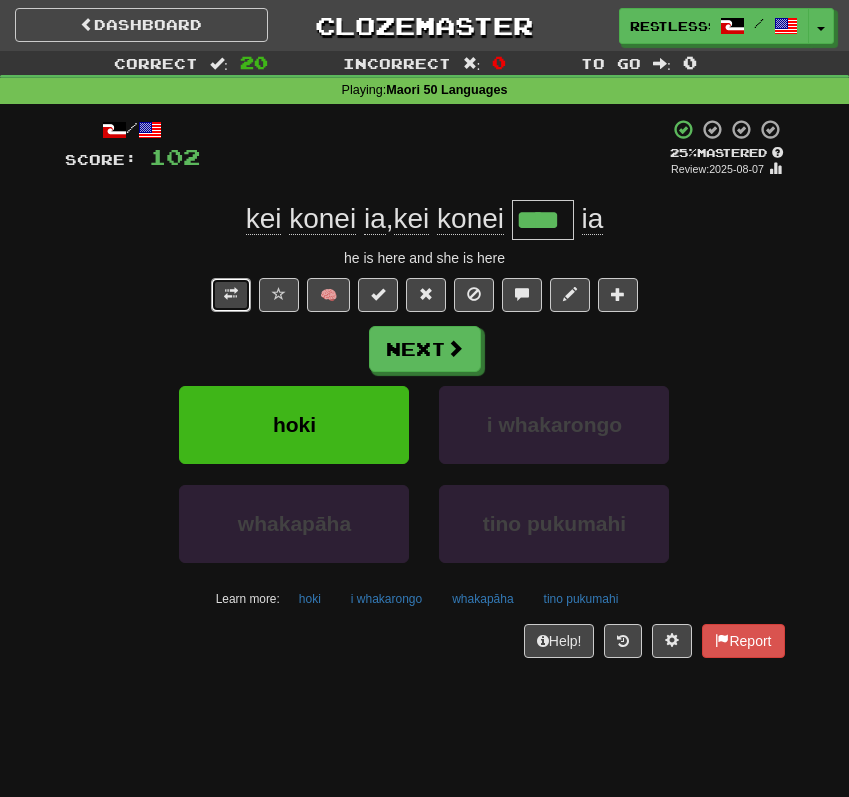 click at bounding box center (231, 295) 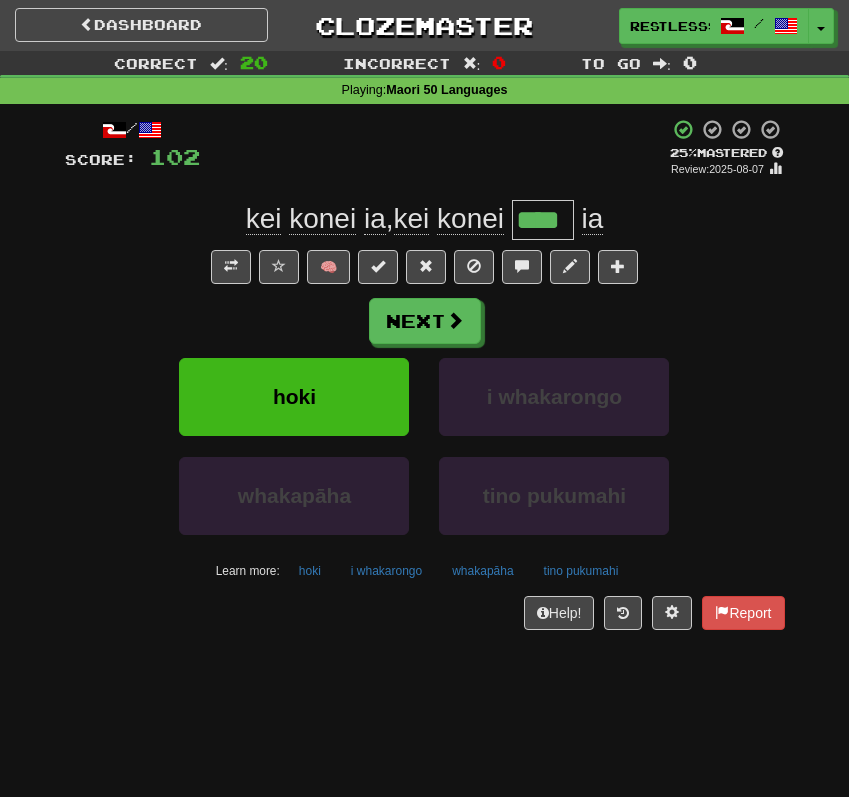 click on "****" at bounding box center (543, 220) 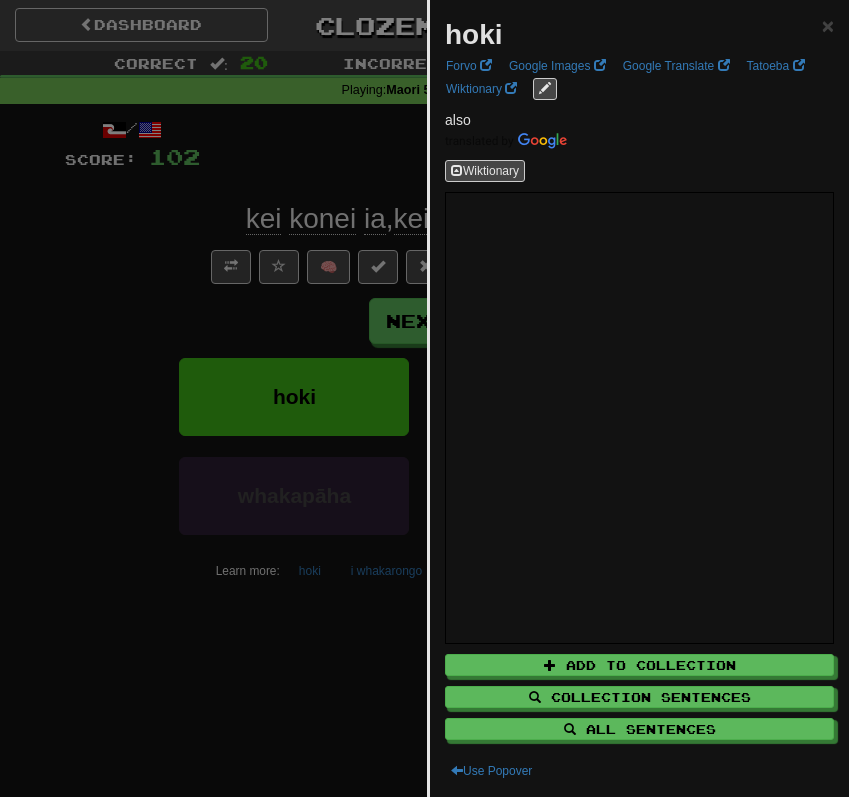 click at bounding box center (424, 398) 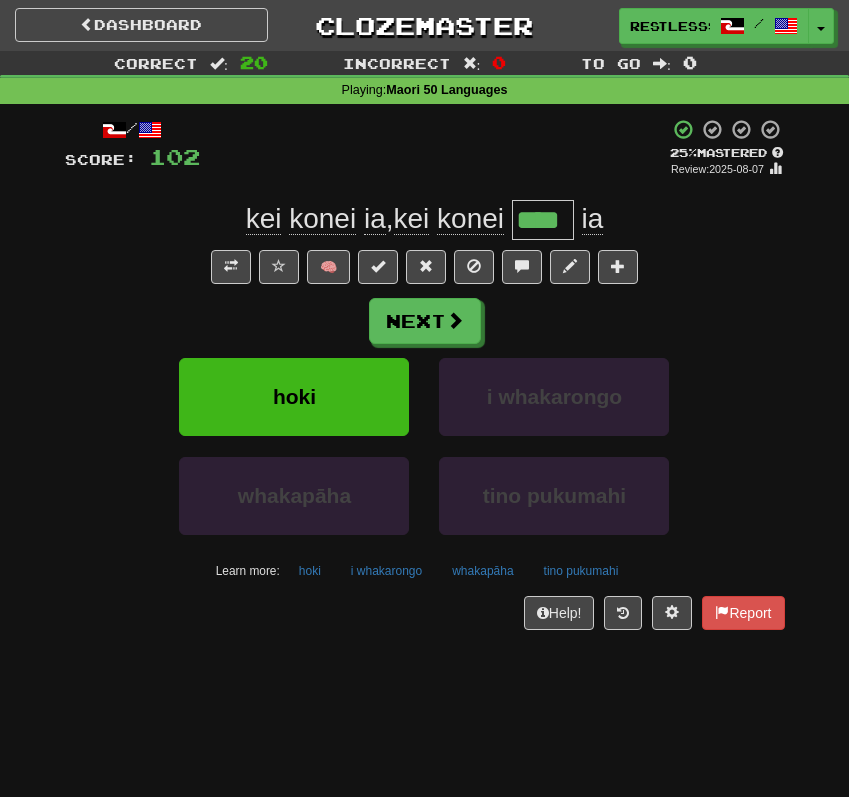 click on "****" at bounding box center [543, 220] 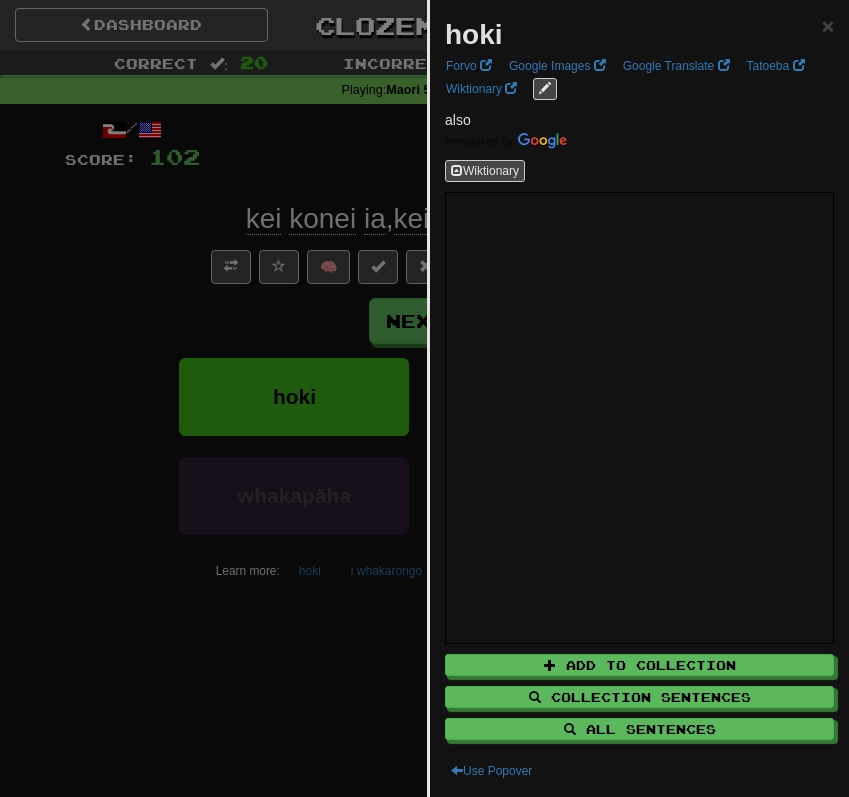 click at bounding box center (424, 398) 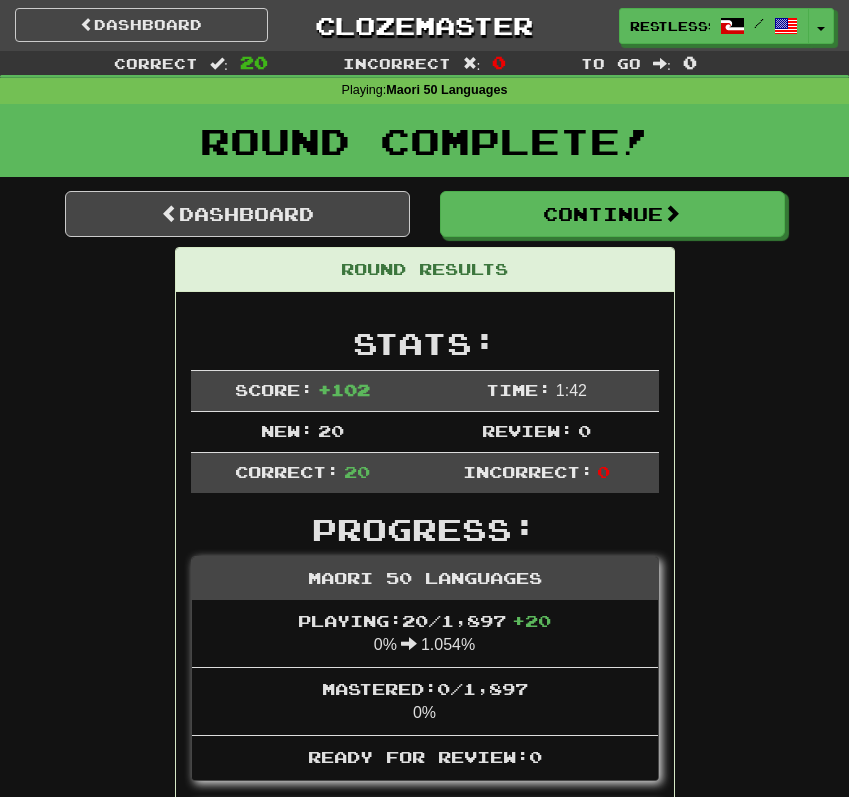 click on "Dashboard Continue  Round Results Stats: Score:   + 102 Time:   1 : 42 New:   20 Review:   0 Correct:   20 Incorrect:   0 Progress: Maori 50 Languages Playing:  20  /  1,897 + 20 0% 1.054% Mastered:  0  /  1,897 0% Ready for Review:  0  /  Level:  1 ⬆🎉🙌 93  points to level  2  - keep going! Ranked:  8 th  this week ( 14  points to  7 th ) Sentences: te  whaea me te matua the mother and the father kei  konei  taku whānau my family is here te kuia  me  te koroua the grandma and the grandpa Te tāne, wahine  me  te tamaiti The man, woman and child Ahau  me  koe I and you kei  konei koe you are here kei  konei  mātou we are here kei konei  katoa  ratou they all are here Kei  konei ahau I am here ehara  te  whānau i te iti the family is not small Māua  anō Both of us te  tama me te tamāhine the son and the daughter Ia  me ia He and she Rāua  tahi They both he whānau  mātou we are a family te  tuakana  me te teina the brother and the sister he nui  te  whānau the family is big te matua  keke kei" at bounding box center [425, 1539] 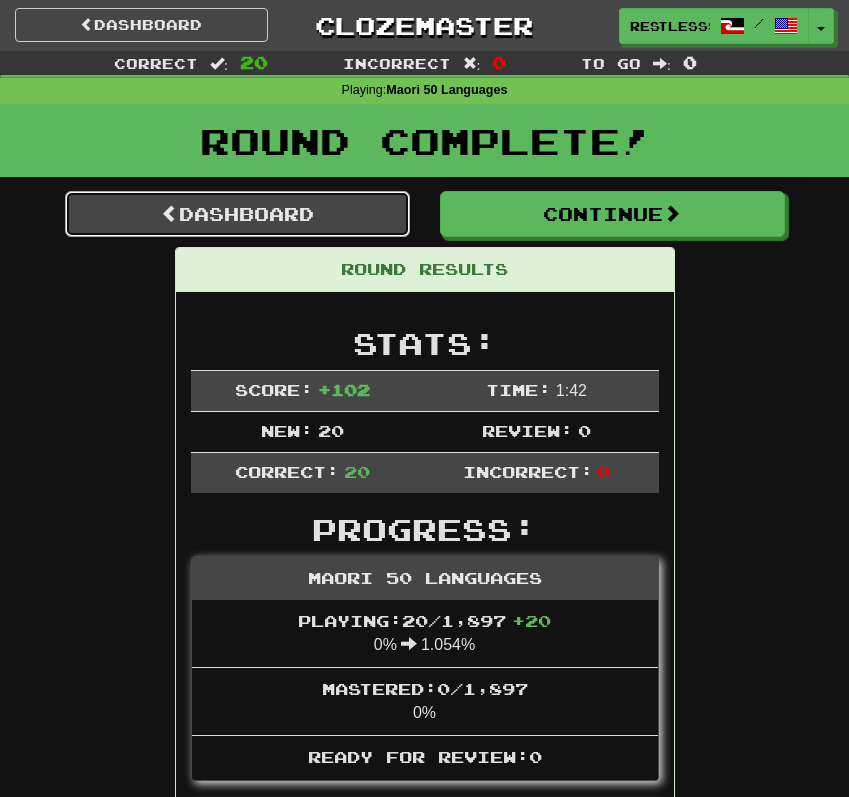 click on "Dashboard" at bounding box center [237, 214] 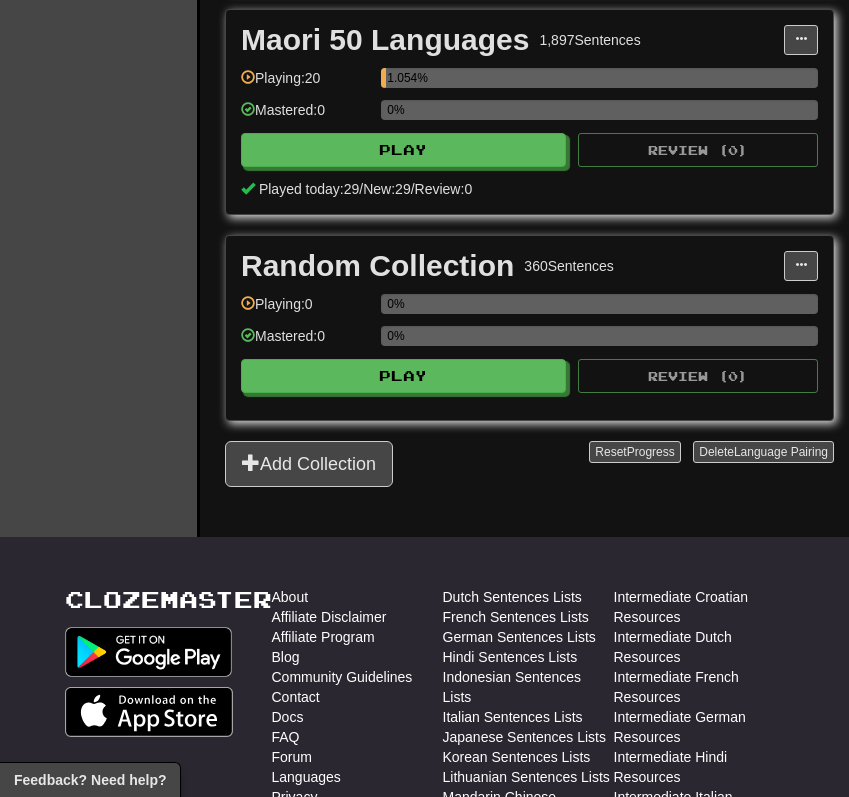 scroll, scrollTop: 1273, scrollLeft: 0, axis: vertical 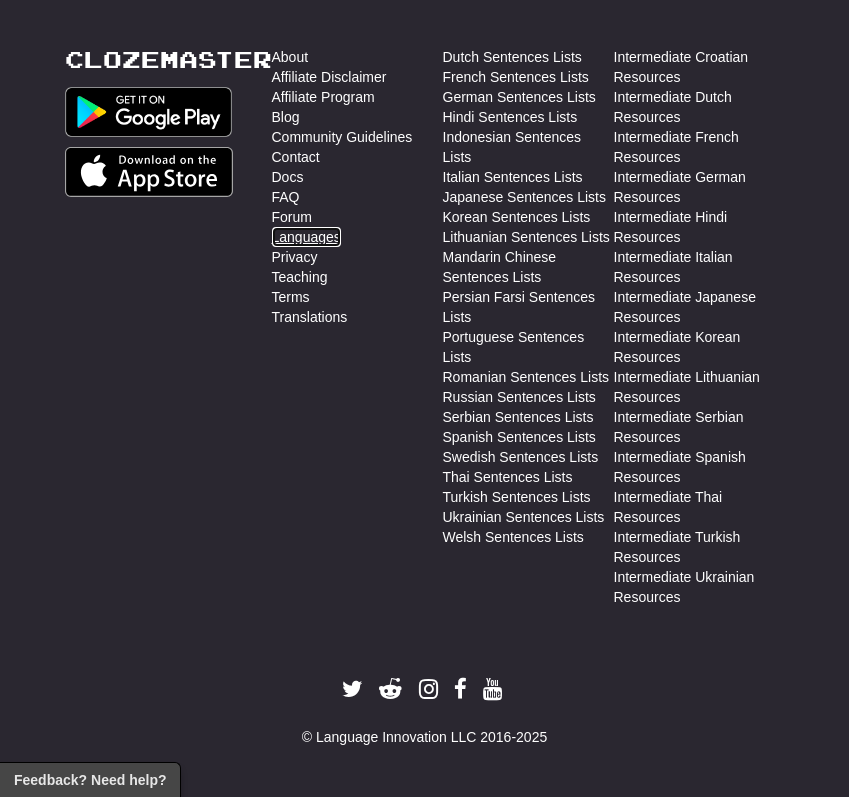 click on "Languages" at bounding box center [306, 237] 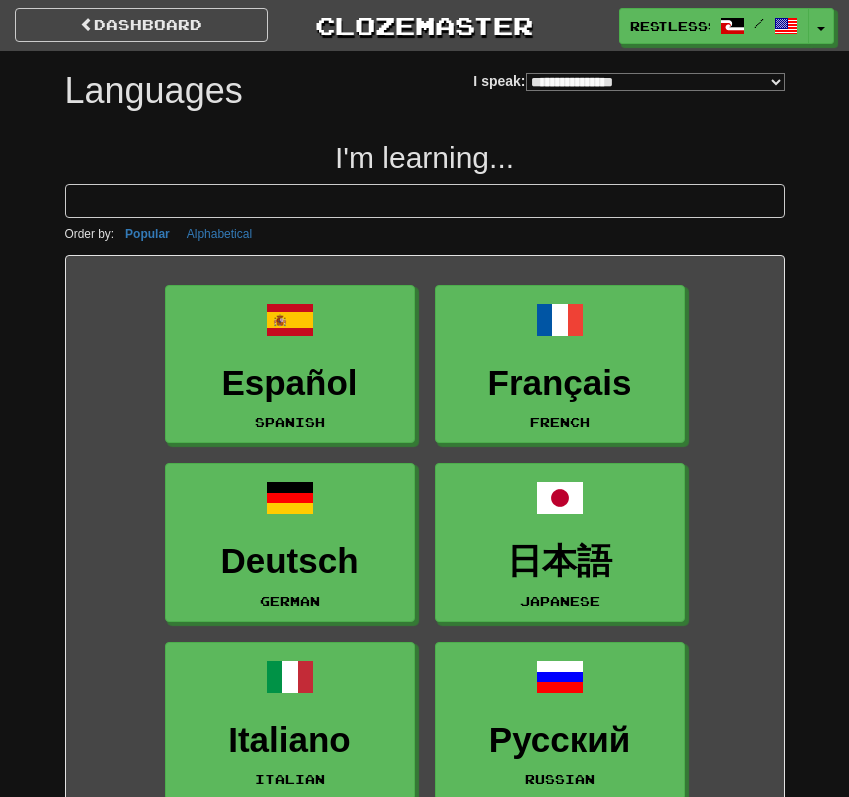 select on "*******" 